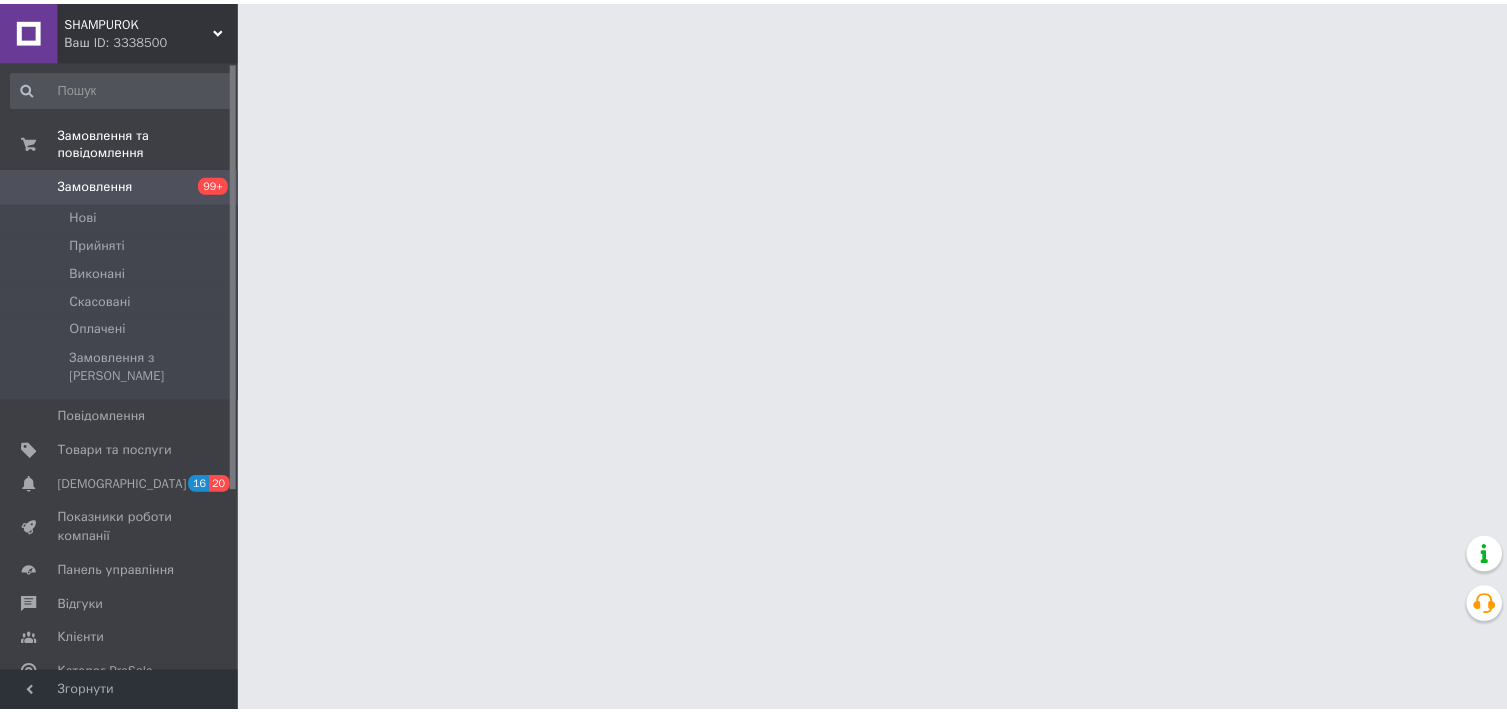 scroll, scrollTop: 0, scrollLeft: 0, axis: both 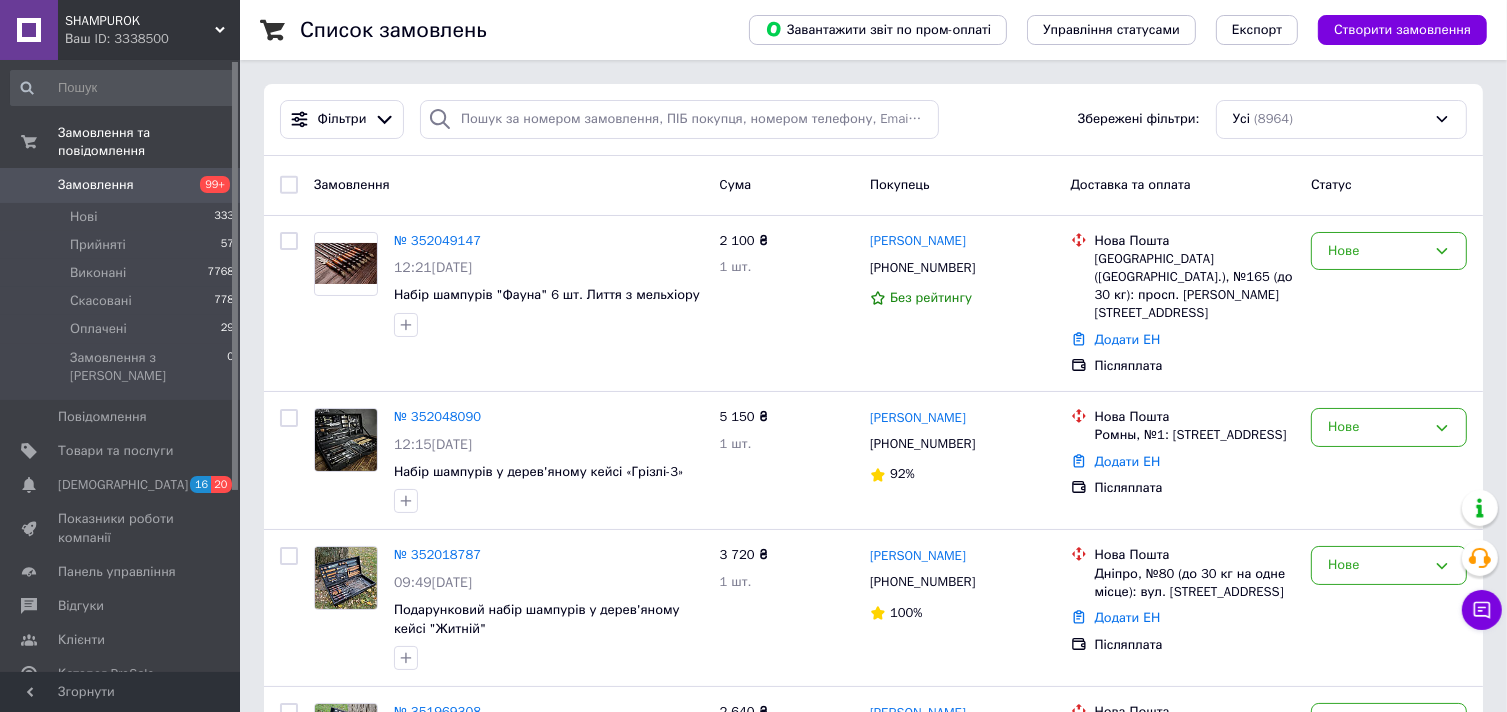 click at bounding box center (123, 88) 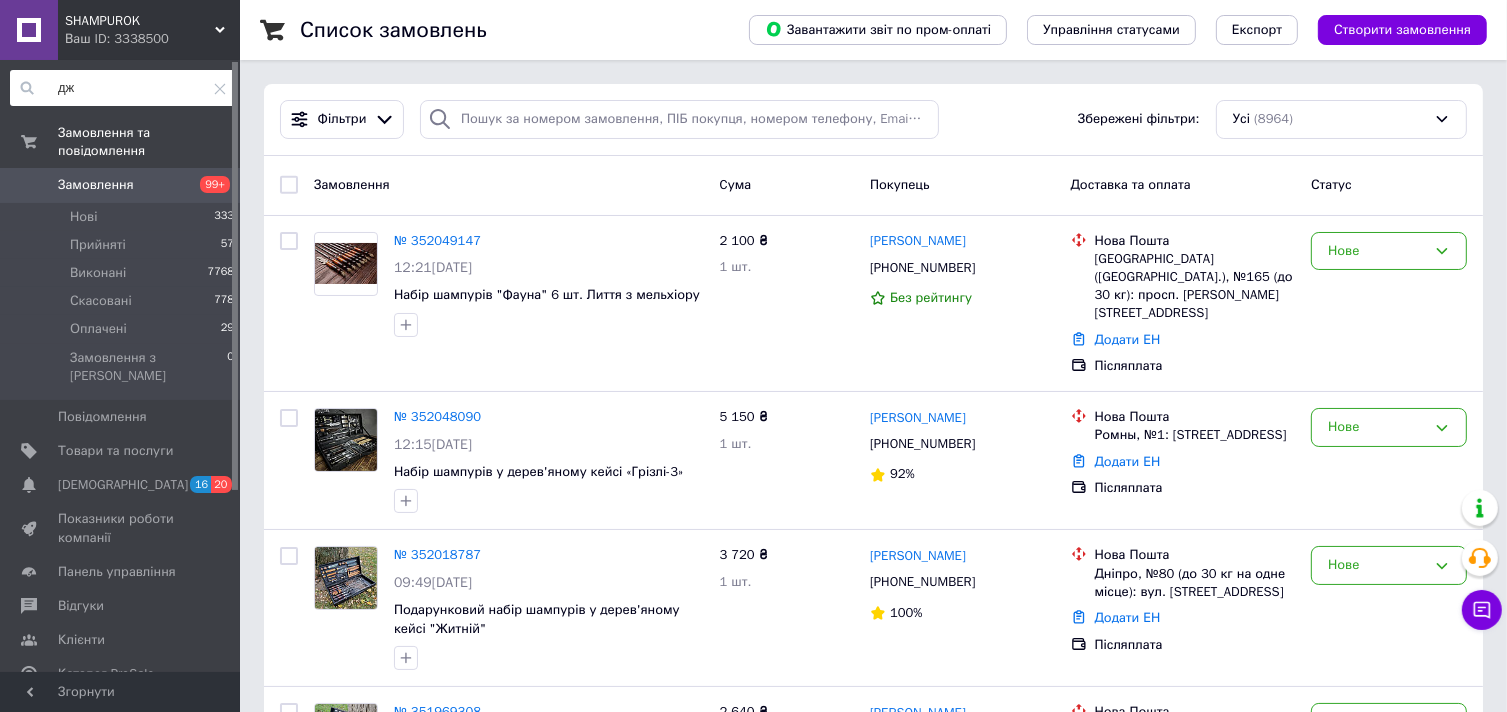 type on "д" 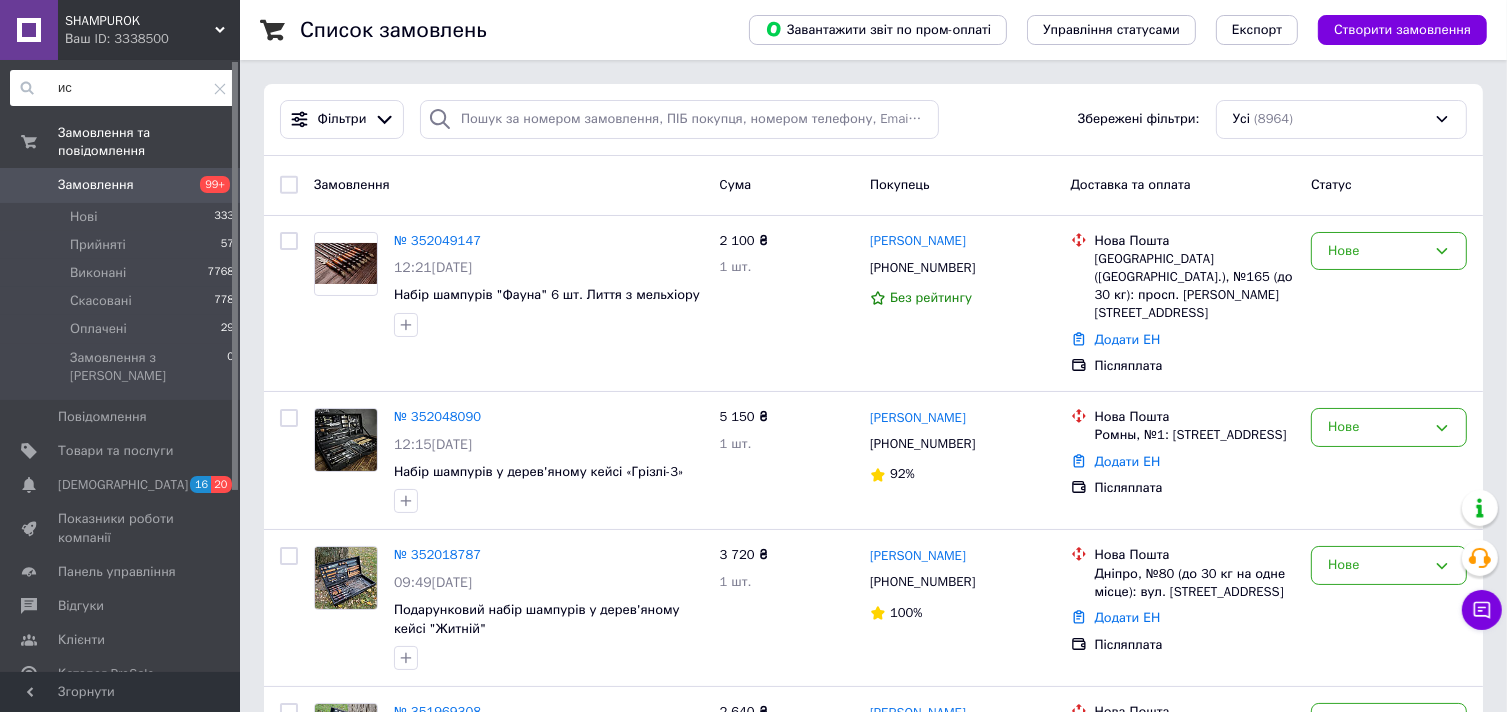 type on "и" 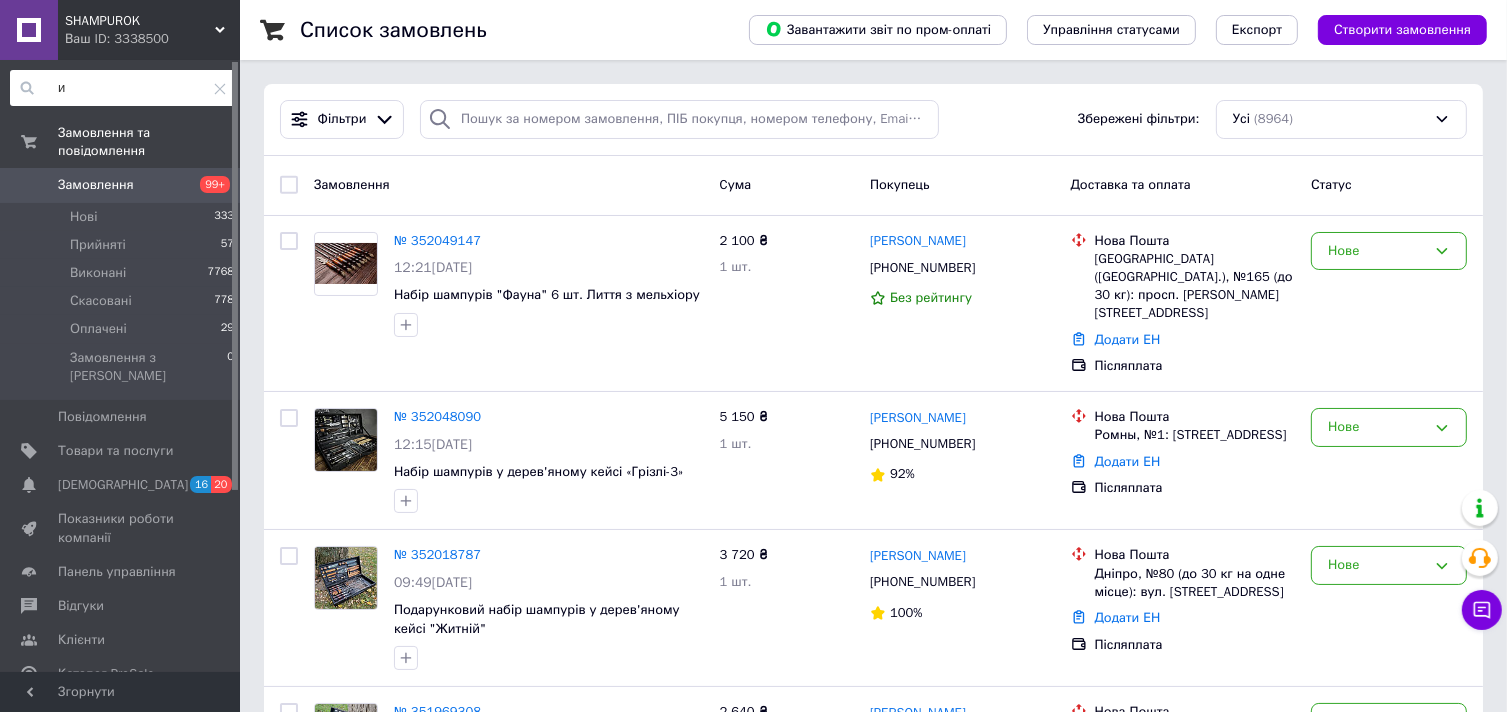 type 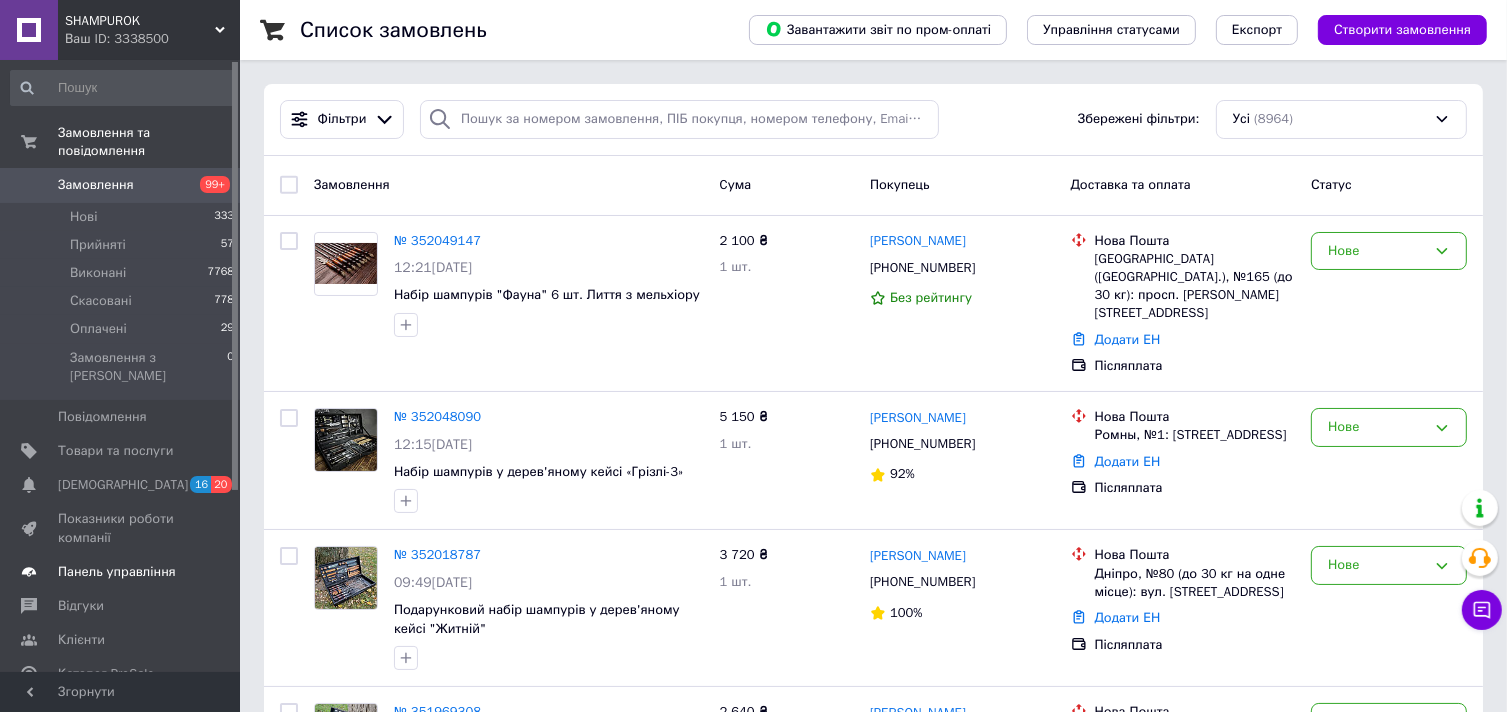 click on "Панель управління" at bounding box center (117, 572) 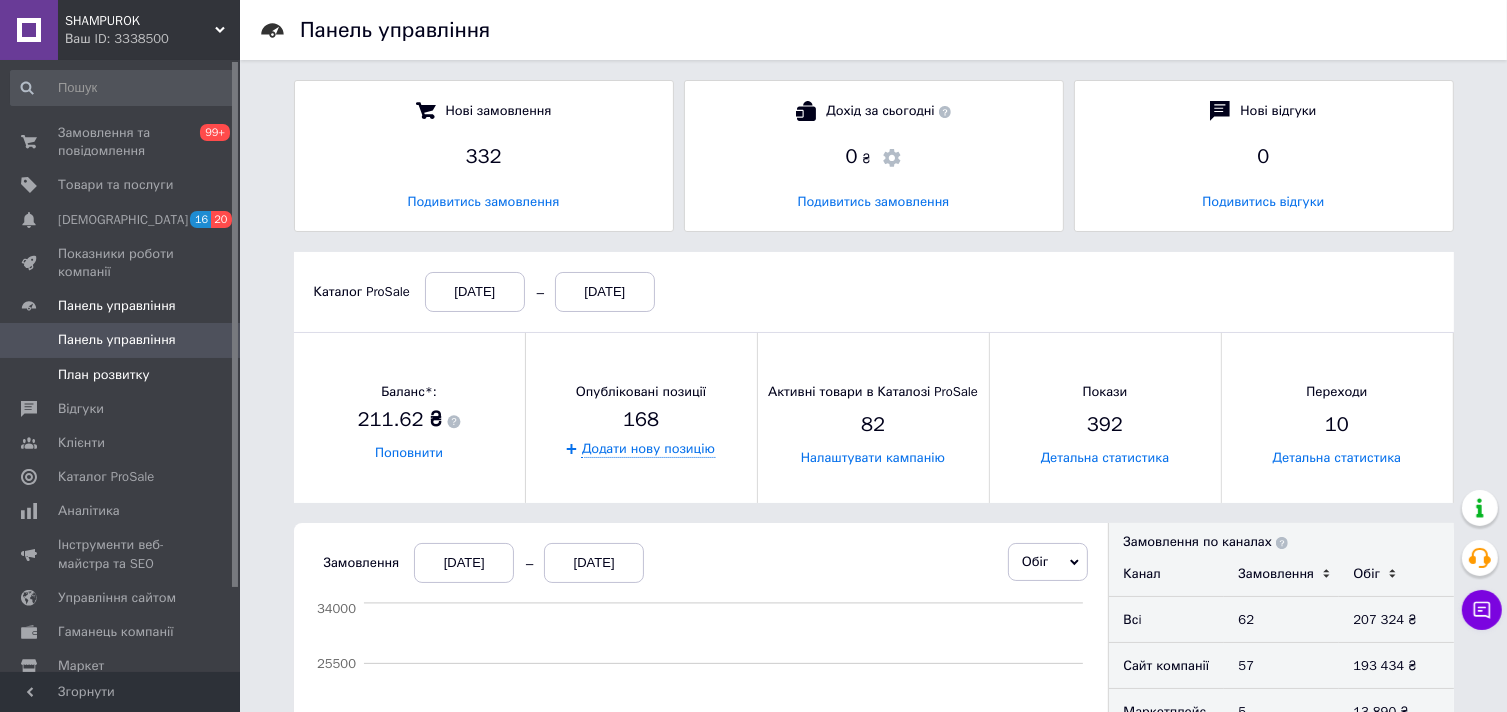 scroll, scrollTop: 10, scrollLeft: 9, axis: both 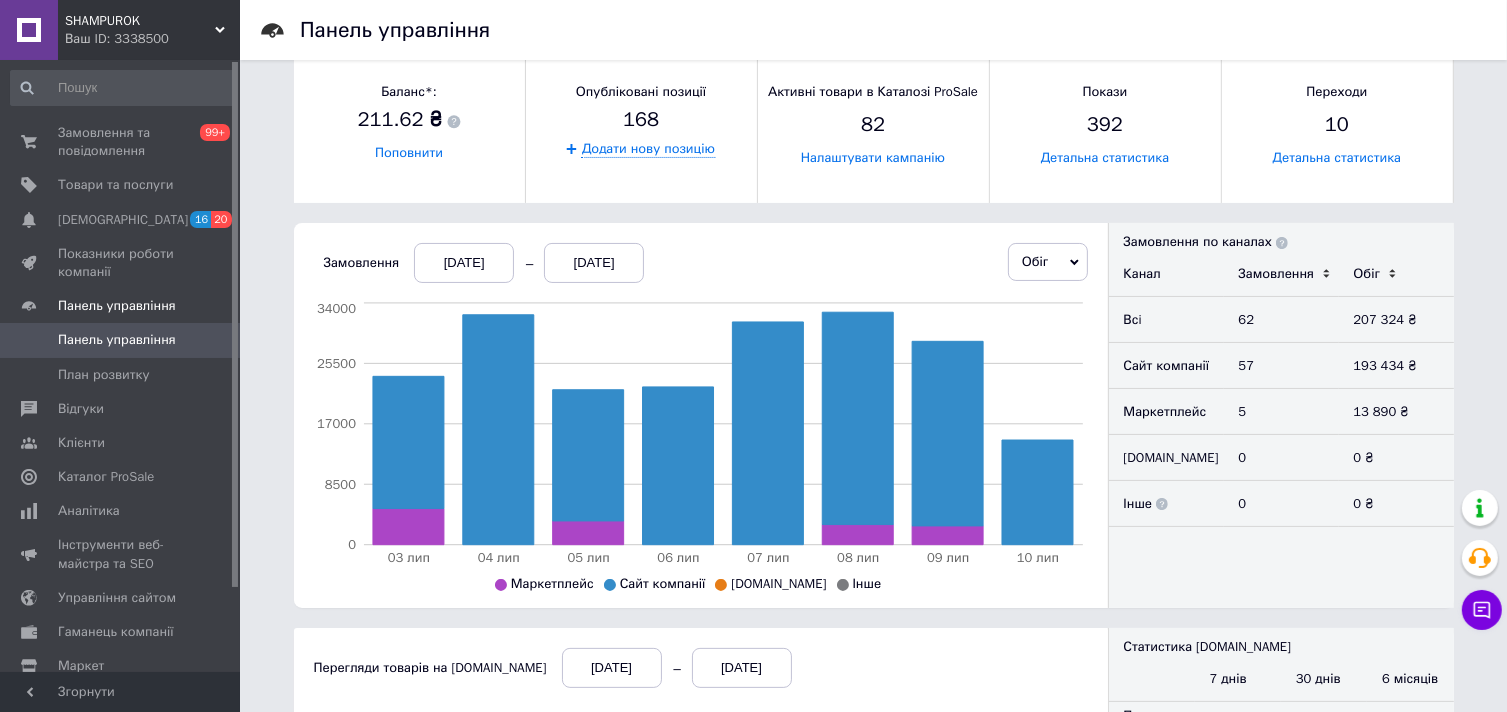 click on "Обіг" at bounding box center [1035, 261] 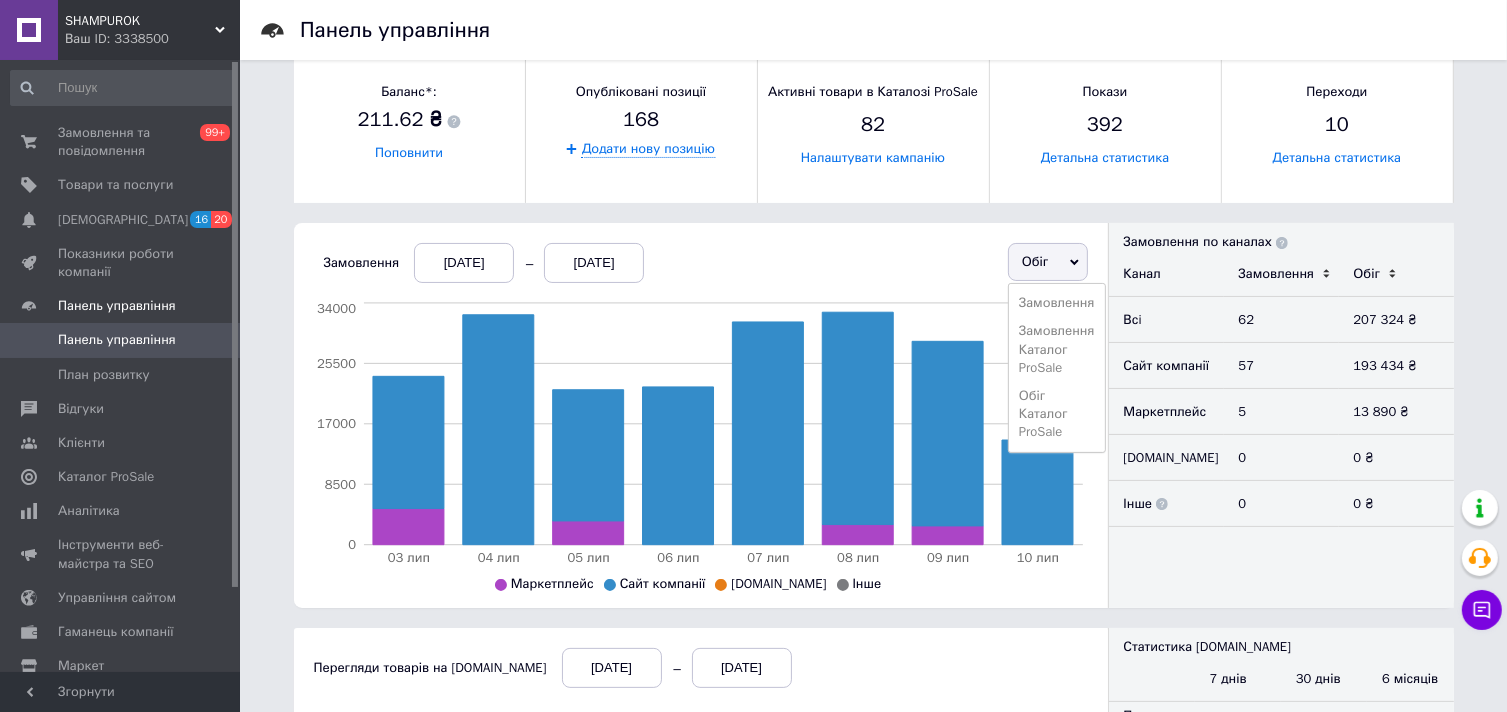click on "Обіг" at bounding box center [1035, 261] 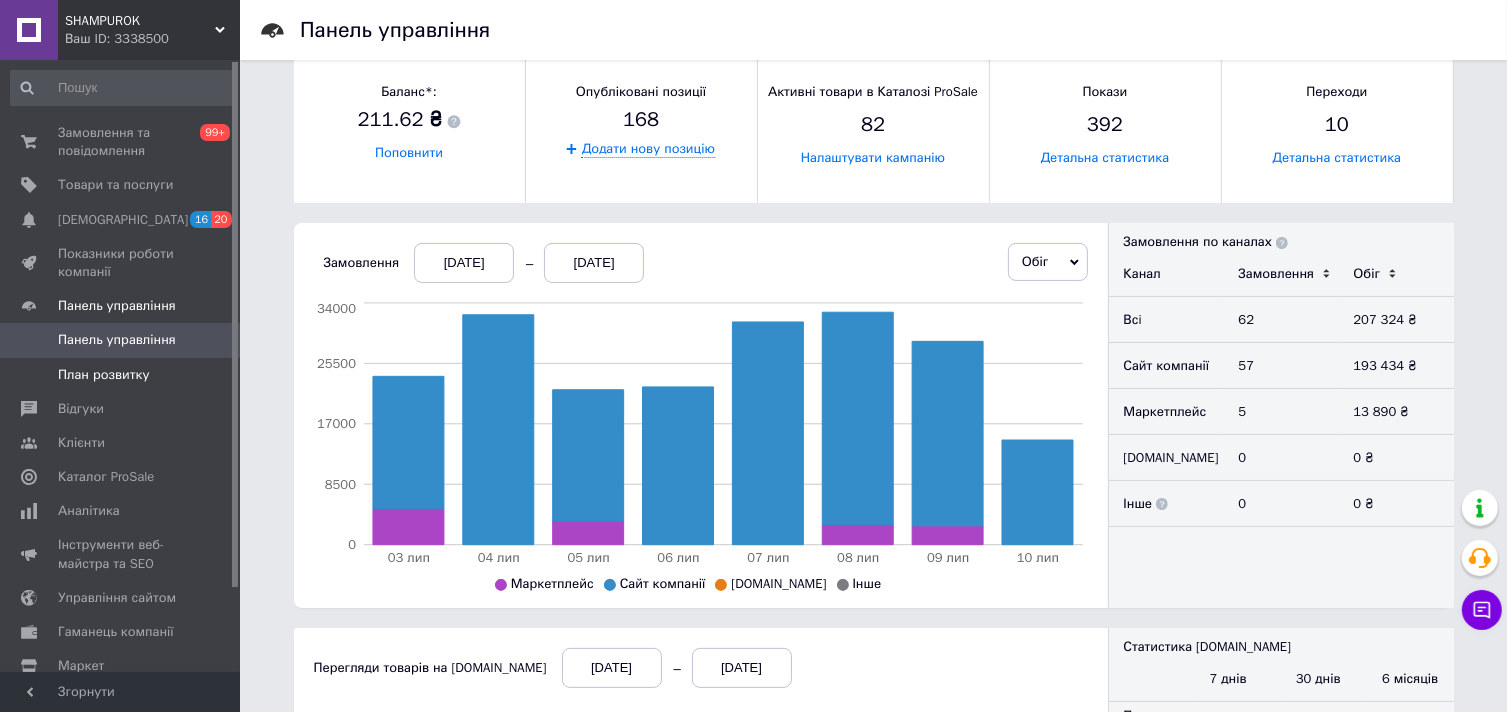 click on "План розвитку" at bounding box center (103, 375) 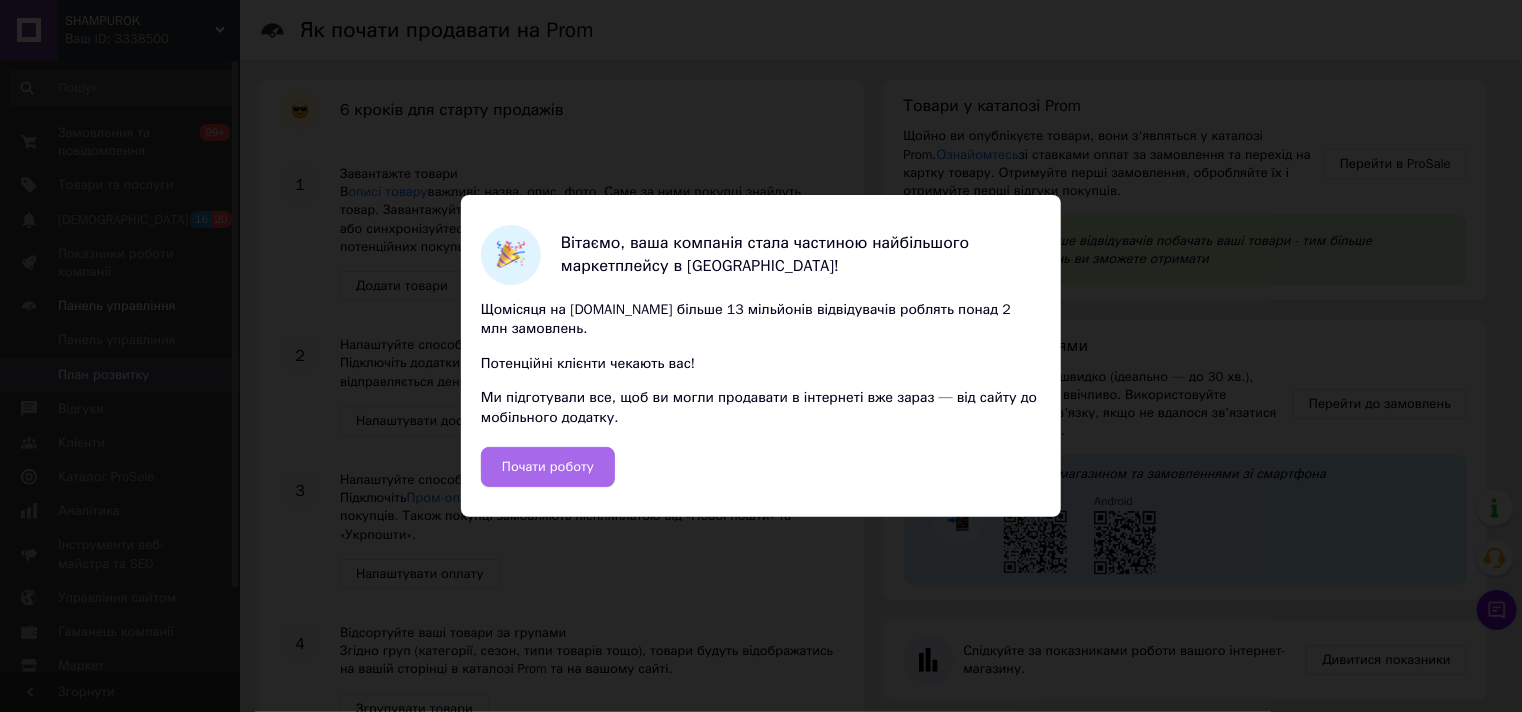 click on "Почати роботу" at bounding box center [548, 467] 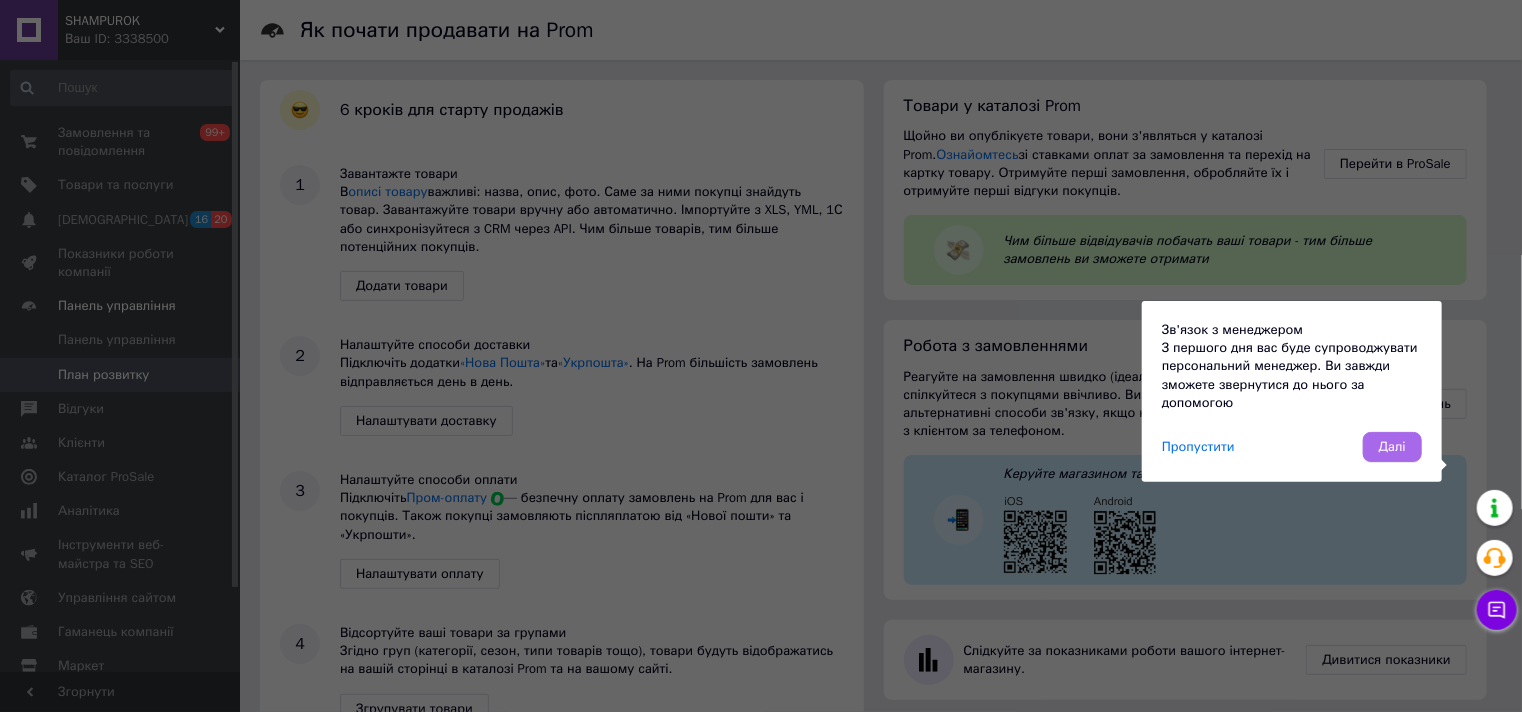 click on "Далі" at bounding box center [1392, 447] 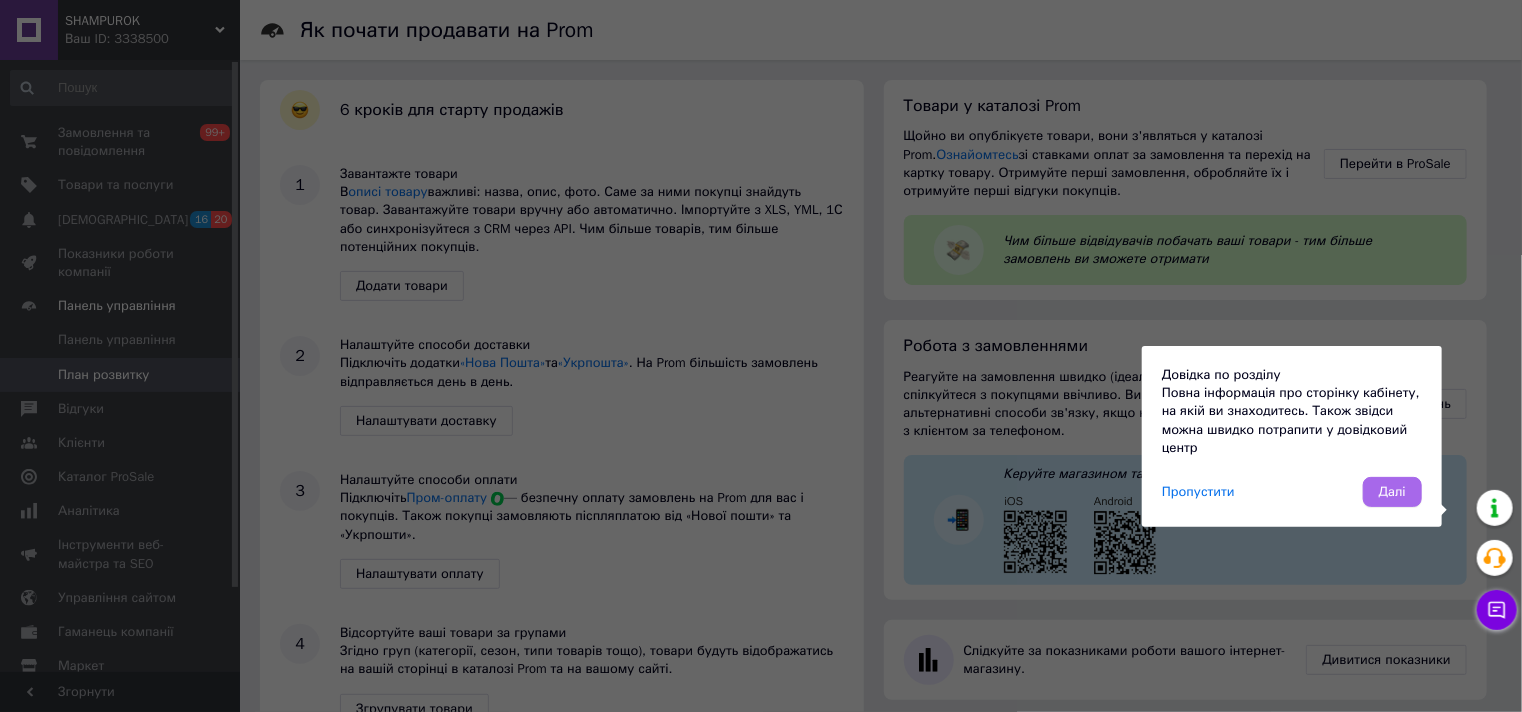 click on "Далі" at bounding box center [1392, 492] 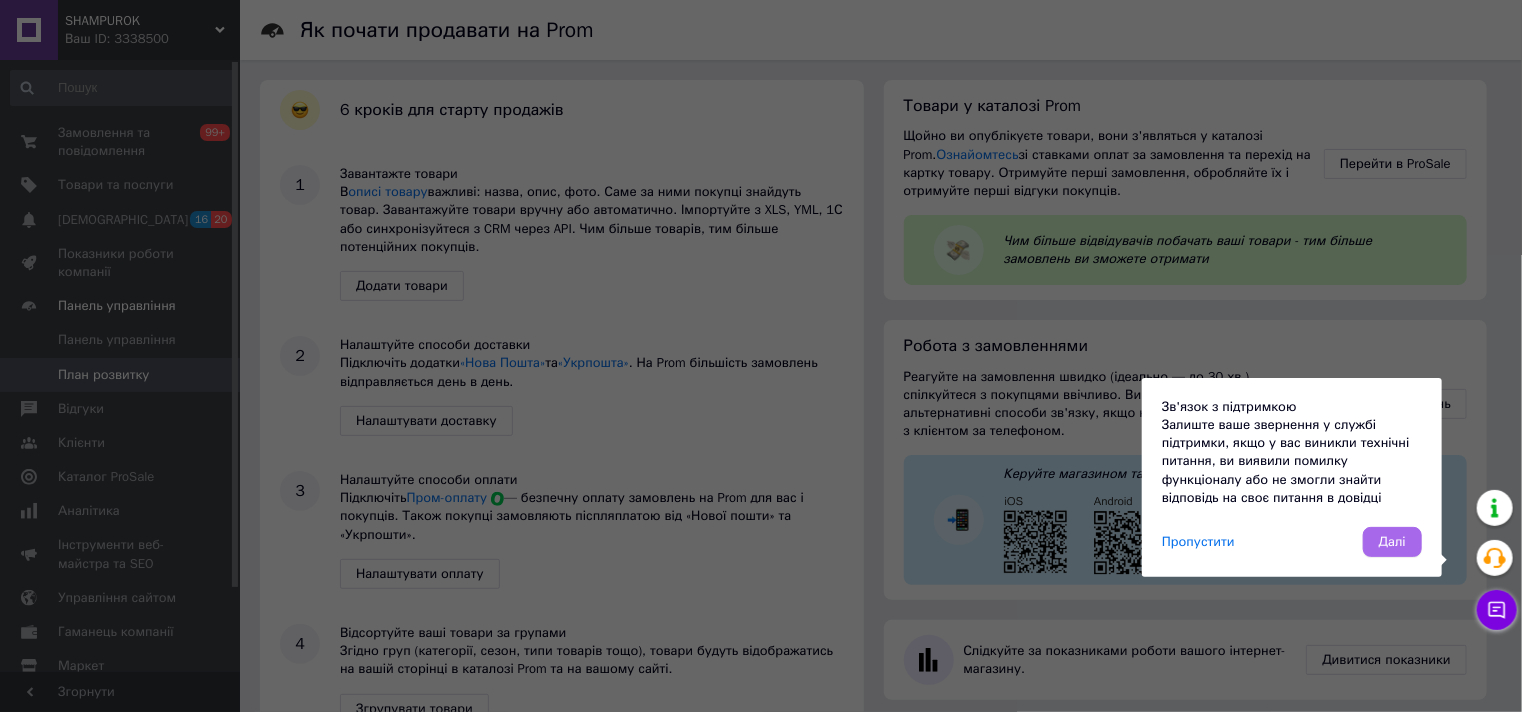 click on "Далі" at bounding box center (1392, 542) 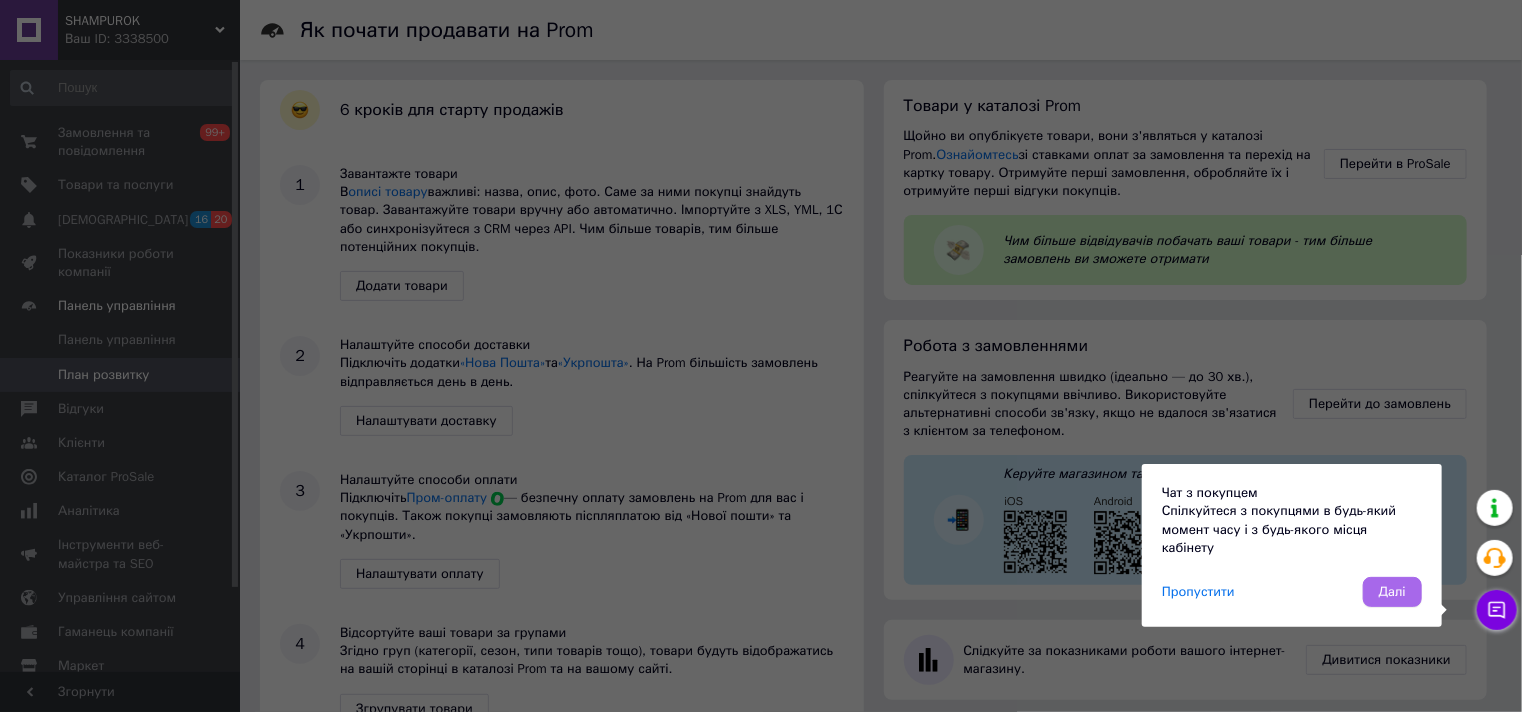 click on "Далі" at bounding box center (1392, 592) 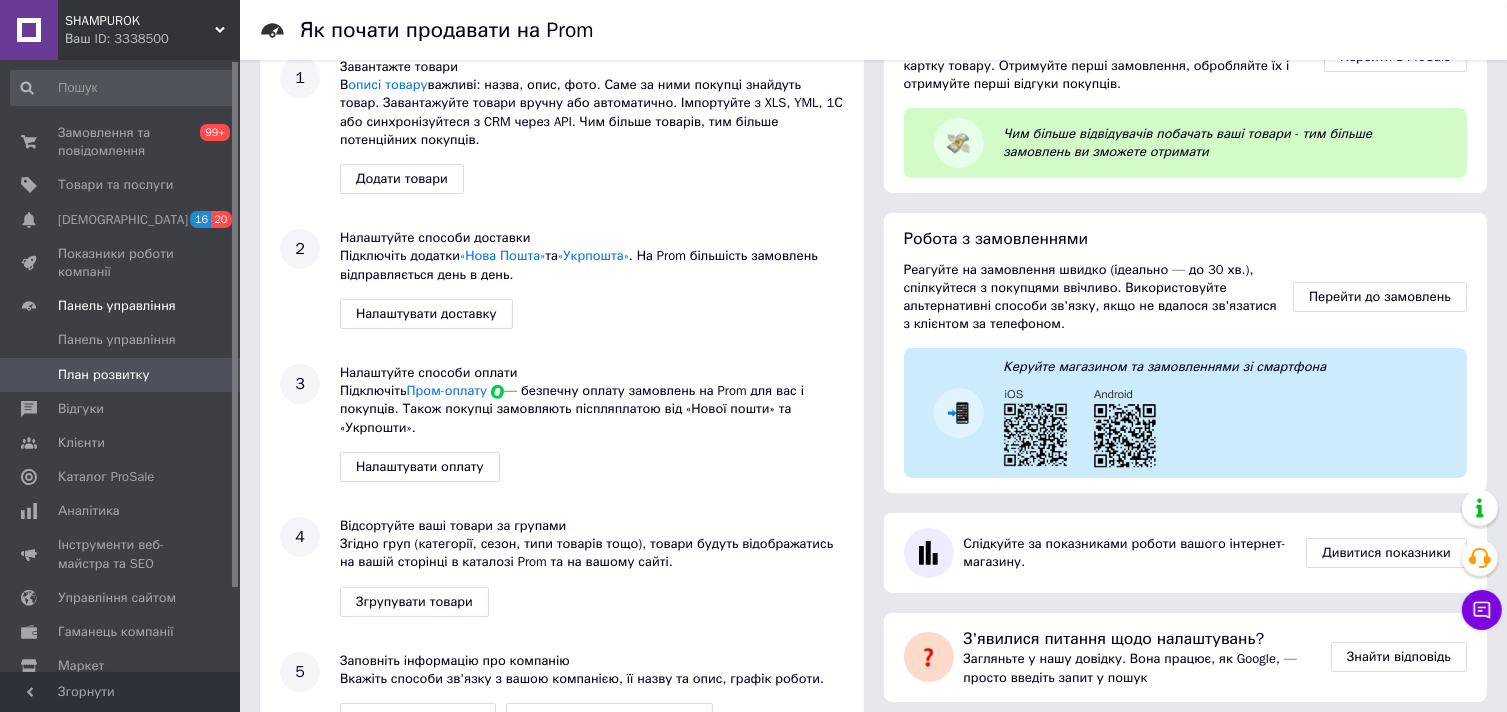 scroll, scrollTop: 200, scrollLeft: 0, axis: vertical 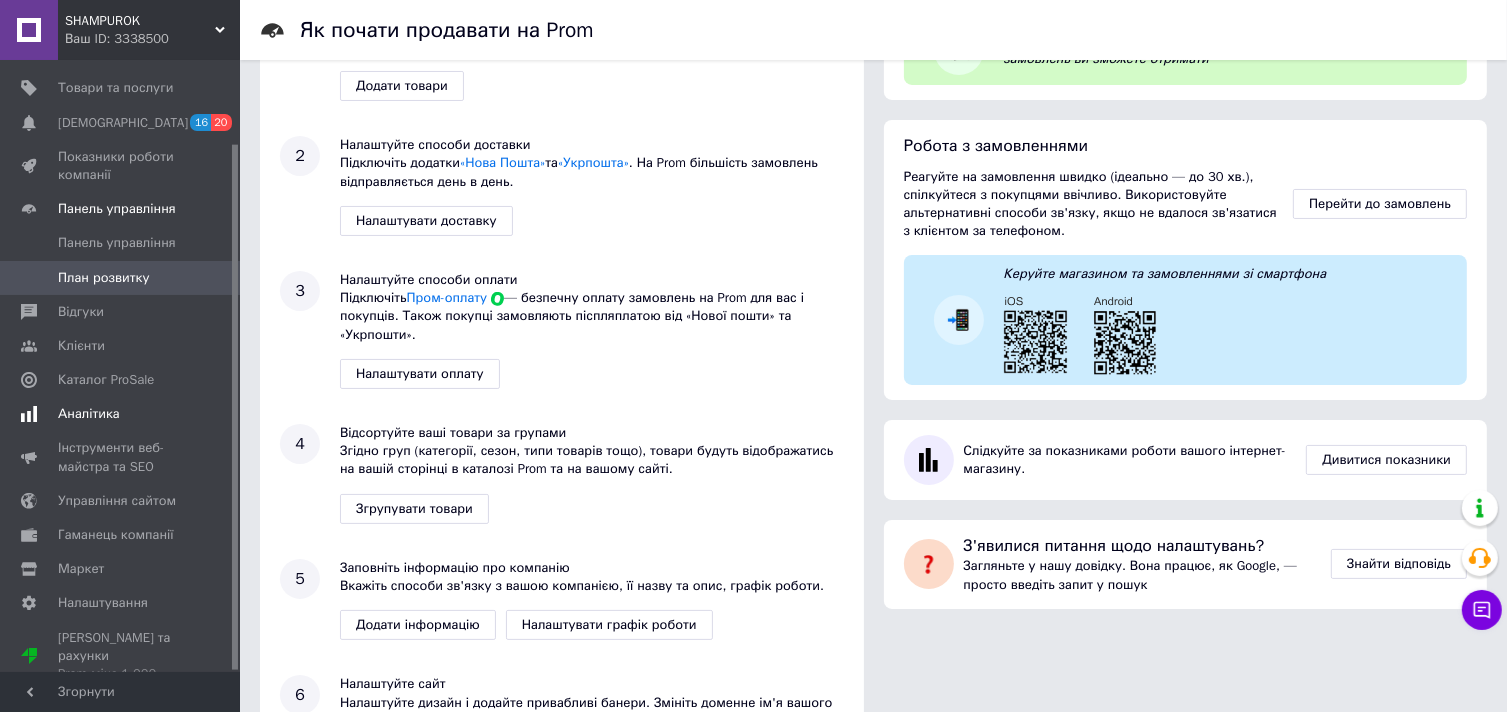 click on "Аналітика" at bounding box center (121, 414) 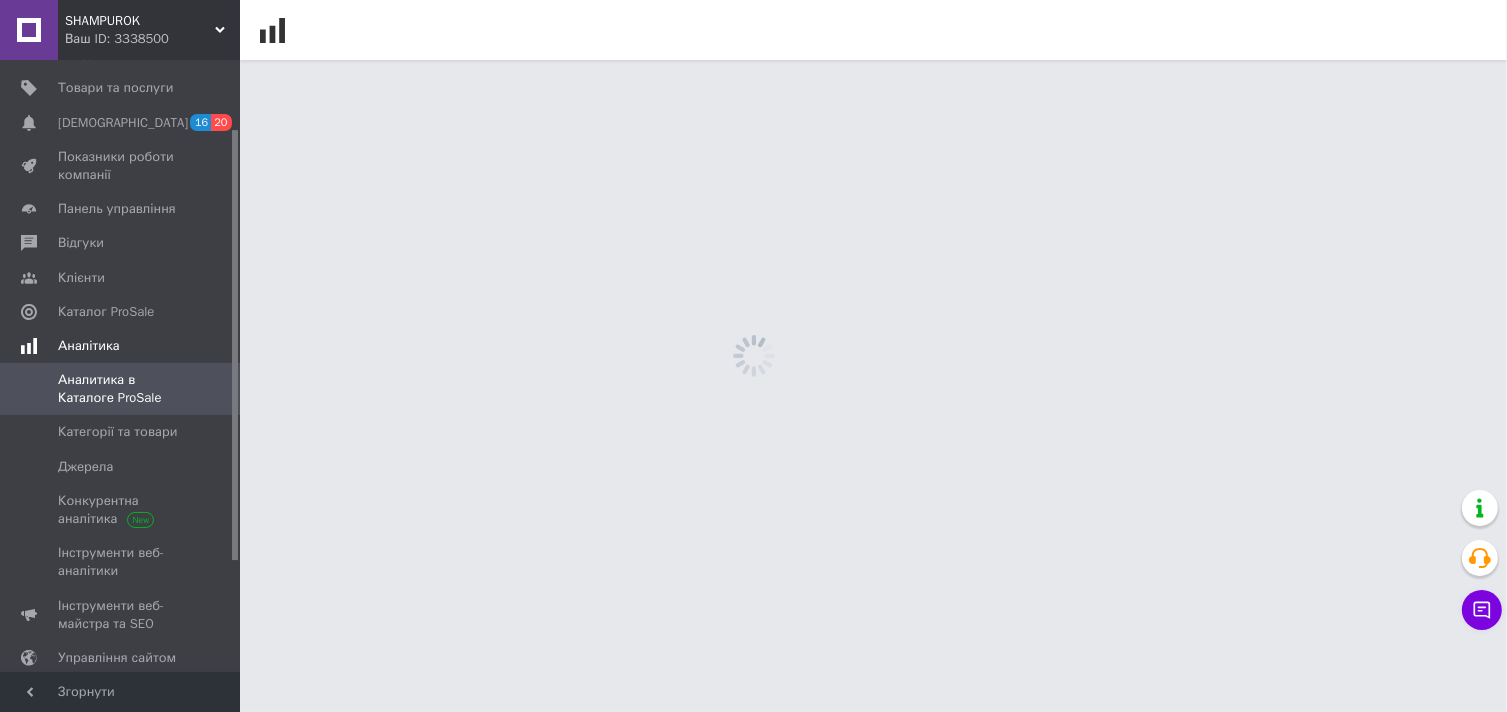 scroll, scrollTop: 0, scrollLeft: 0, axis: both 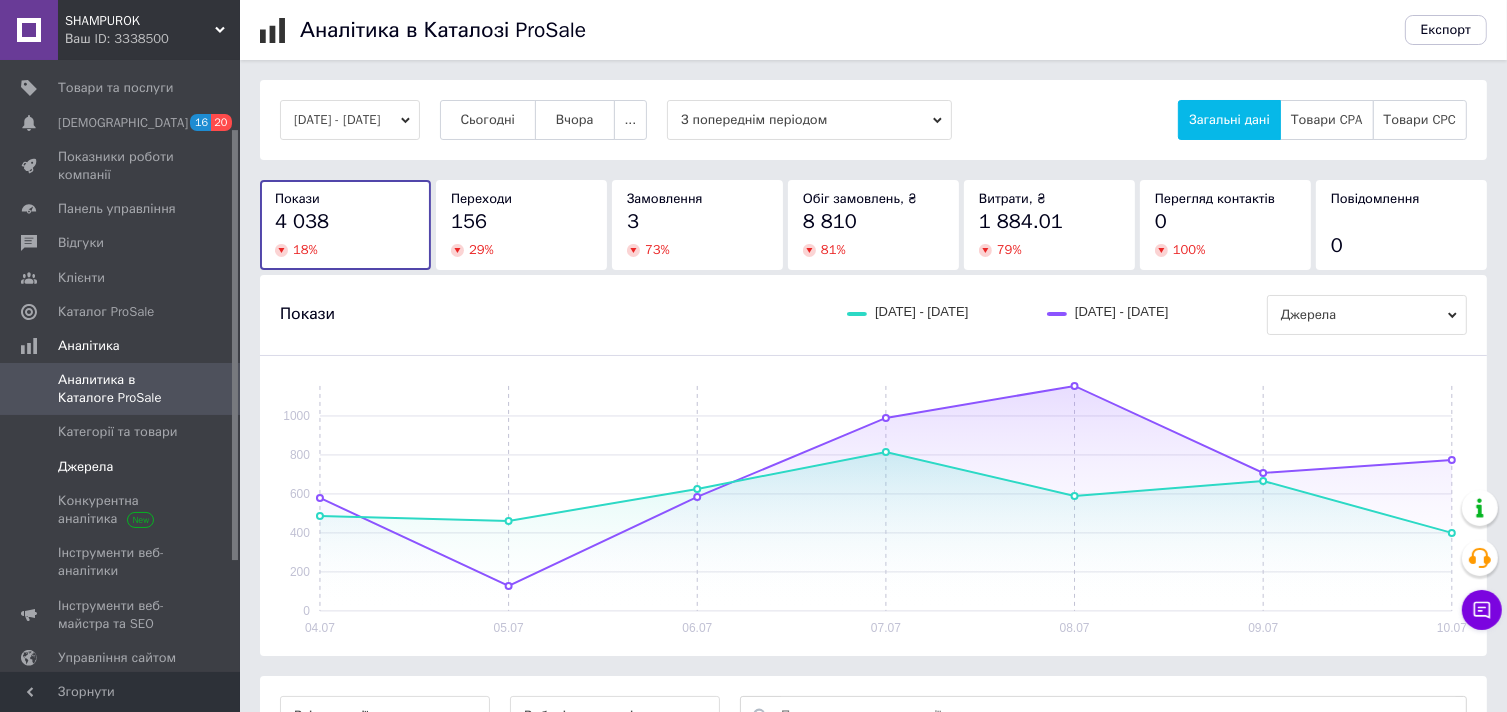click on "Джерела" at bounding box center [85, 467] 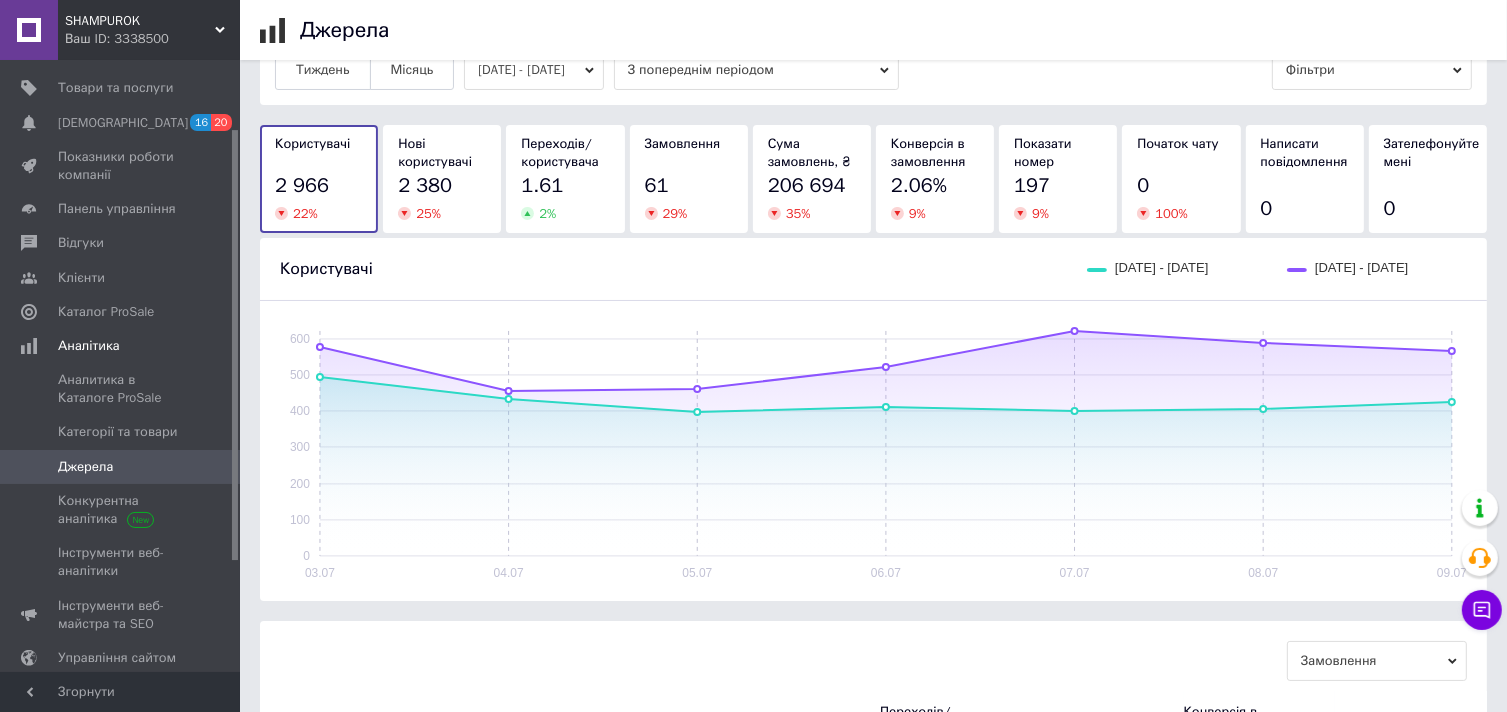 scroll, scrollTop: 0, scrollLeft: 0, axis: both 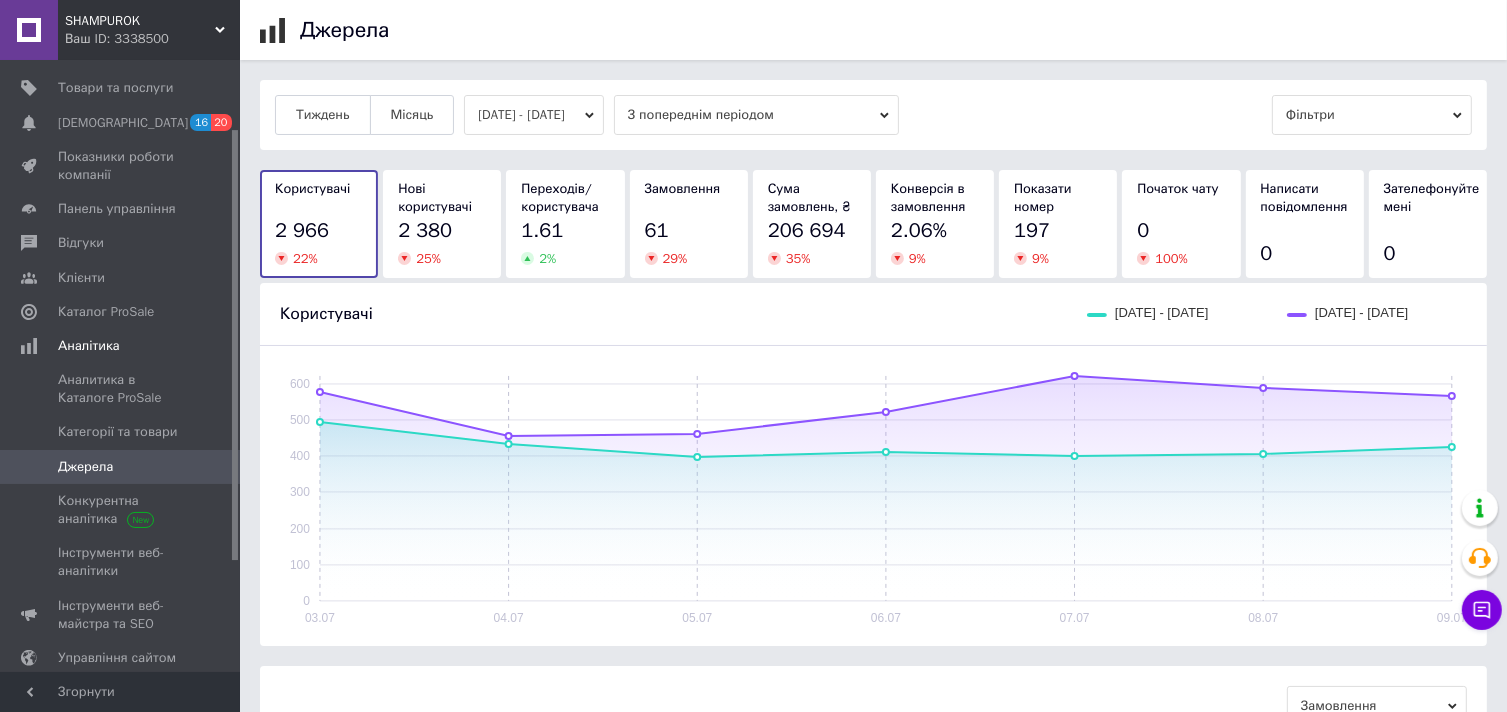 click on "03.07.2025 - 09.07.2025" at bounding box center [534, 115] 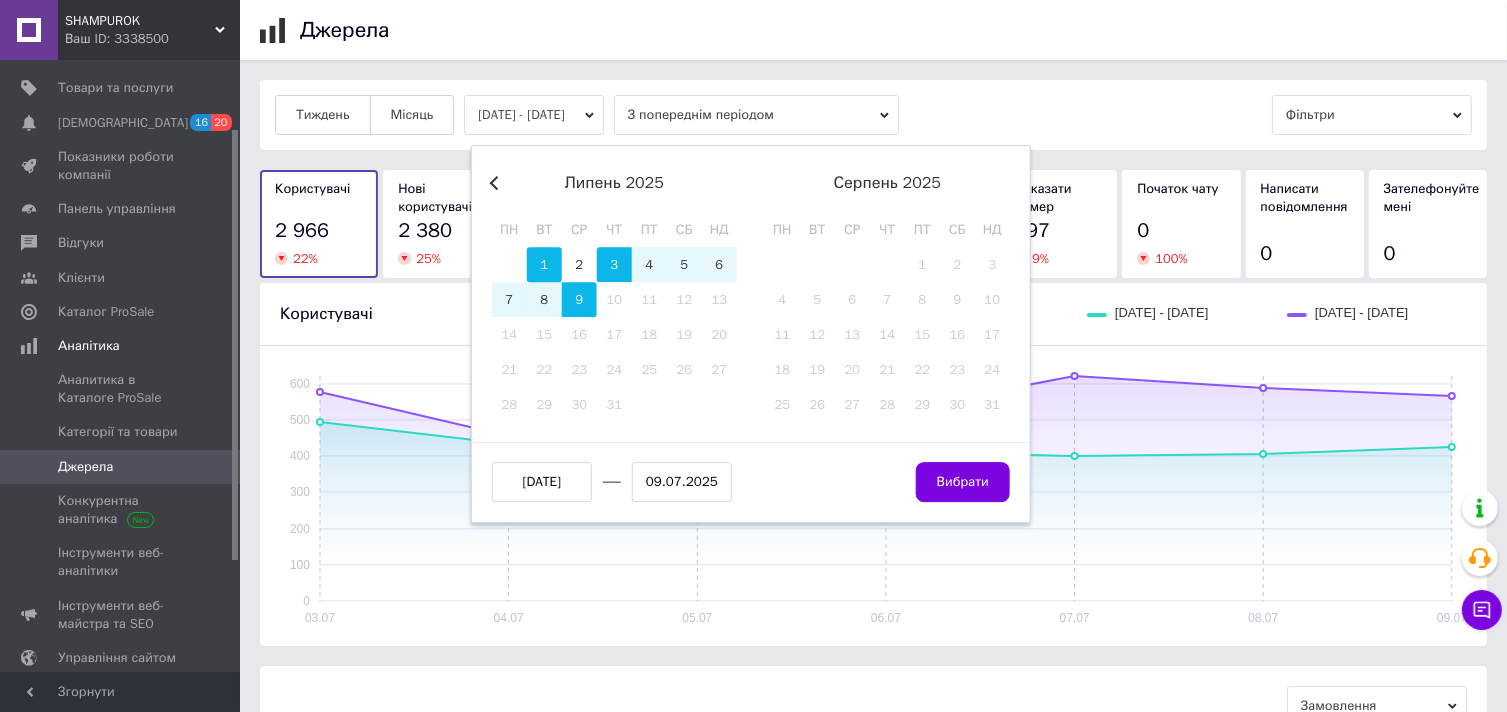 click on "1" at bounding box center [544, 264] 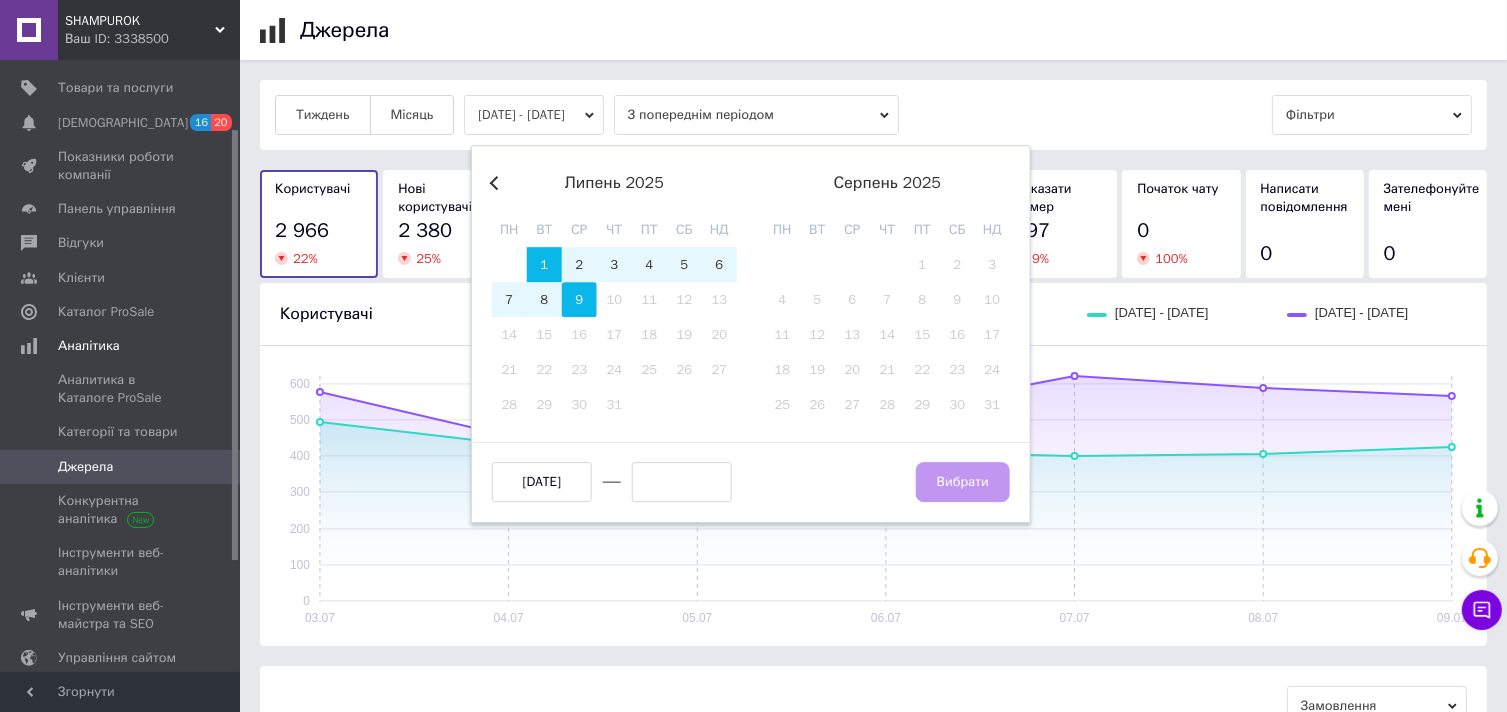 click on "9" at bounding box center [579, 299] 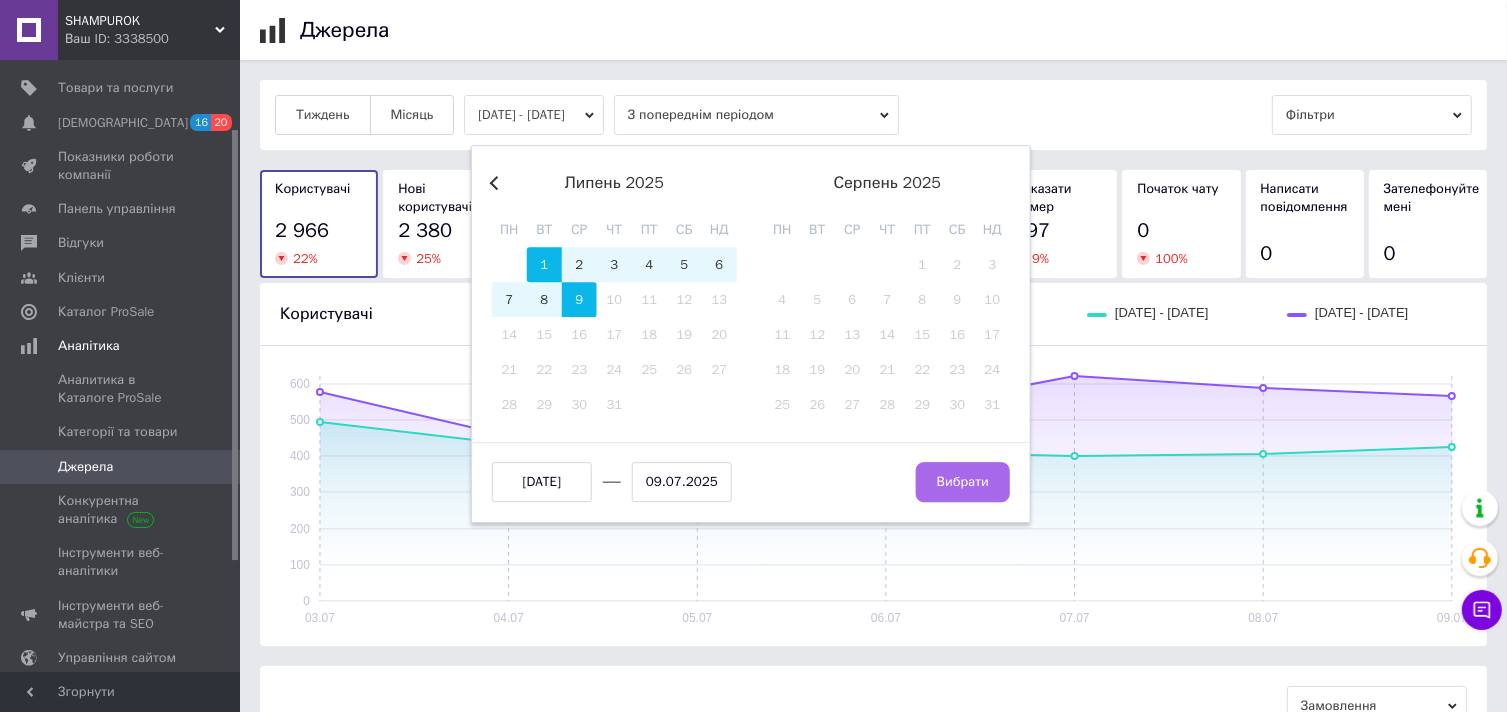 click on "Вибрати" at bounding box center [963, 482] 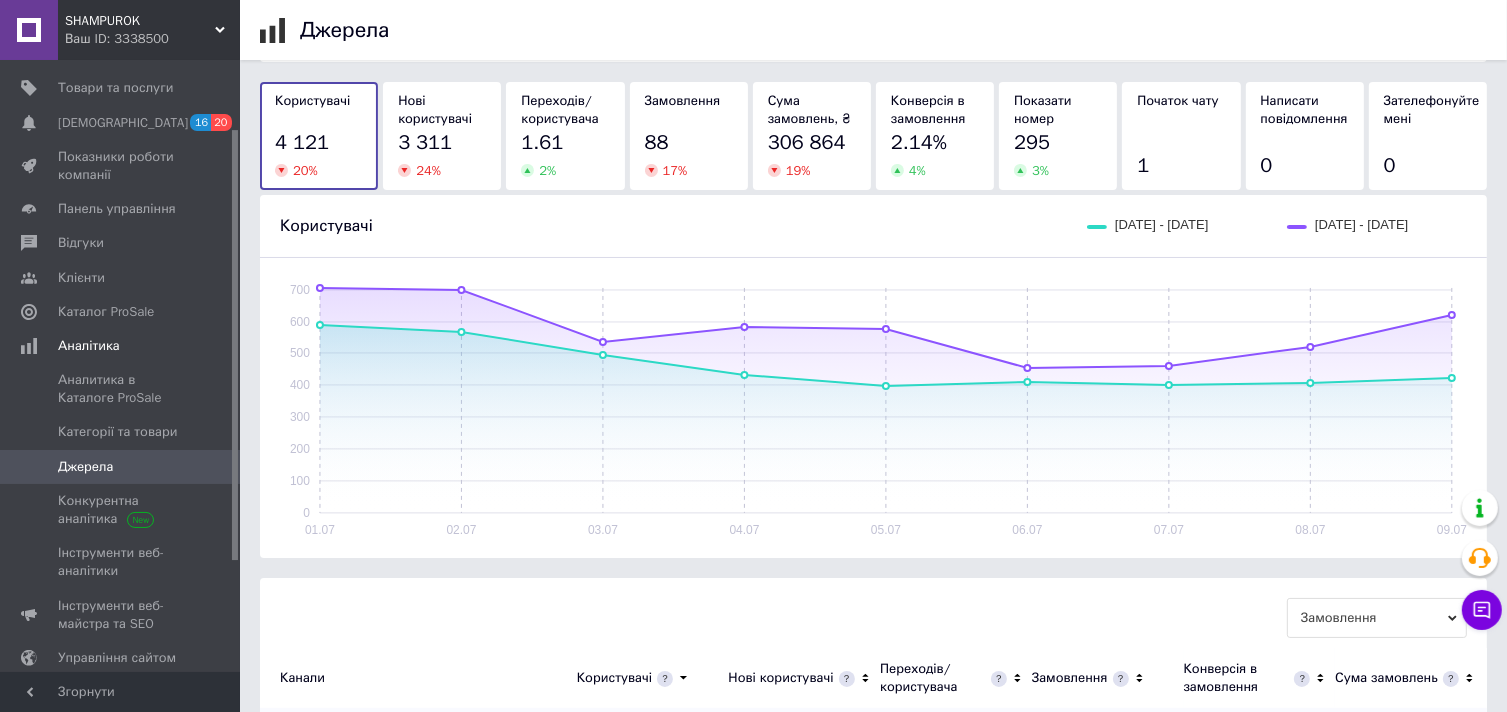 scroll, scrollTop: 0, scrollLeft: 0, axis: both 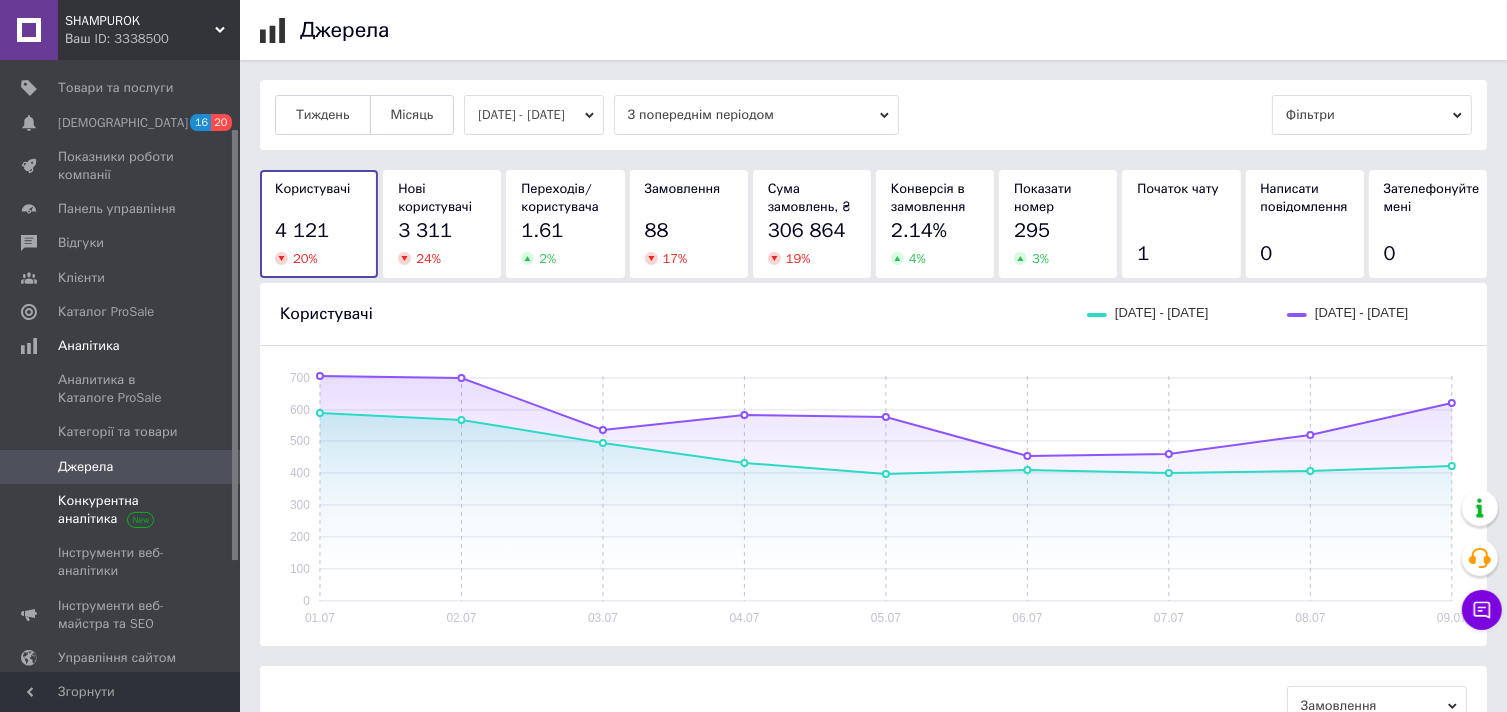 click on "Конкурентна аналітика" at bounding box center [121, 510] 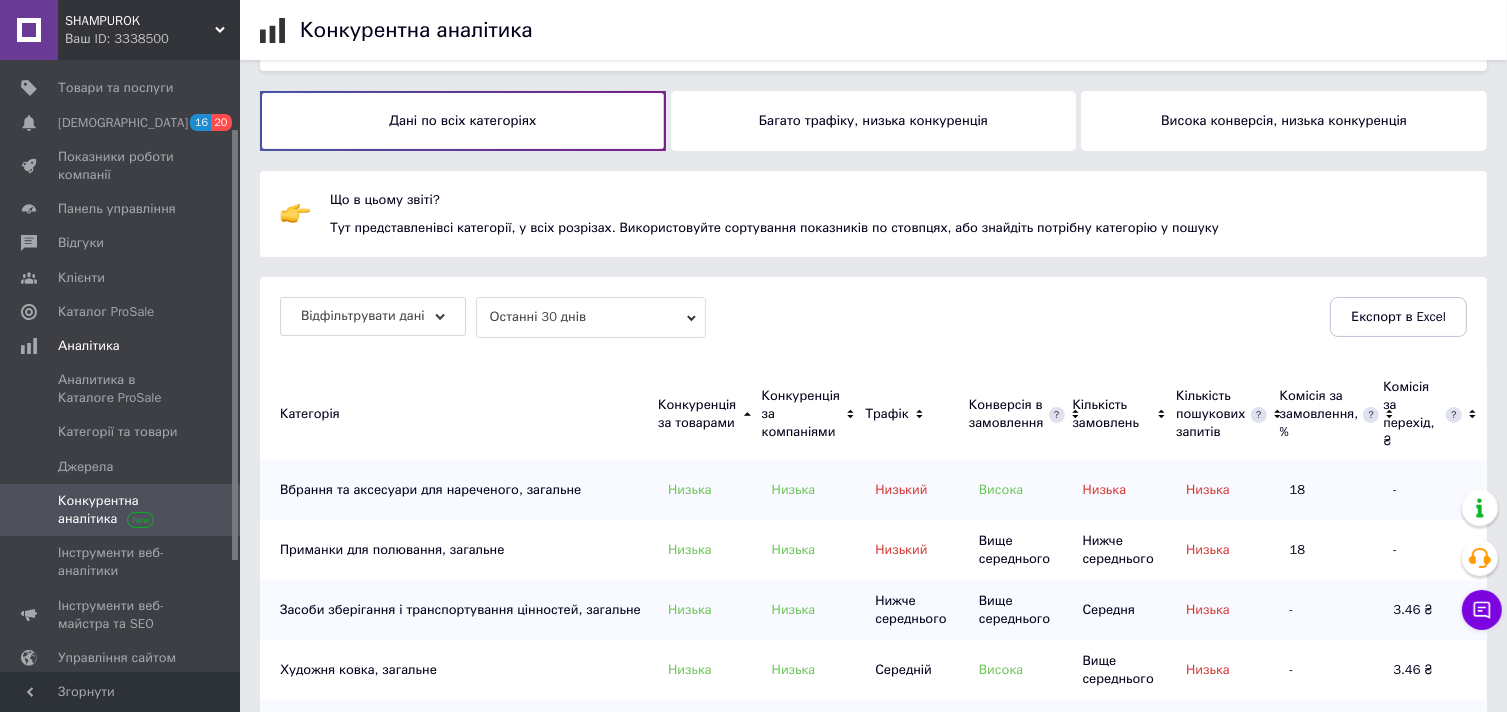 scroll, scrollTop: 200, scrollLeft: 0, axis: vertical 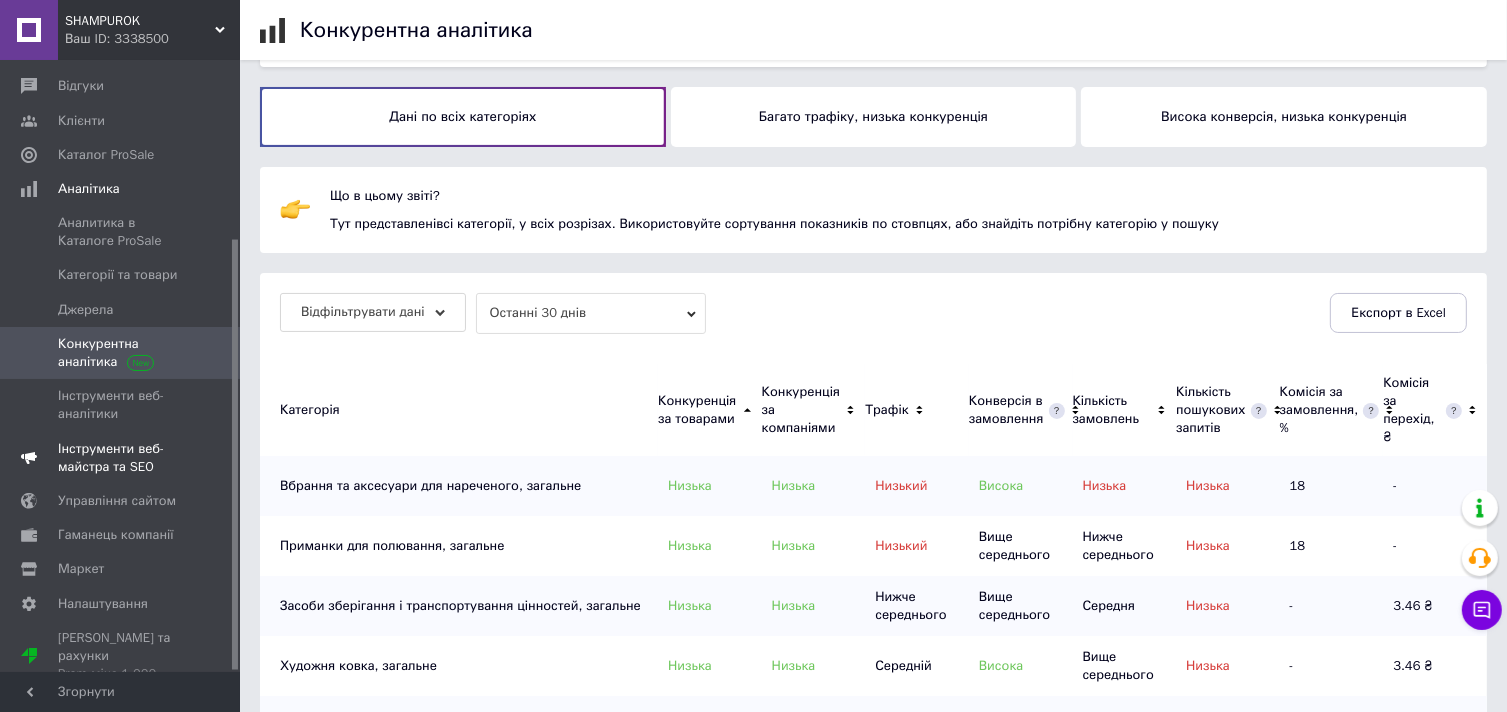 click on "Інструменти веб-майстра та SEO" at bounding box center (121, 458) 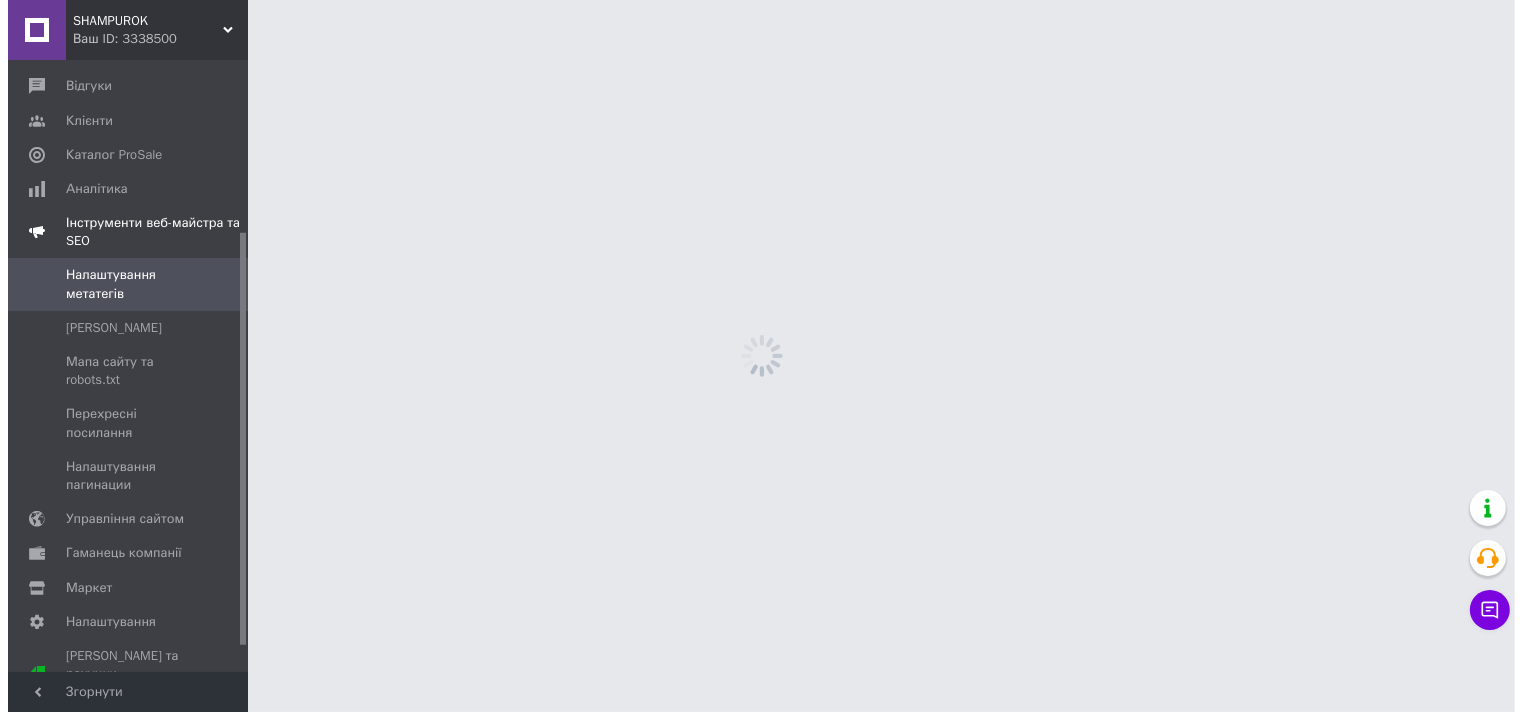 scroll, scrollTop: 0, scrollLeft: 0, axis: both 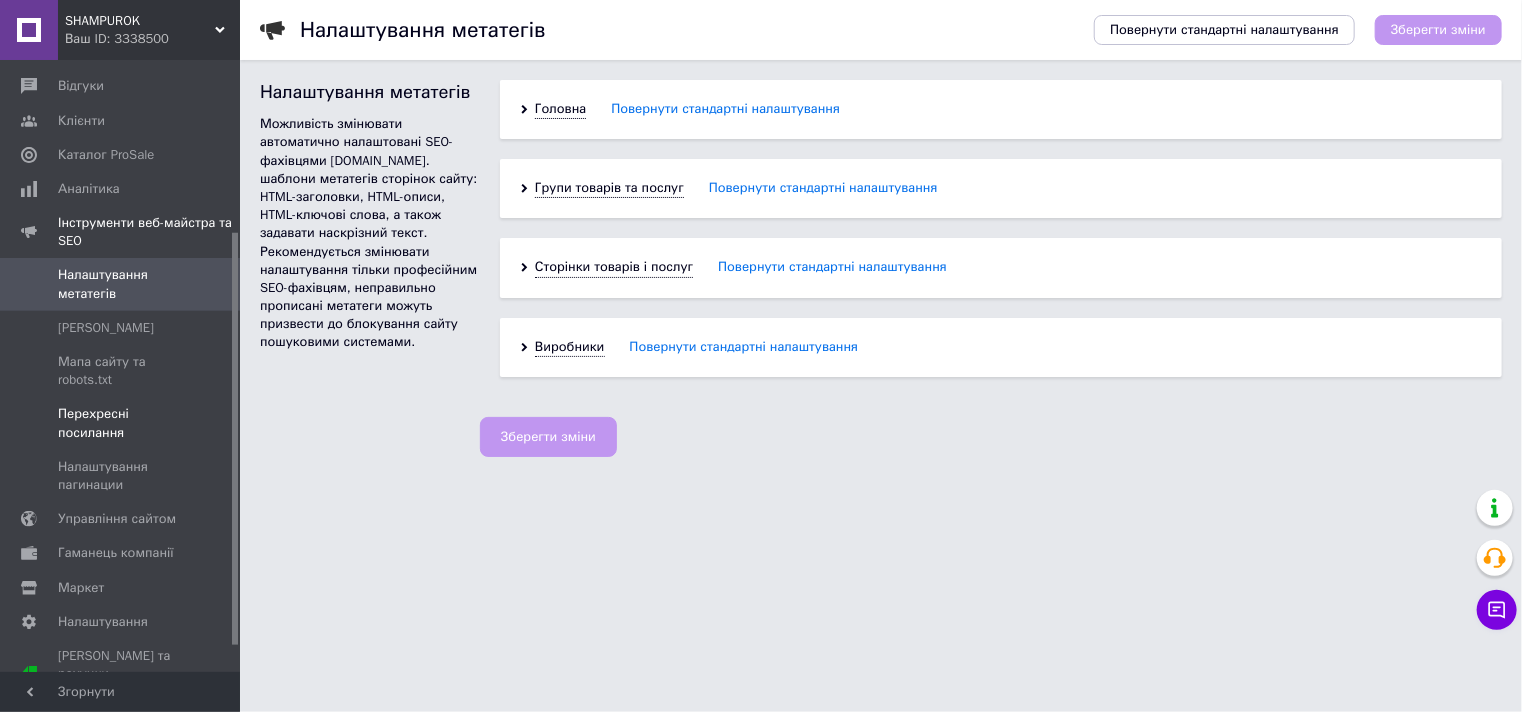 click on "Перехресні посилання" at bounding box center [121, 423] 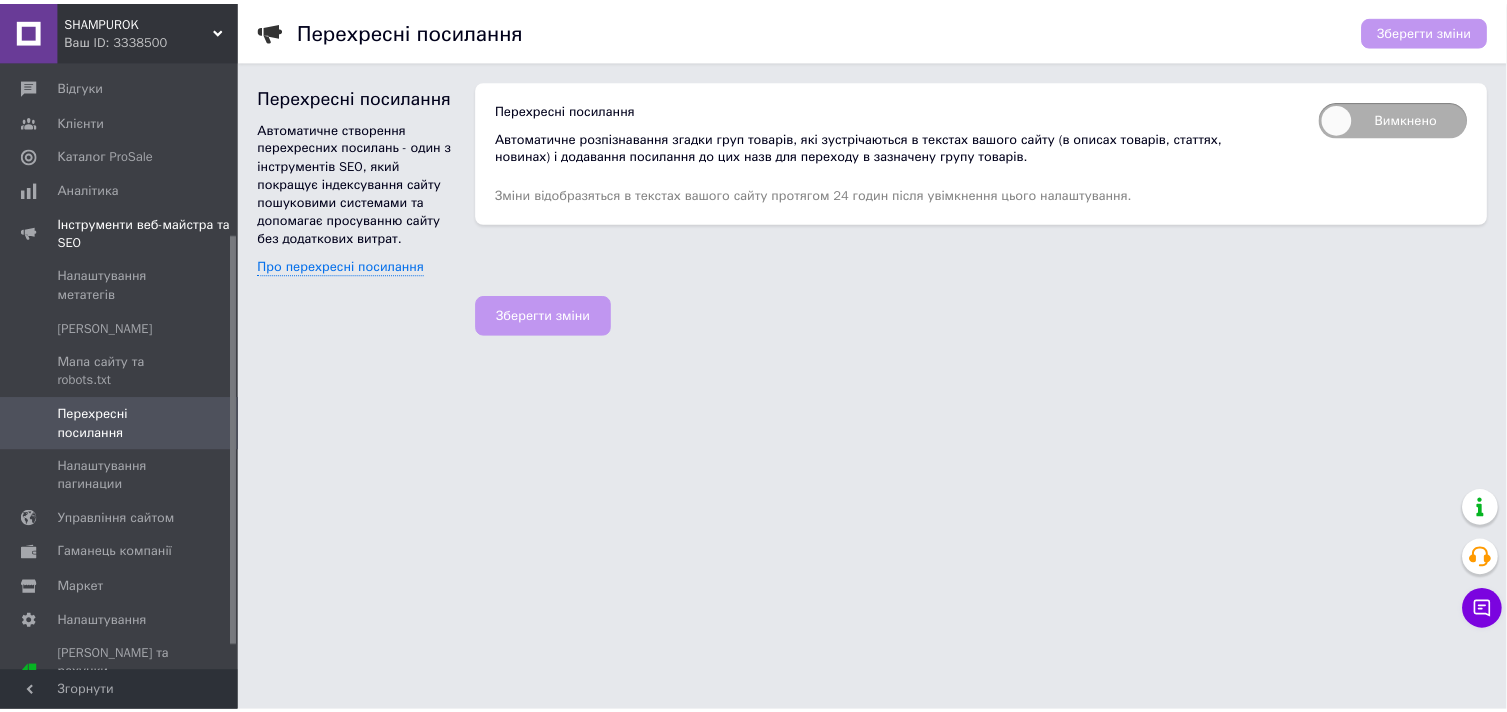 scroll, scrollTop: 291, scrollLeft: 0, axis: vertical 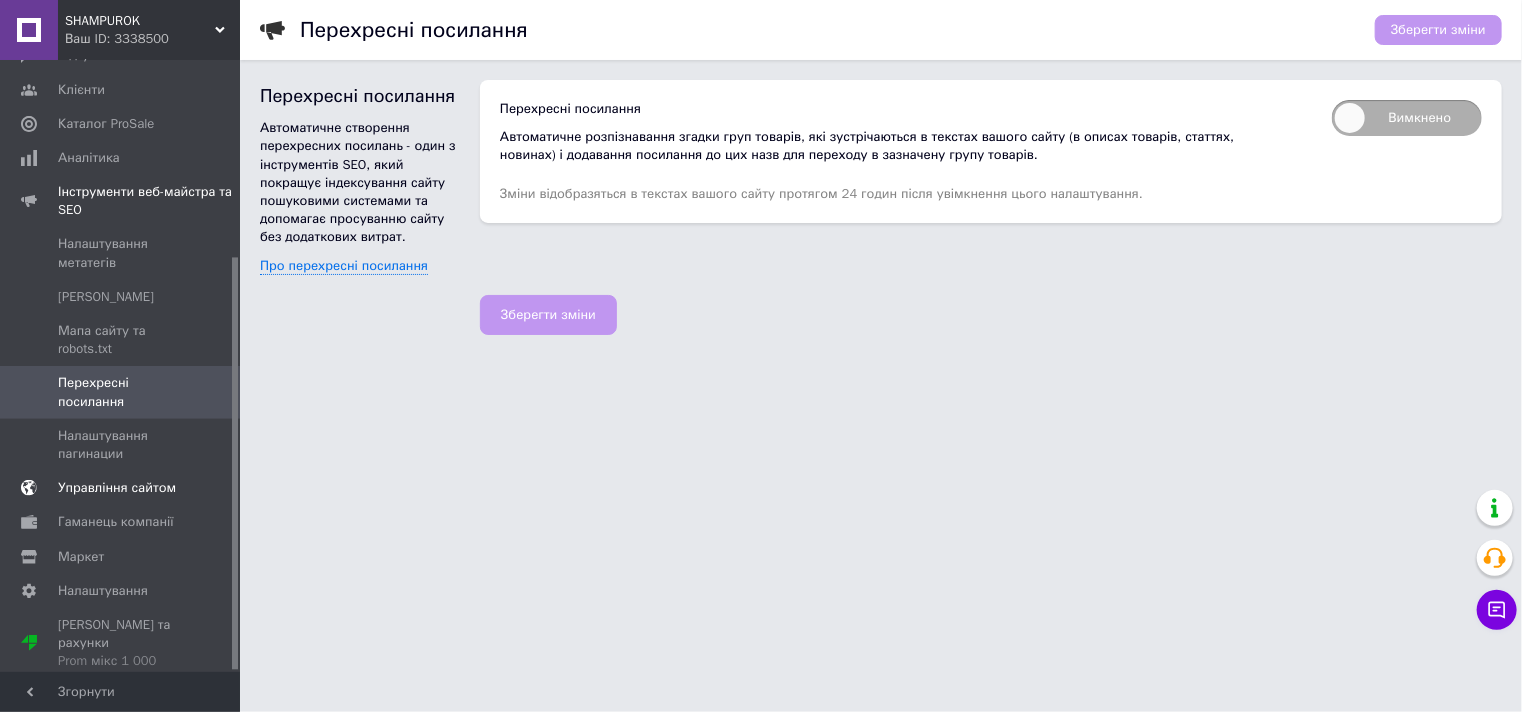 click on "Управління сайтом" at bounding box center [117, 488] 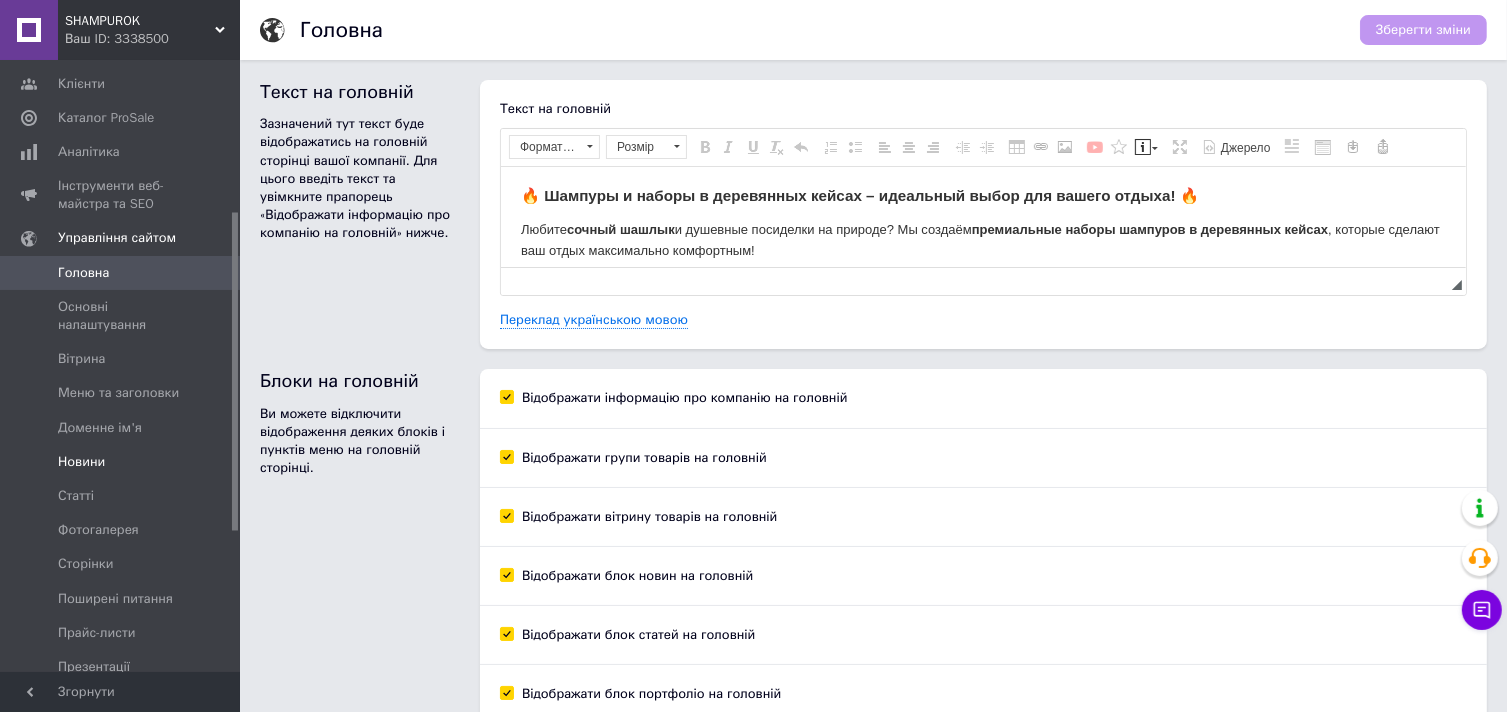 scroll, scrollTop: 0, scrollLeft: 0, axis: both 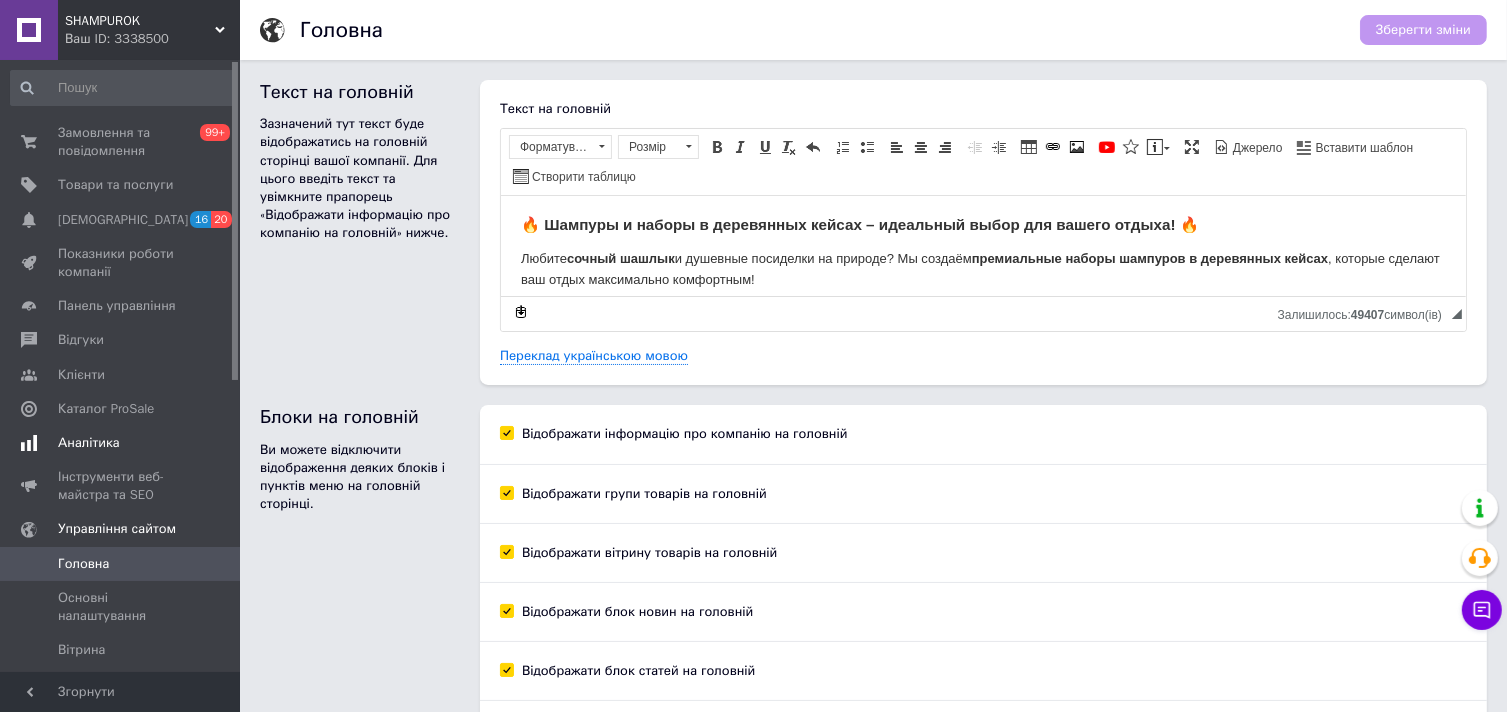 click on "Аналітика" at bounding box center (89, 443) 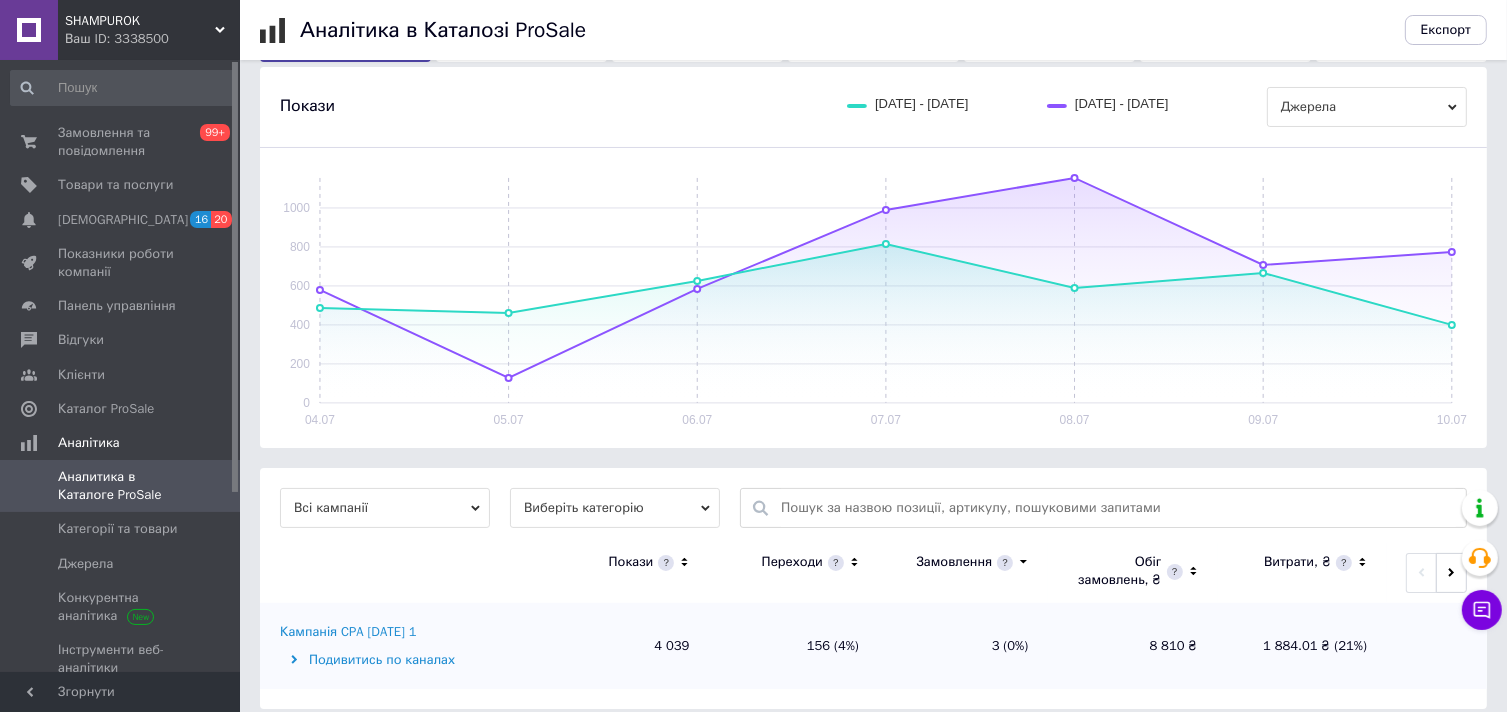 scroll, scrollTop: 224, scrollLeft: 0, axis: vertical 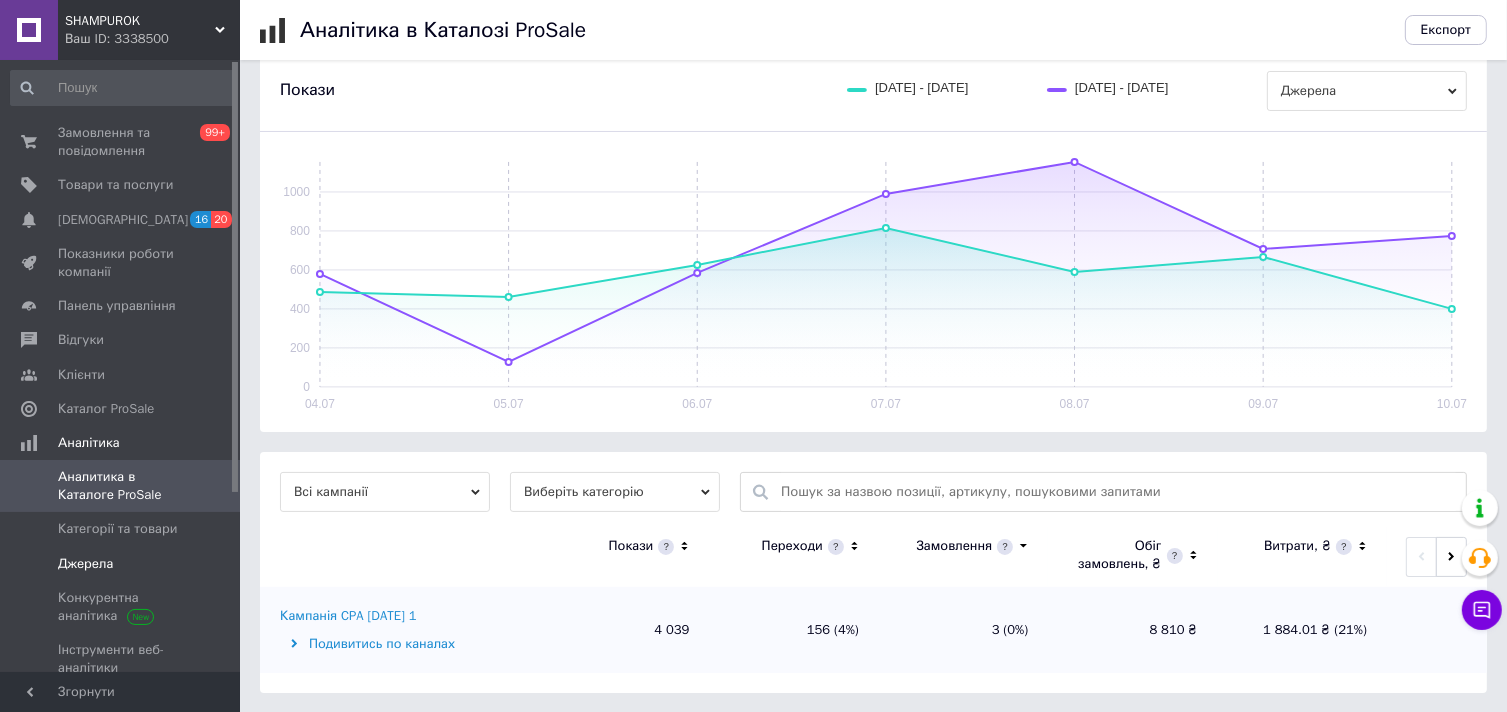 click on "Джерела" at bounding box center (121, 564) 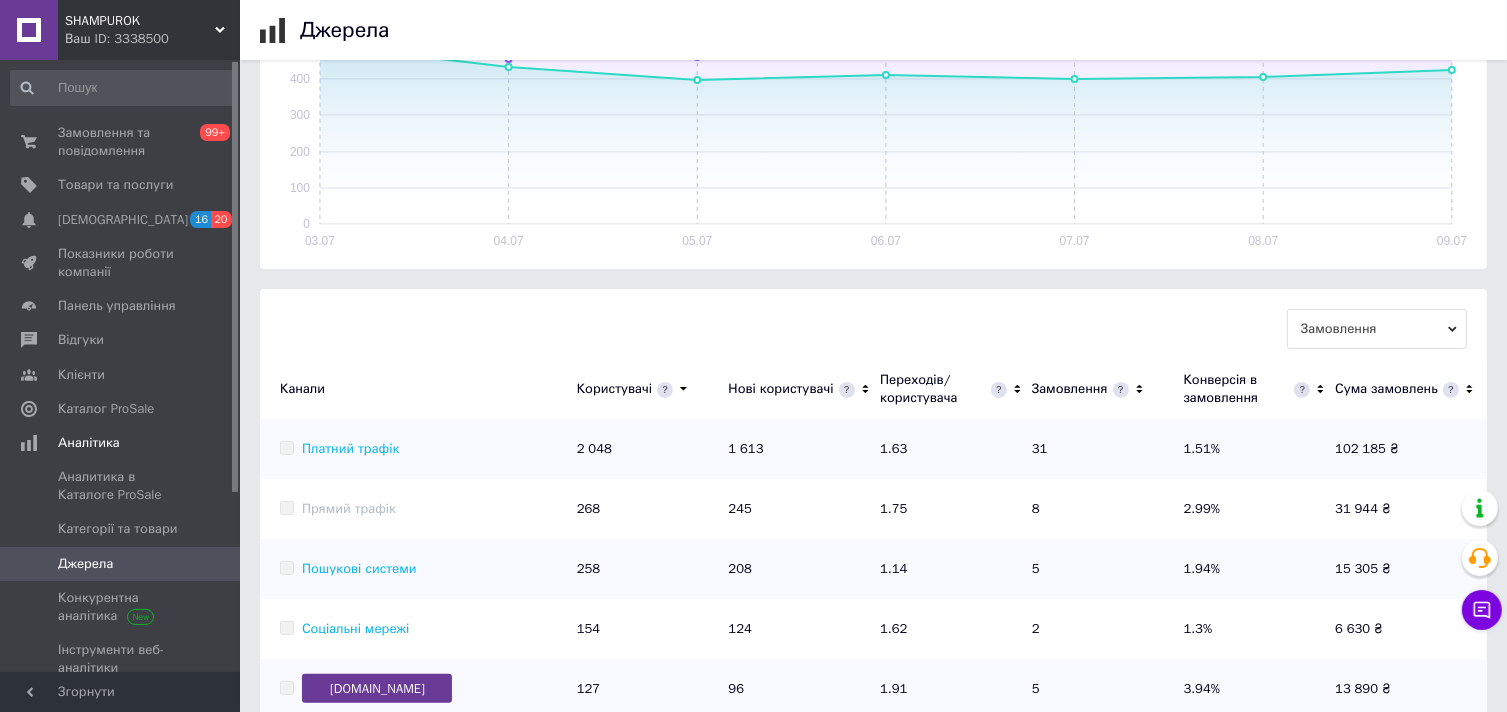 scroll, scrollTop: 364, scrollLeft: 0, axis: vertical 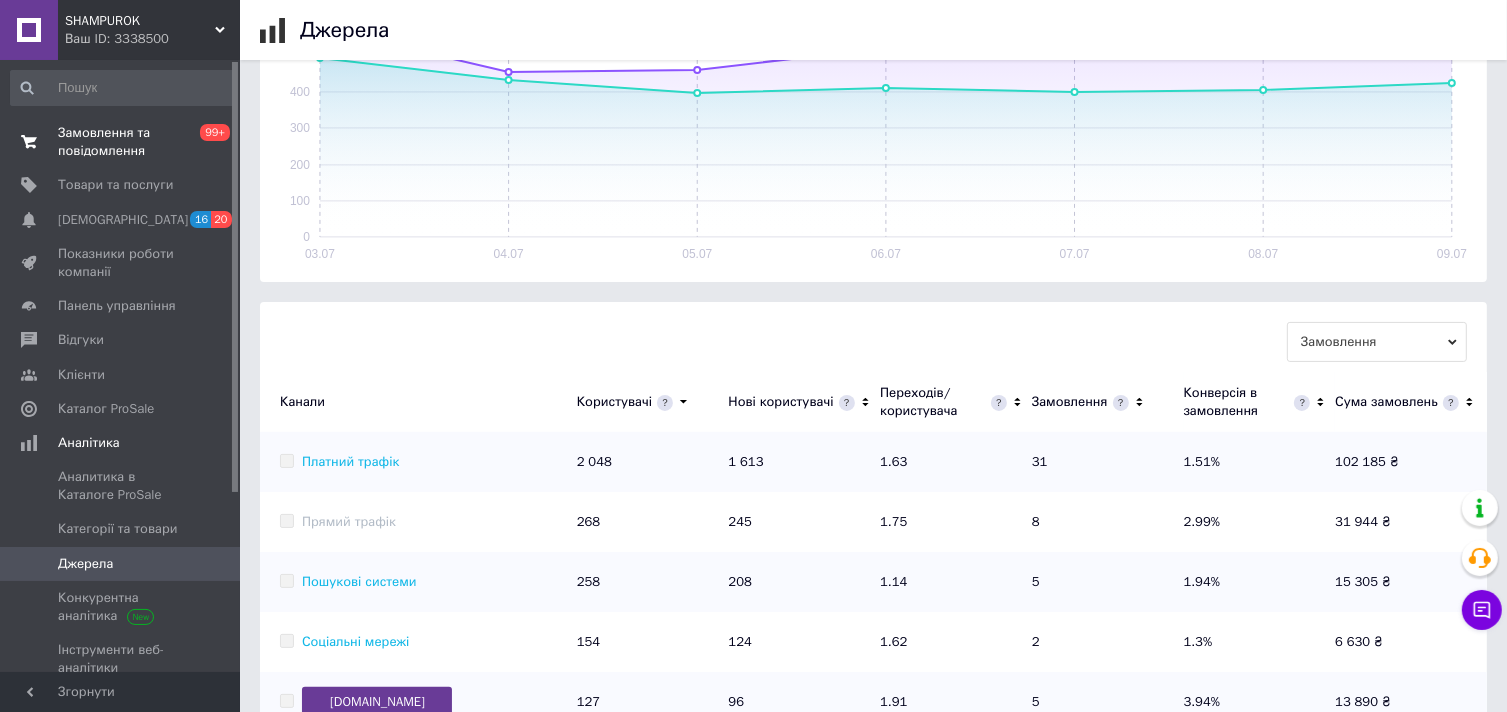 click on "Замовлення та повідомлення" at bounding box center (121, 142) 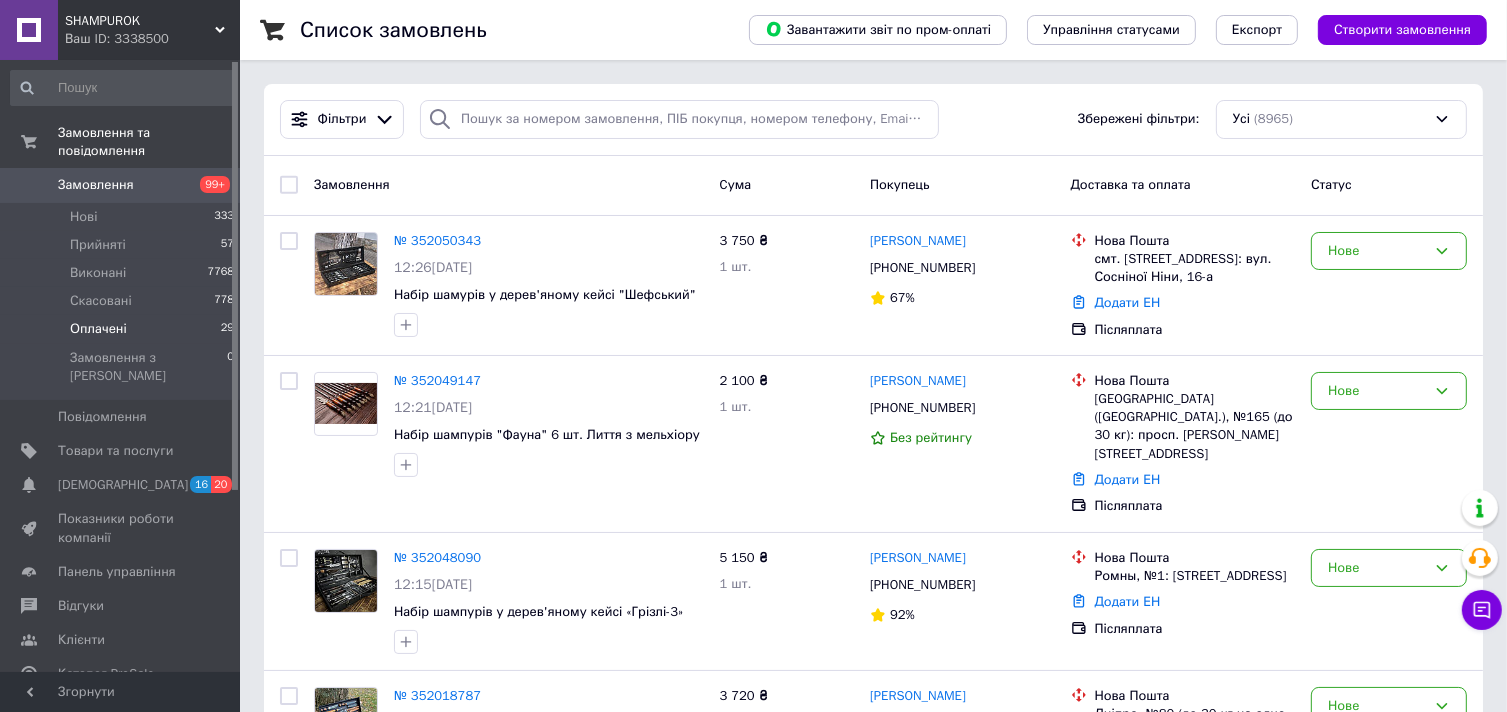 click on "Оплачені 29" at bounding box center (123, 329) 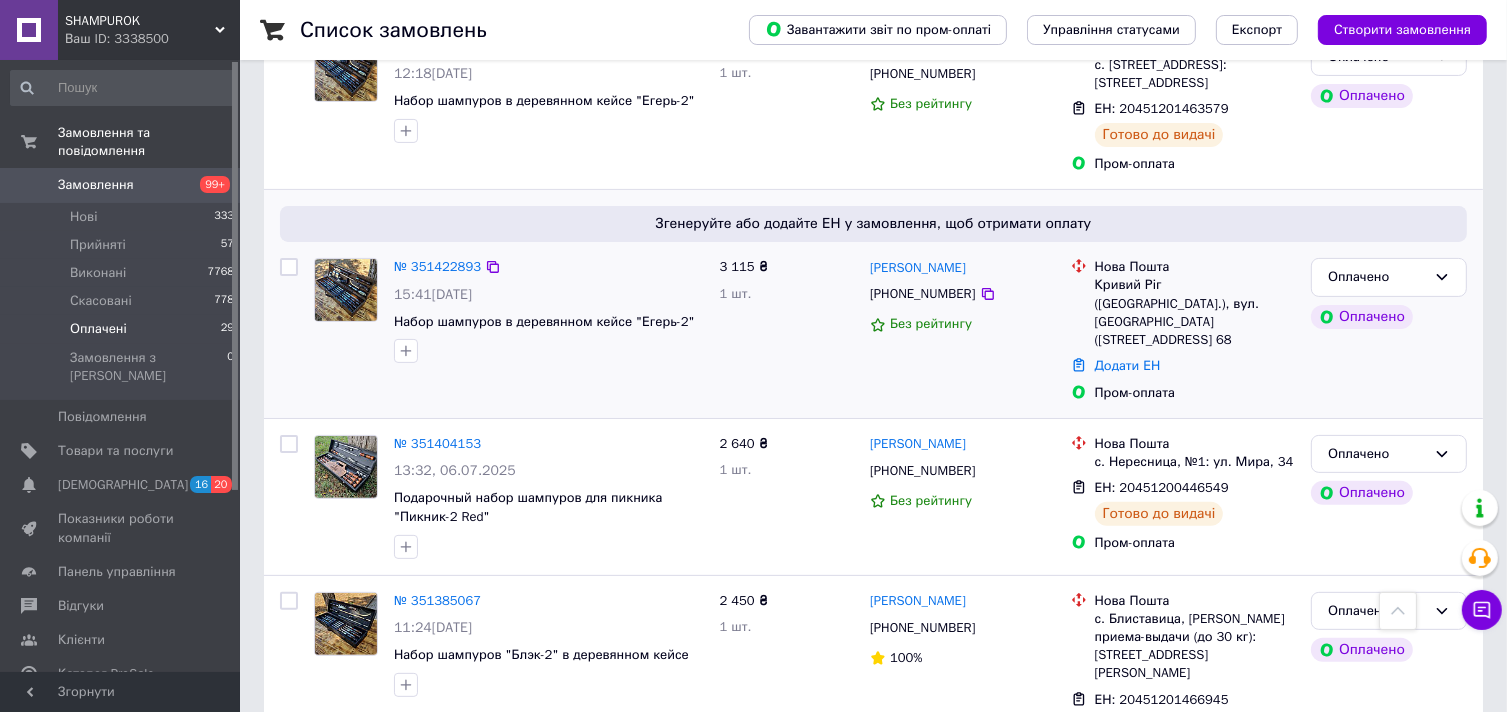 scroll, scrollTop: 500, scrollLeft: 0, axis: vertical 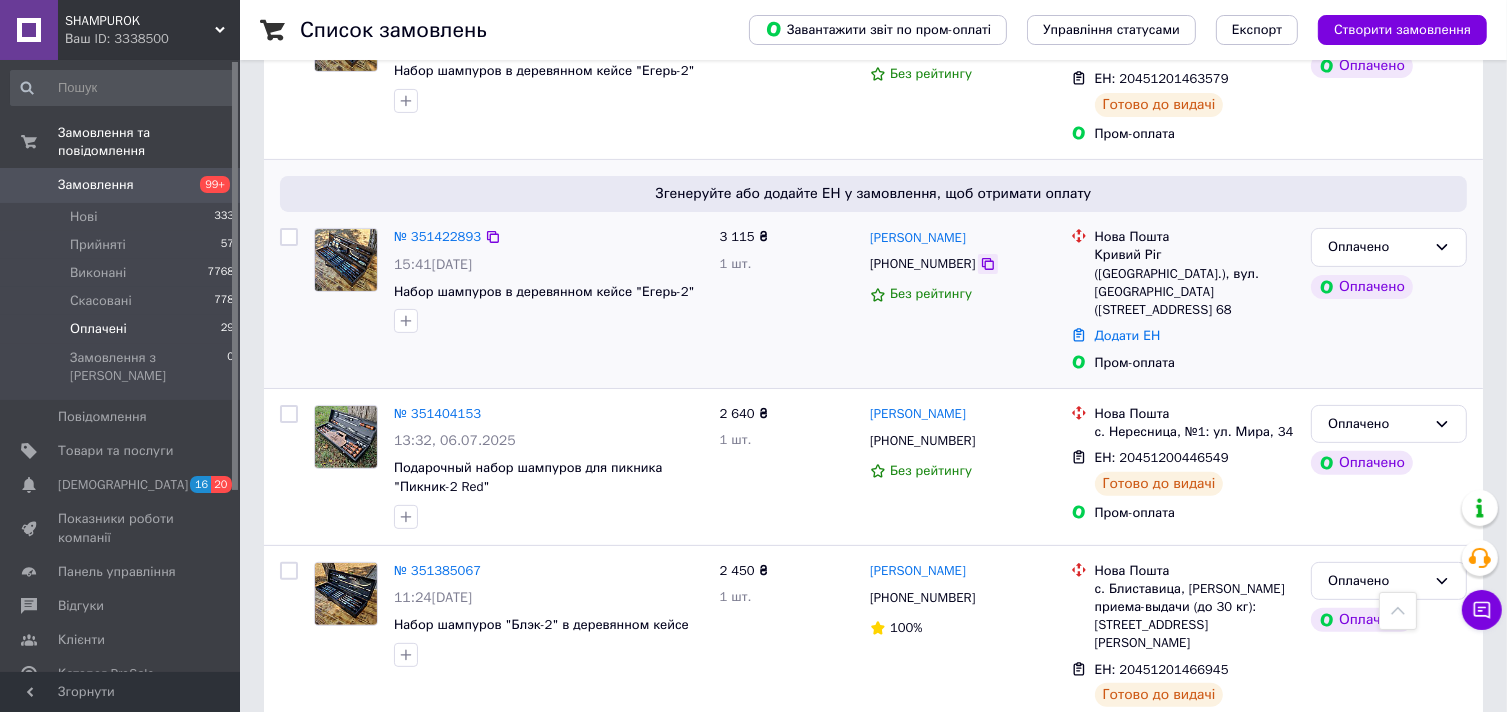 click 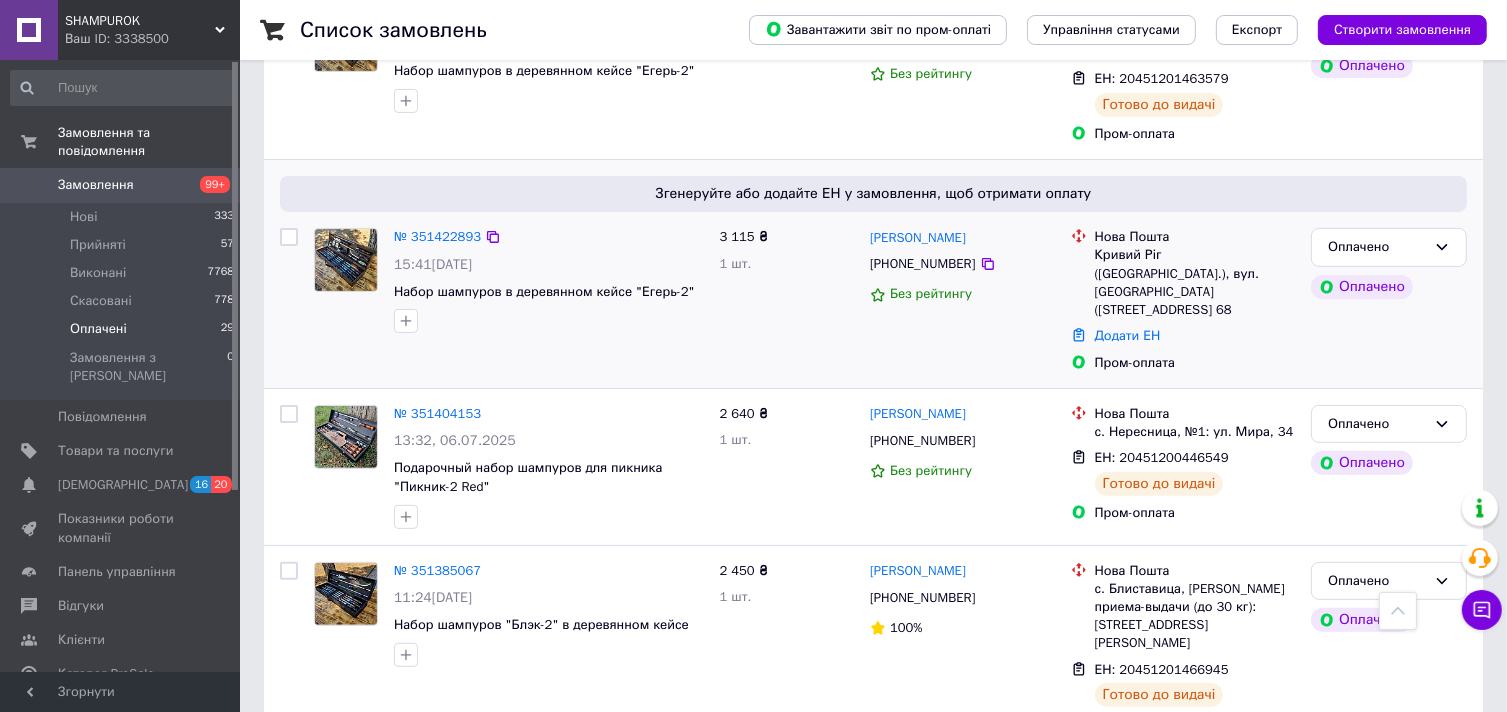 click on "3 115 ₴ 1 шт." at bounding box center [787, 300] 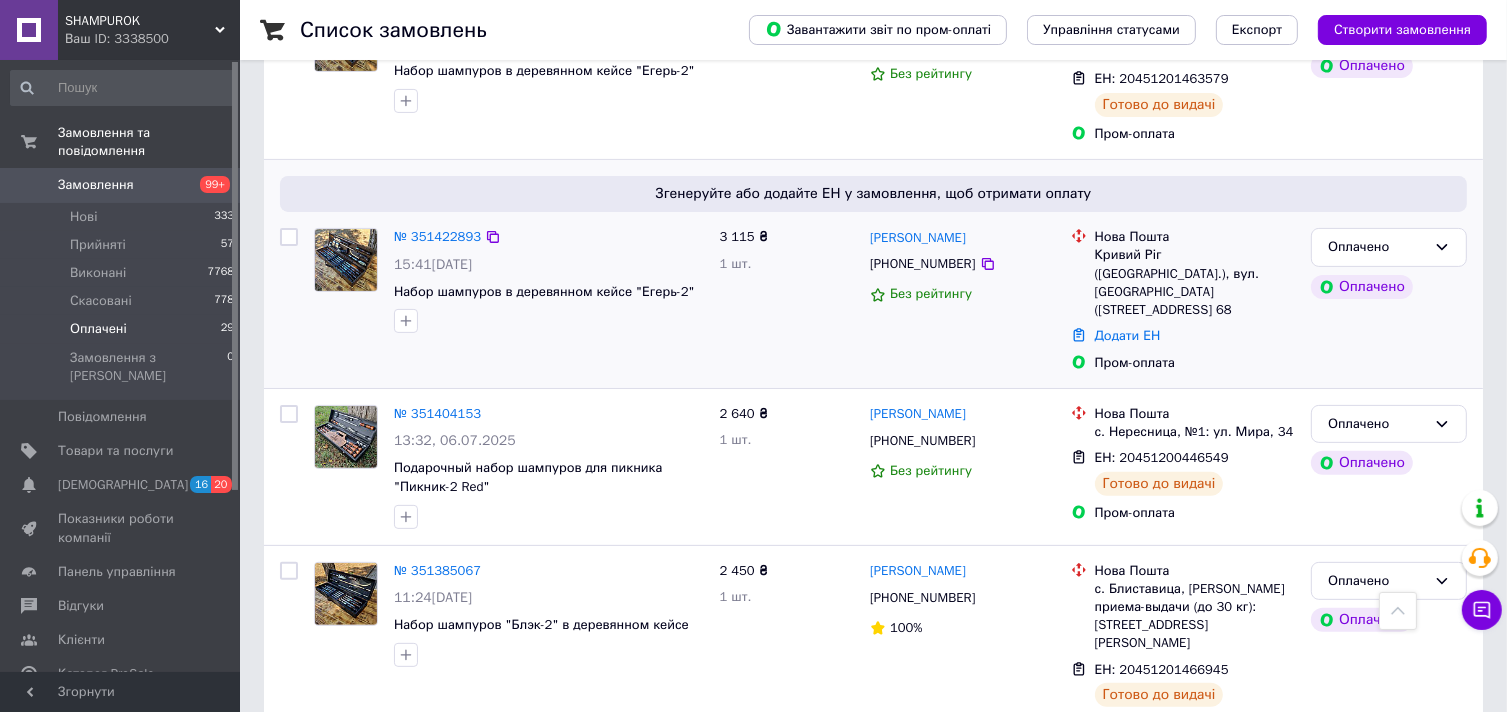 click on "3 115 ₴ 1 шт." at bounding box center [787, 300] 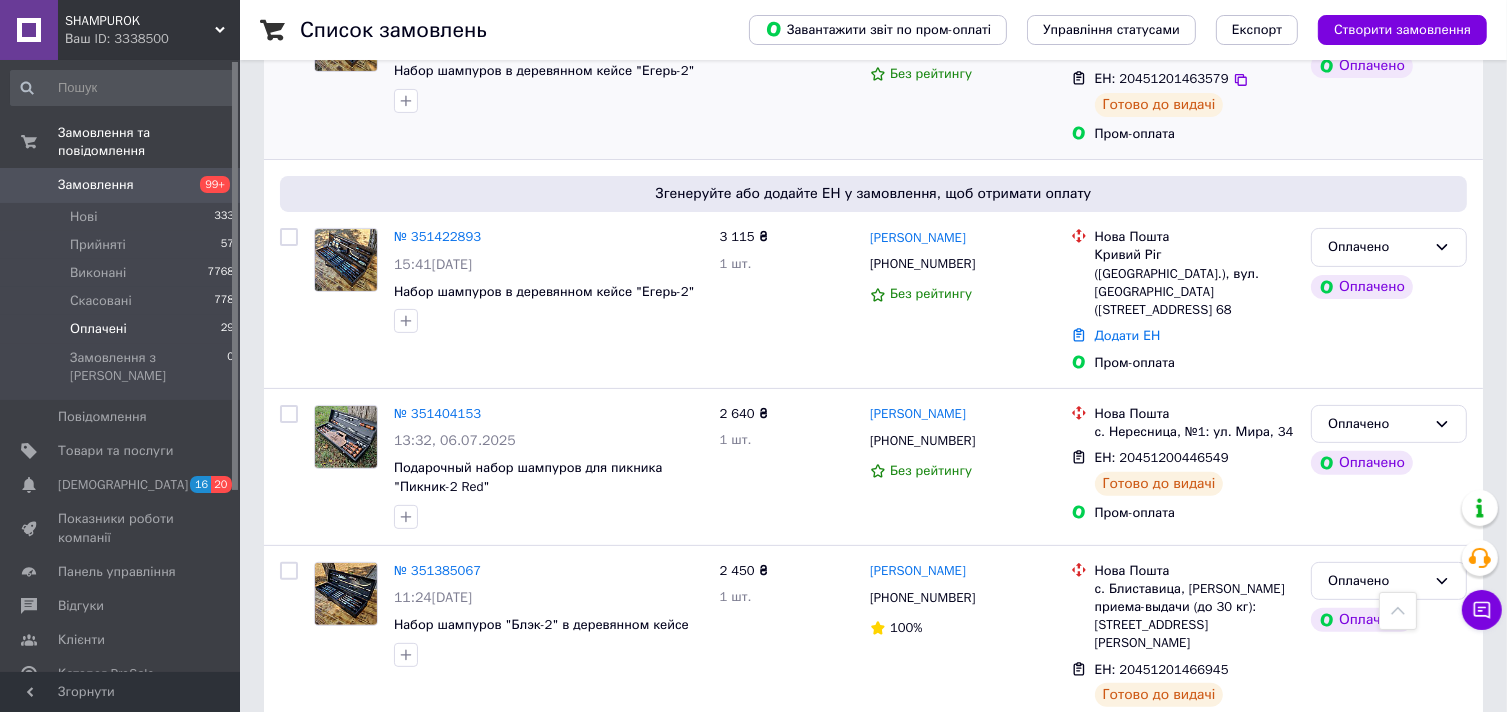 click on "Галина Шевчук +380992006950 Без рейтингу" at bounding box center [962, 75] 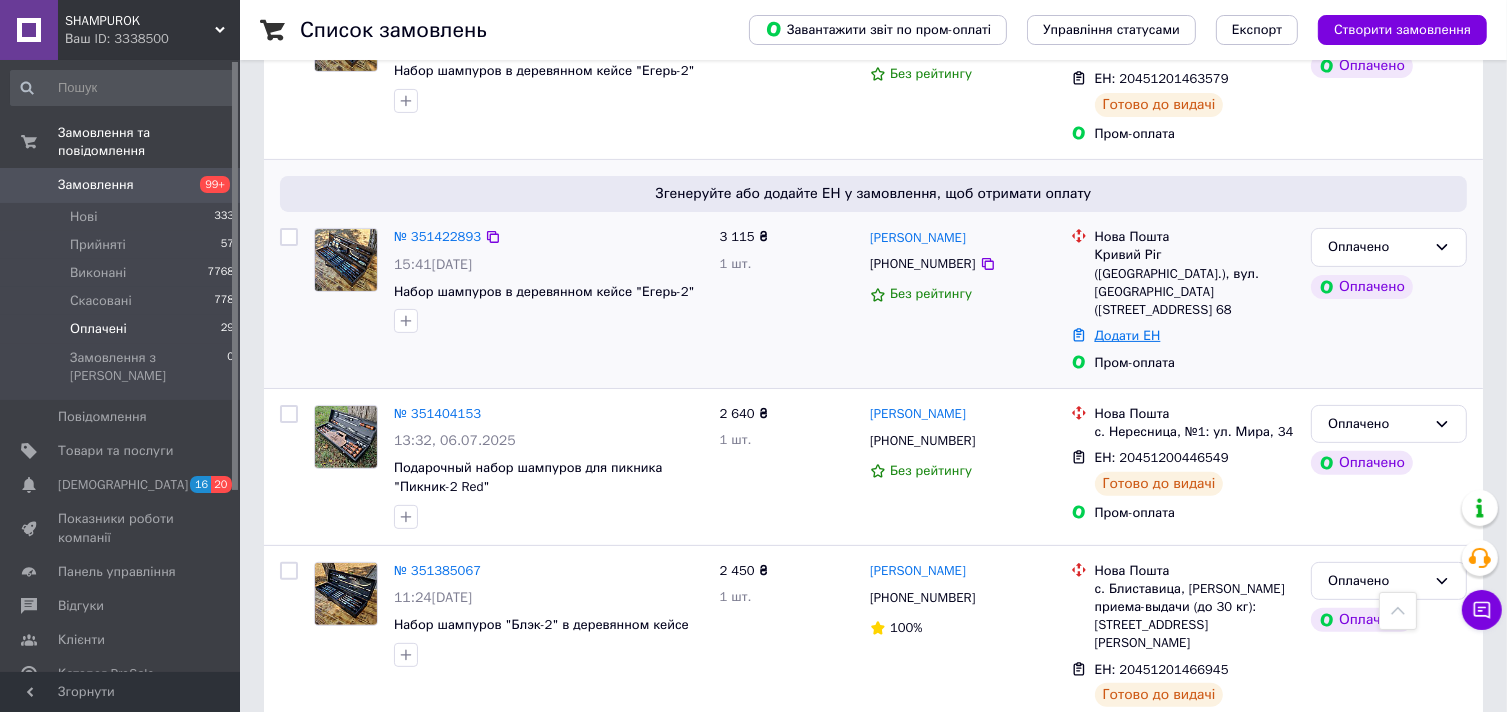 click on "Додати ЕН" at bounding box center [1128, 335] 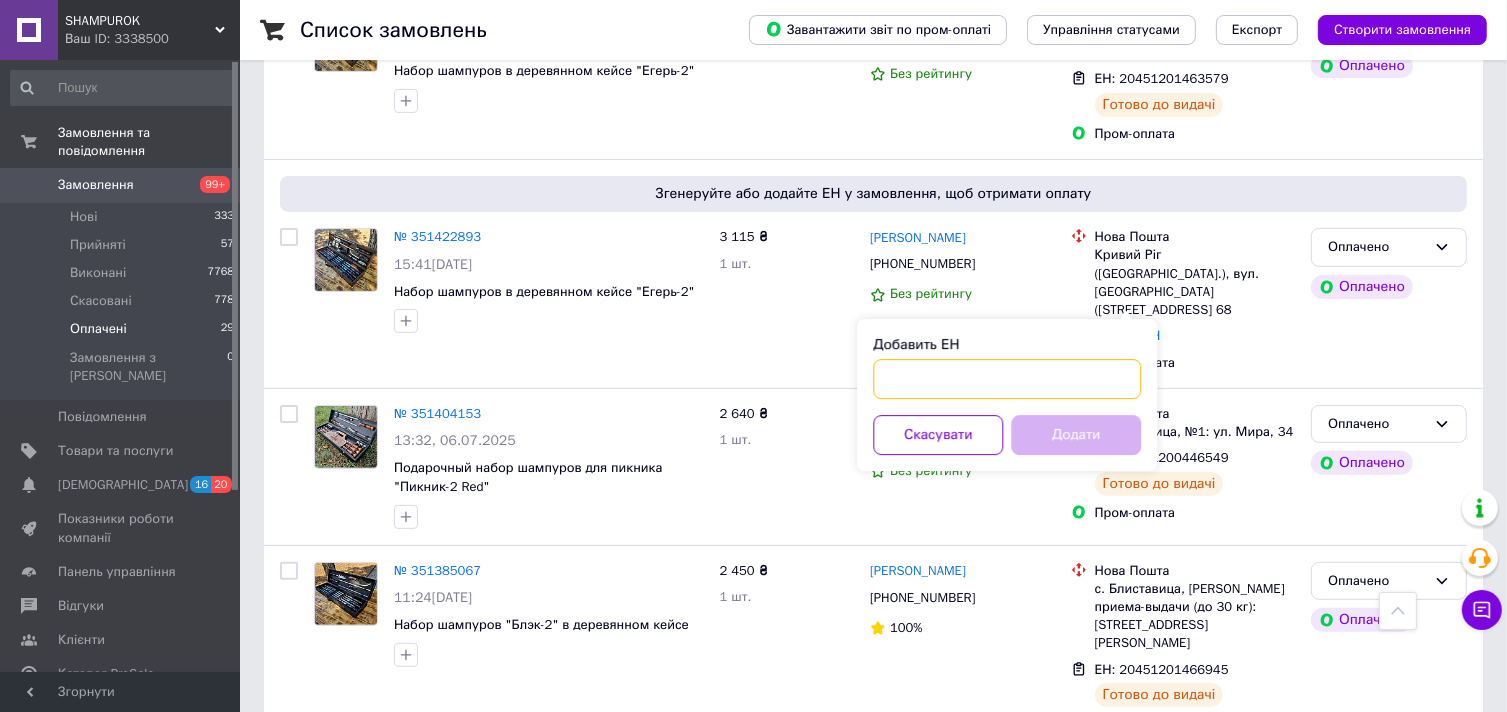 click on "Добавить ЕН" at bounding box center [1007, 379] 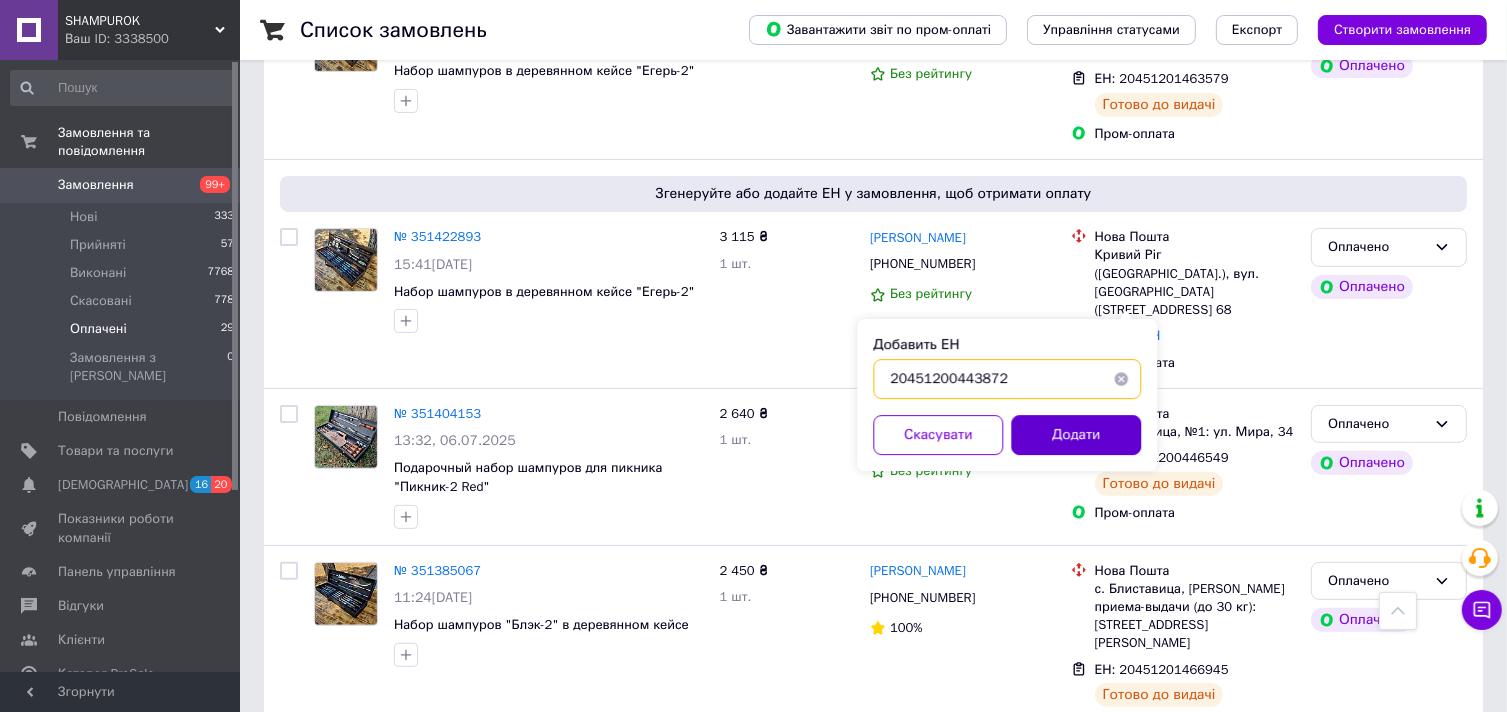 type on "20451200443872" 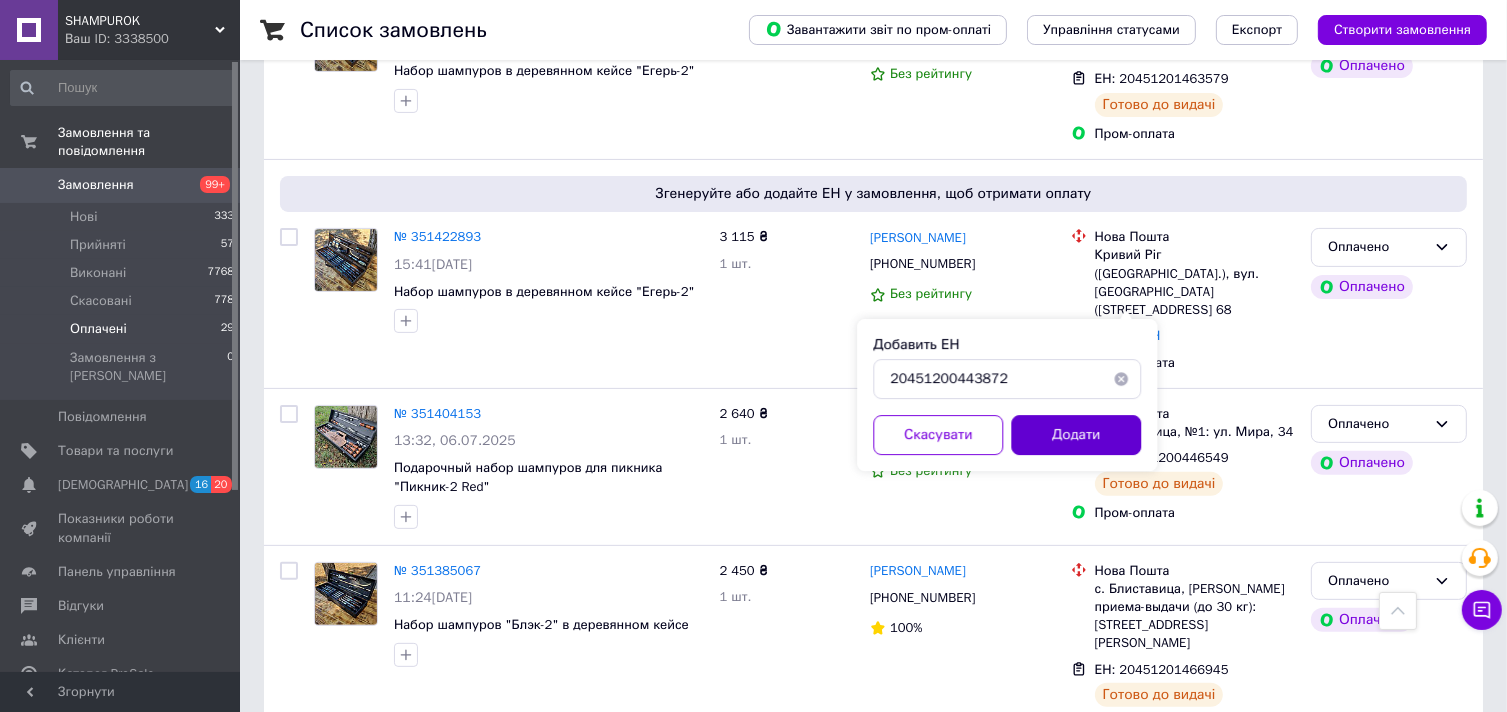 click on "Додати" at bounding box center [1076, 435] 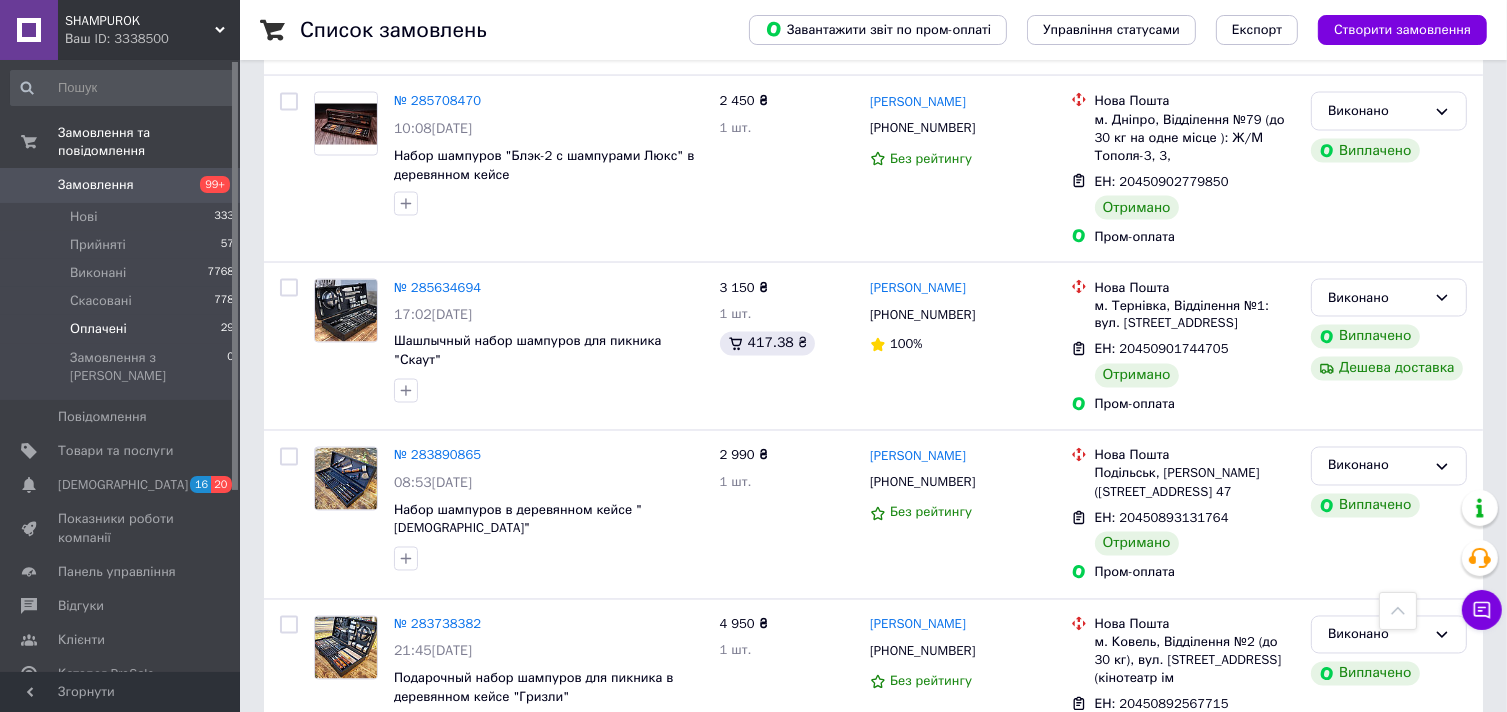 scroll, scrollTop: 3474, scrollLeft: 0, axis: vertical 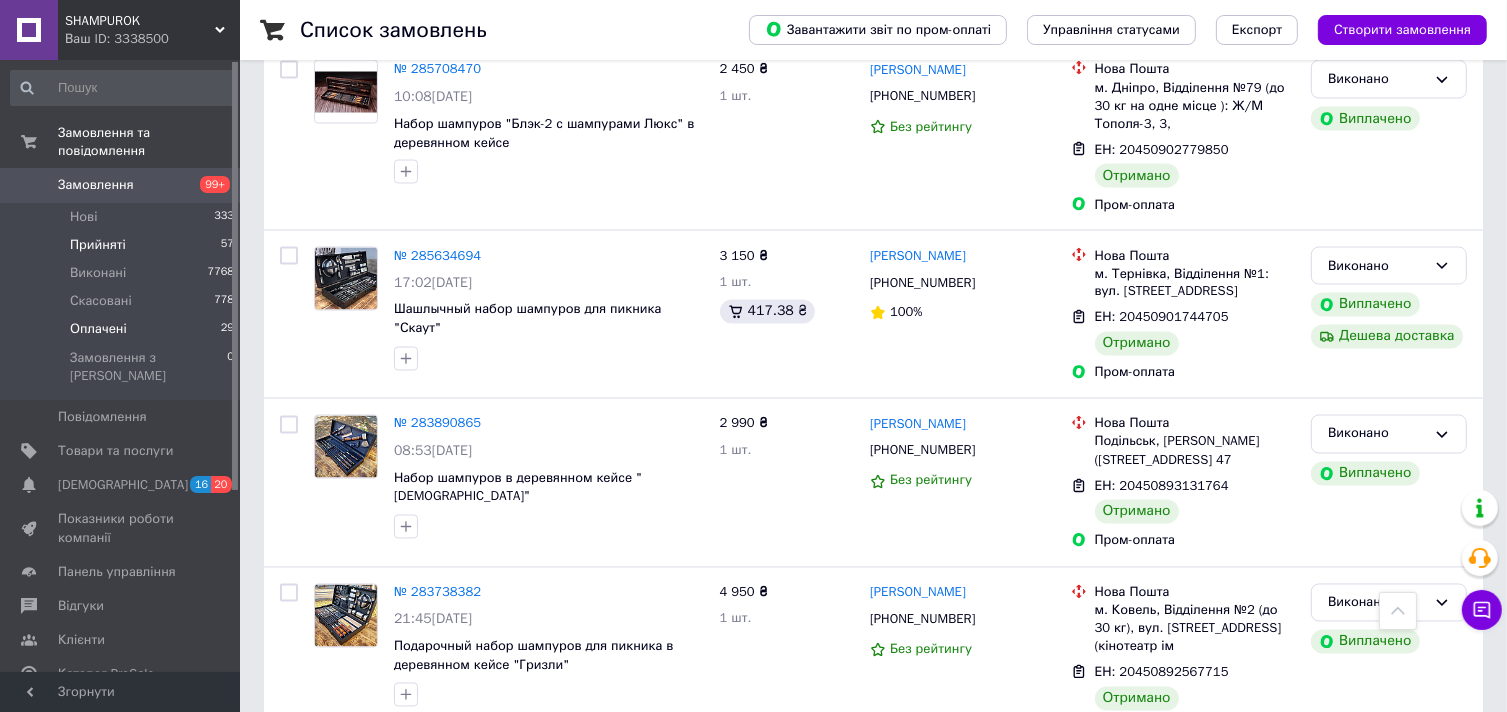 click on "Прийняті" at bounding box center (98, 245) 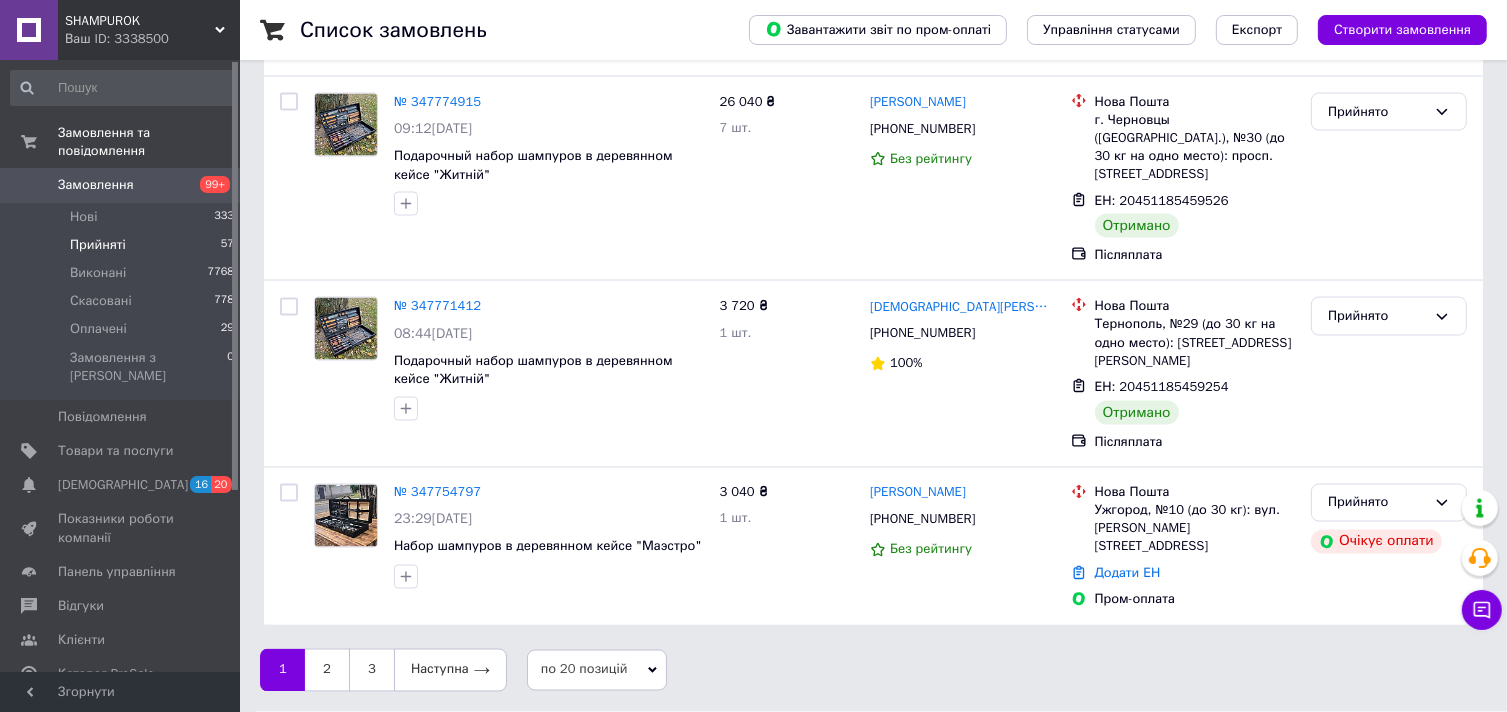 scroll, scrollTop: 0, scrollLeft: 0, axis: both 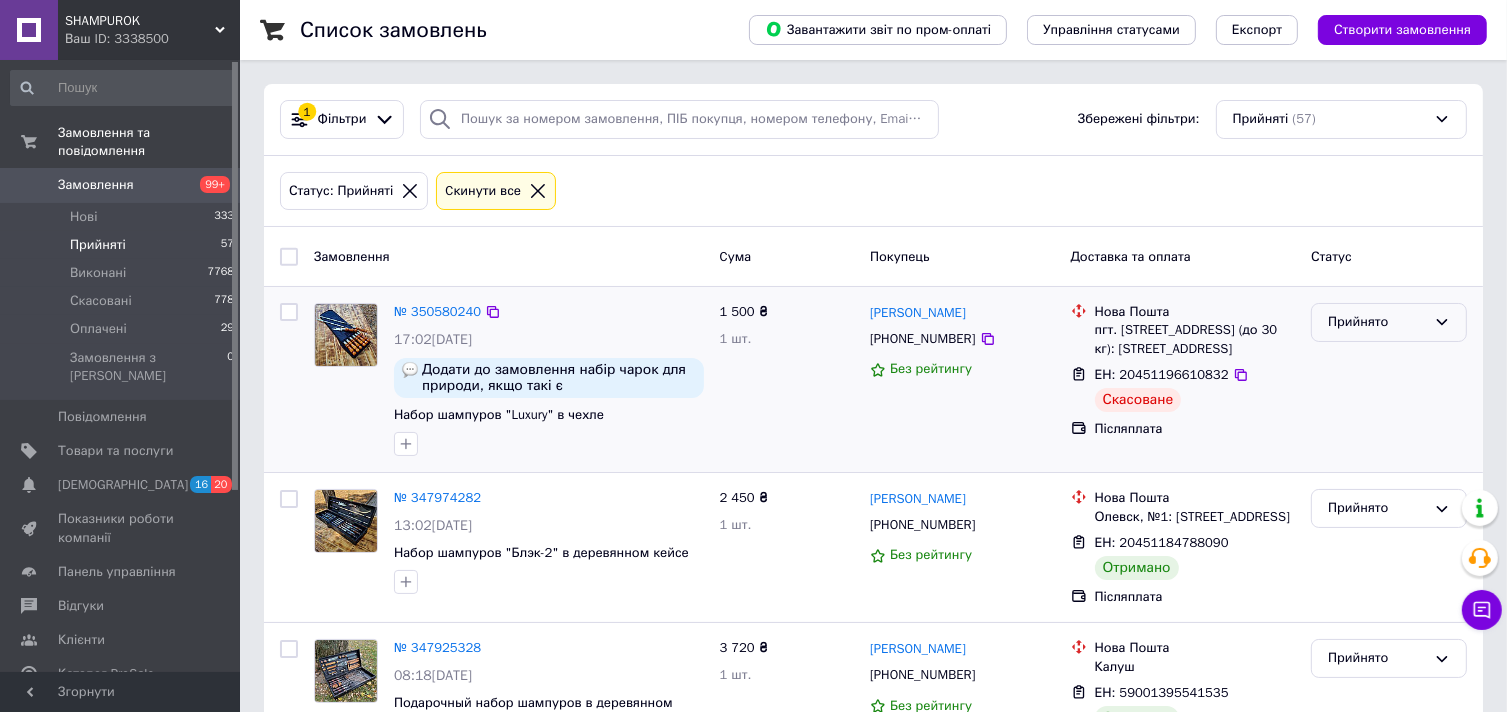 click on "Прийнято" at bounding box center [1377, 322] 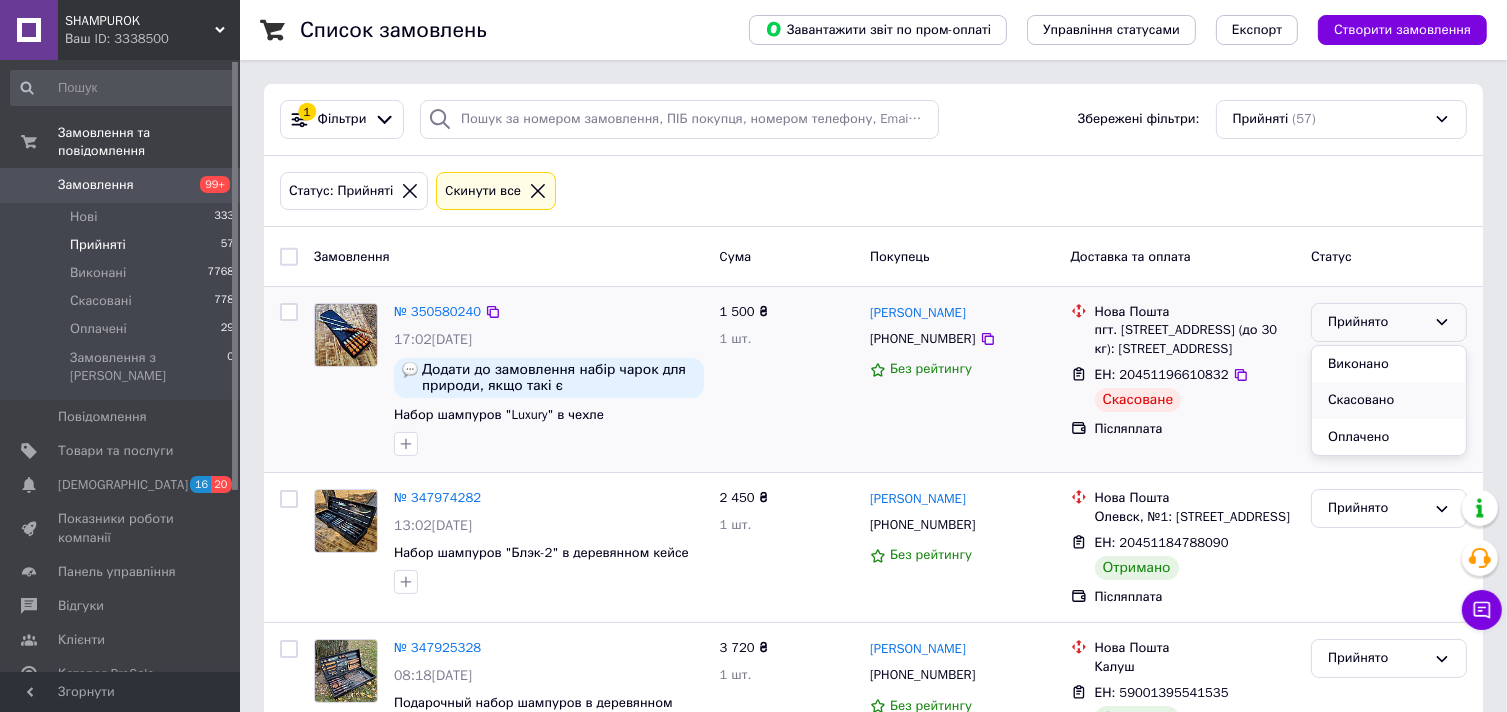 click on "Скасовано" at bounding box center (1389, 400) 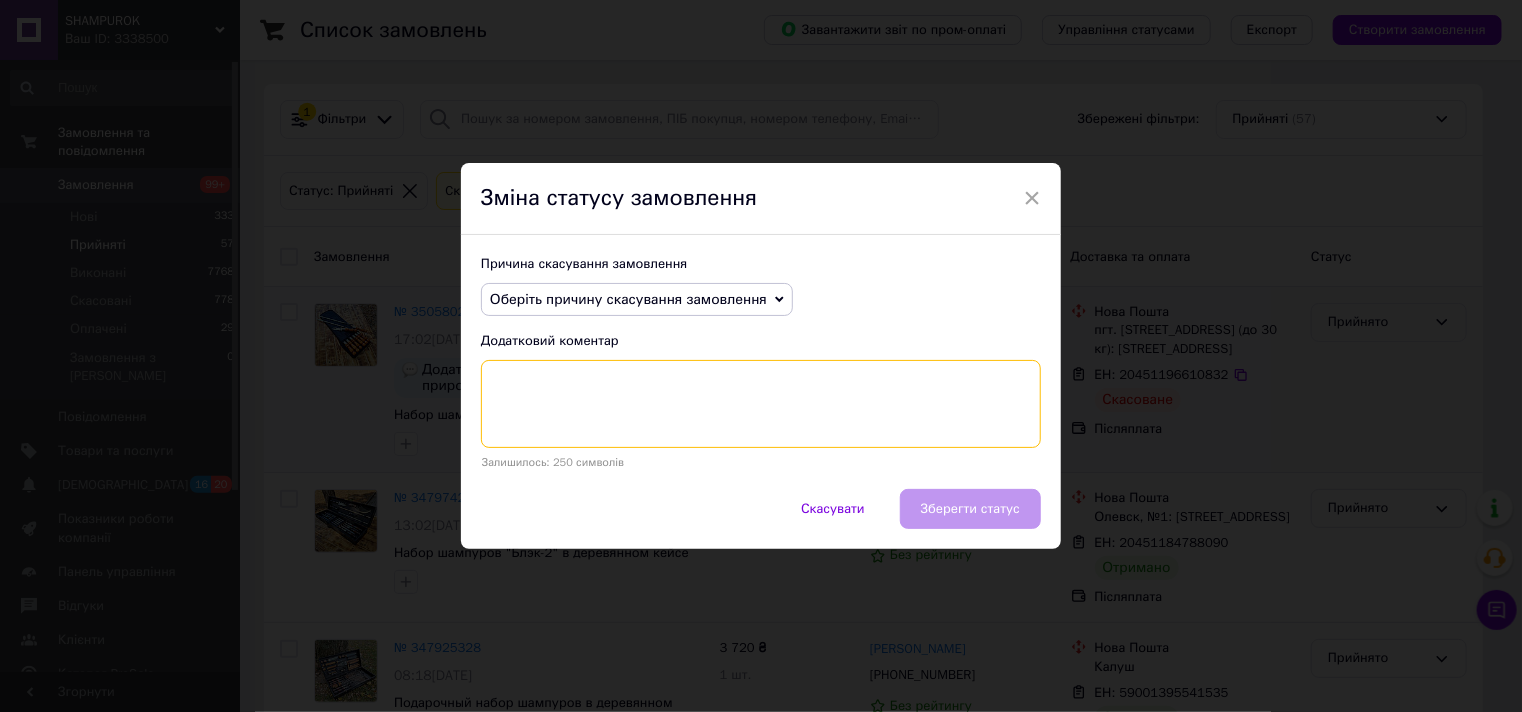 click at bounding box center [761, 404] 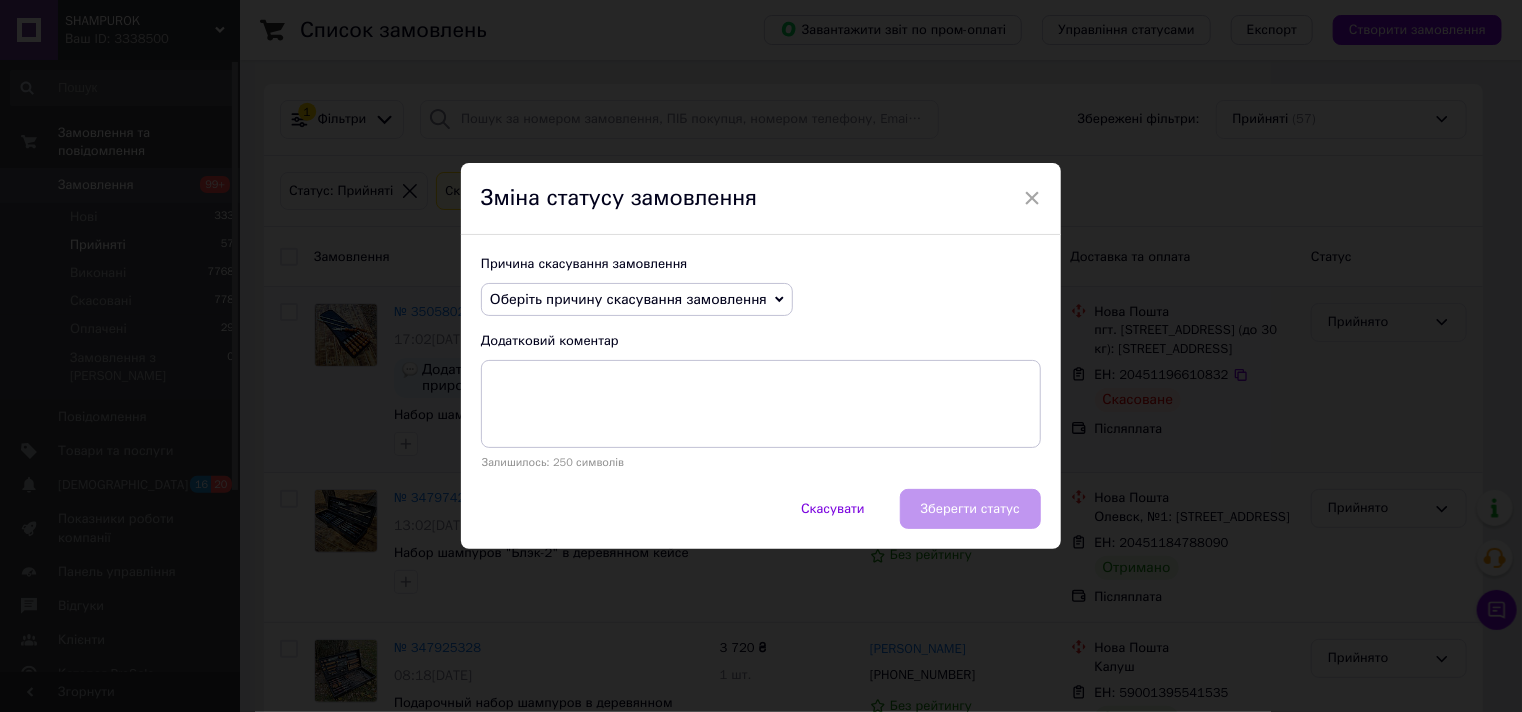 click on "Оберіть причину скасування замовлення" at bounding box center (637, 300) 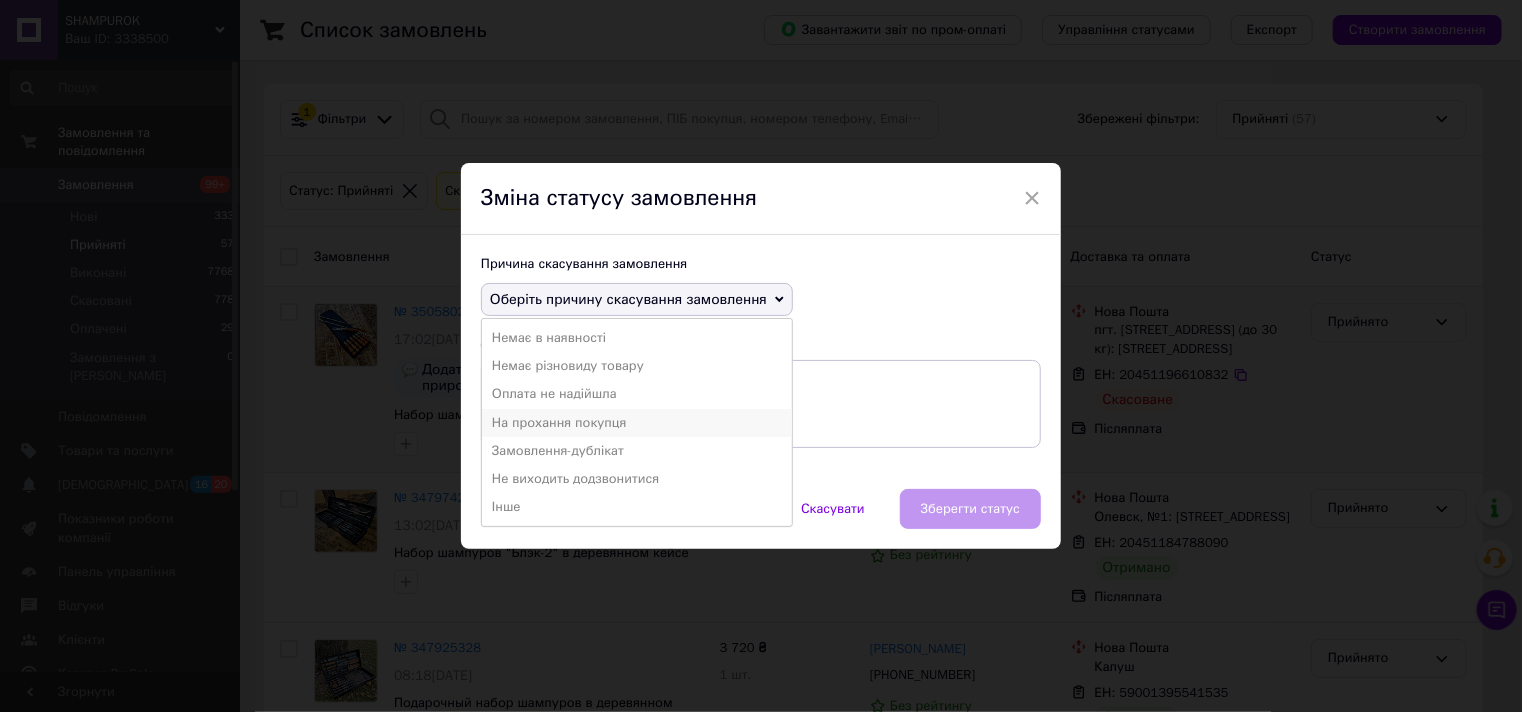 click on "На прохання покупця" at bounding box center [637, 423] 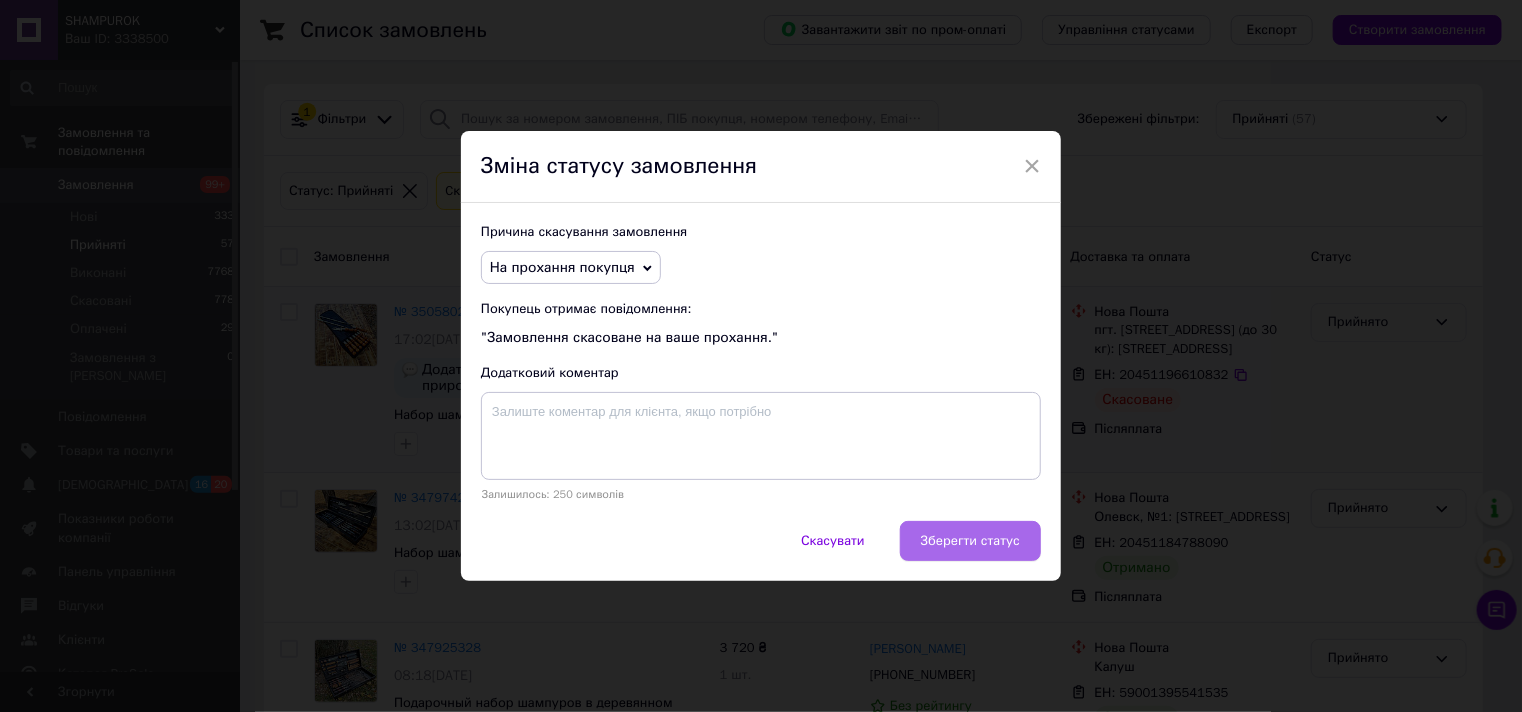 click on "Зберегти статус" at bounding box center [970, 541] 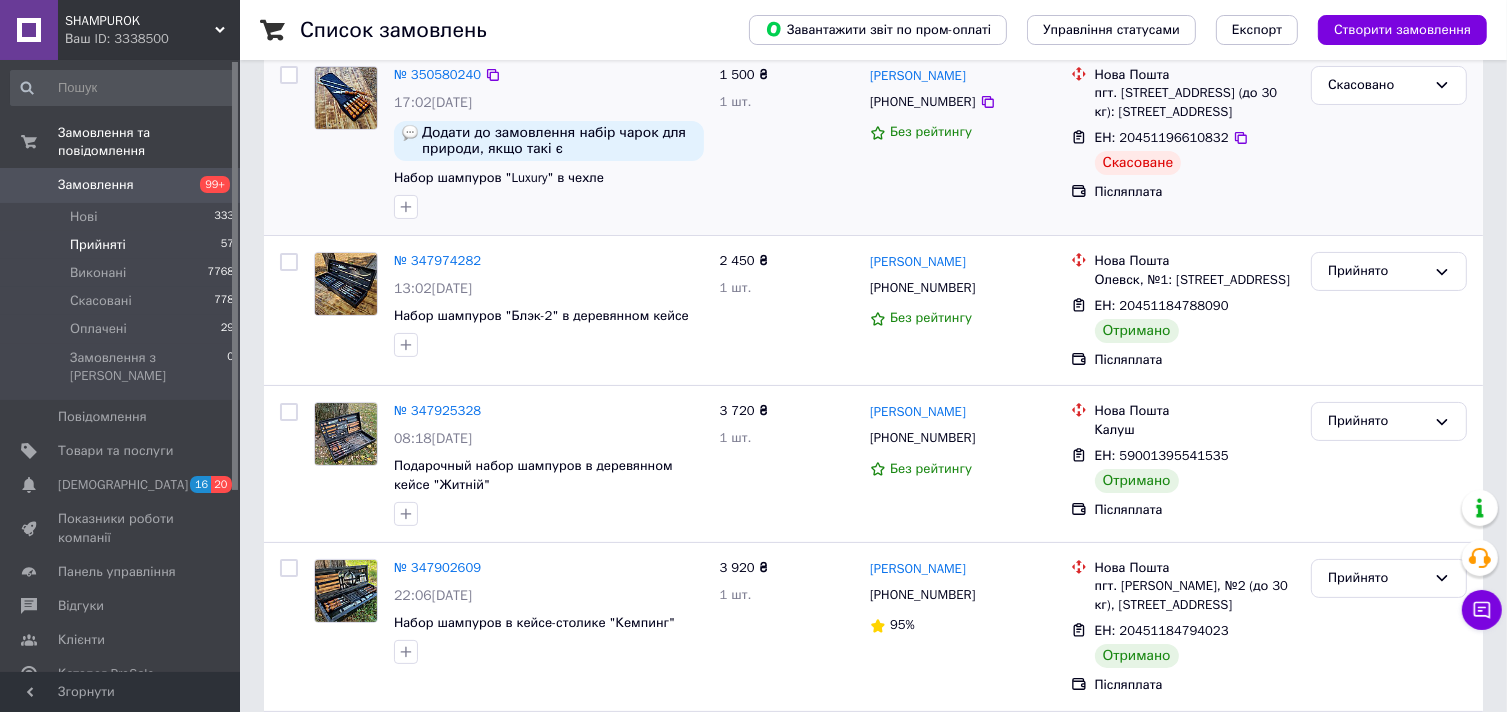 scroll, scrollTop: 300, scrollLeft: 0, axis: vertical 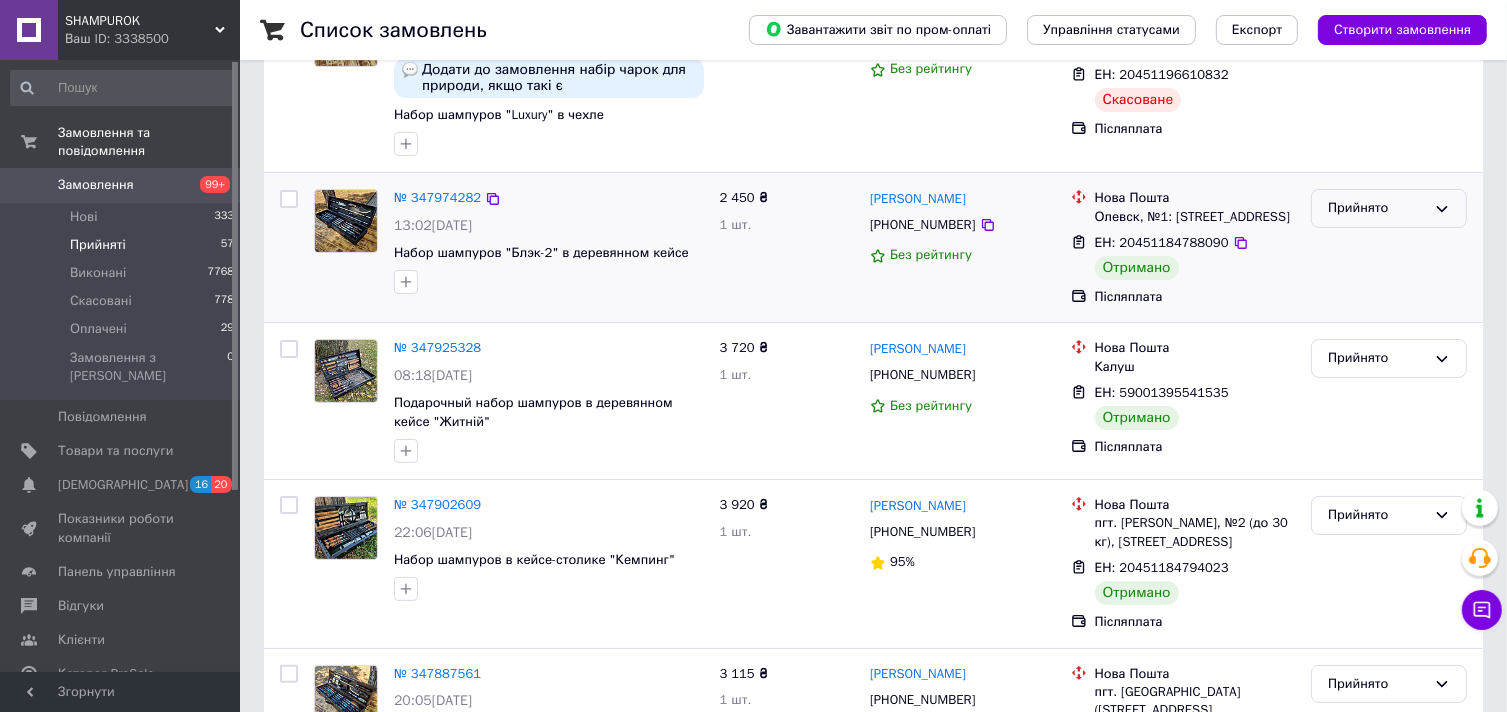 click on "Прийнято" at bounding box center (1377, 208) 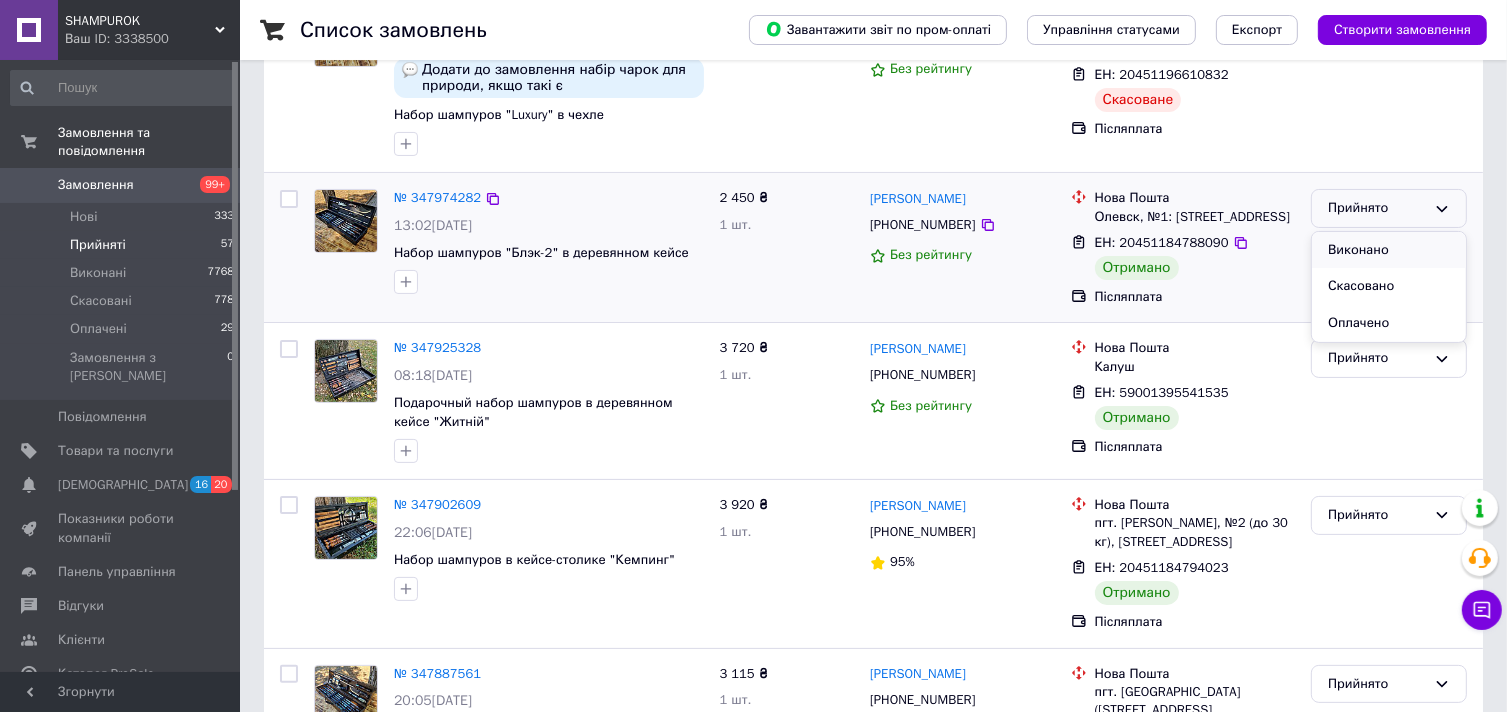 click on "Виконано" at bounding box center (1389, 250) 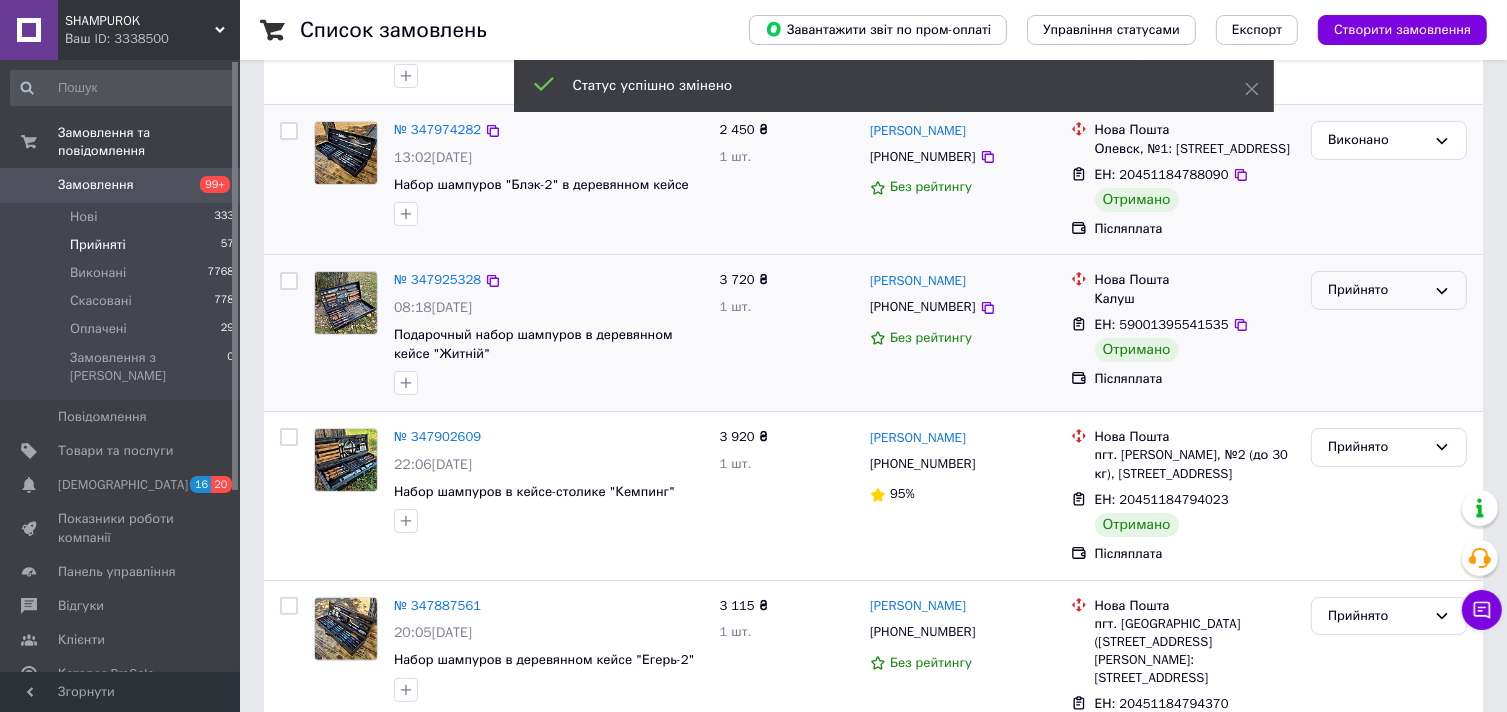 scroll, scrollTop: 400, scrollLeft: 0, axis: vertical 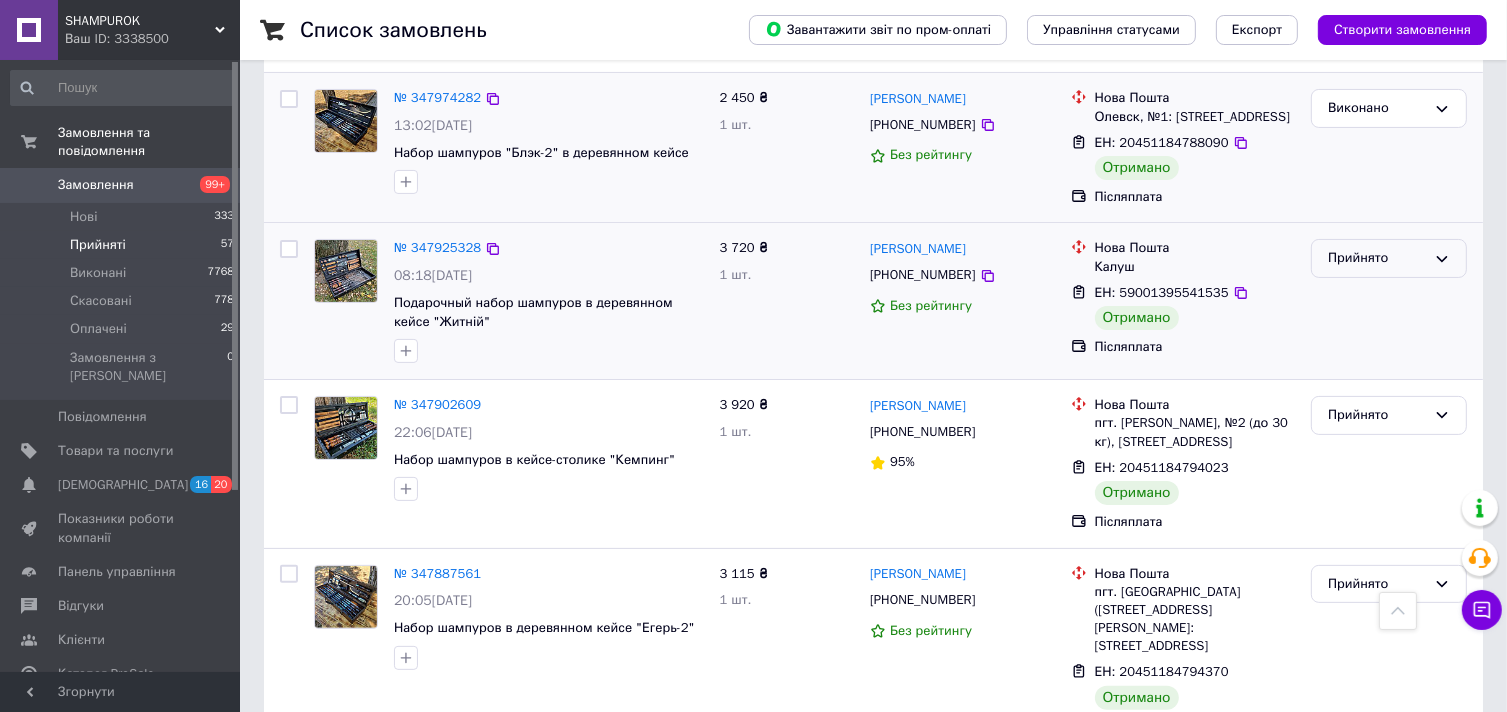 click on "Прийнято" at bounding box center (1377, 258) 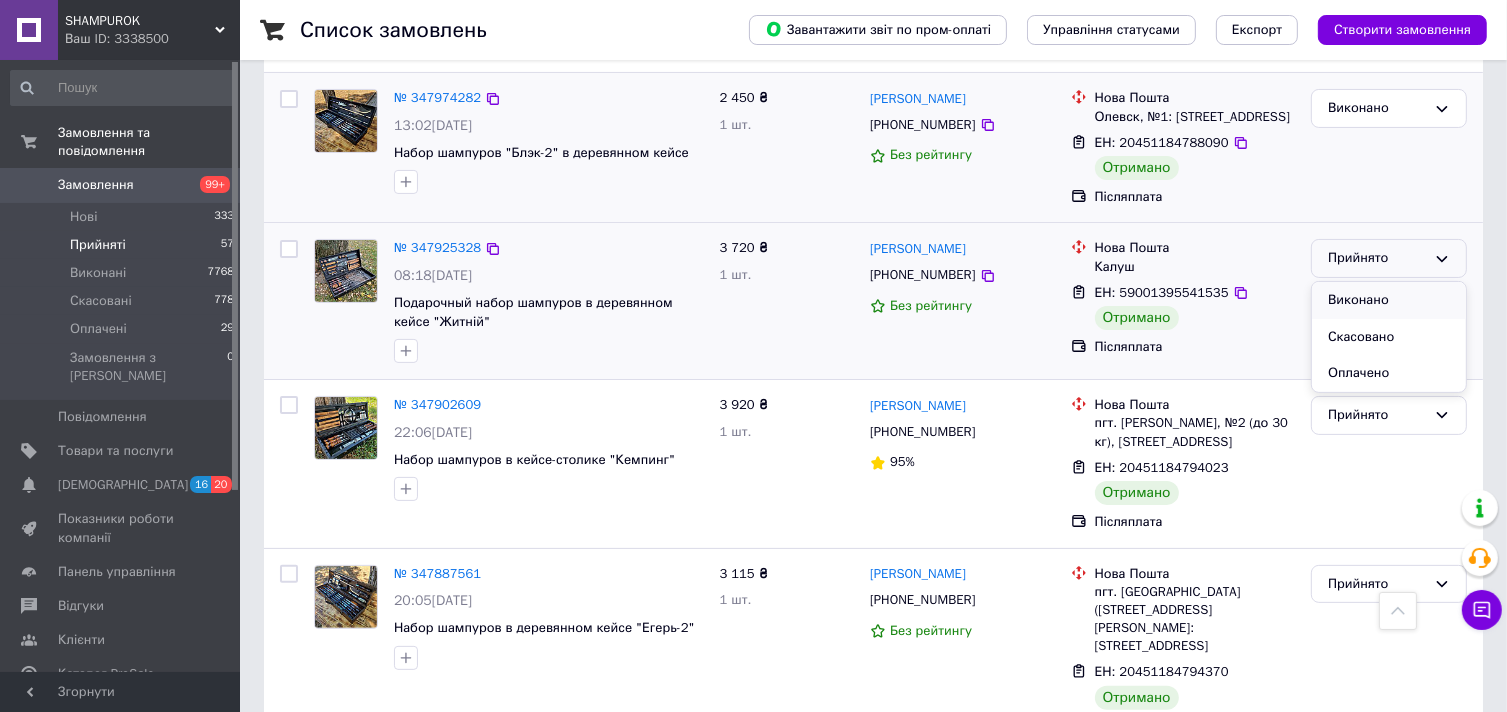 click on "Виконано" at bounding box center (1389, 300) 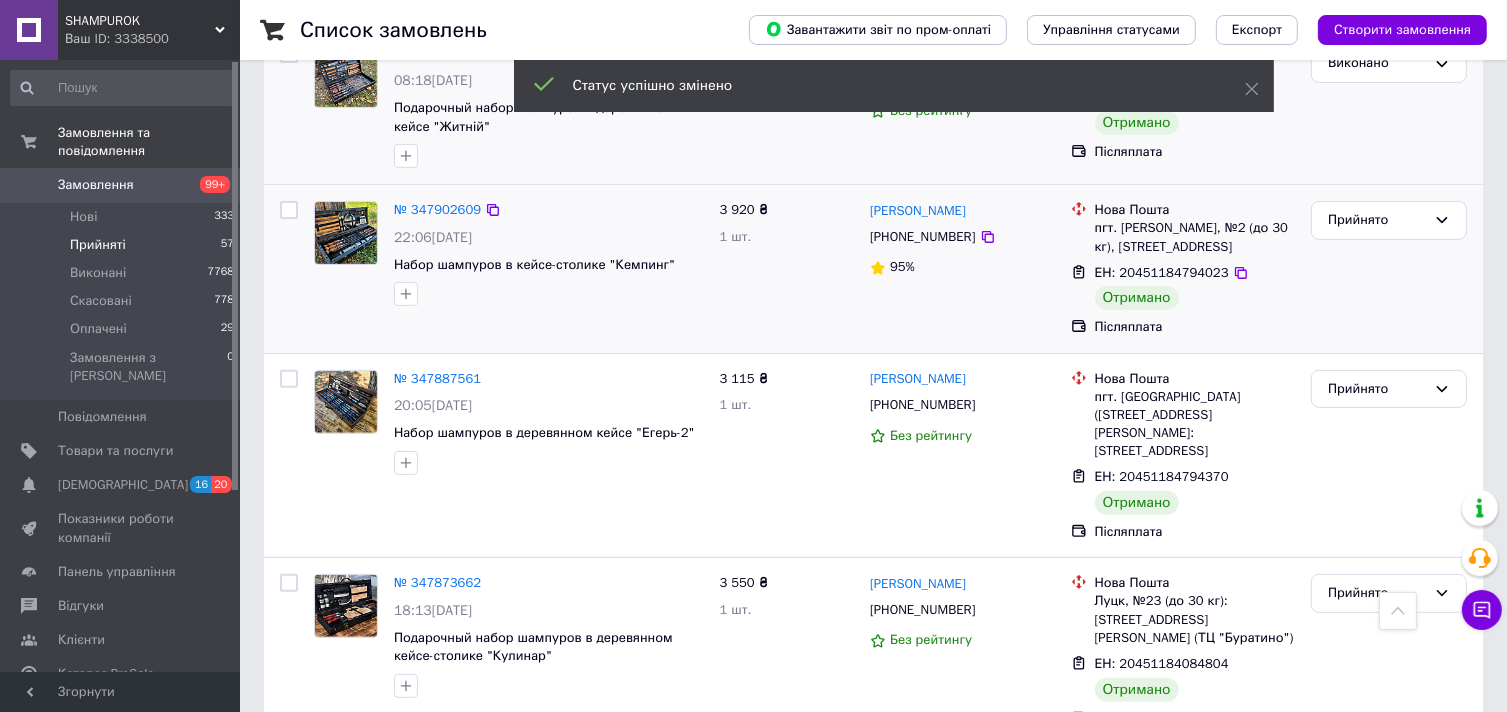 scroll, scrollTop: 600, scrollLeft: 0, axis: vertical 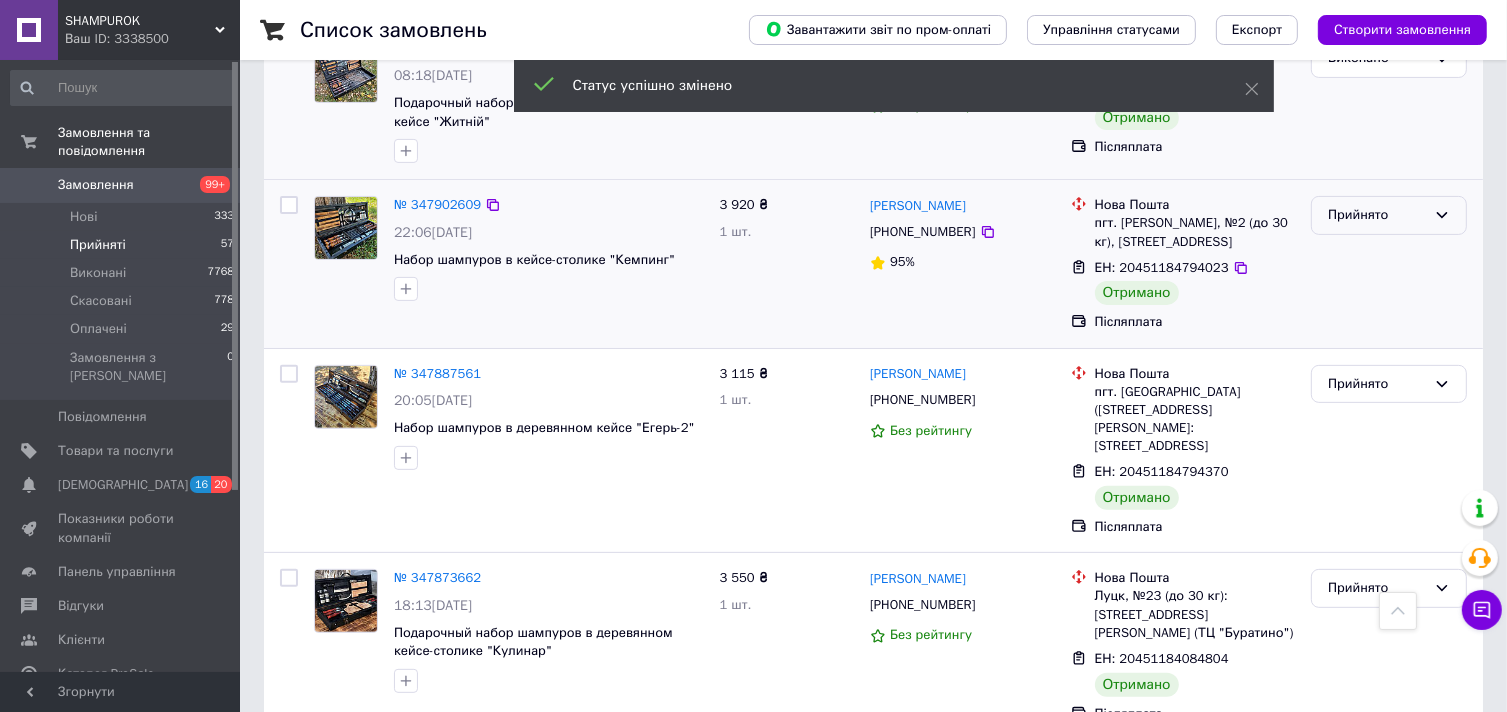 click on "Прийнято" at bounding box center (1377, 215) 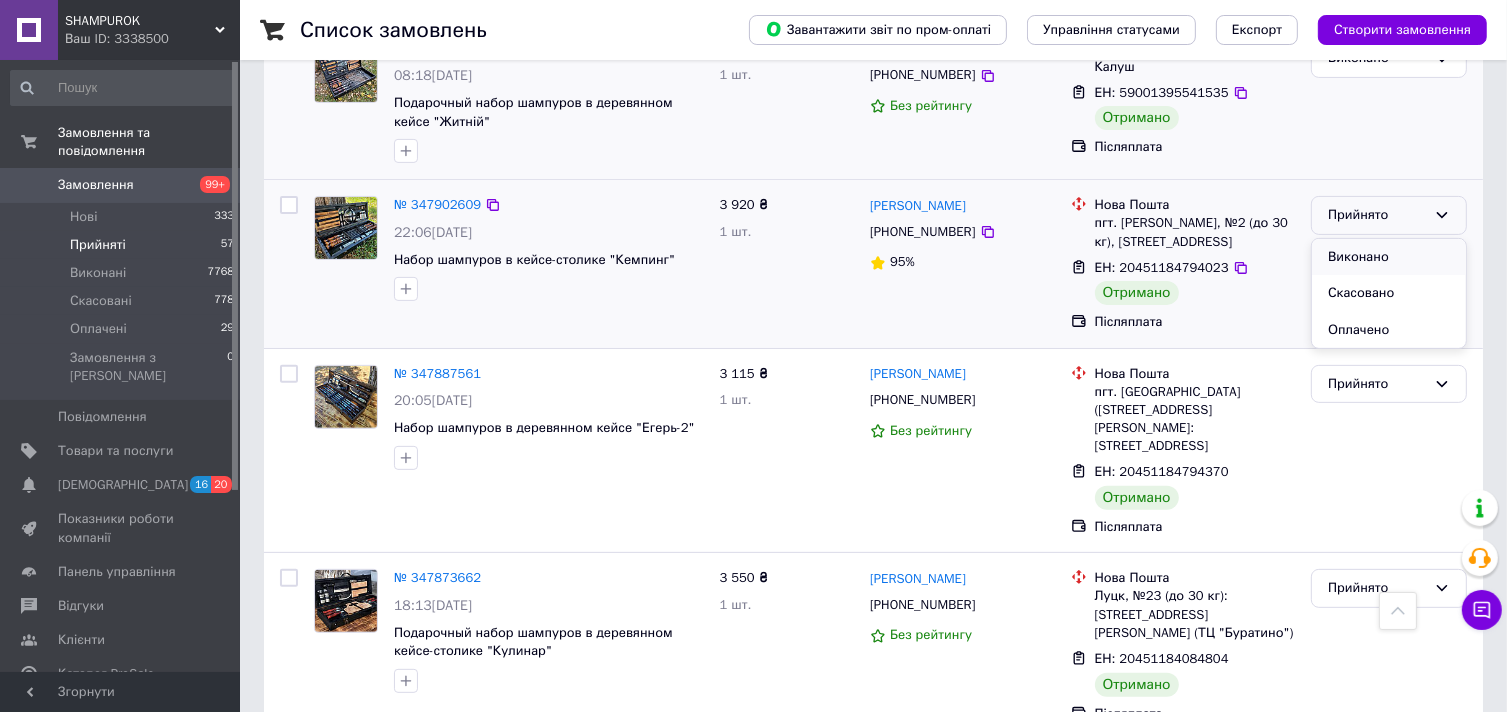 click on "Виконано" at bounding box center (1389, 257) 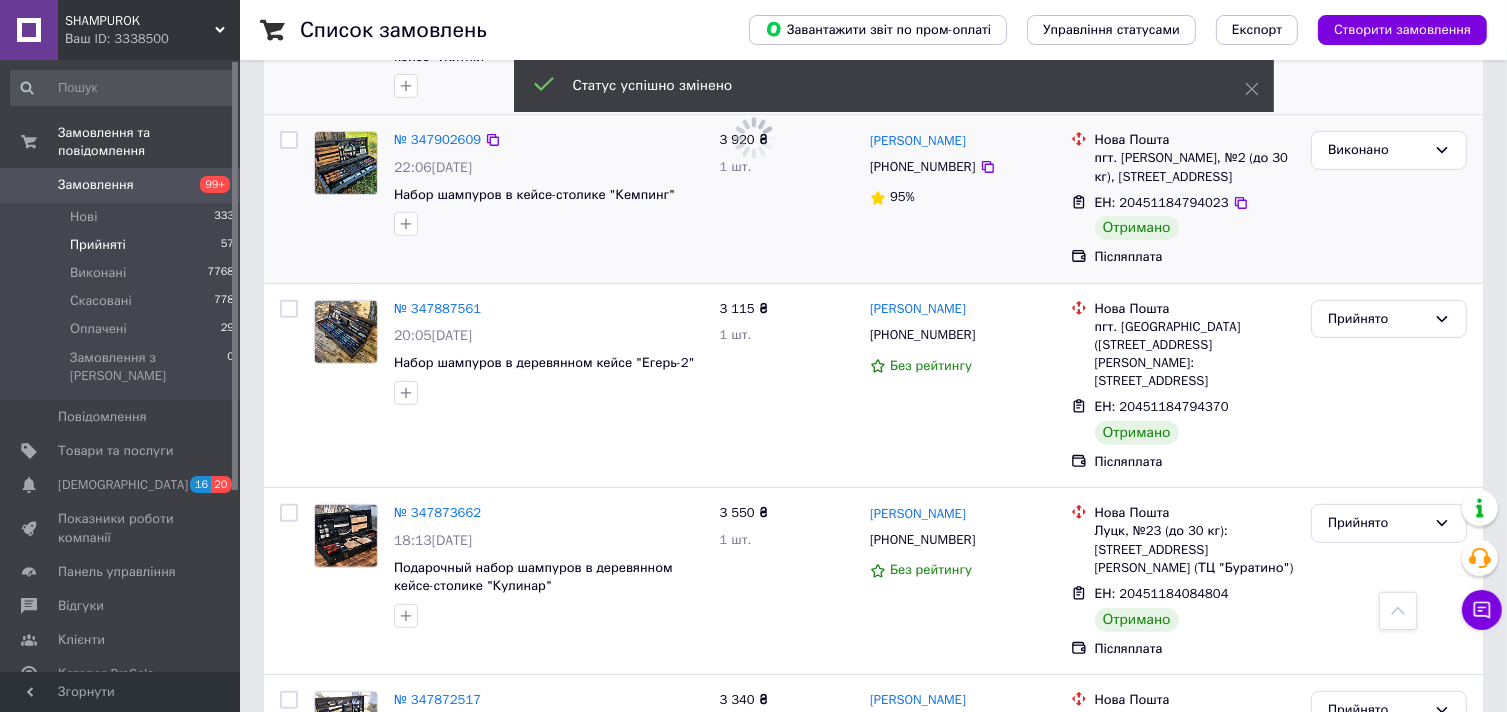 scroll, scrollTop: 700, scrollLeft: 0, axis: vertical 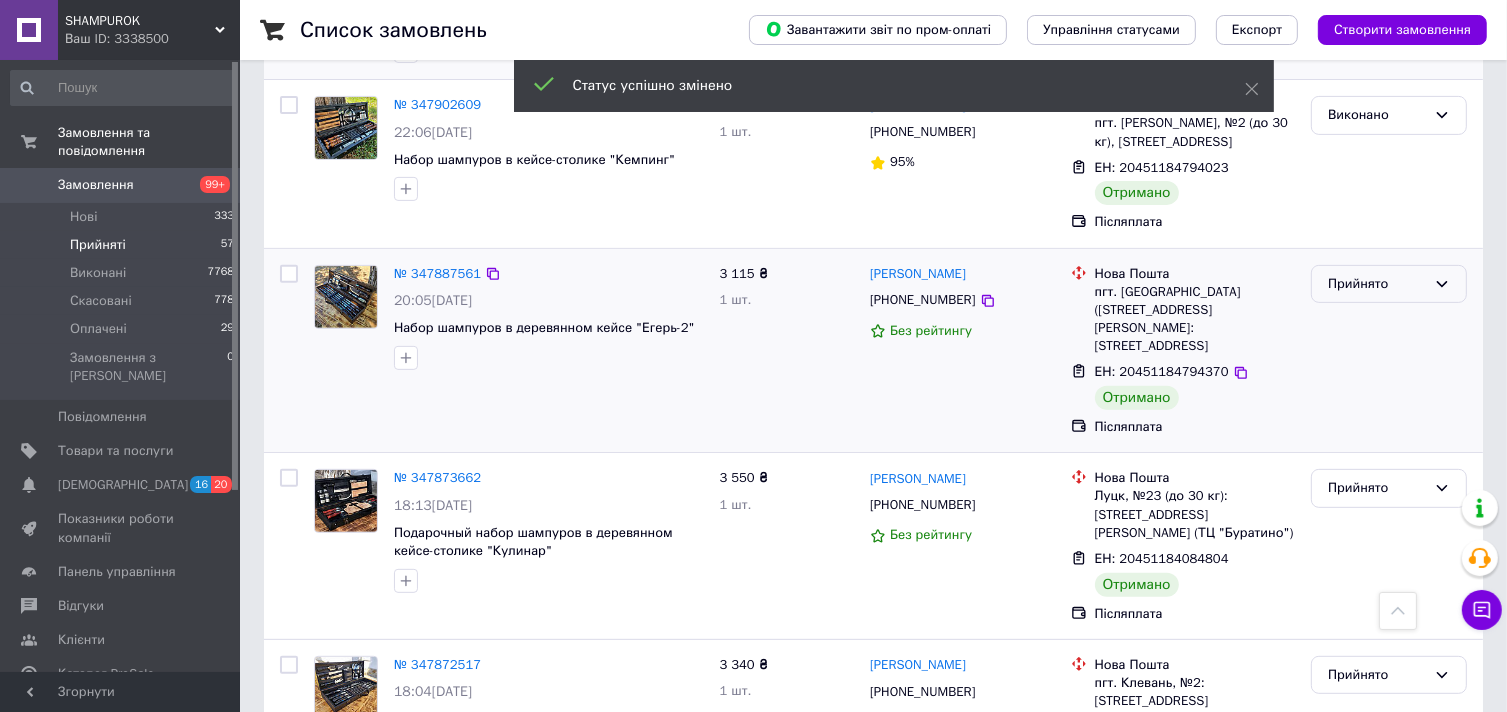 click on "Прийнято" at bounding box center [1377, 284] 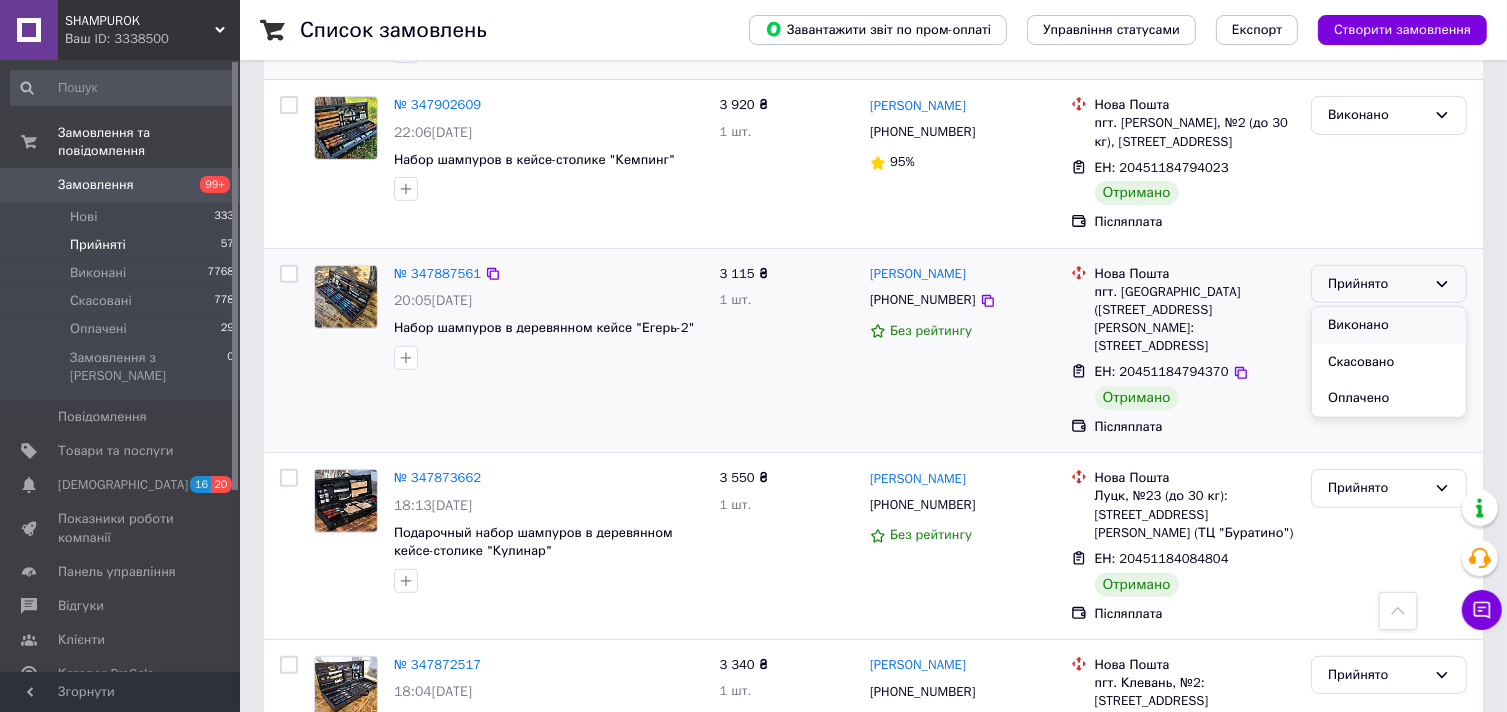 click on "Виконано" at bounding box center (1389, 325) 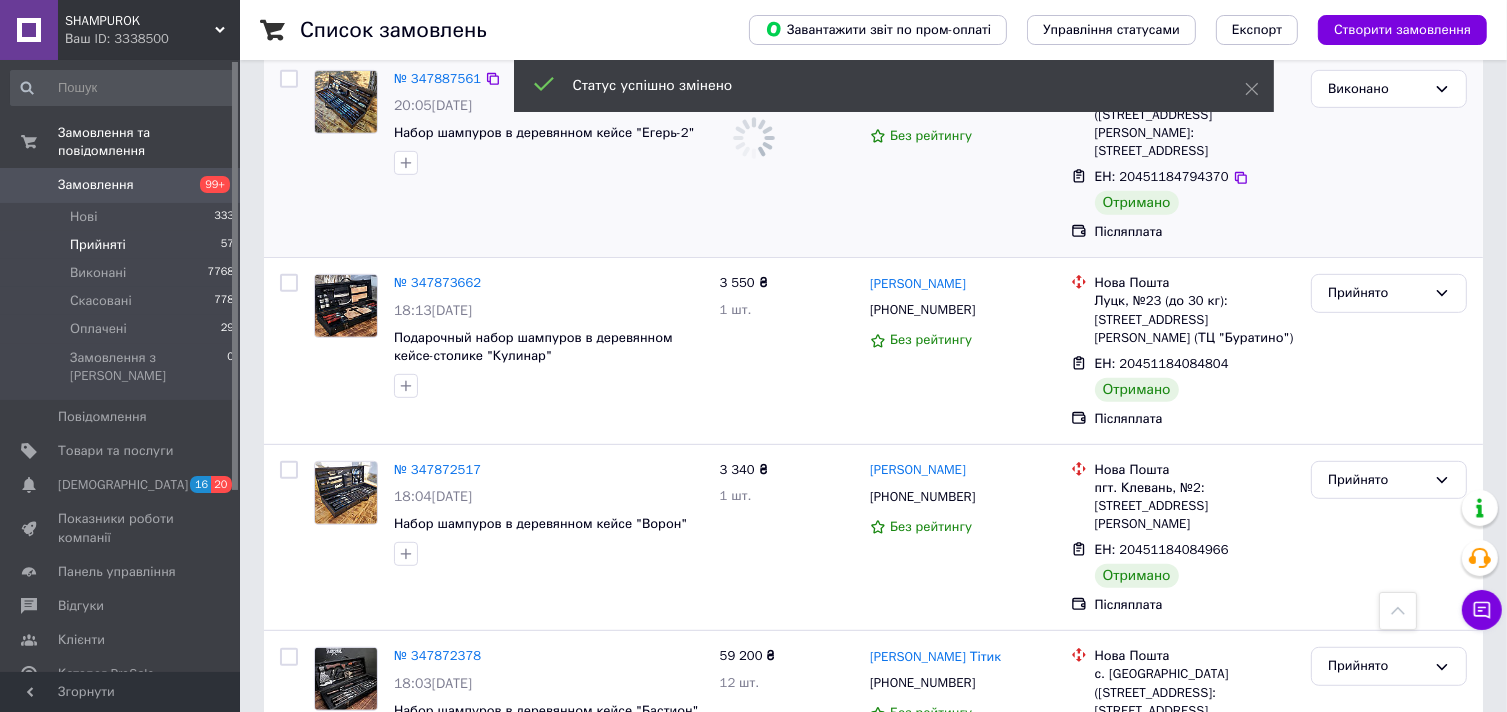 scroll, scrollTop: 900, scrollLeft: 0, axis: vertical 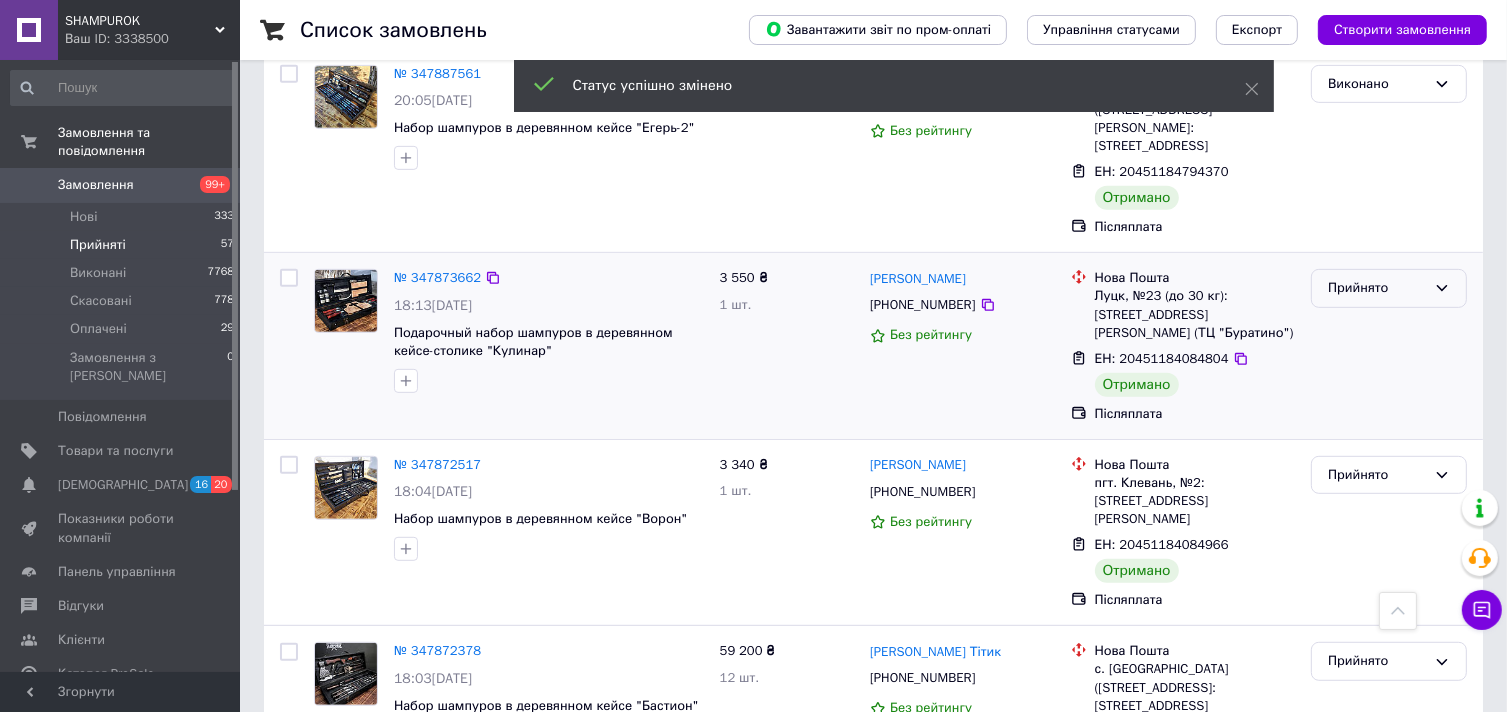 click on "Прийнято" at bounding box center (1377, 288) 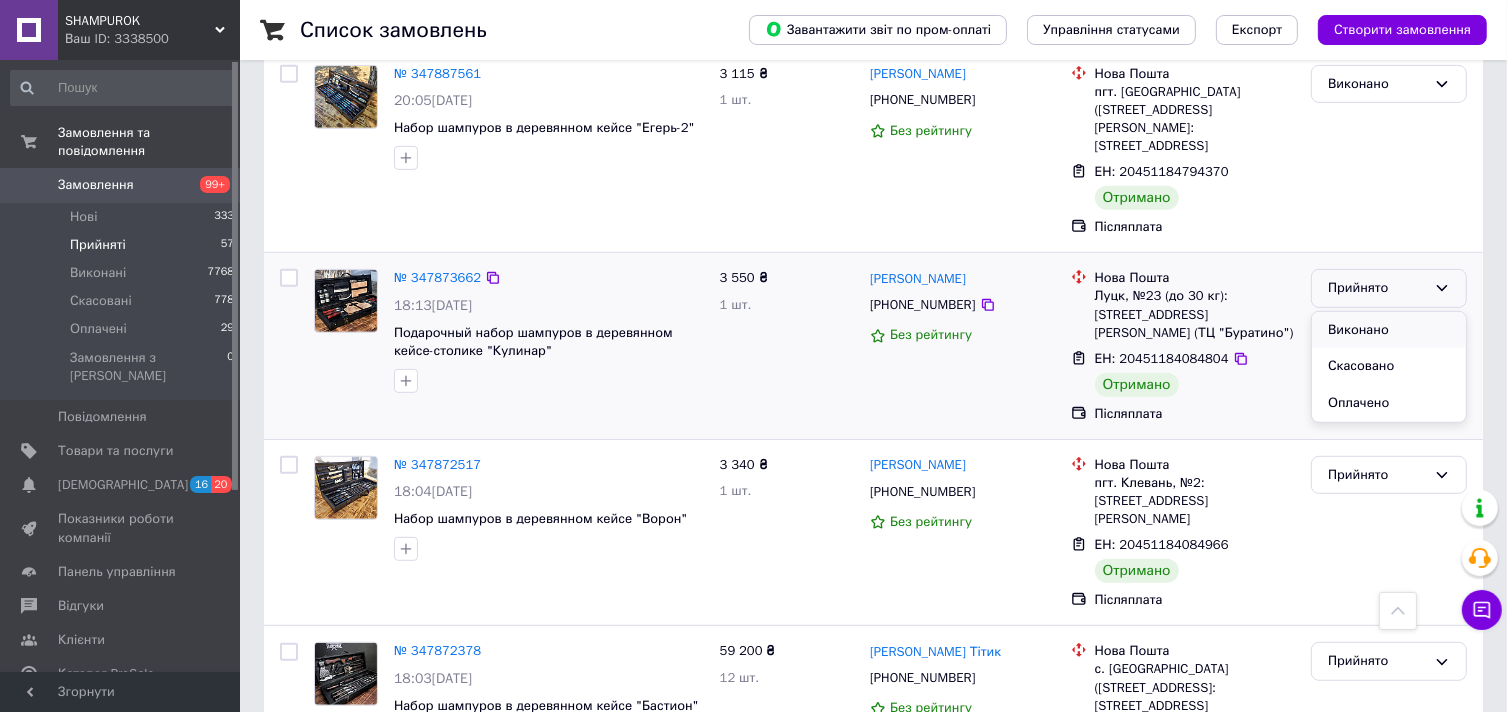 click on "Виконано" at bounding box center (1389, 330) 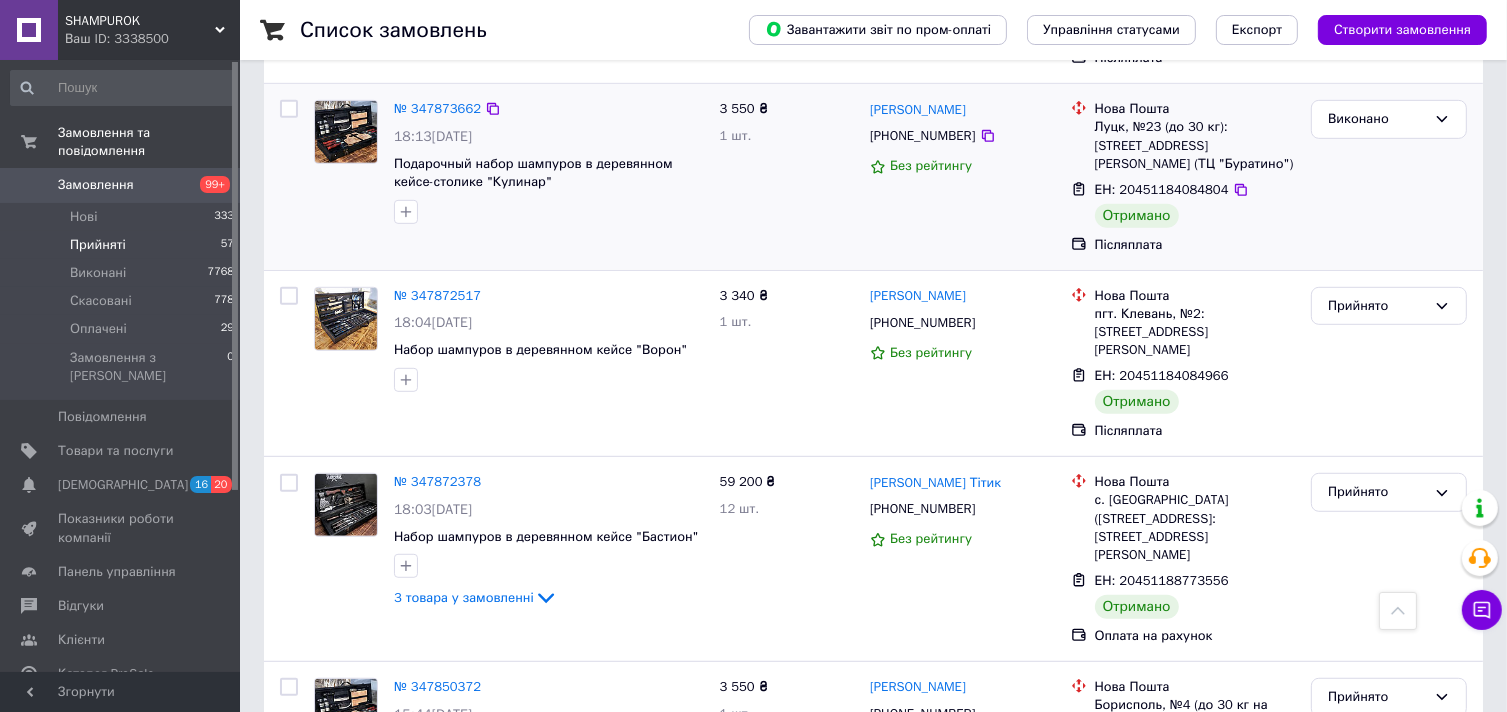 scroll, scrollTop: 1100, scrollLeft: 0, axis: vertical 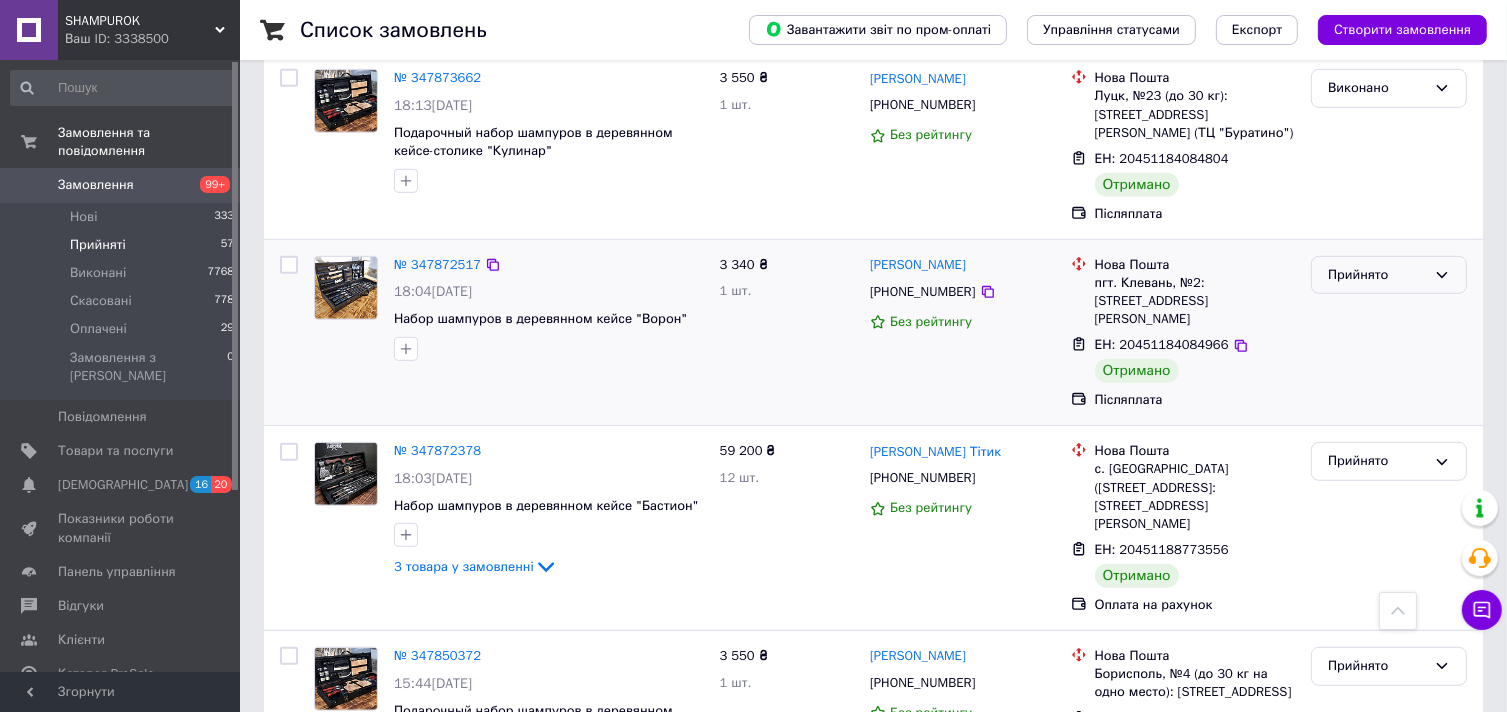 click on "Прийнято" at bounding box center [1377, 275] 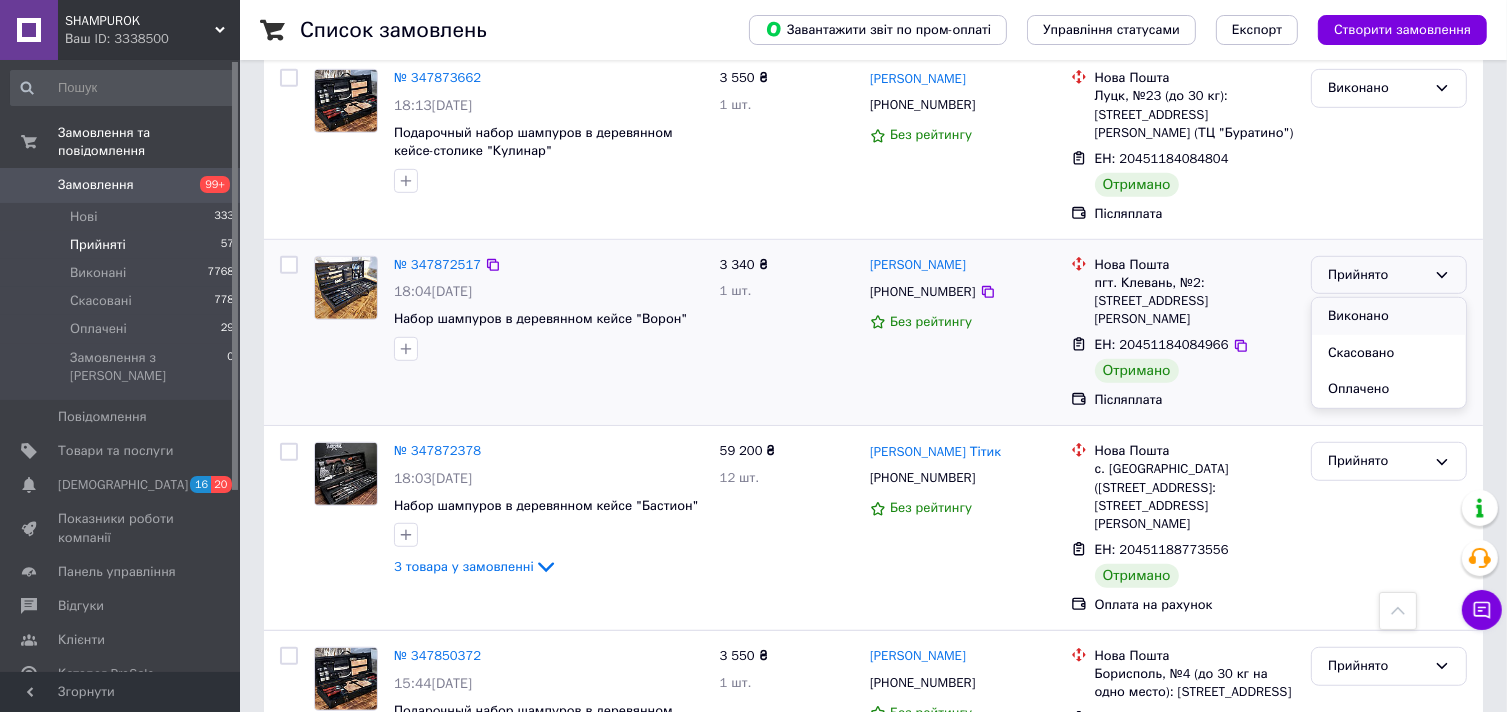 click on "Виконано" at bounding box center (1389, 316) 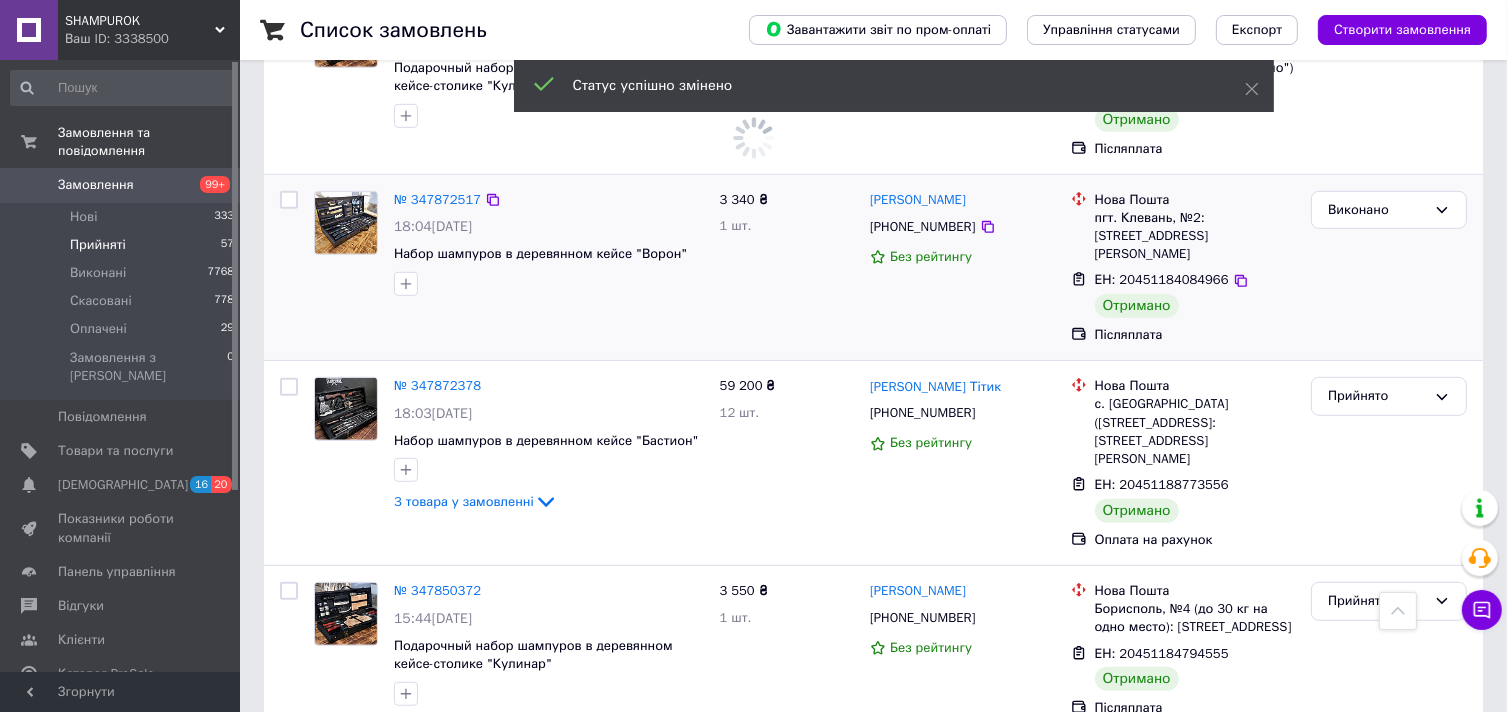 scroll, scrollTop: 1300, scrollLeft: 0, axis: vertical 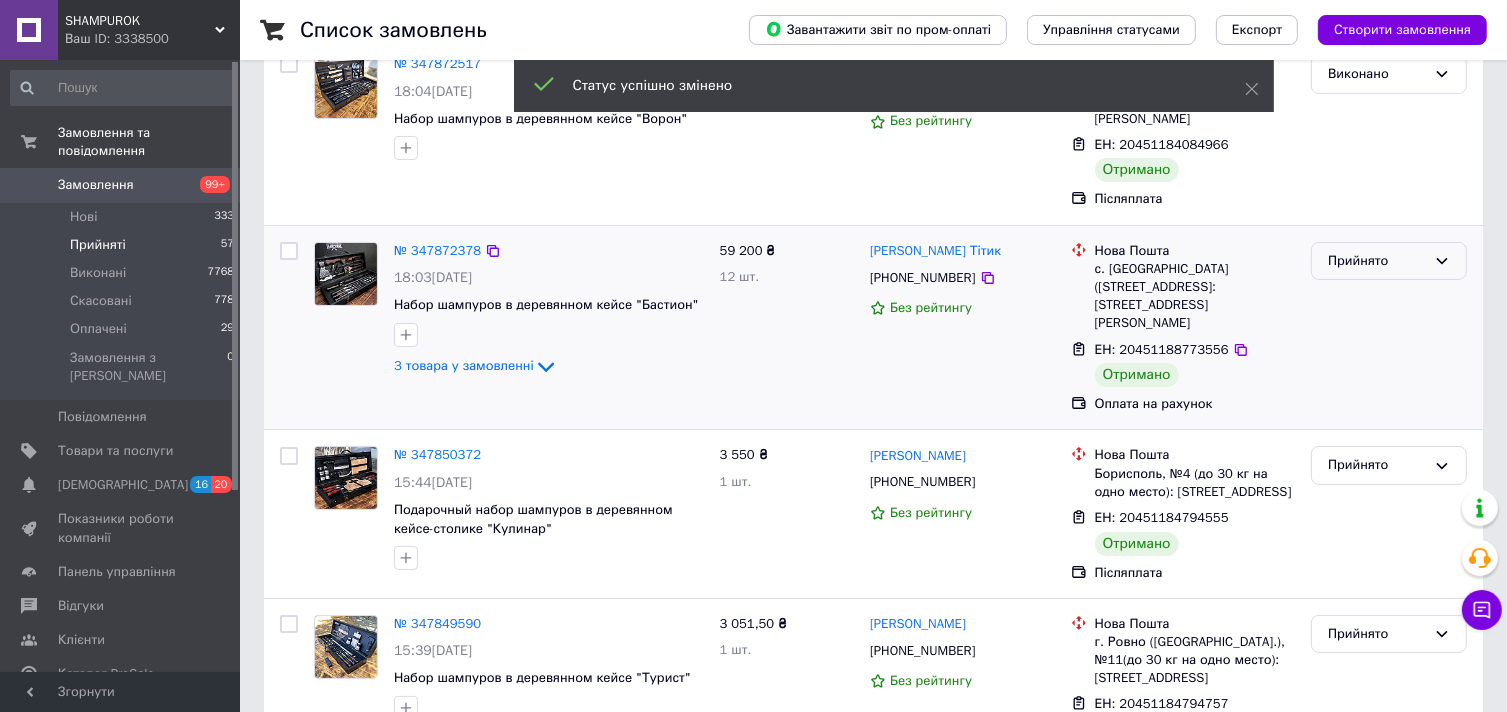 click on "Прийнято" at bounding box center [1377, 261] 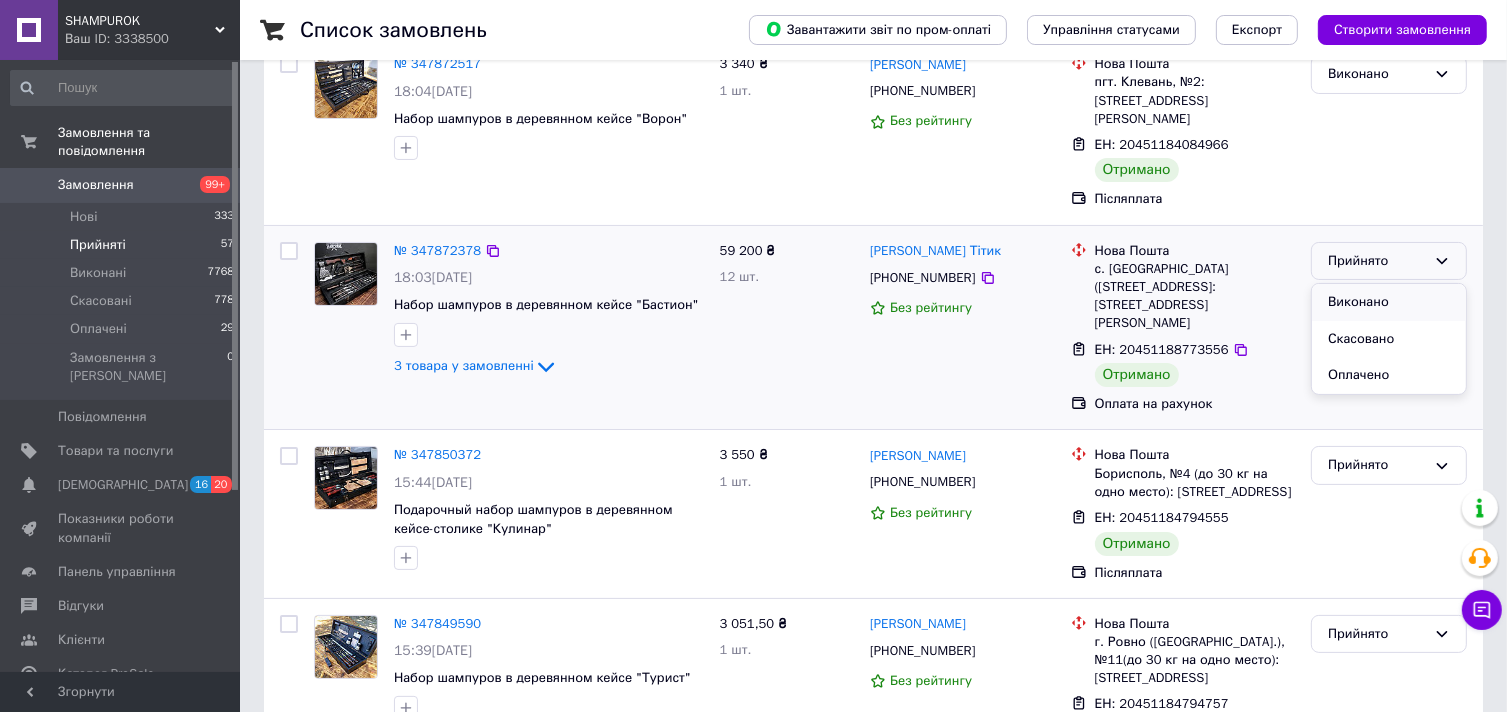 click on "Виконано" at bounding box center (1389, 302) 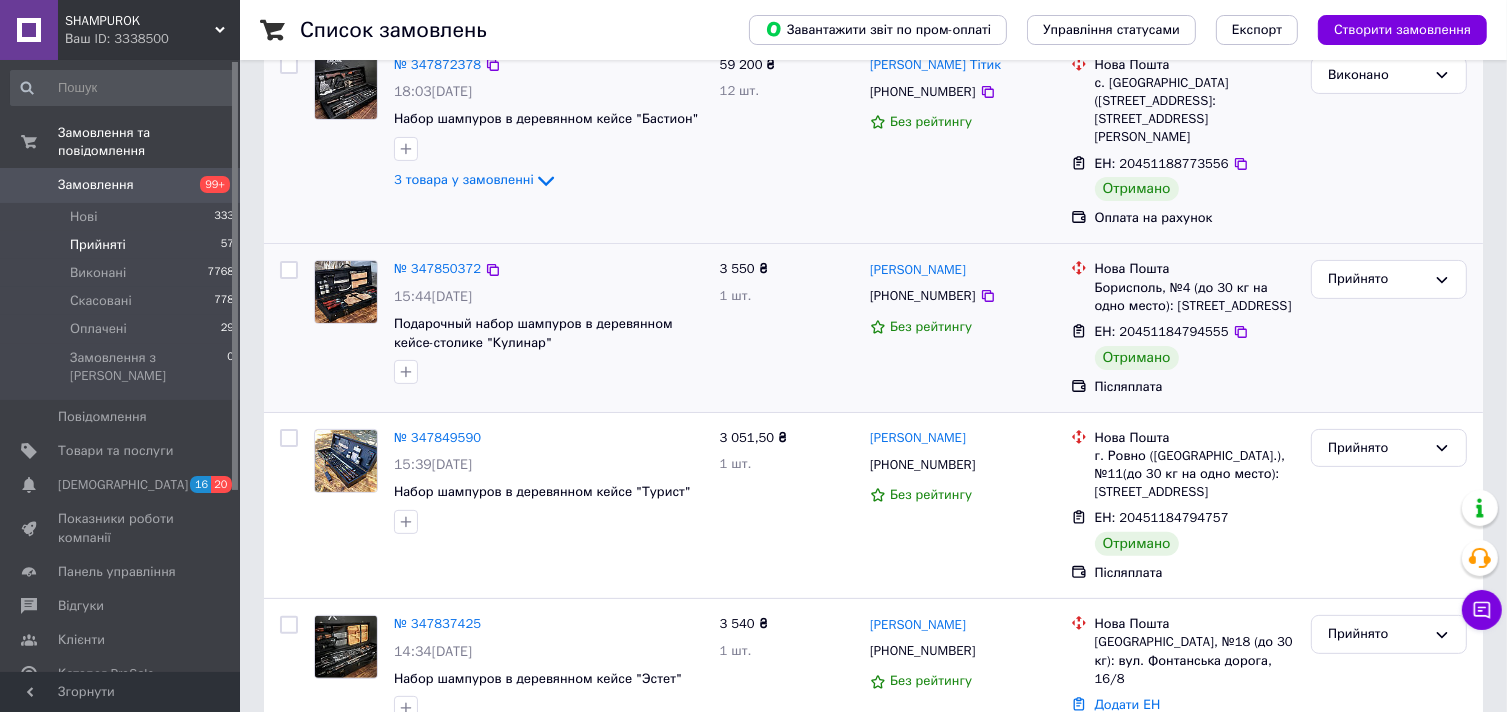scroll, scrollTop: 448, scrollLeft: 0, axis: vertical 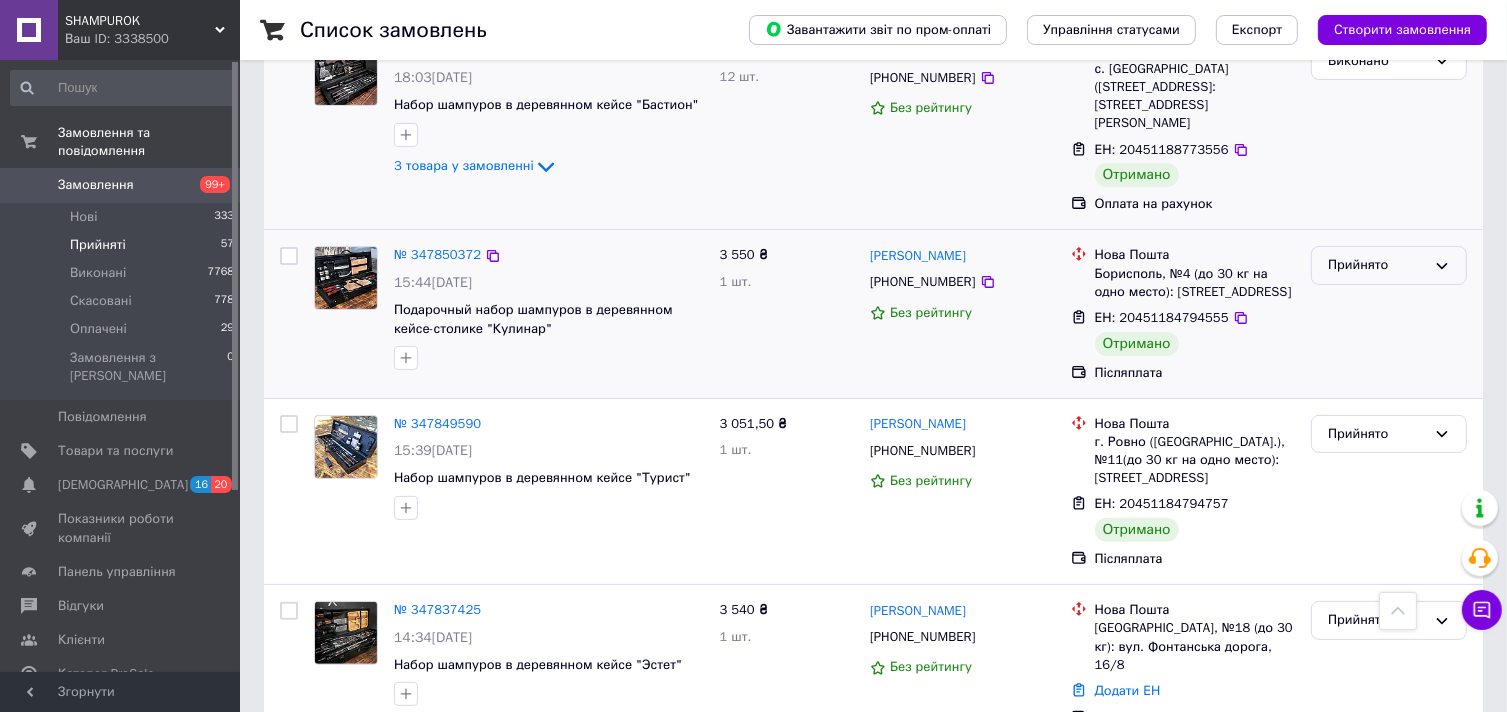 click on "Прийнято" at bounding box center [1389, 265] 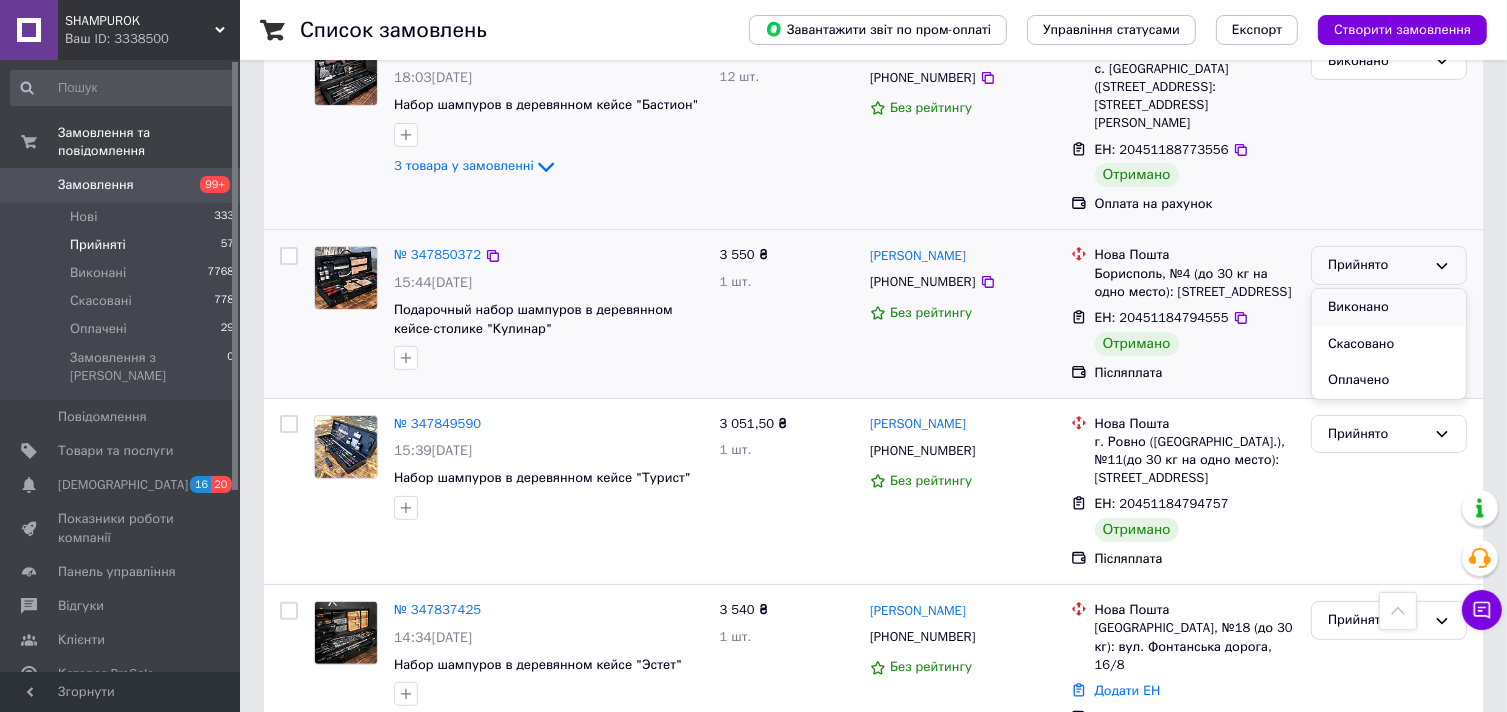 click on "Виконано" at bounding box center (1389, 307) 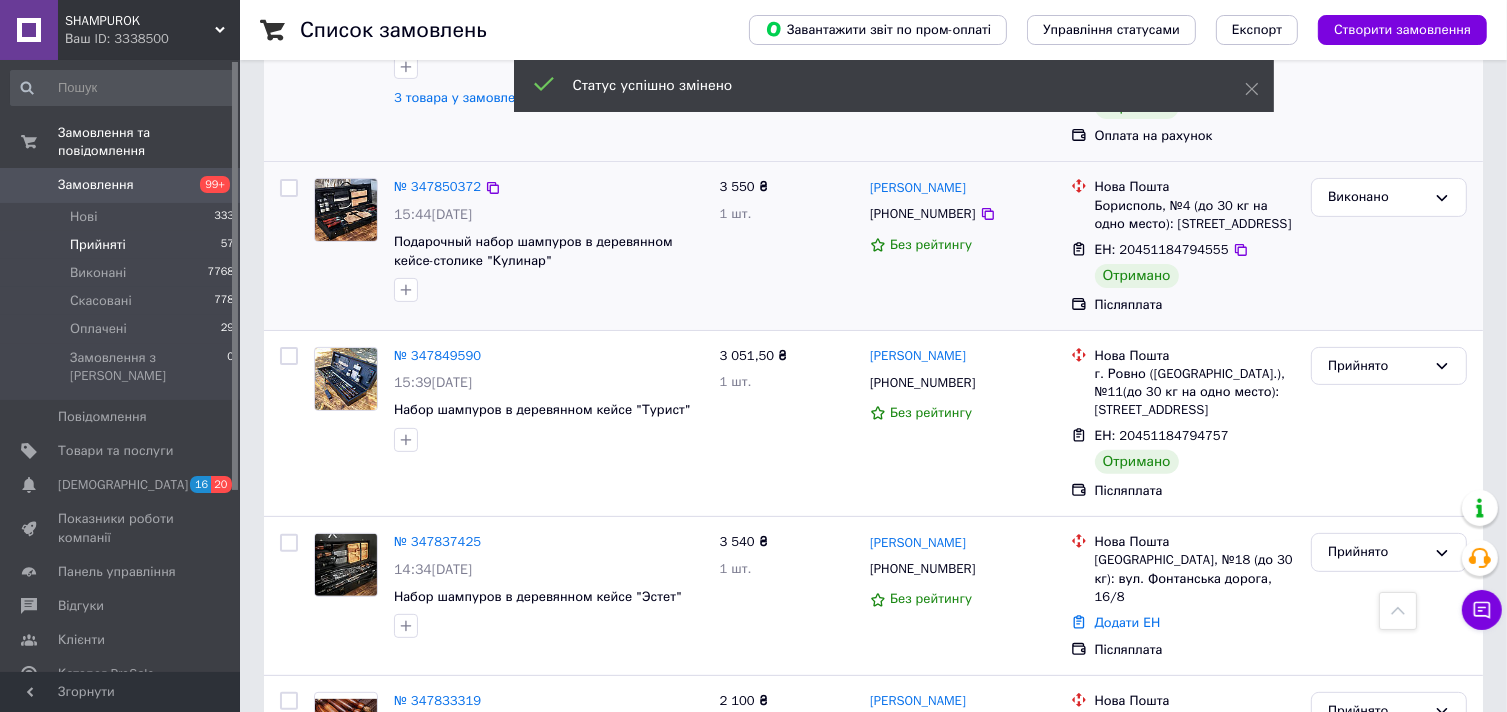 scroll, scrollTop: 548, scrollLeft: 0, axis: vertical 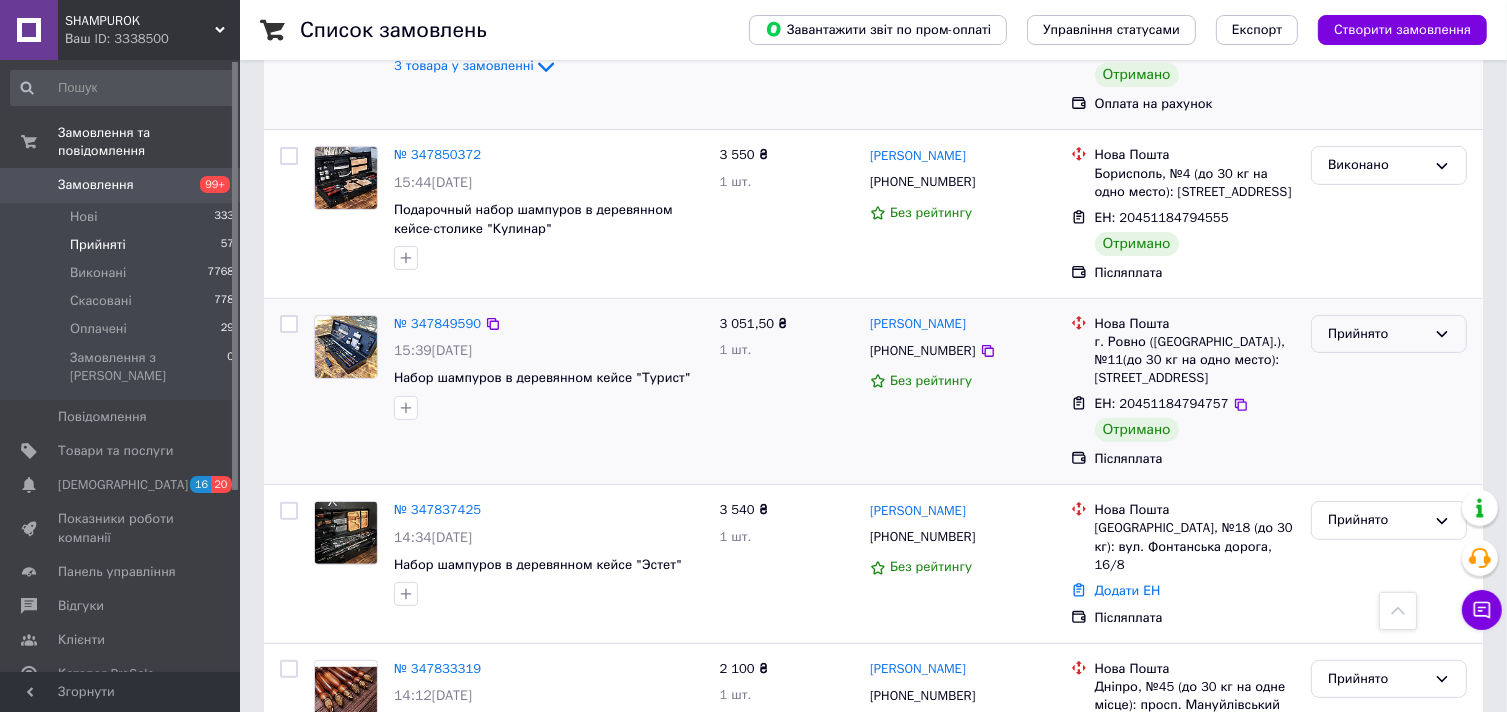 click on "Прийнято" at bounding box center (1389, 334) 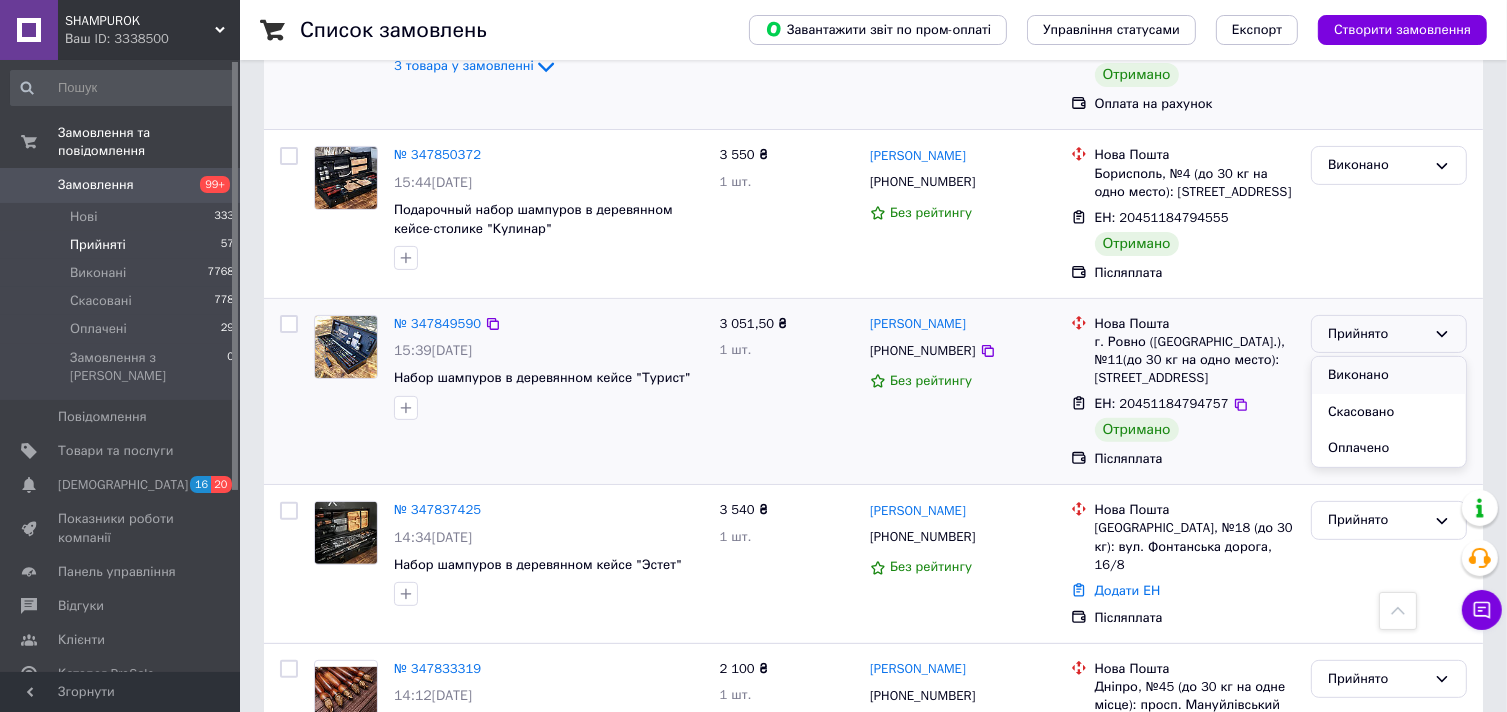 click on "Виконано" at bounding box center (1389, 375) 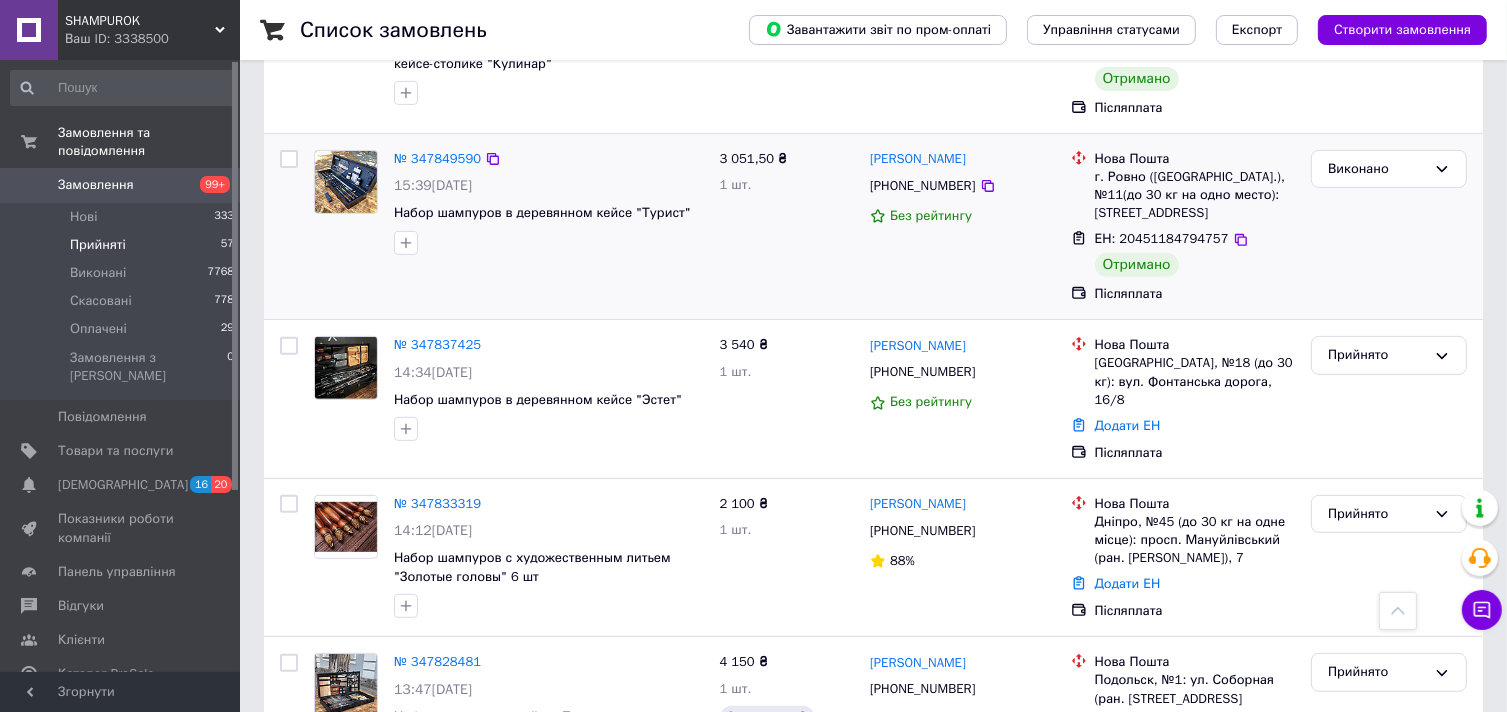 scroll, scrollTop: 748, scrollLeft: 0, axis: vertical 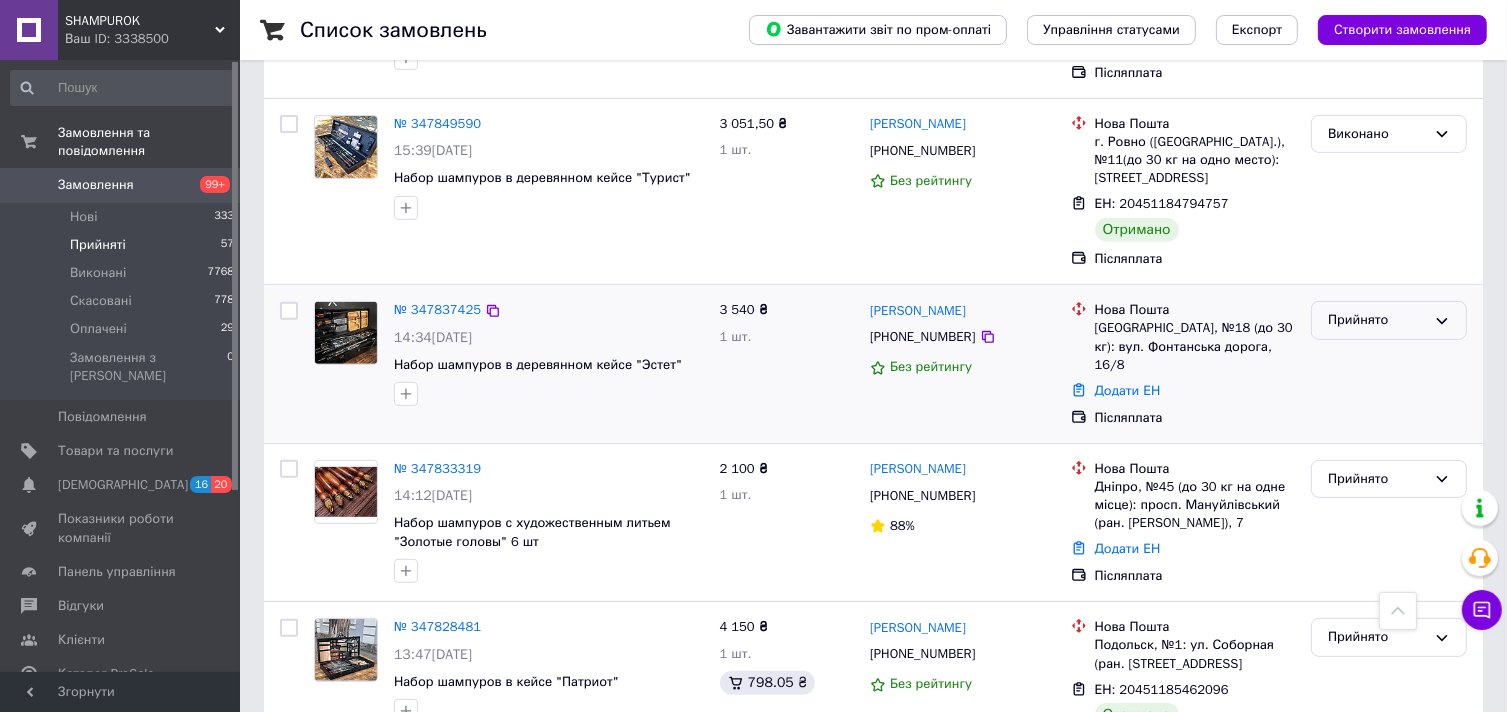 click on "Прийнято" at bounding box center [1389, 320] 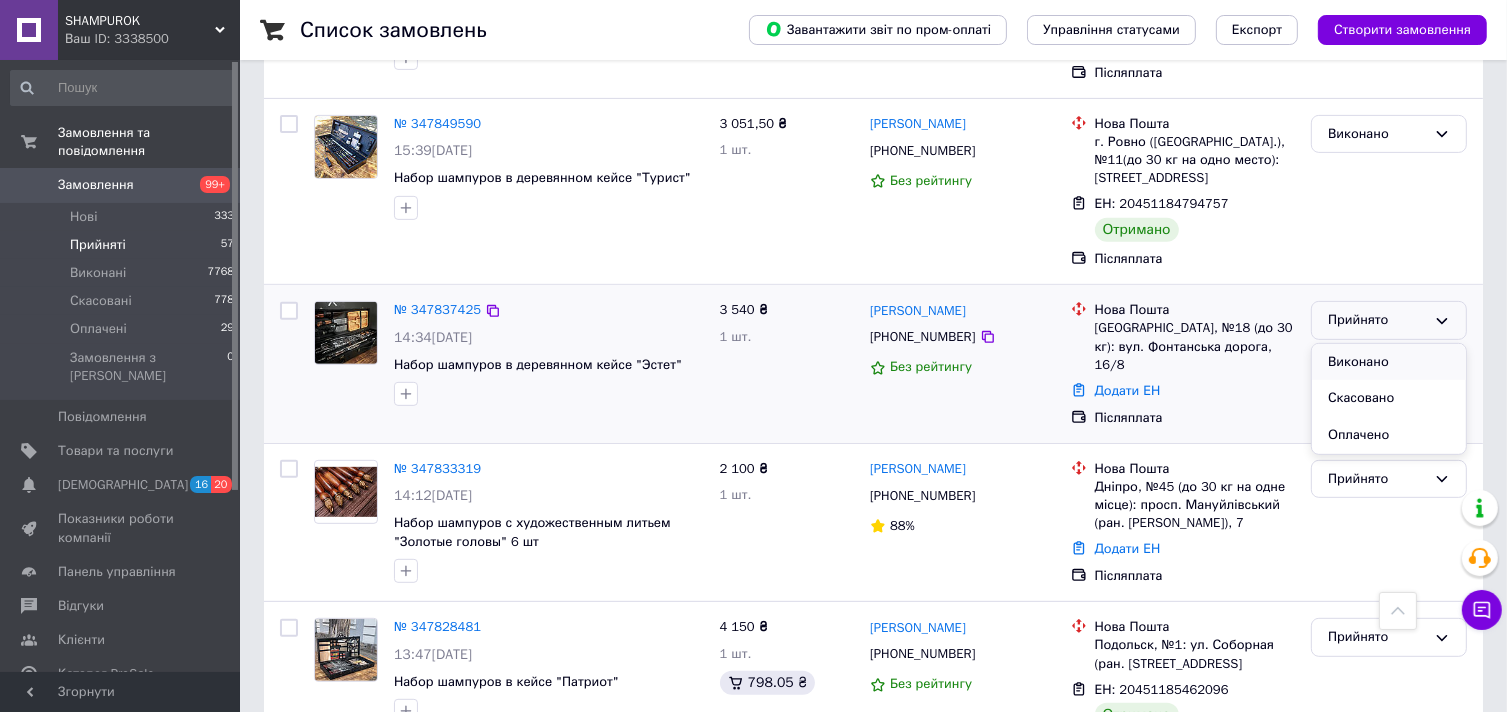 click on "Виконано" at bounding box center (1389, 362) 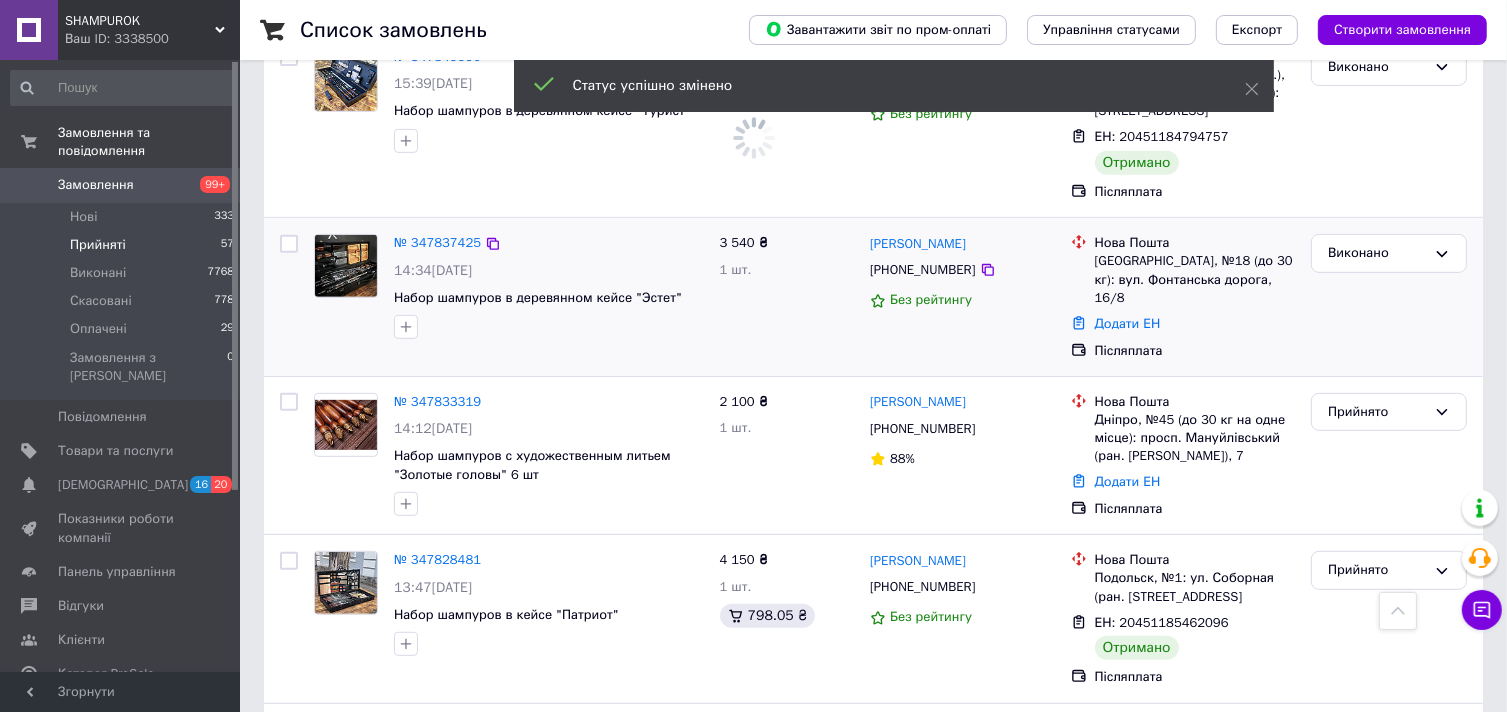 scroll, scrollTop: 848, scrollLeft: 0, axis: vertical 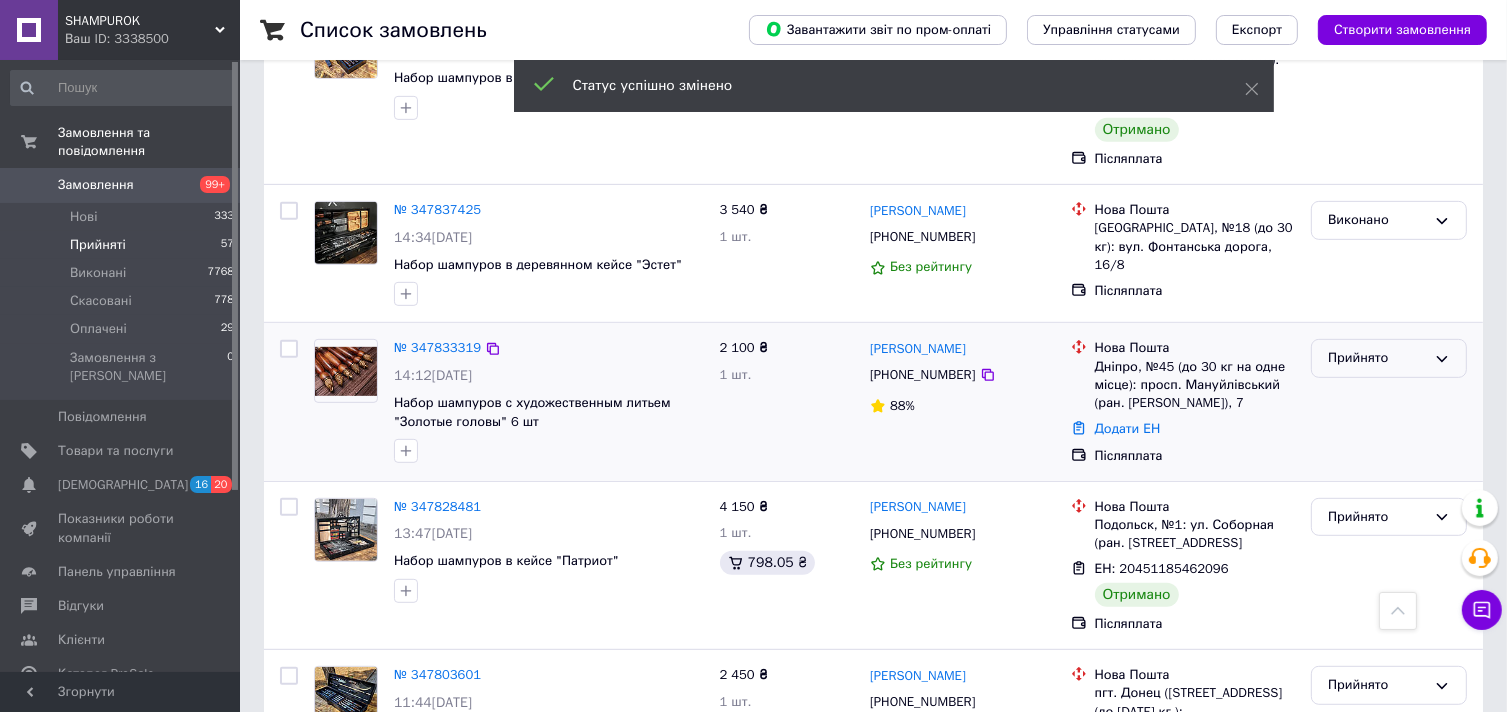 click on "Прийнято" at bounding box center [1377, 358] 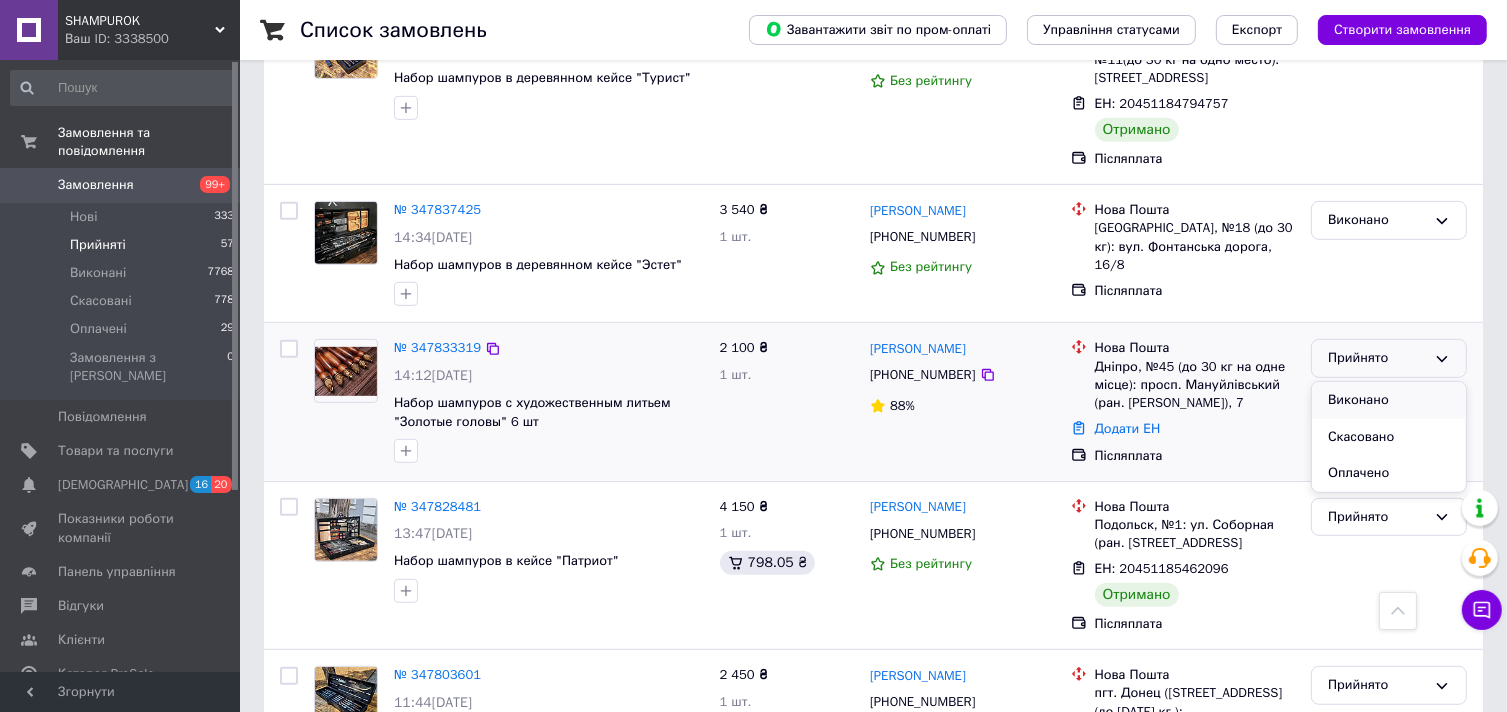 click on "Виконано" at bounding box center [1389, 400] 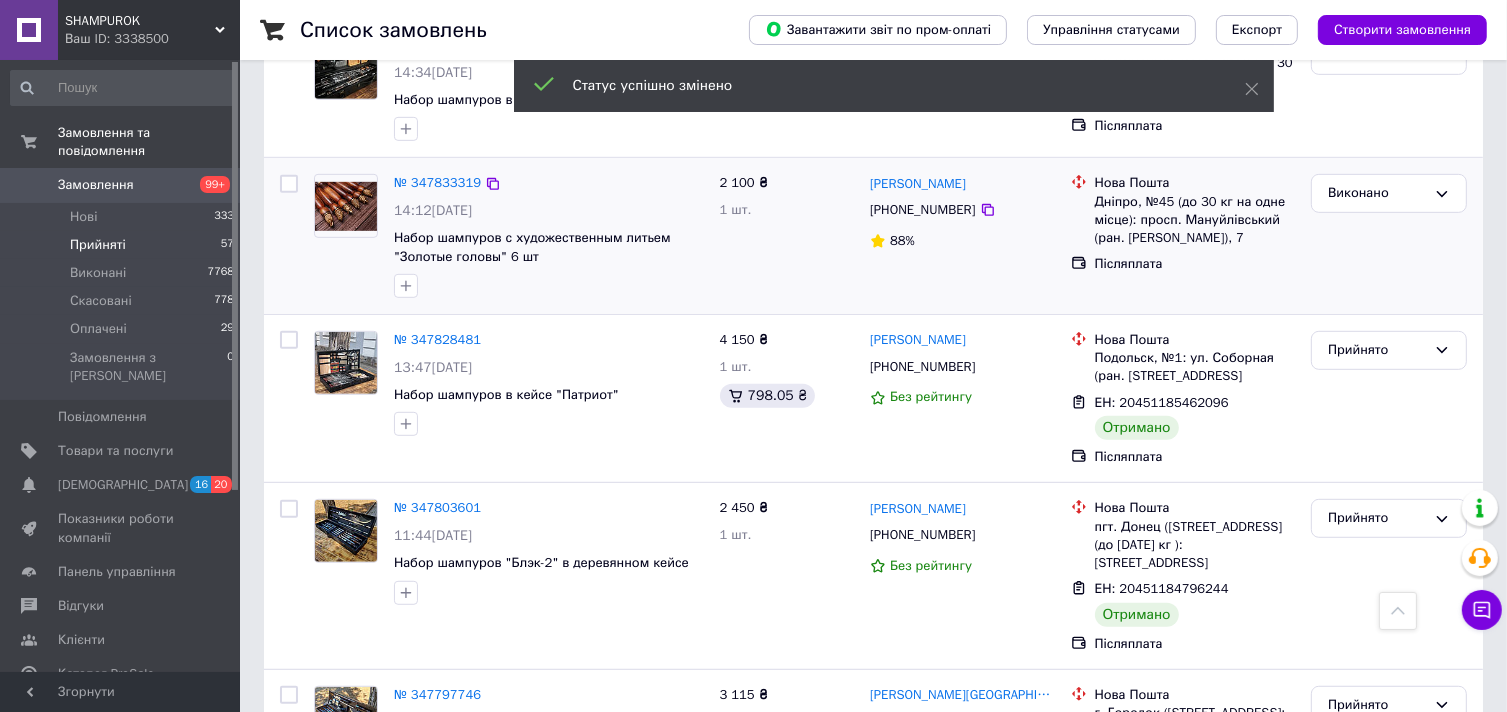 scroll, scrollTop: 1048, scrollLeft: 0, axis: vertical 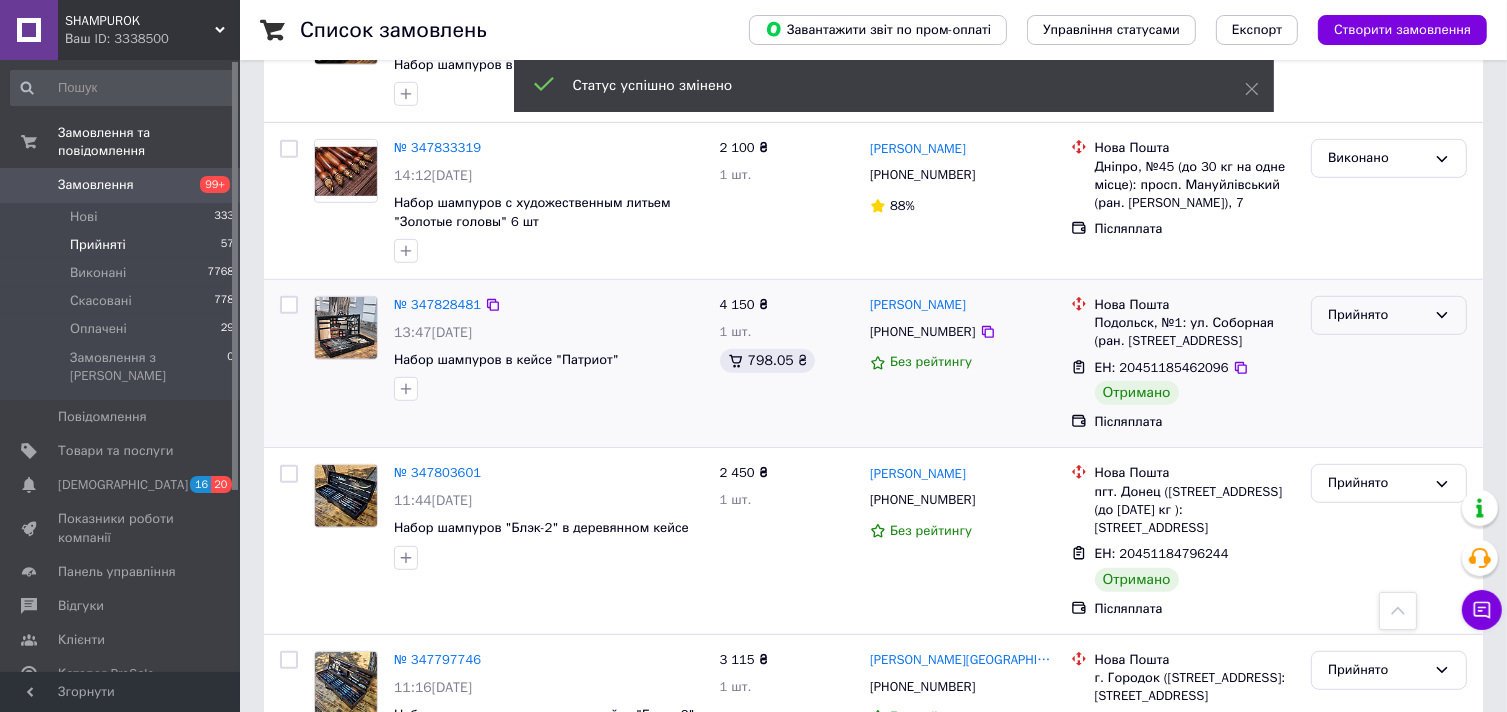 click on "Прийнято" at bounding box center (1377, 315) 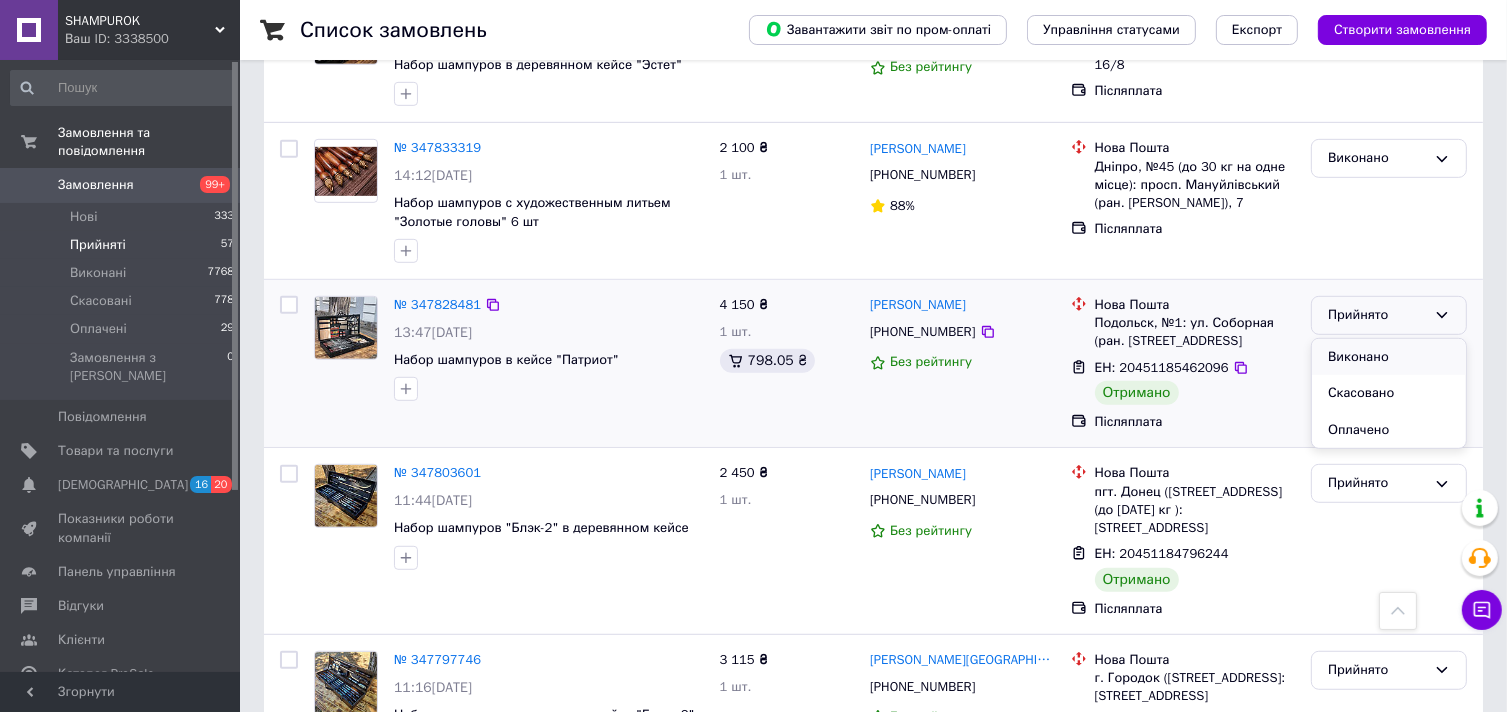 click on "Виконано" at bounding box center (1389, 357) 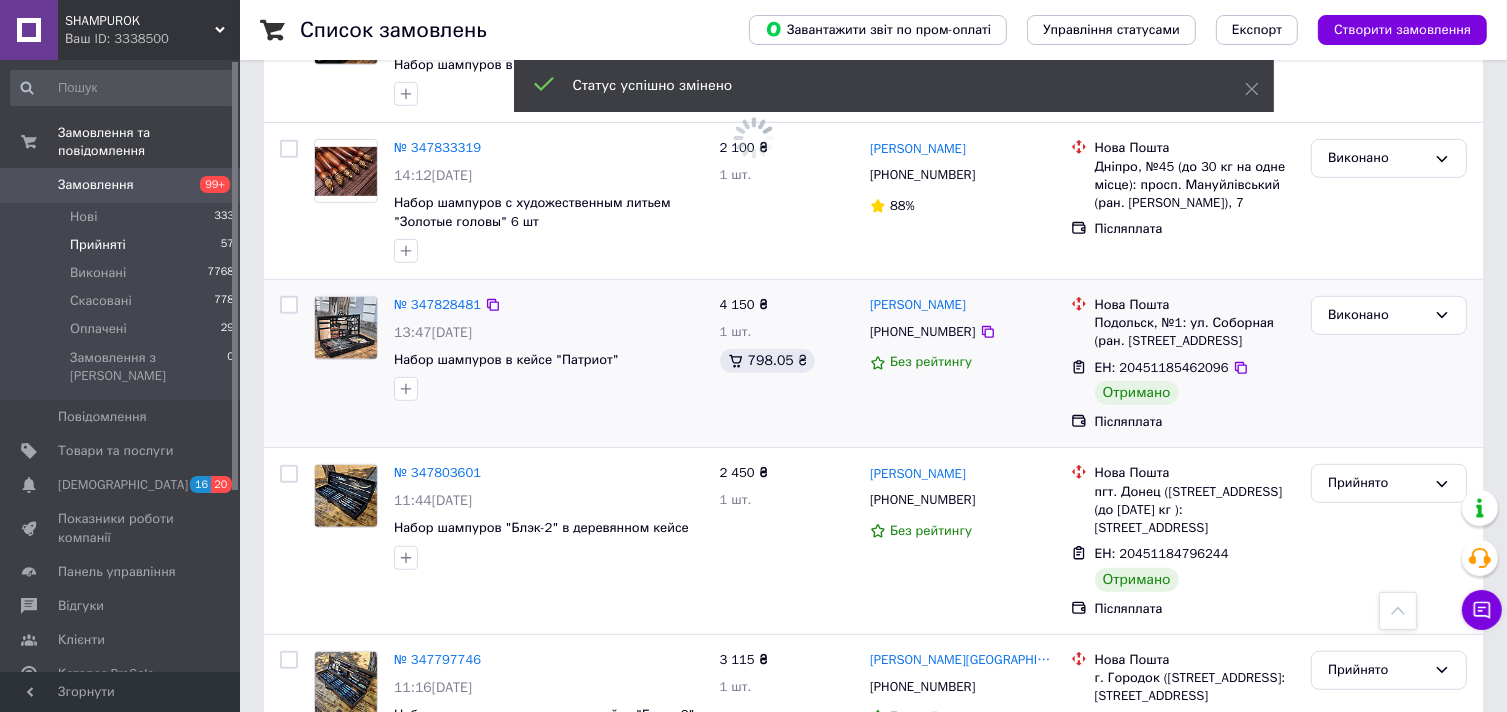 scroll, scrollTop: 1148, scrollLeft: 0, axis: vertical 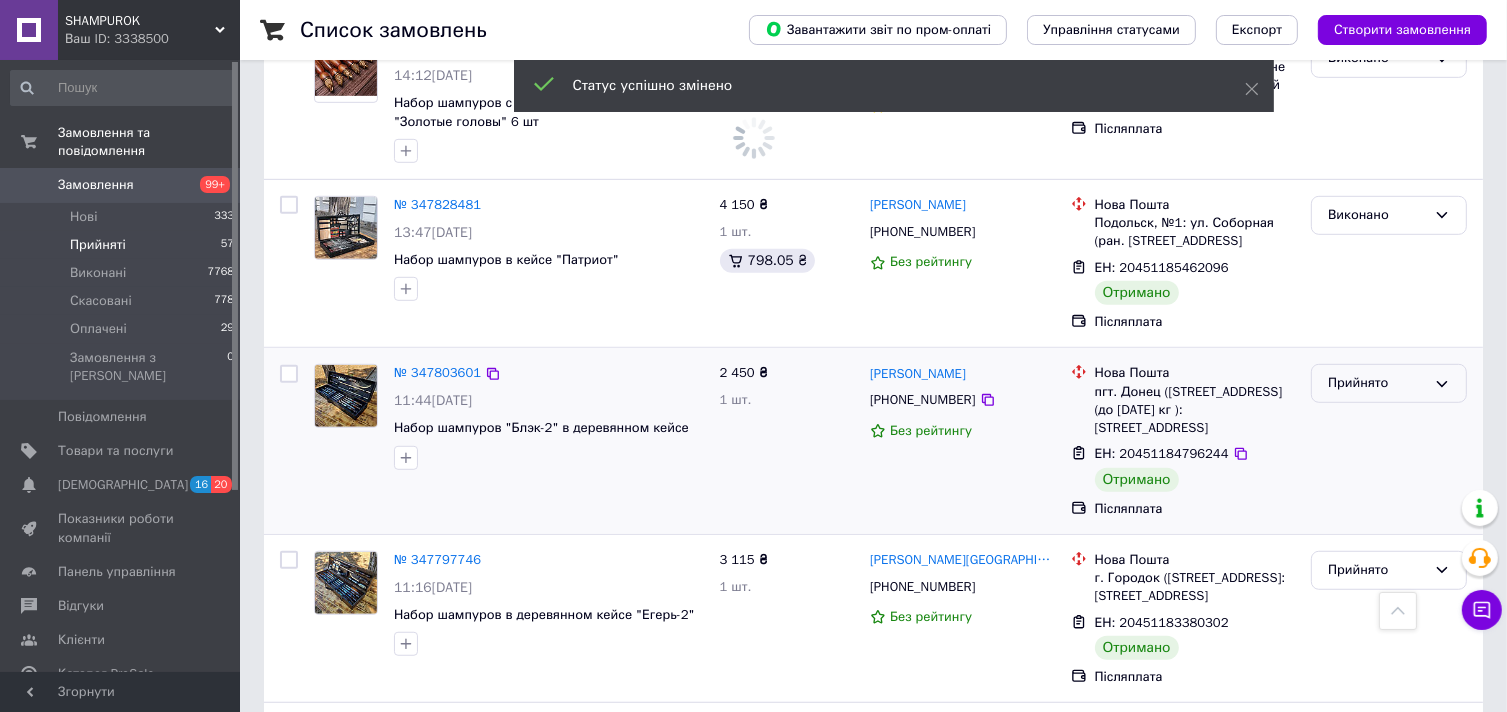 click on "Прийнято" at bounding box center (1377, 383) 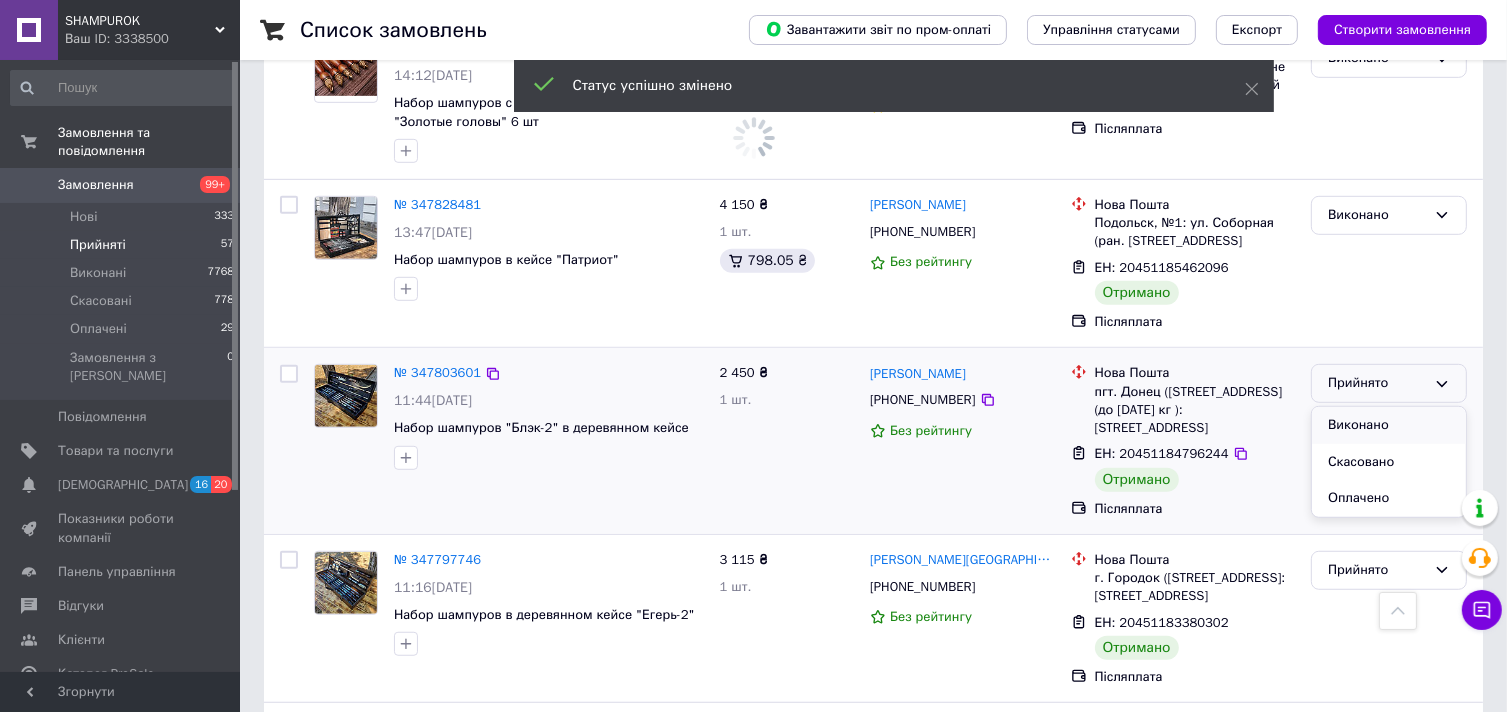 click on "Виконано" at bounding box center [1389, 425] 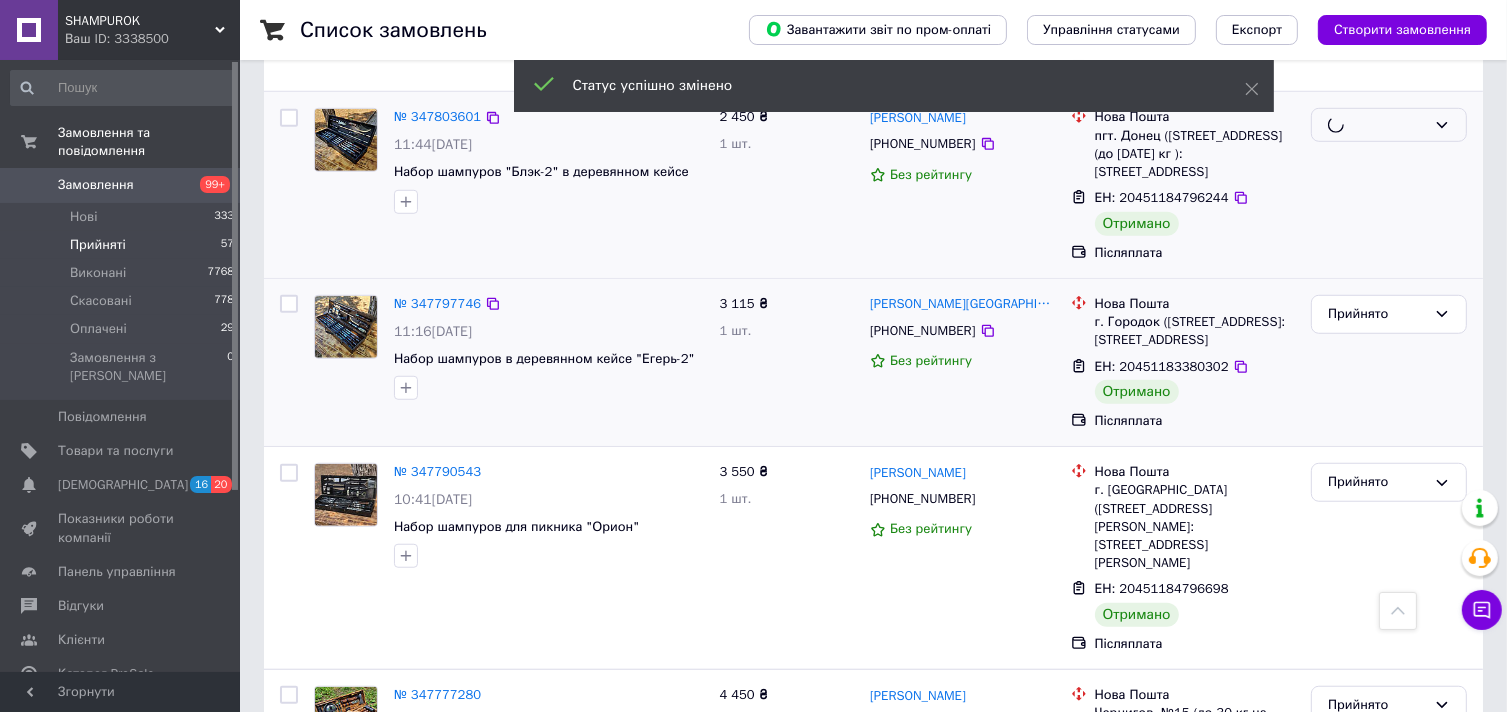 scroll, scrollTop: 1448, scrollLeft: 0, axis: vertical 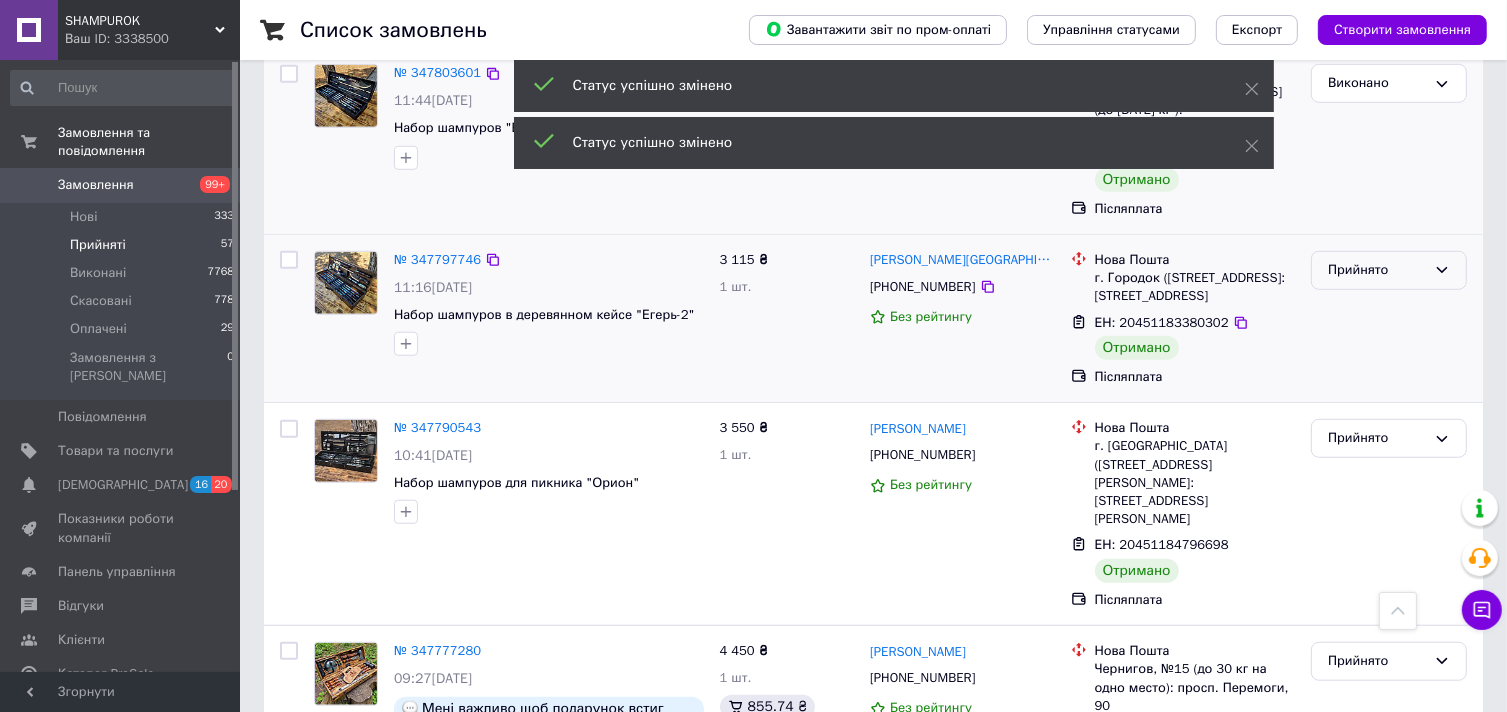 click on "Прийнято" at bounding box center (1377, 270) 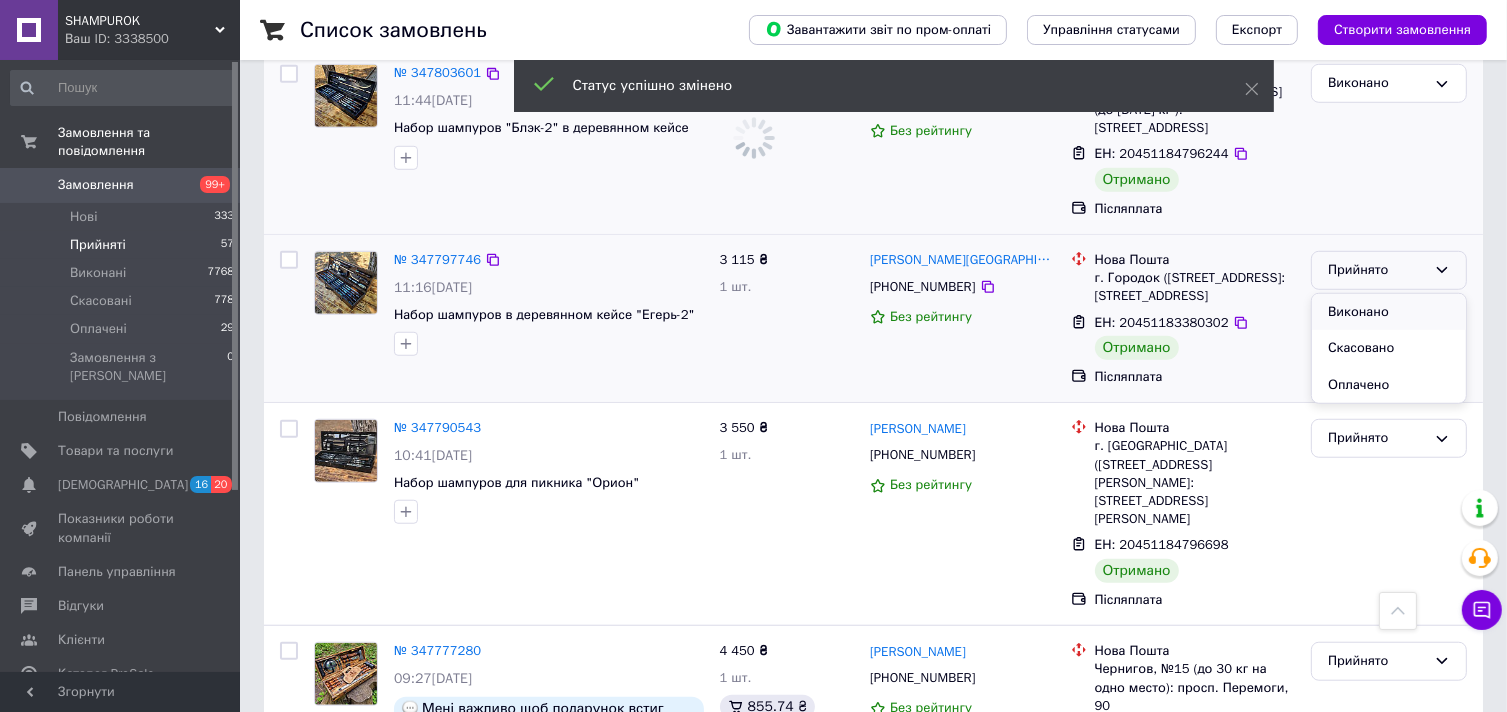 click on "Виконано" at bounding box center [1389, 312] 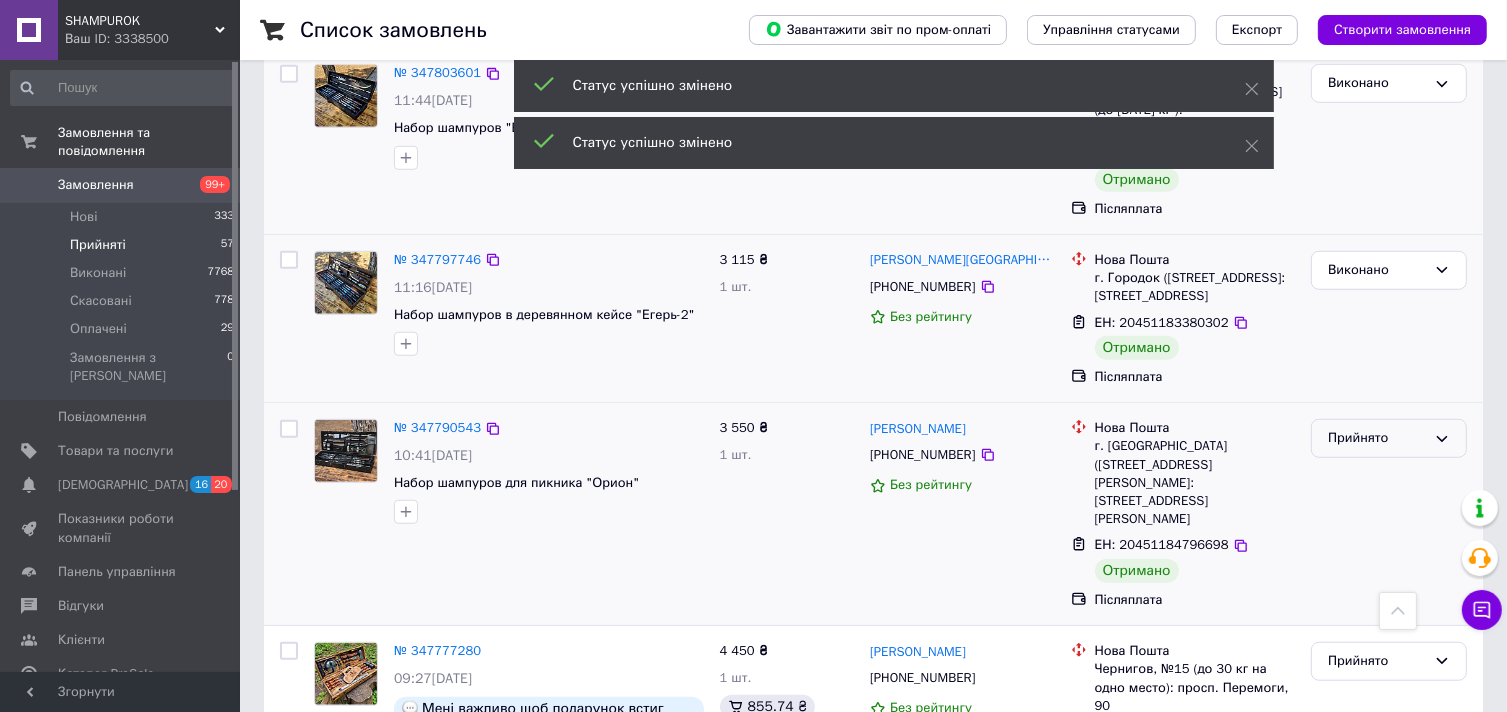 click on "Прийнято" at bounding box center (1377, 438) 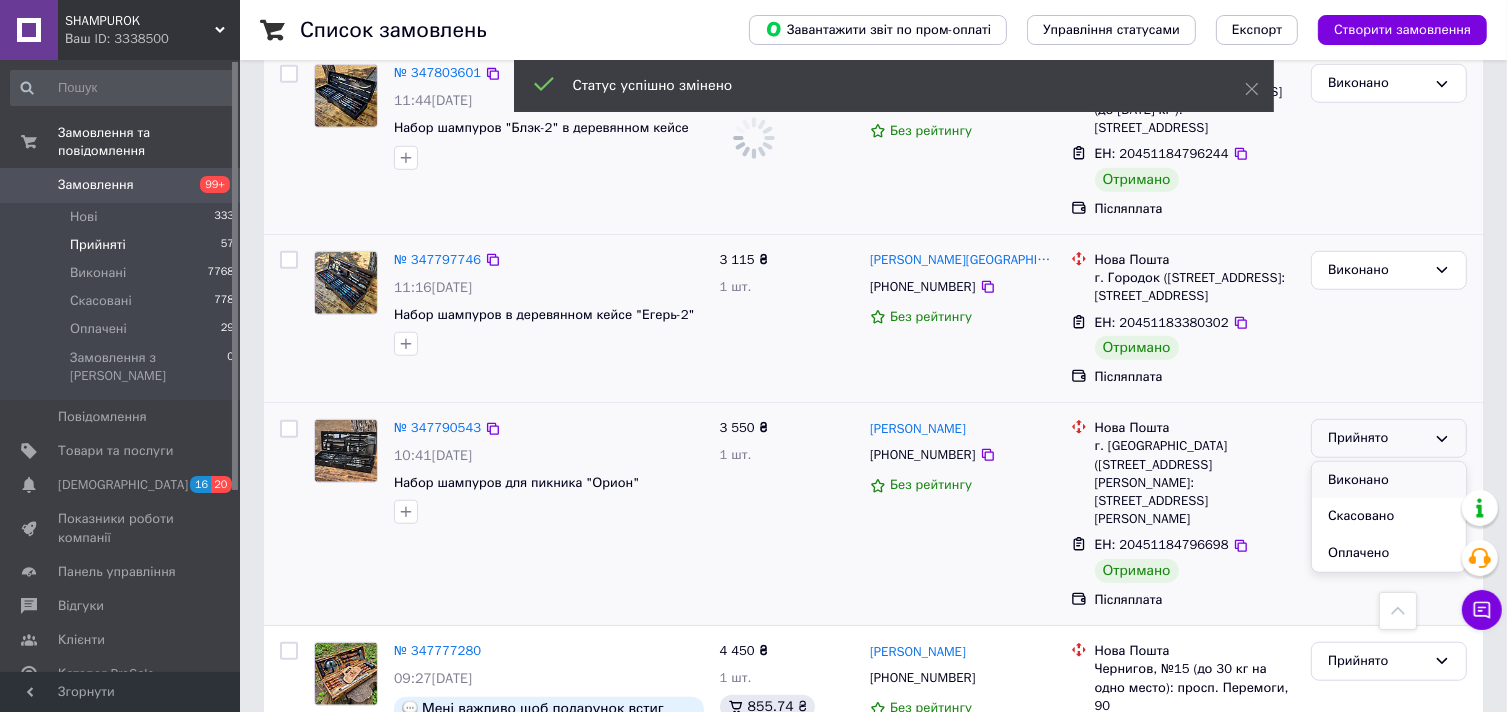 click on "Виконано" at bounding box center [1389, 480] 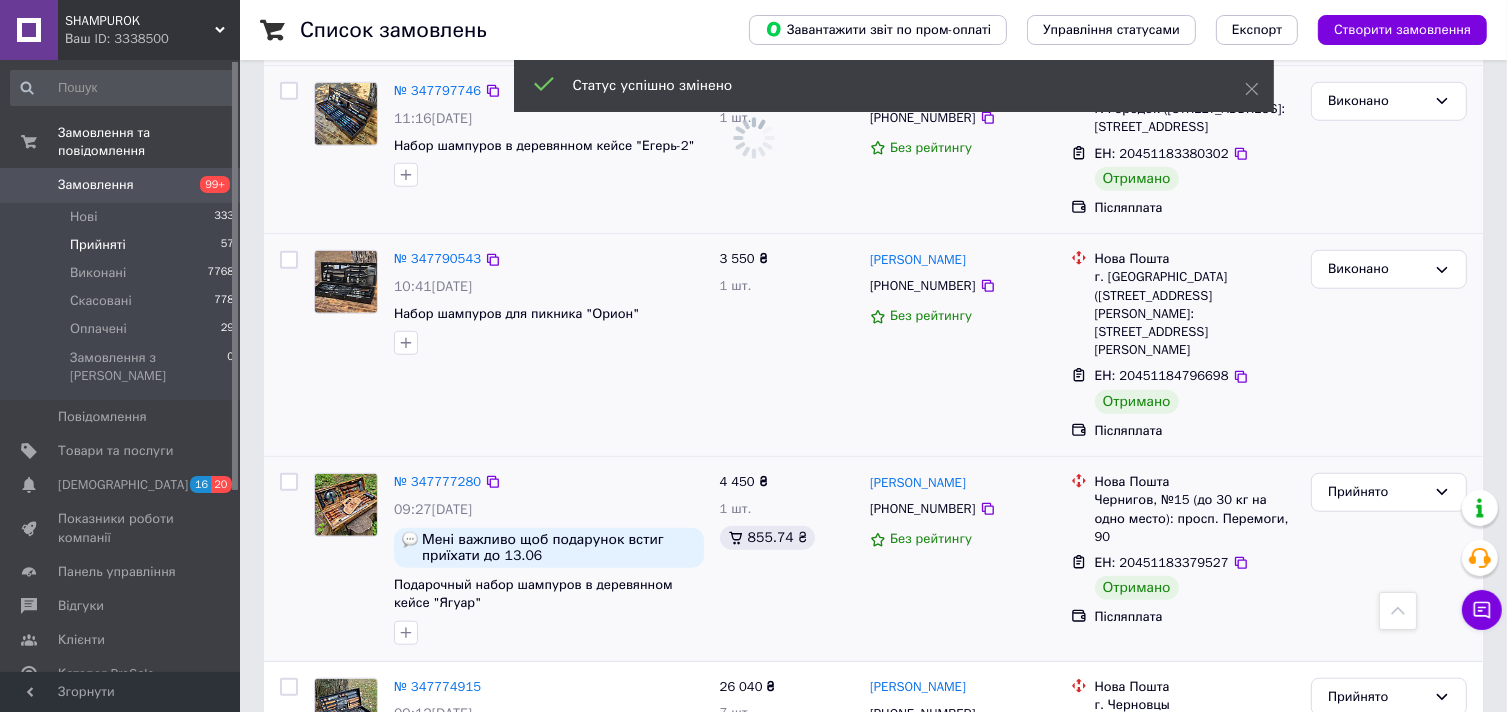 scroll, scrollTop: 1648, scrollLeft: 0, axis: vertical 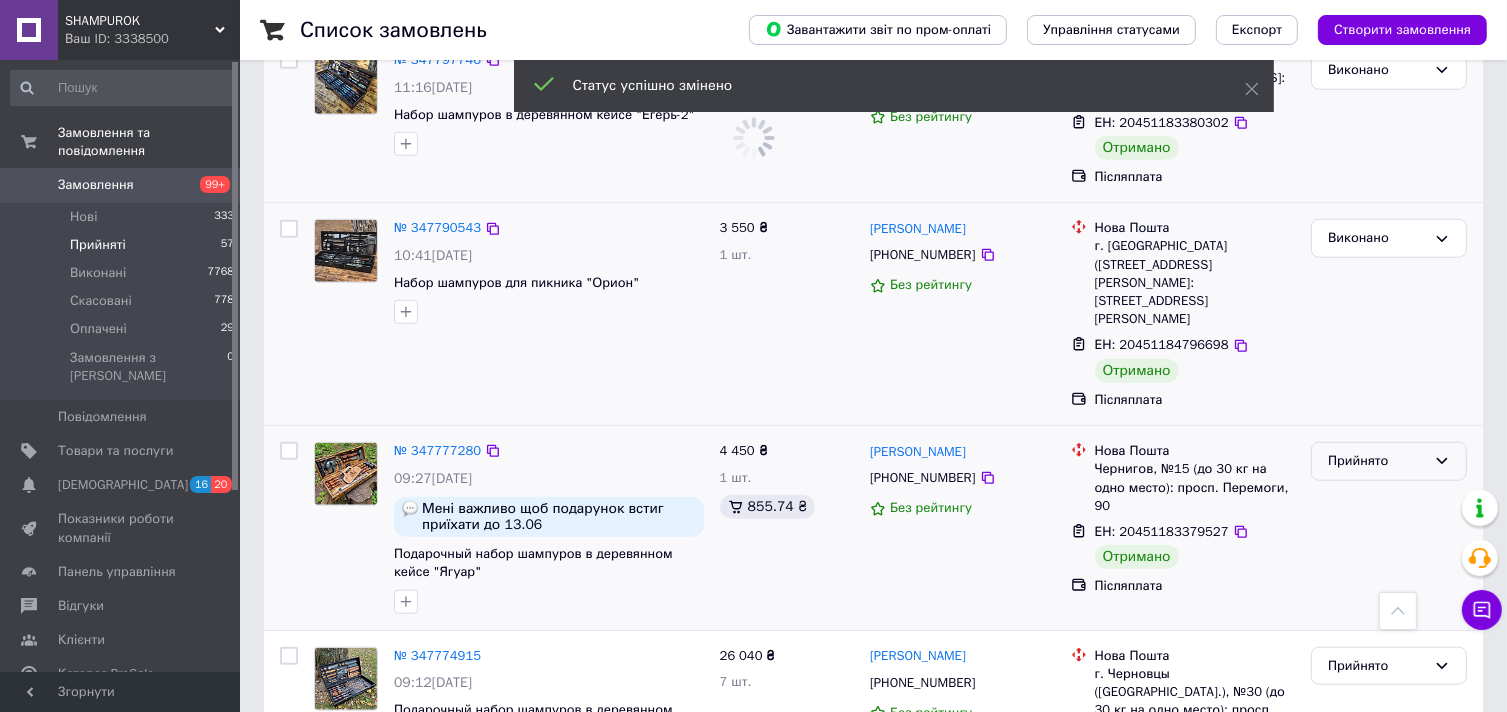 click on "Прийнято" at bounding box center (1377, 461) 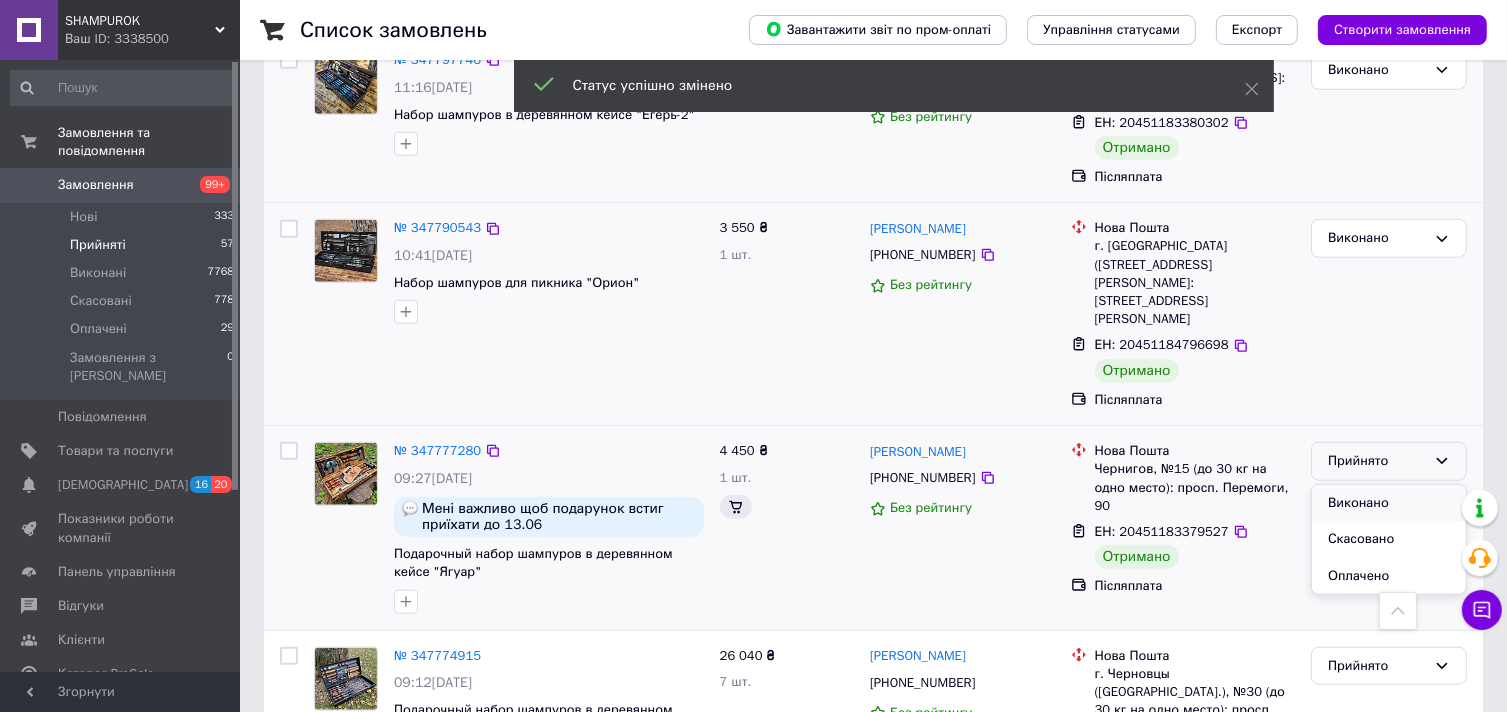click on "Виконано" at bounding box center (1389, 503) 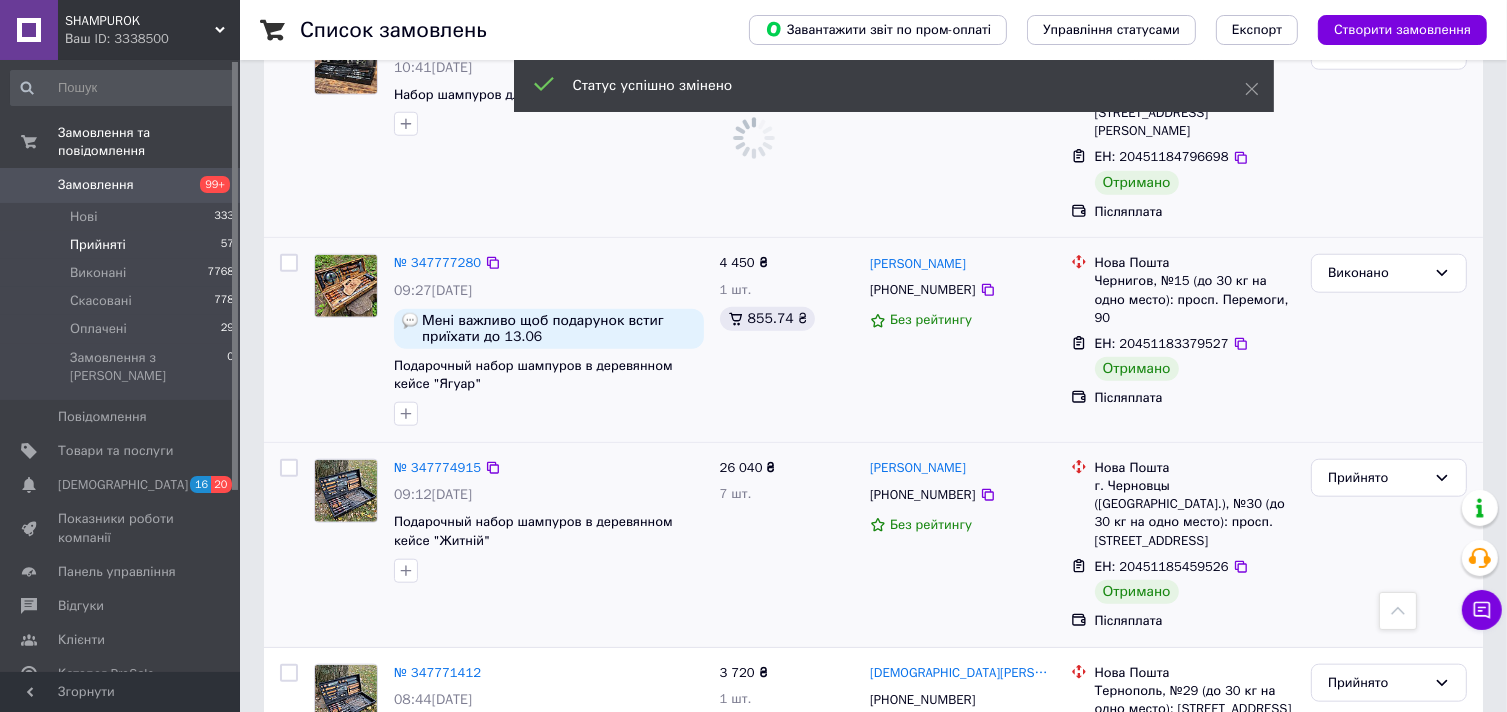 scroll, scrollTop: 1848, scrollLeft: 0, axis: vertical 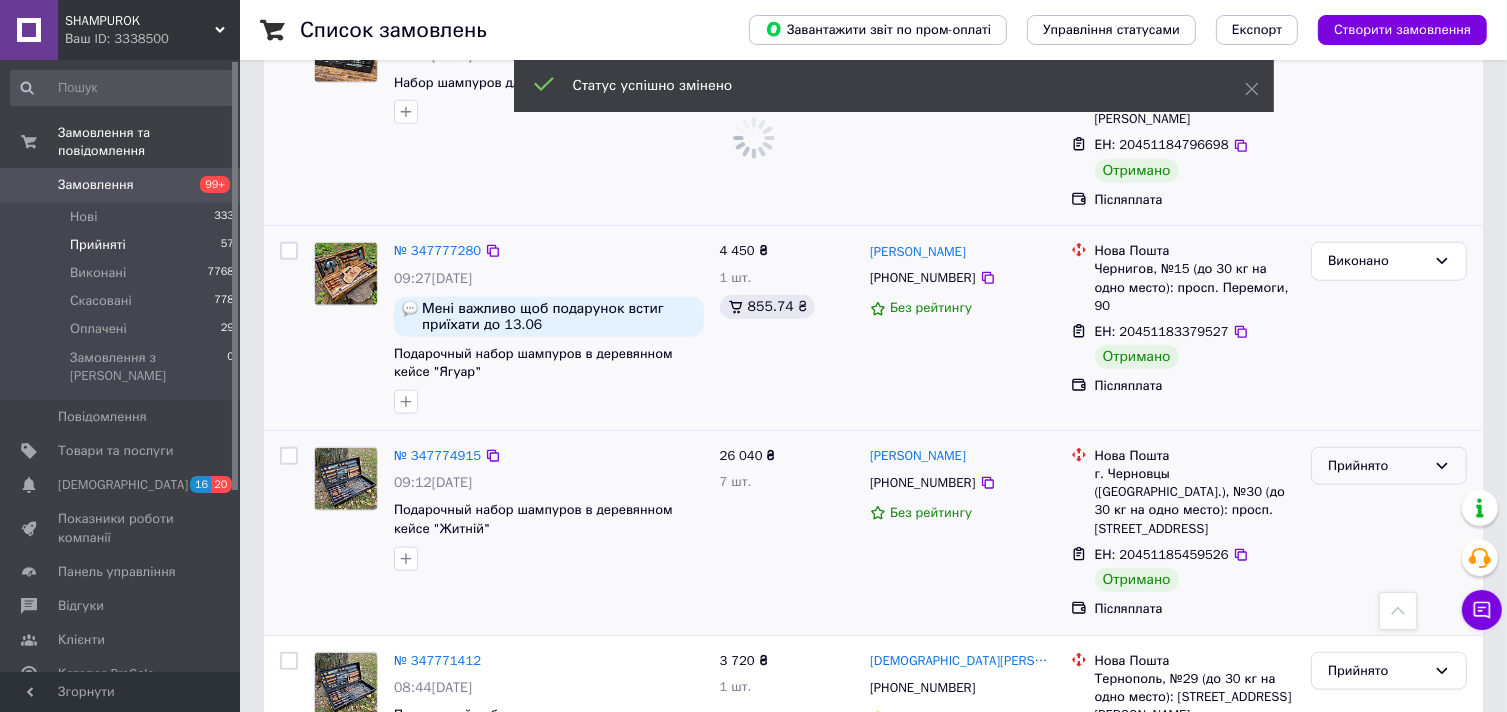 click on "Прийнято" at bounding box center [1377, 466] 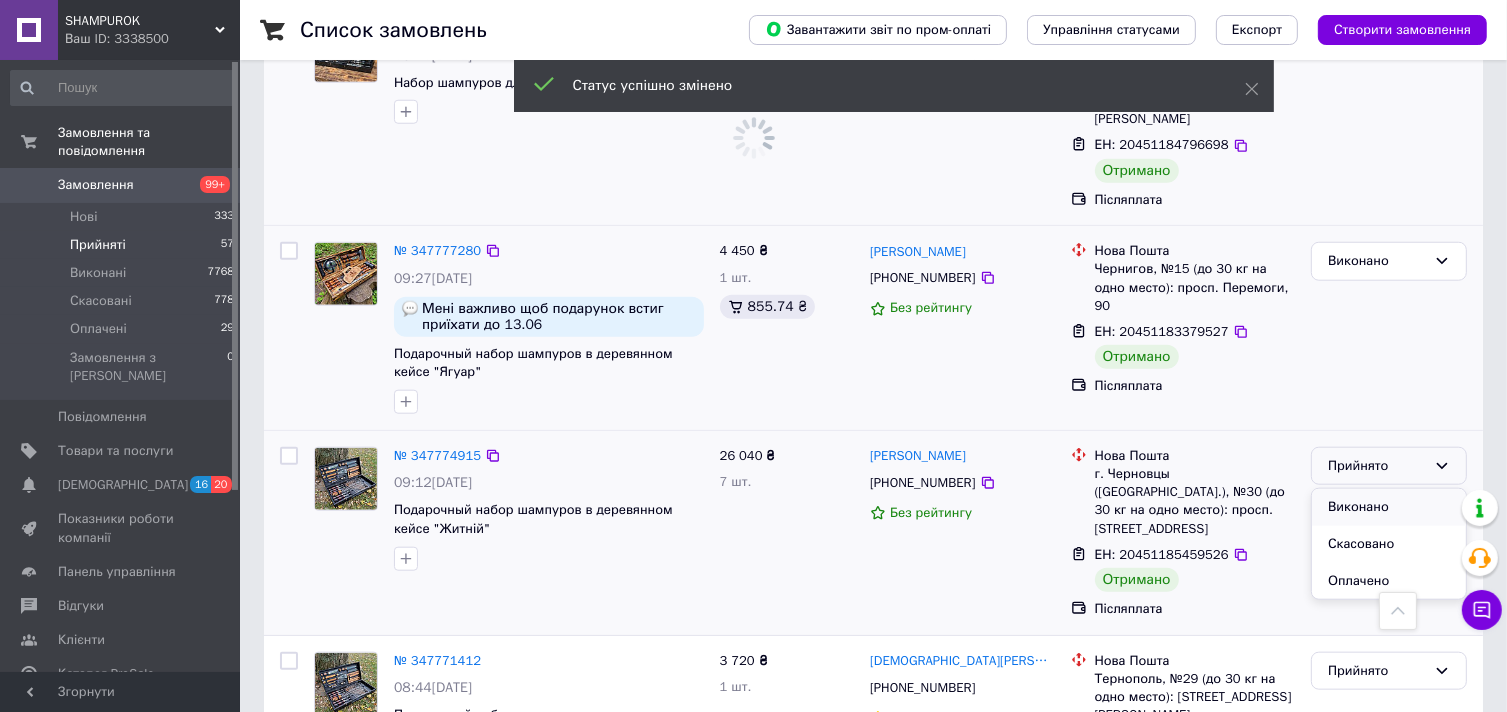 click on "Виконано" at bounding box center [1389, 507] 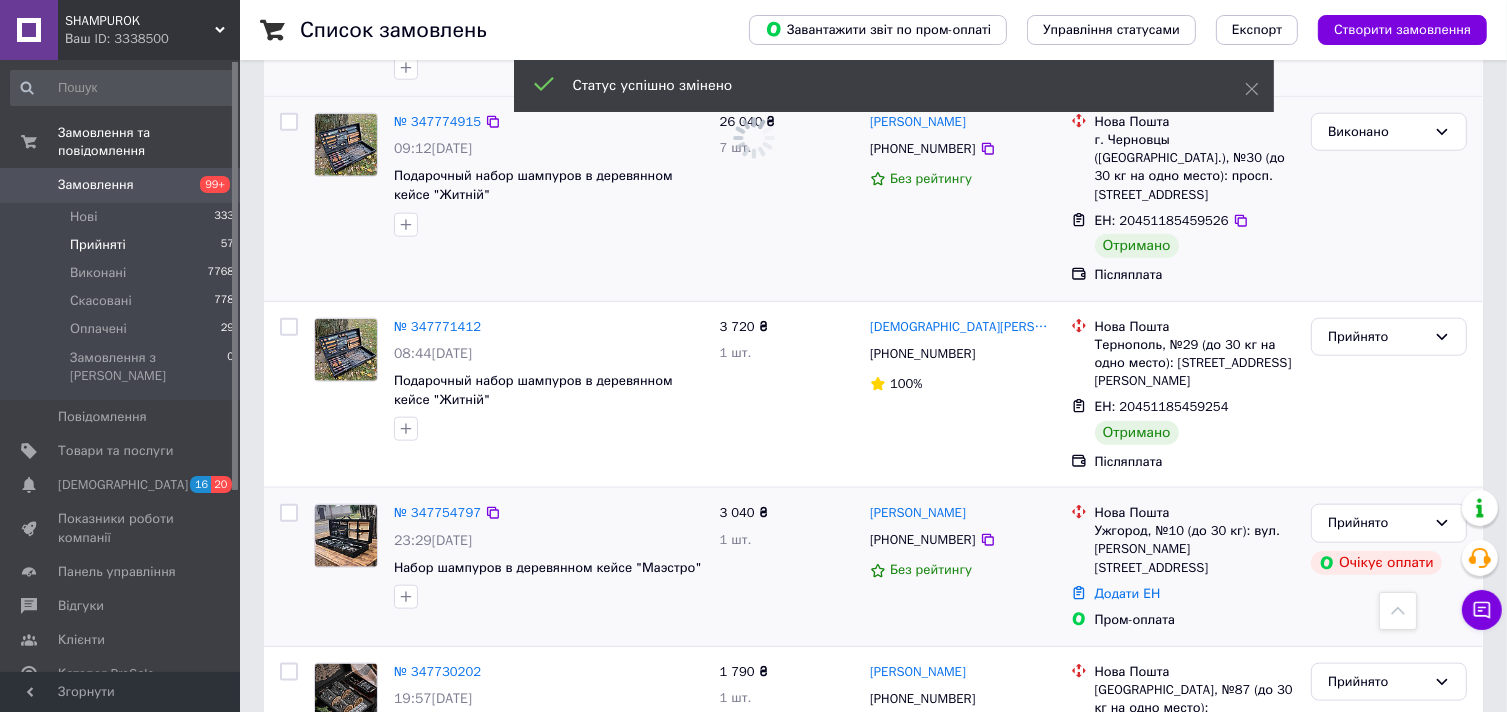 scroll, scrollTop: 2148, scrollLeft: 0, axis: vertical 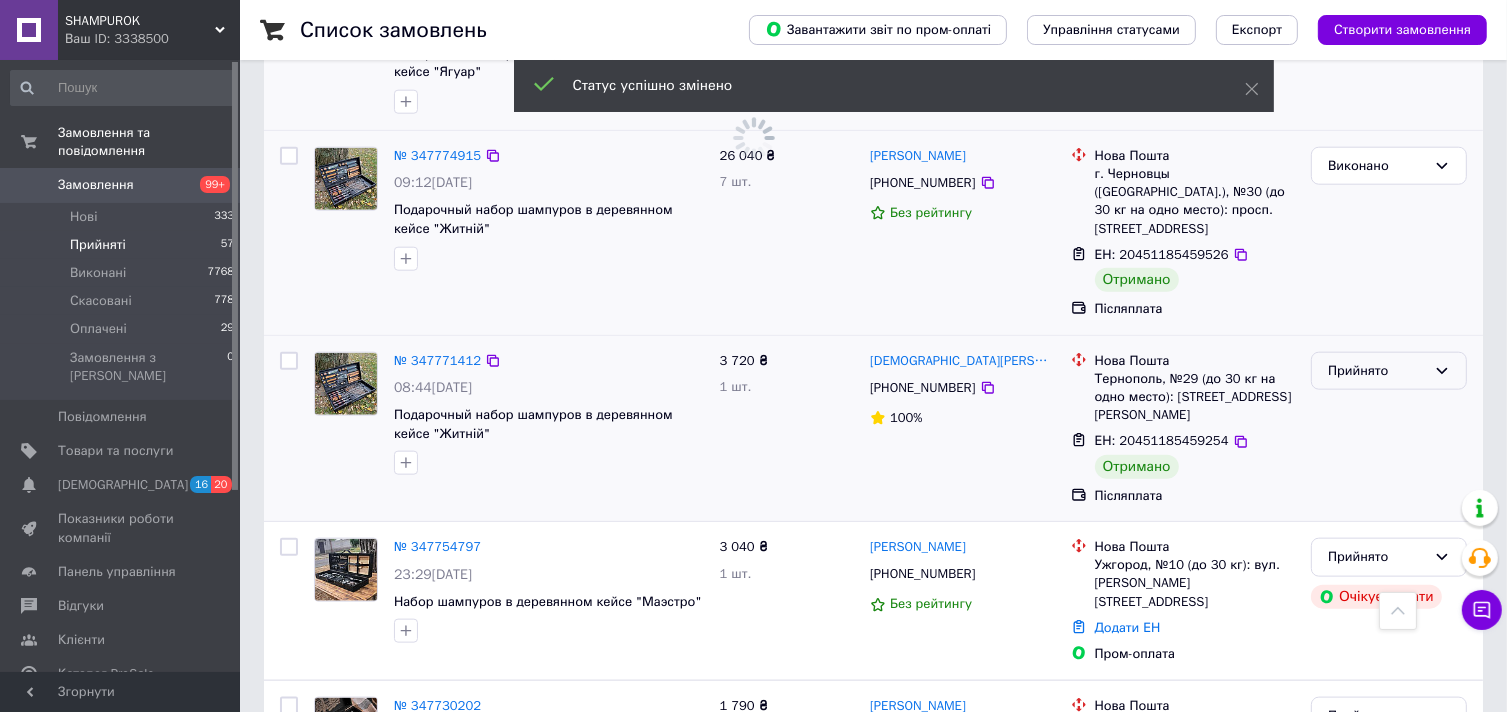 click on "Прийнято" at bounding box center (1377, 371) 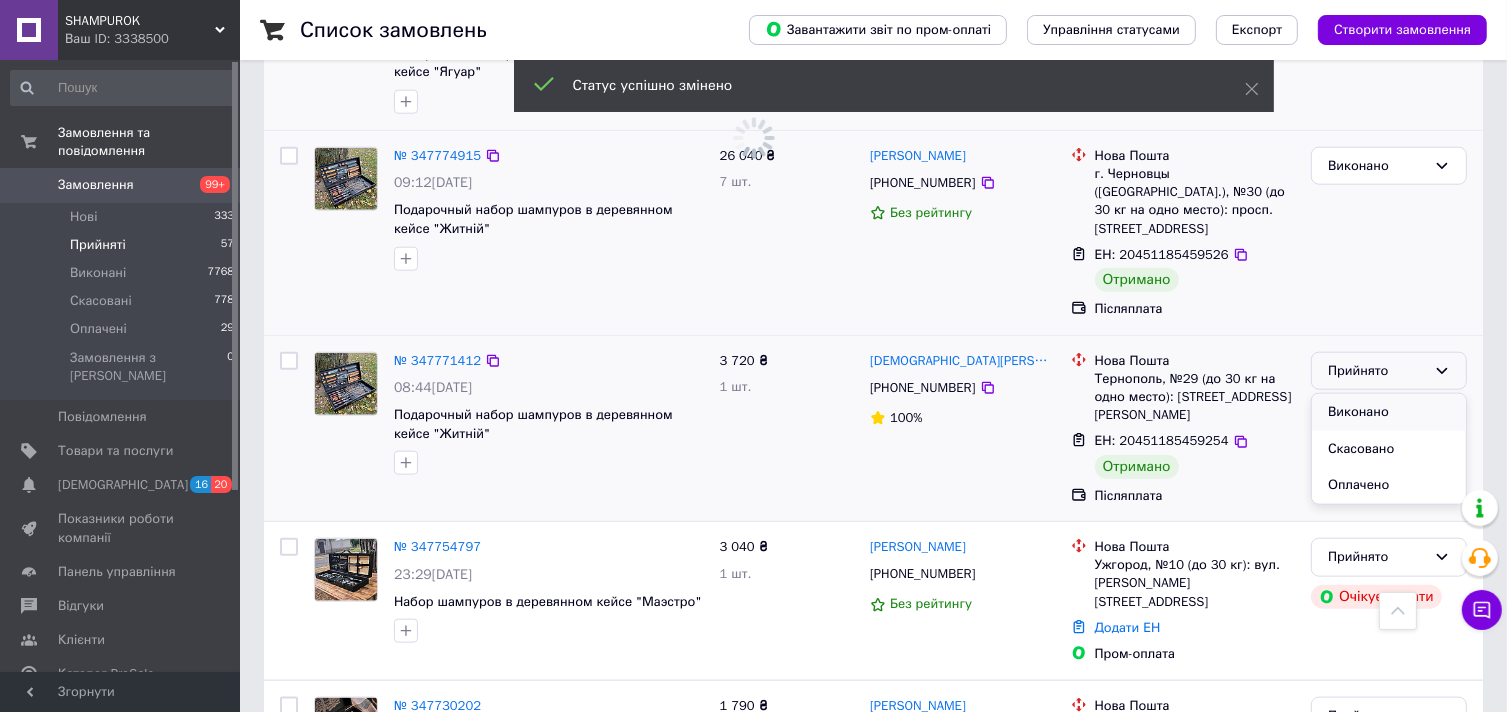 click on "Виконано" at bounding box center (1389, 412) 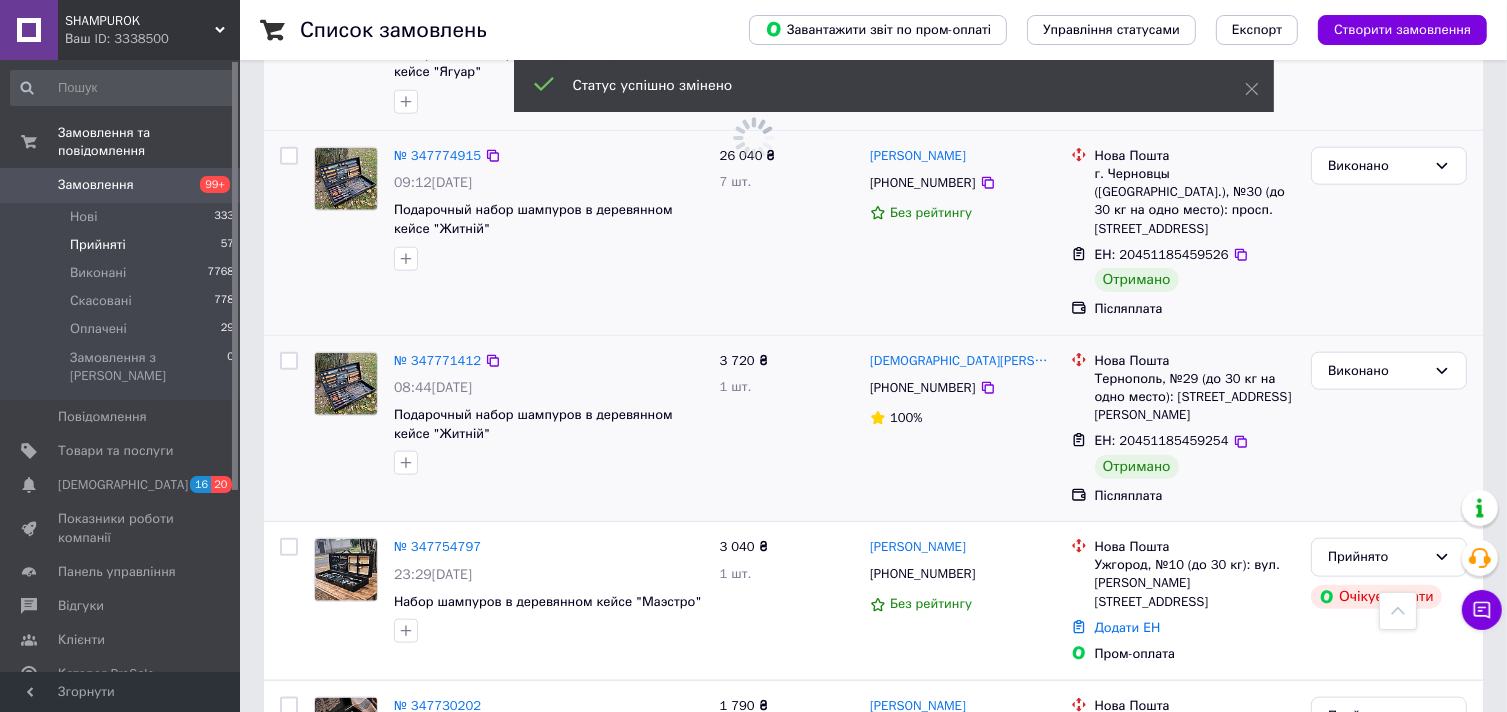 scroll, scrollTop: 2248, scrollLeft: 0, axis: vertical 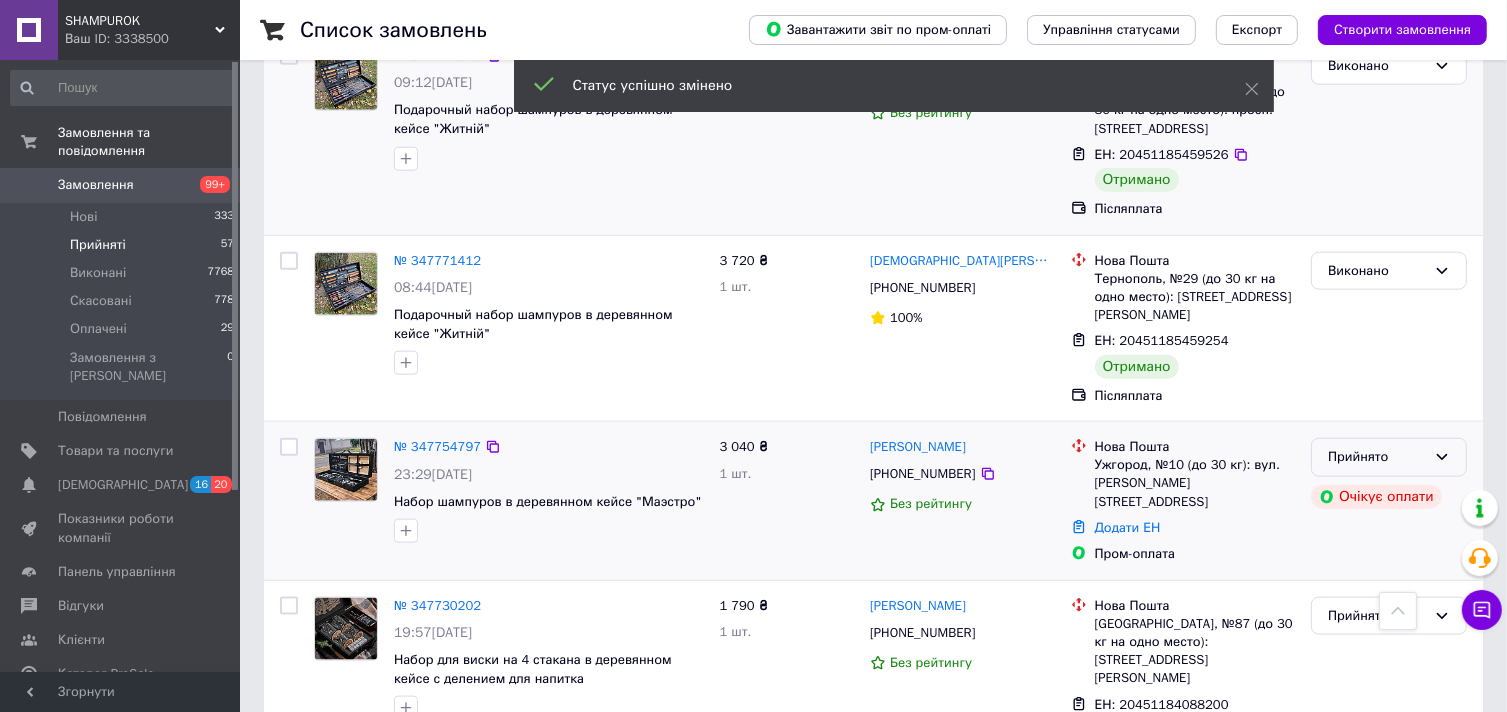 click on "Прийнято" at bounding box center (1377, 457) 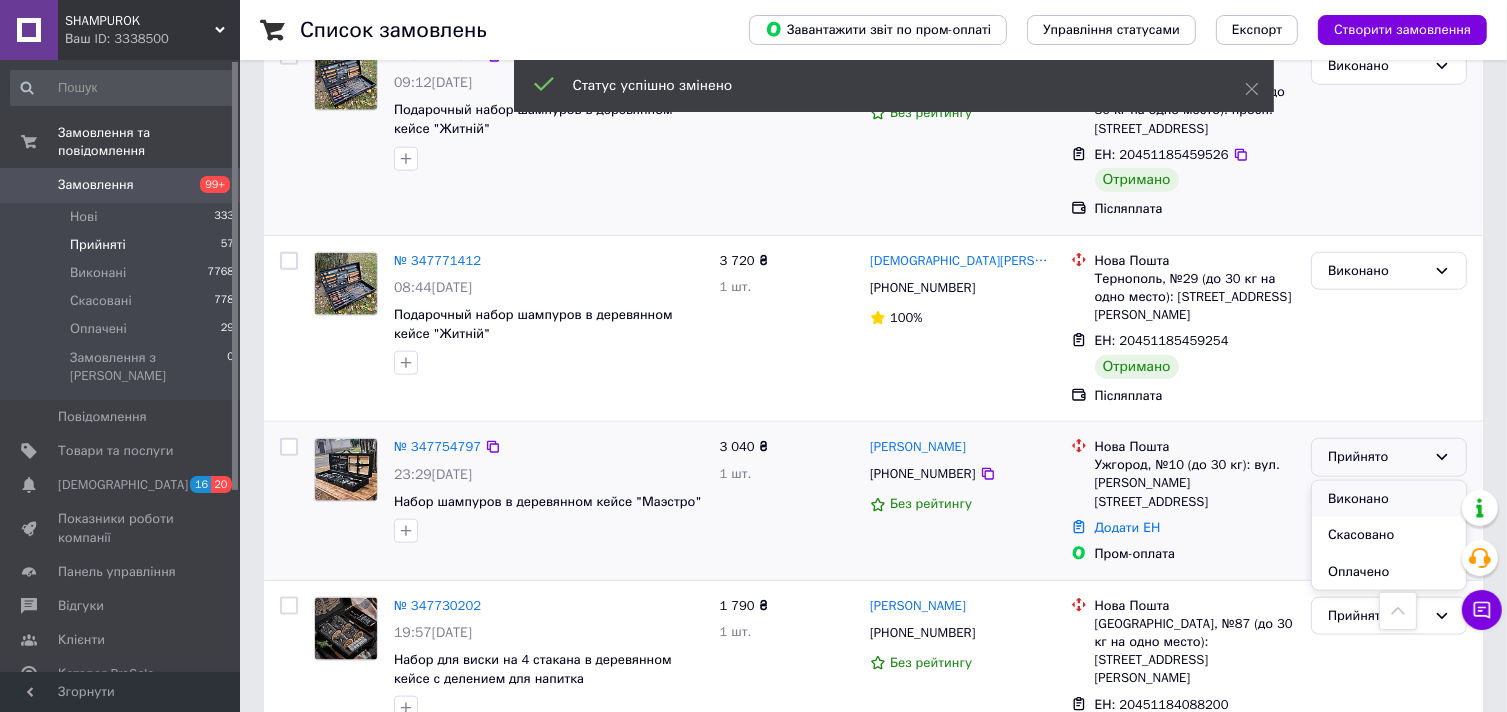 click on "Виконано" at bounding box center (1389, 499) 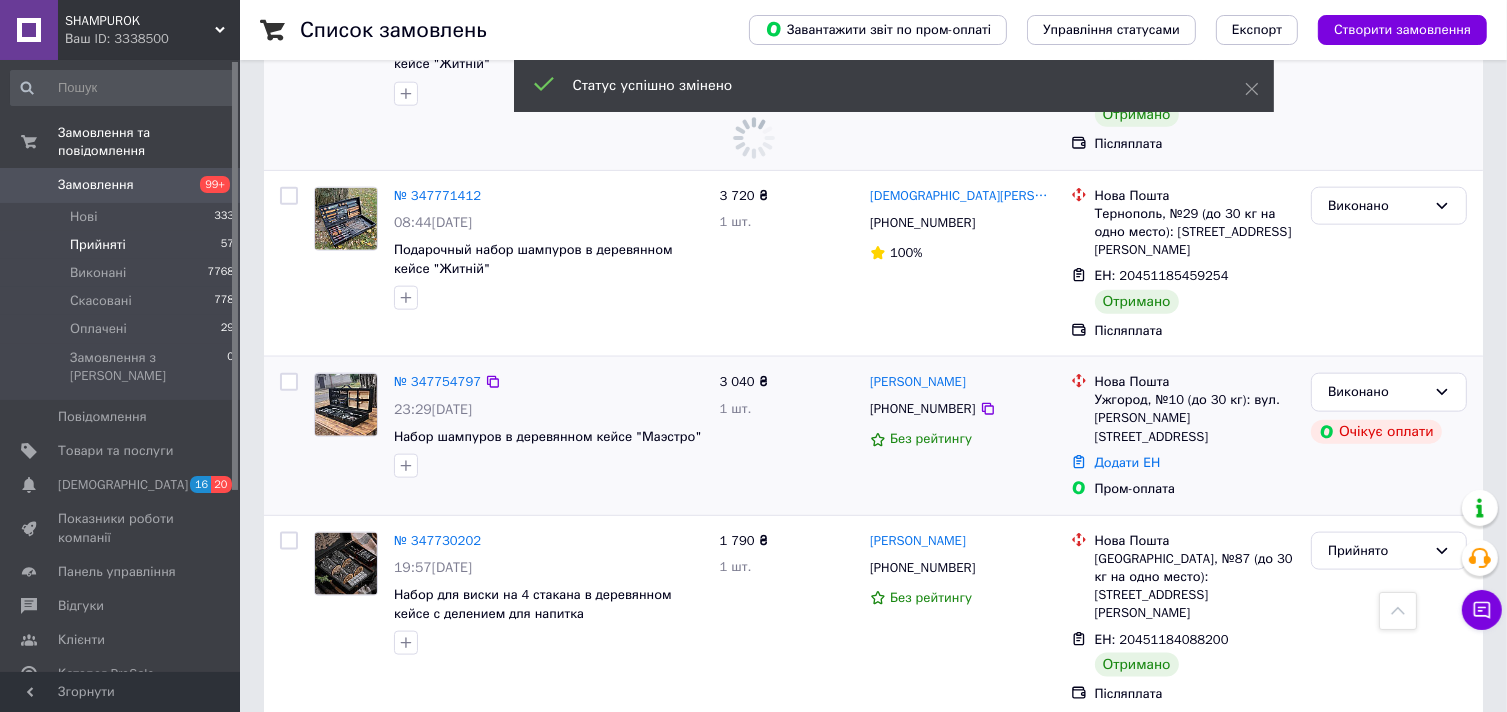 scroll, scrollTop: 2448, scrollLeft: 0, axis: vertical 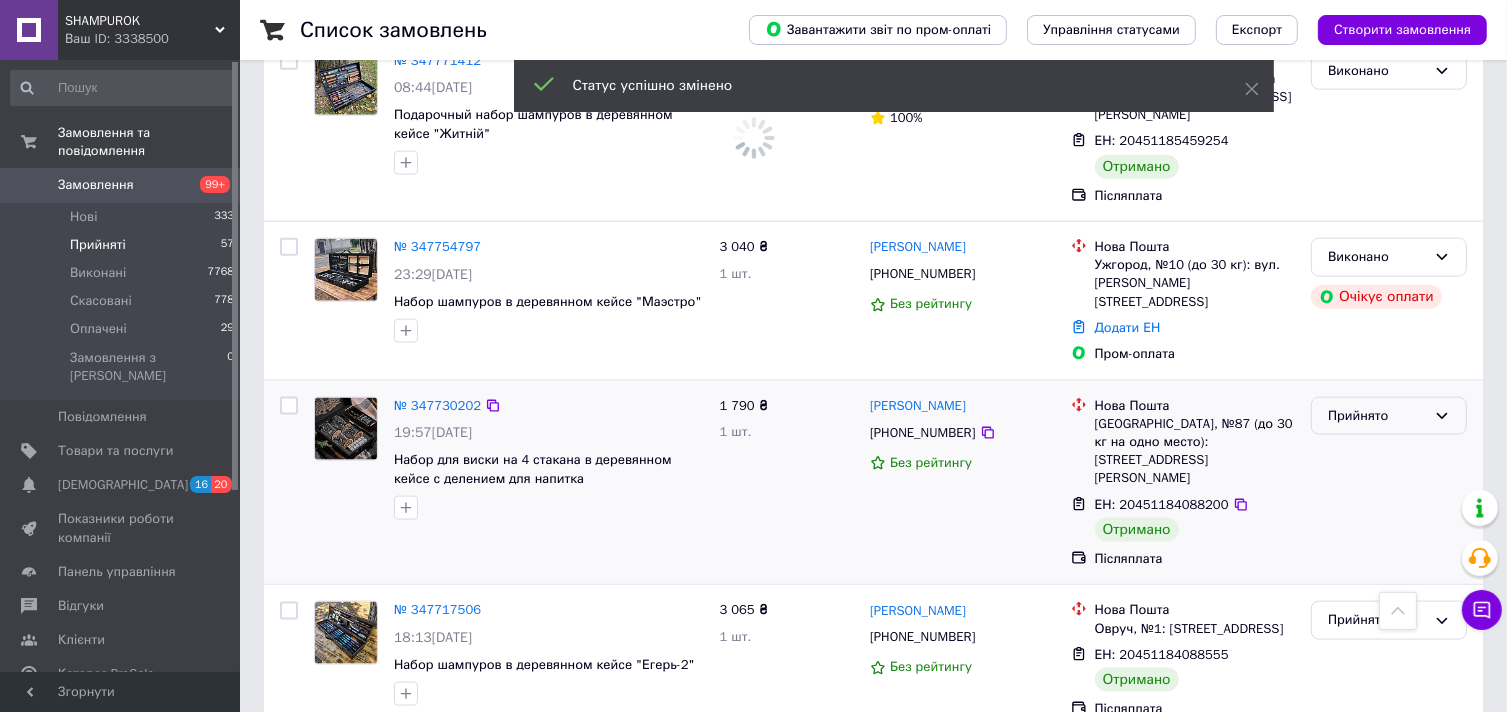 click on "Прийнято" at bounding box center (1389, 416) 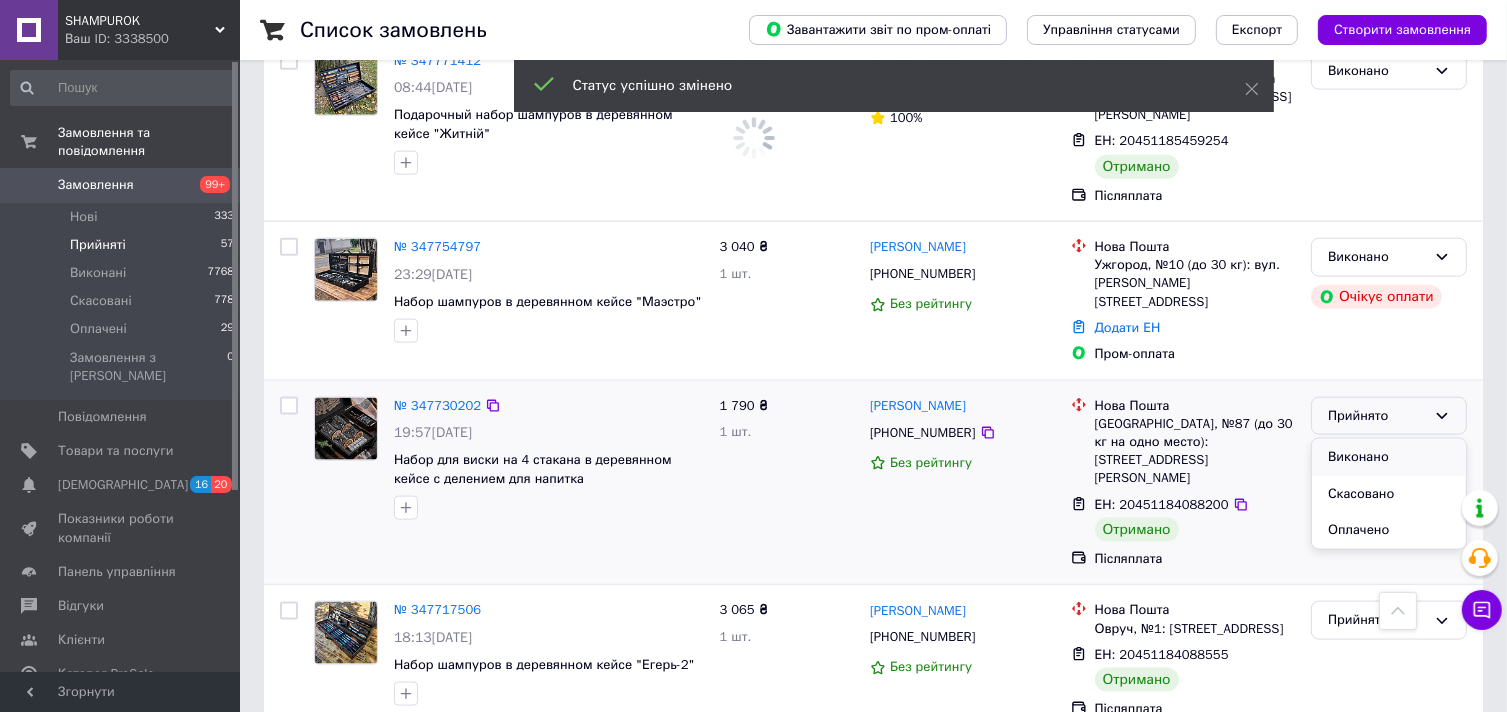 click on "Виконано" at bounding box center (1389, 457) 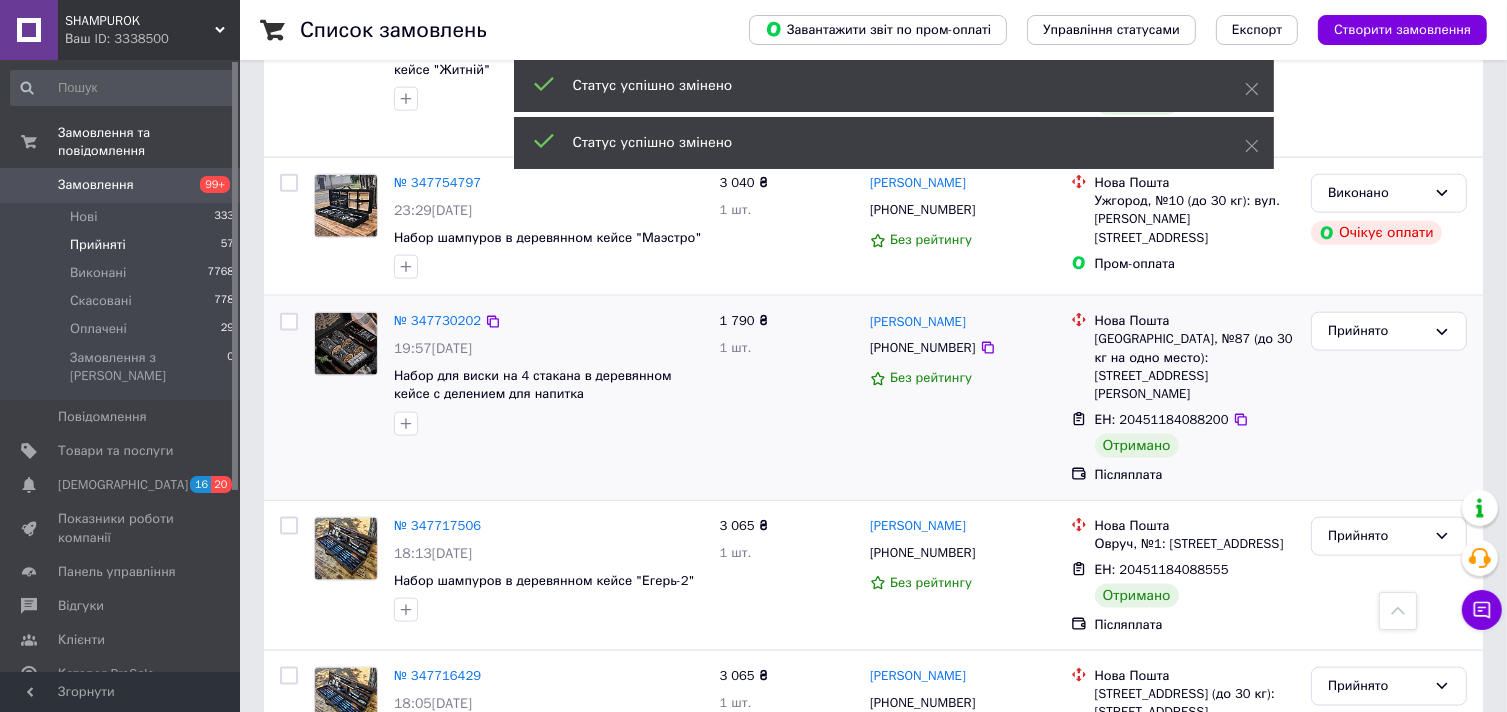 scroll, scrollTop: 2548, scrollLeft: 0, axis: vertical 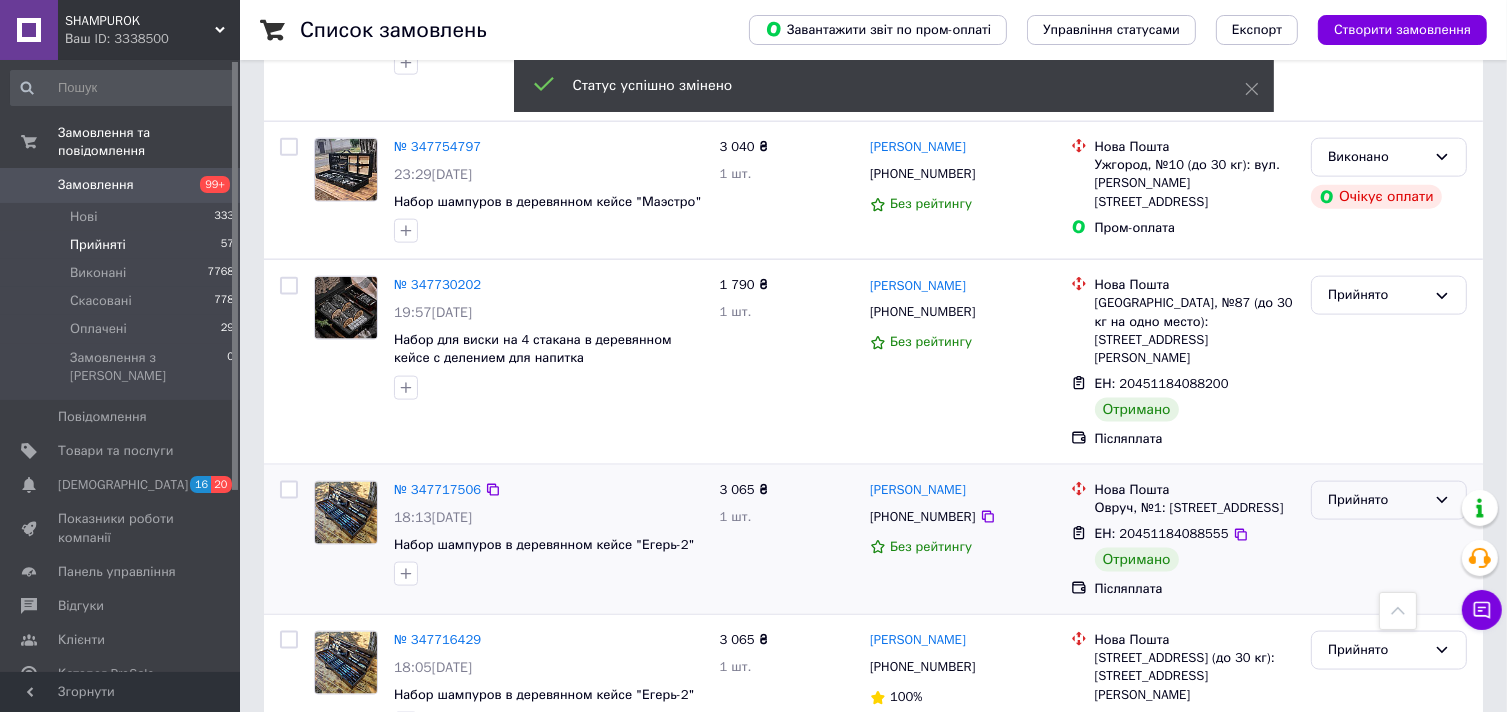 click on "Прийнято" at bounding box center (1377, 500) 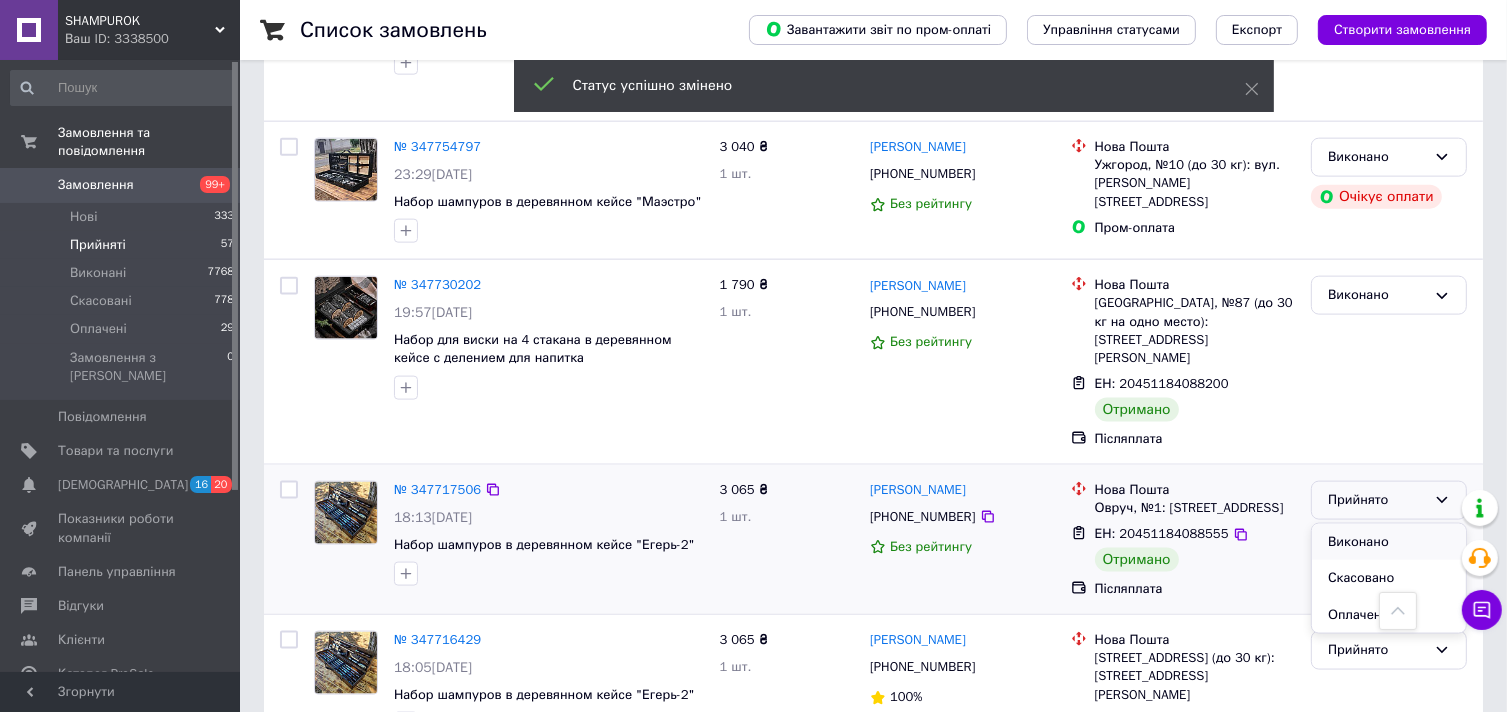 click on "Виконано" at bounding box center [1389, 542] 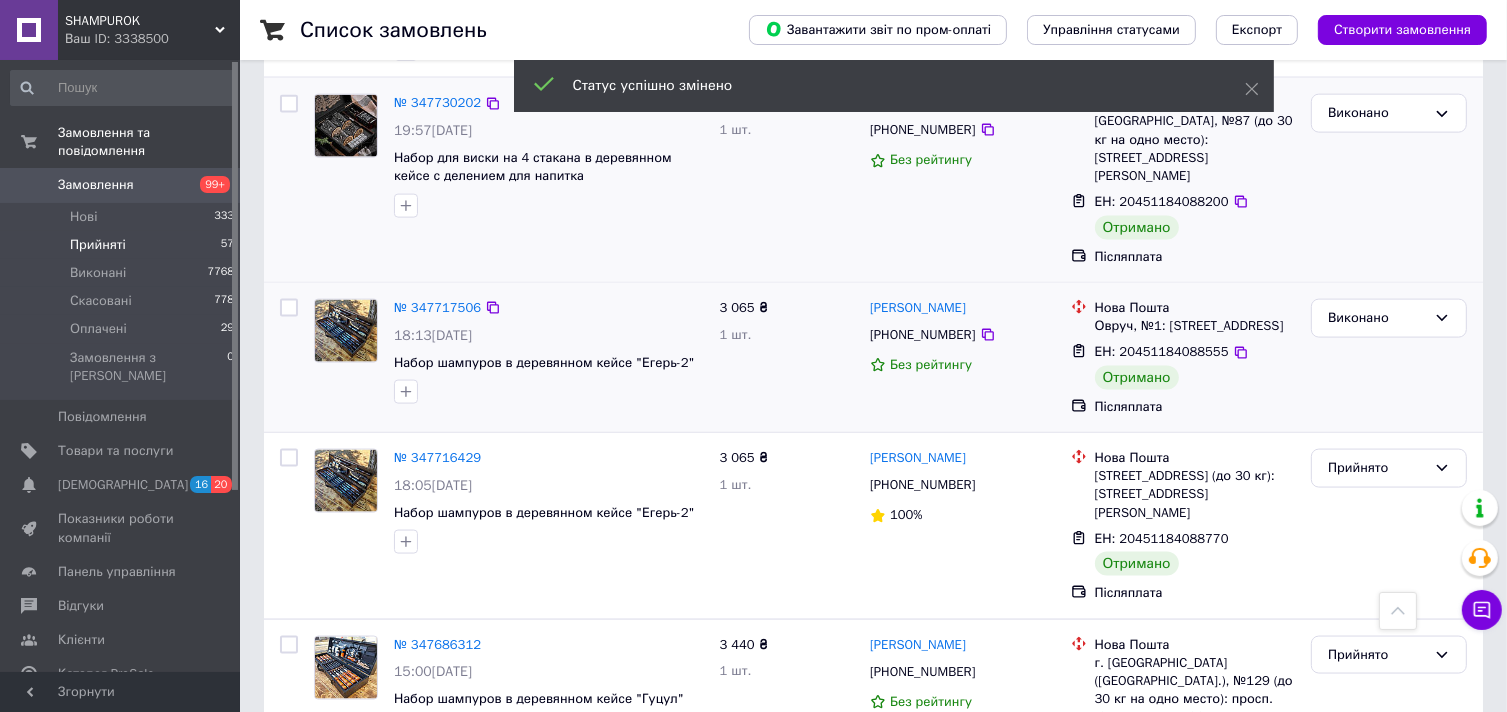 scroll, scrollTop: 2748, scrollLeft: 0, axis: vertical 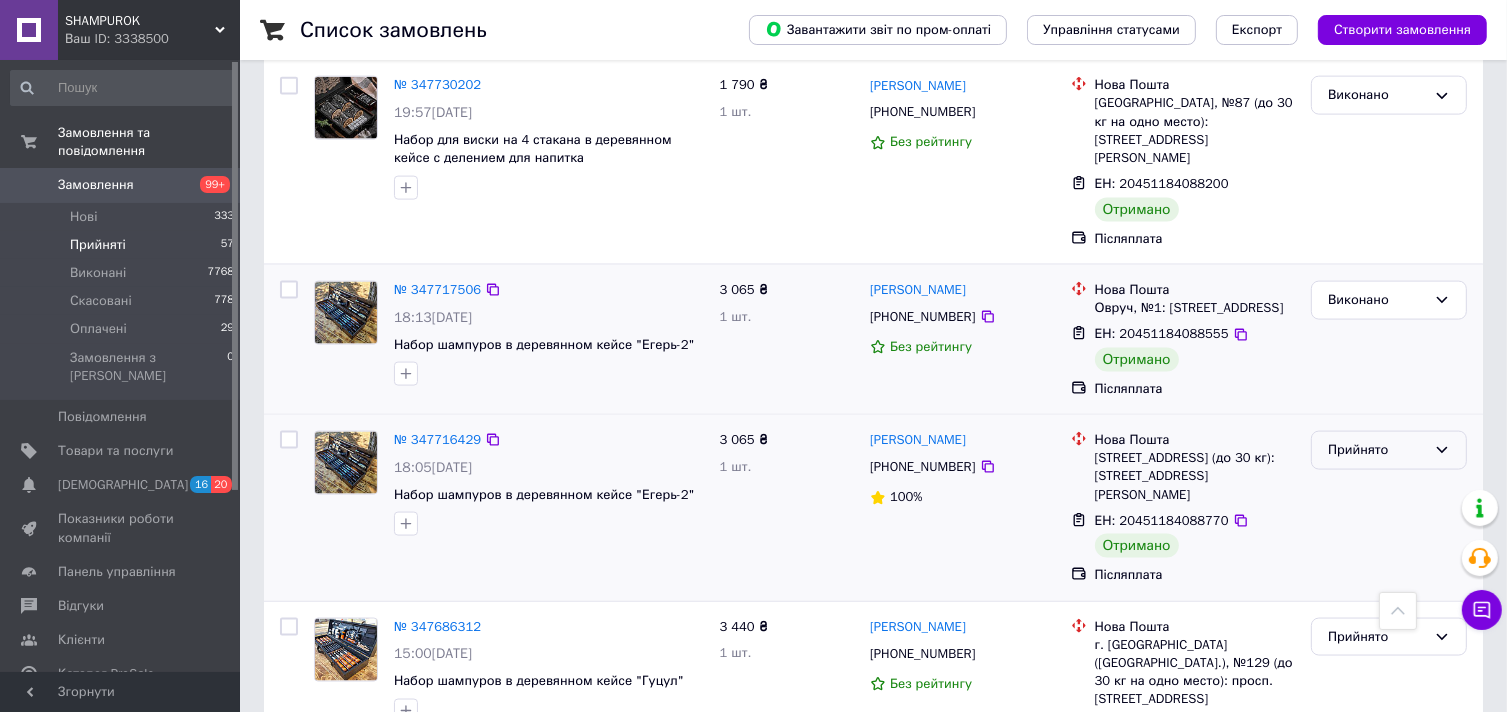 click on "Прийнято" at bounding box center [1377, 450] 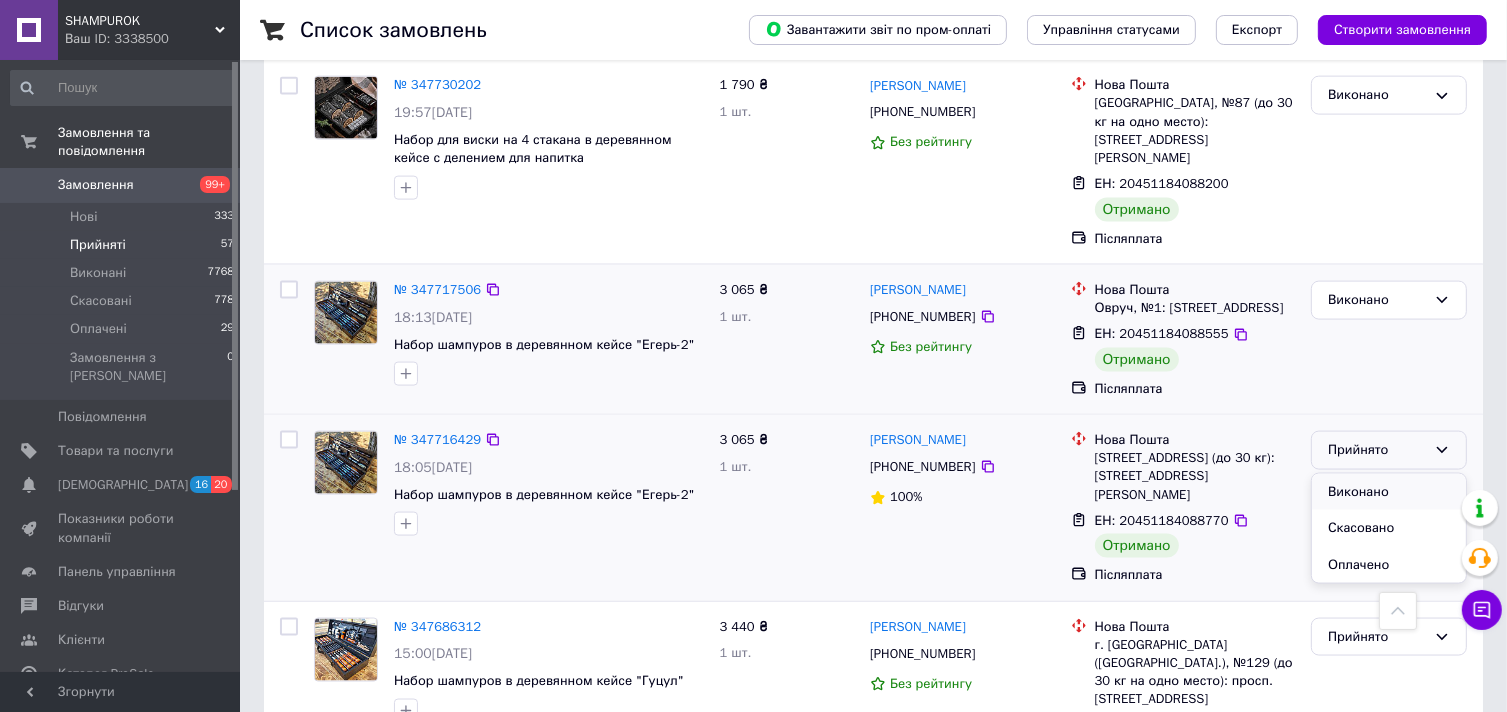 click on "Виконано" at bounding box center [1389, 492] 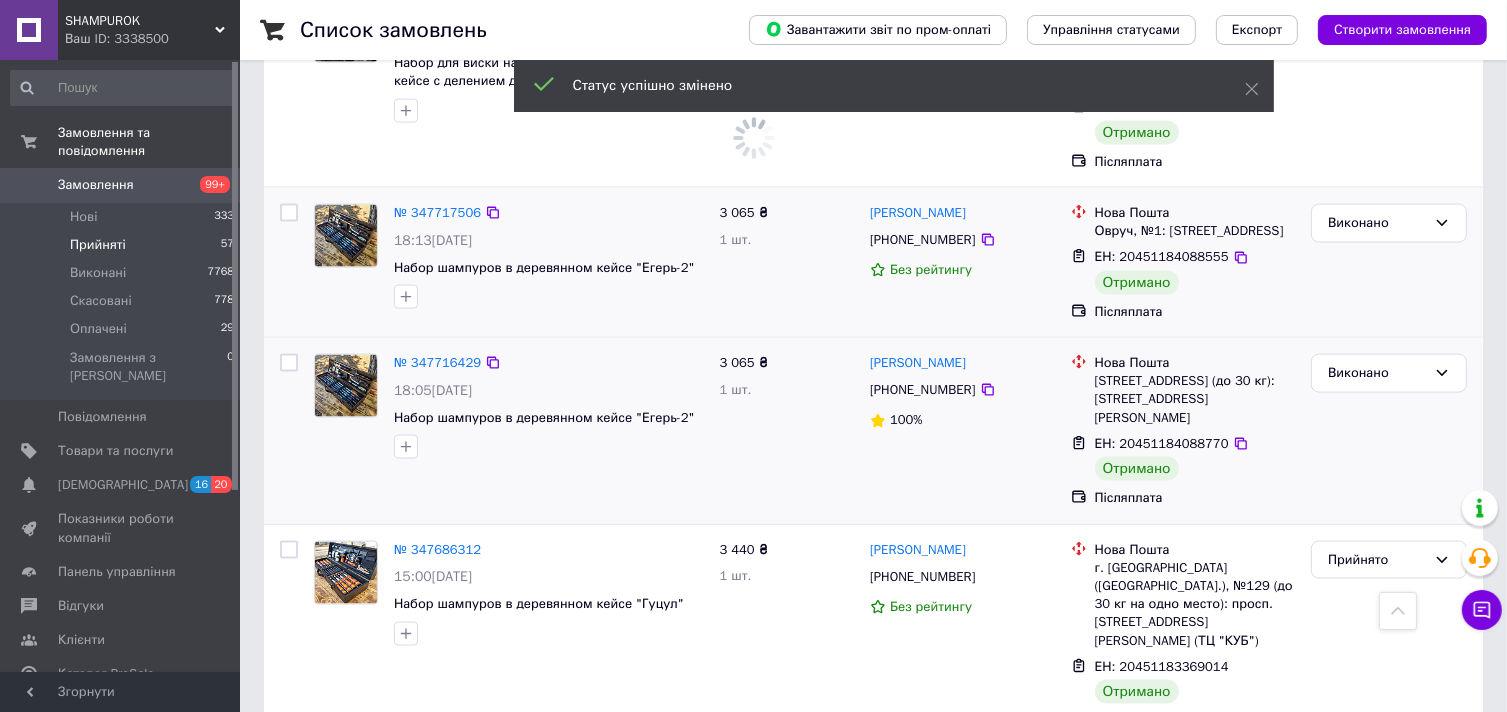 scroll, scrollTop: 2948, scrollLeft: 0, axis: vertical 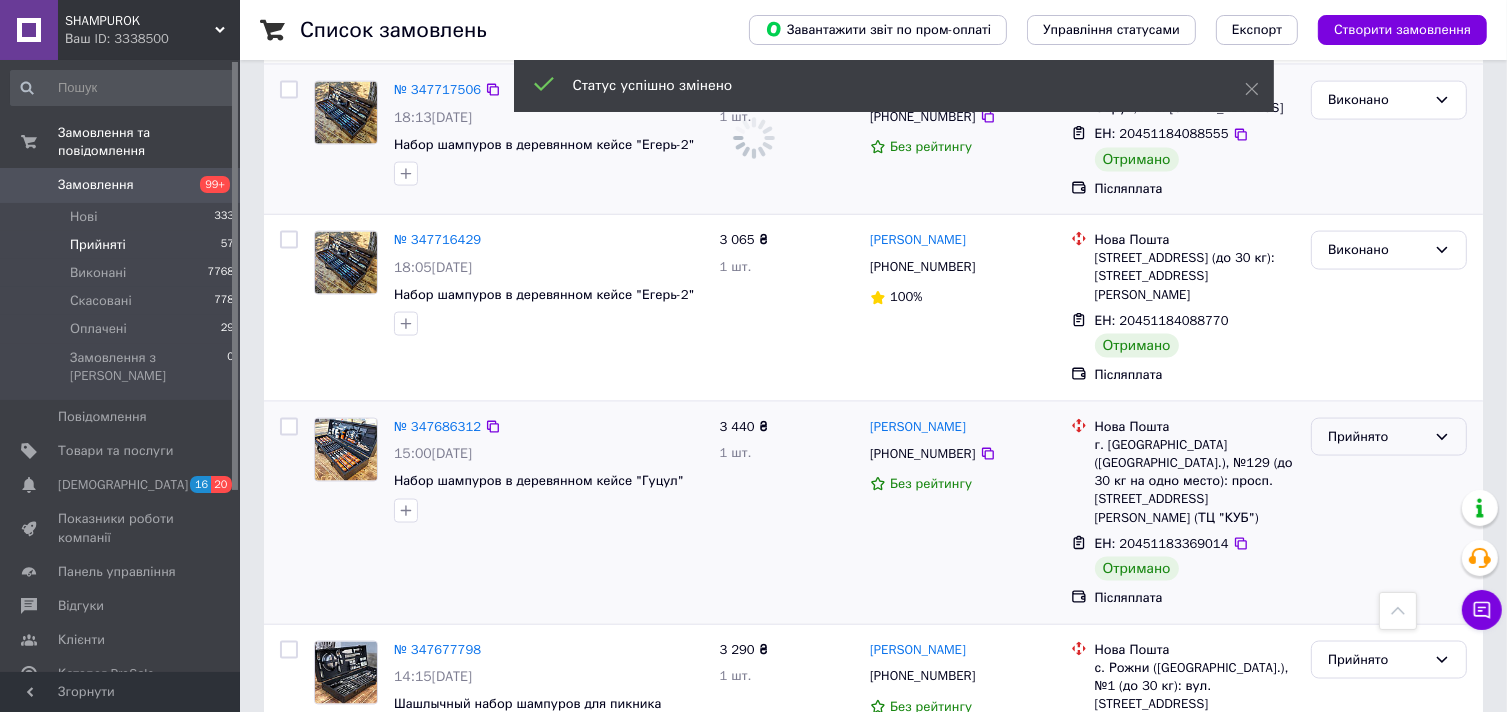 click on "Прийнято" at bounding box center (1377, 437) 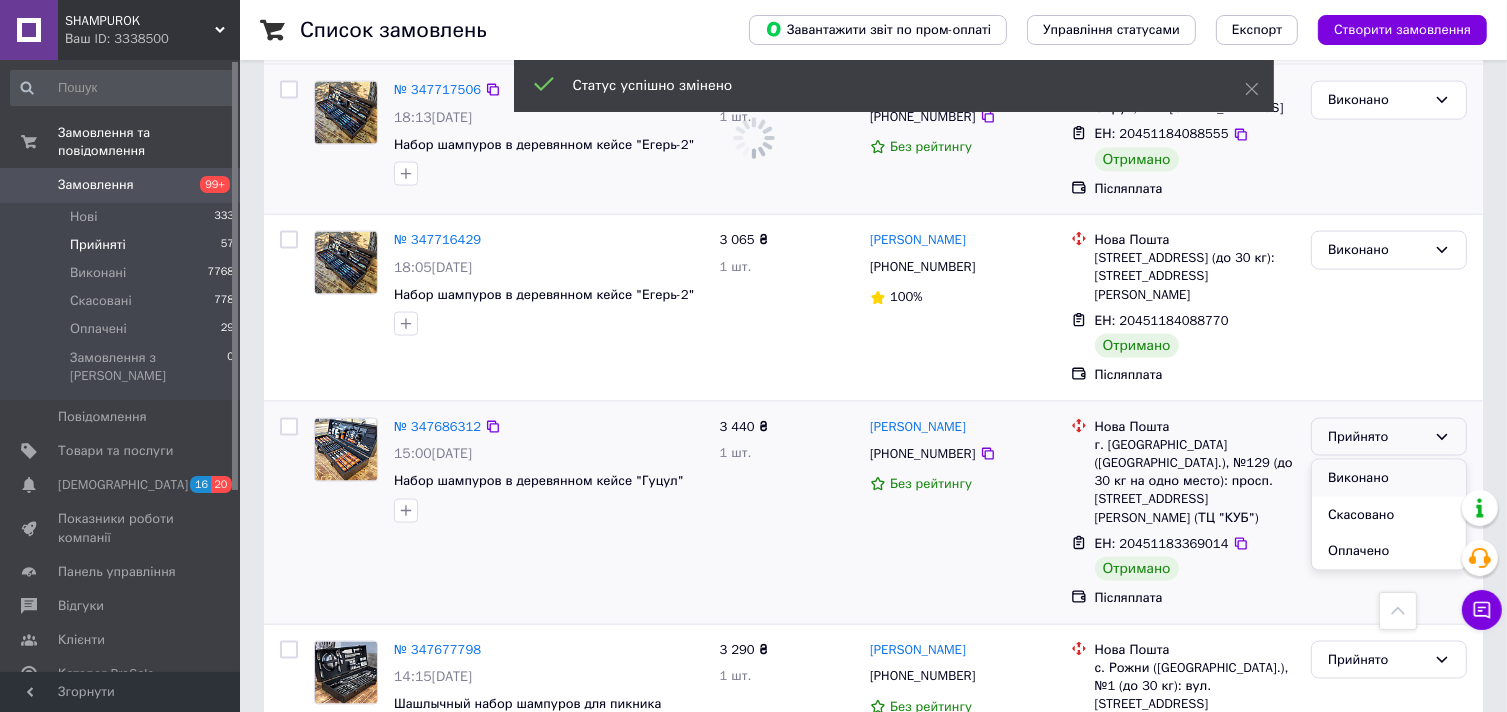 click on "Виконано" at bounding box center (1389, 478) 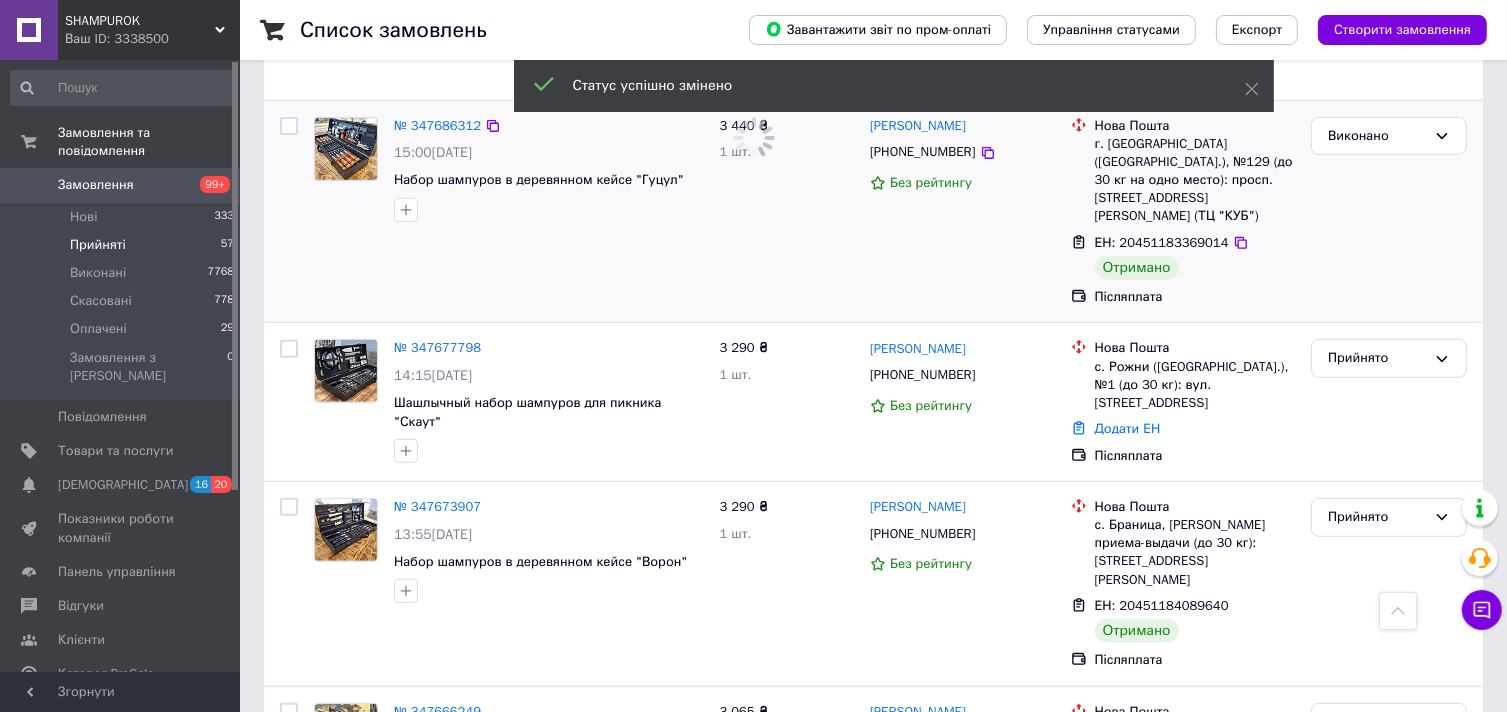 scroll, scrollTop: 736, scrollLeft: 0, axis: vertical 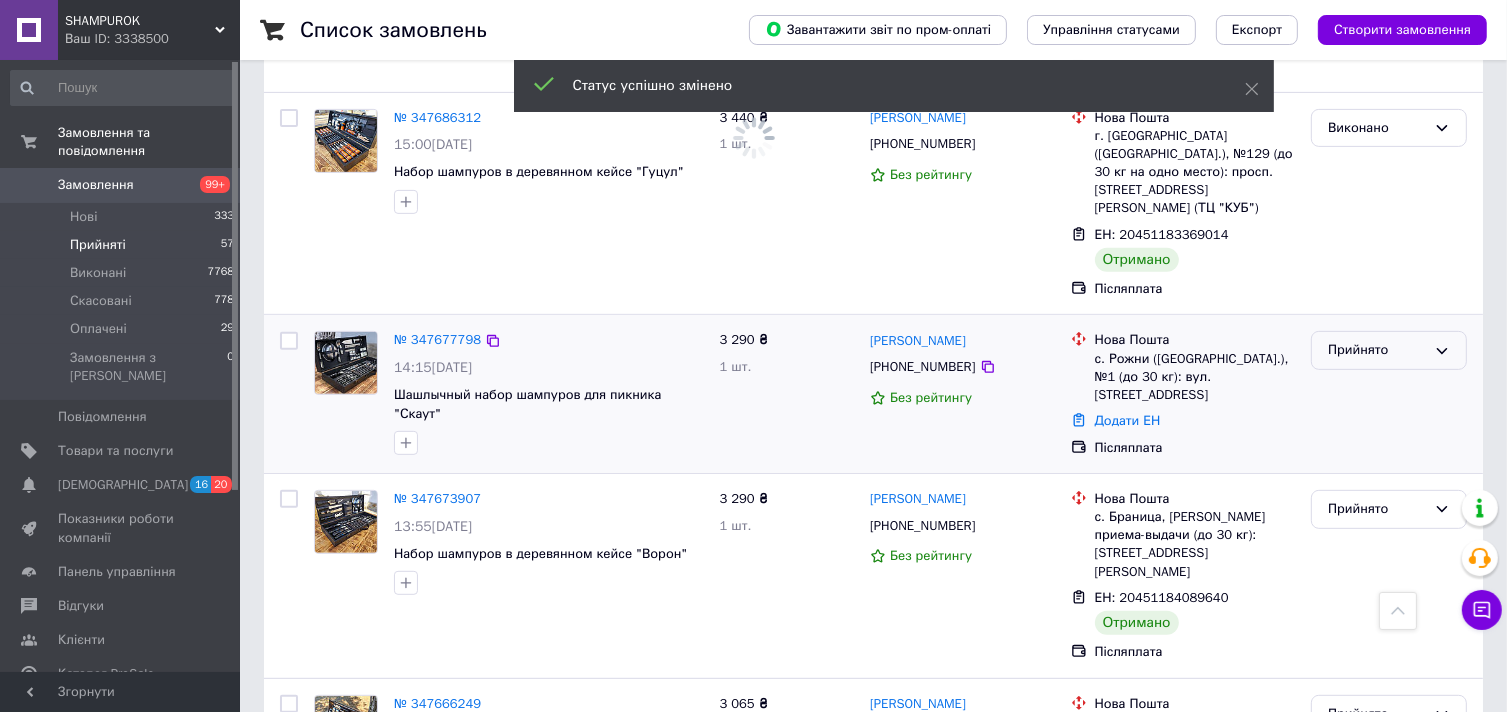 click on "Прийнято" at bounding box center (1377, 350) 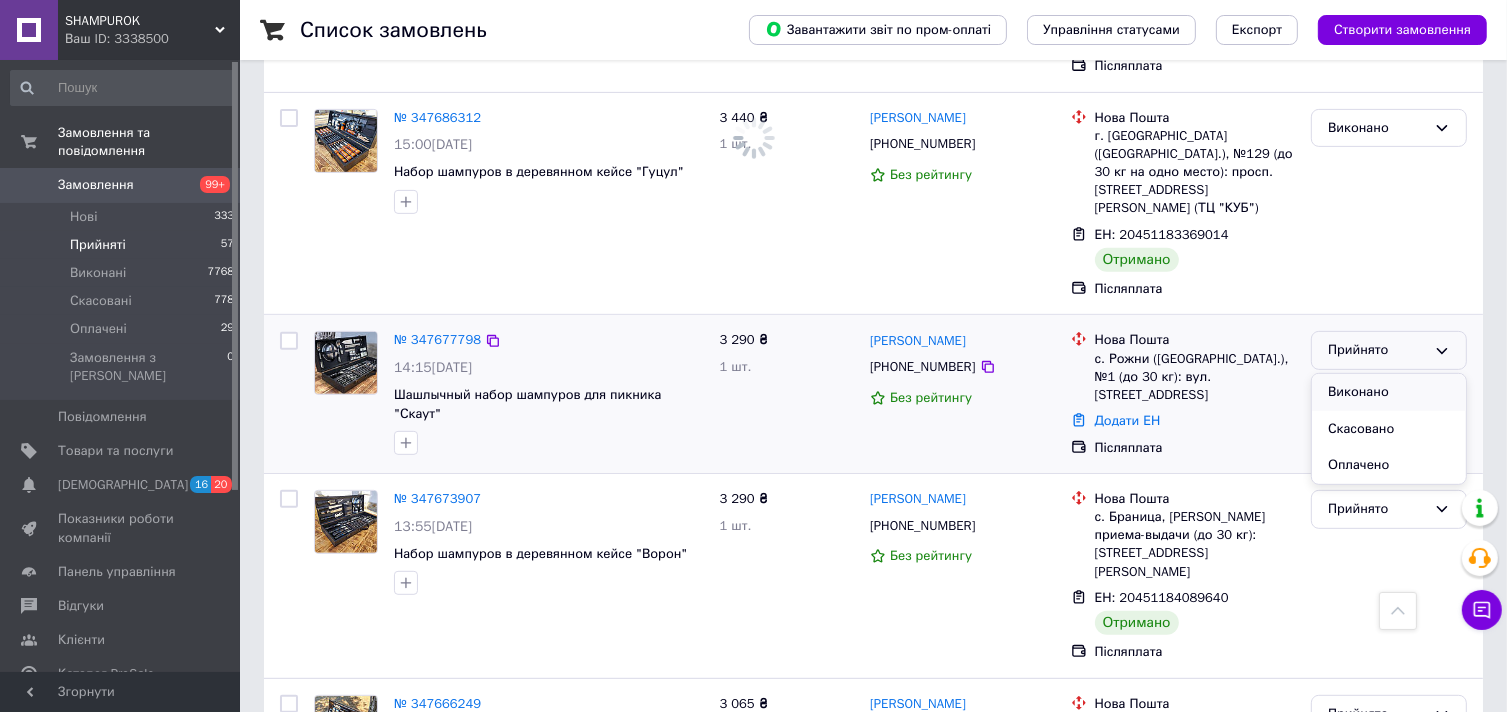 click on "Виконано" at bounding box center (1389, 392) 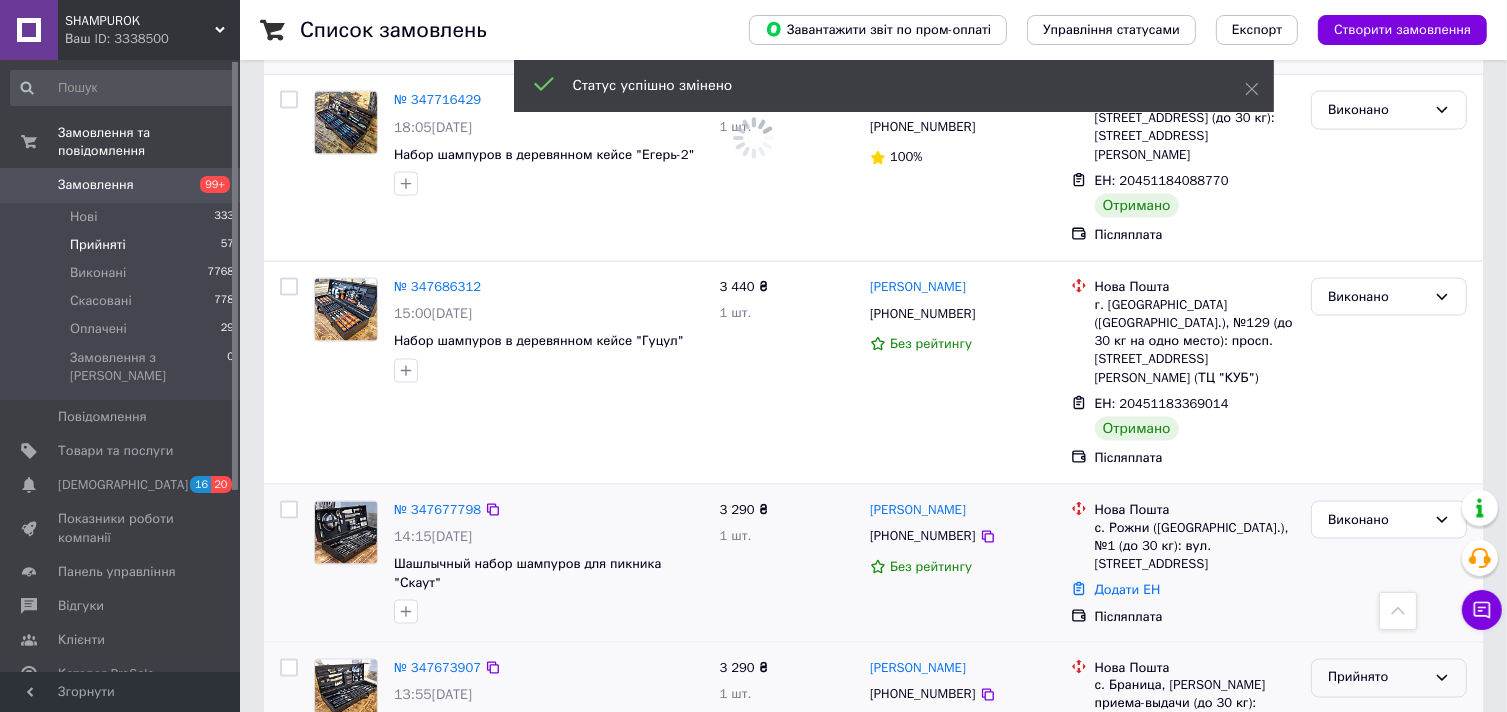 scroll, scrollTop: 3086, scrollLeft: 0, axis: vertical 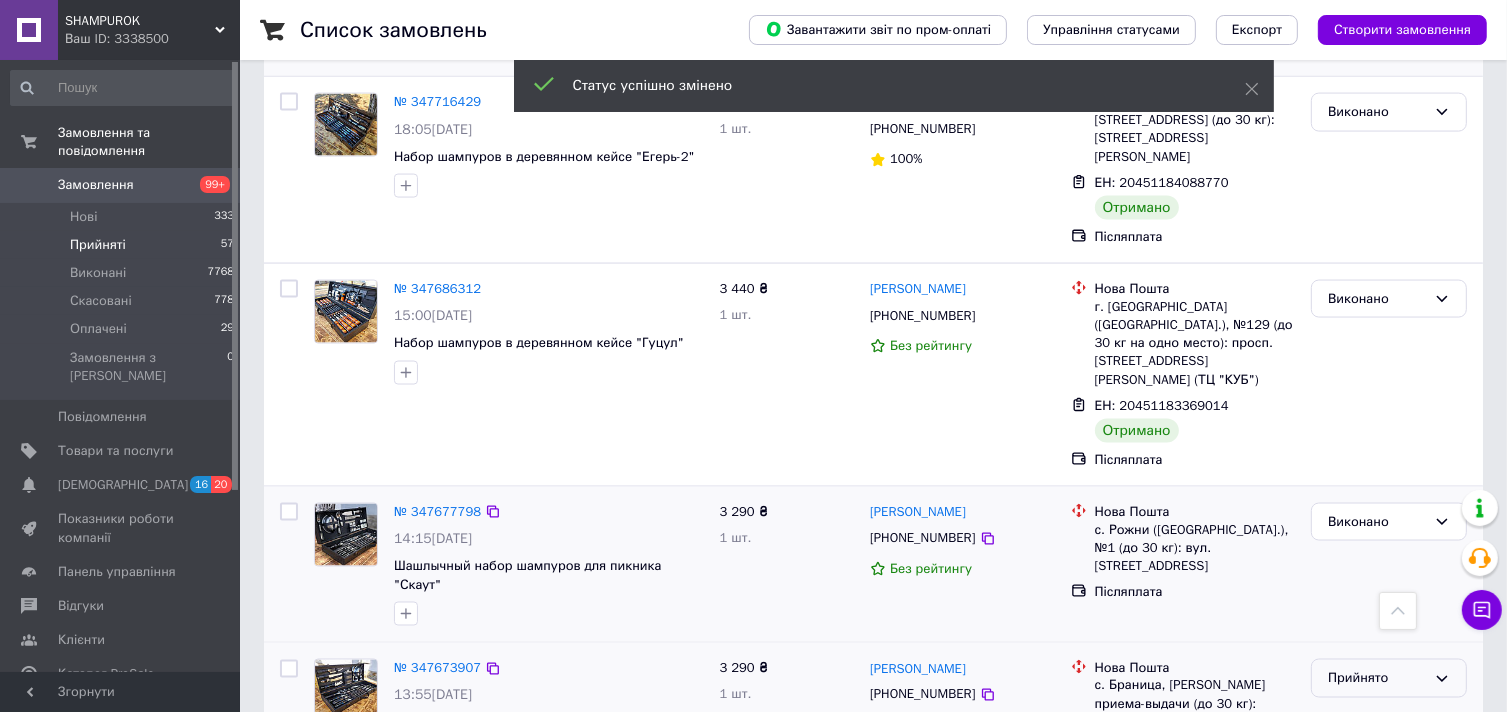 click on "Прийнято" at bounding box center [1377, 678] 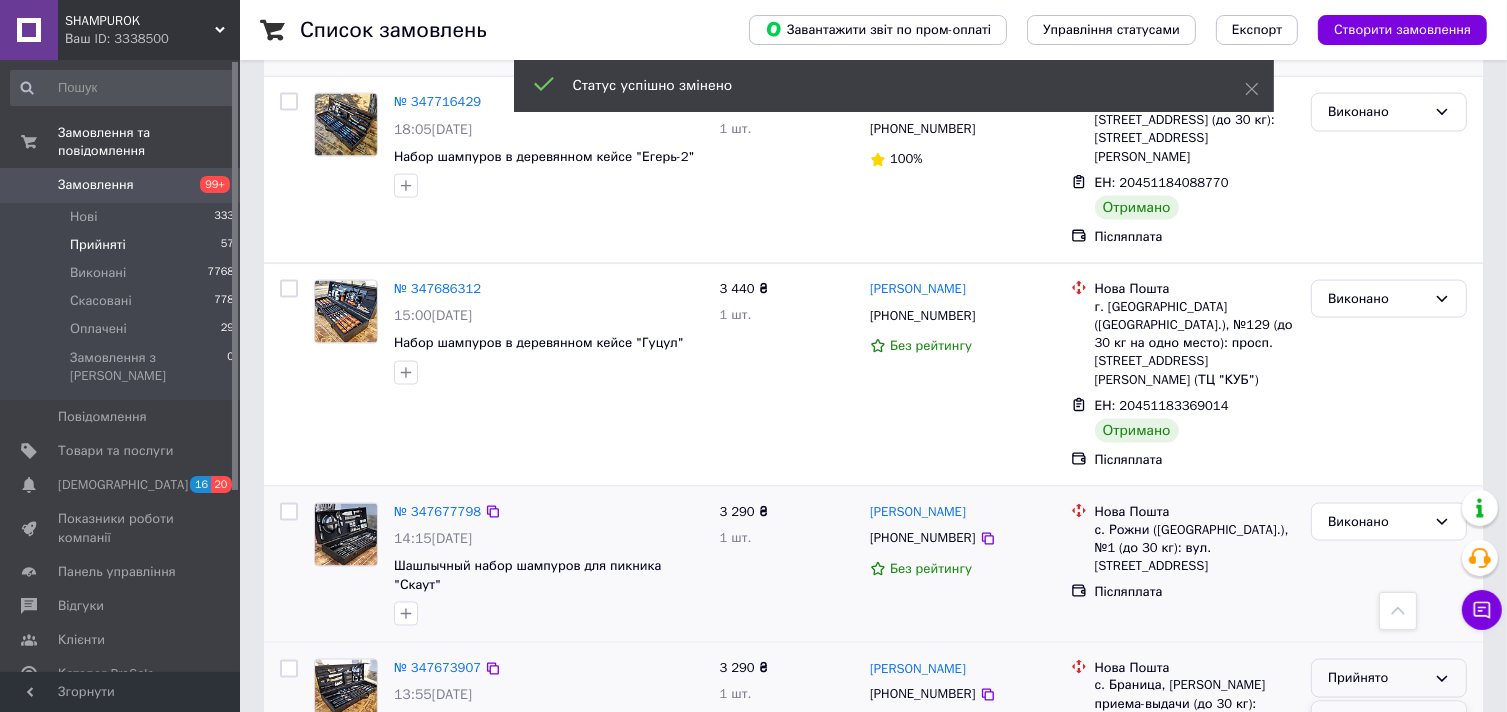 click on "Виконано" at bounding box center (1389, 720) 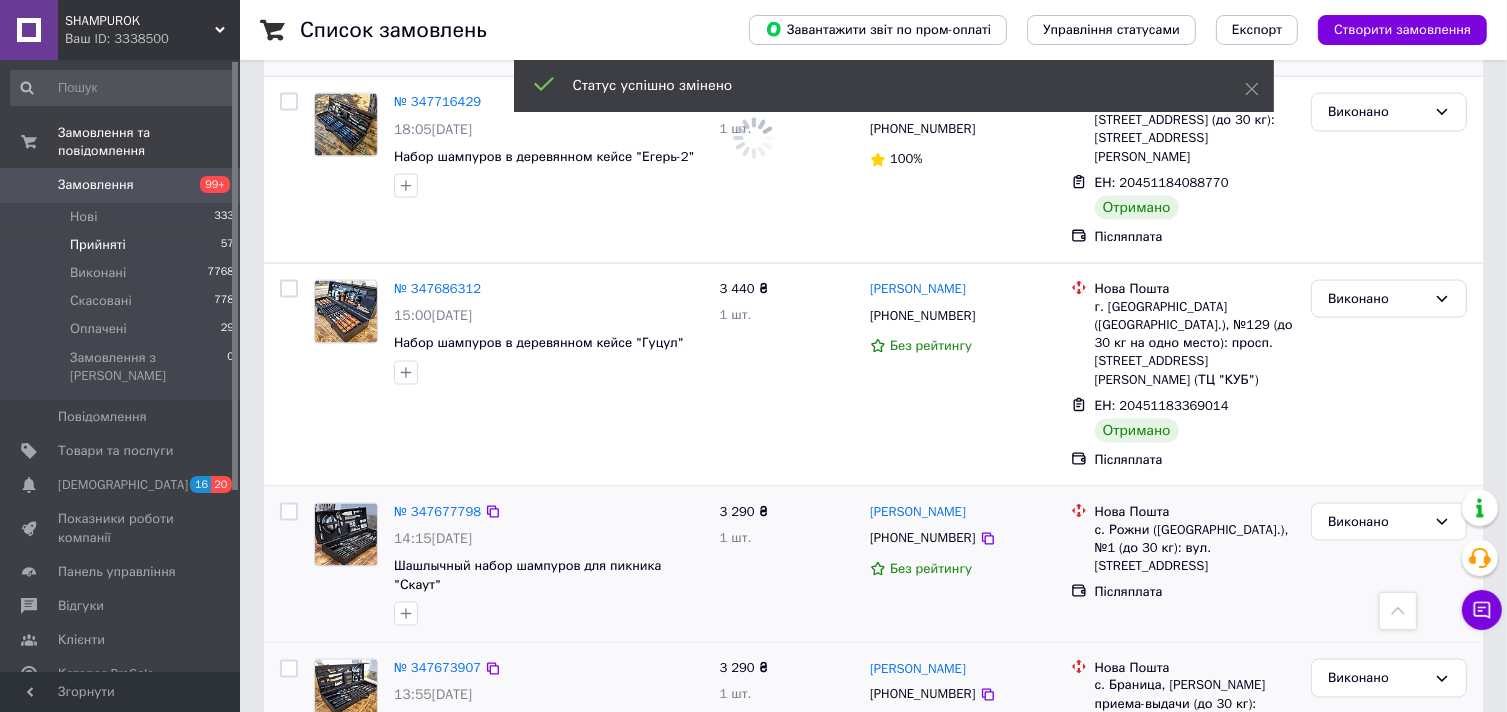 click on "2" at bounding box center [327, 892] 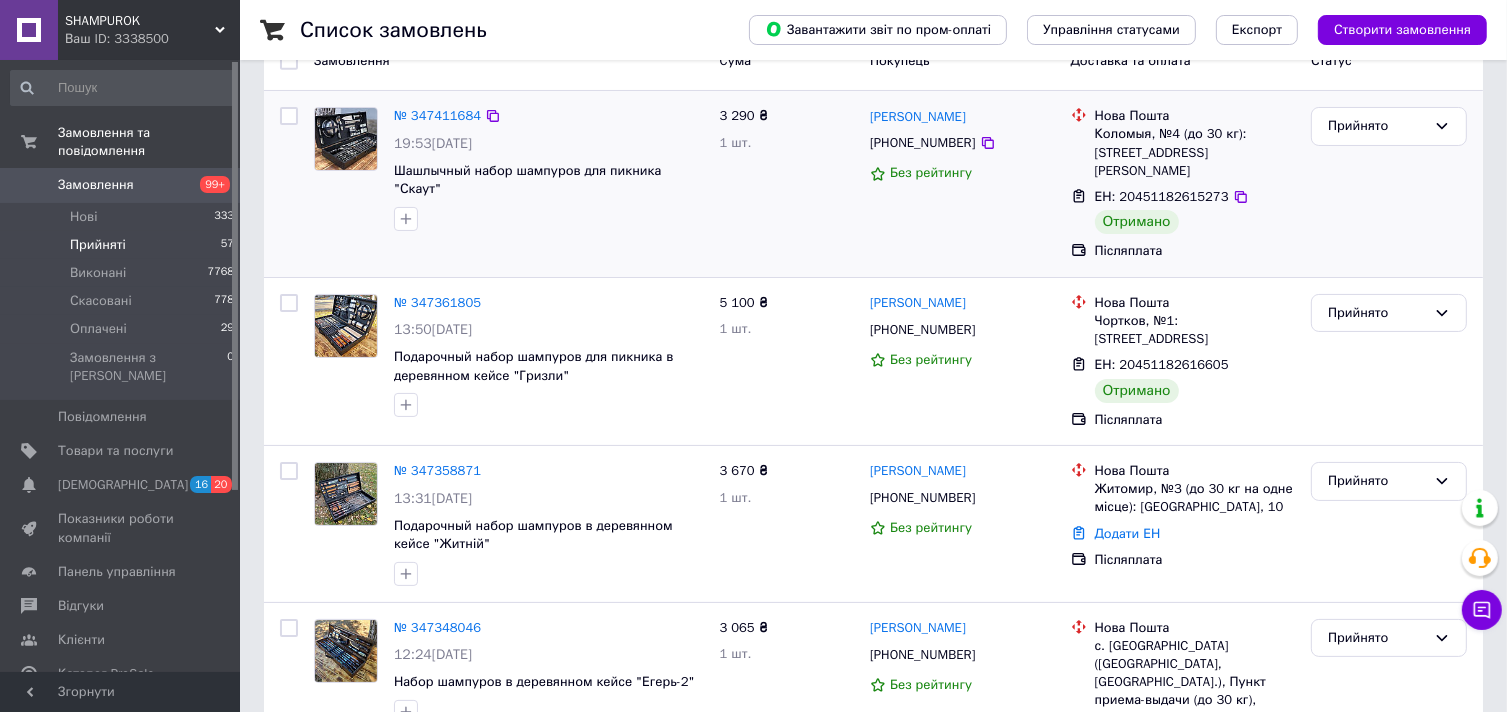 scroll, scrollTop: 200, scrollLeft: 0, axis: vertical 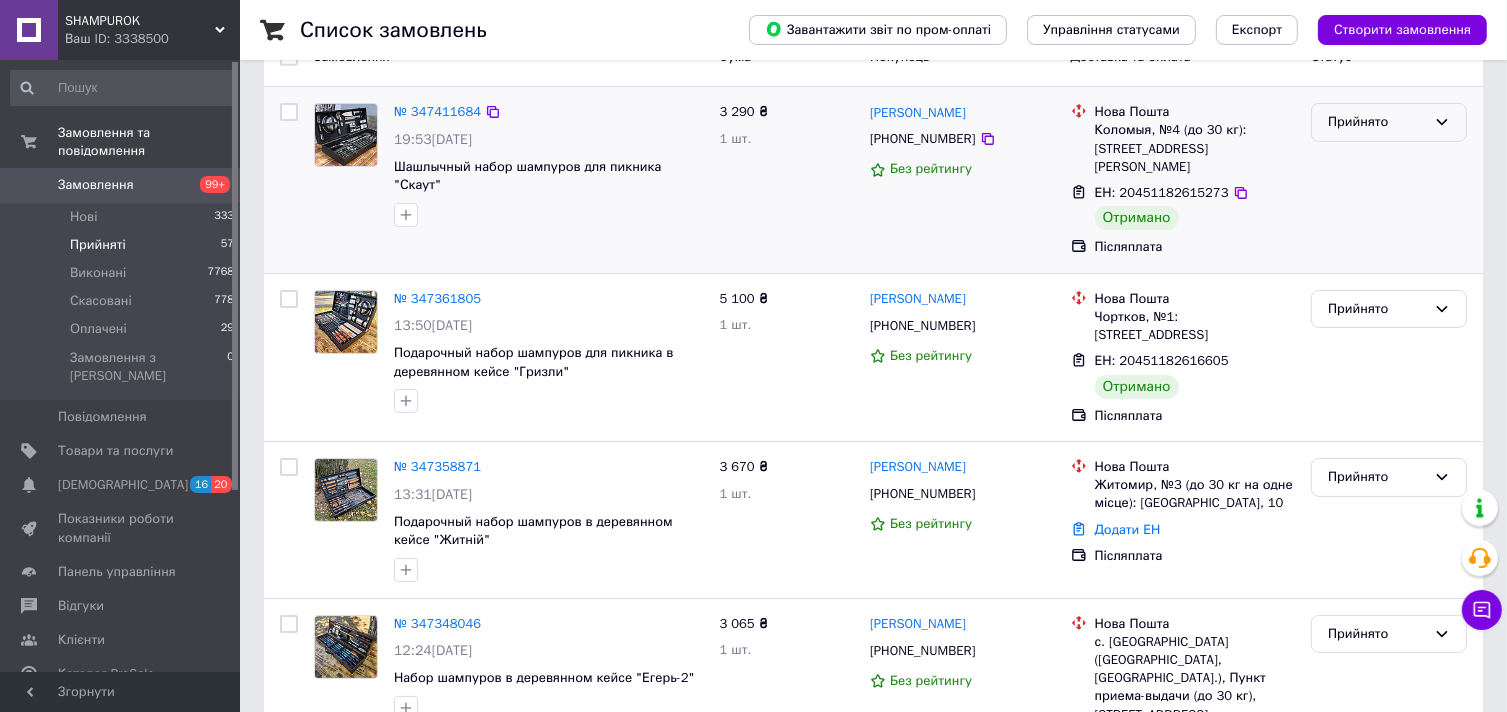 click on "Прийнято" at bounding box center [1377, 122] 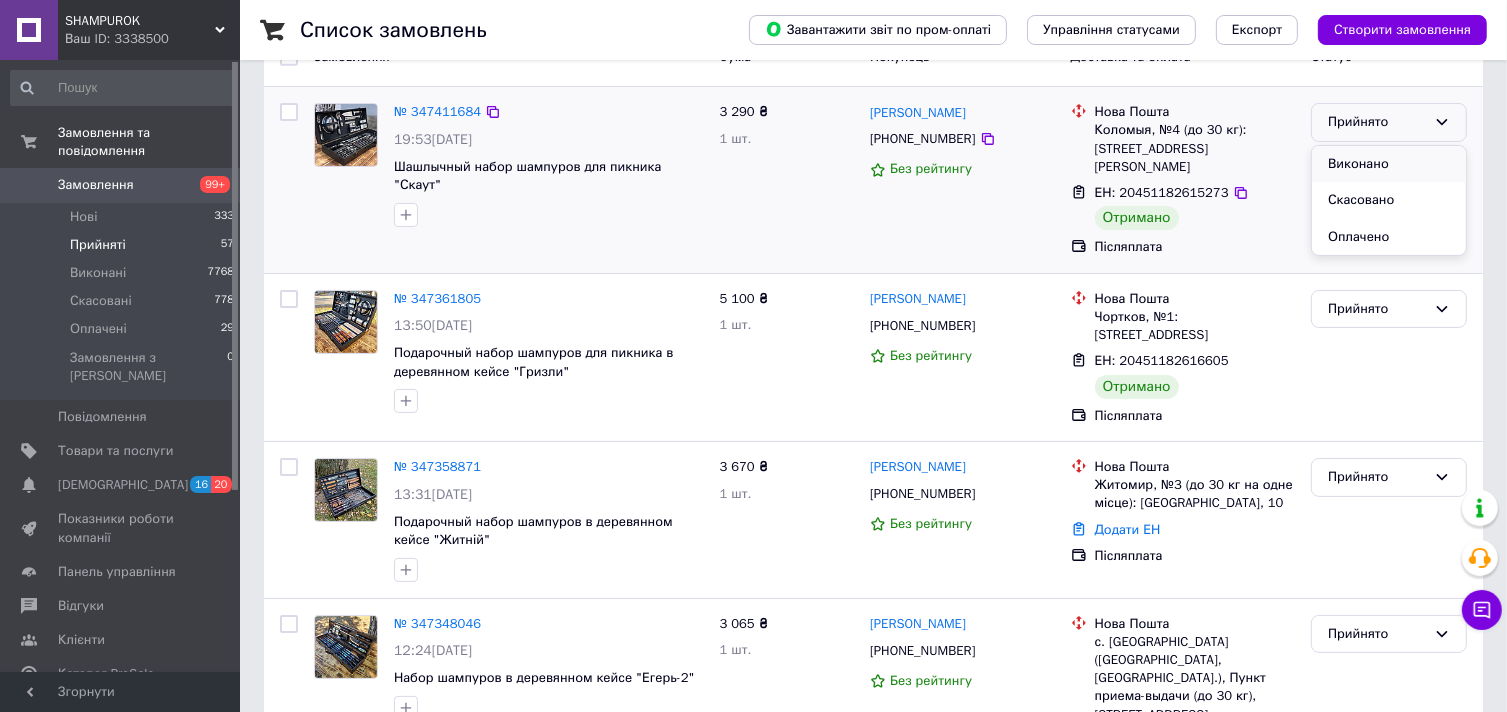 click on "Виконано" at bounding box center [1389, 164] 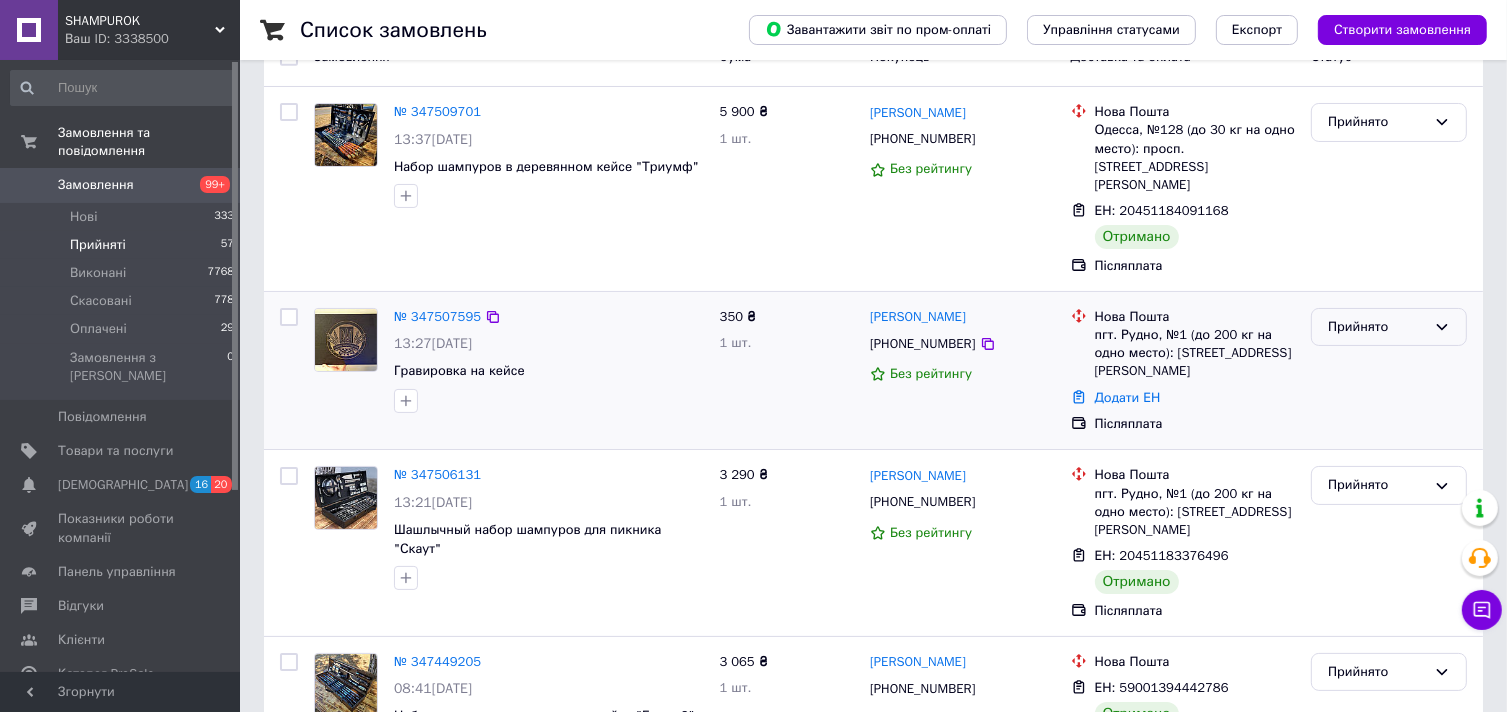 scroll, scrollTop: 0, scrollLeft: 0, axis: both 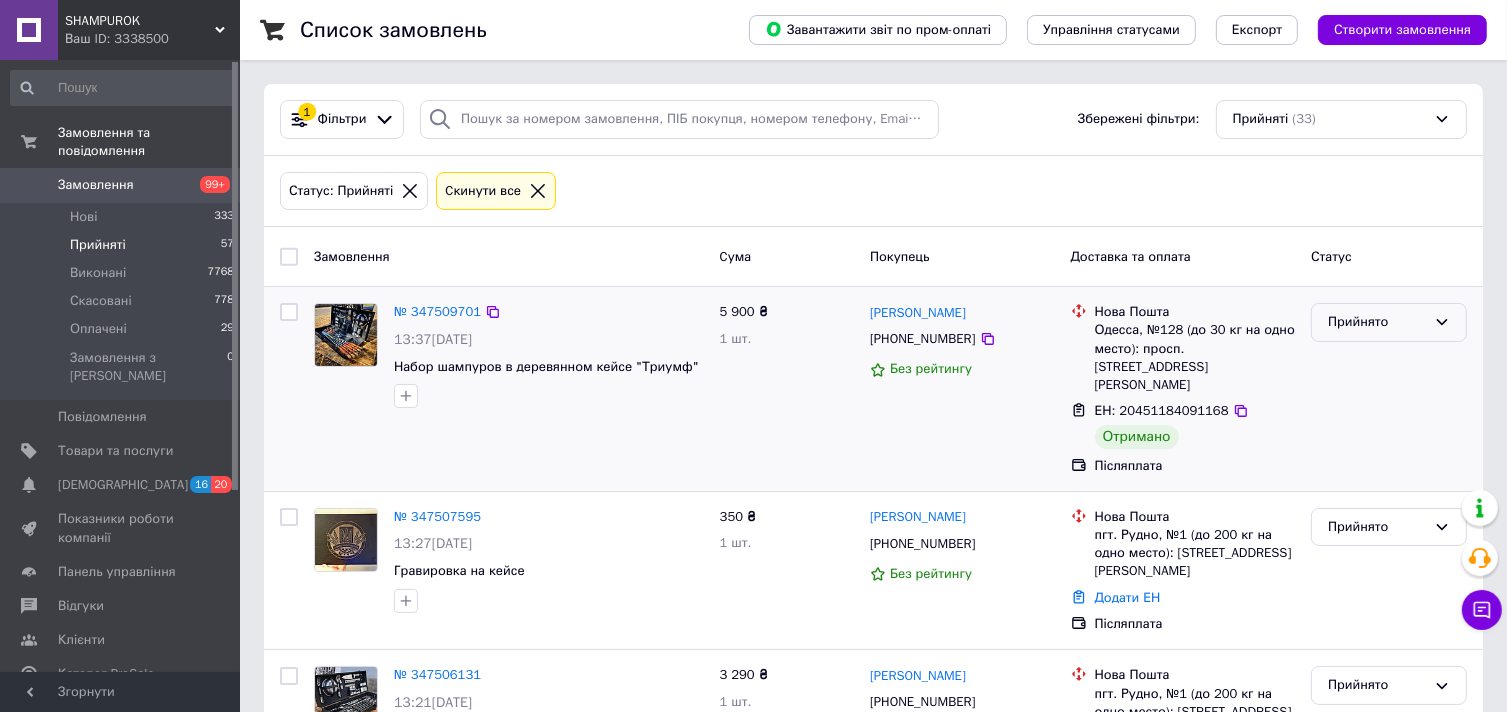 click on "Прийнято" at bounding box center [1377, 322] 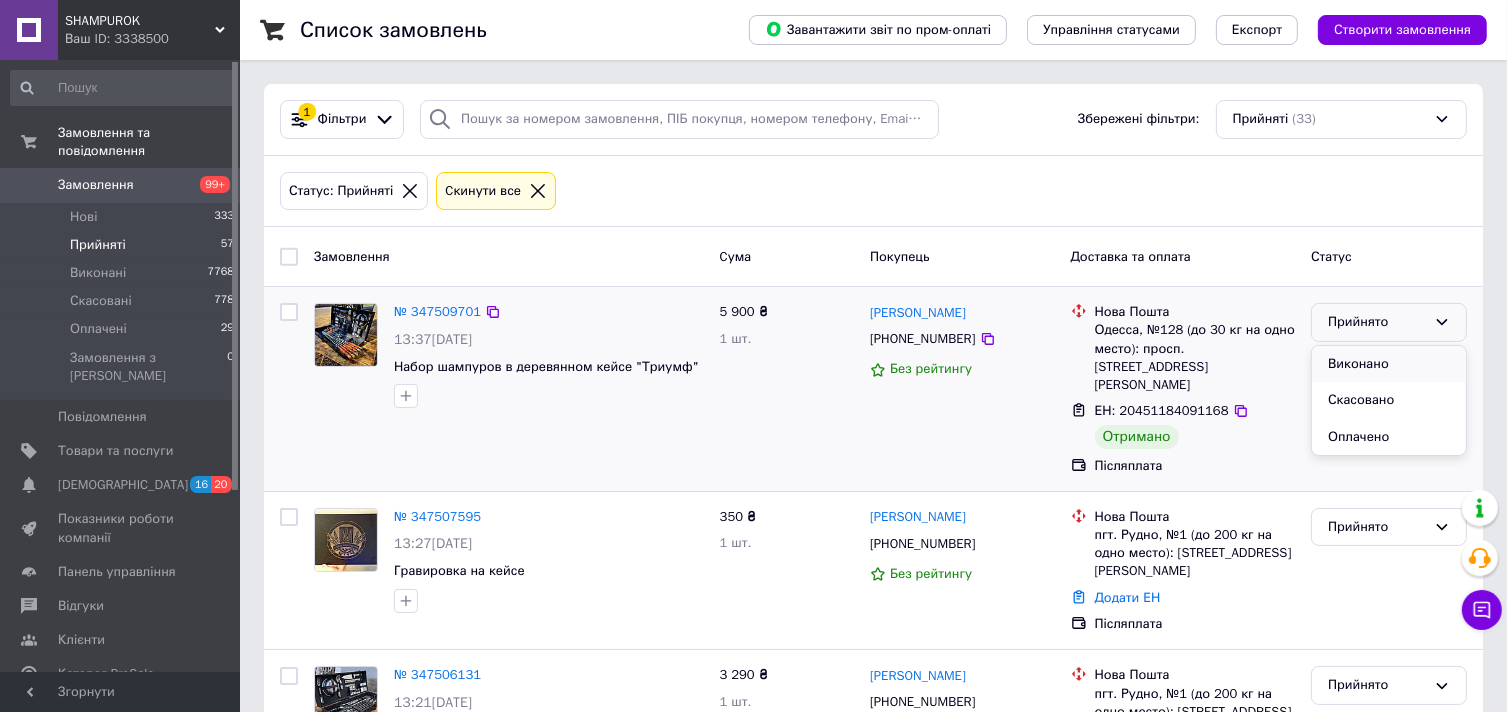 click on "Виконано" at bounding box center [1389, 364] 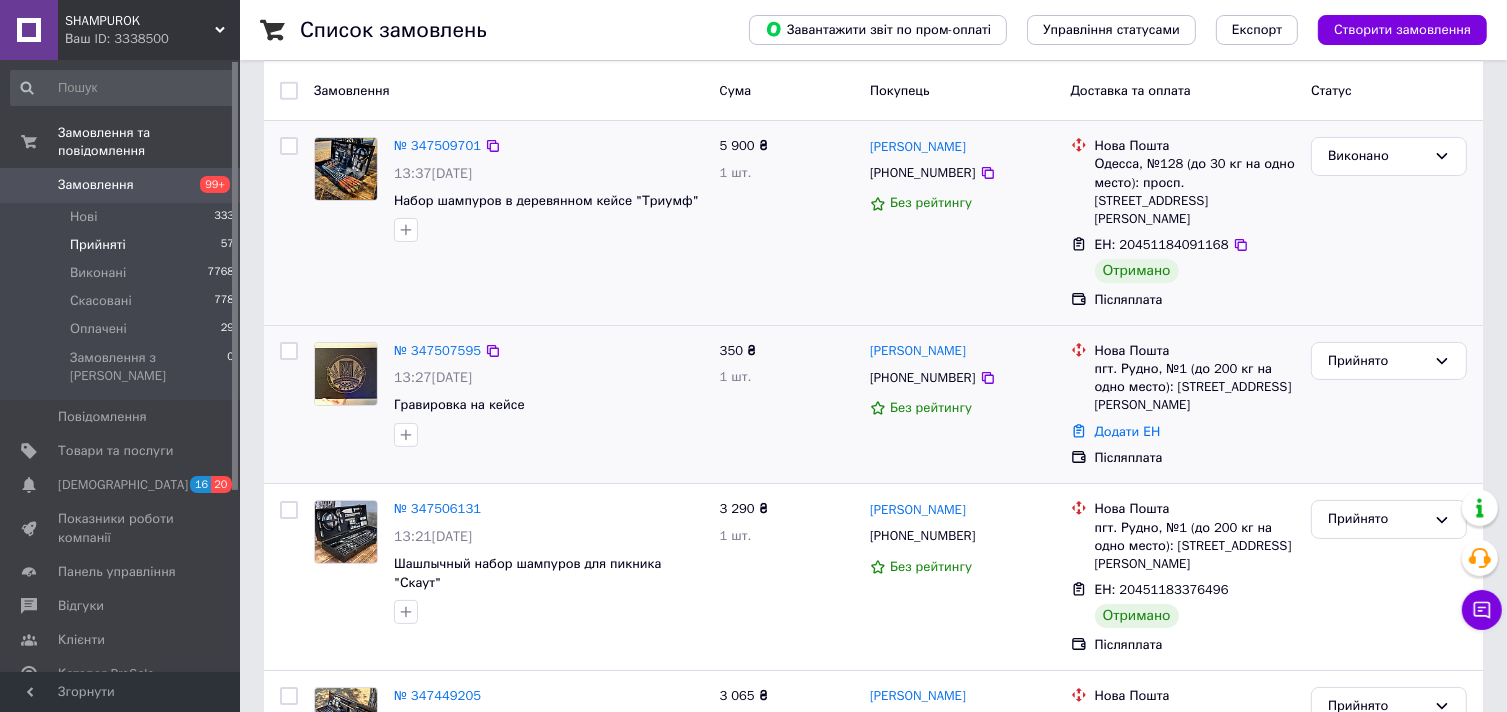scroll, scrollTop: 200, scrollLeft: 0, axis: vertical 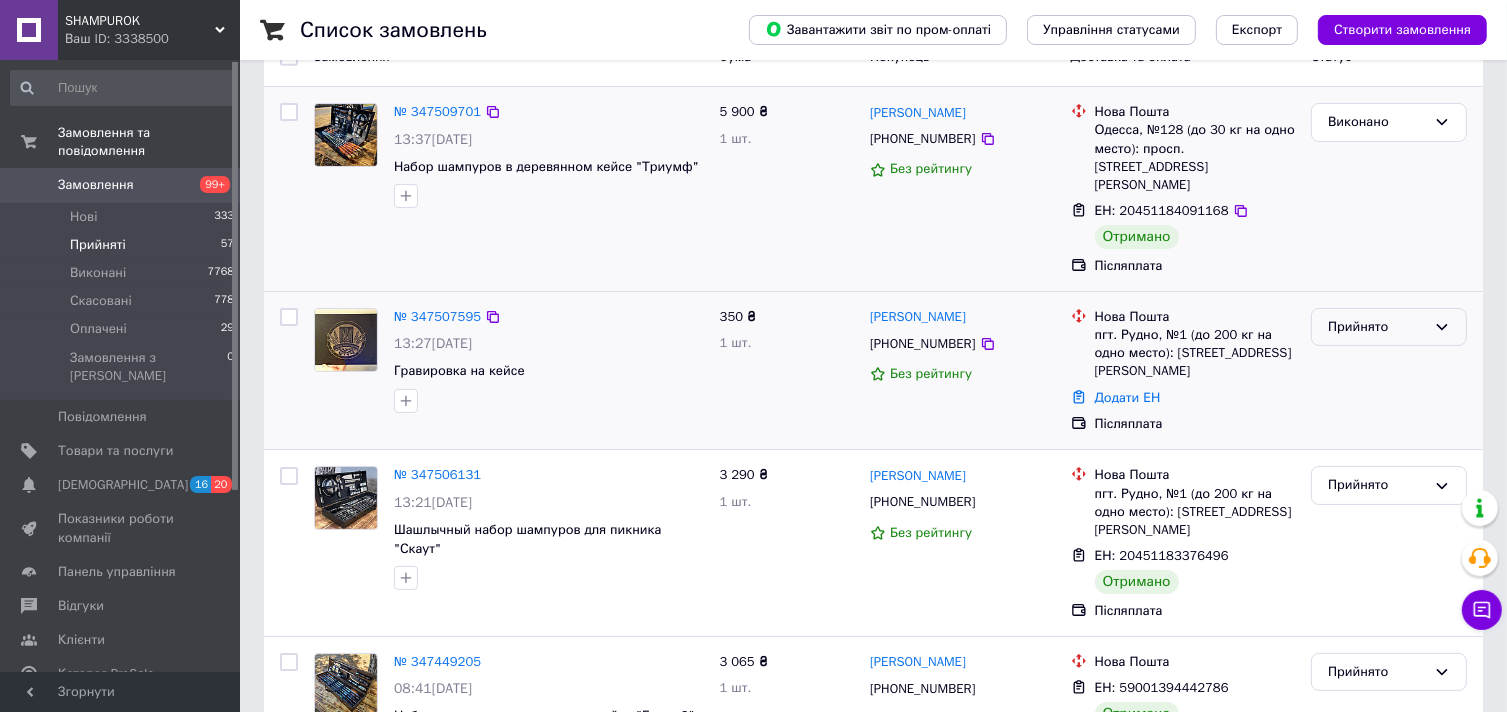 click on "Прийнято" at bounding box center [1377, 327] 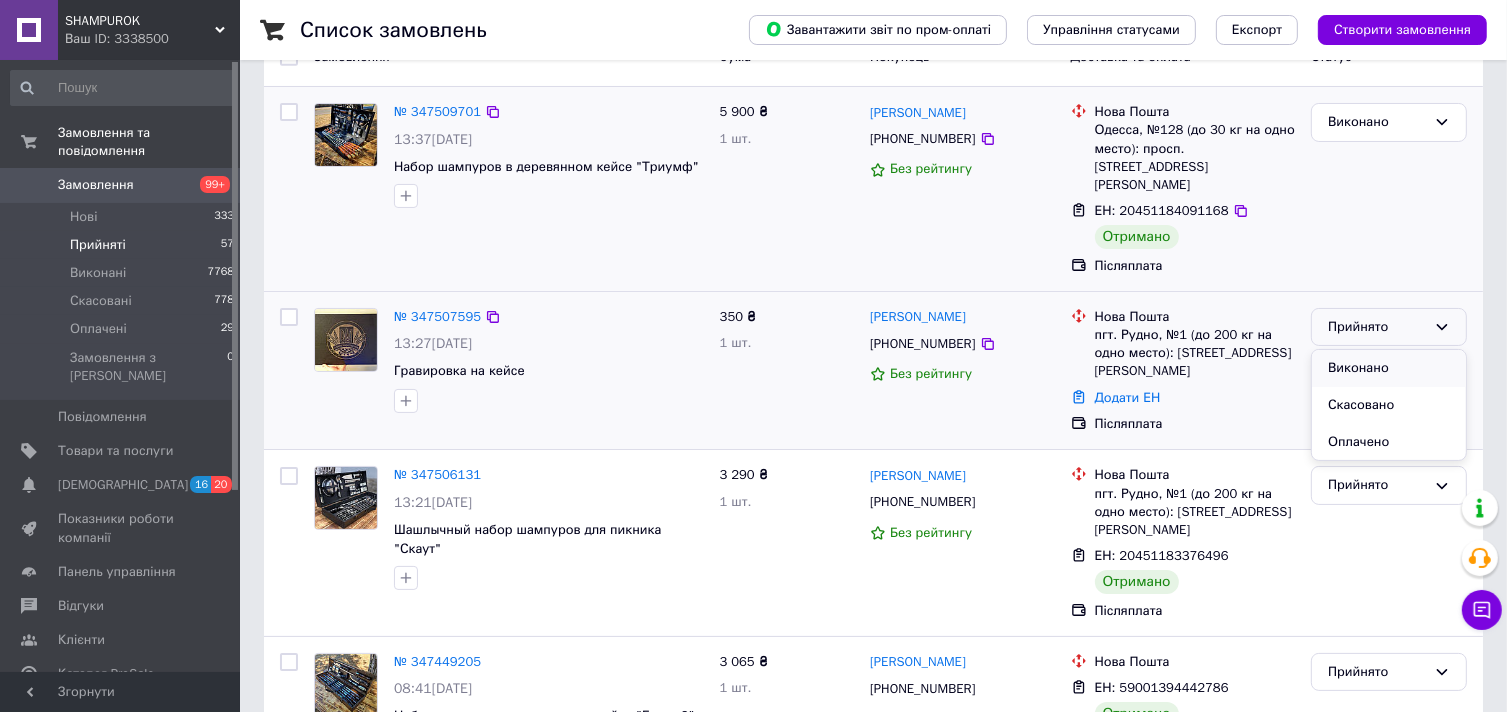 click on "Виконано" at bounding box center (1389, 368) 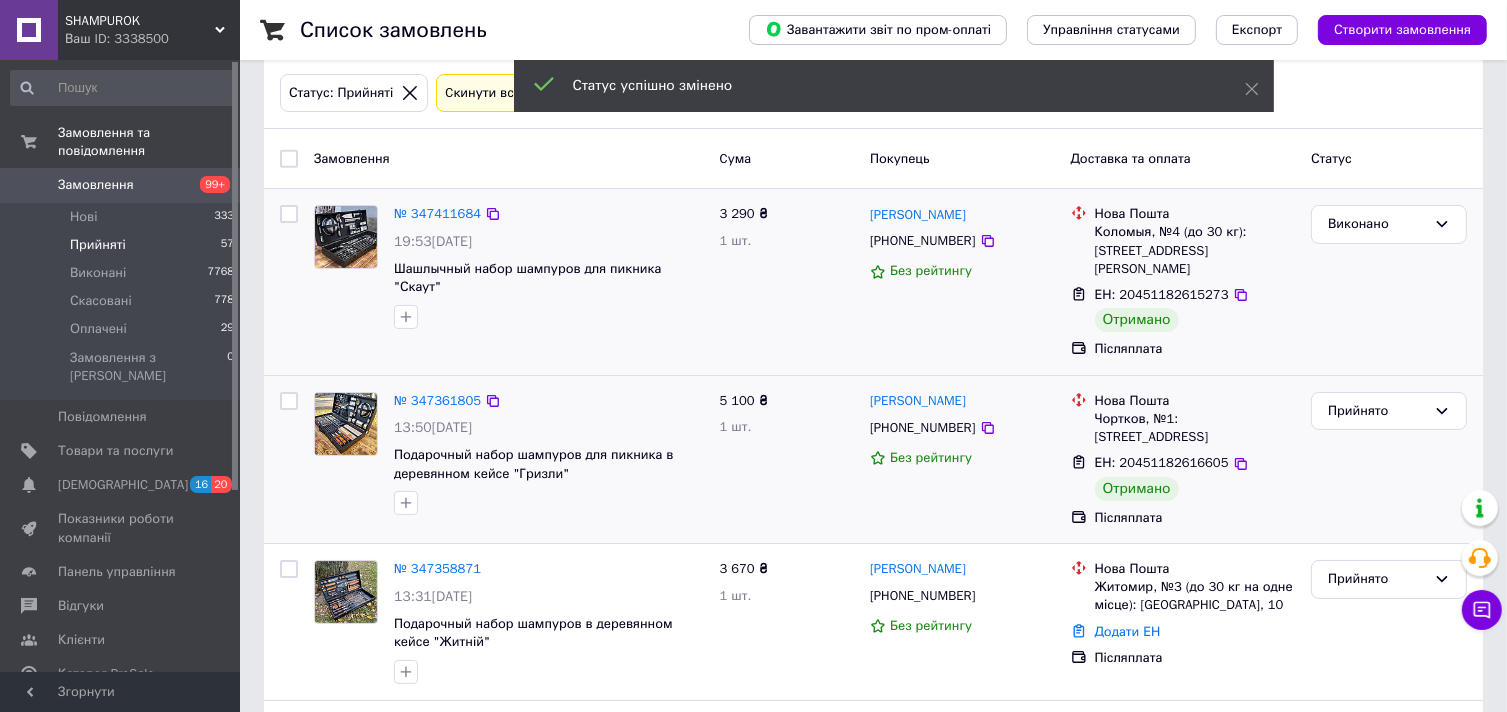 scroll, scrollTop: 200, scrollLeft: 0, axis: vertical 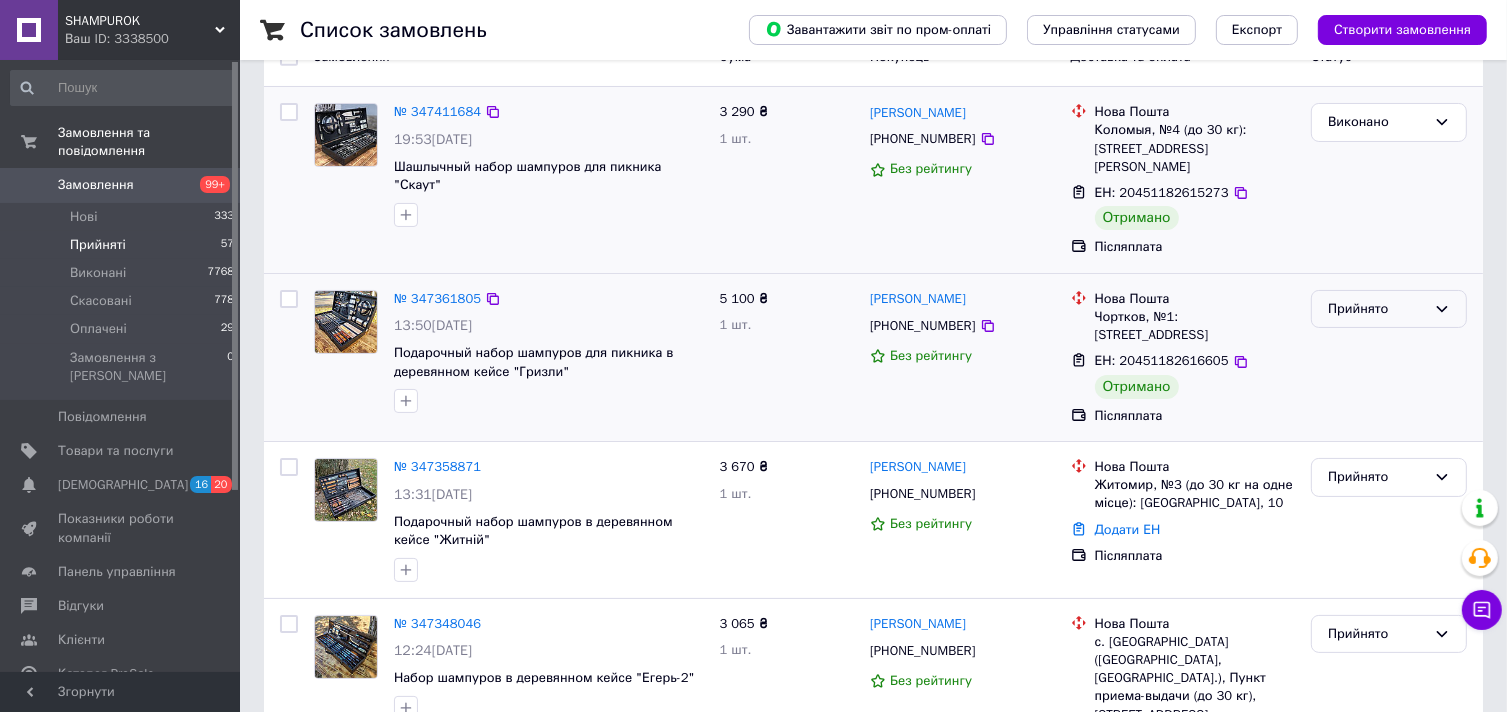 click on "Прийнято" at bounding box center [1377, 309] 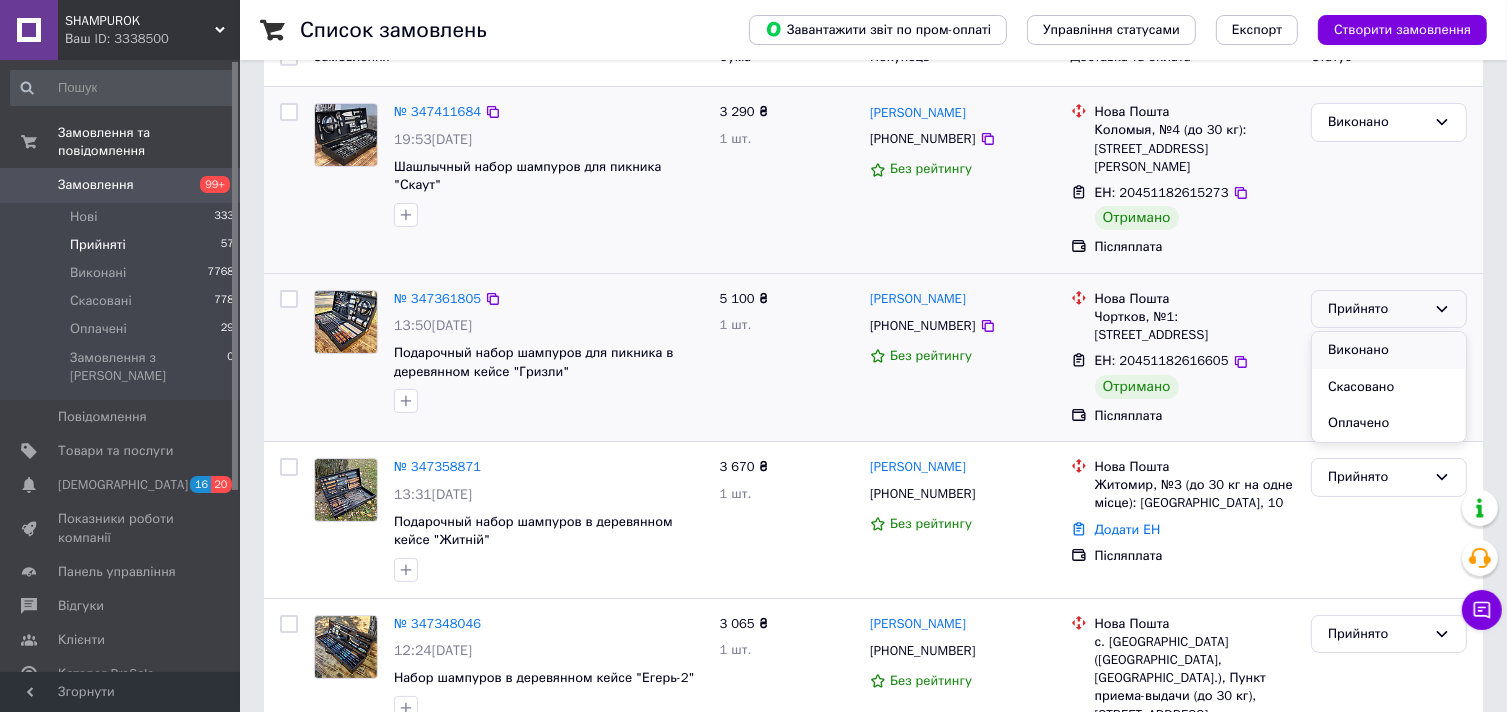 click on "Виконано" at bounding box center (1389, 350) 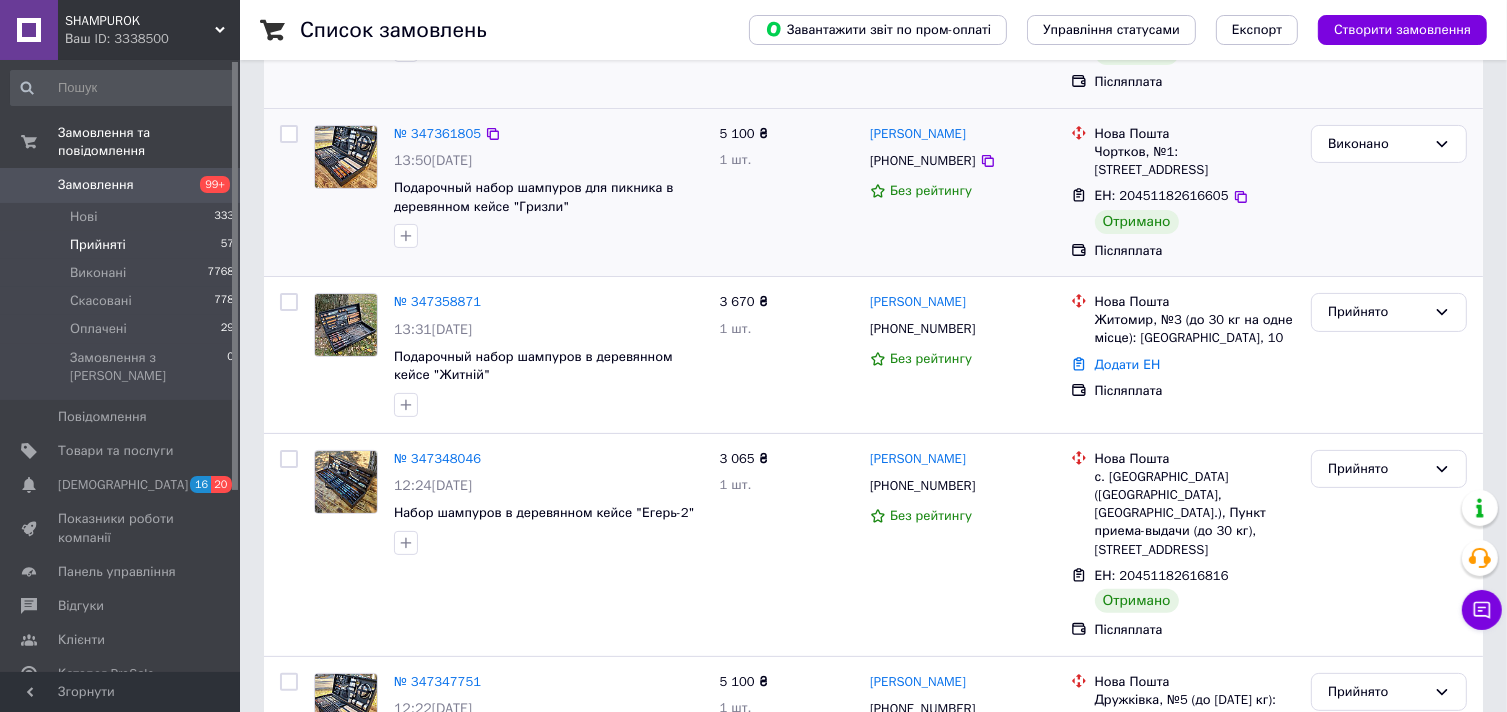 scroll, scrollTop: 400, scrollLeft: 0, axis: vertical 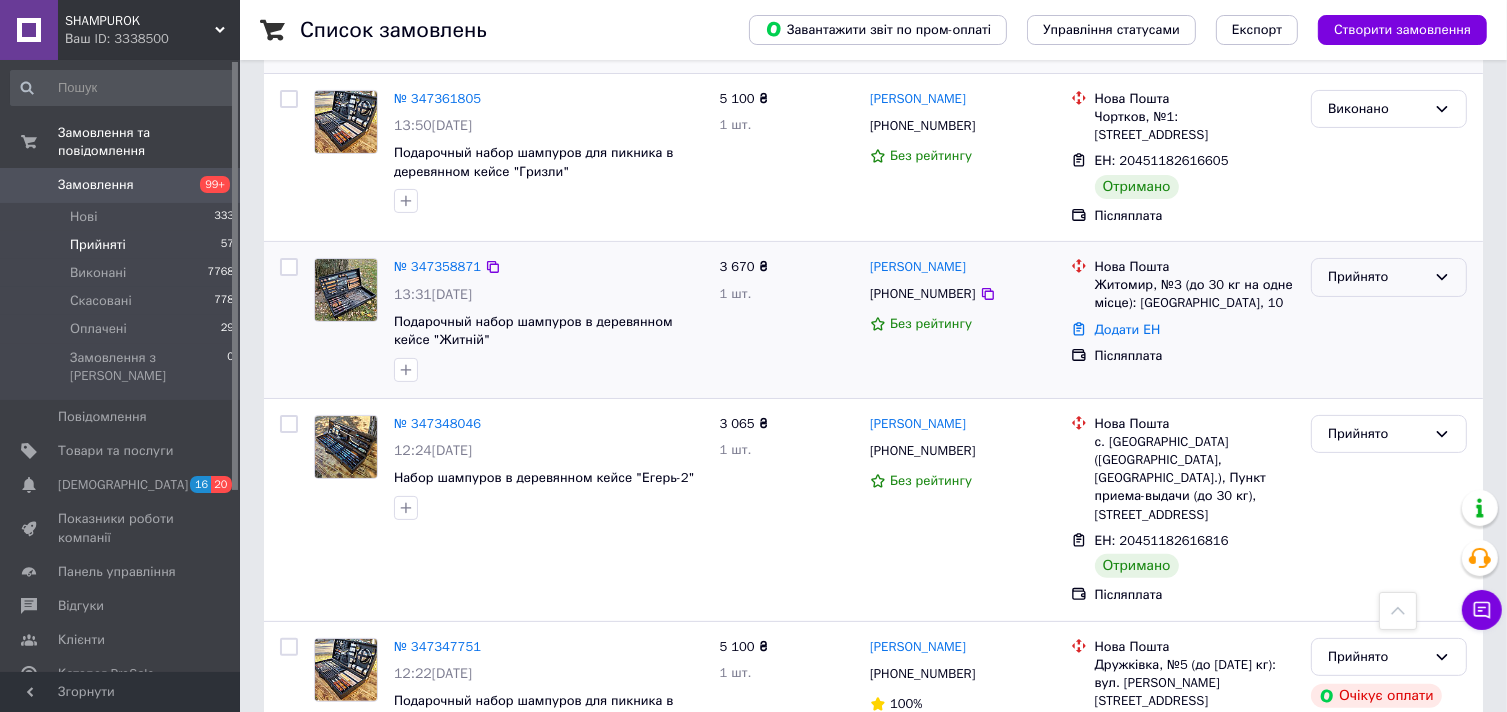 click on "Прийнято" at bounding box center [1377, 277] 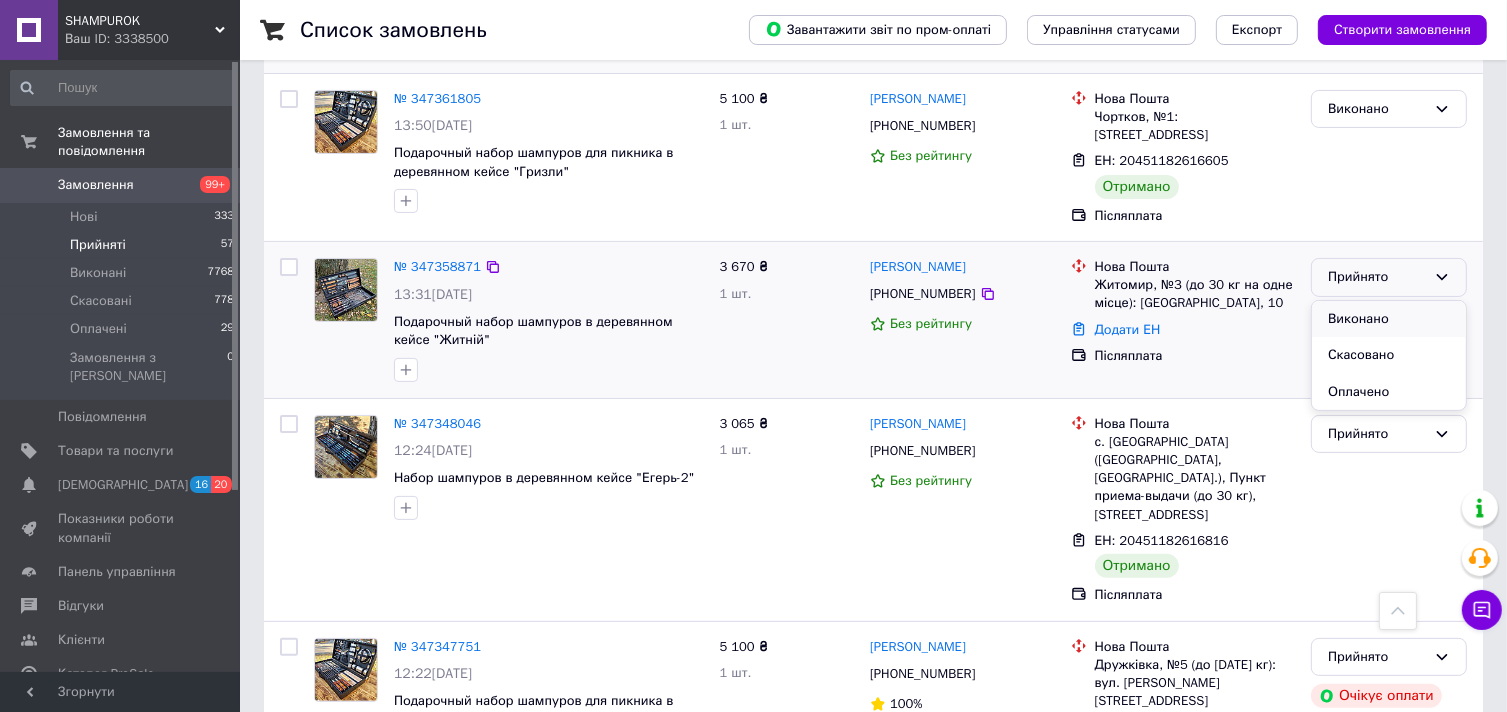 click on "Виконано" at bounding box center (1389, 319) 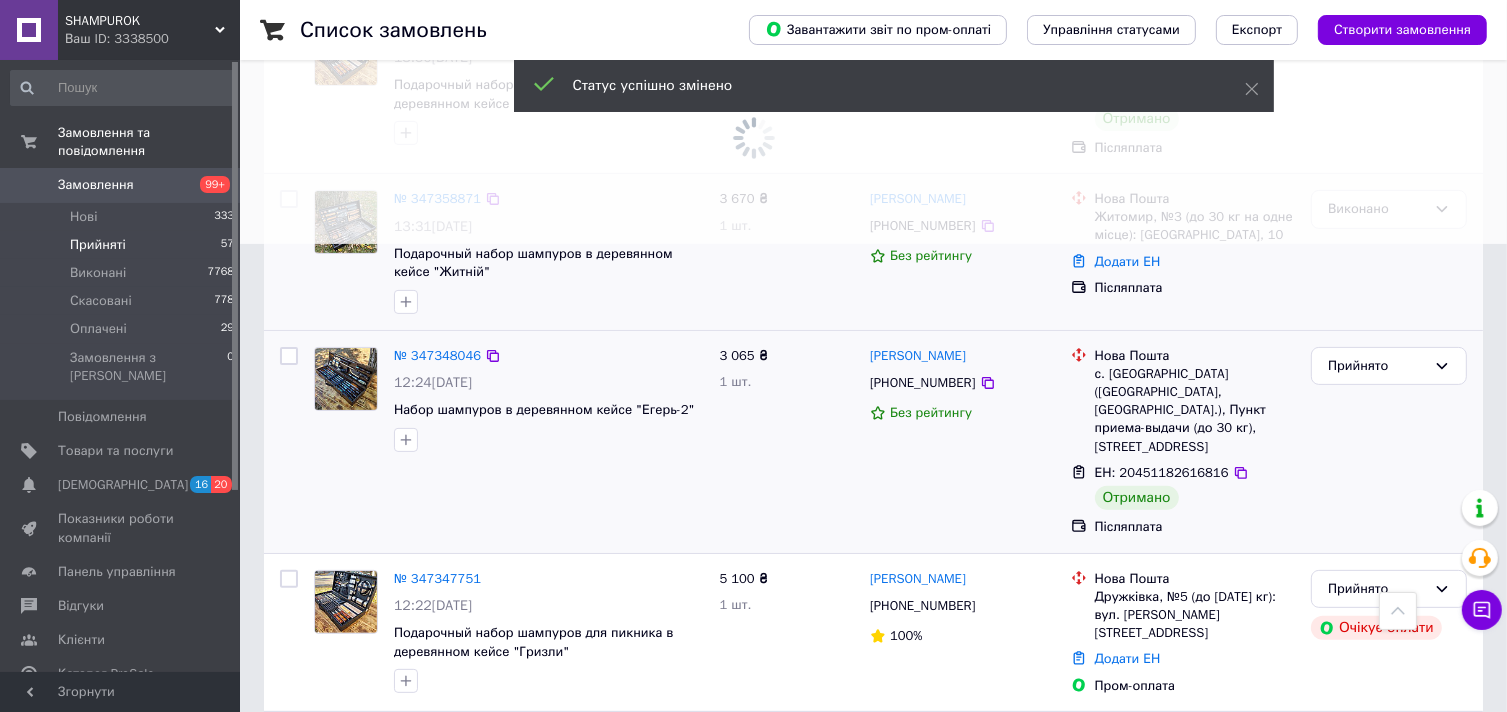 scroll, scrollTop: 500, scrollLeft: 0, axis: vertical 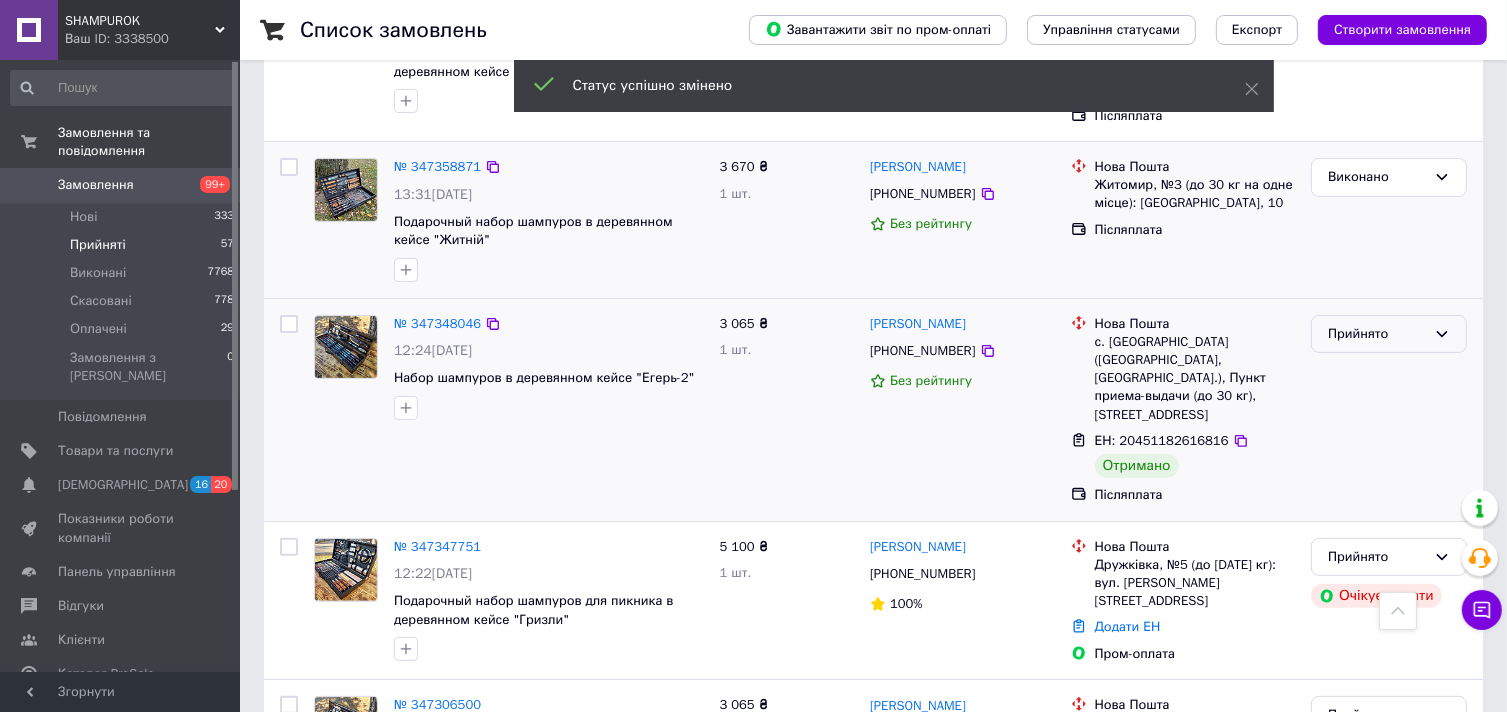 click on "Прийнято" at bounding box center [1377, 334] 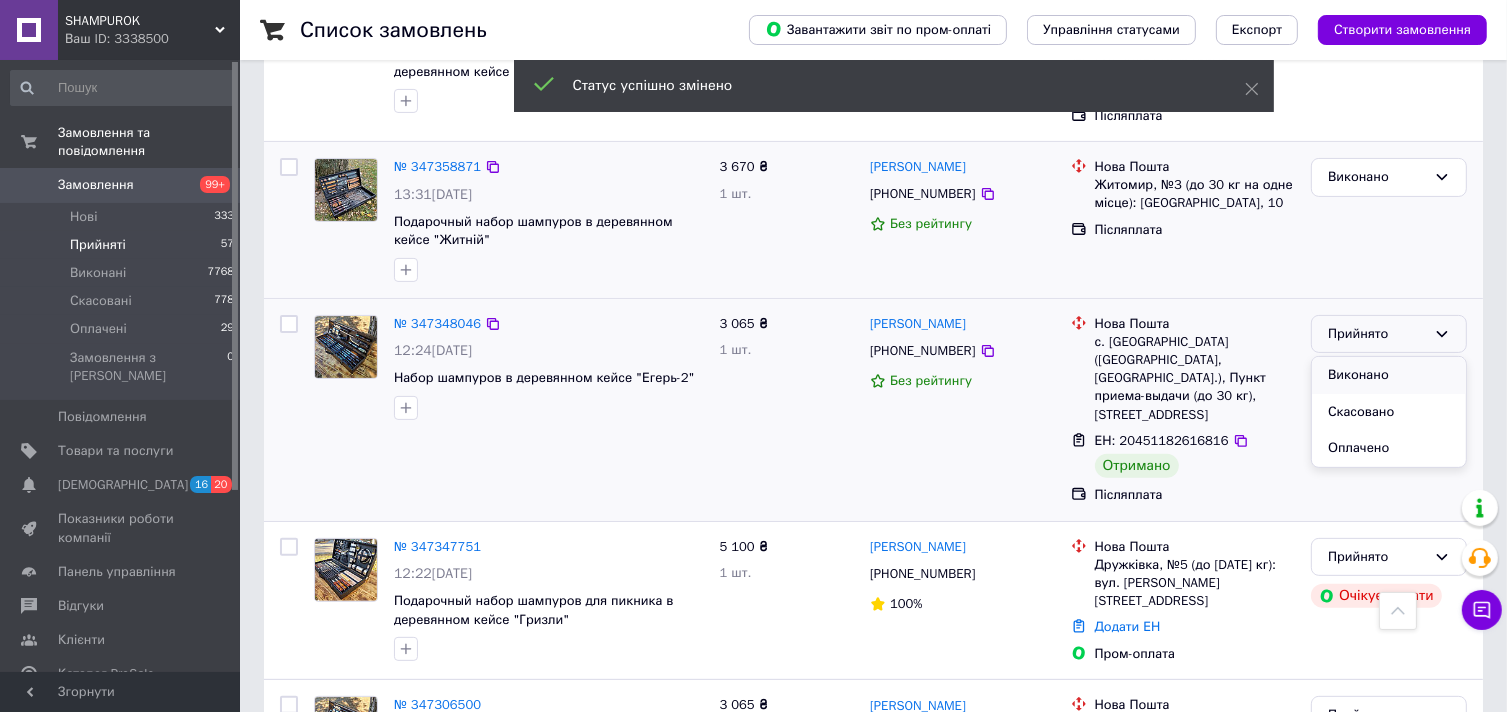 click on "Виконано" at bounding box center (1389, 375) 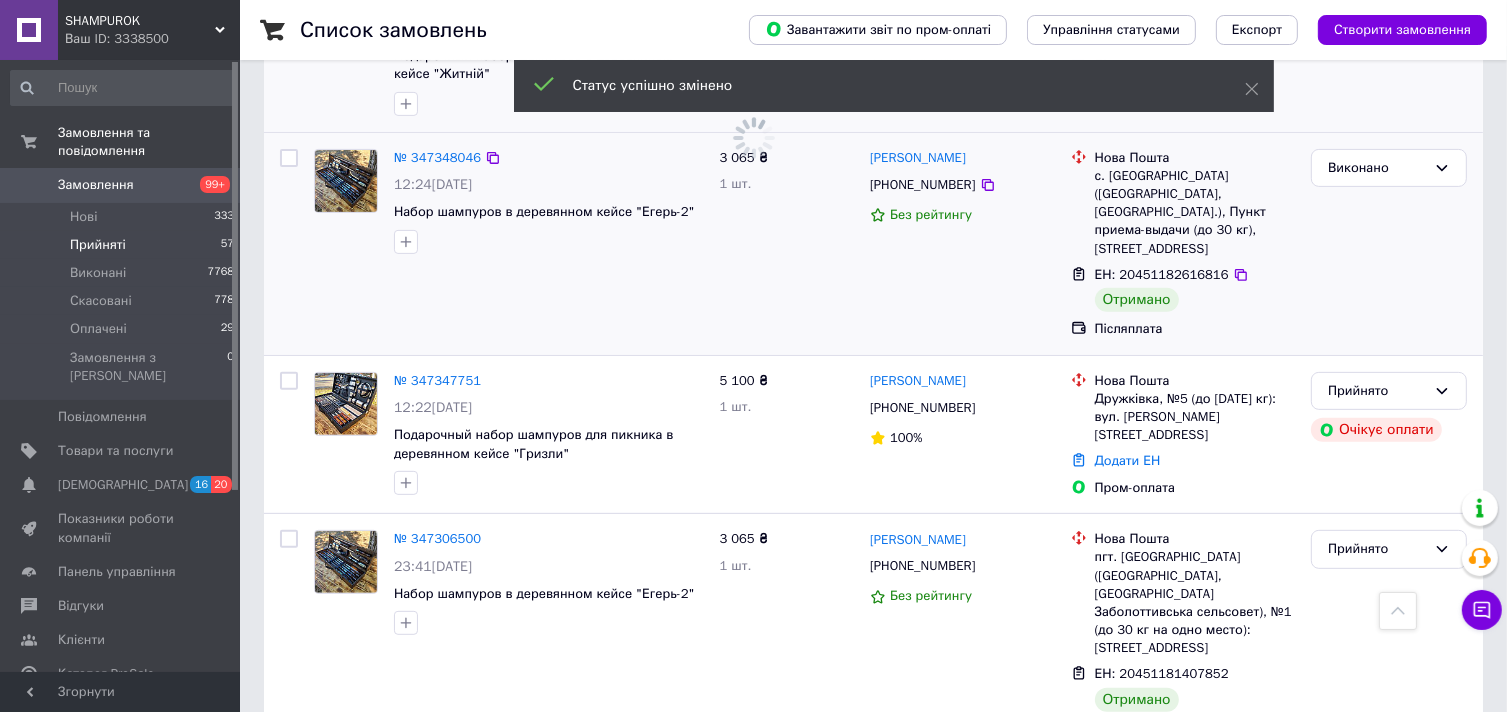 scroll, scrollTop: 700, scrollLeft: 0, axis: vertical 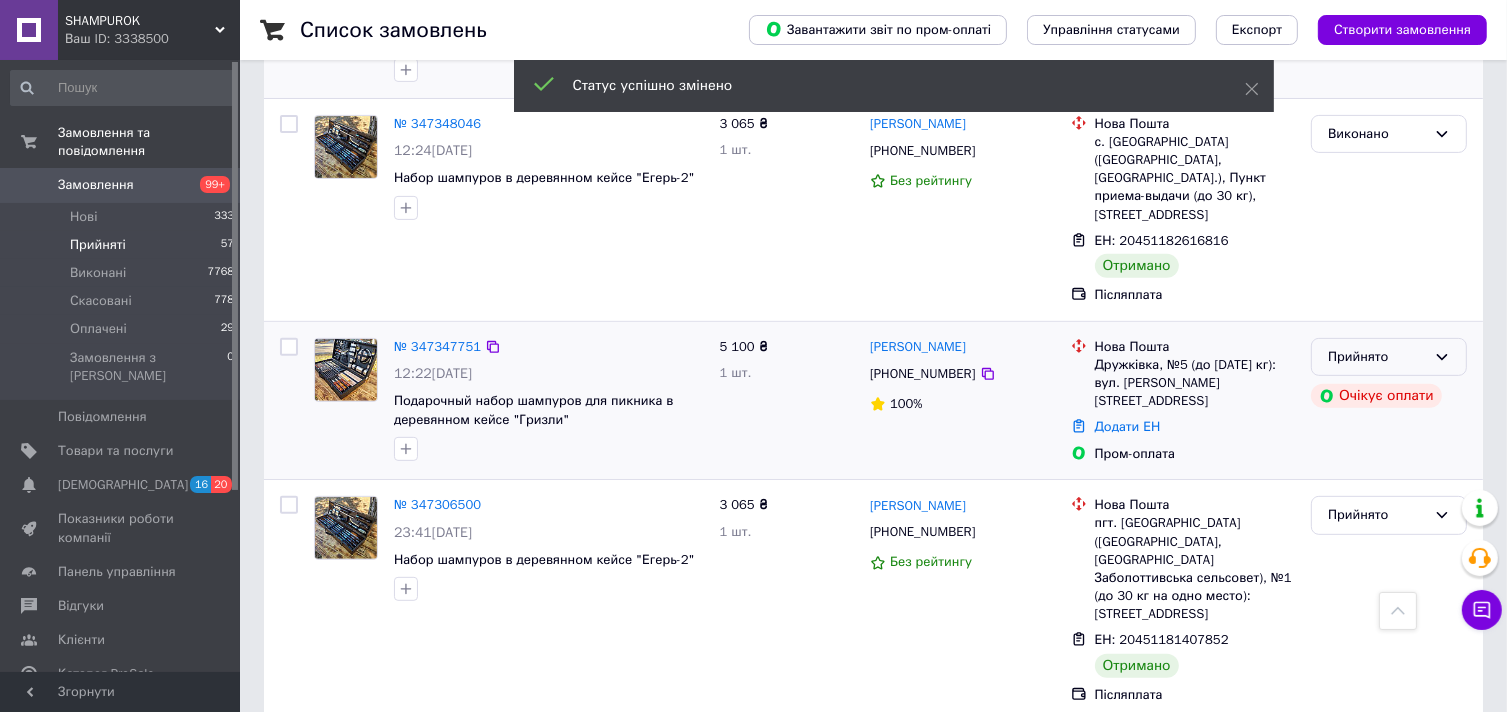 click on "Прийнято" at bounding box center (1389, 357) 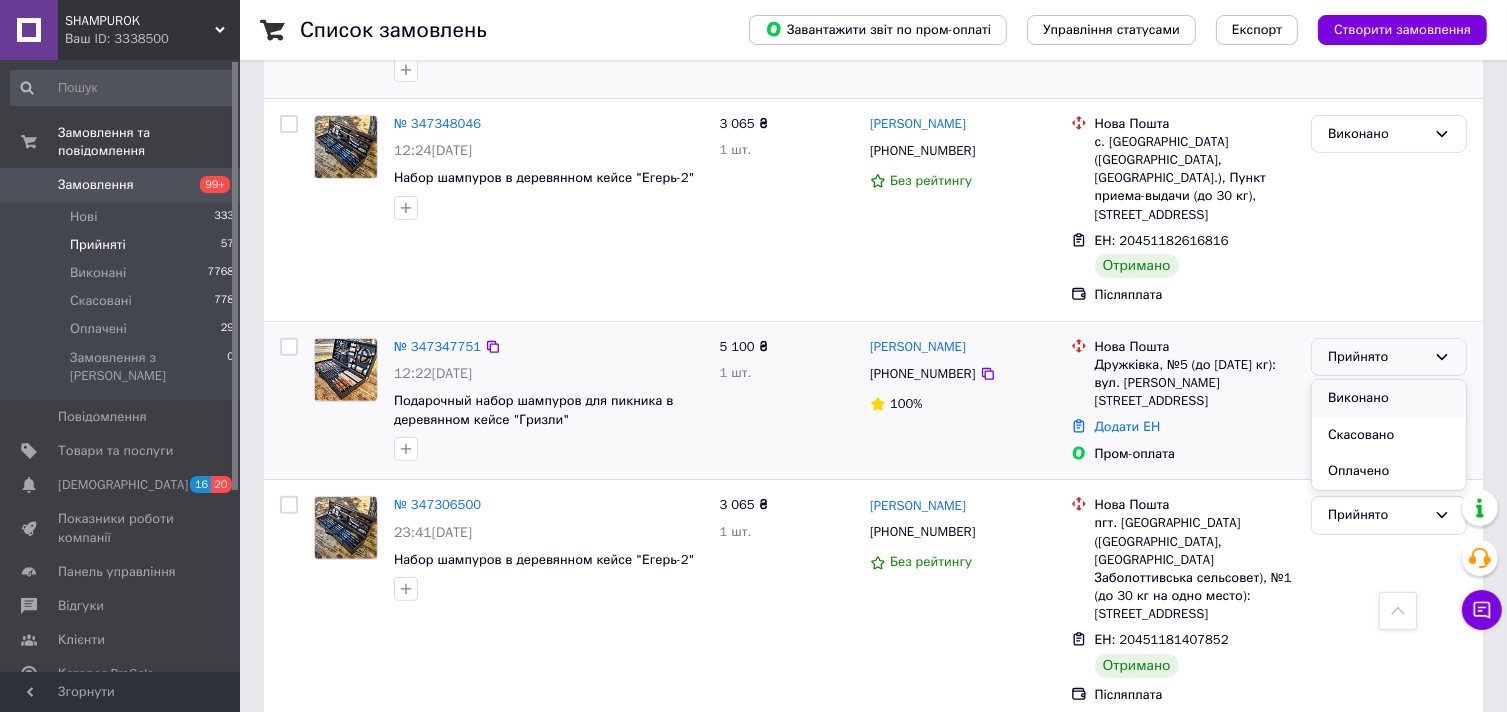 click on "Виконано" at bounding box center (1389, 398) 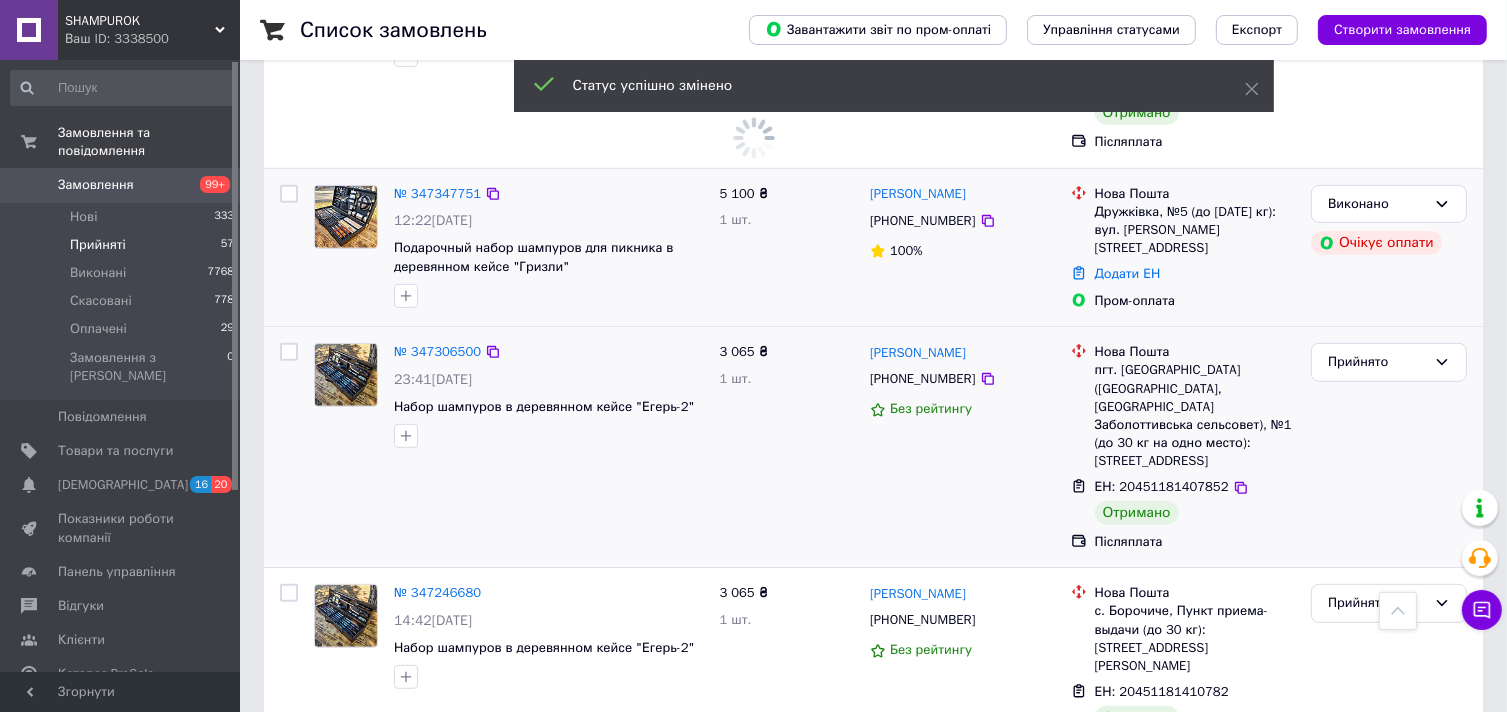 scroll, scrollTop: 900, scrollLeft: 0, axis: vertical 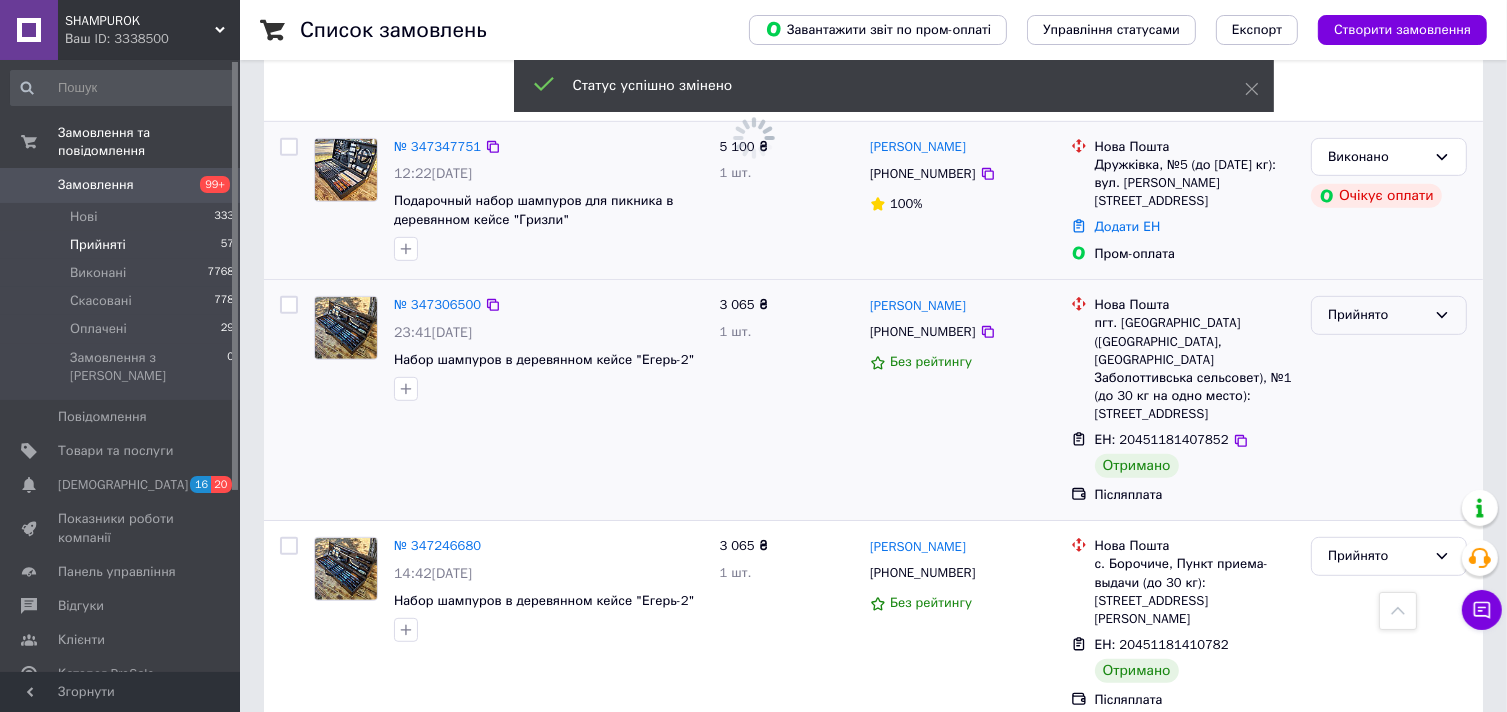 click on "Прийнято" at bounding box center [1377, 315] 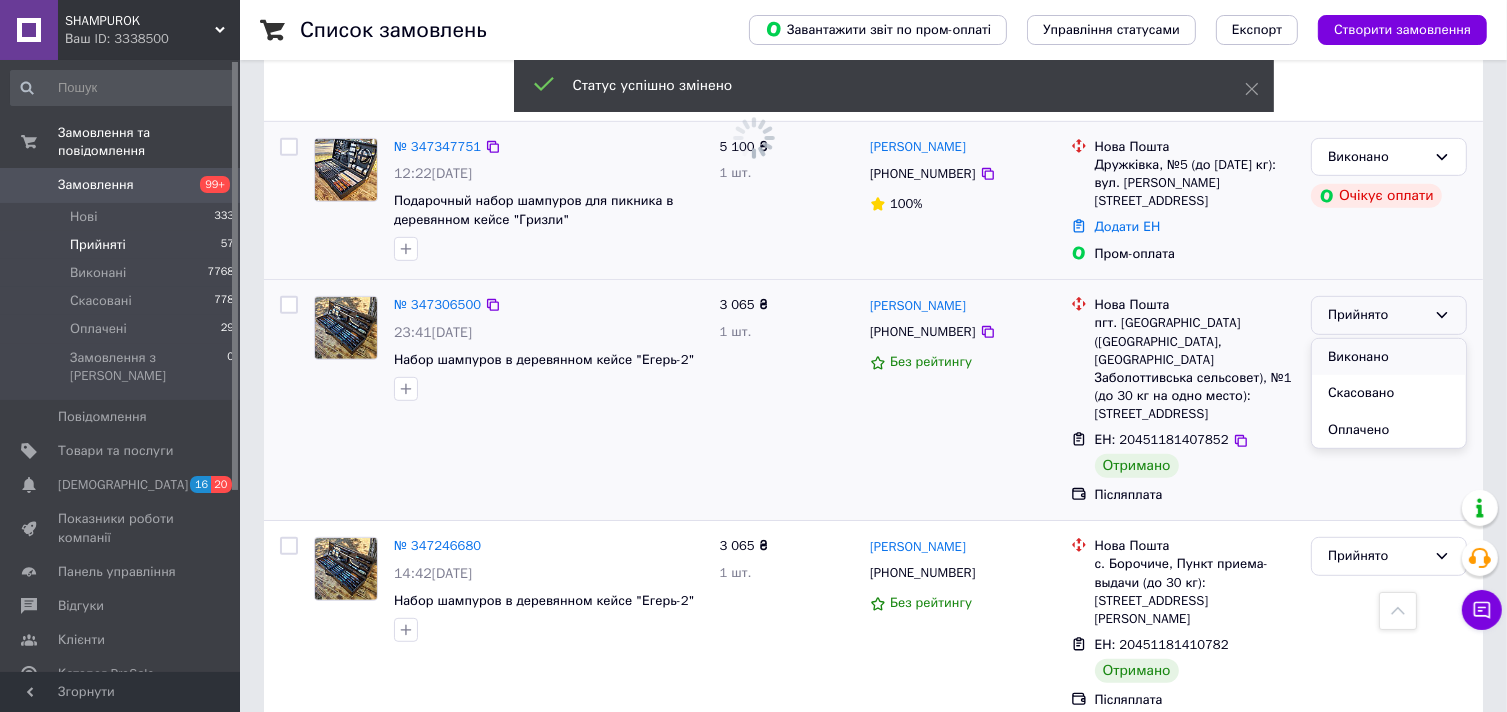 click on "Виконано" at bounding box center (1389, 357) 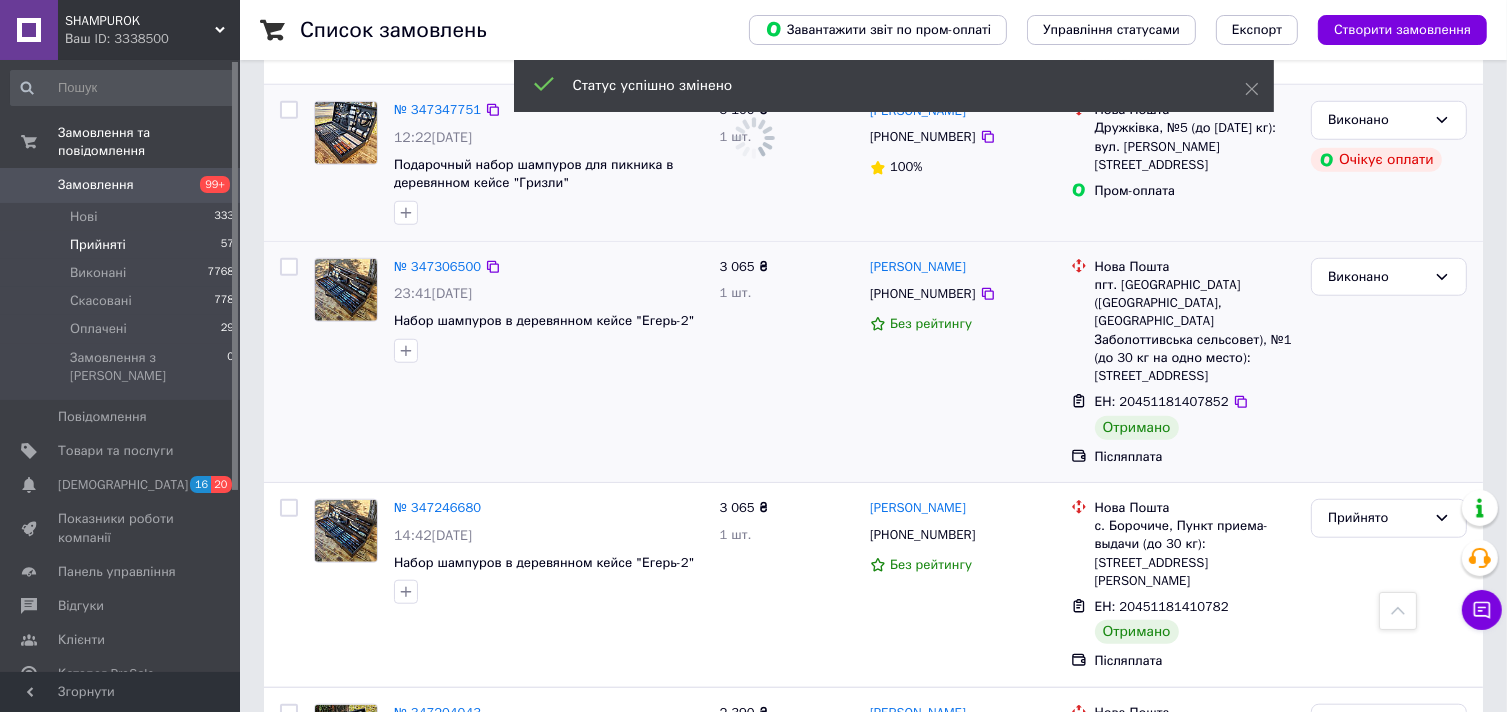 scroll, scrollTop: 1730, scrollLeft: 0, axis: vertical 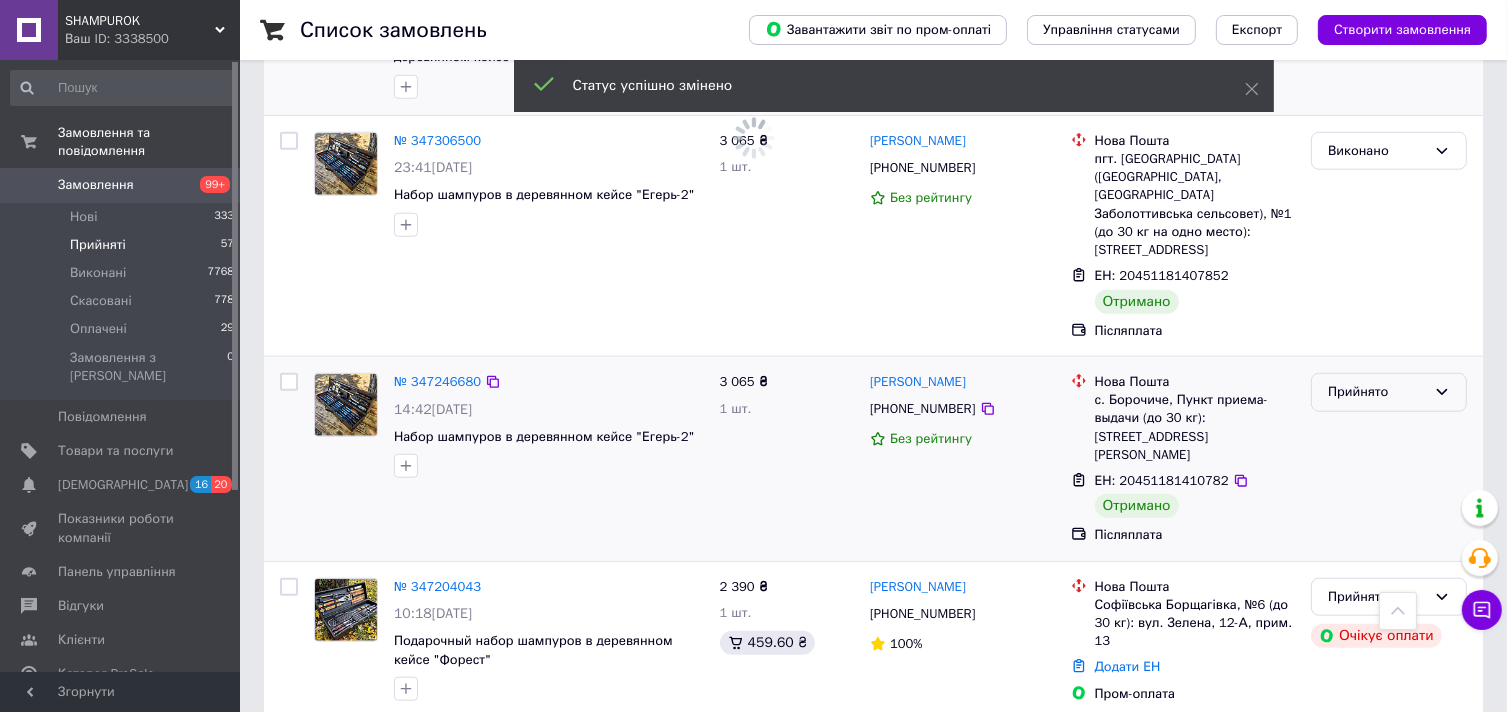 click on "Прийнято" at bounding box center (1389, 392) 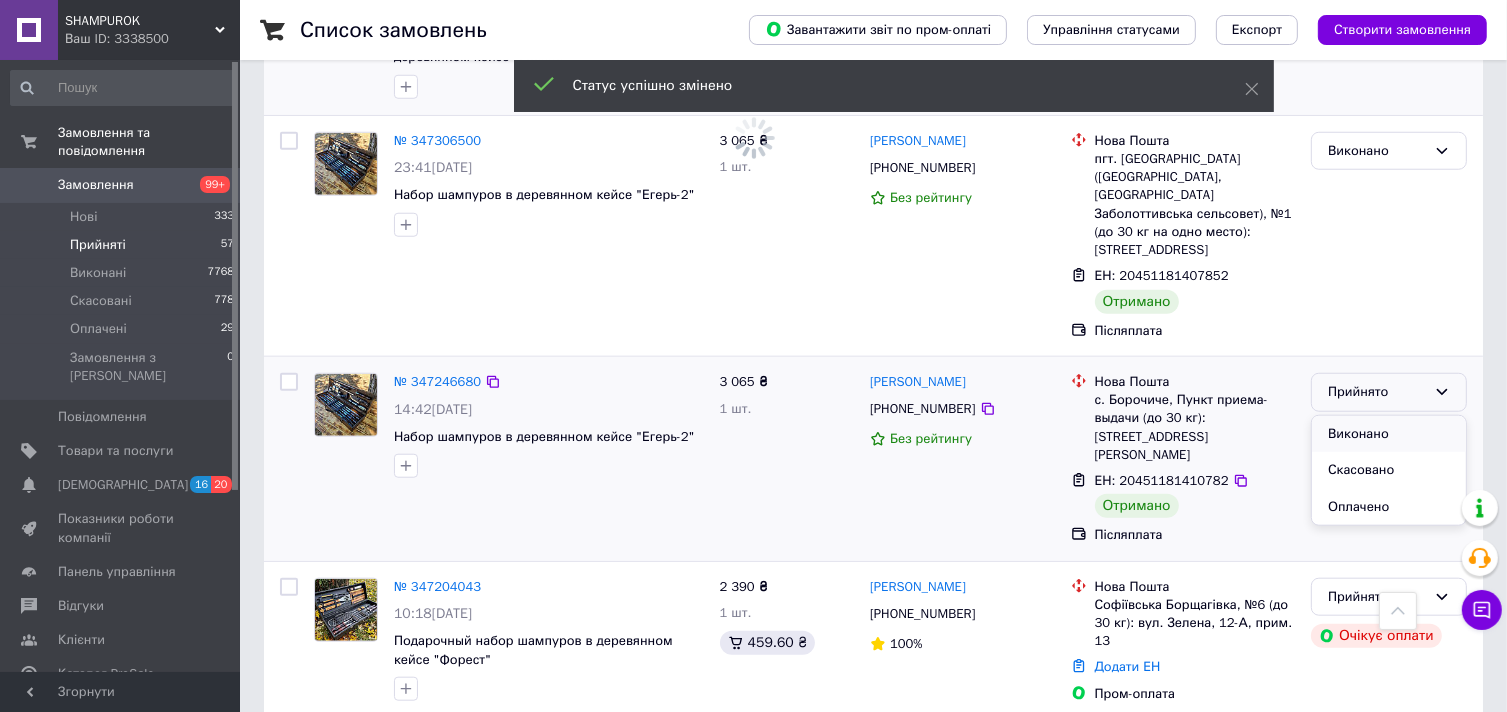 click on "Виконано" at bounding box center (1389, 434) 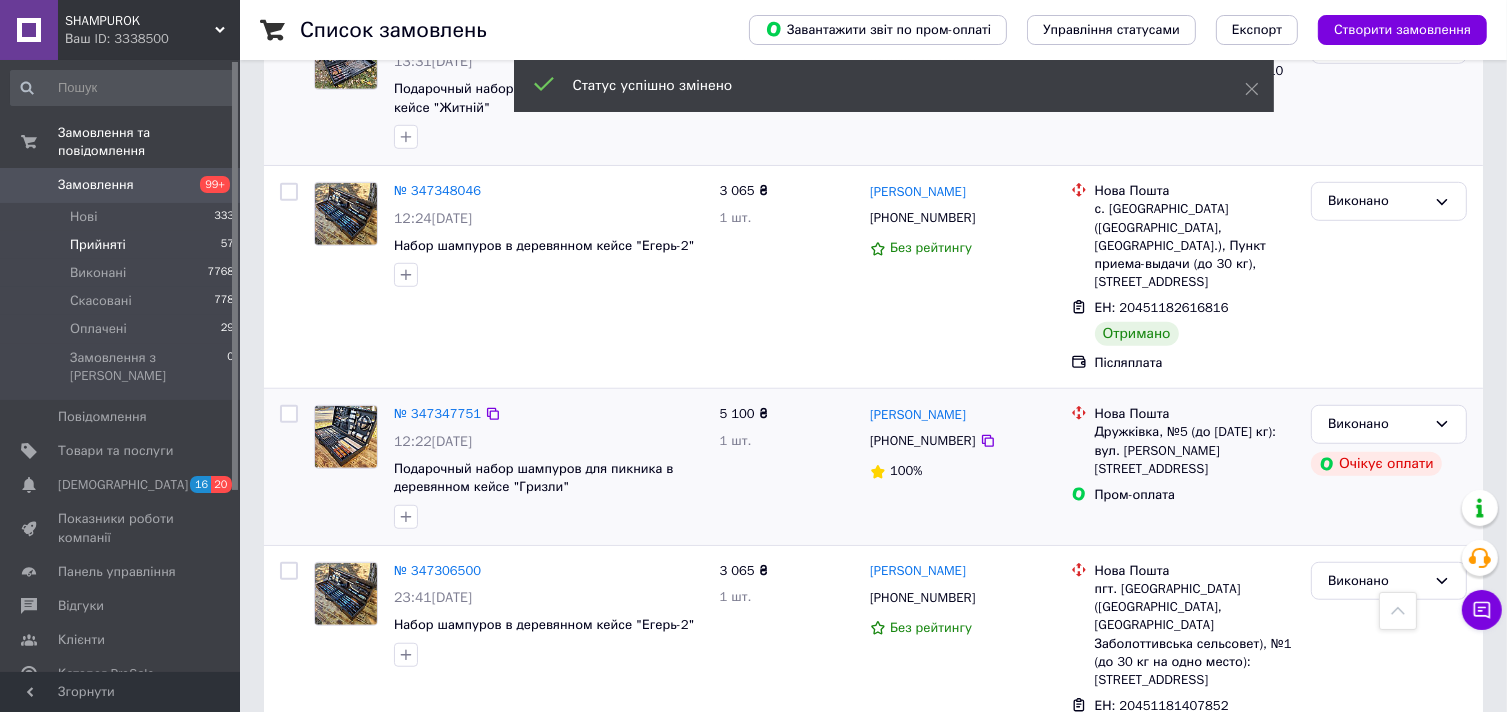 scroll, scrollTop: 1930, scrollLeft: 0, axis: vertical 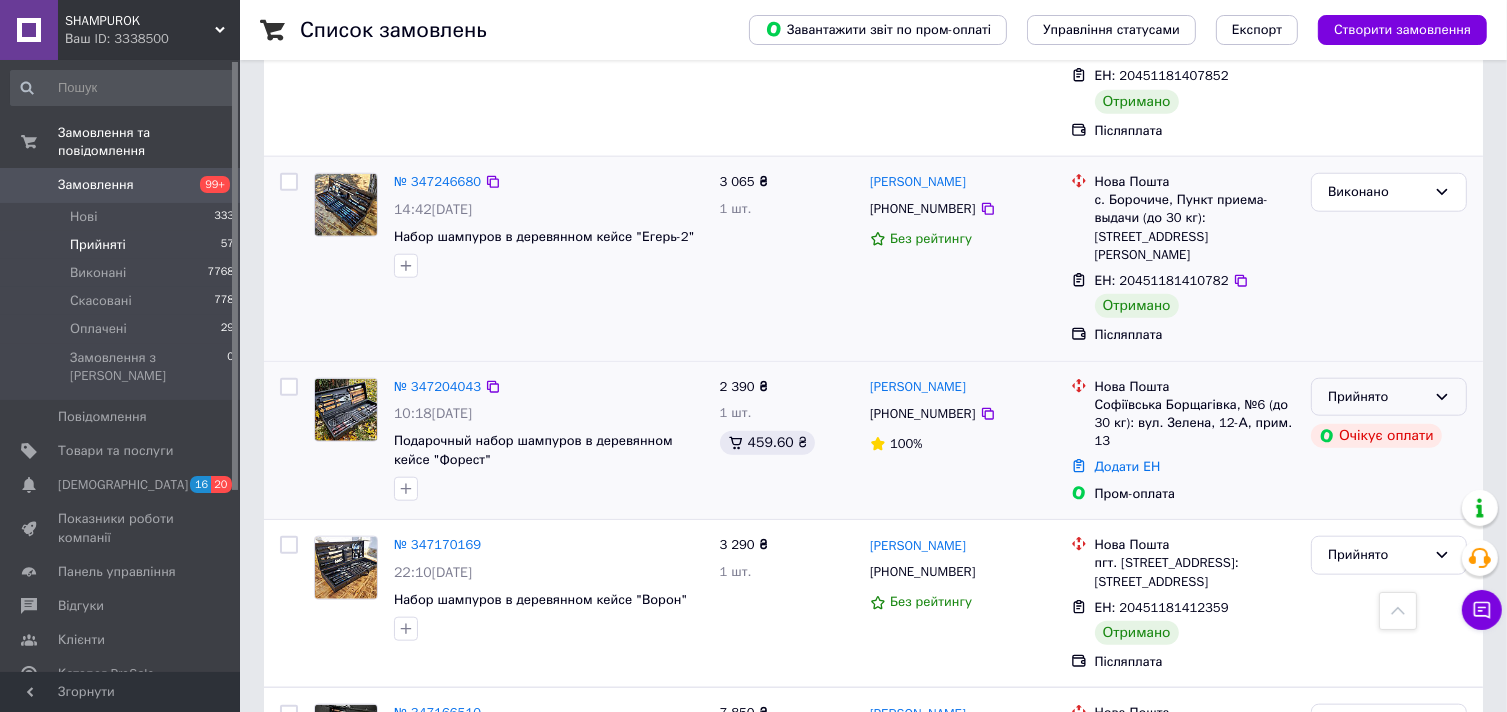 click on "Прийнято" at bounding box center [1377, 397] 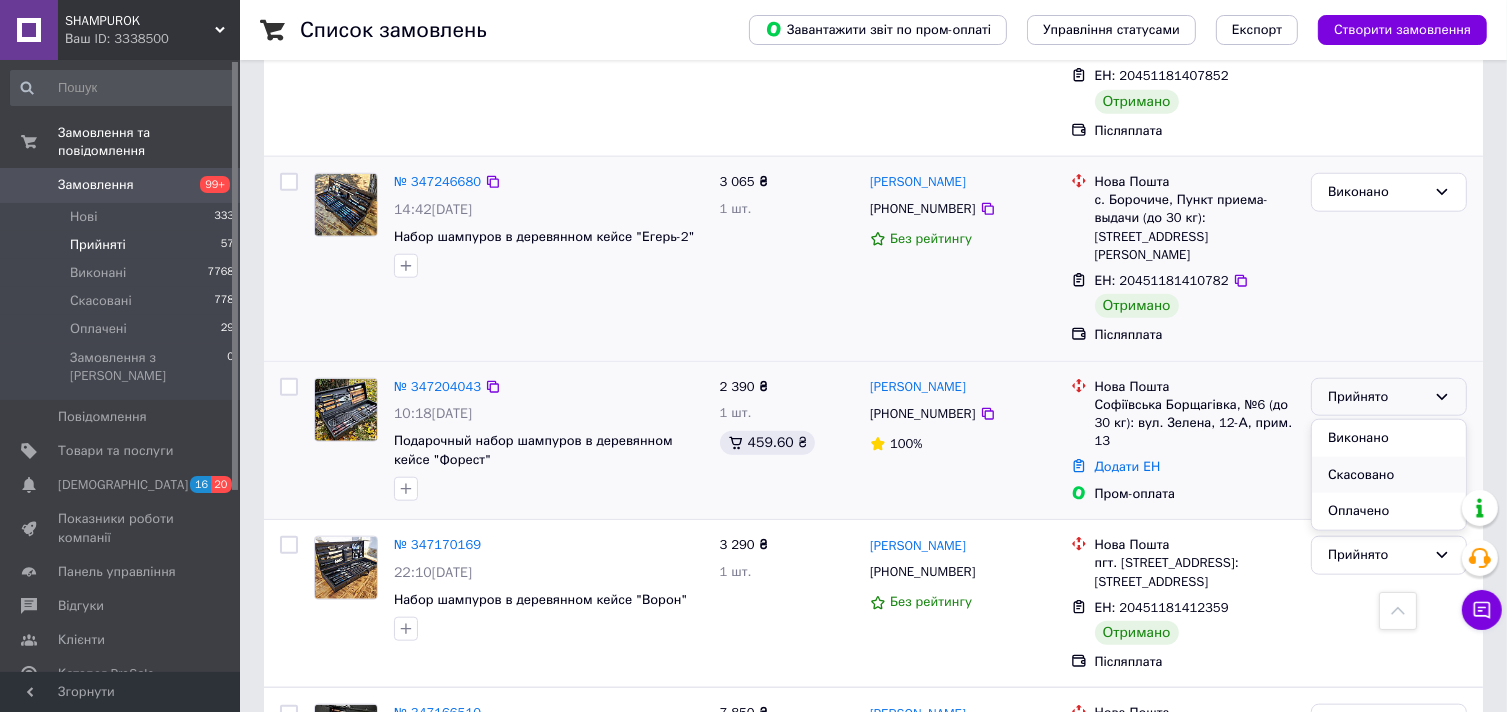 click on "Скасовано" at bounding box center (1389, 475) 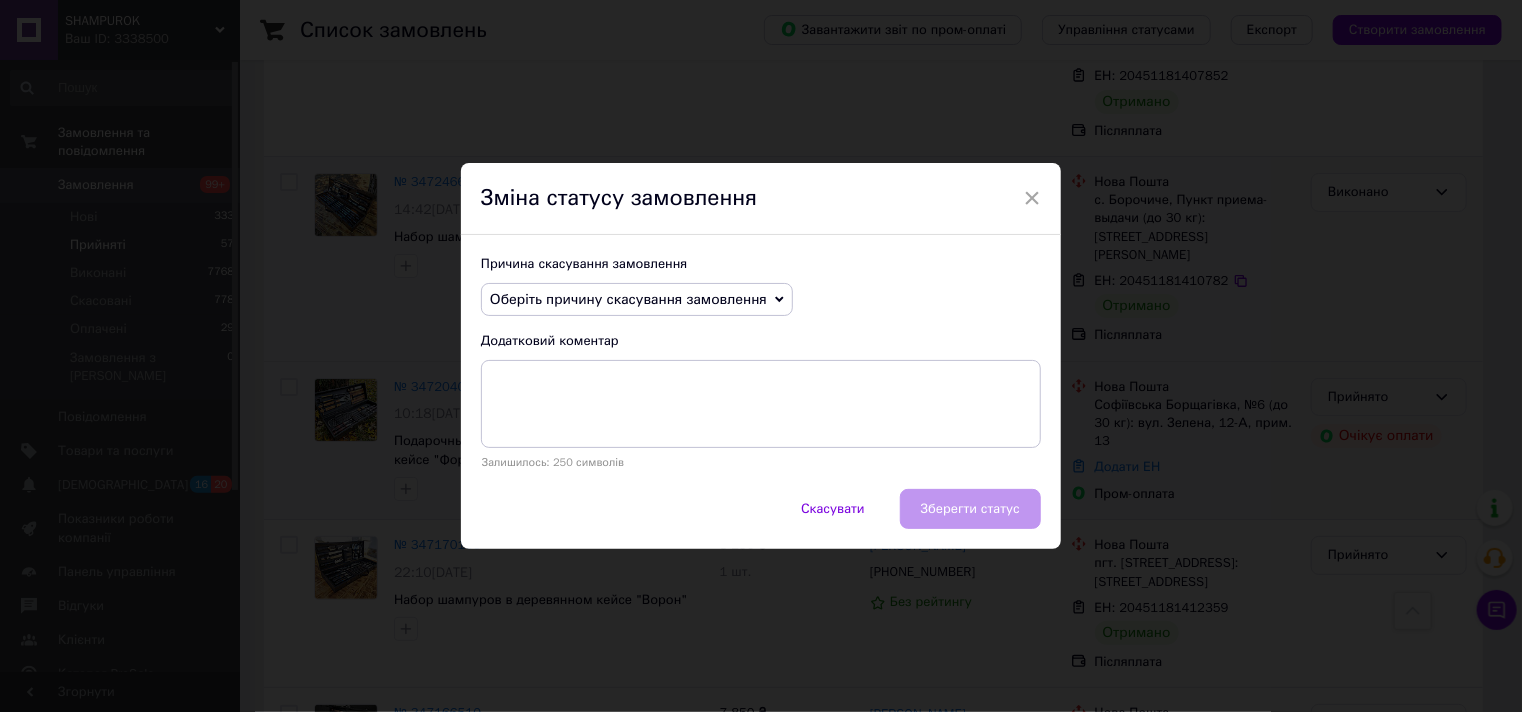 click on "Оберіть причину скасування замовлення" at bounding box center [628, 299] 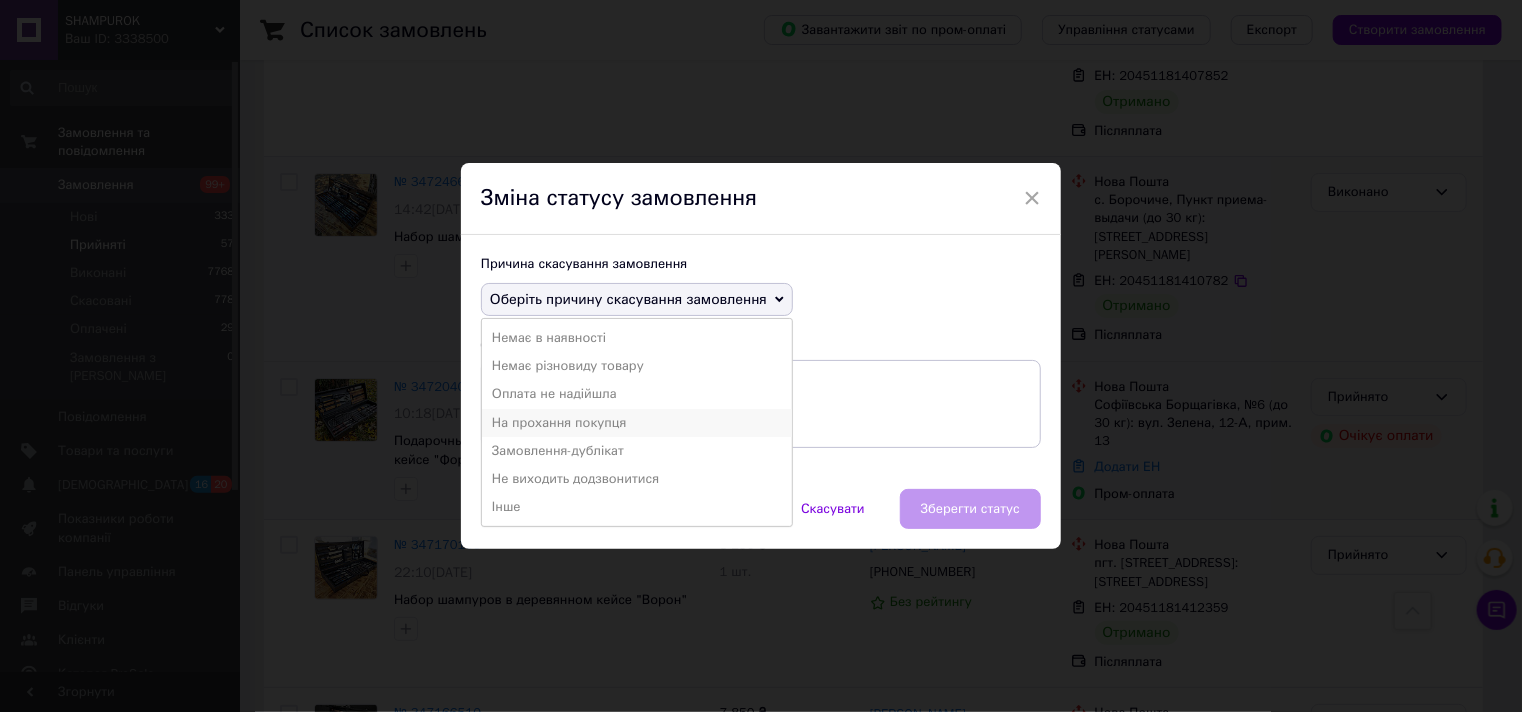 click on "На прохання покупця" at bounding box center [637, 423] 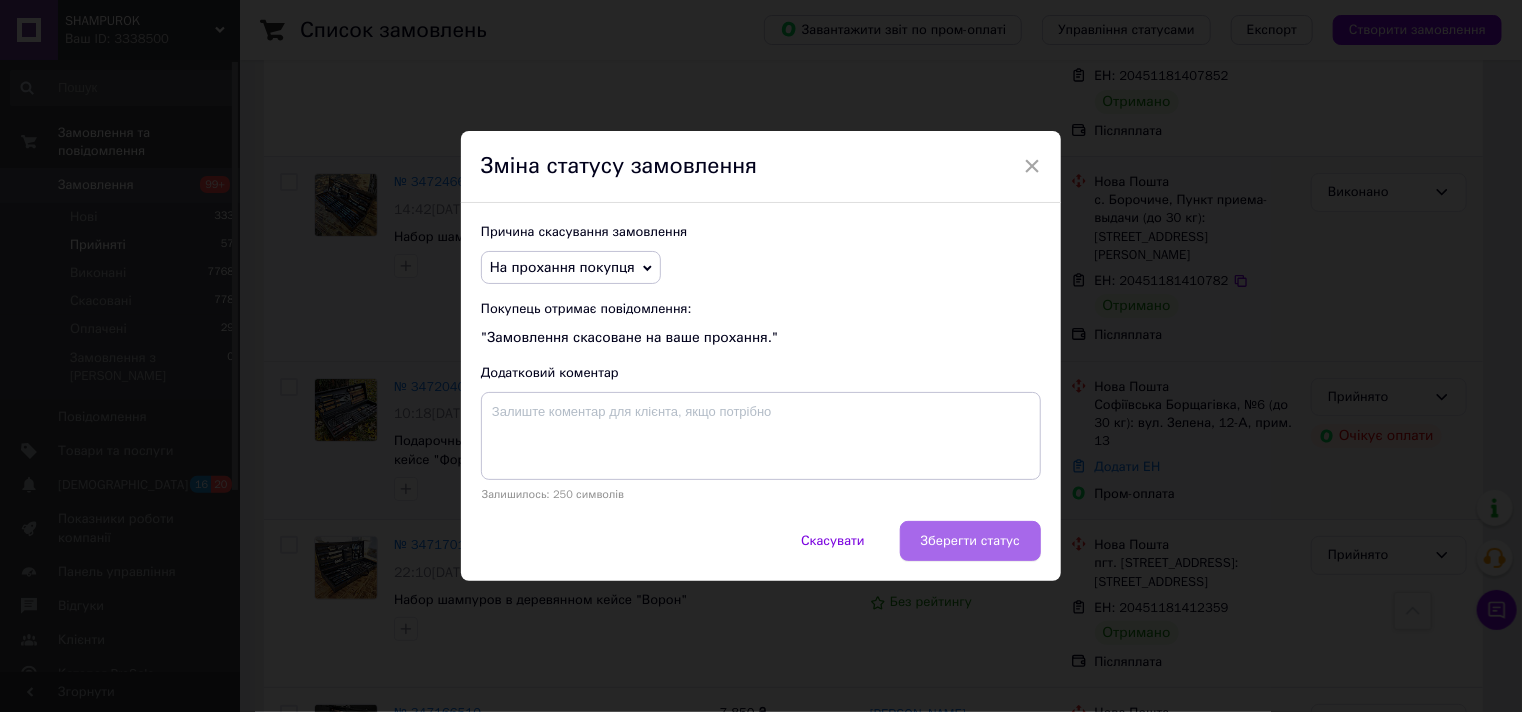 click on "Зберегти статус" at bounding box center (970, 541) 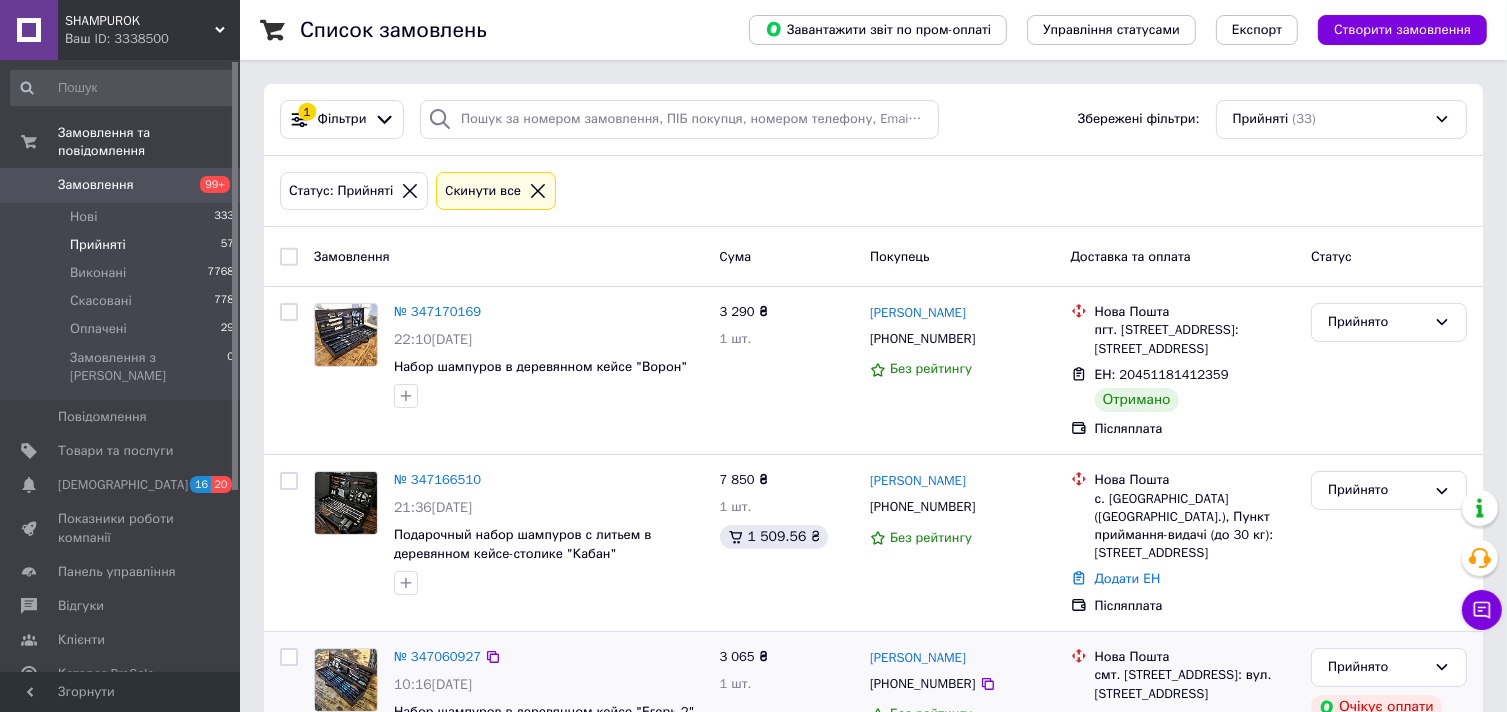 scroll, scrollTop: 0, scrollLeft: 0, axis: both 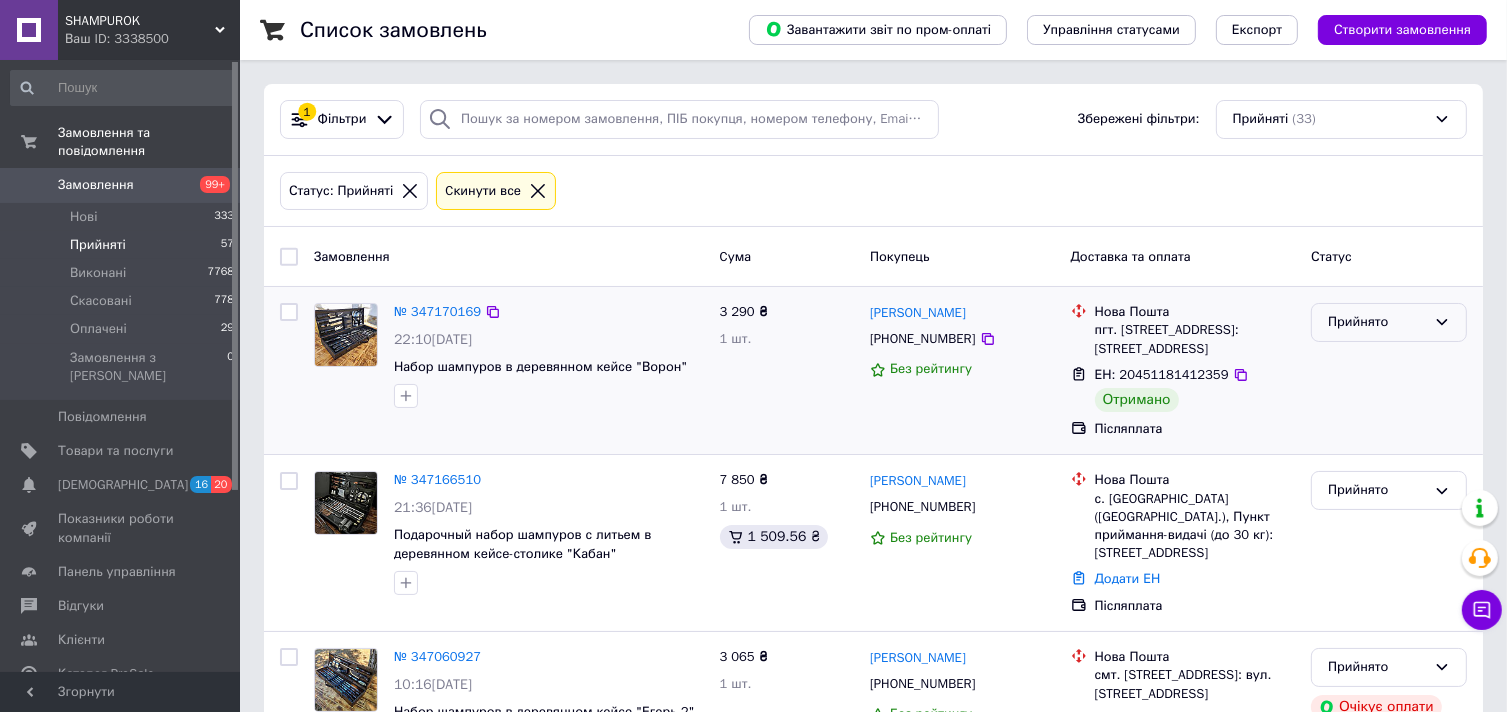 click on "Прийнято" at bounding box center (1377, 322) 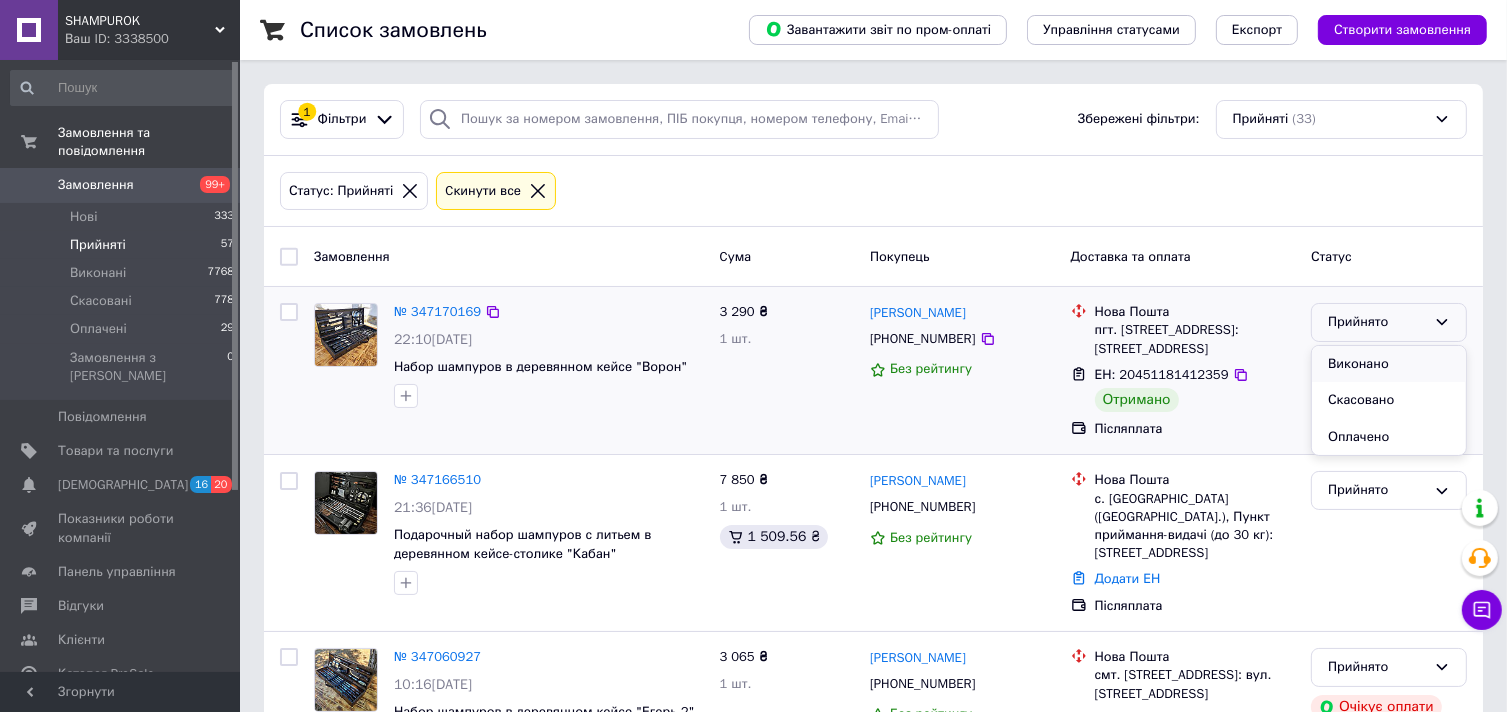 click on "Виконано" at bounding box center [1389, 364] 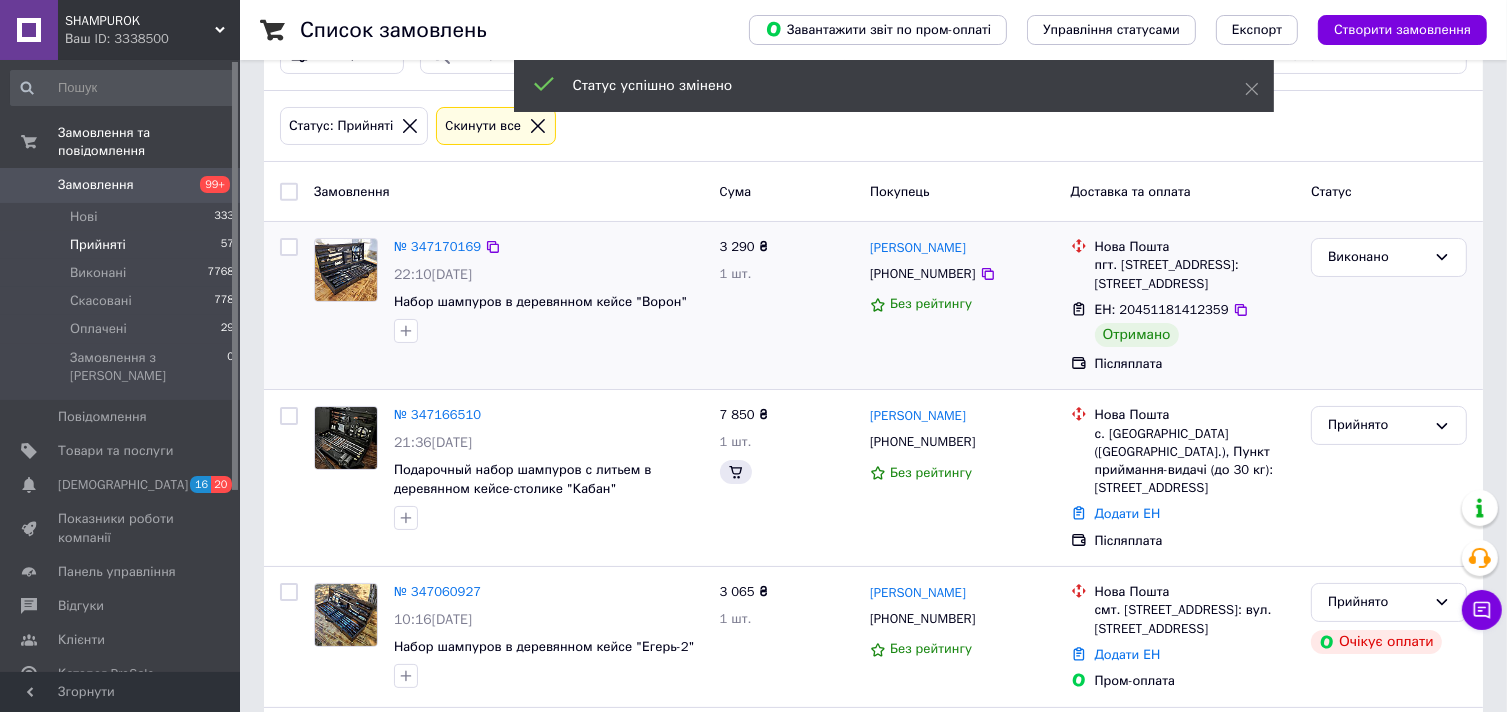 scroll, scrollTop: 100, scrollLeft: 0, axis: vertical 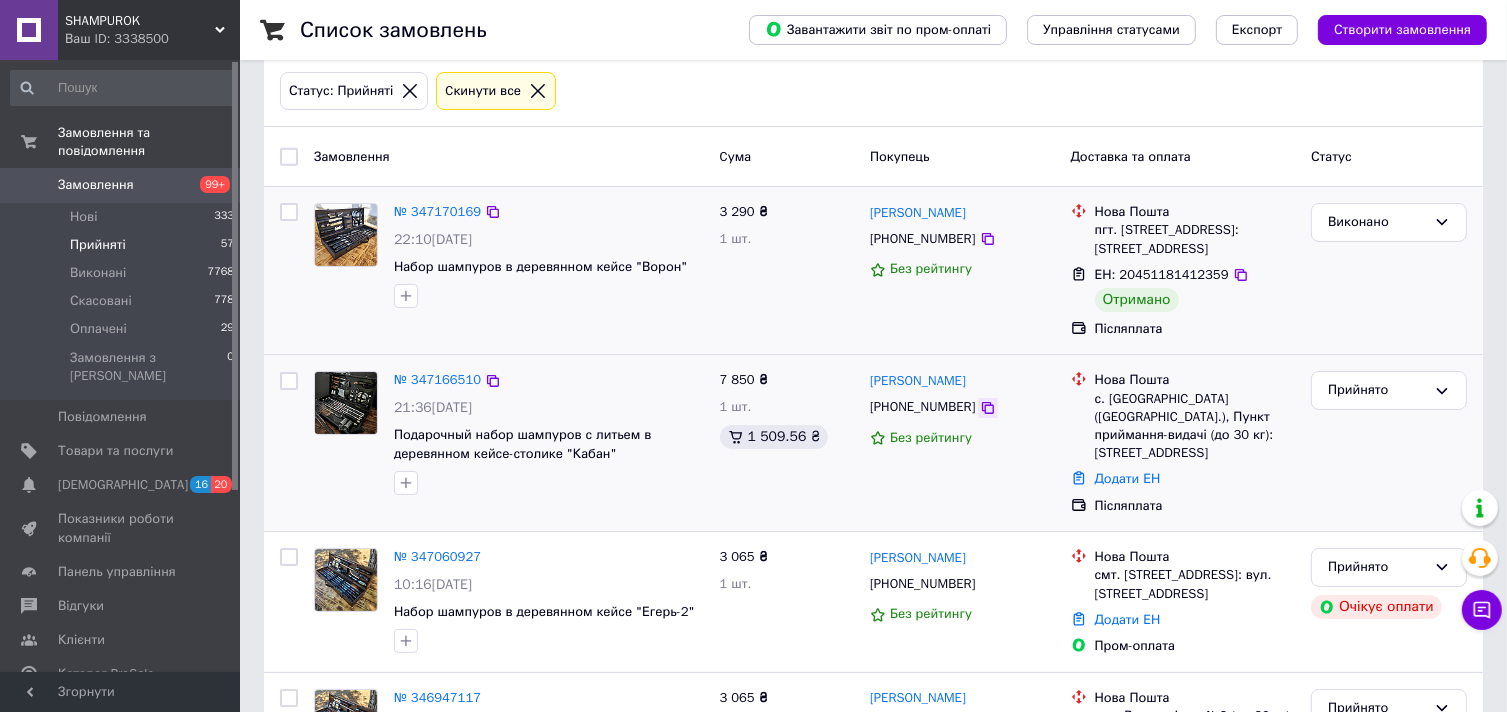 click 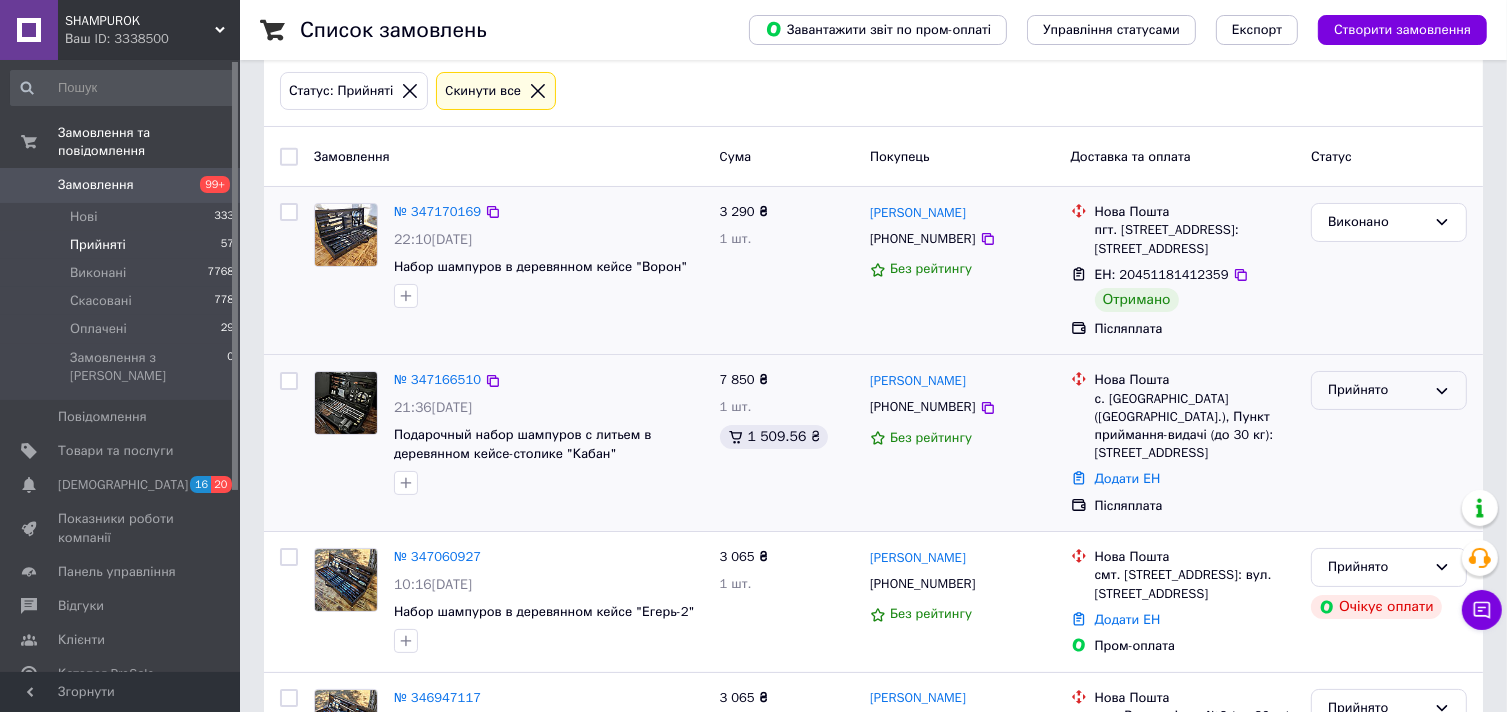 click on "Прийнято" at bounding box center (1377, 390) 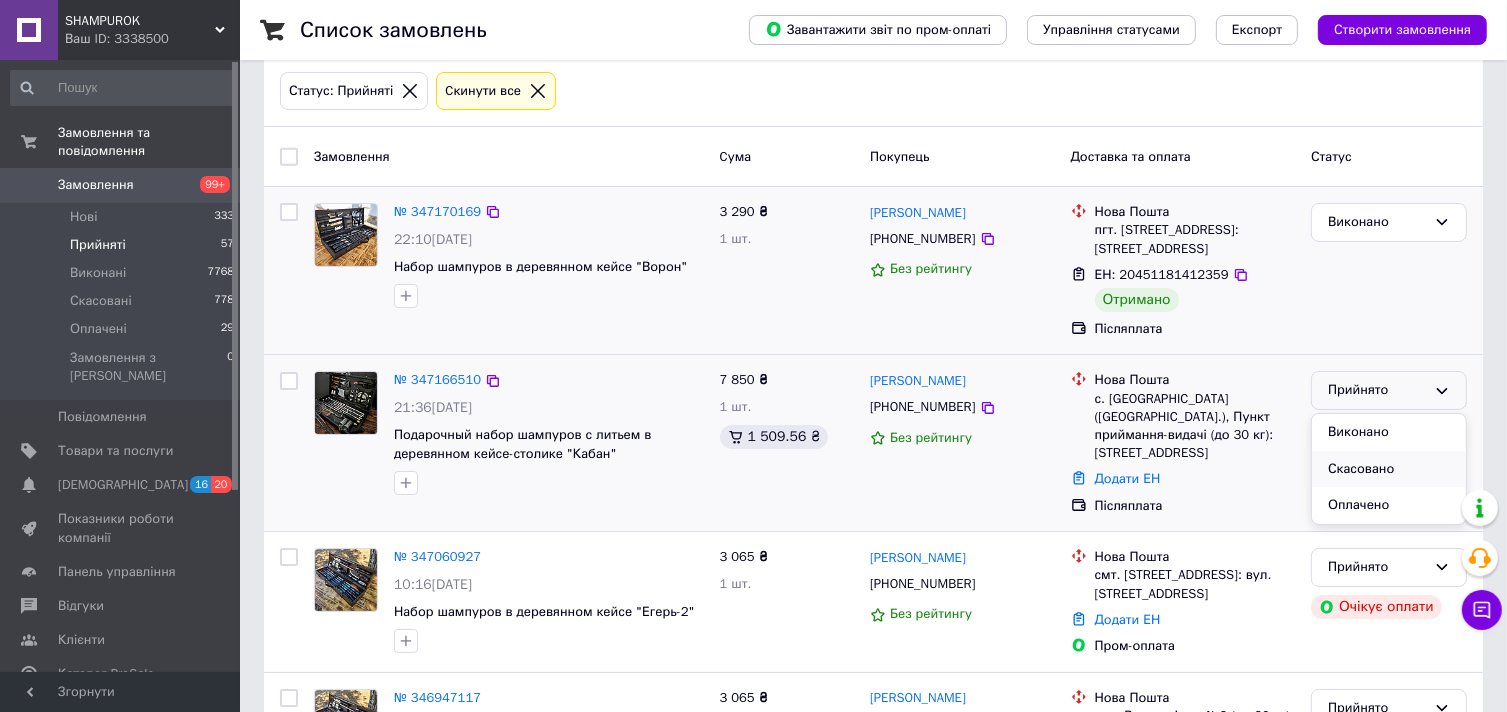 click on "Скасовано" at bounding box center (1389, 469) 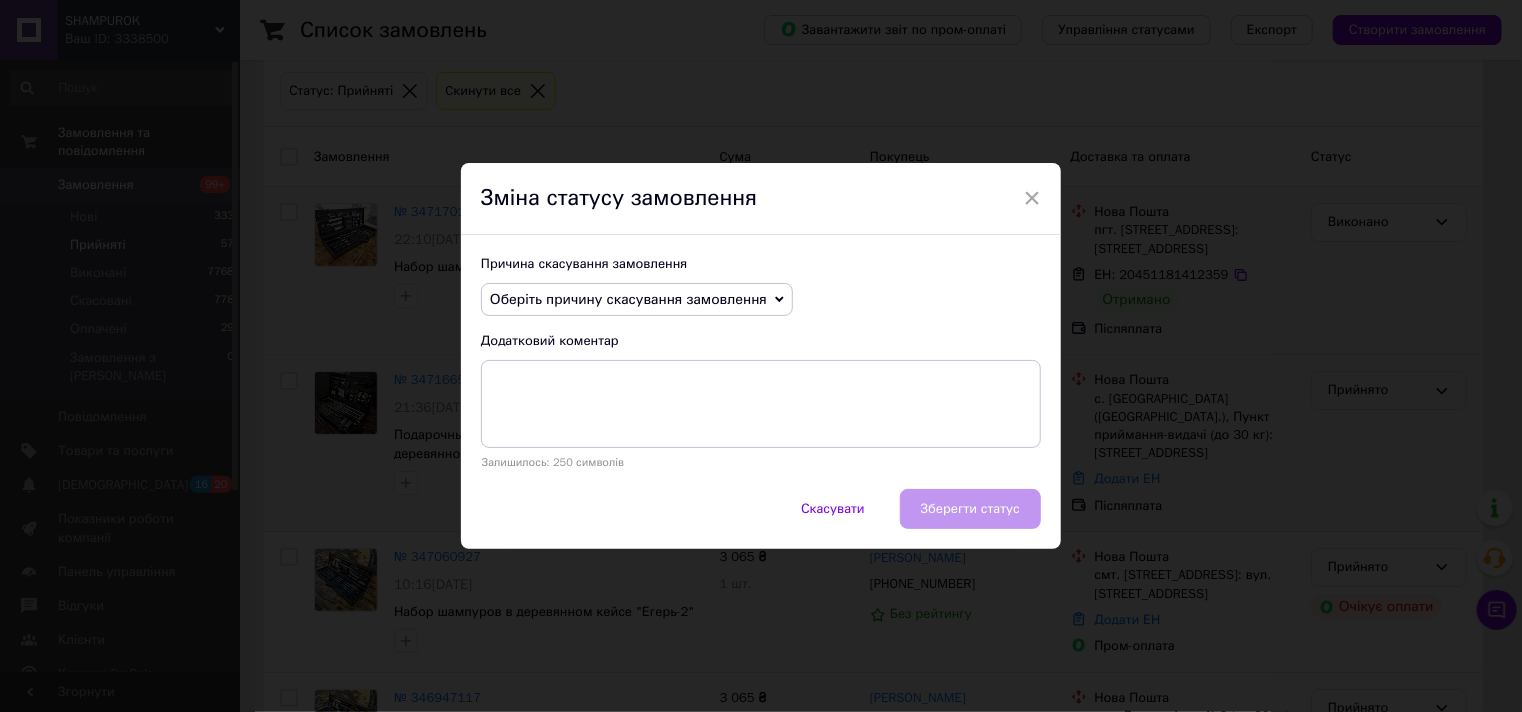 click on "Оберіть причину скасування замовлення" at bounding box center (628, 299) 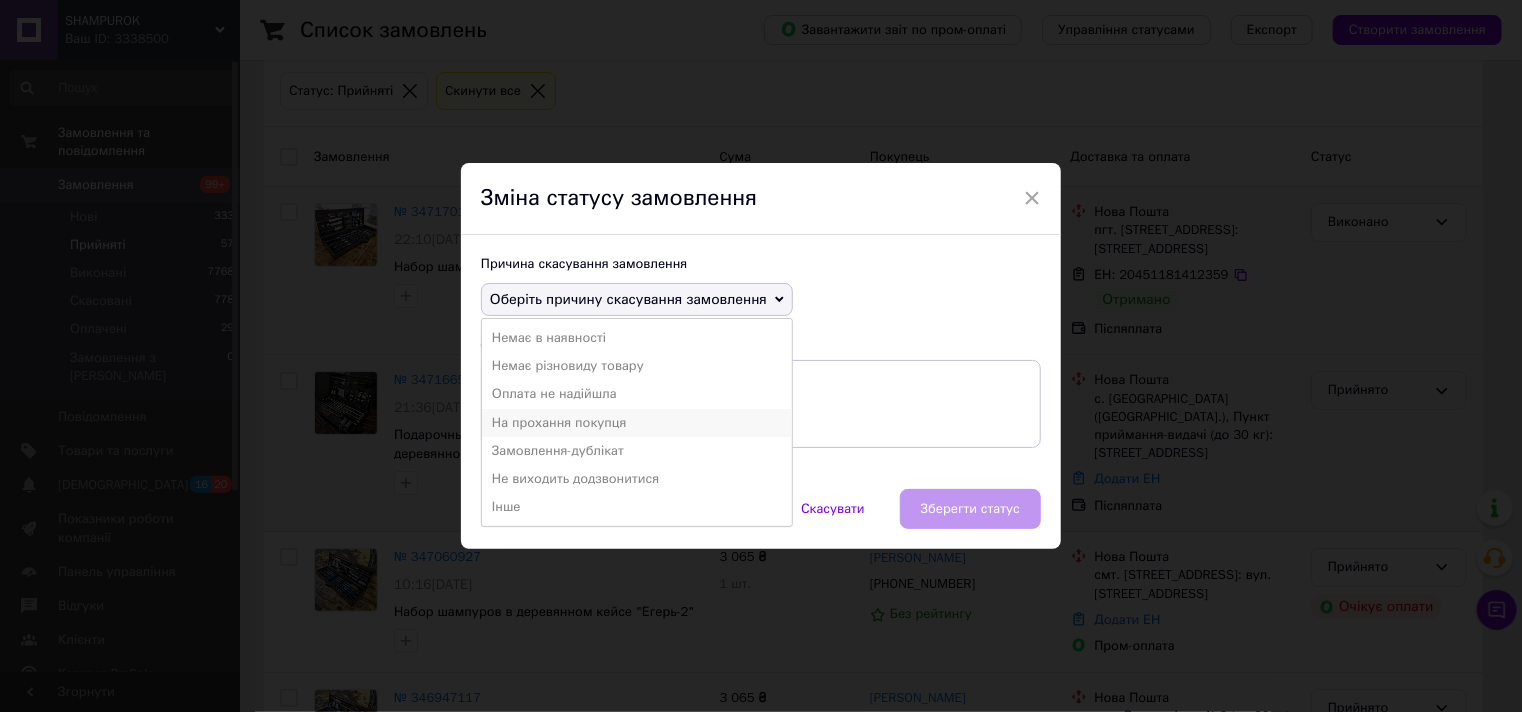 click on "На прохання покупця" at bounding box center [637, 423] 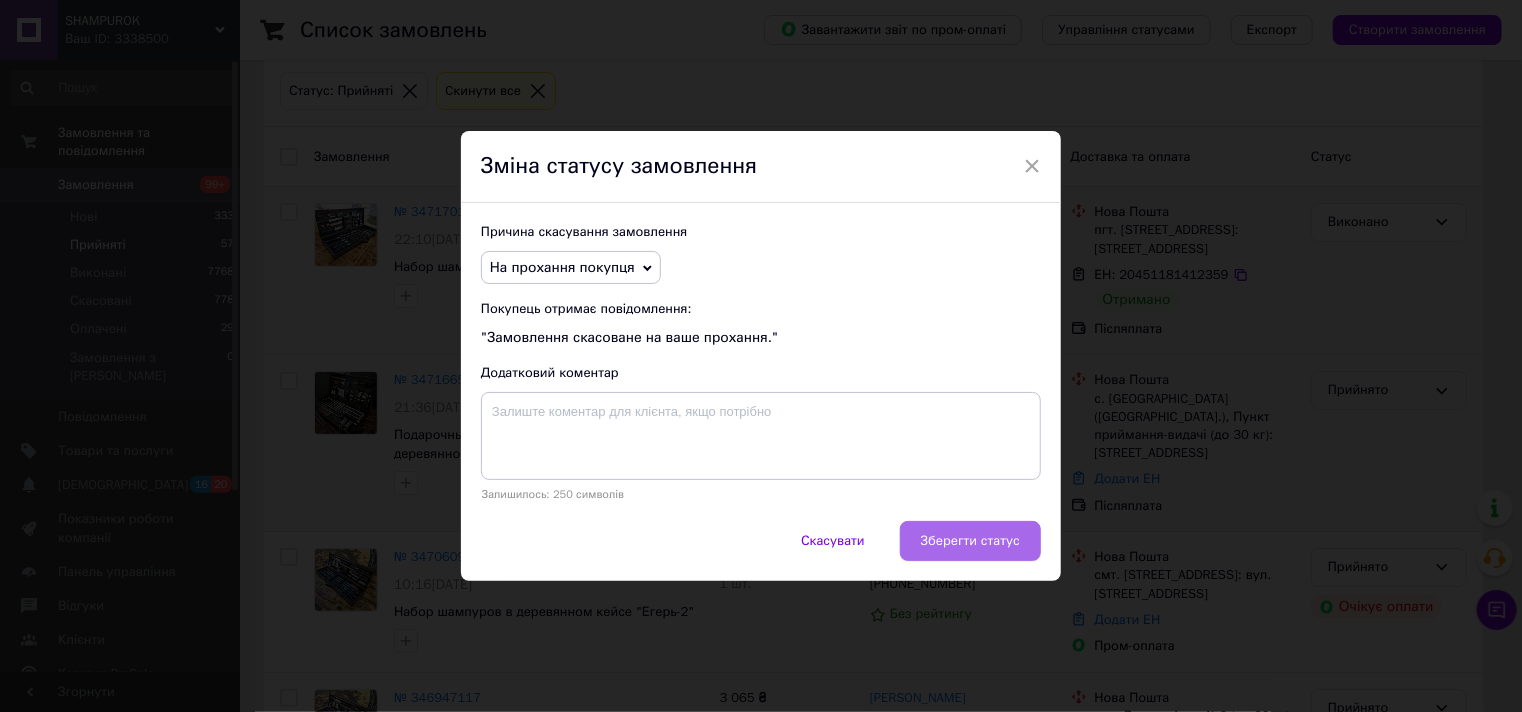 click on "Зберегти статус" at bounding box center [970, 541] 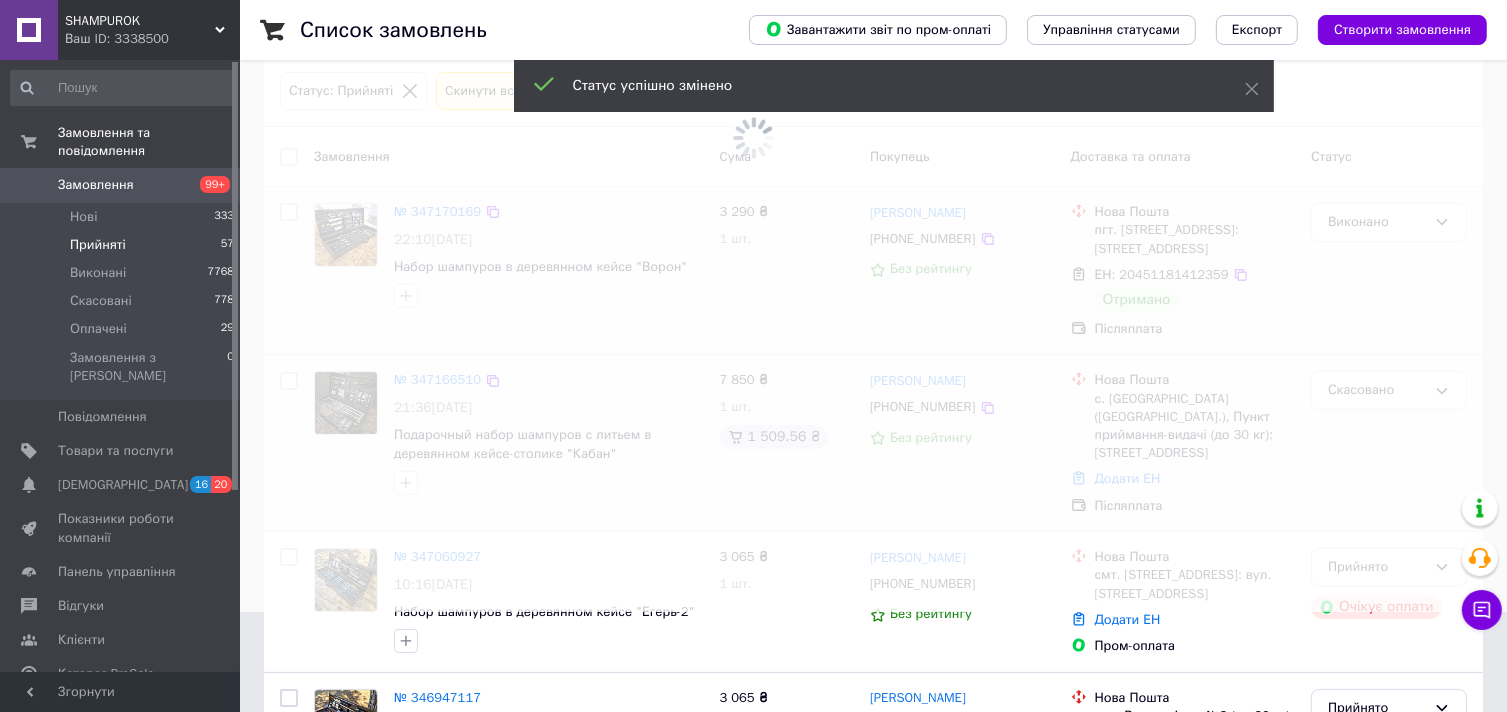 scroll, scrollTop: 0, scrollLeft: 0, axis: both 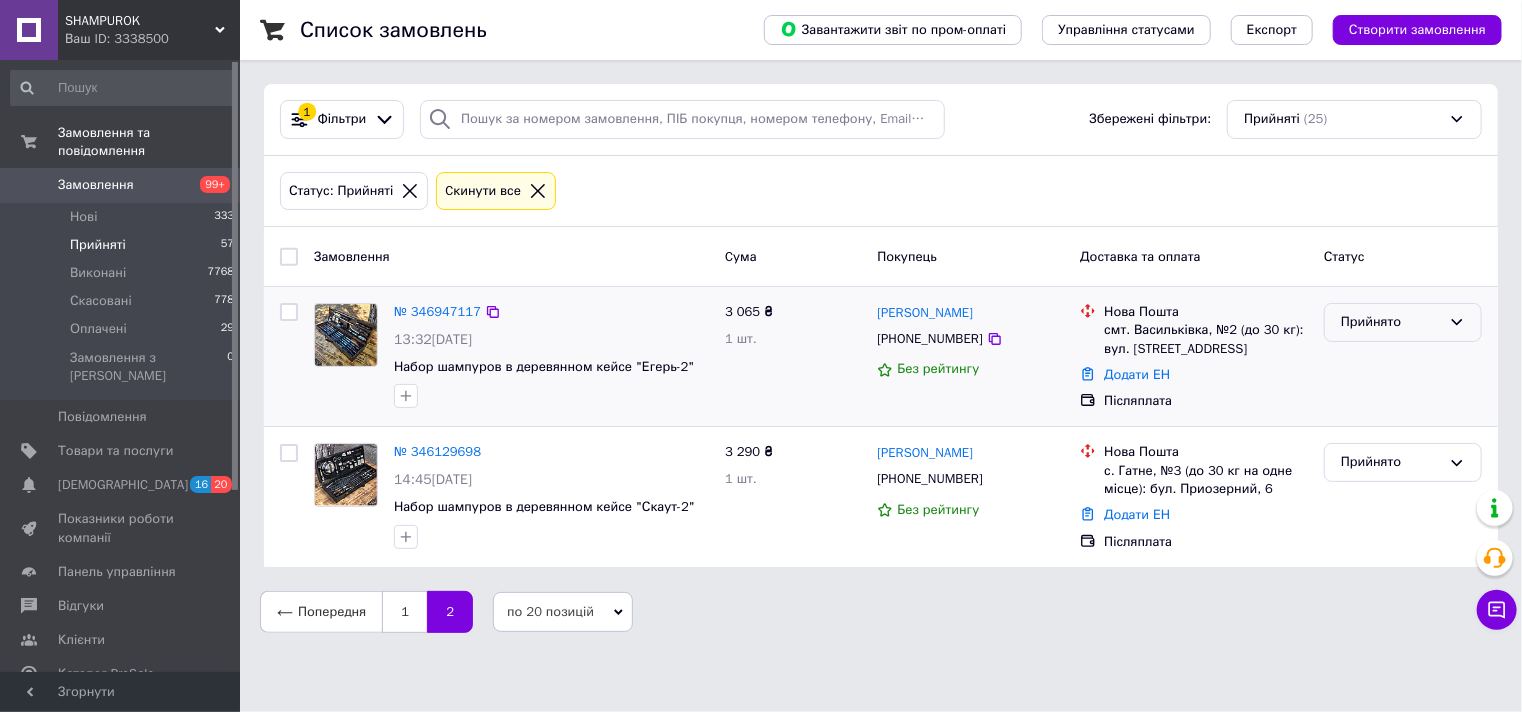 click on "Прийнято" at bounding box center [1391, 322] 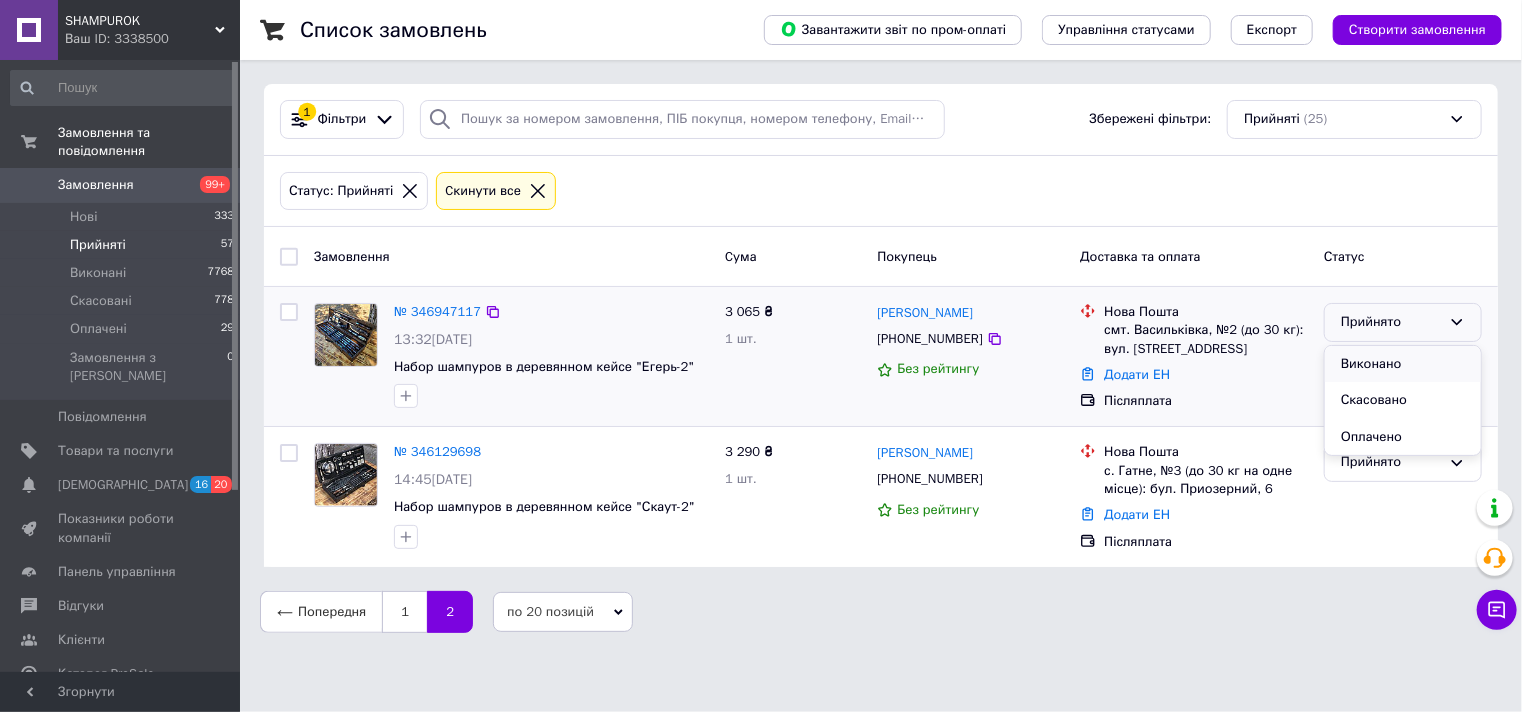 click on "Виконано" at bounding box center [1403, 364] 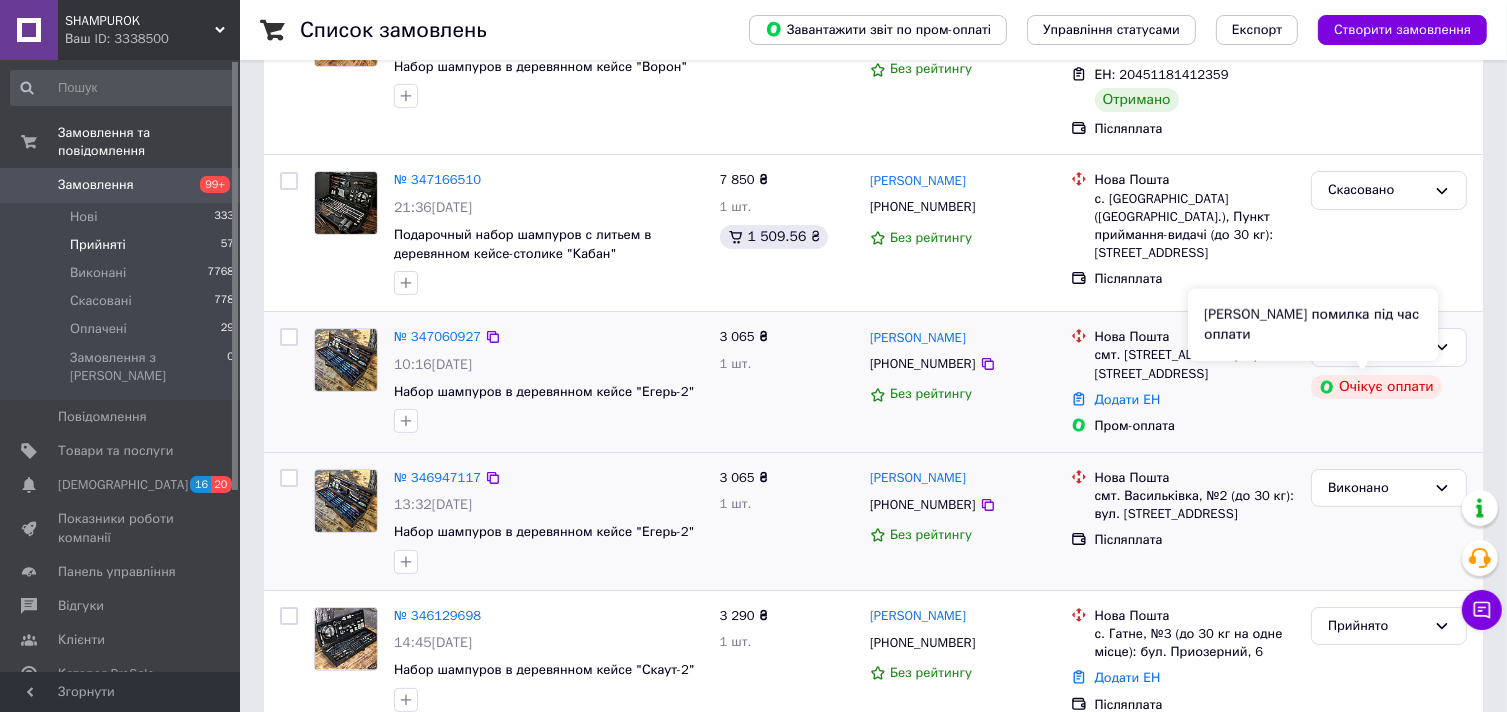 scroll, scrollTop: 400, scrollLeft: 0, axis: vertical 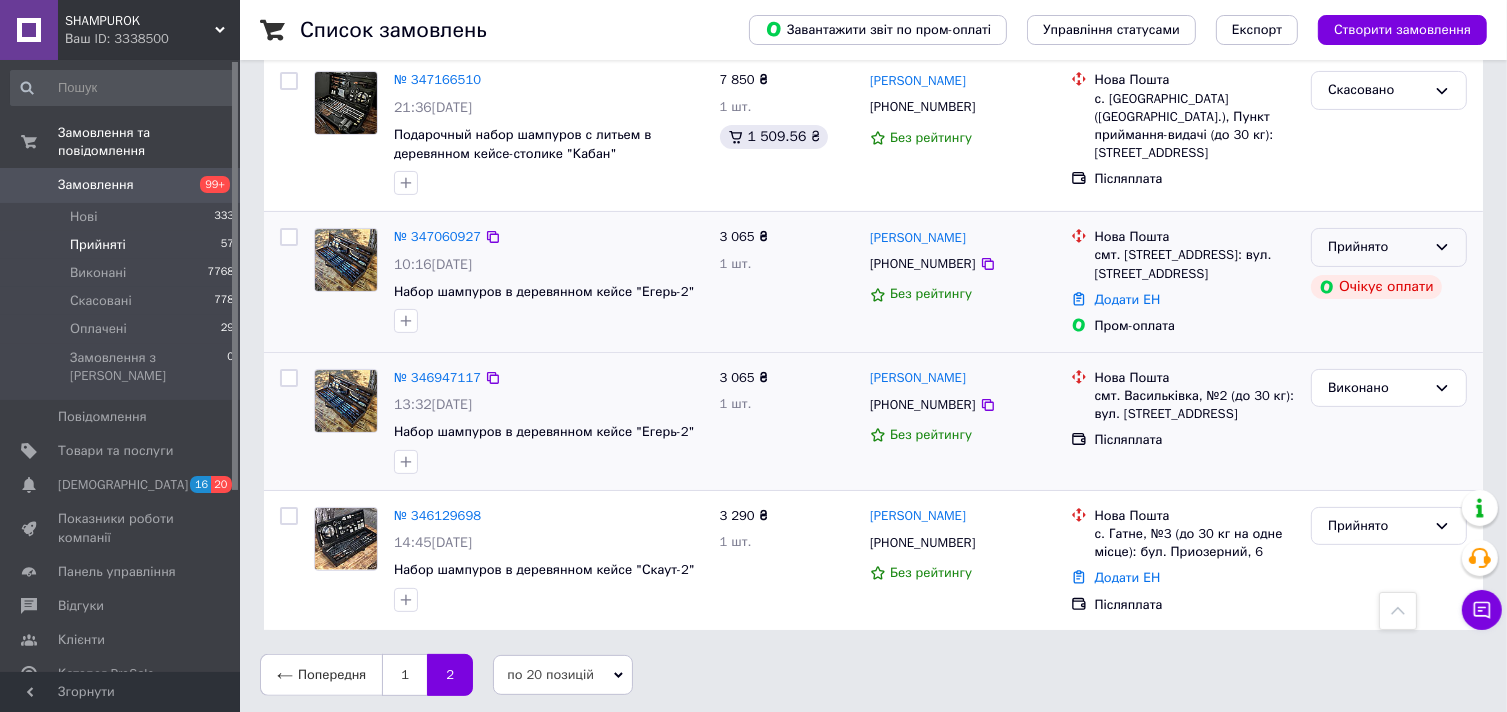 click on "Прийнято" at bounding box center (1377, 247) 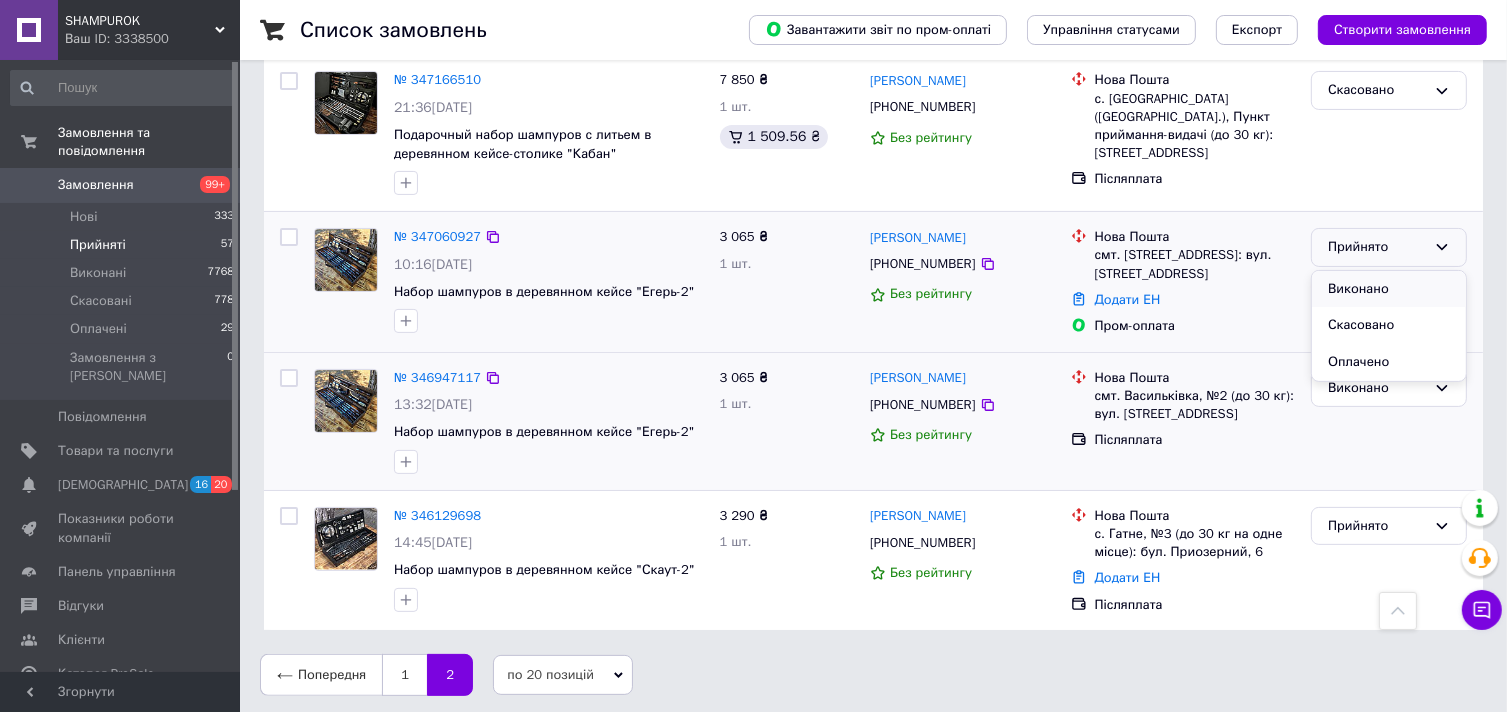 click on "Виконано" at bounding box center (1389, 289) 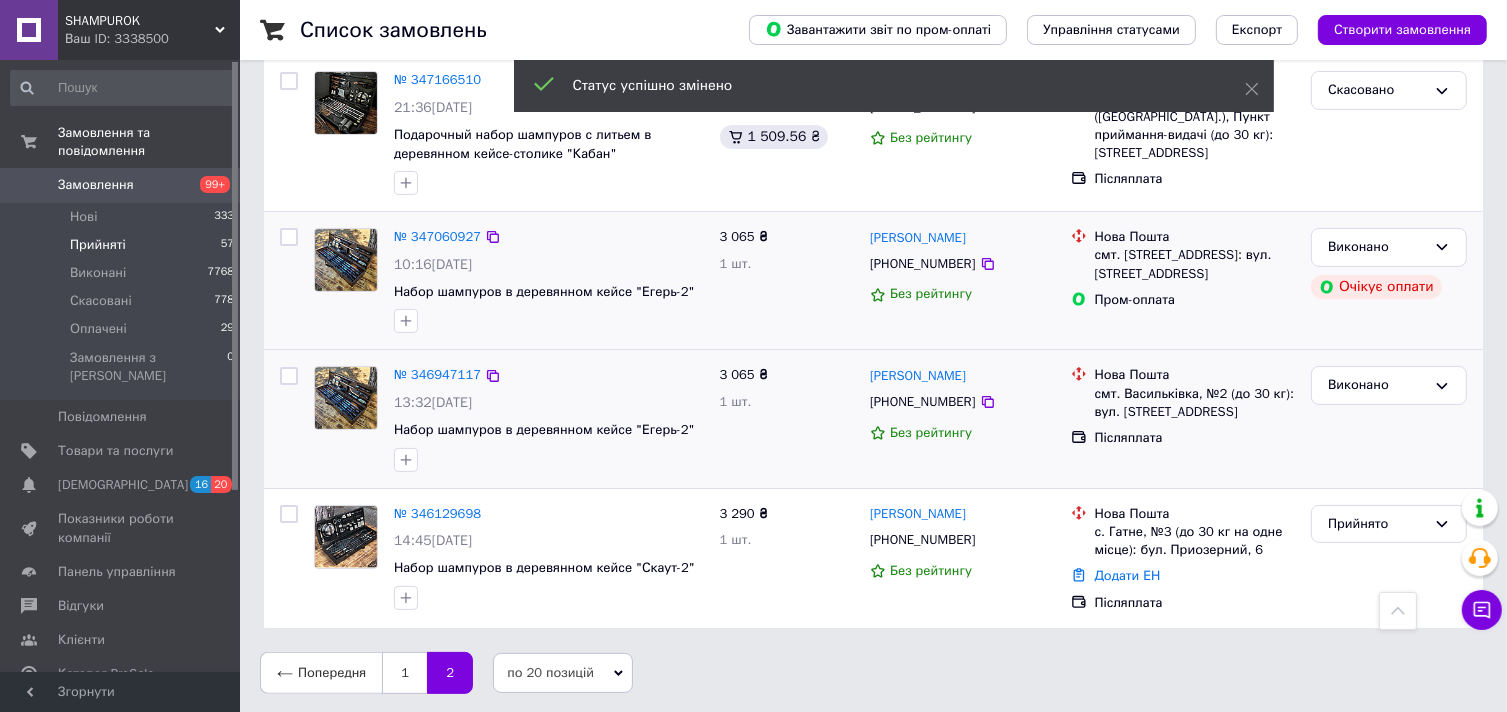 scroll, scrollTop: 400, scrollLeft: 0, axis: vertical 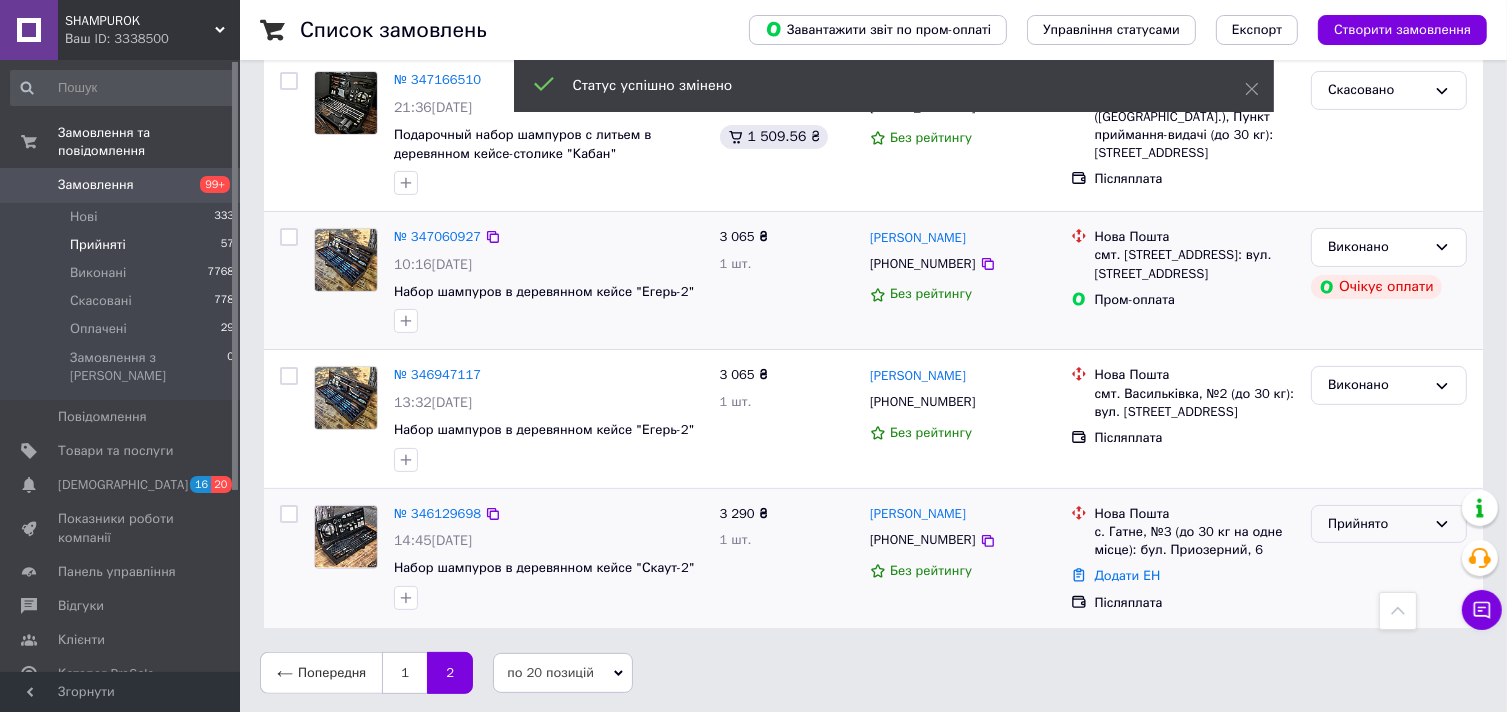click on "Прийнято" at bounding box center [1377, 524] 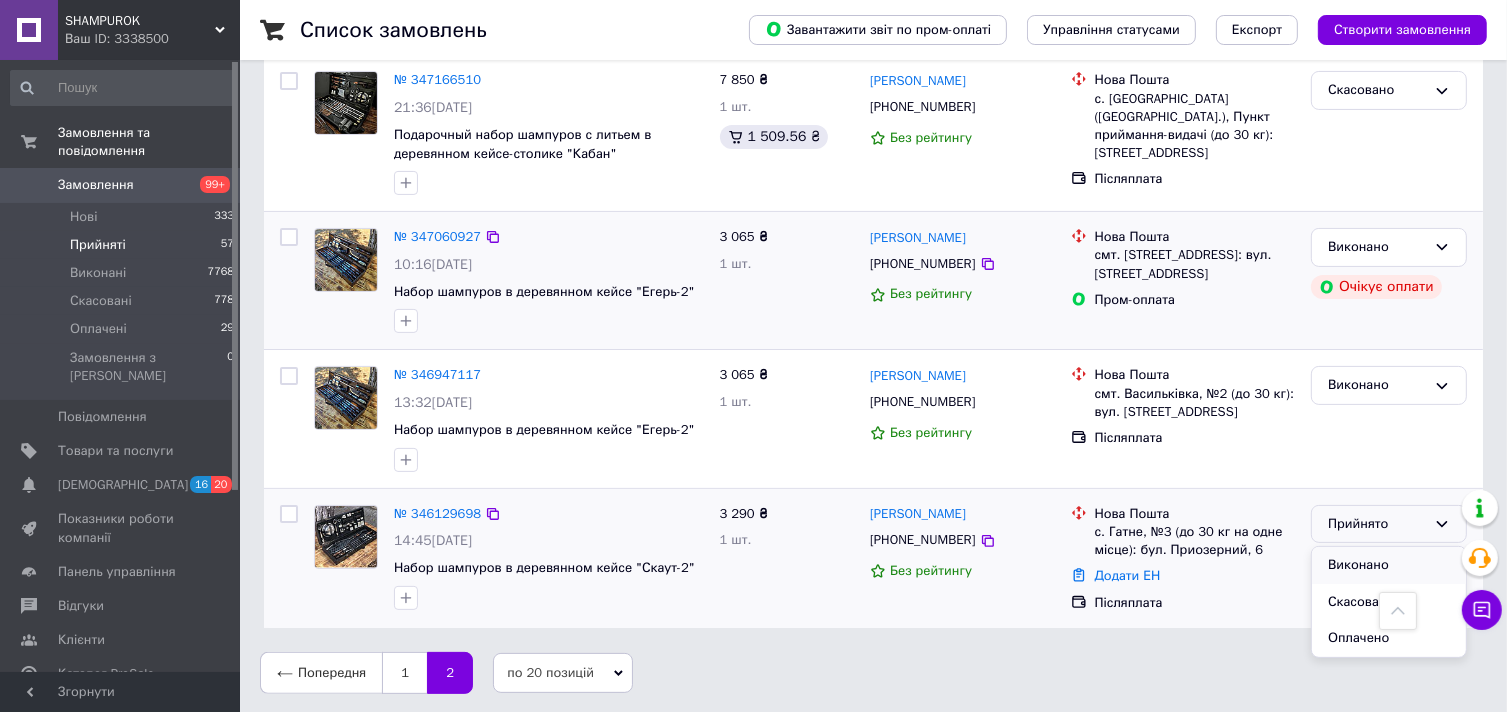 click on "Виконано" at bounding box center [1389, 565] 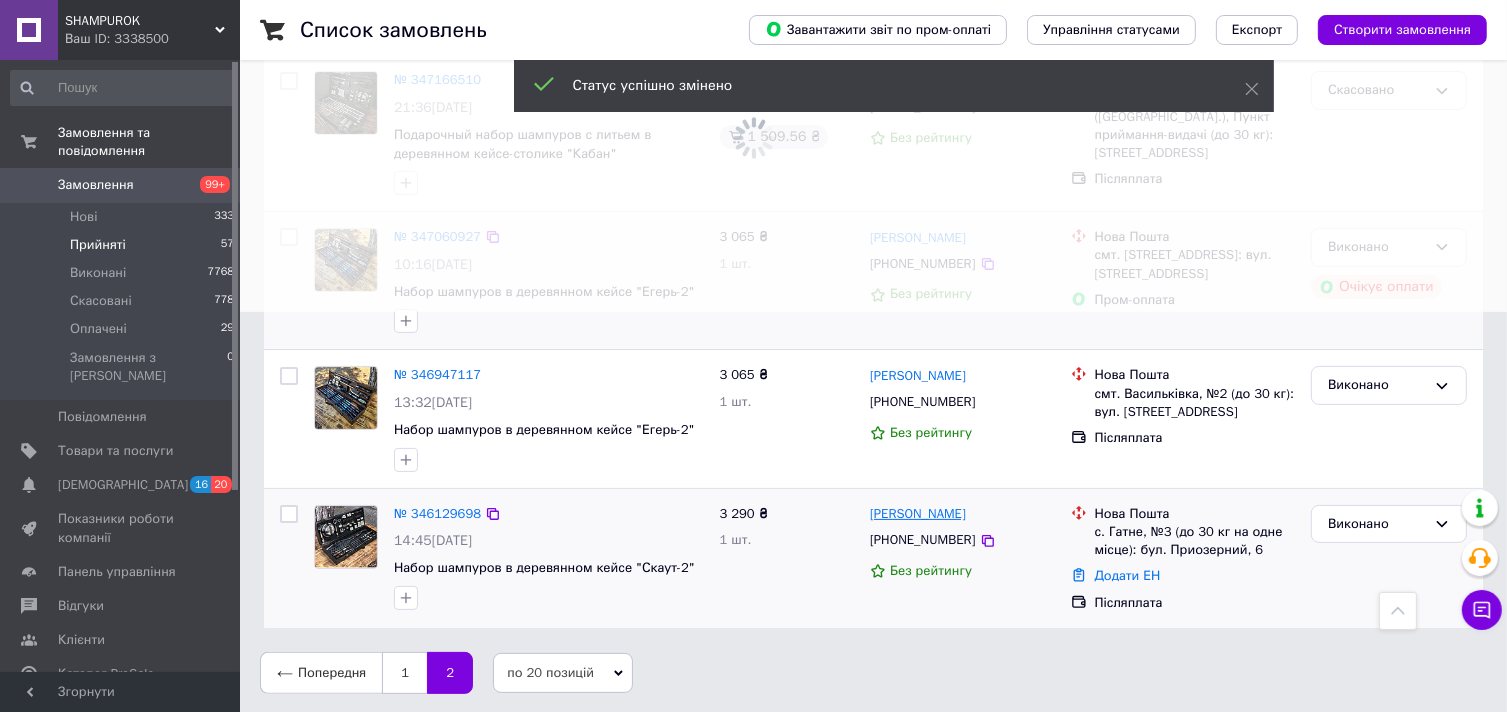 scroll, scrollTop: 398, scrollLeft: 0, axis: vertical 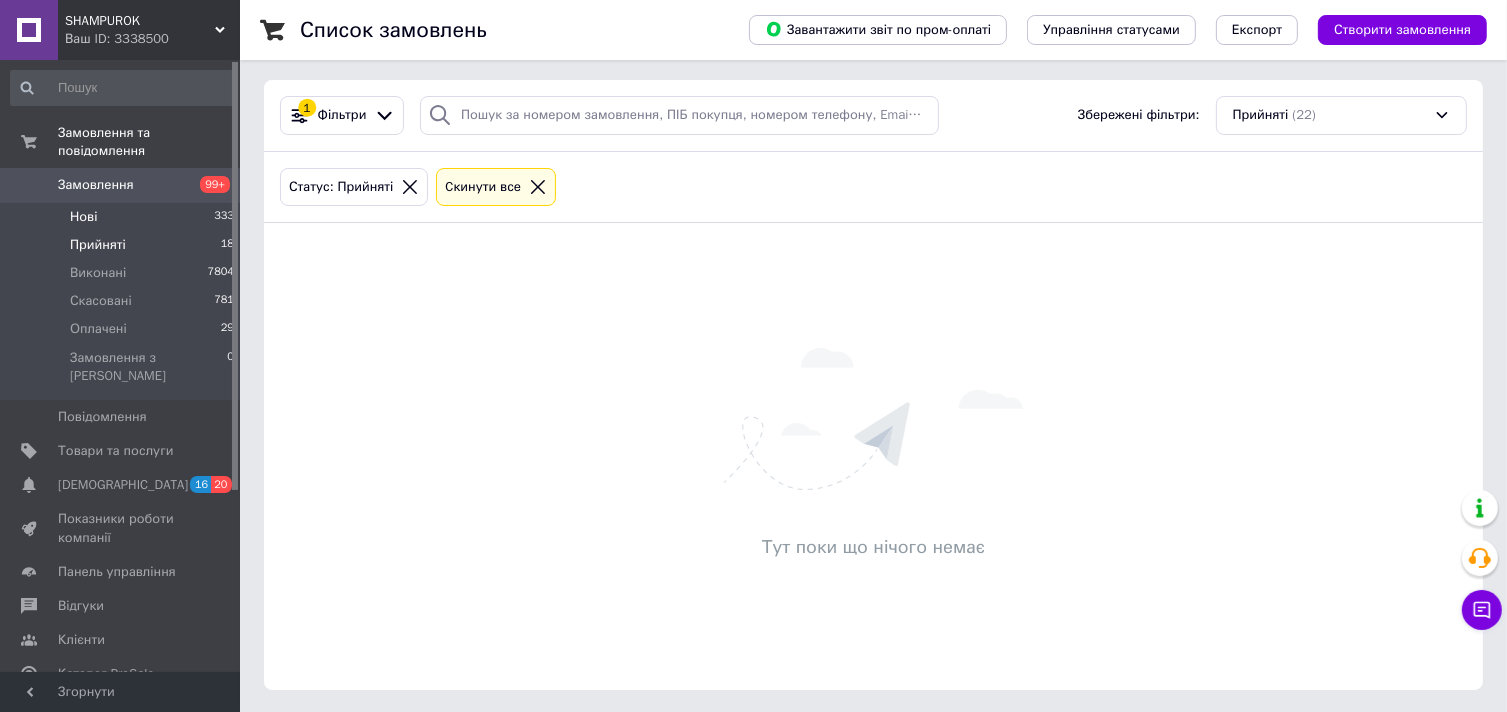 click on "Нові 333" at bounding box center [123, 217] 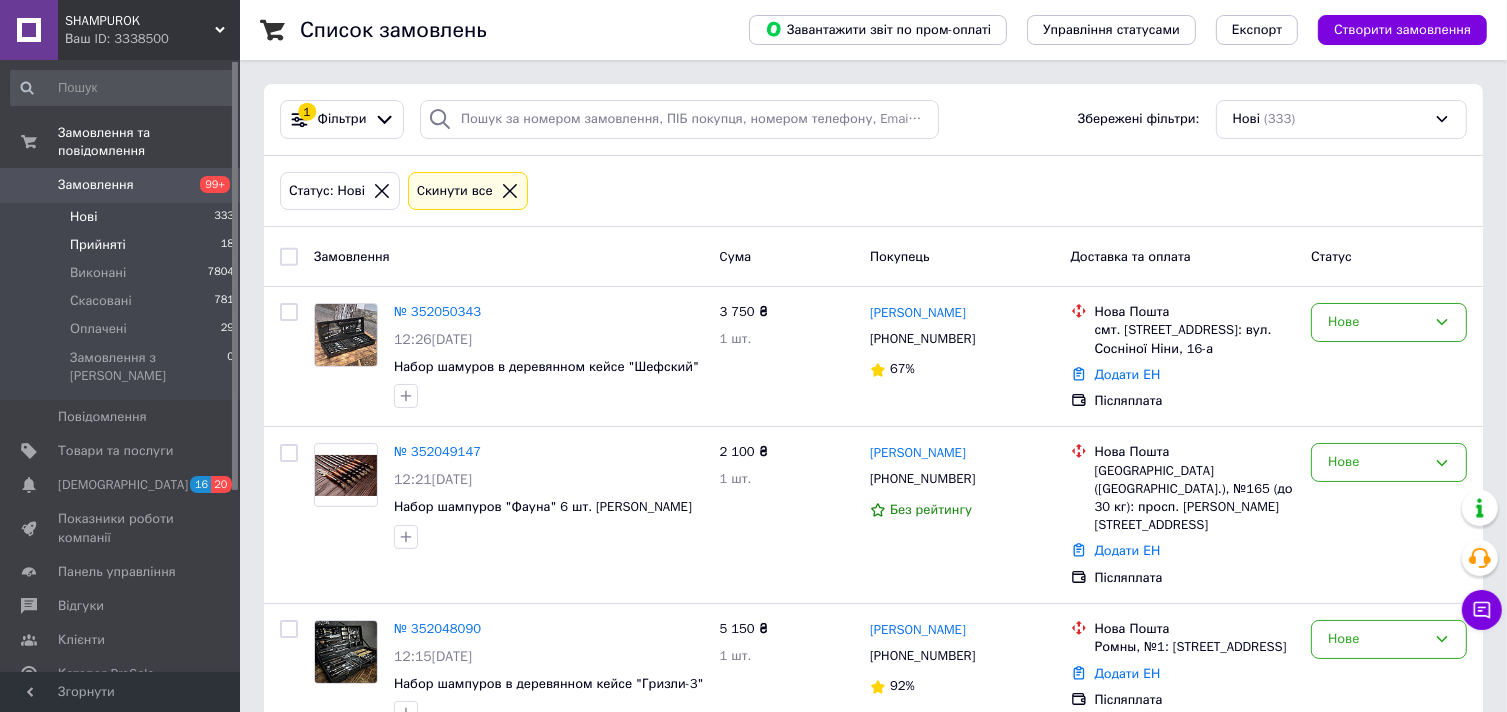 click on "Прийняті" at bounding box center [98, 245] 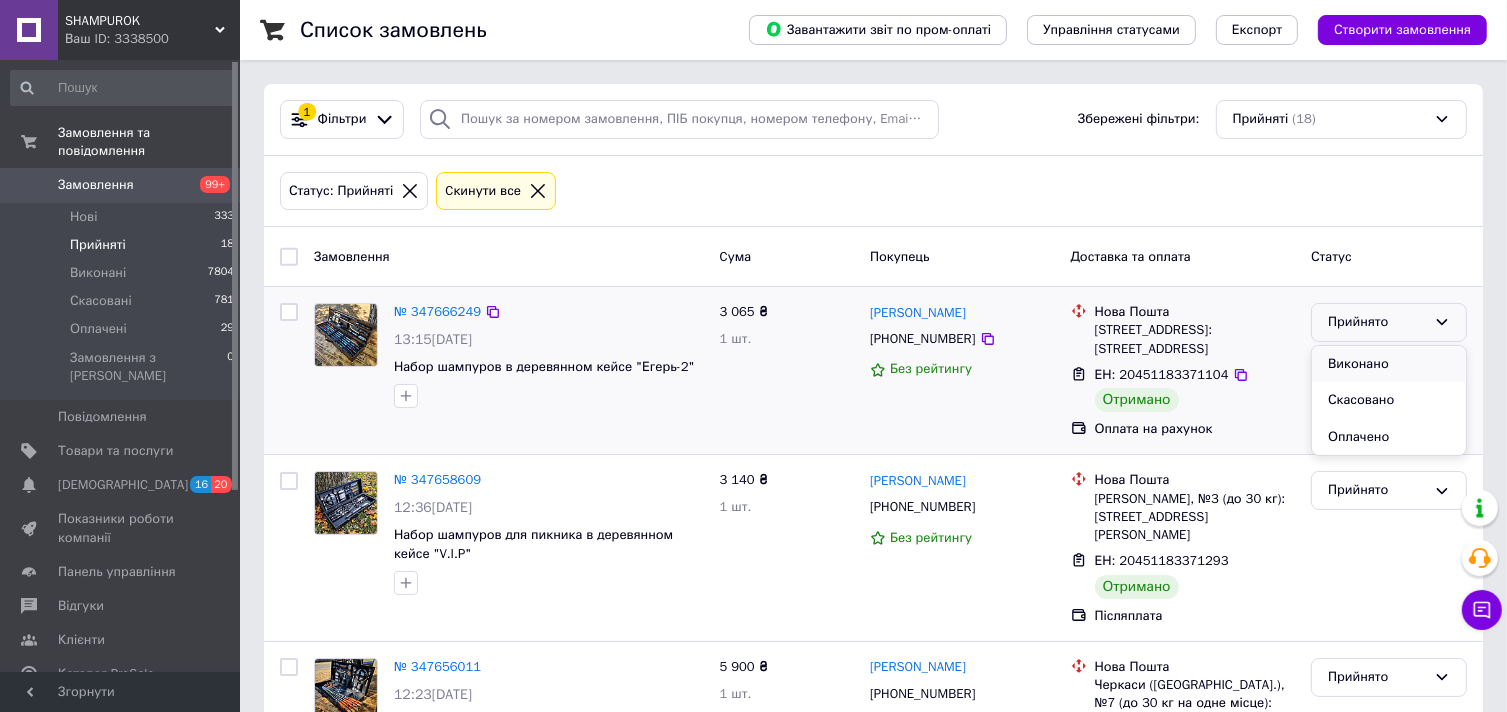 click on "Виконано" at bounding box center [1389, 364] 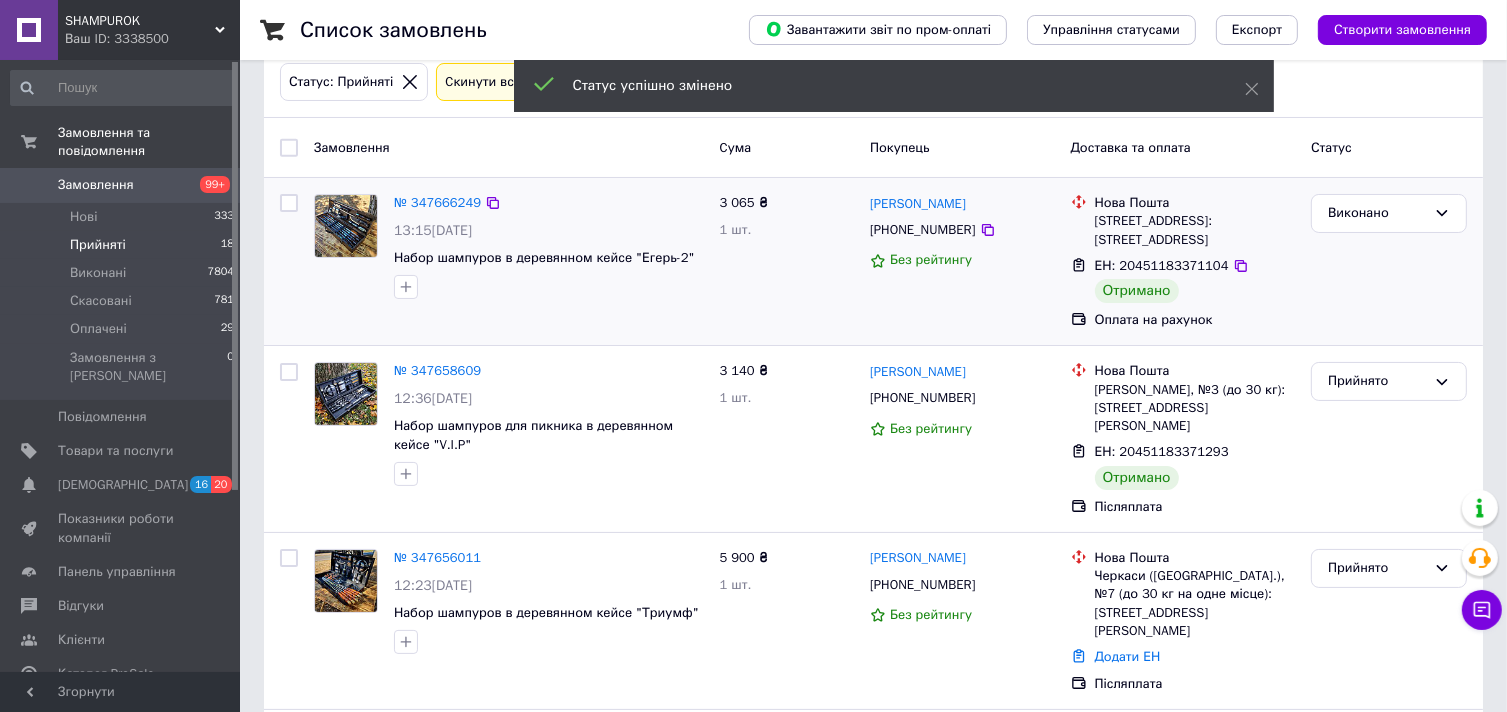scroll, scrollTop: 200, scrollLeft: 0, axis: vertical 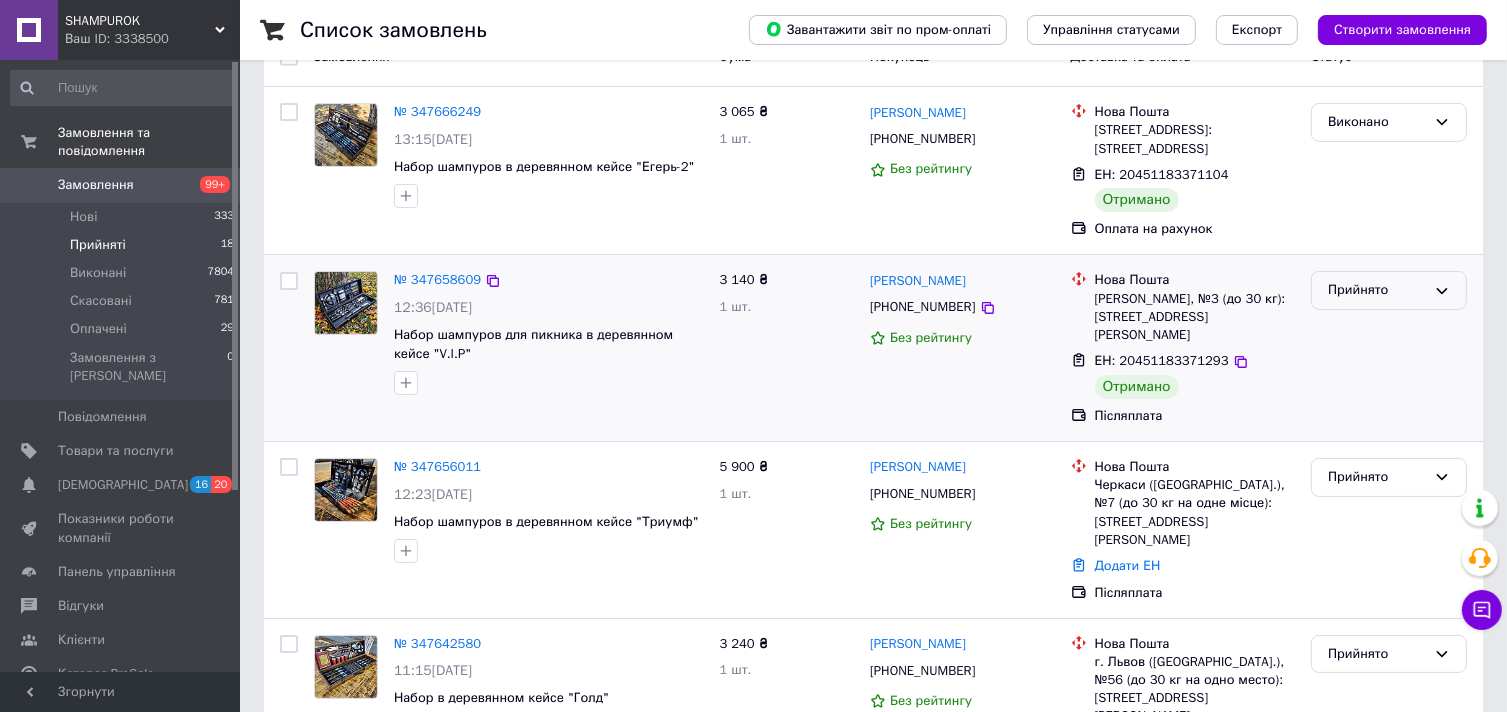 click on "Прийнято" at bounding box center (1389, 290) 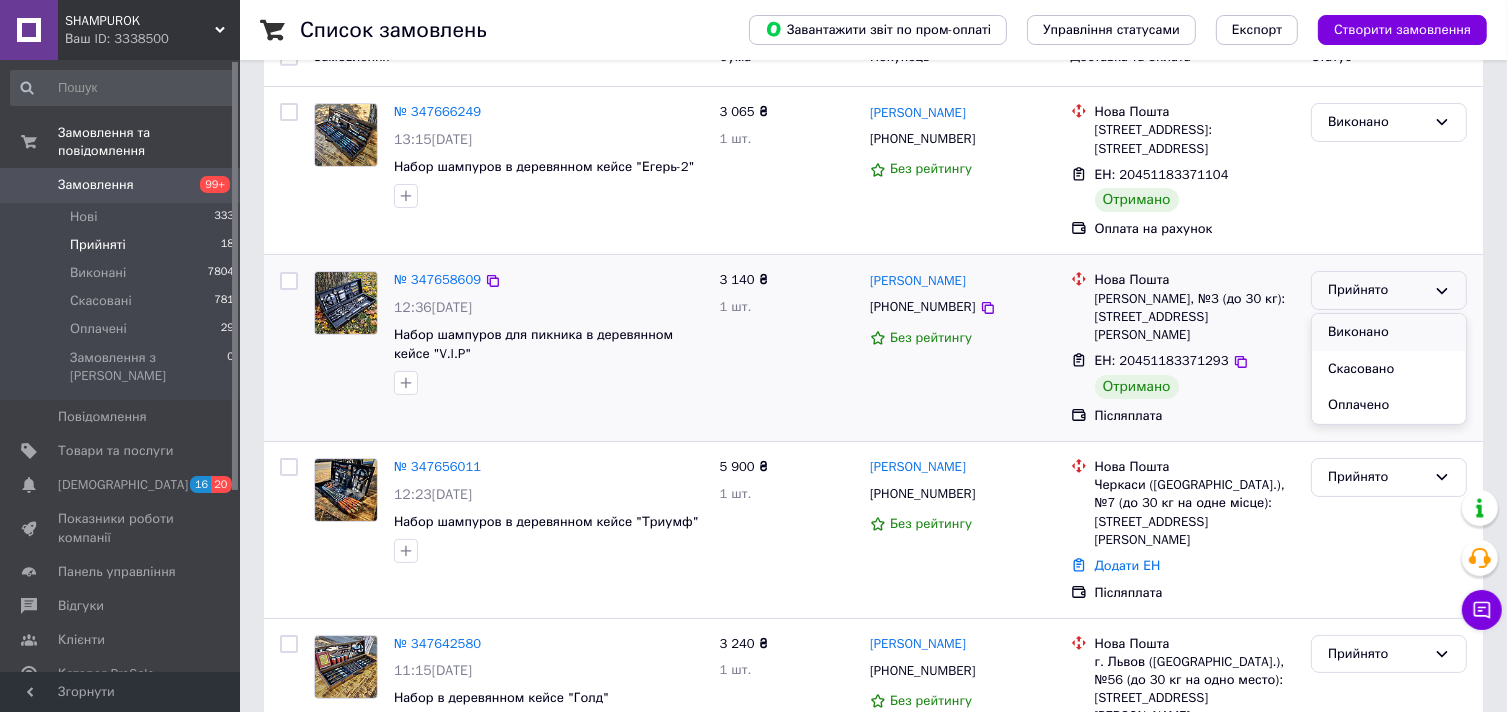 click on "Виконано" at bounding box center (1389, 332) 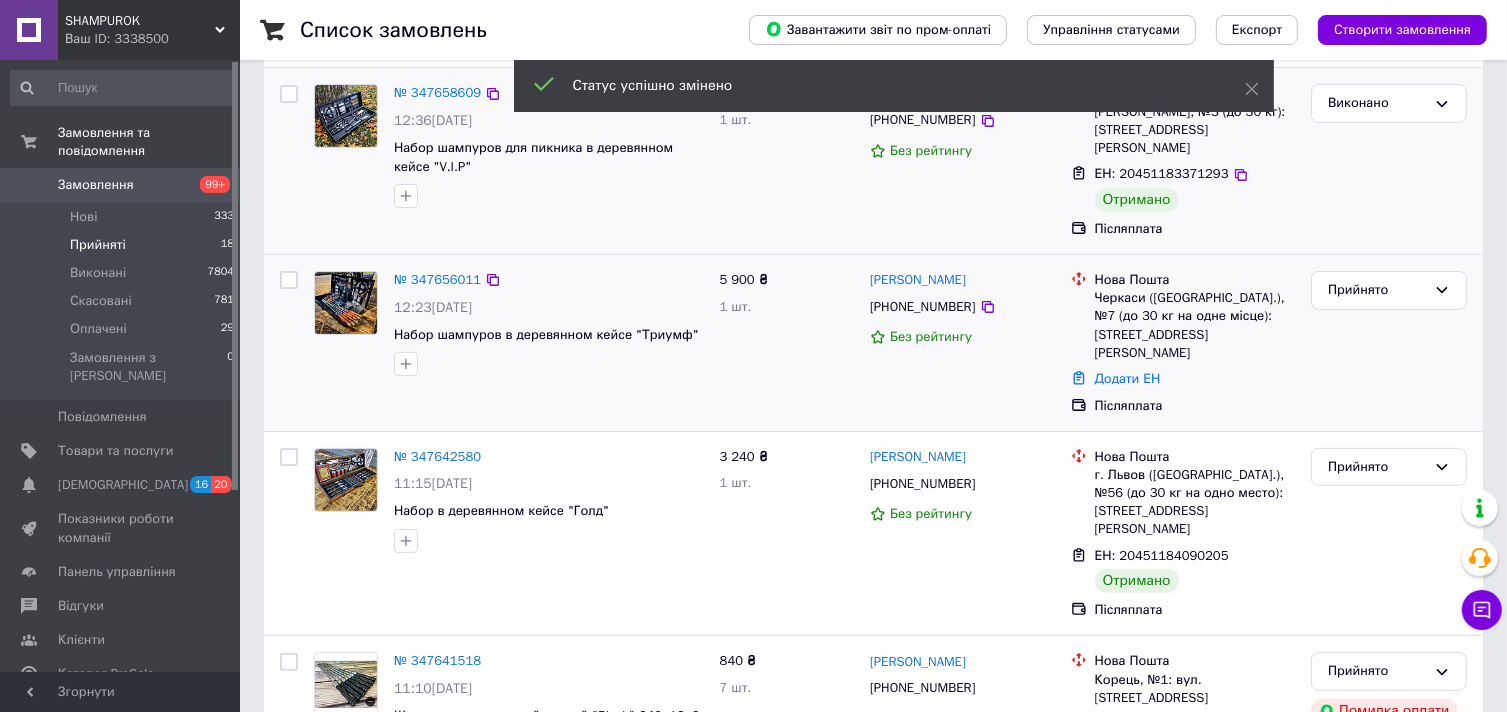 scroll, scrollTop: 400, scrollLeft: 0, axis: vertical 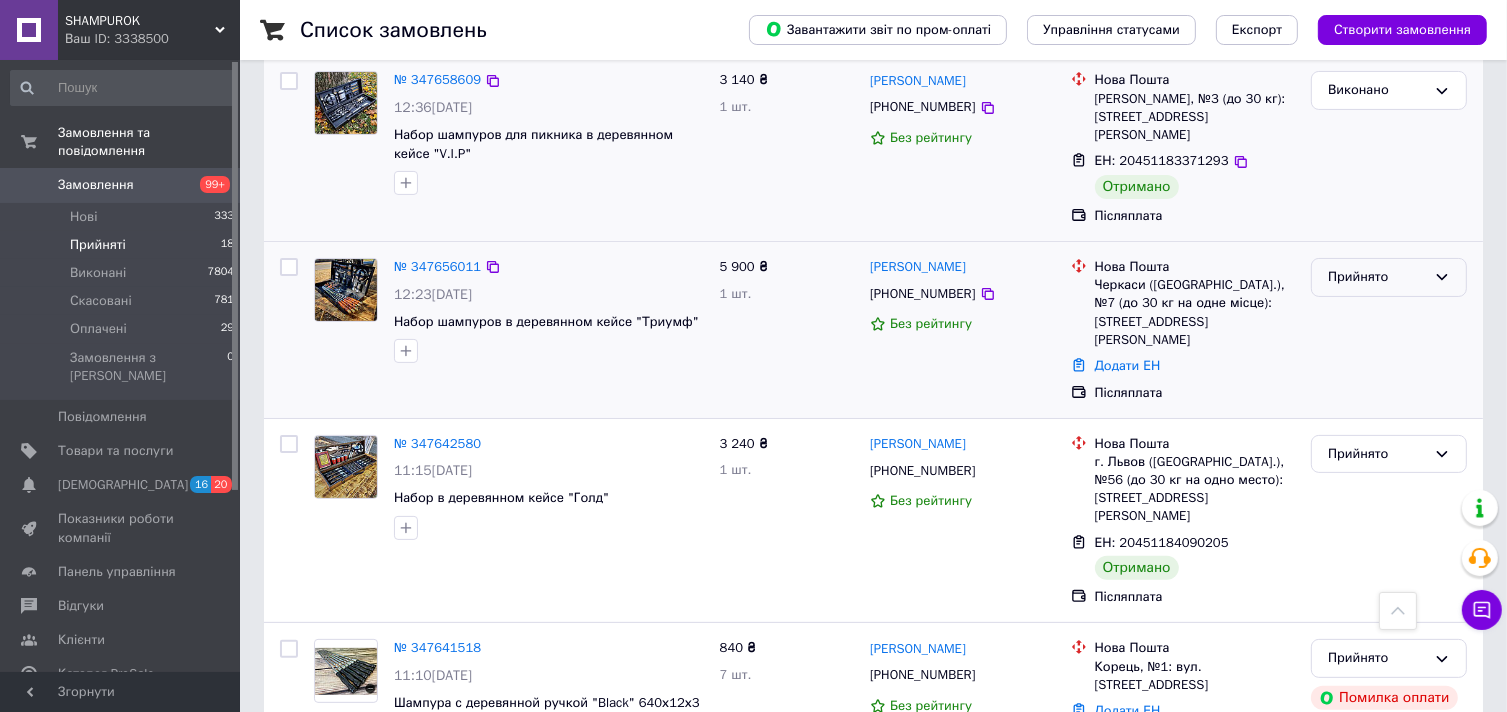 click on "Прийнято" at bounding box center (1377, 277) 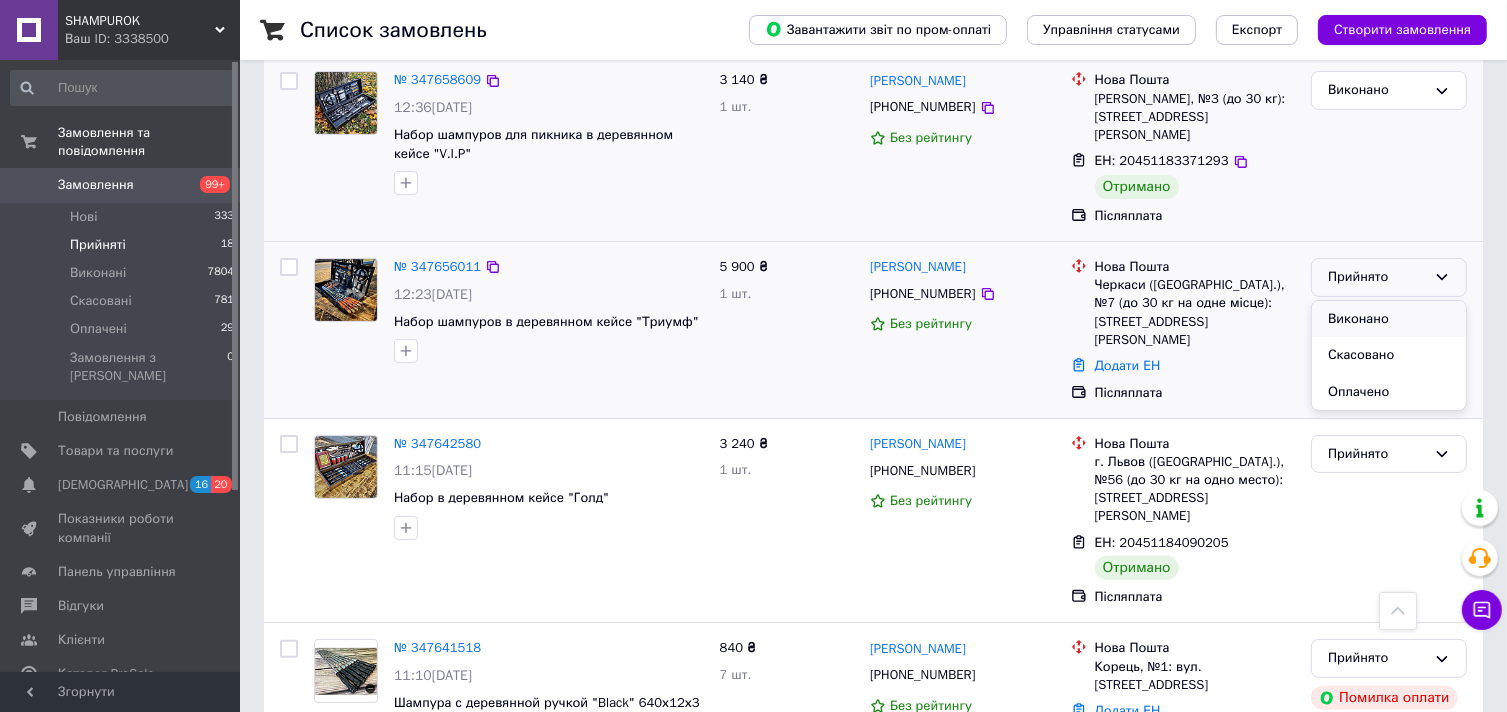 click on "Виконано" at bounding box center [1389, 319] 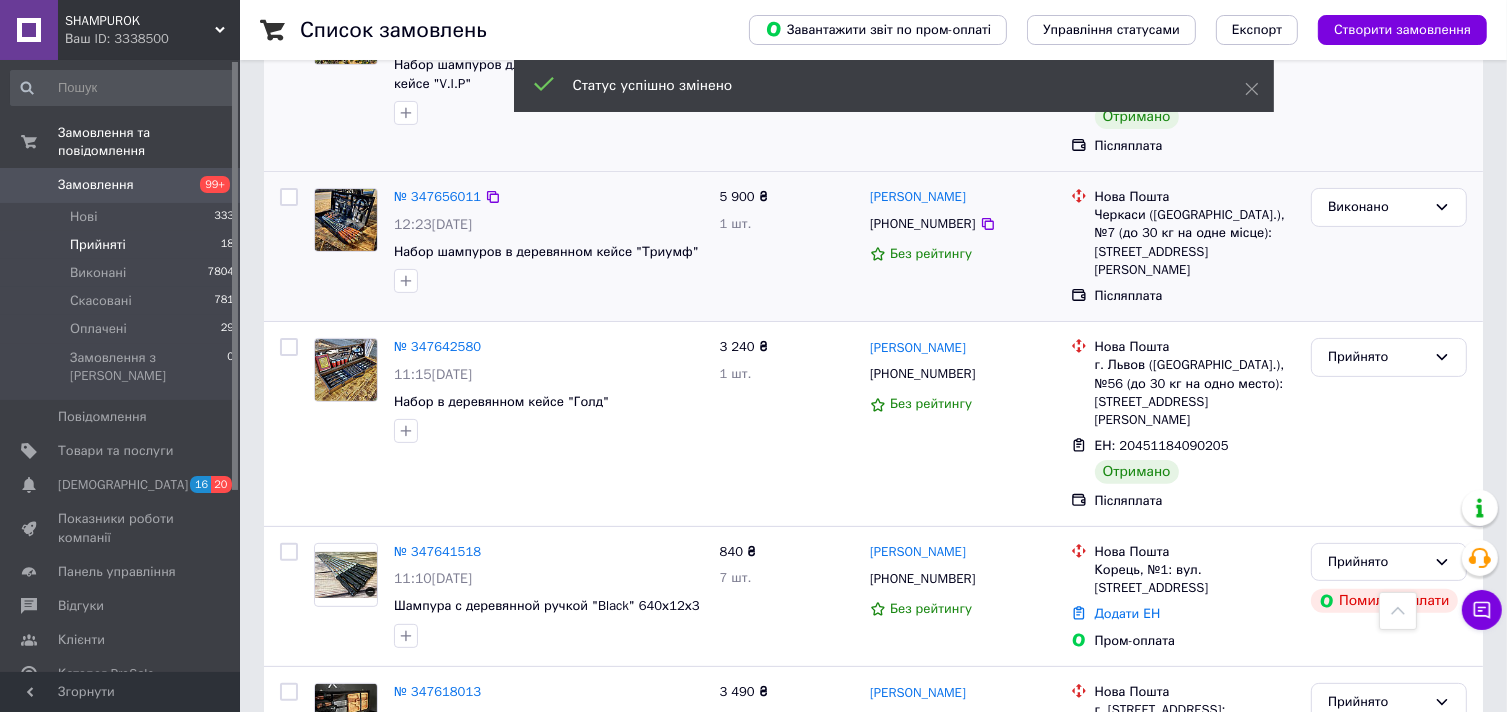 scroll, scrollTop: 500, scrollLeft: 0, axis: vertical 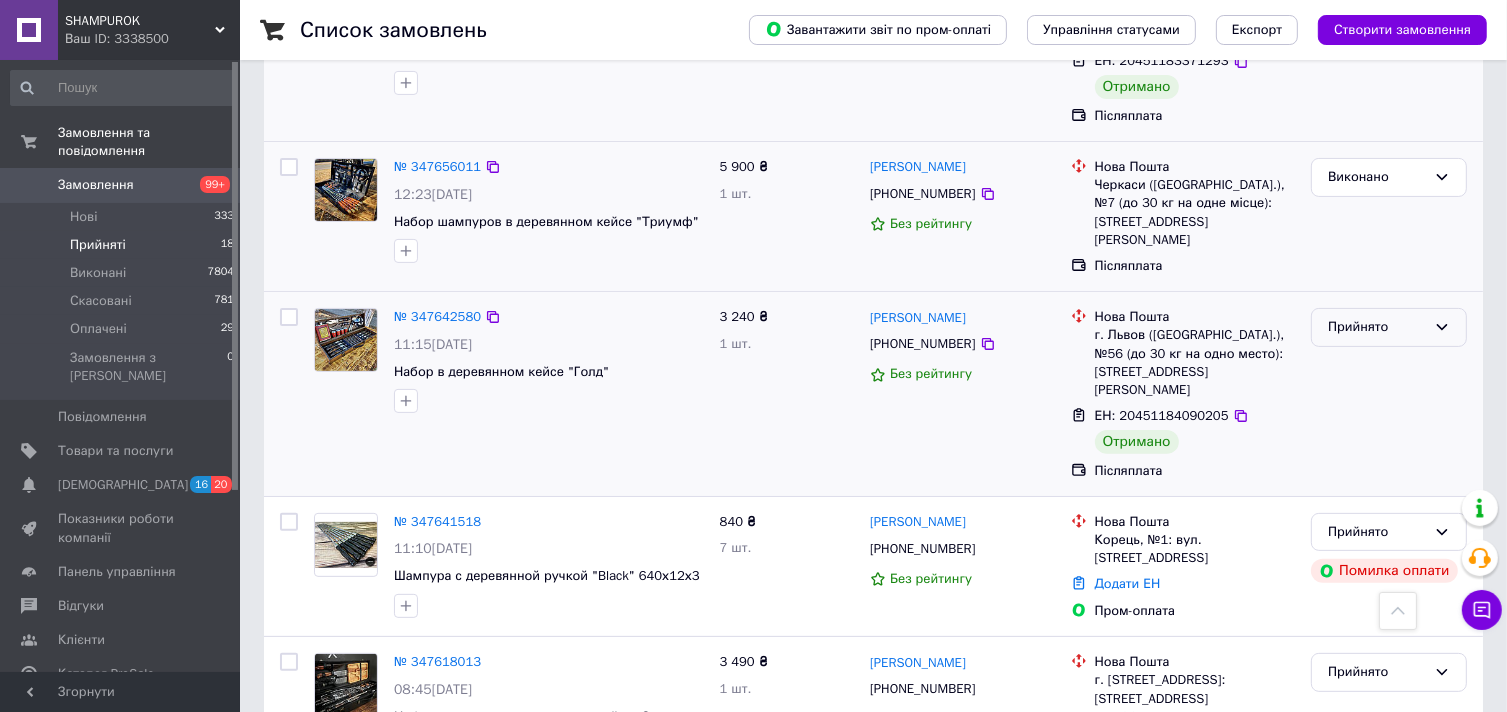 click on "Прийнято" at bounding box center (1377, 327) 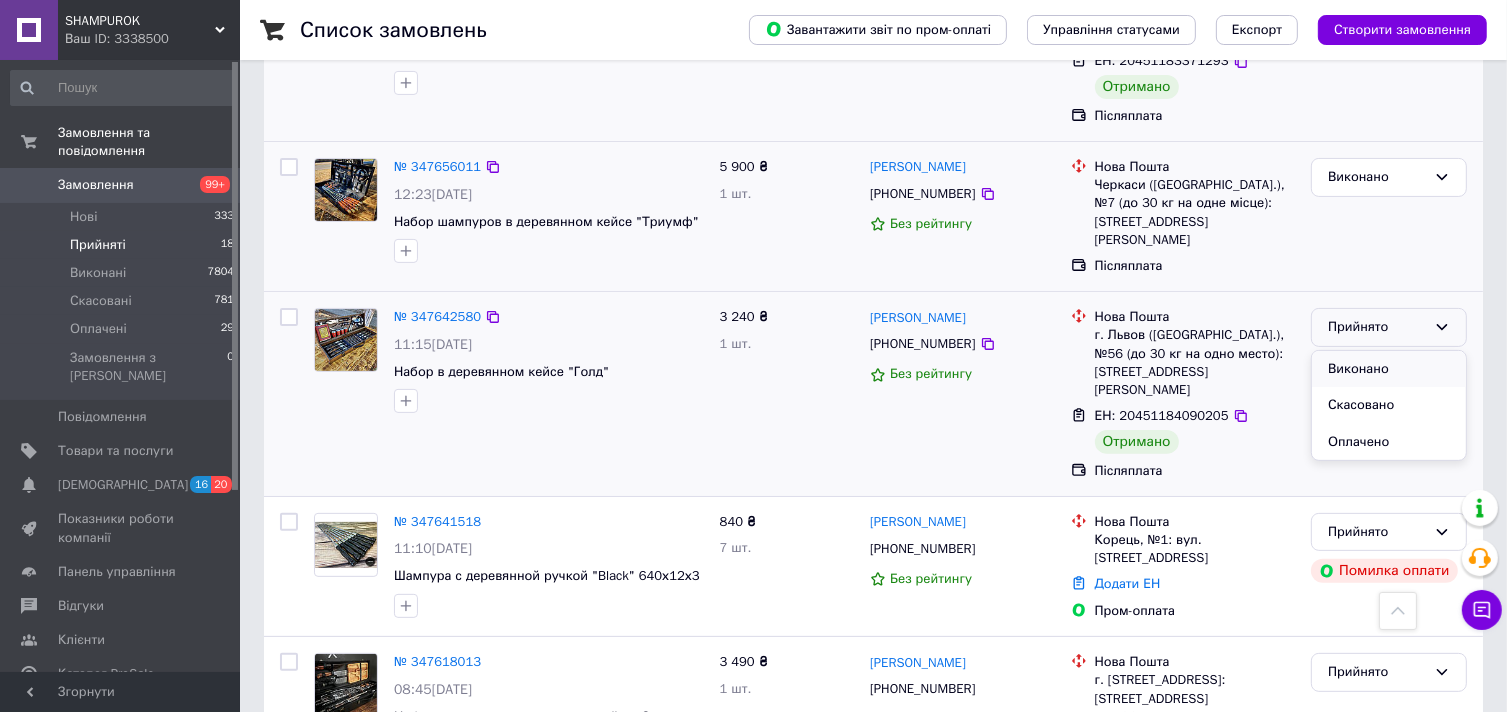 click on "Виконано" at bounding box center (1389, 369) 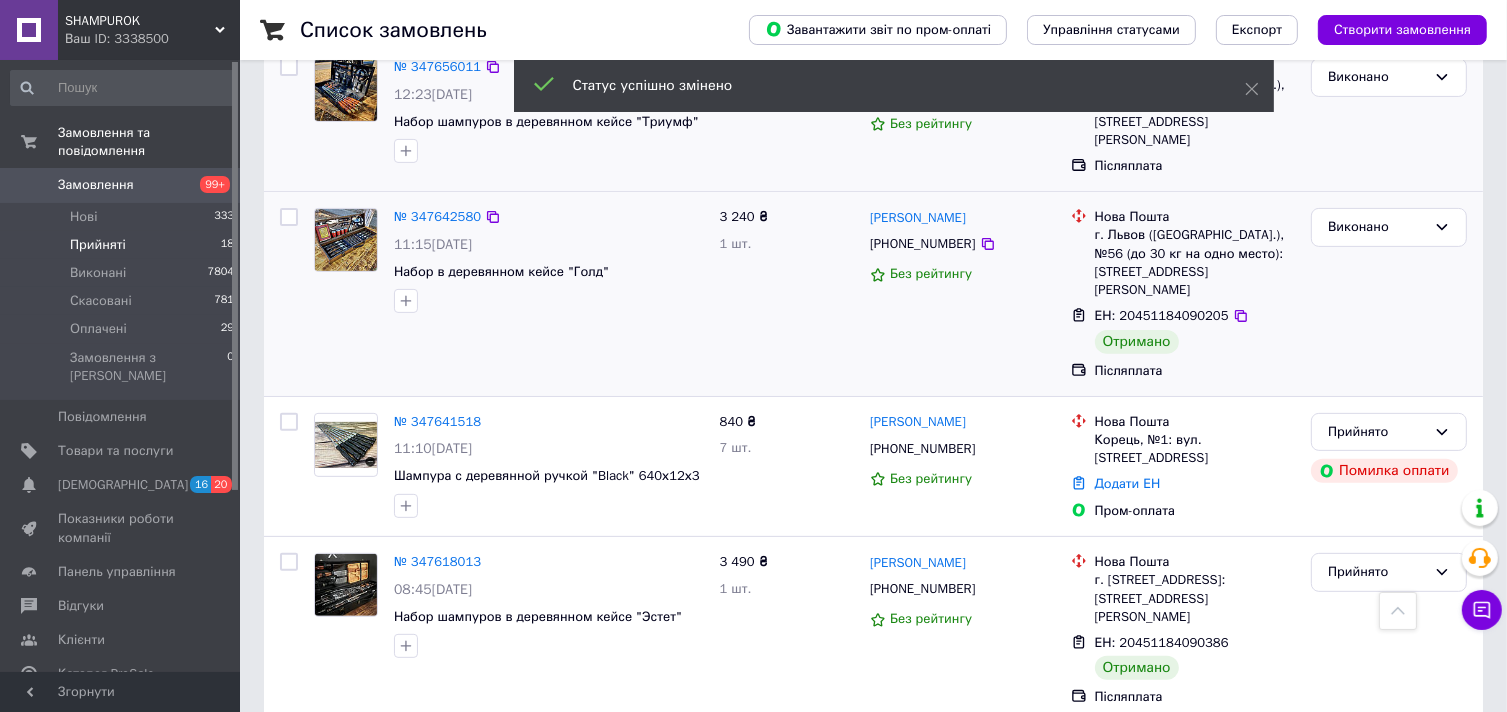scroll, scrollTop: 700, scrollLeft: 0, axis: vertical 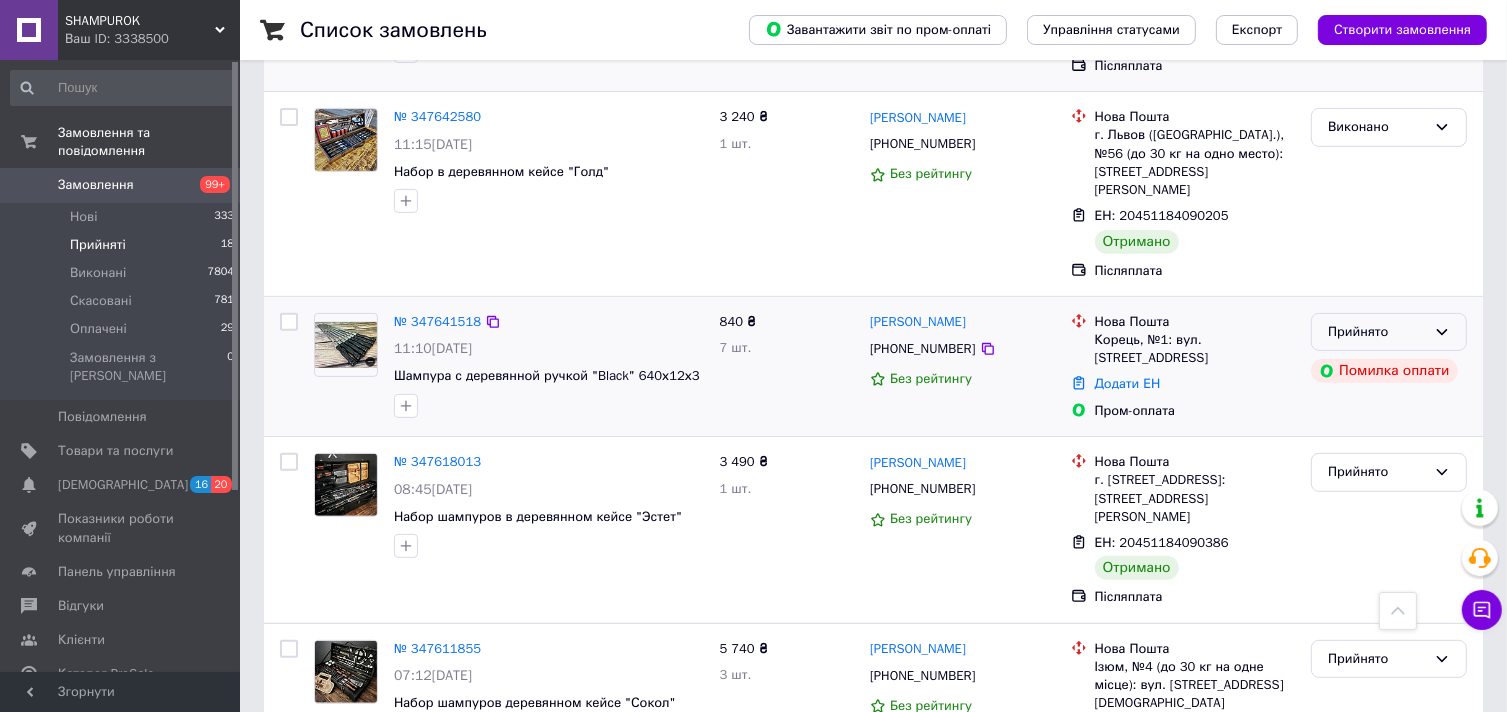 click 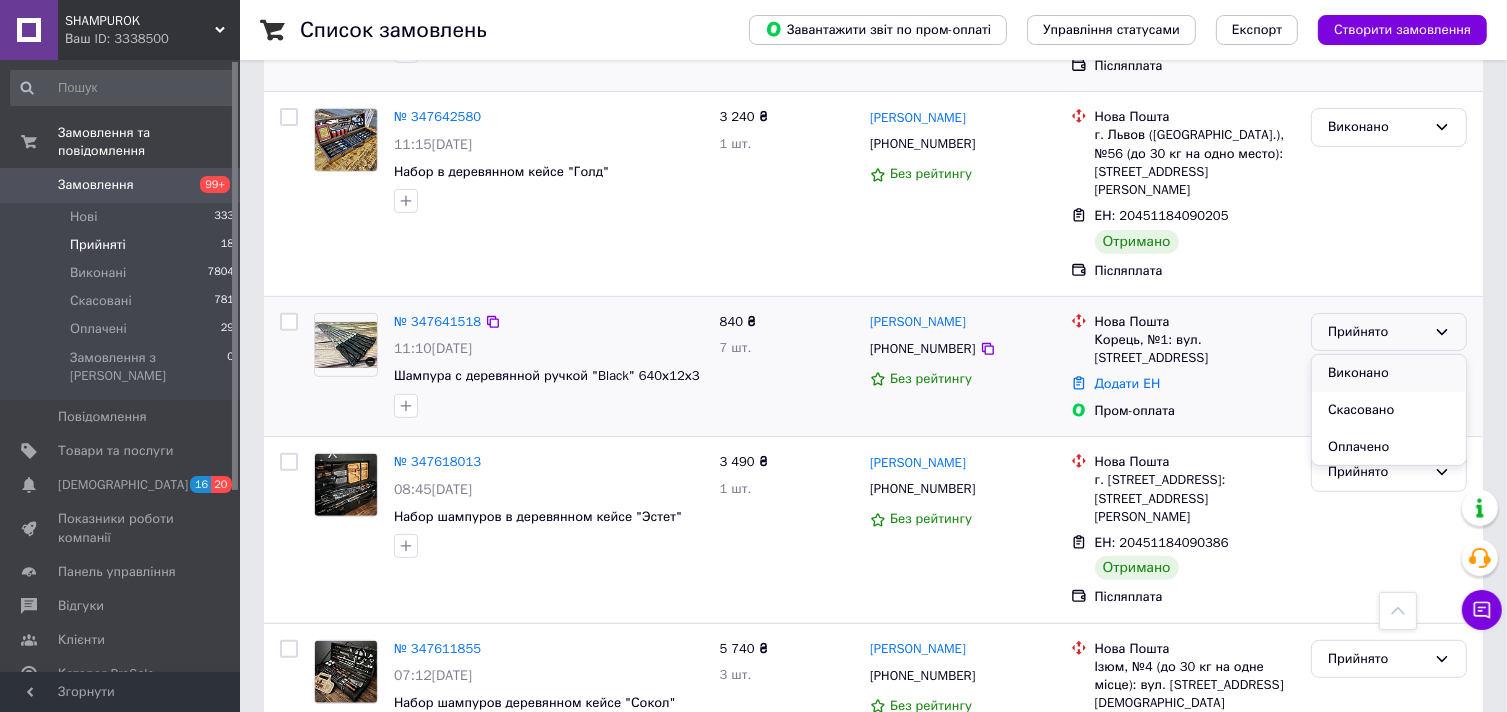 click on "Виконано" at bounding box center (1389, 373) 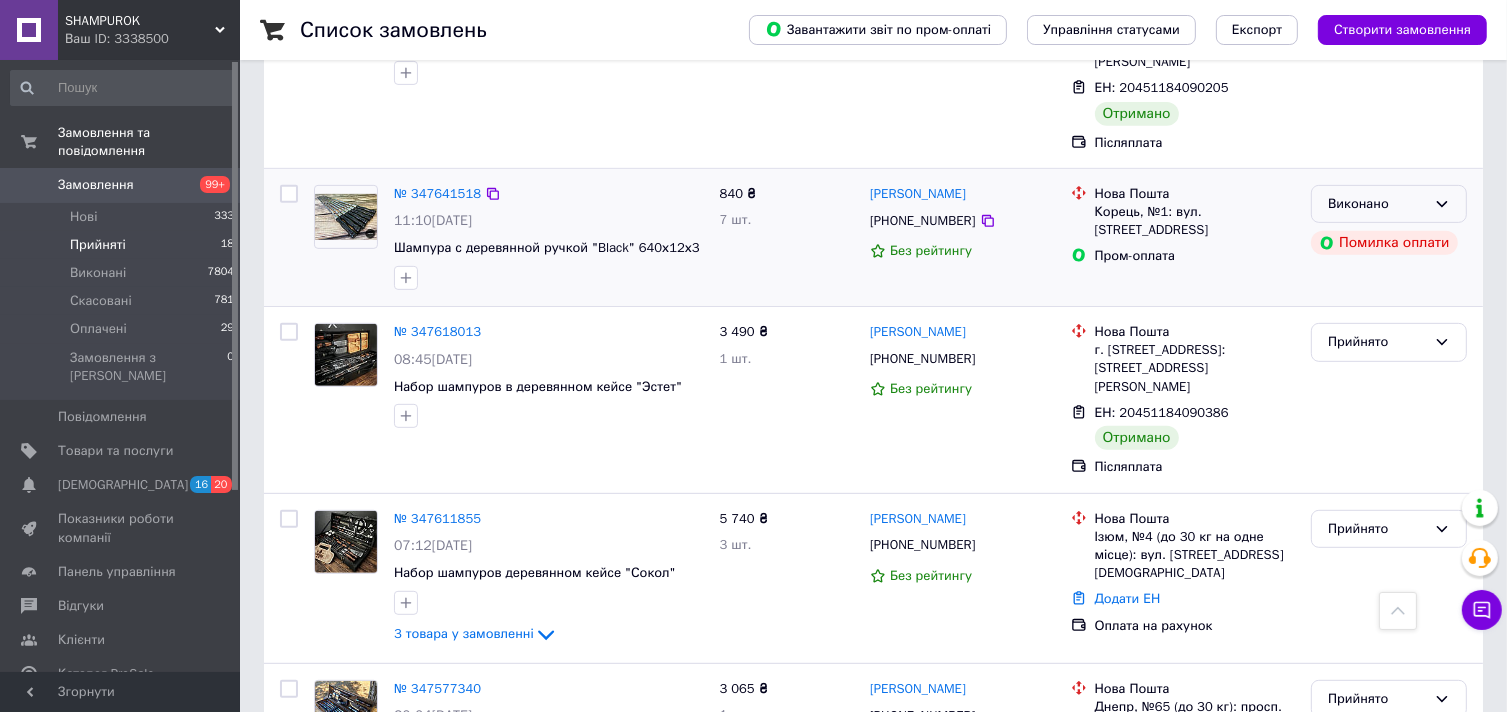 scroll, scrollTop: 900, scrollLeft: 0, axis: vertical 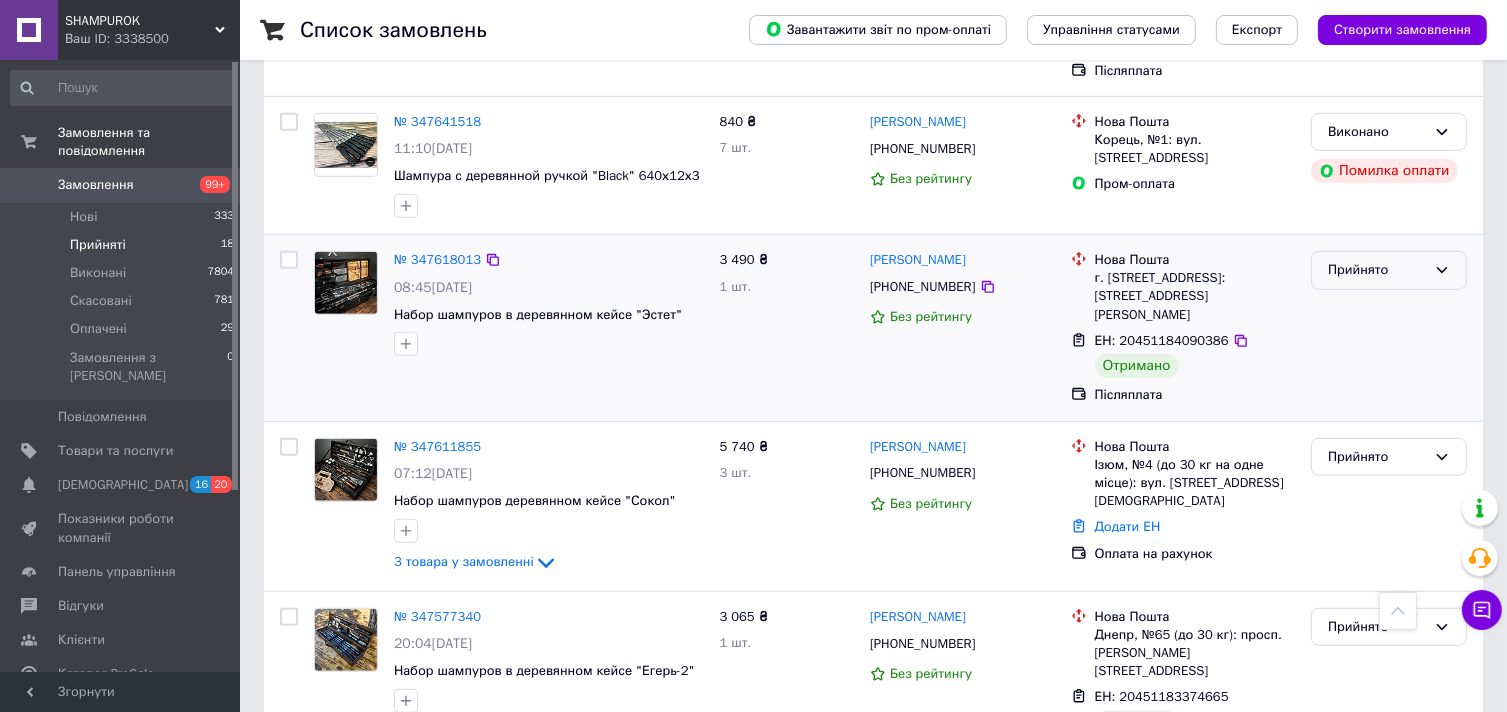click on "Прийнято" at bounding box center [1377, 270] 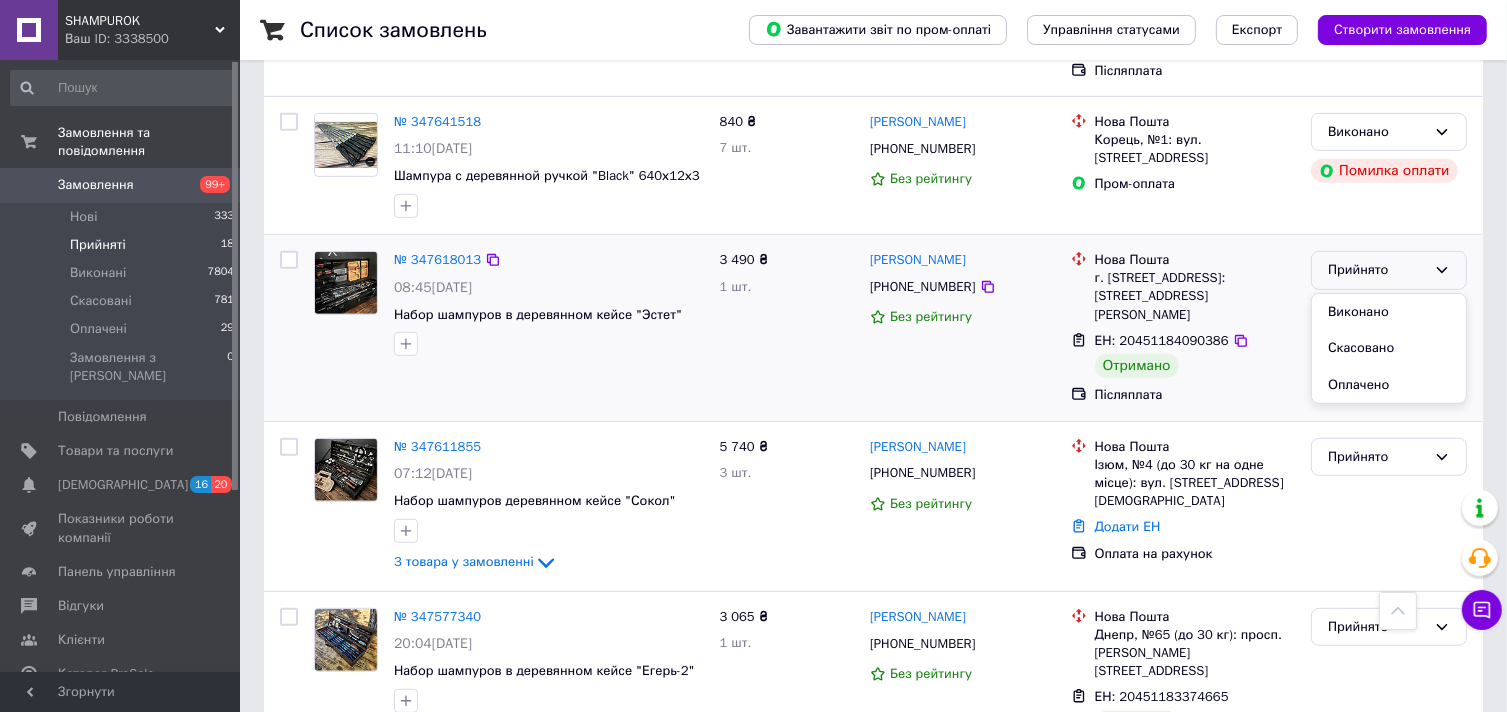 click on "Виконано" at bounding box center (1389, 312) 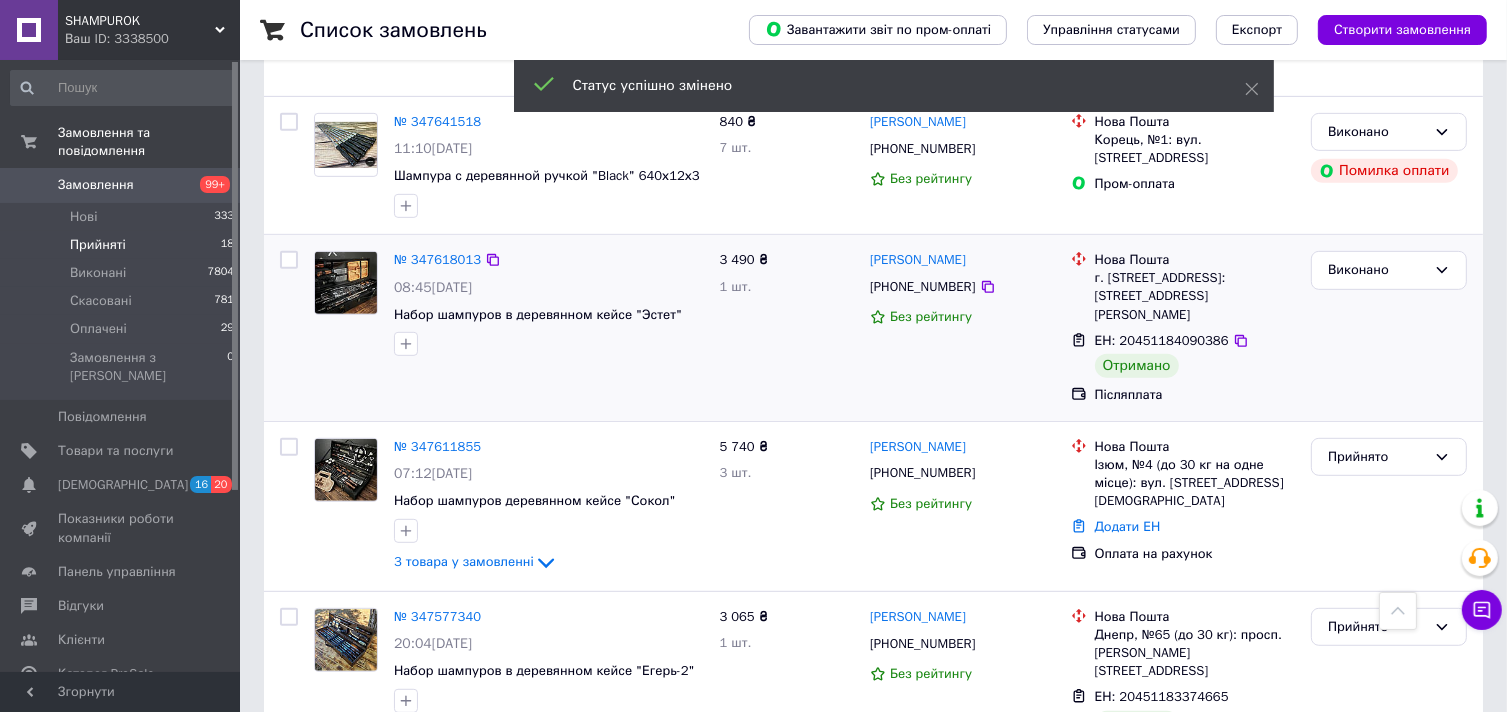 scroll, scrollTop: 1000, scrollLeft: 0, axis: vertical 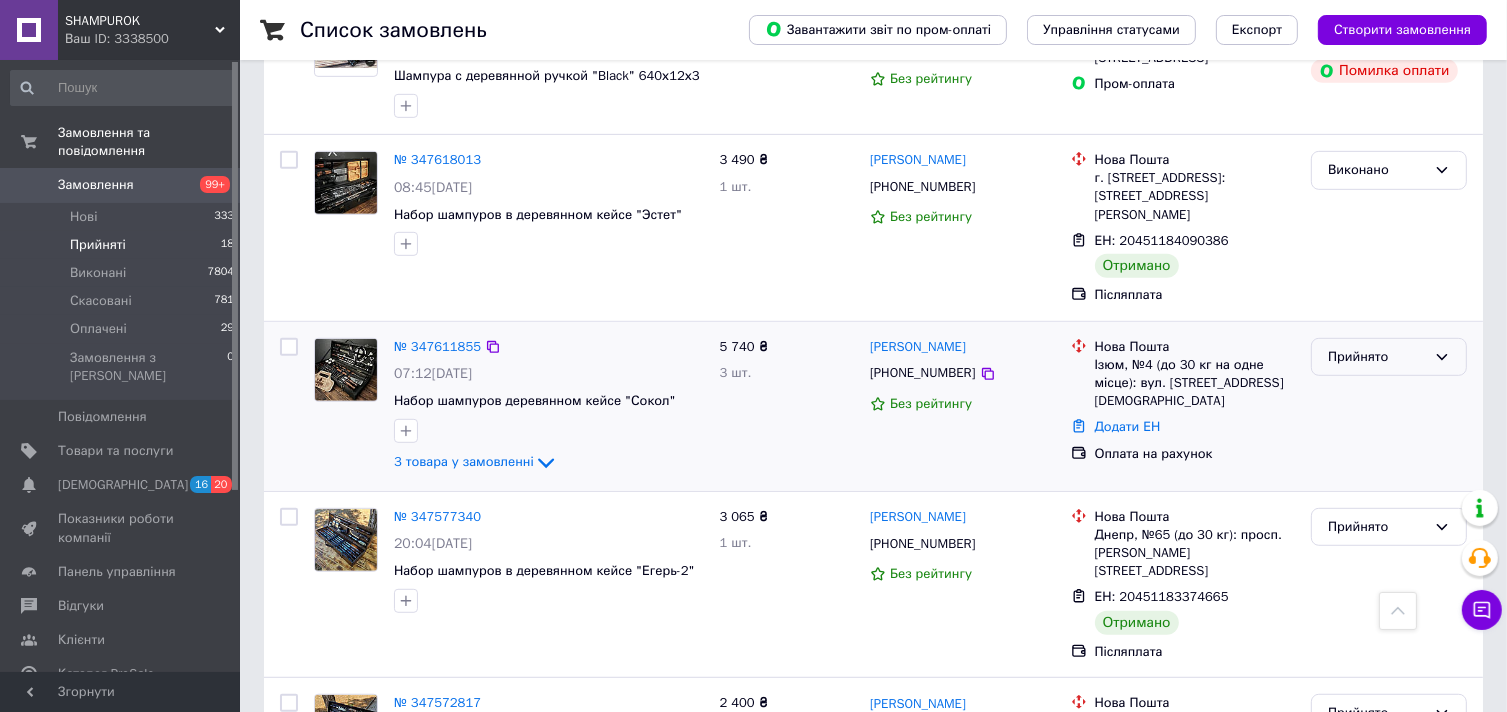 click on "Прийнято" at bounding box center (1377, 357) 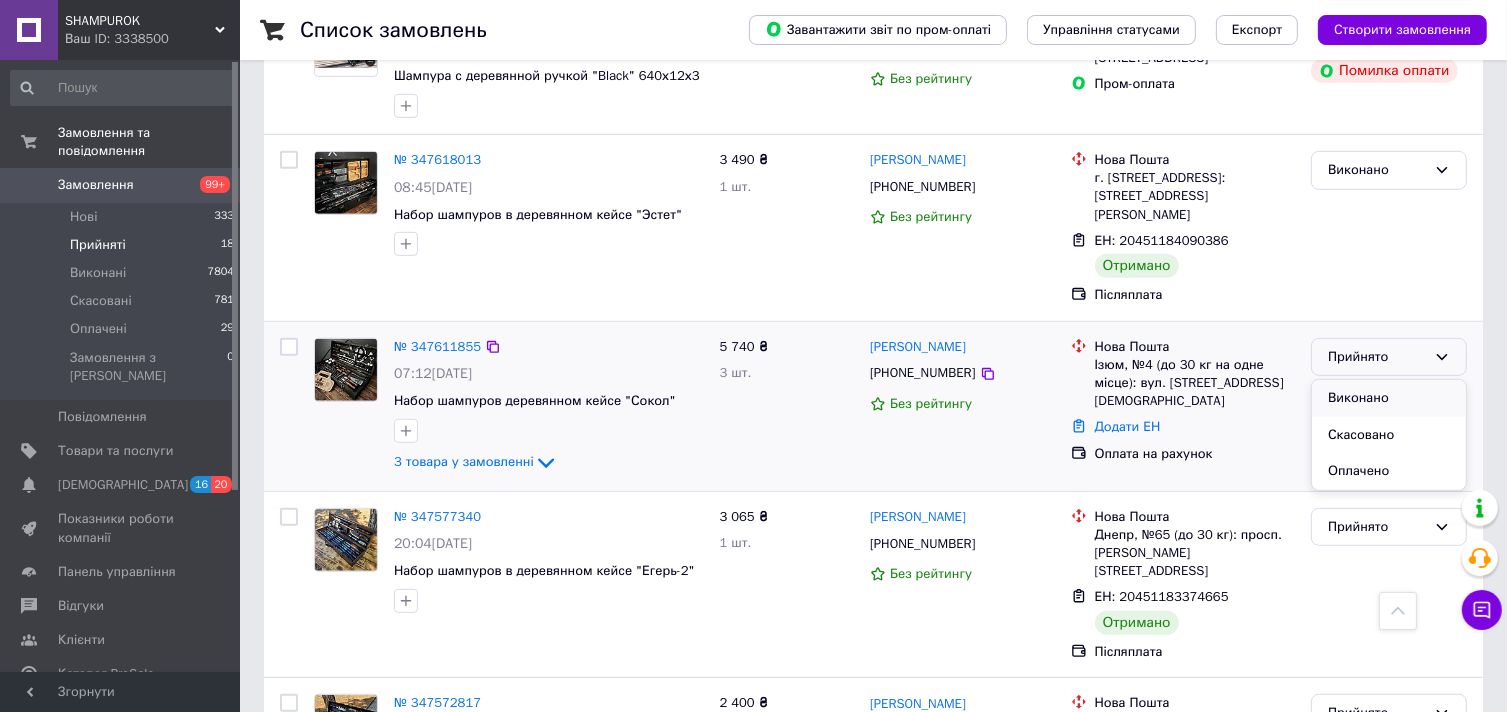 click on "Виконано" at bounding box center (1389, 398) 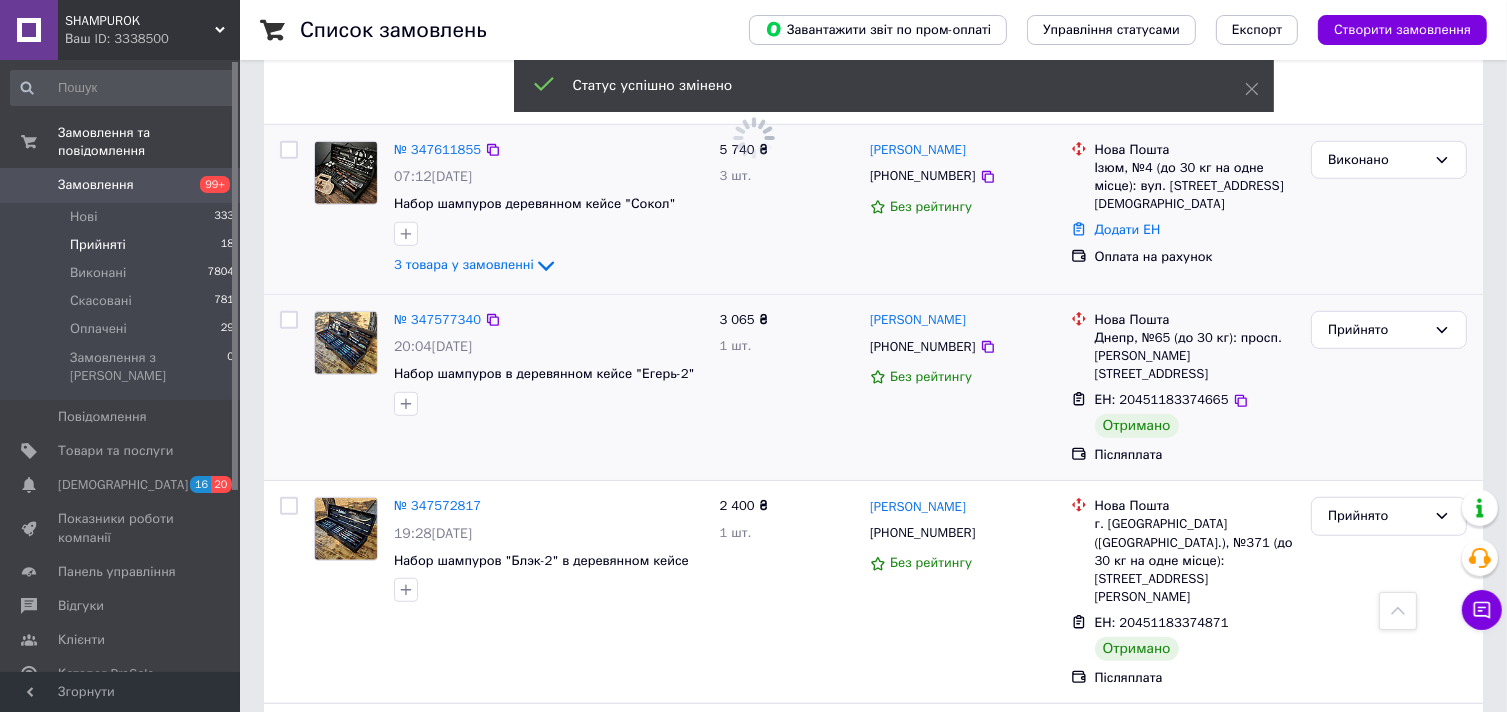 scroll, scrollTop: 1200, scrollLeft: 0, axis: vertical 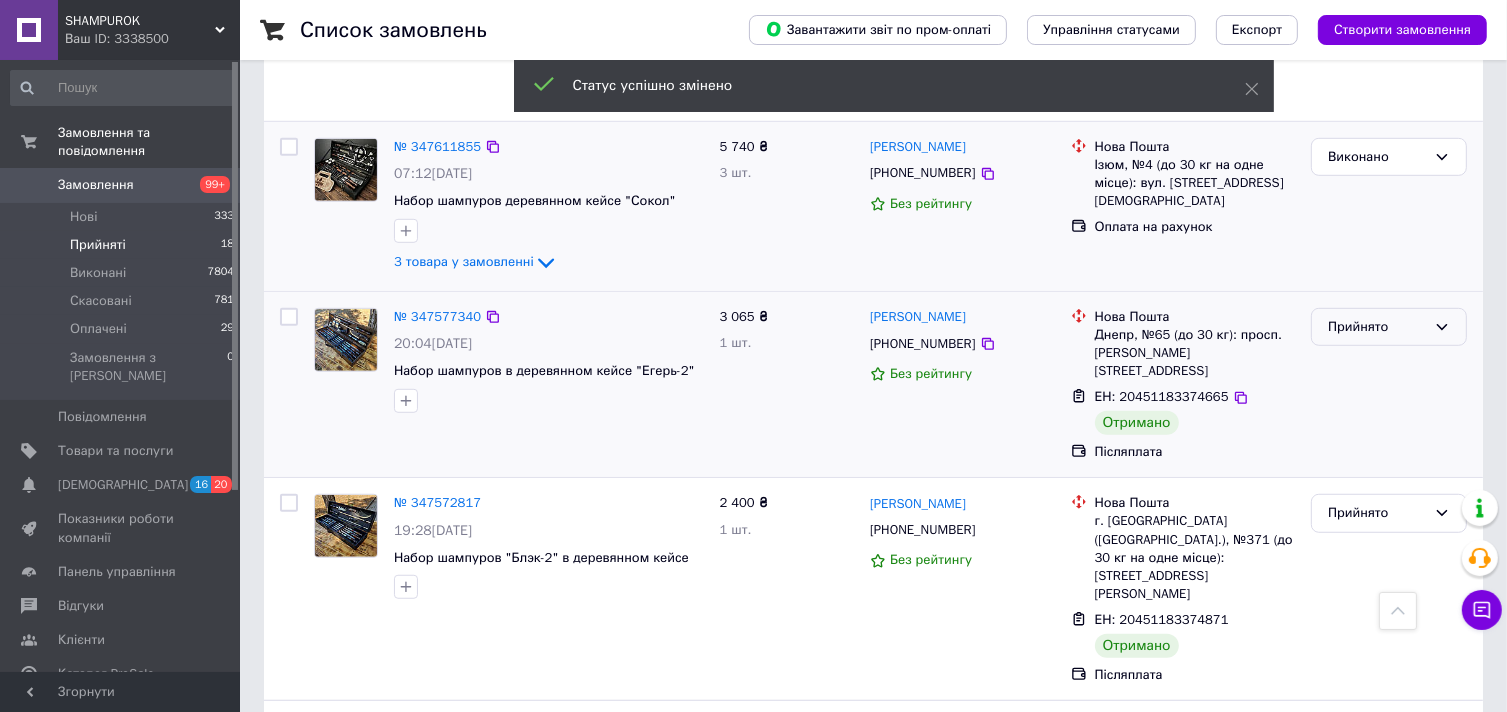 click on "Прийнято" at bounding box center [1377, 327] 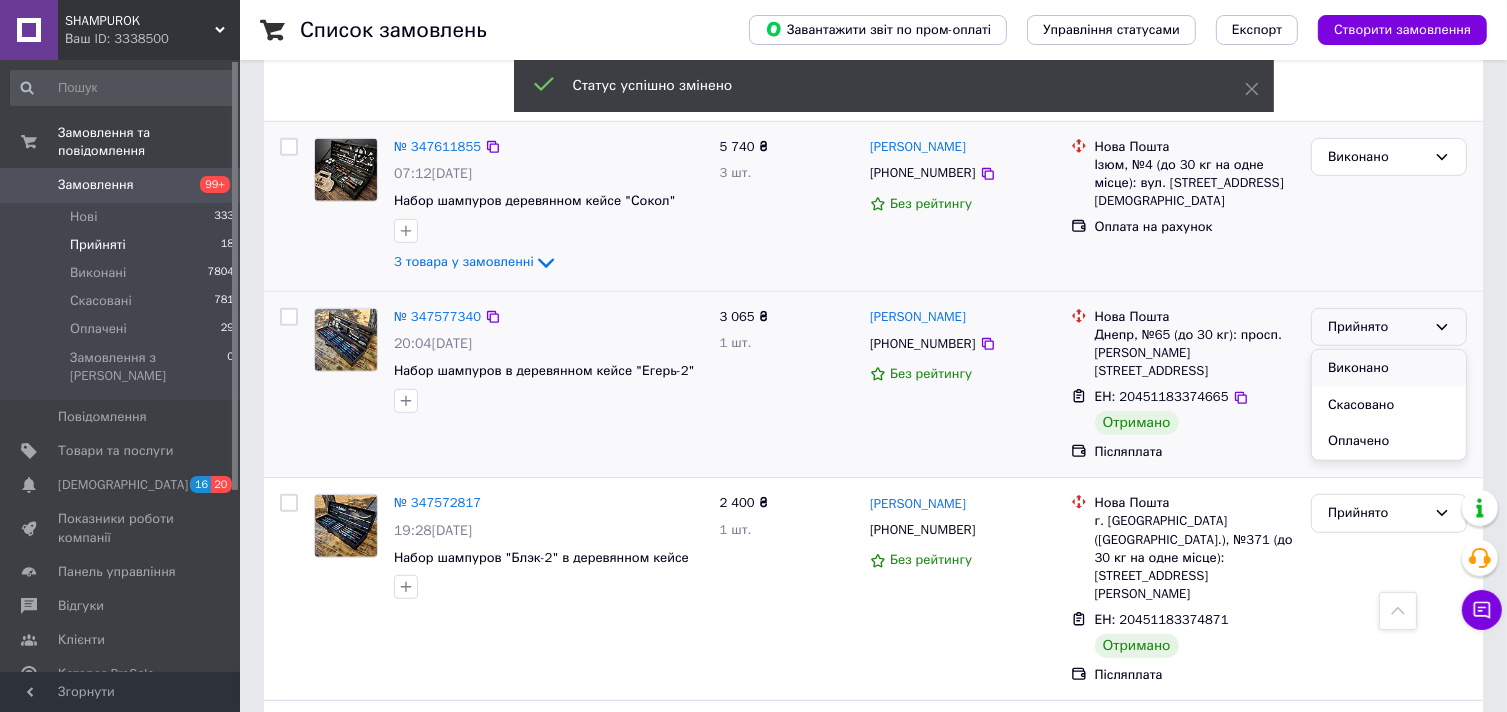 click on "Виконано" at bounding box center [1389, 368] 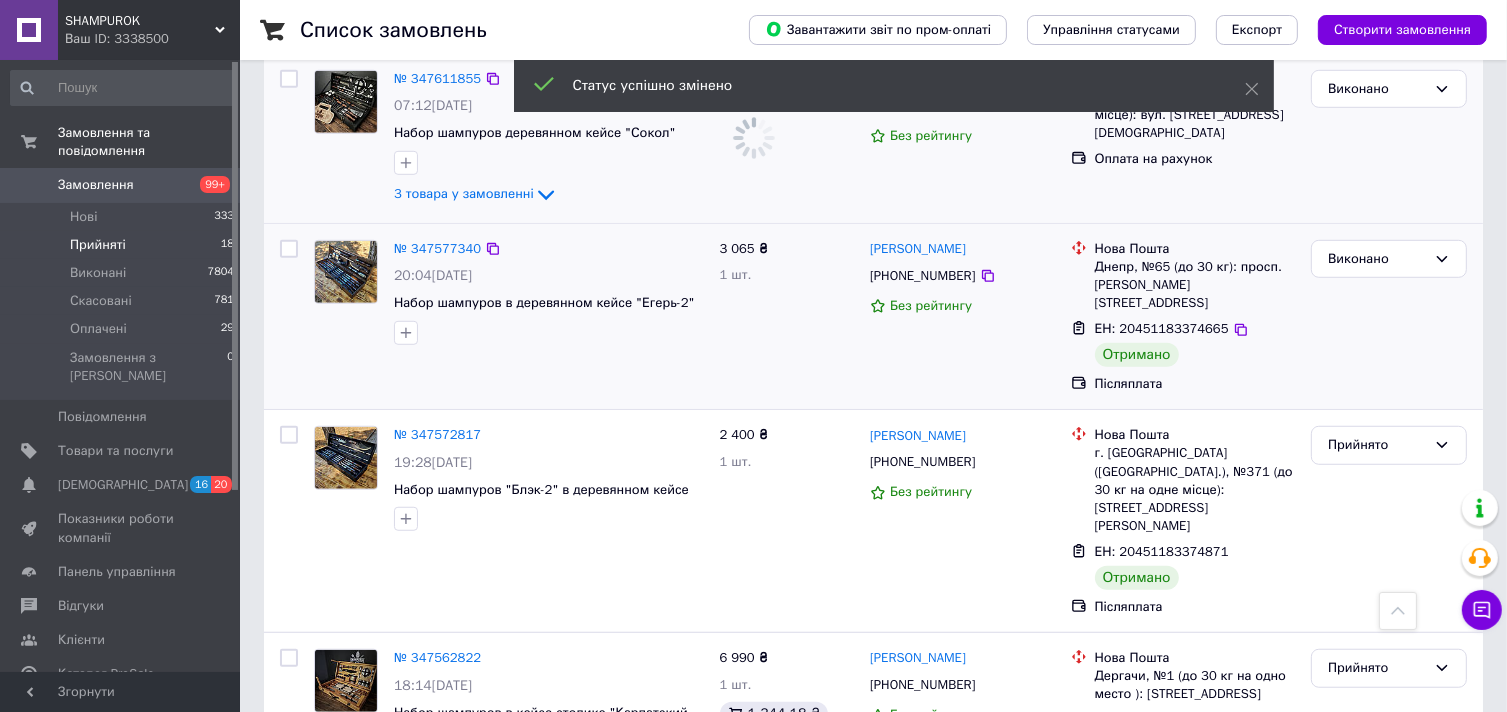 scroll, scrollTop: 1300, scrollLeft: 0, axis: vertical 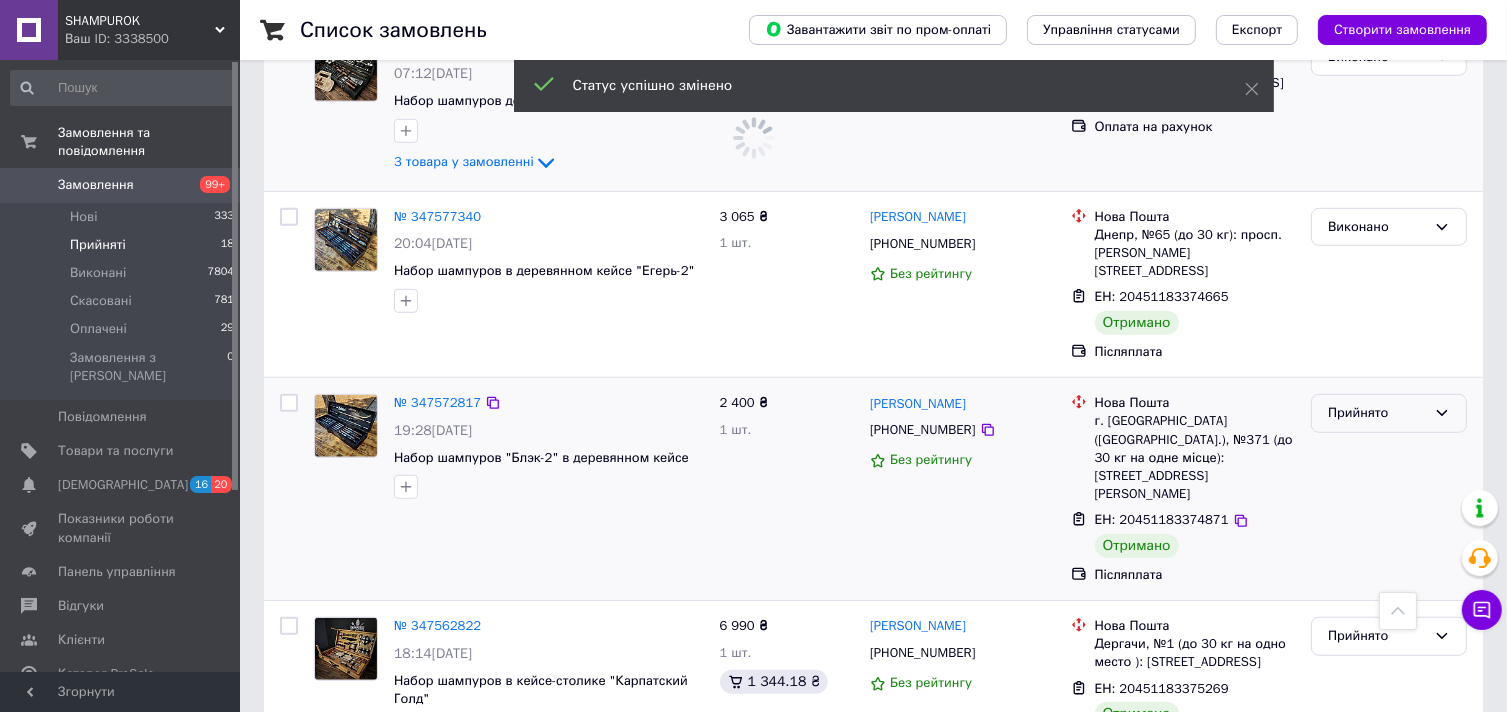 click on "Прийнято" at bounding box center (1377, 413) 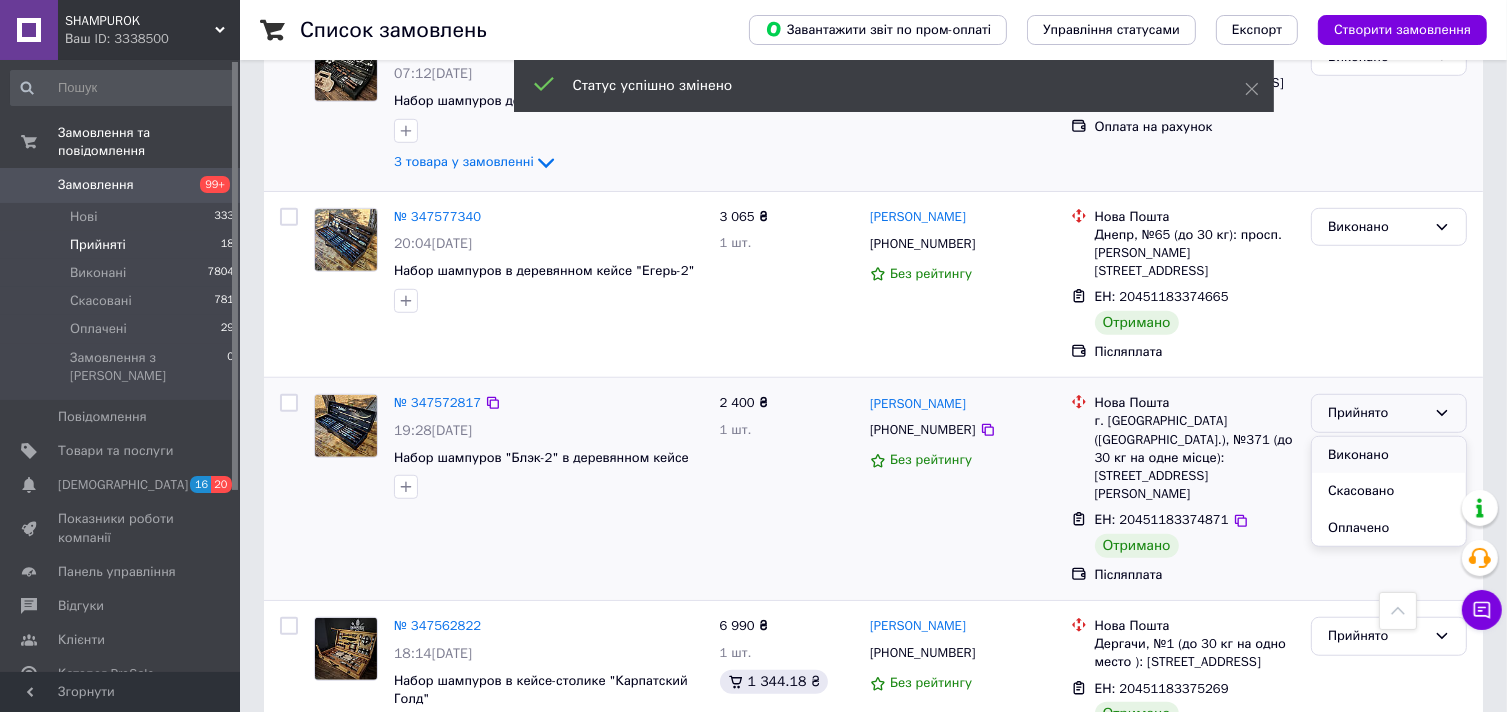click on "Виконано" at bounding box center [1389, 455] 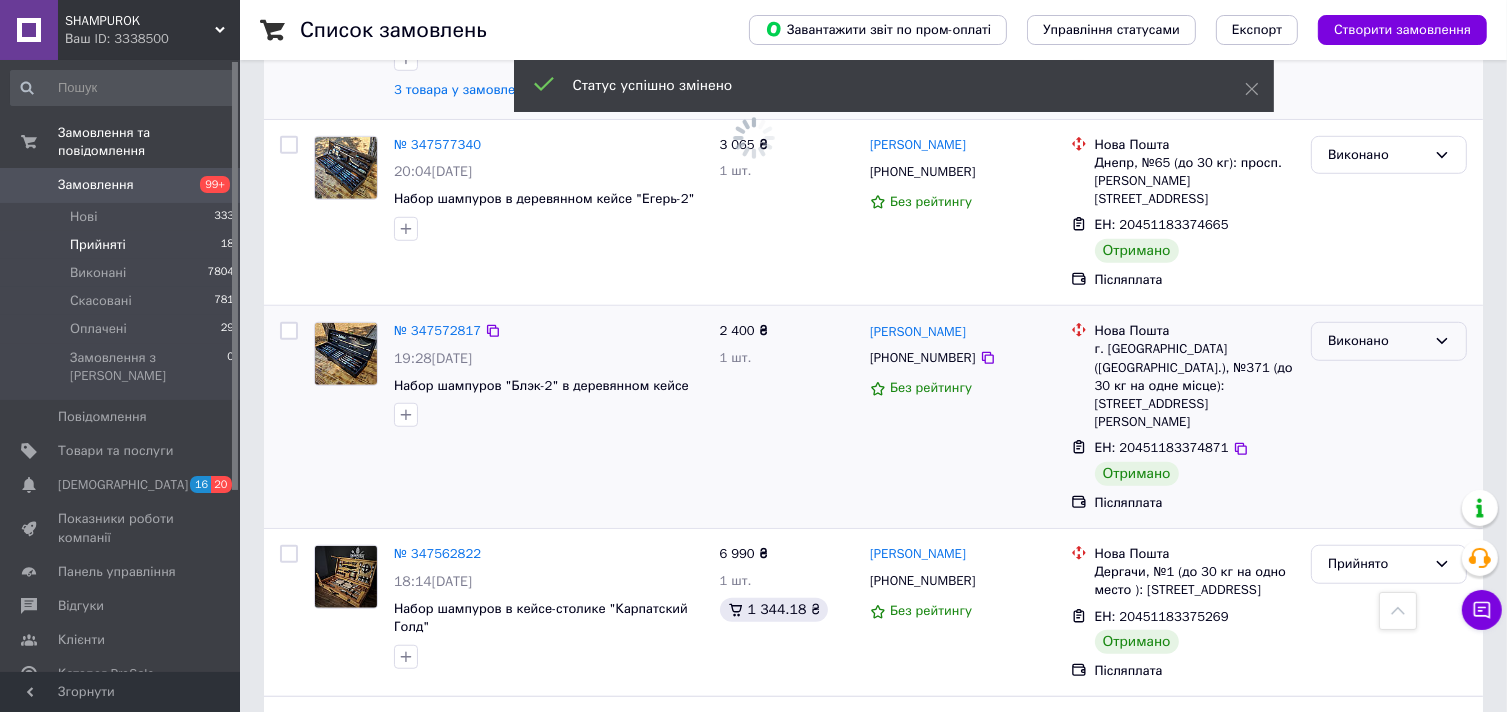 scroll, scrollTop: 1600, scrollLeft: 0, axis: vertical 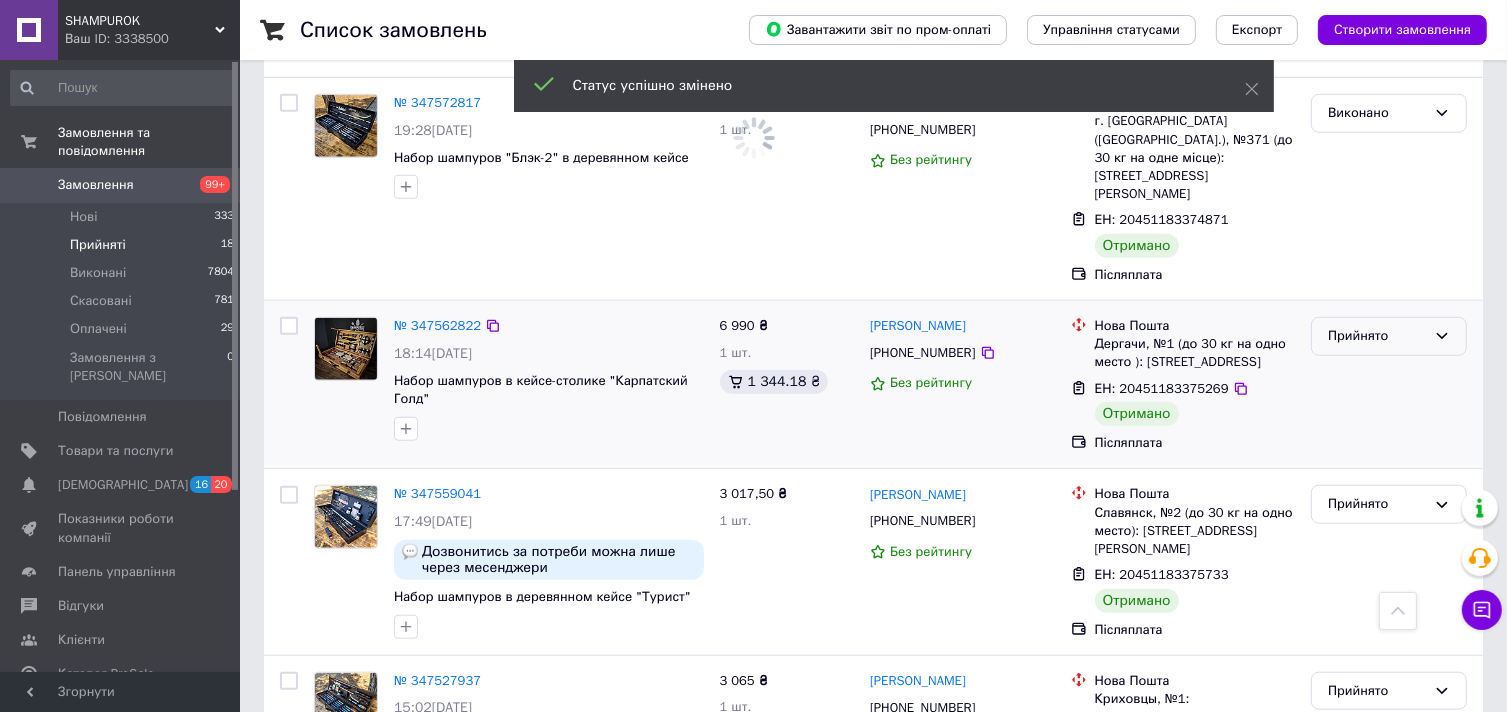 click on "Прийнято" at bounding box center [1389, 336] 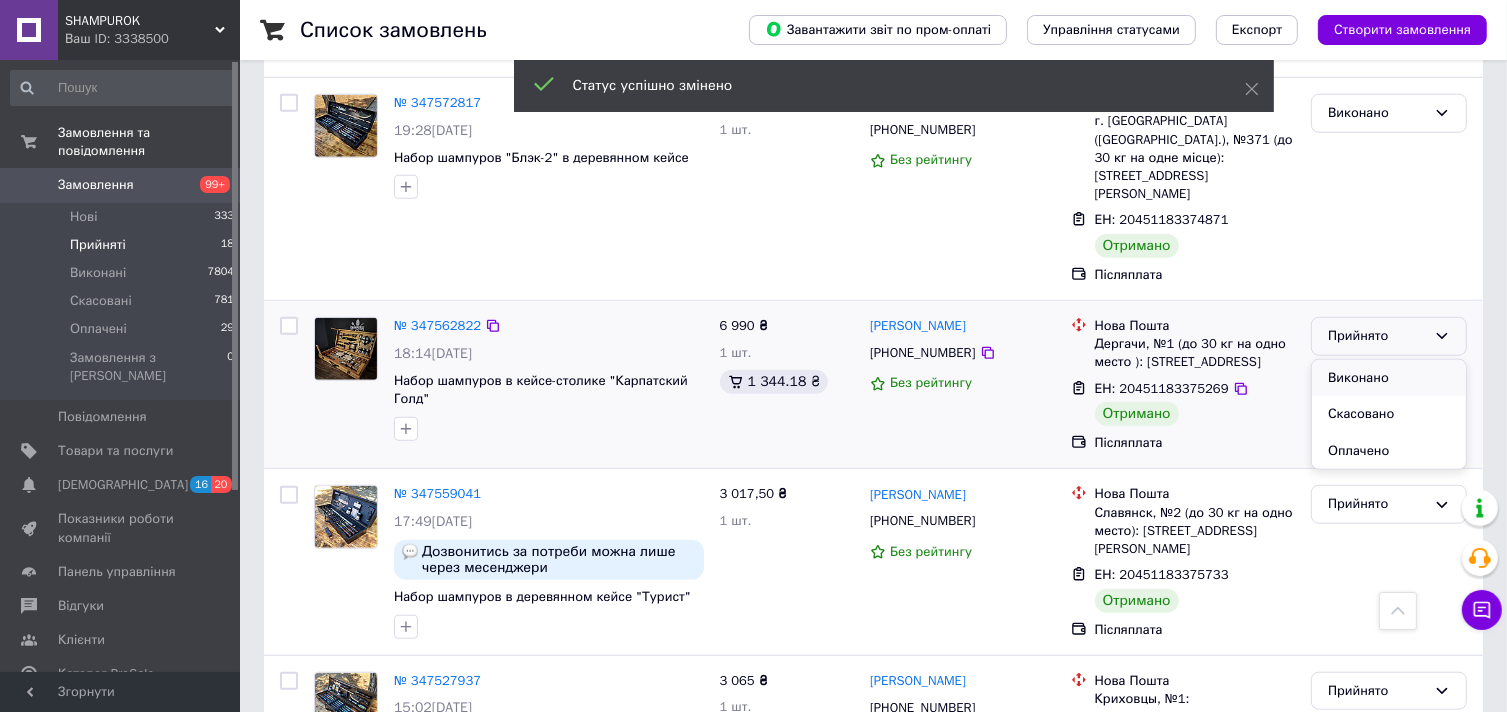 click on "Виконано" at bounding box center [1389, 378] 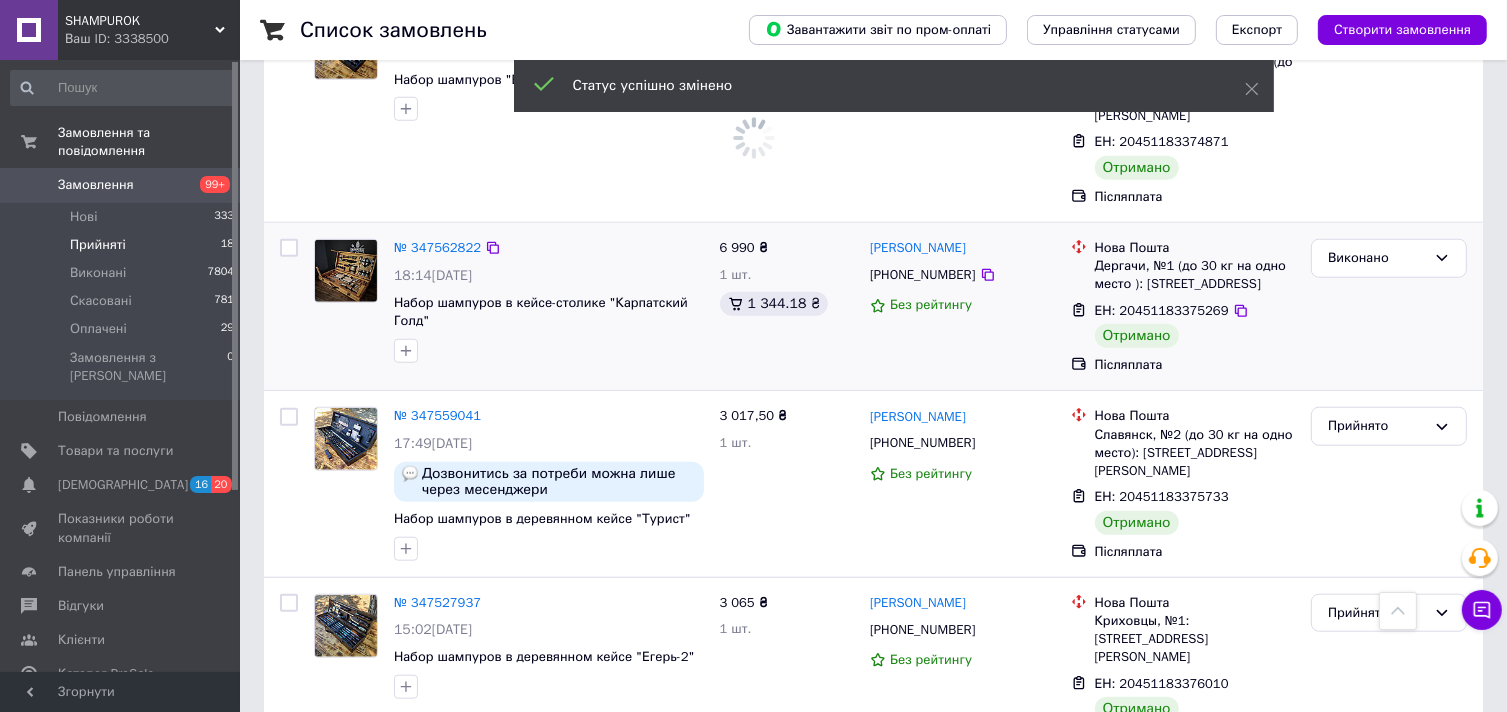 scroll, scrollTop: 1700, scrollLeft: 0, axis: vertical 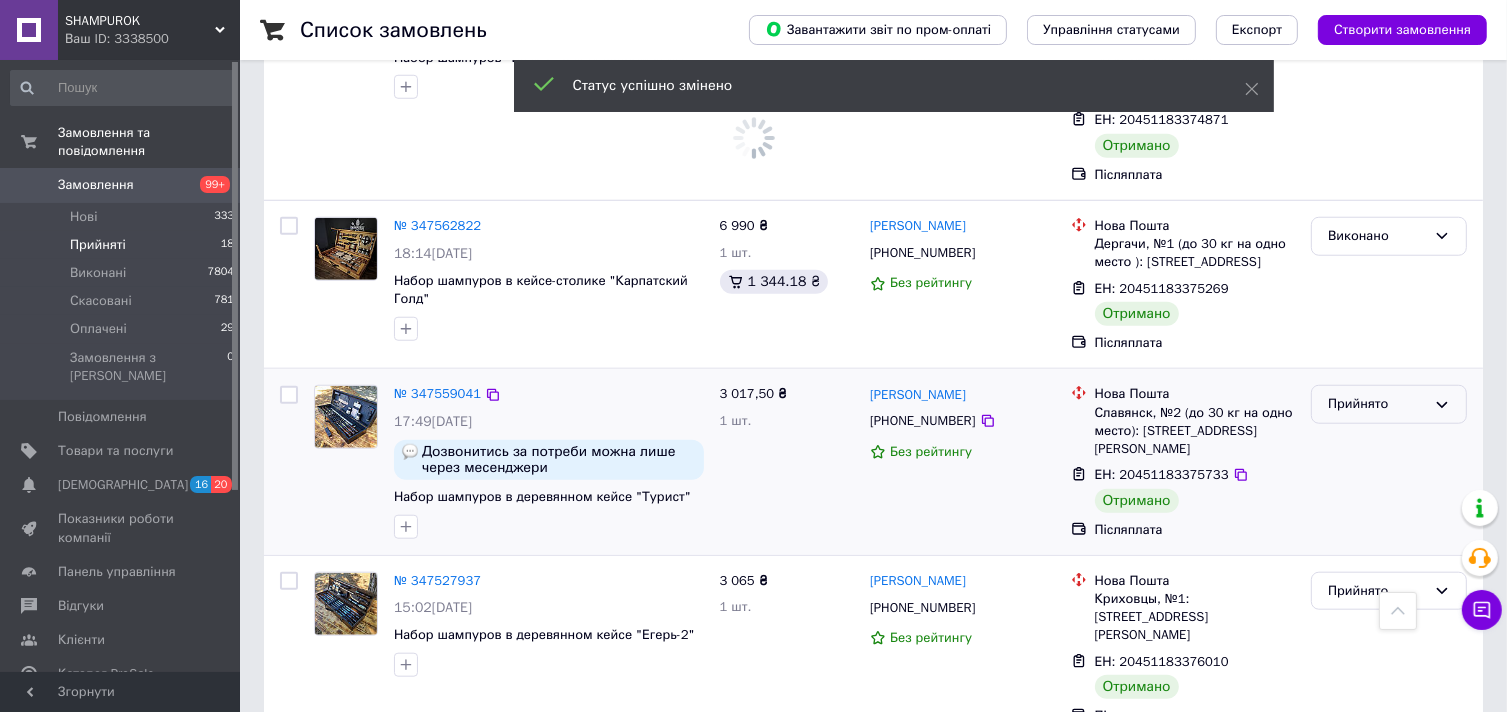 click on "Прийнято" at bounding box center [1377, 404] 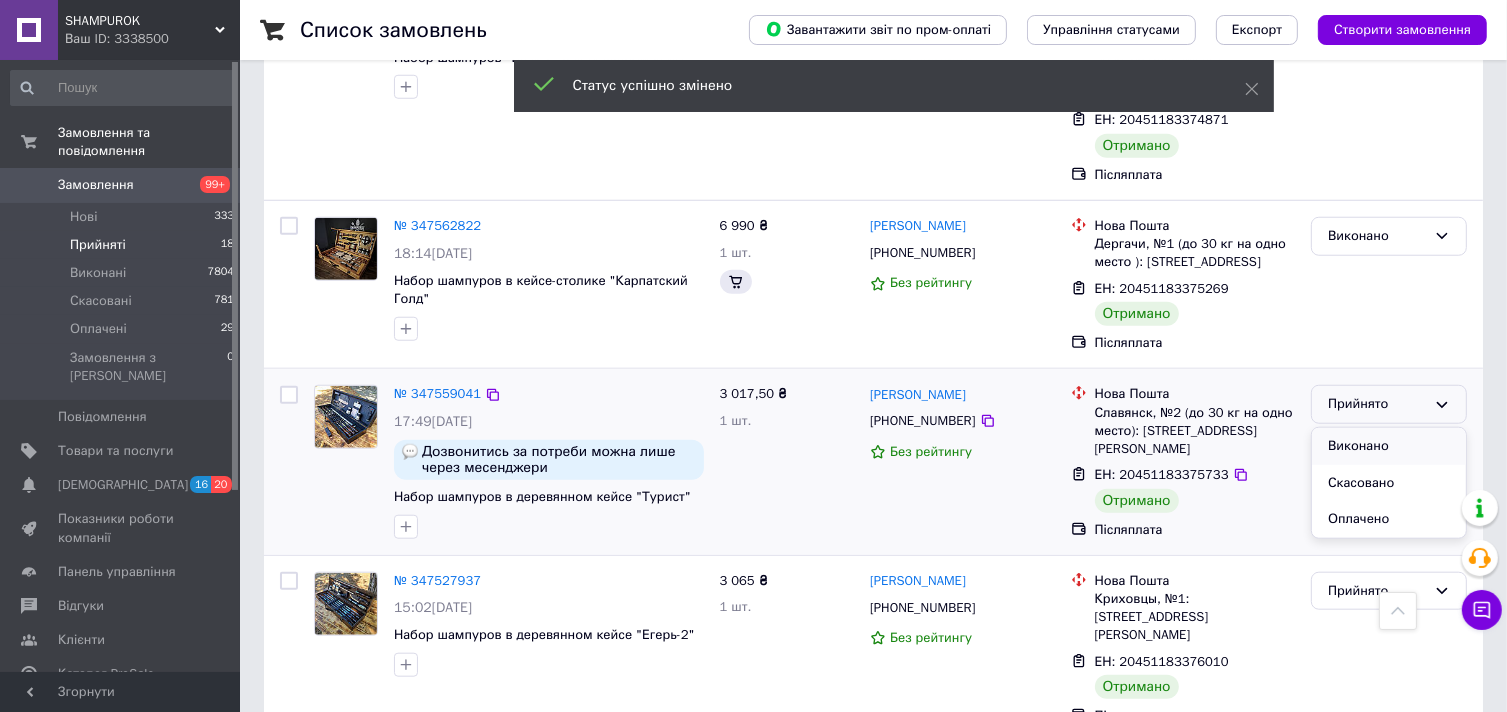 click on "Виконано" at bounding box center [1389, 446] 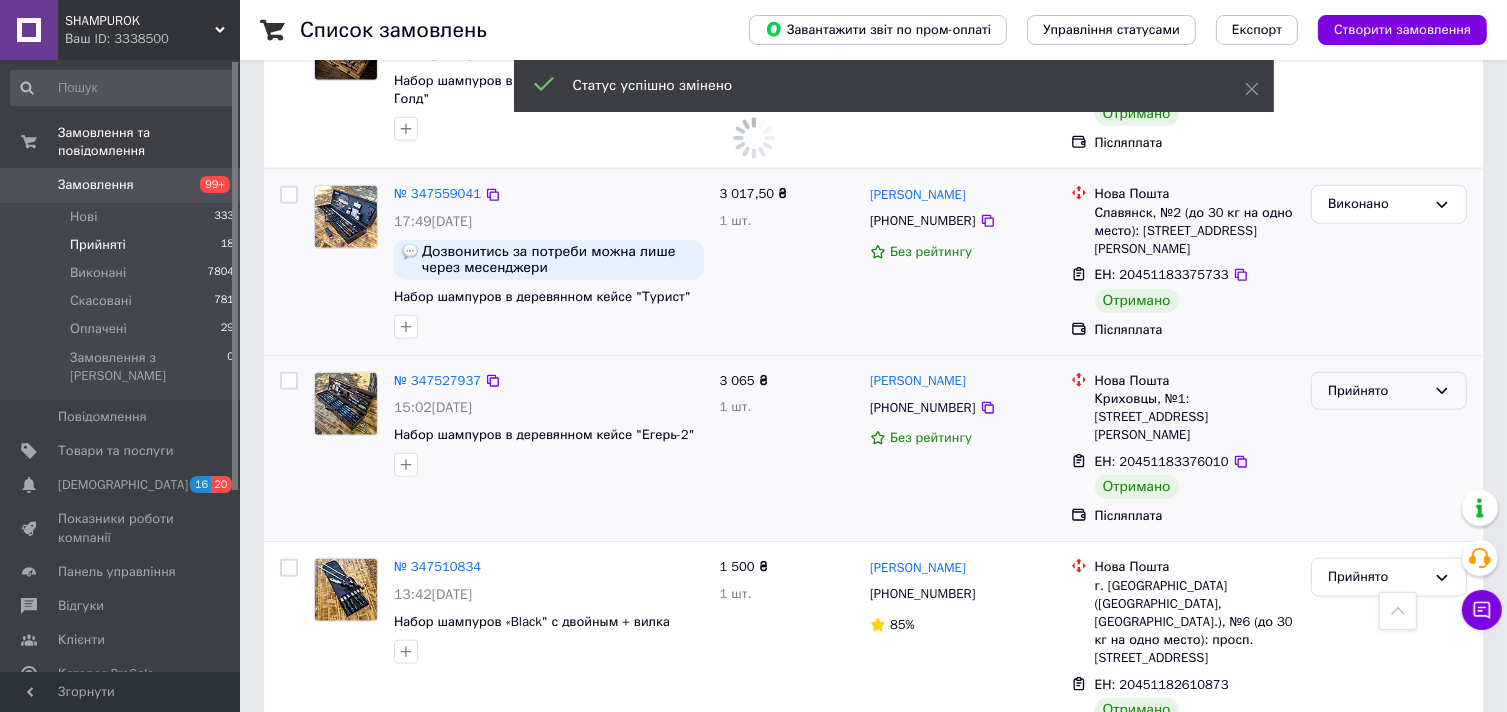 click on "Прийнято" at bounding box center (1389, 391) 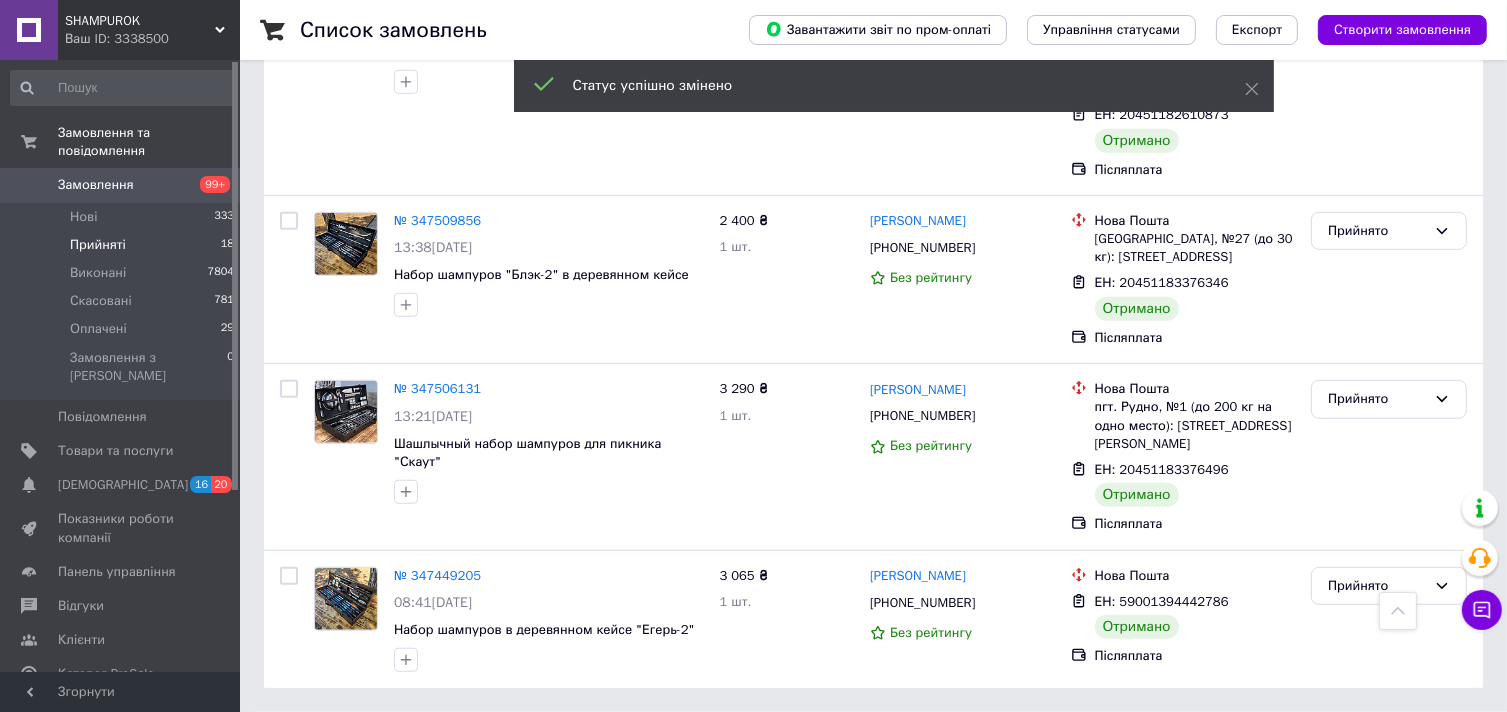 scroll, scrollTop: 763, scrollLeft: 0, axis: vertical 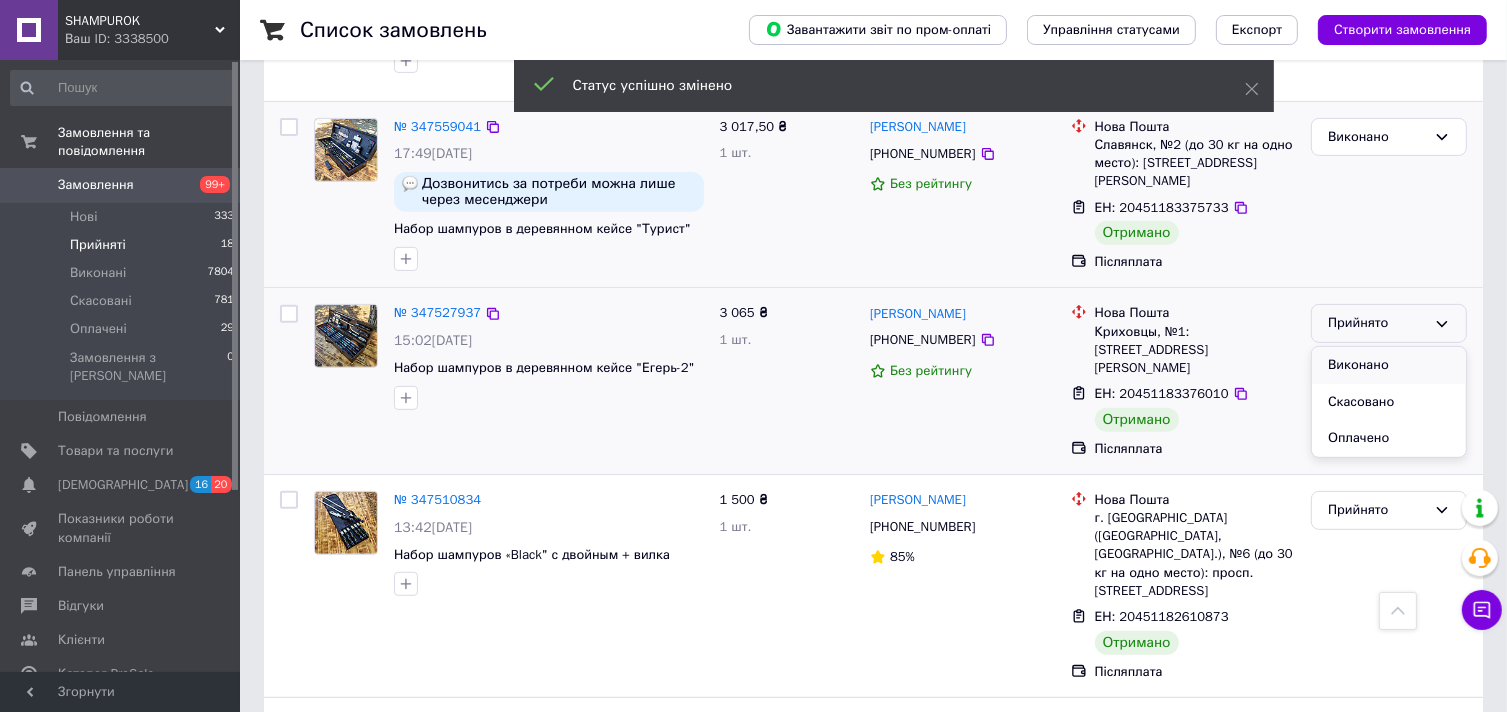 click on "Виконано" at bounding box center [1389, 365] 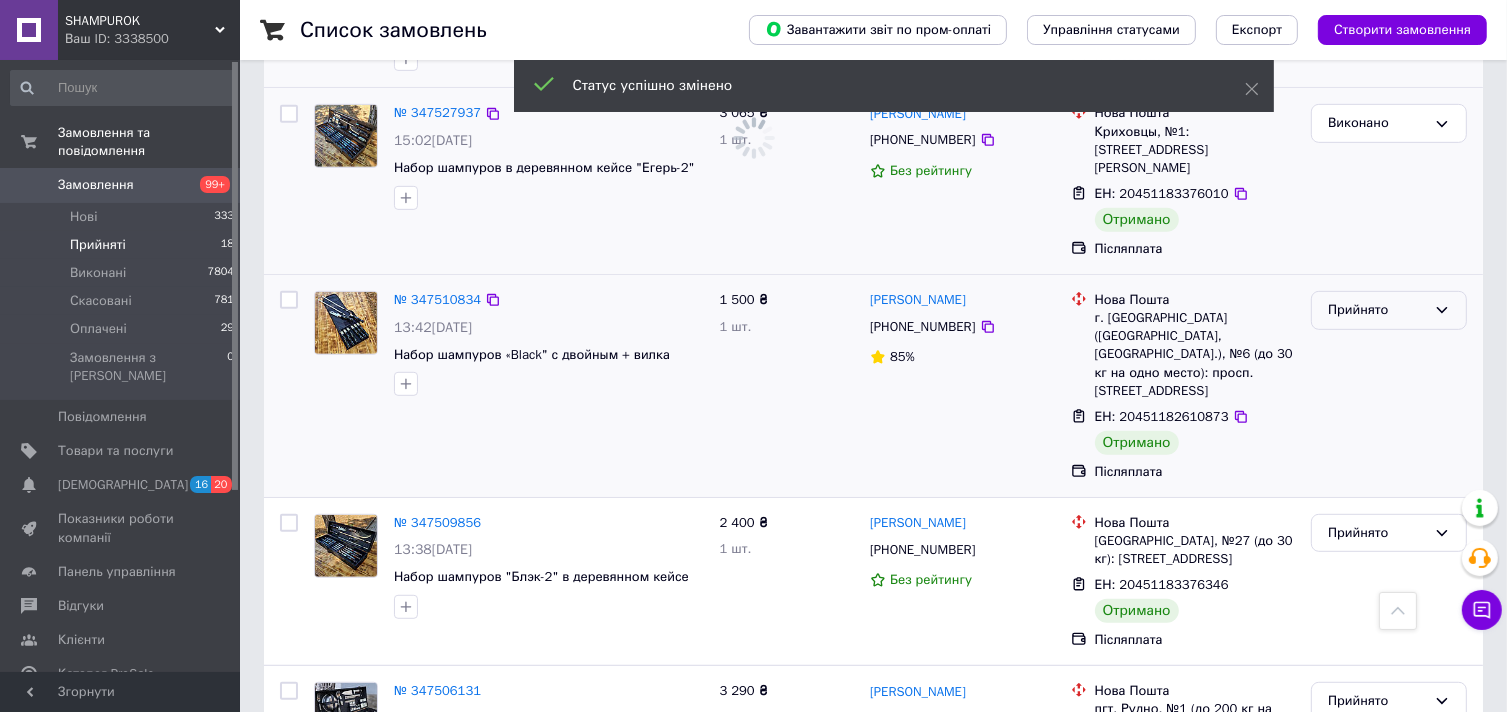 scroll, scrollTop: 2100, scrollLeft: 0, axis: vertical 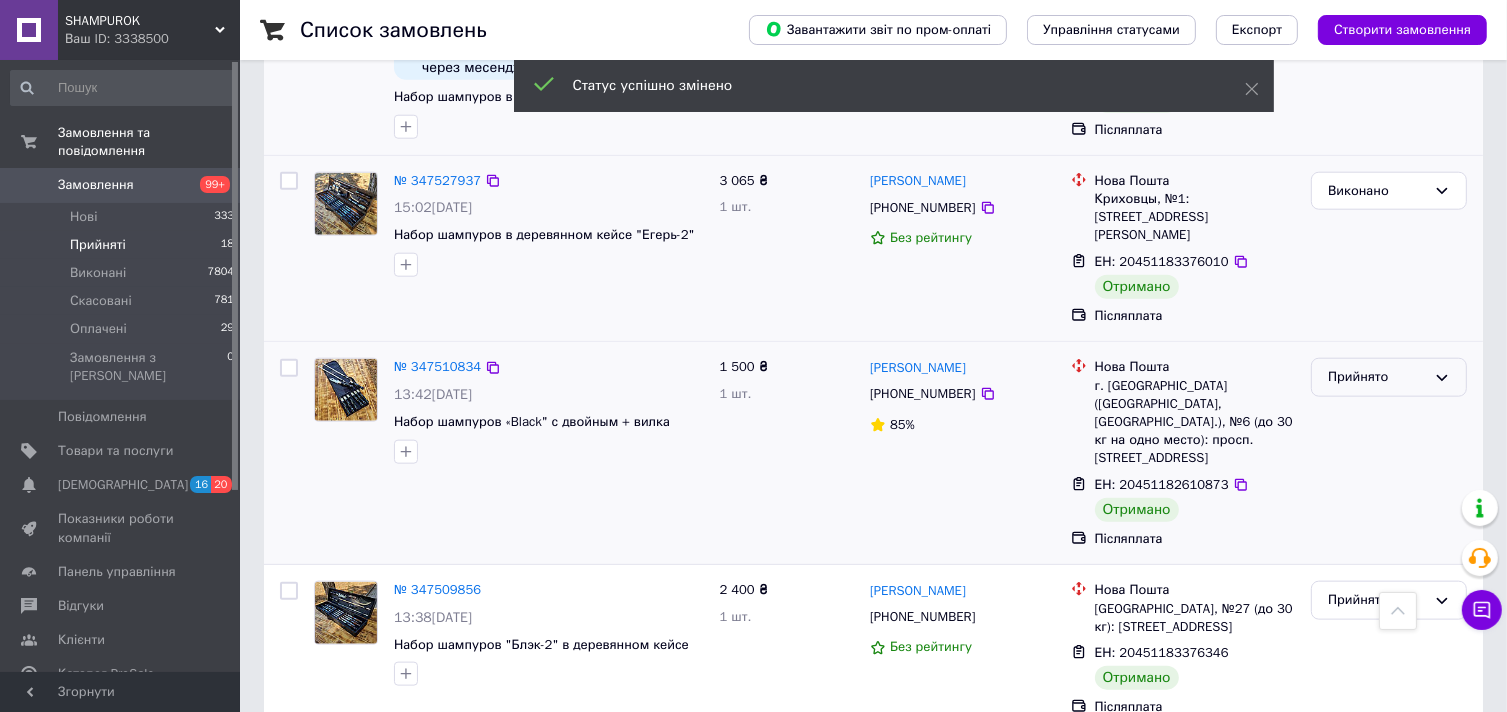 click on "Прийнято" at bounding box center (1377, 377) 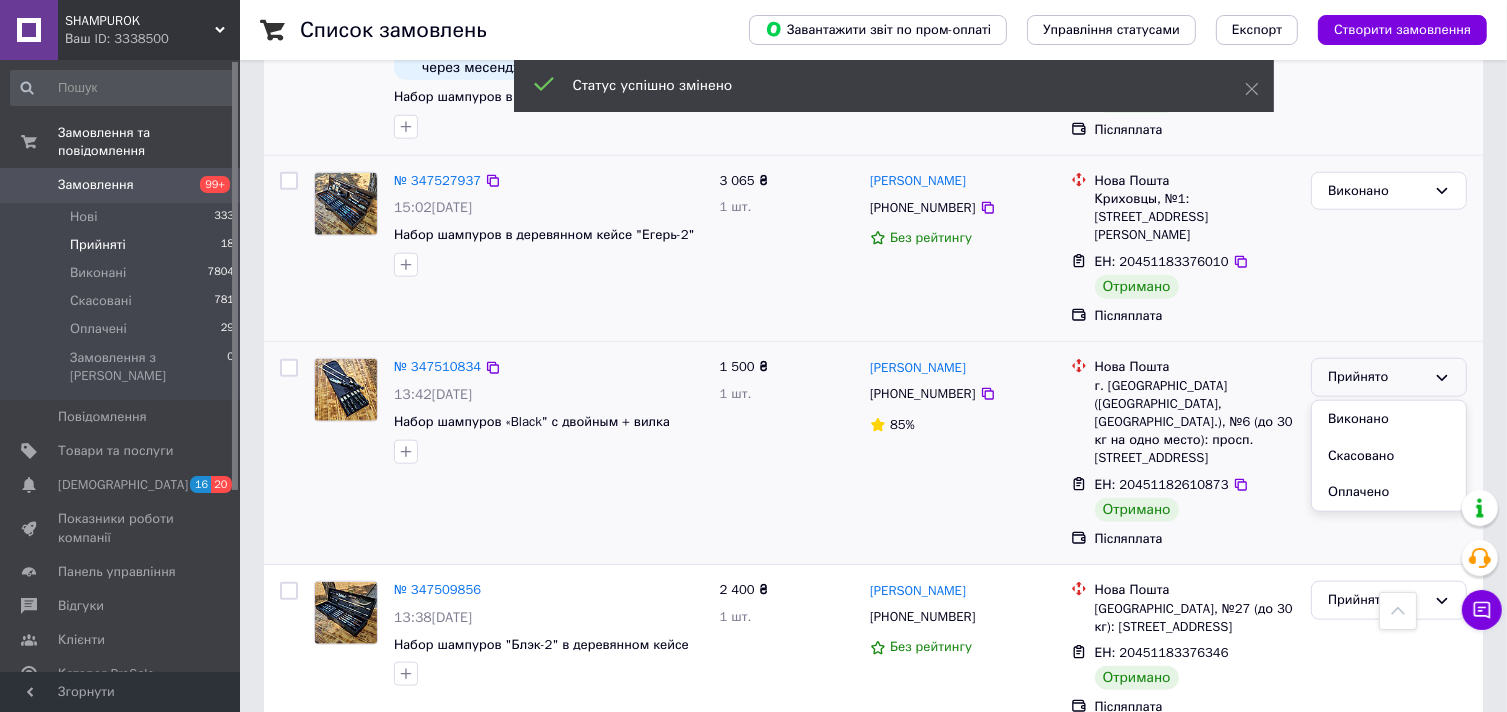 click on "Виконано" at bounding box center [1389, 419] 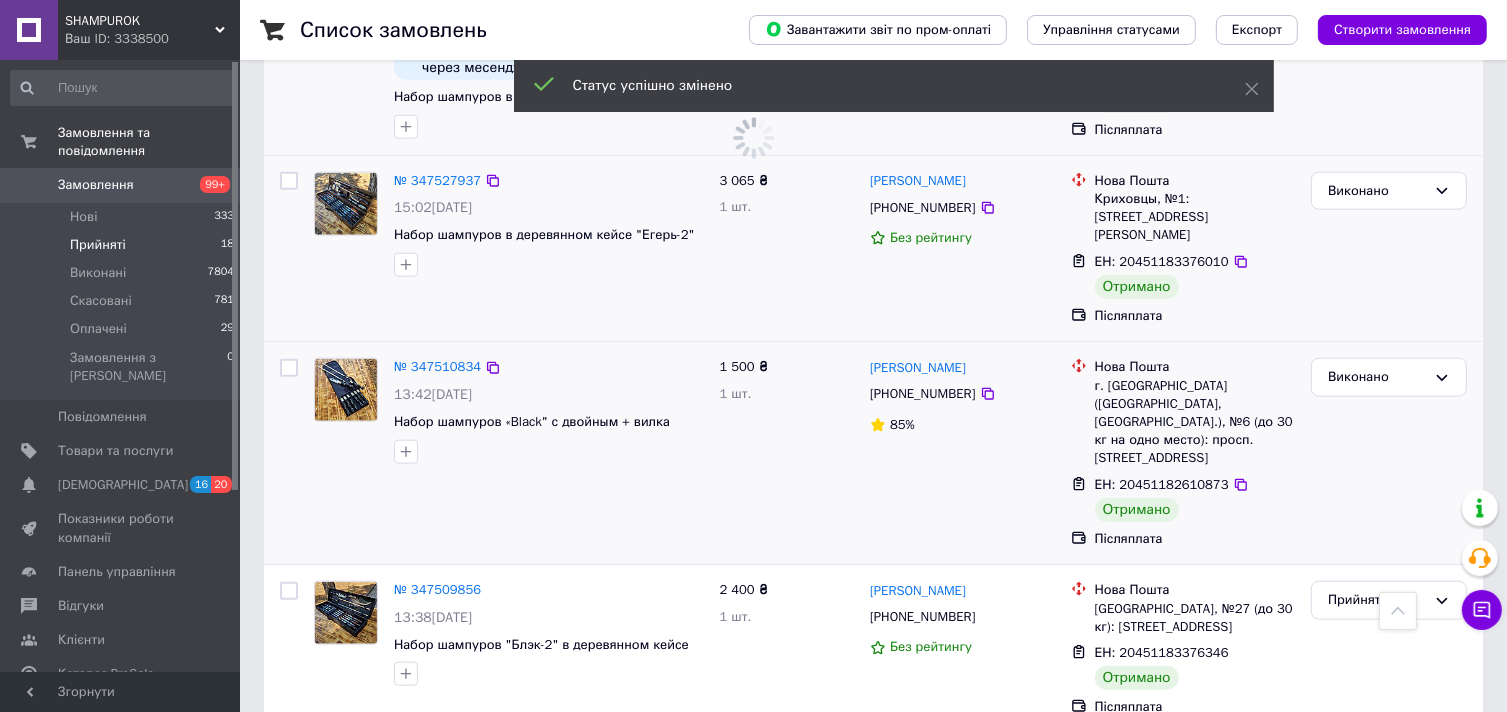 scroll, scrollTop: 2200, scrollLeft: 0, axis: vertical 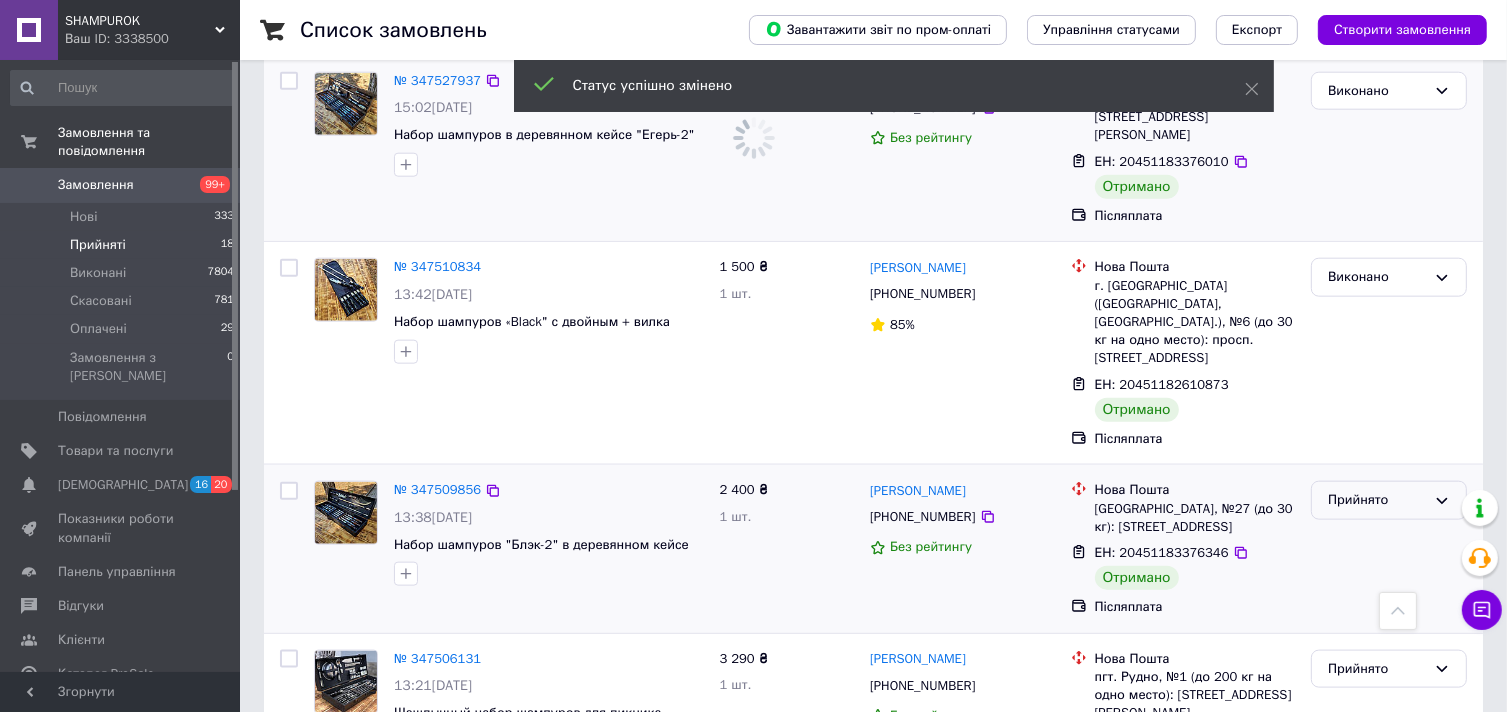 click on "Прийнято" at bounding box center [1377, 500] 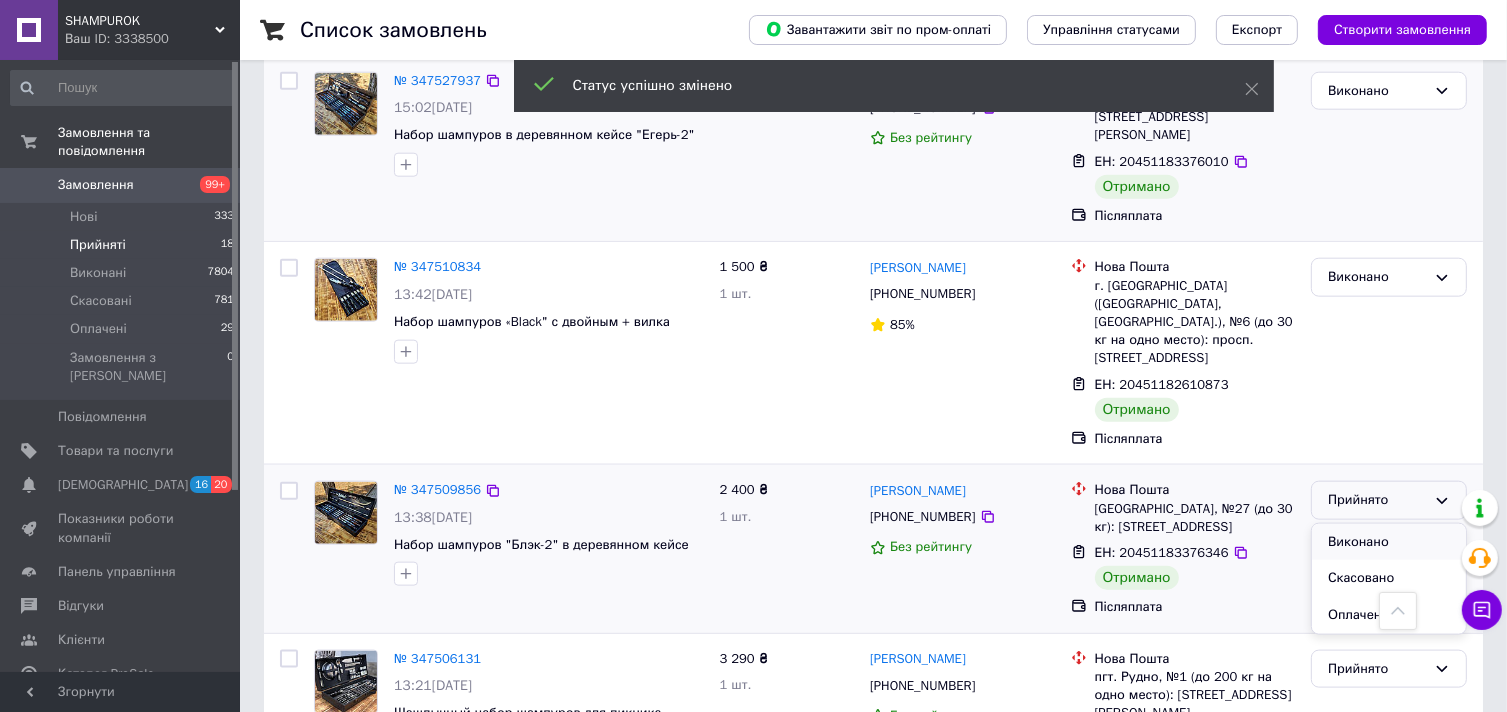 click on "Виконано" at bounding box center (1389, 542) 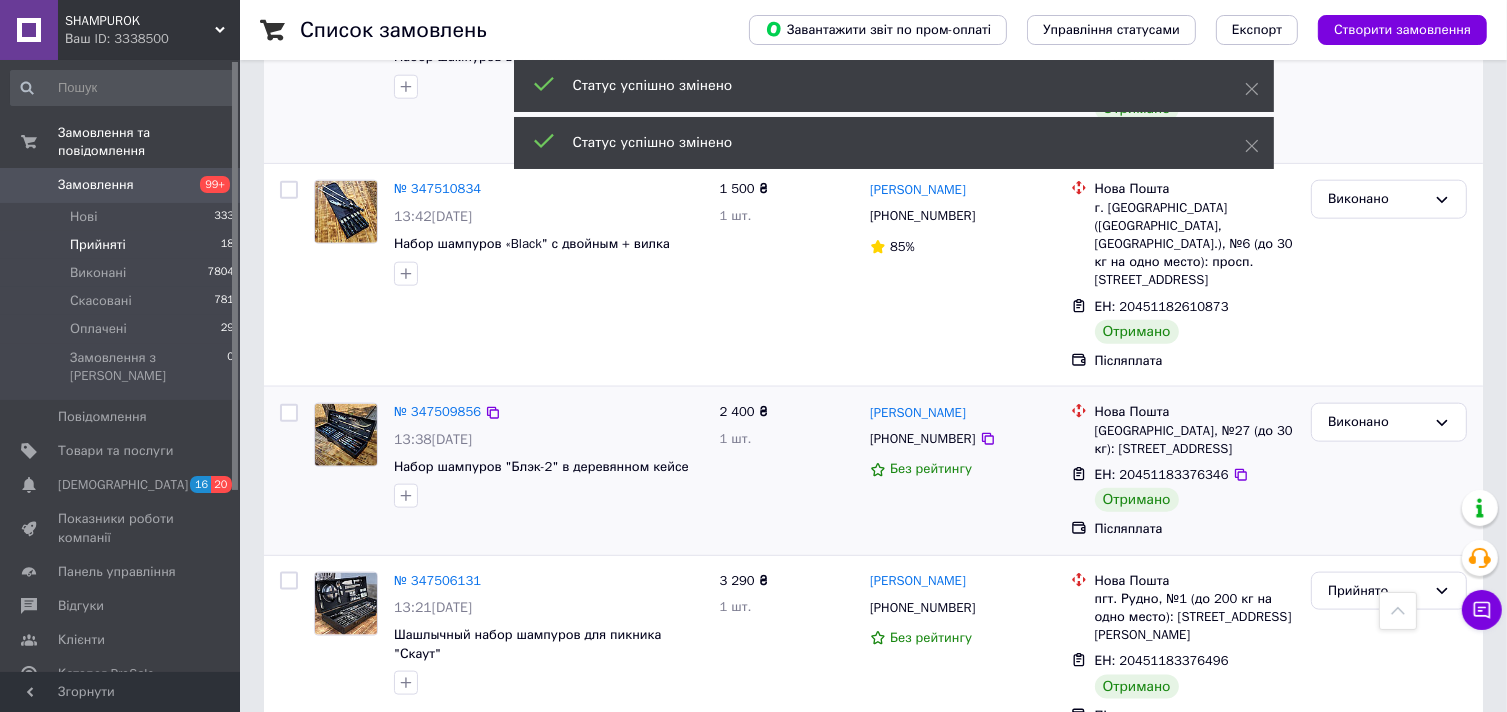scroll, scrollTop: 2289, scrollLeft: 0, axis: vertical 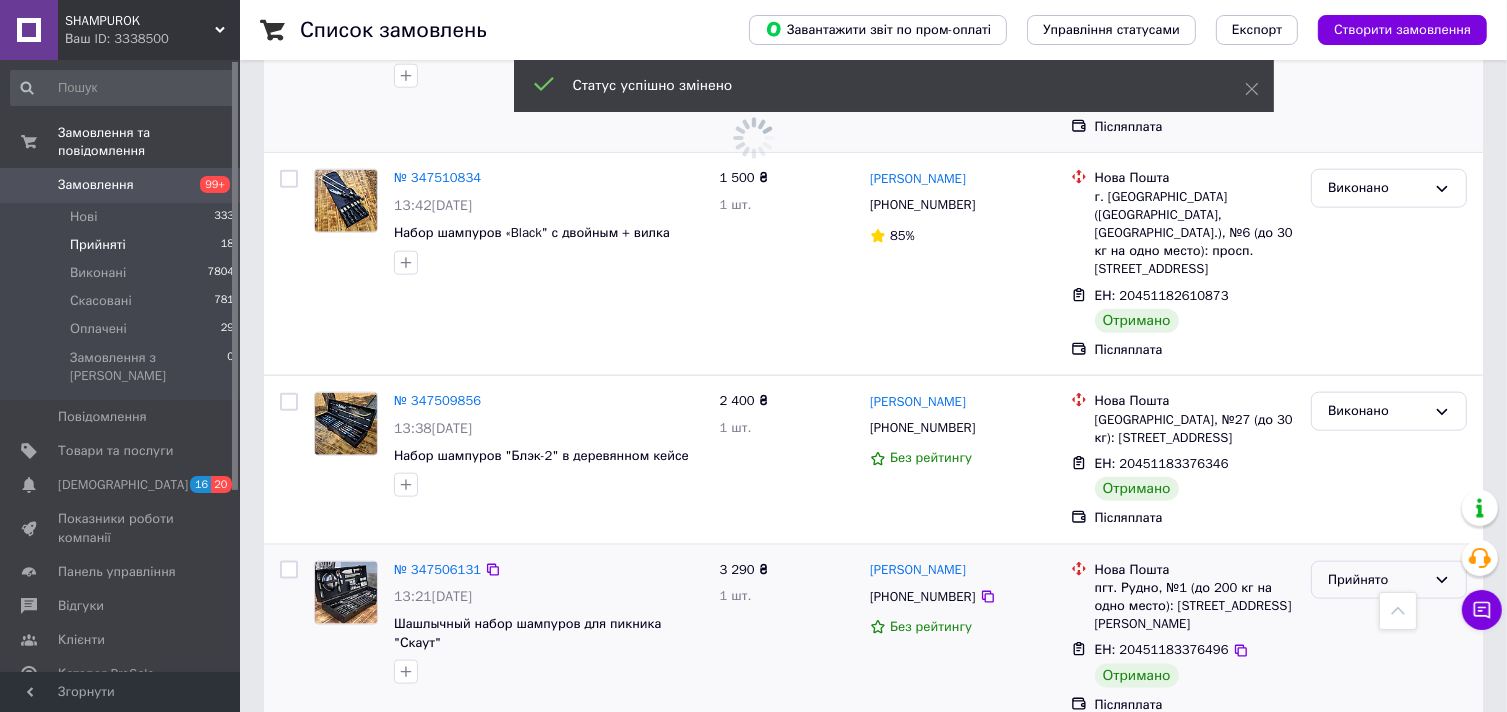 click on "Прийнято" at bounding box center [1377, 580] 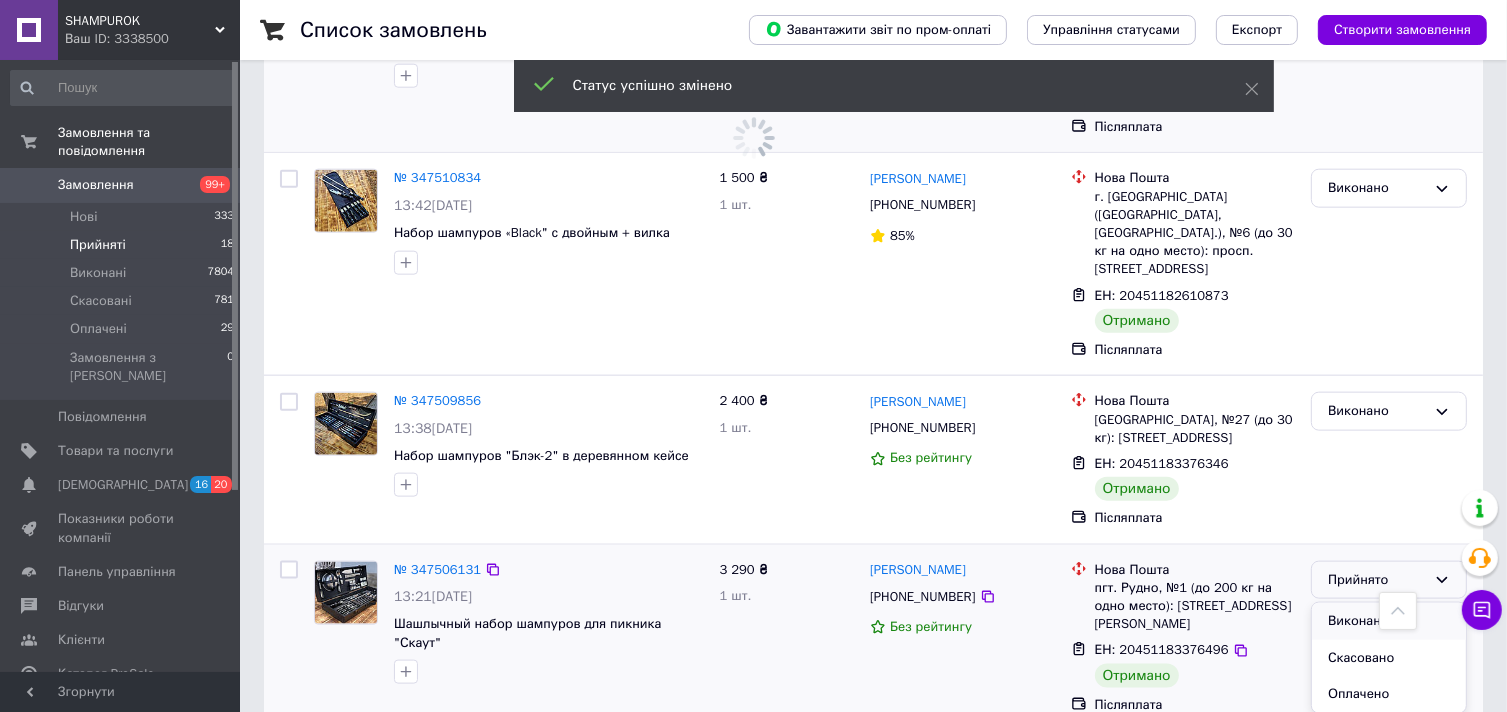 click on "Виконано" at bounding box center (1389, 621) 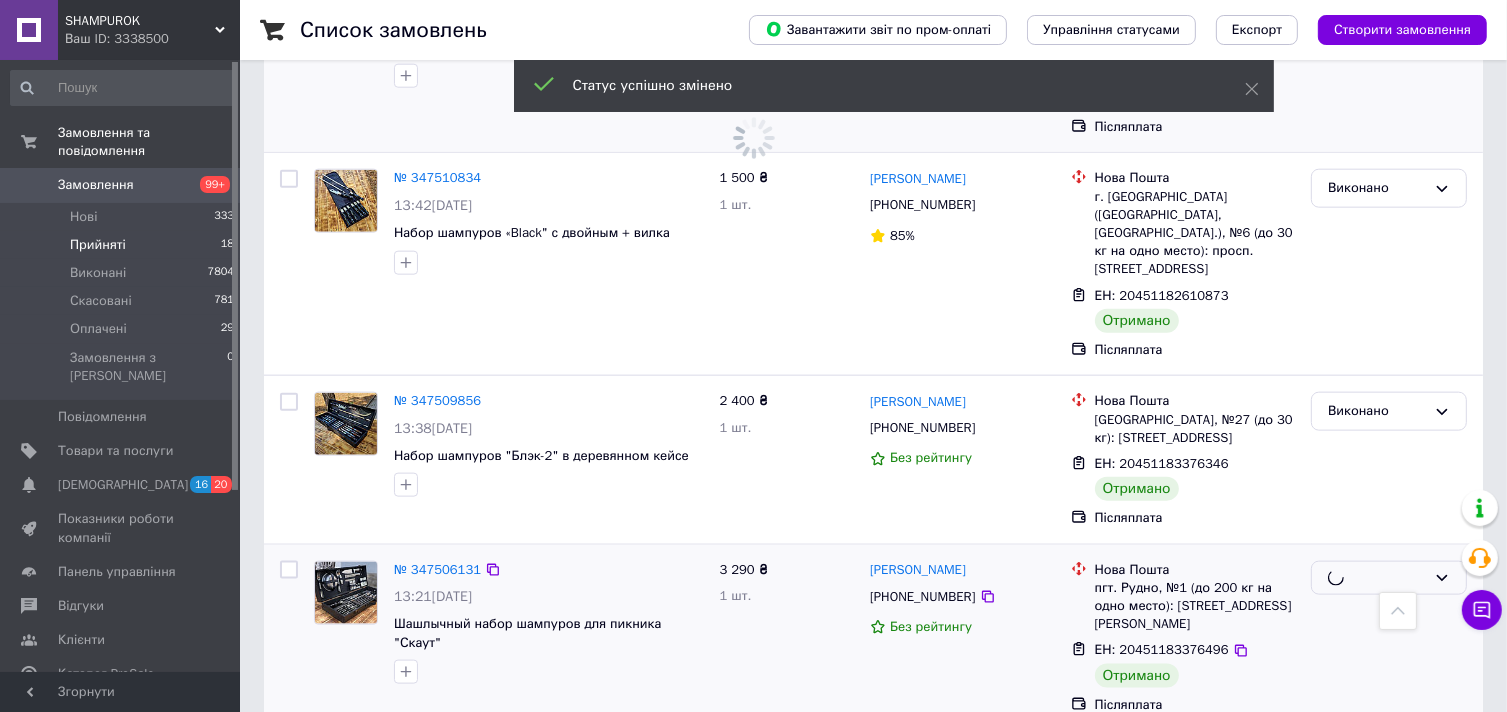 scroll, scrollTop: 276, scrollLeft: 0, axis: vertical 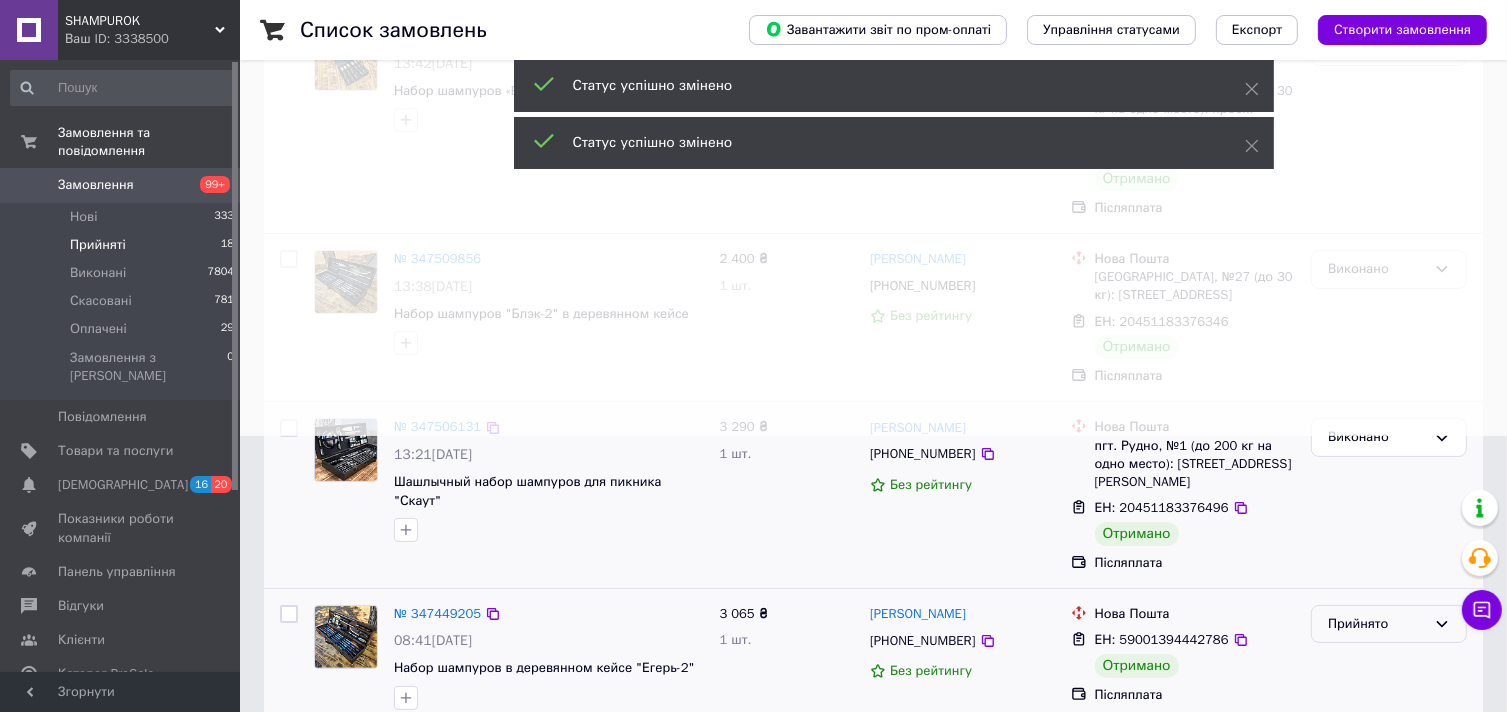 click on "Прийнято" at bounding box center (1377, 624) 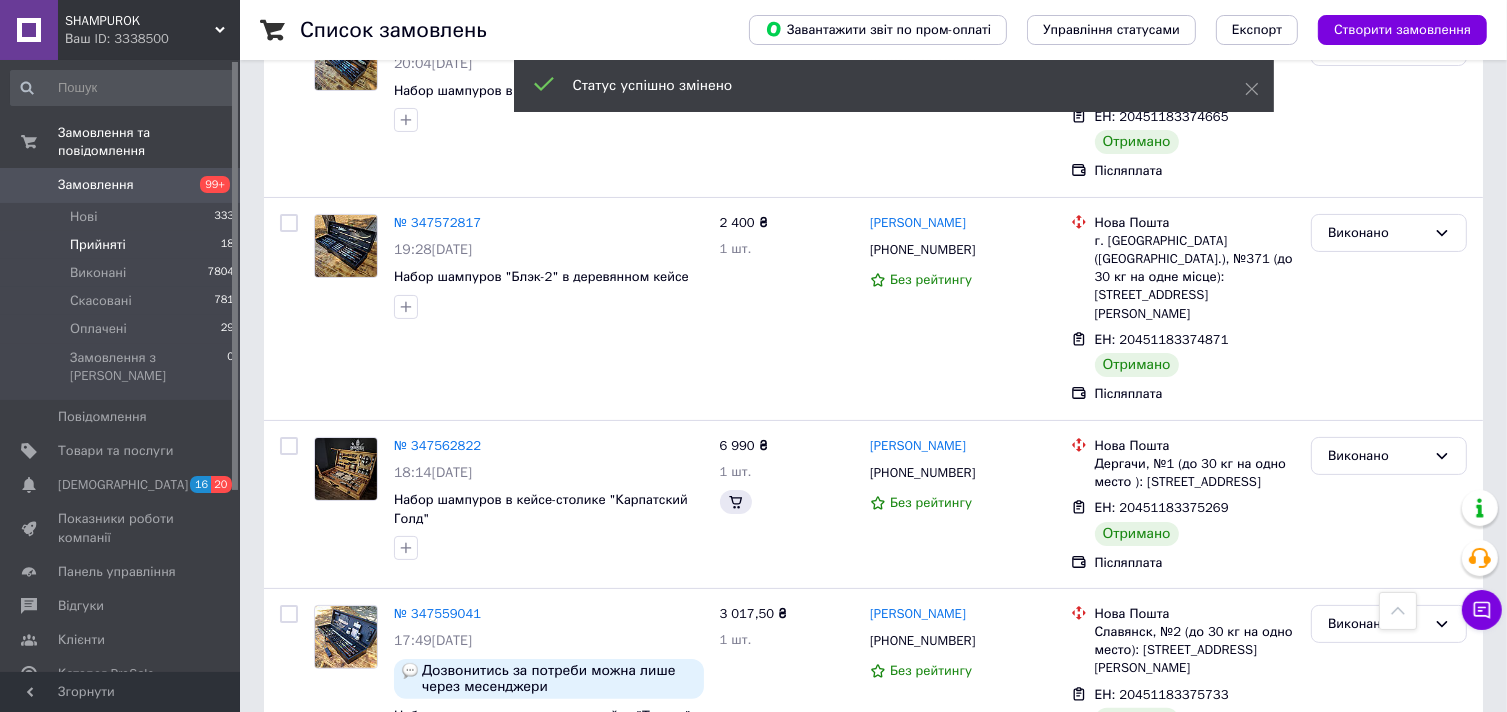 click on "Виконано" at bounding box center (1389, 1616) 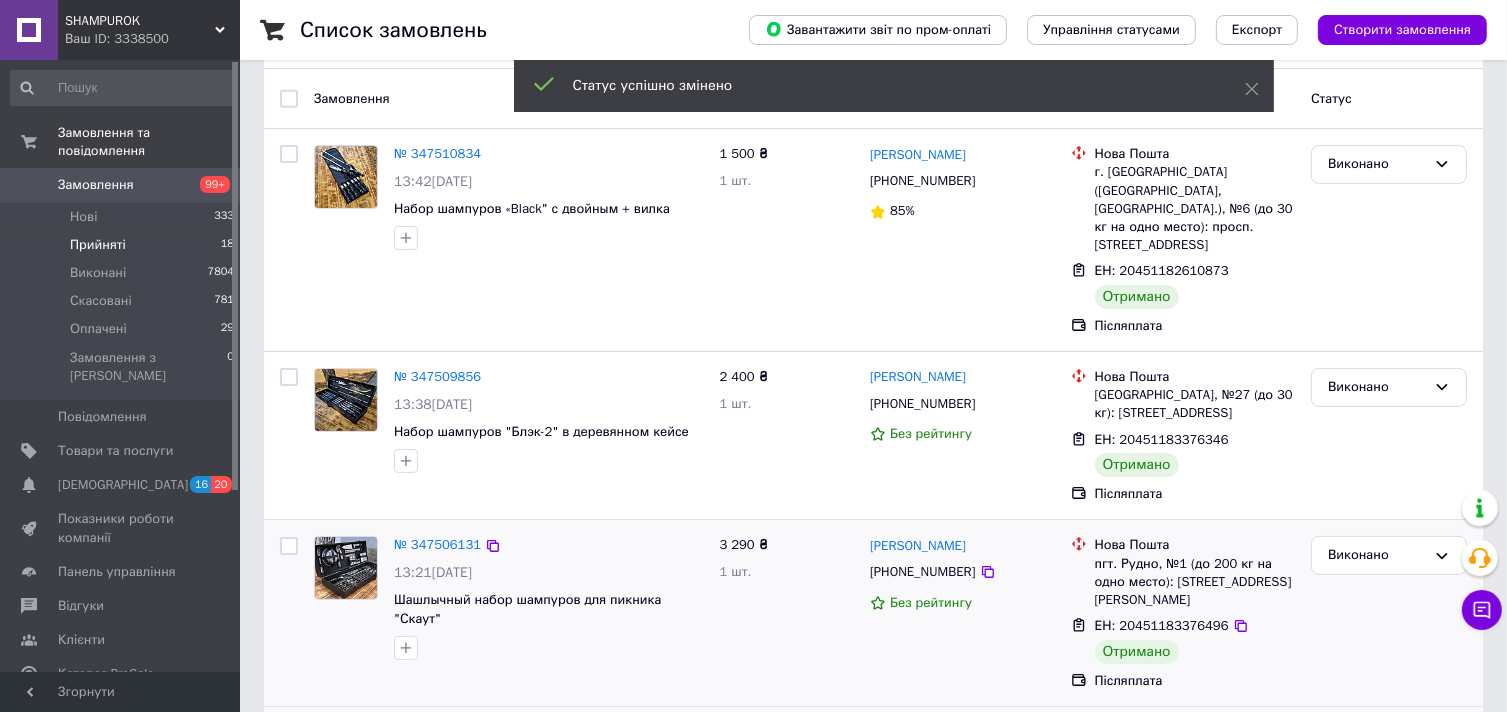 scroll, scrollTop: 0, scrollLeft: 0, axis: both 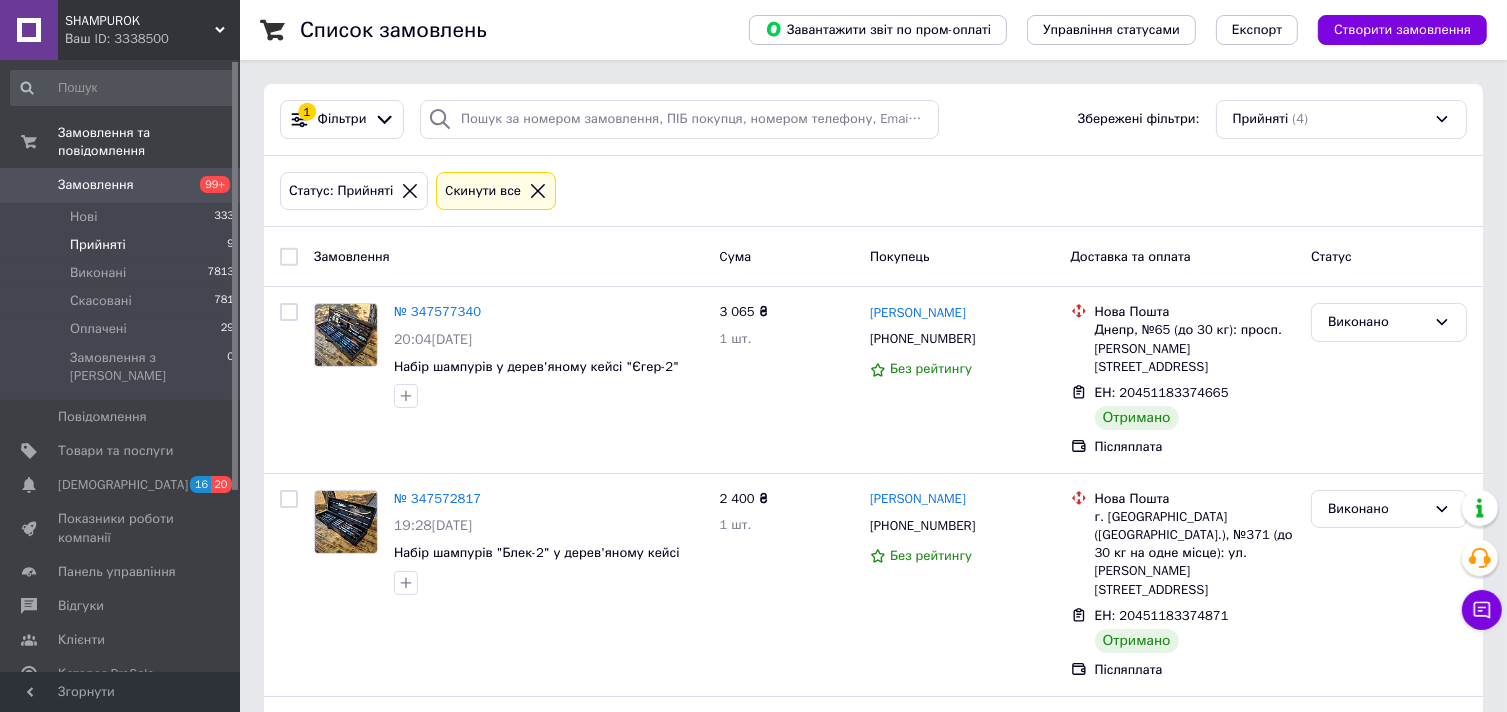 click on "Прийняті 9" at bounding box center [123, 245] 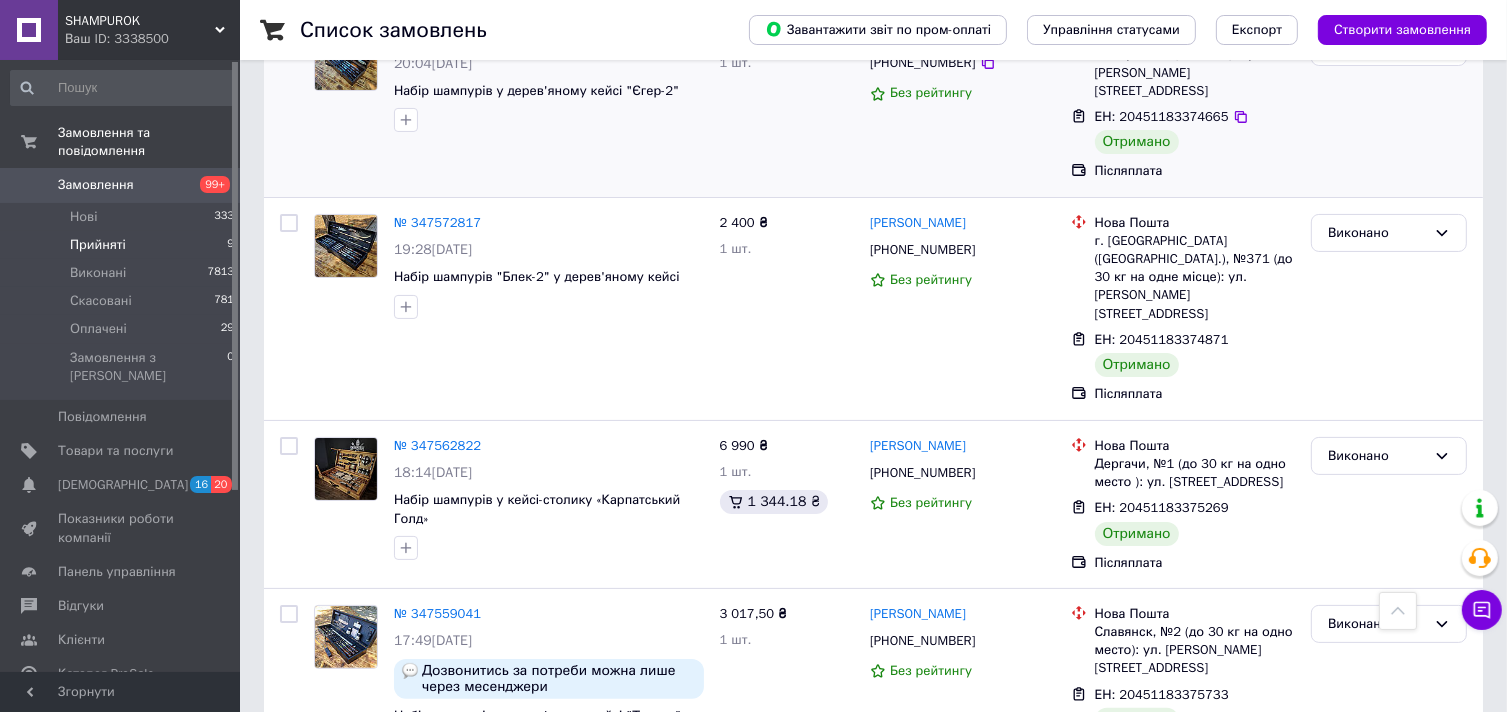 scroll, scrollTop: 0, scrollLeft: 0, axis: both 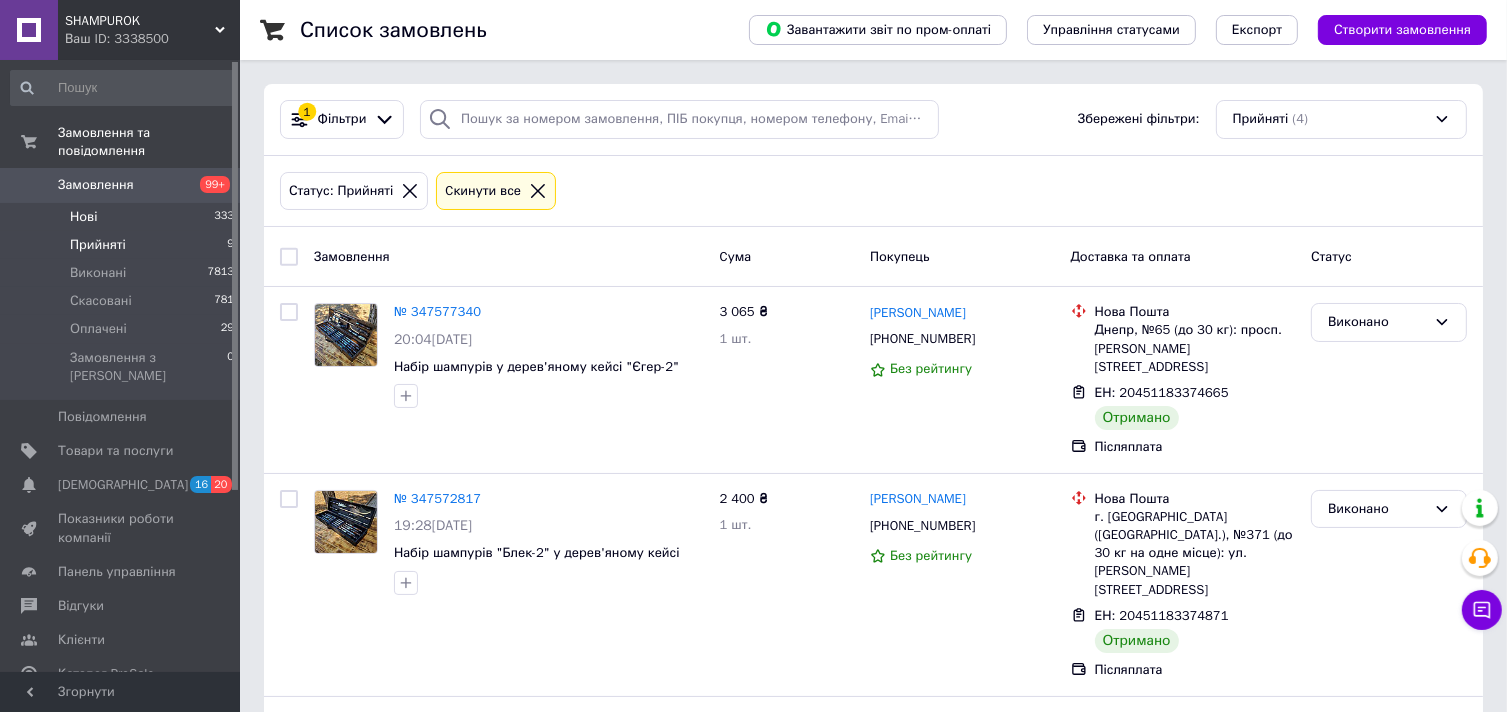 click on "Нові 333" at bounding box center (123, 217) 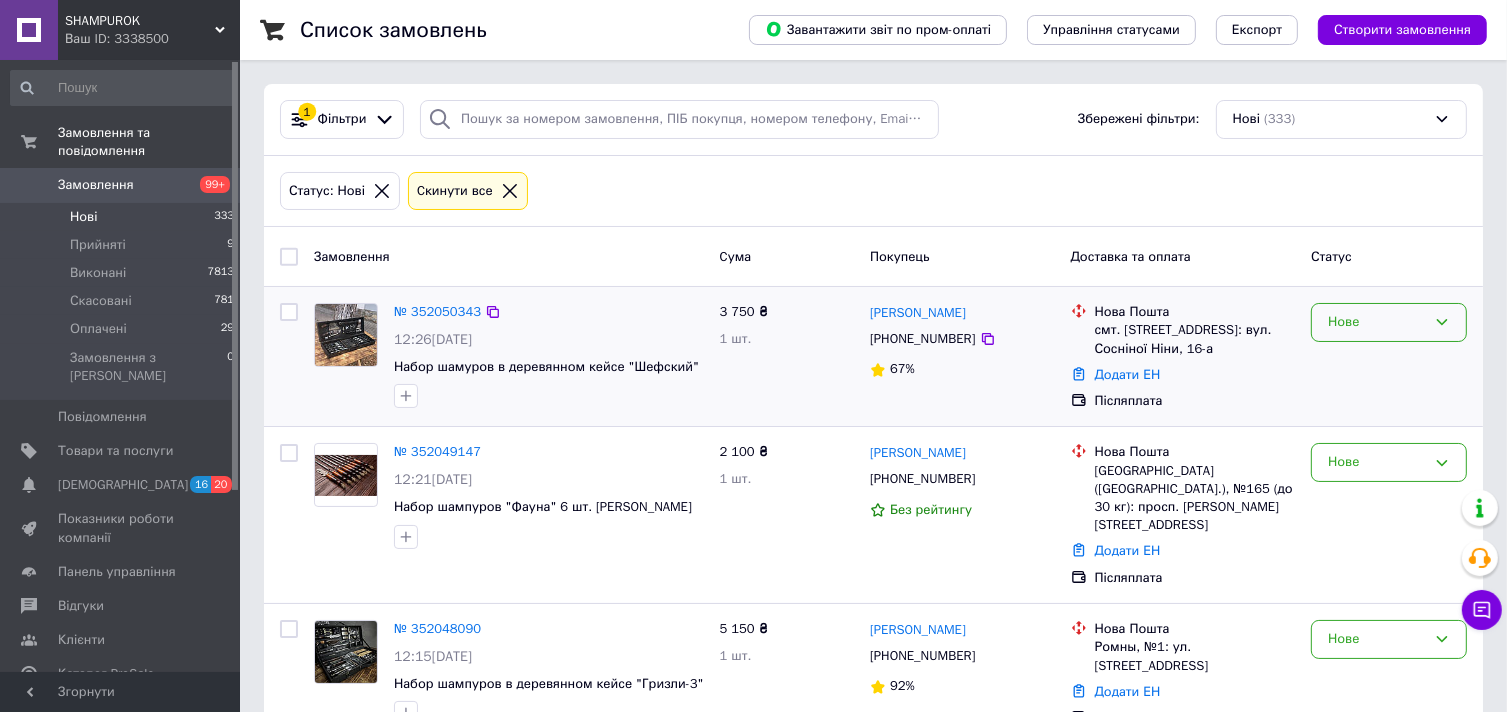 click on "Нове" at bounding box center [1377, 322] 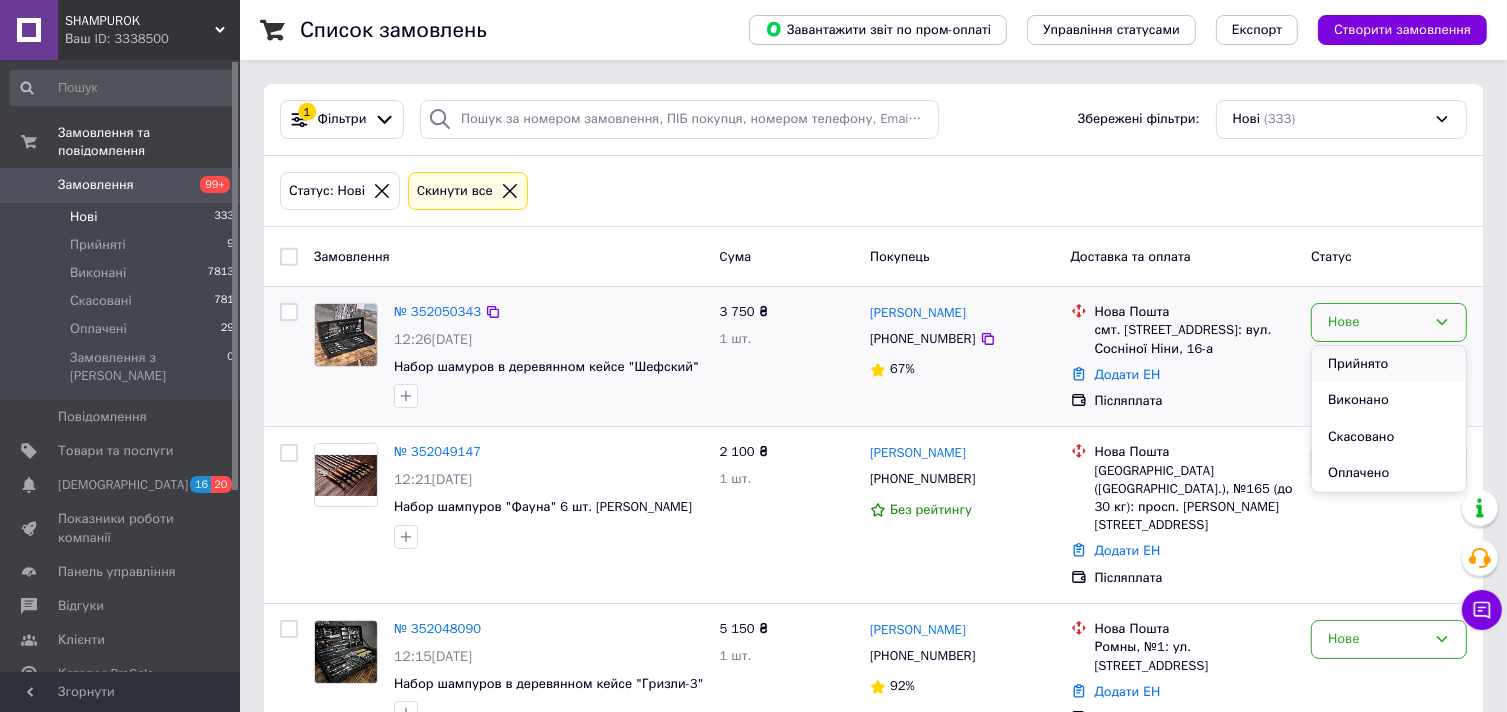 click on "Прийнято" at bounding box center (1389, 364) 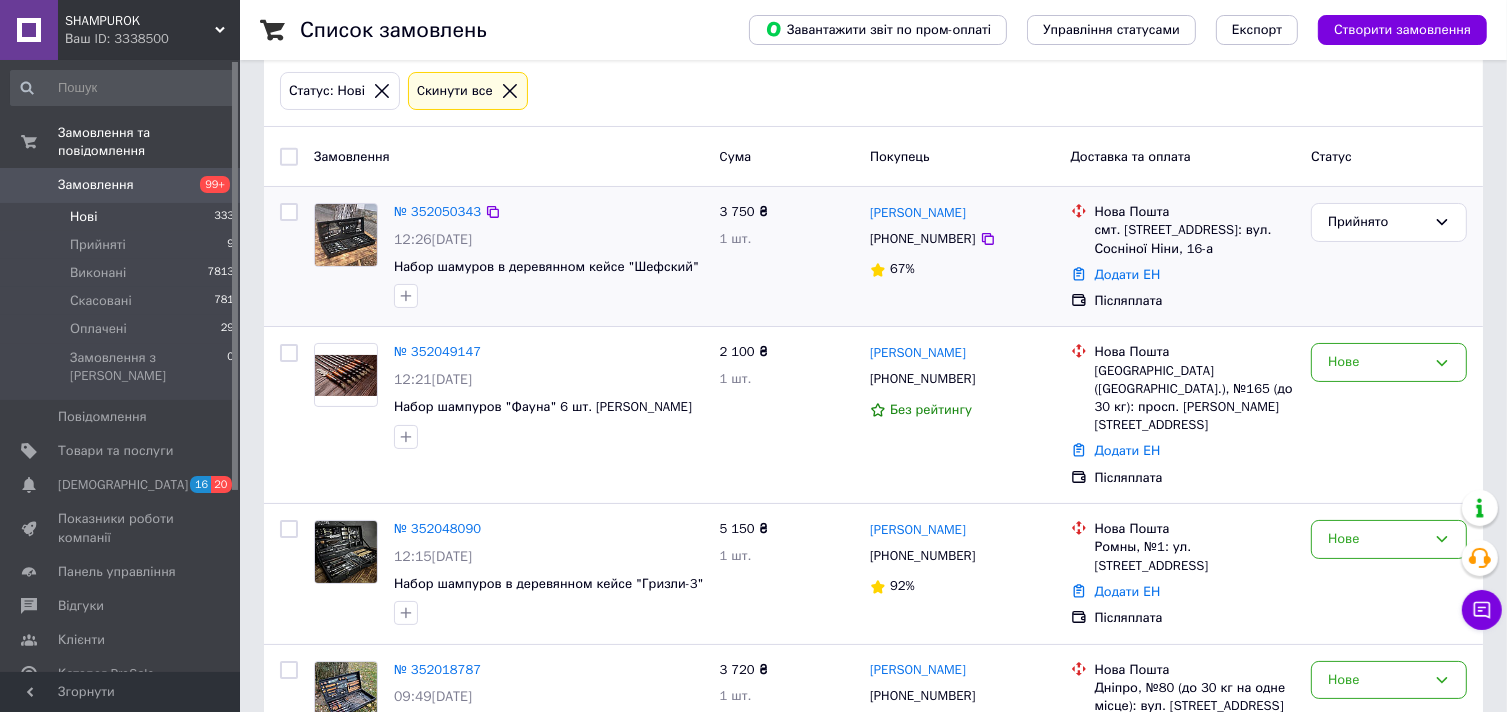 scroll, scrollTop: 200, scrollLeft: 0, axis: vertical 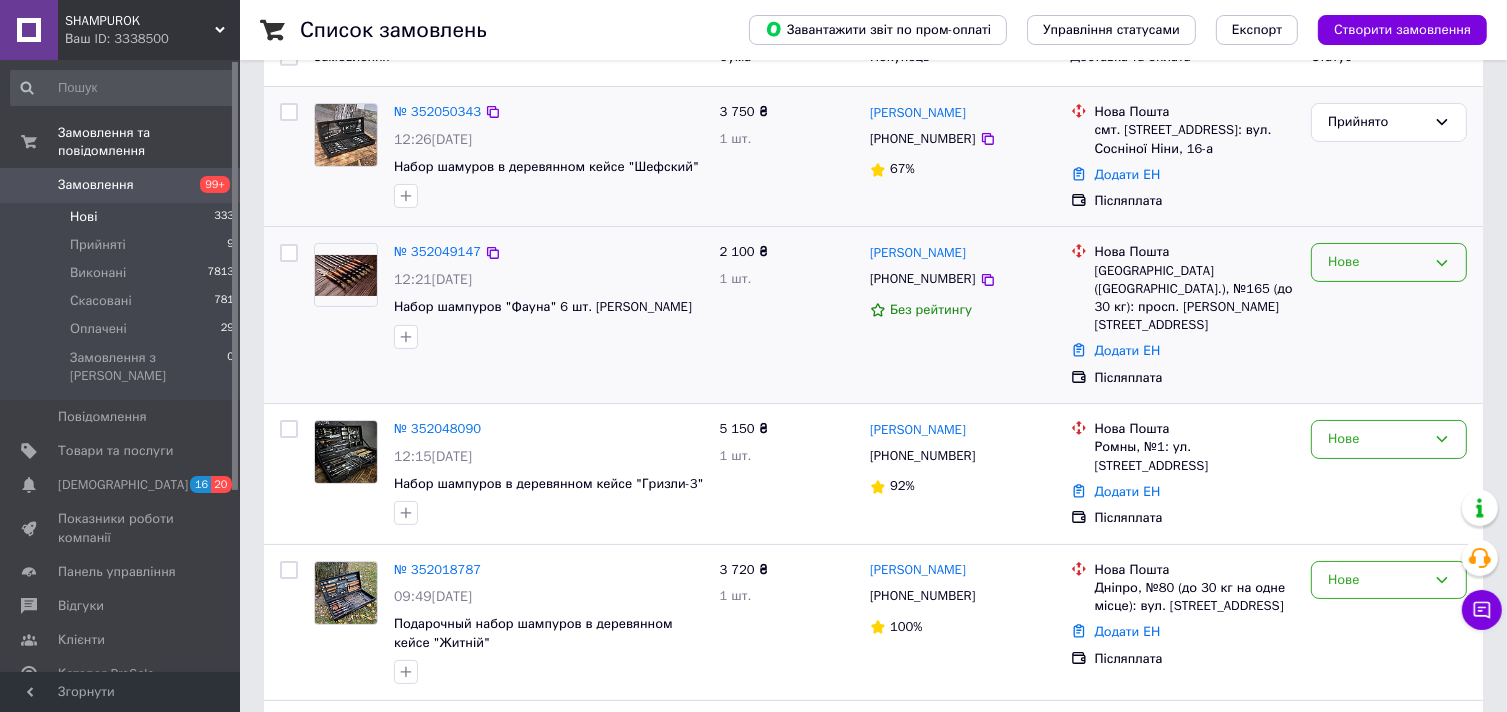 click on "Нове" at bounding box center [1377, 262] 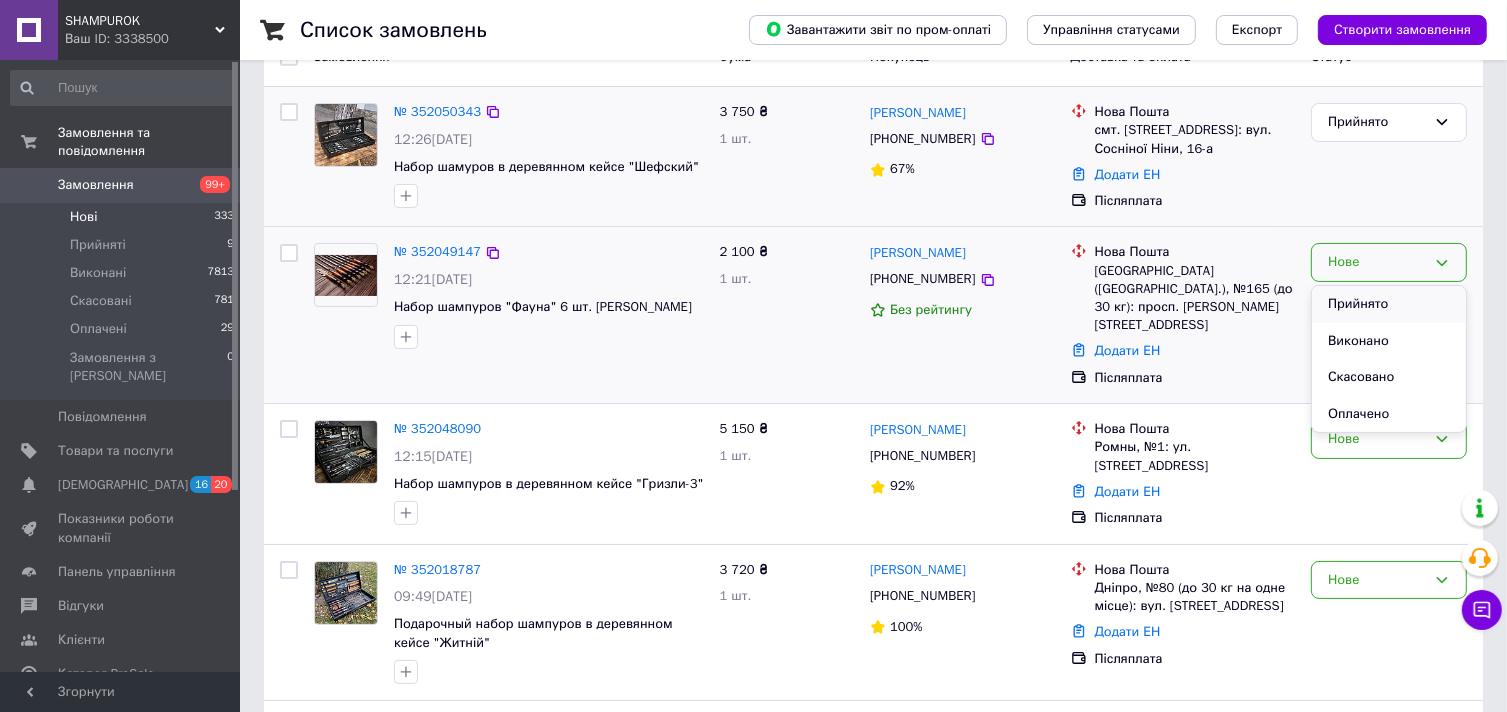 click on "Прийнято" at bounding box center (1389, 304) 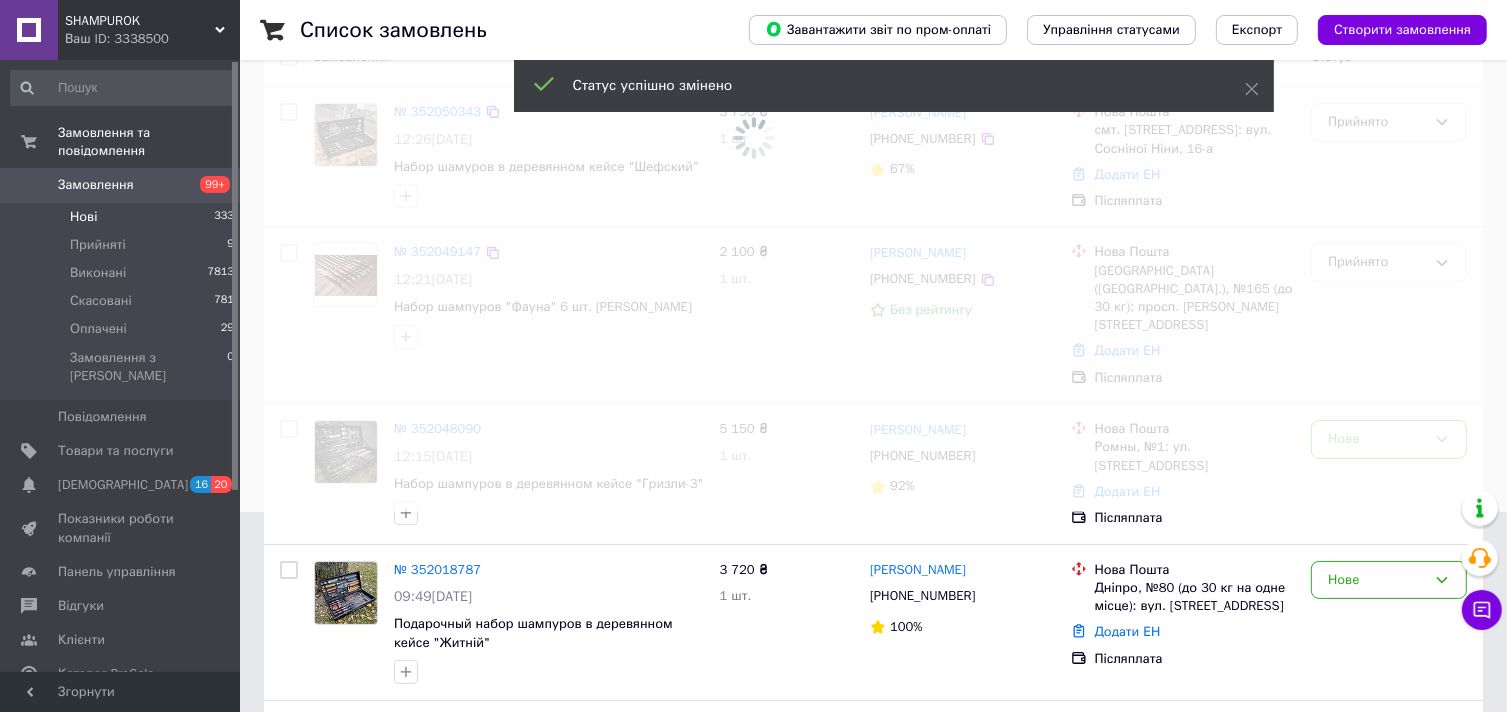scroll, scrollTop: 300, scrollLeft: 0, axis: vertical 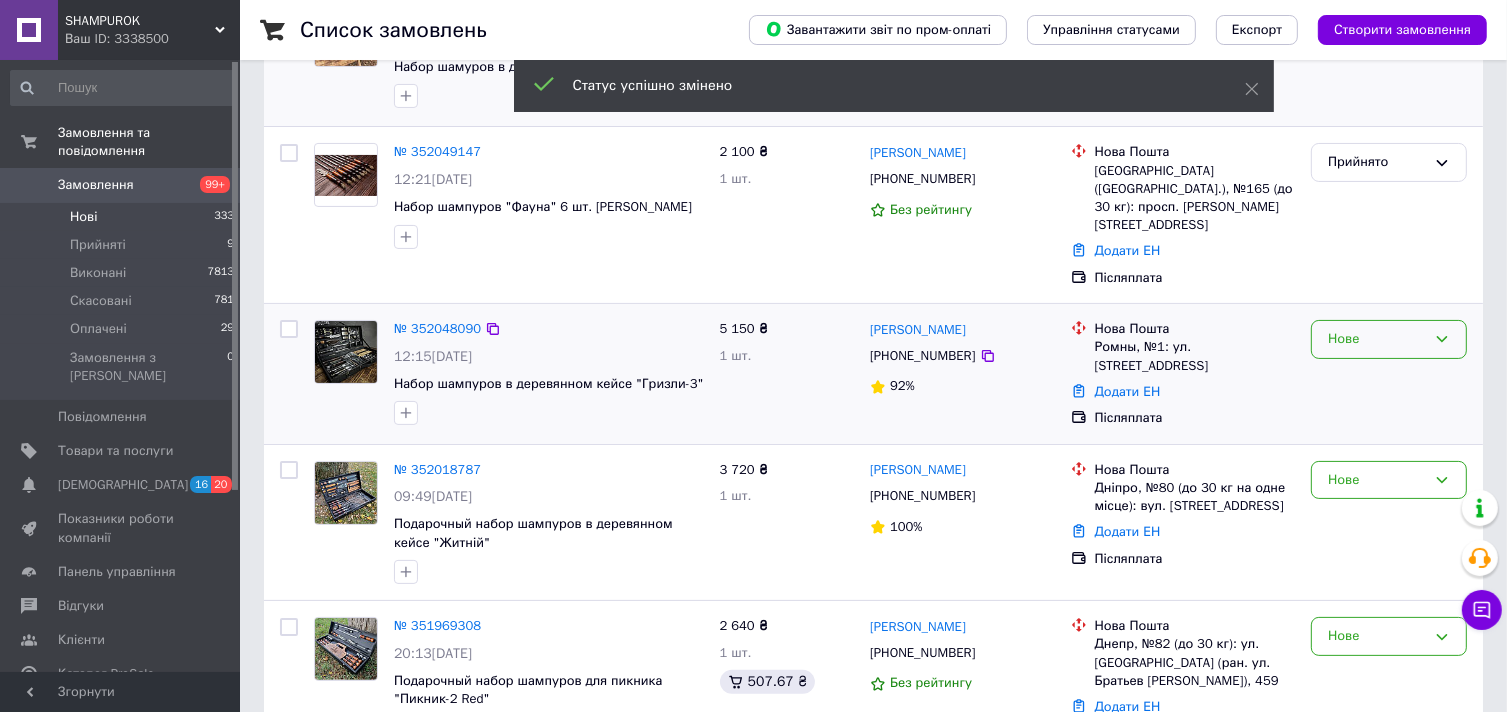 click on "Нове" at bounding box center [1377, 339] 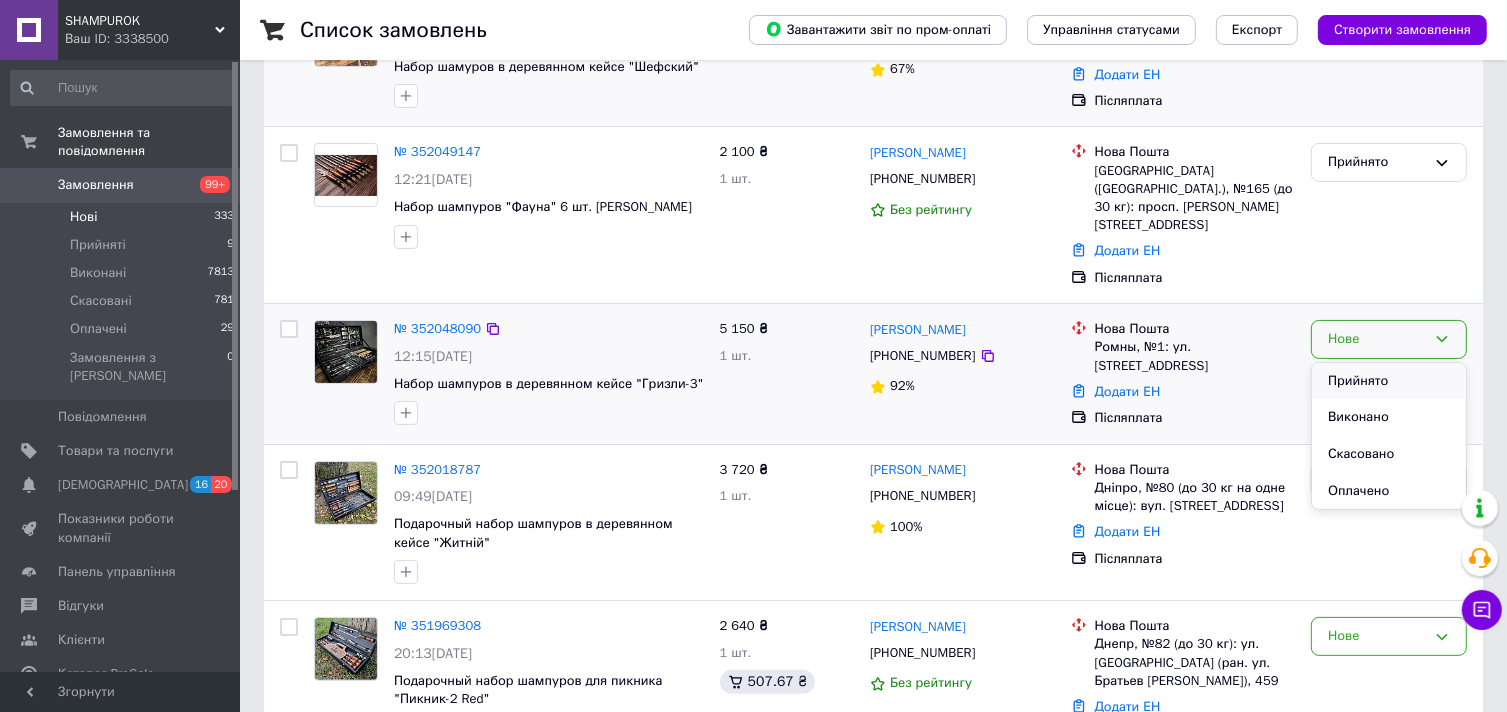 click on "Прийнято" at bounding box center (1389, 381) 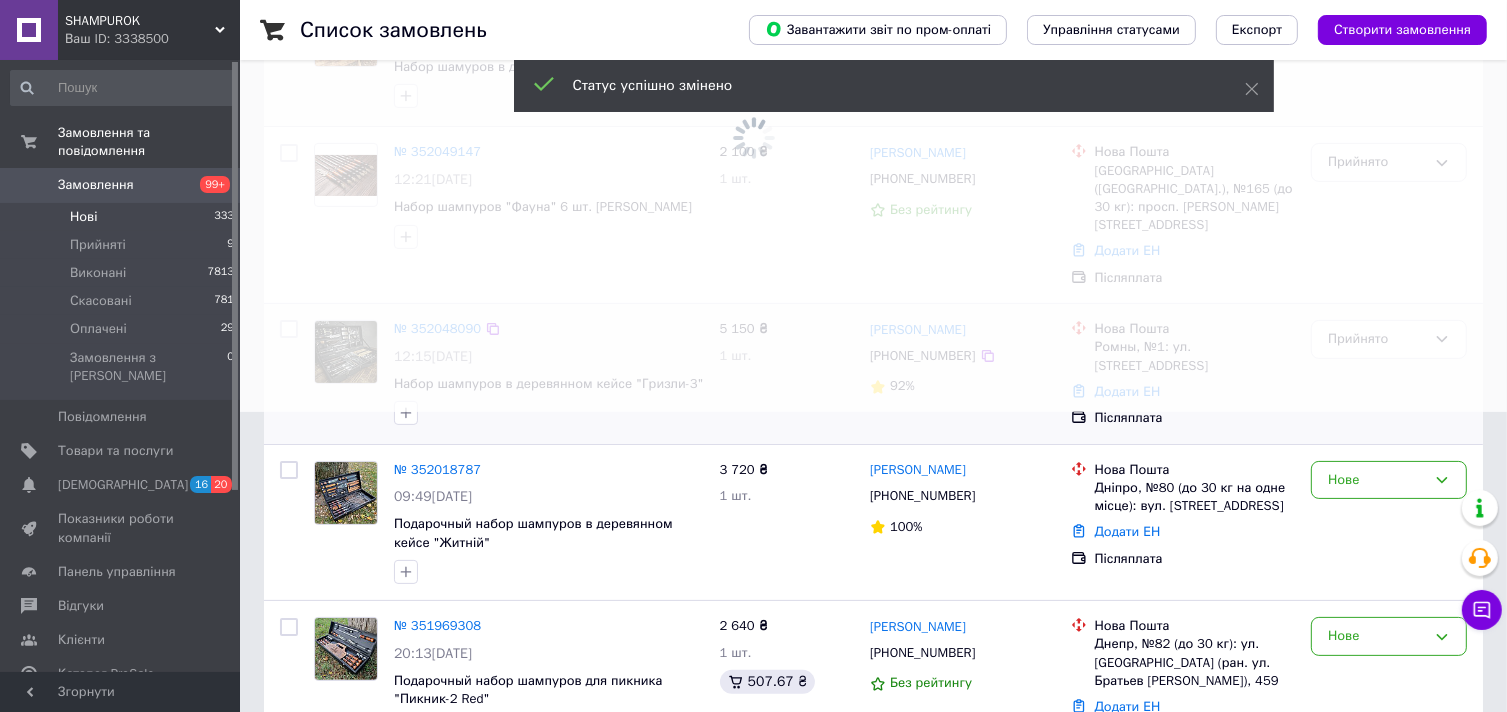 scroll, scrollTop: 400, scrollLeft: 0, axis: vertical 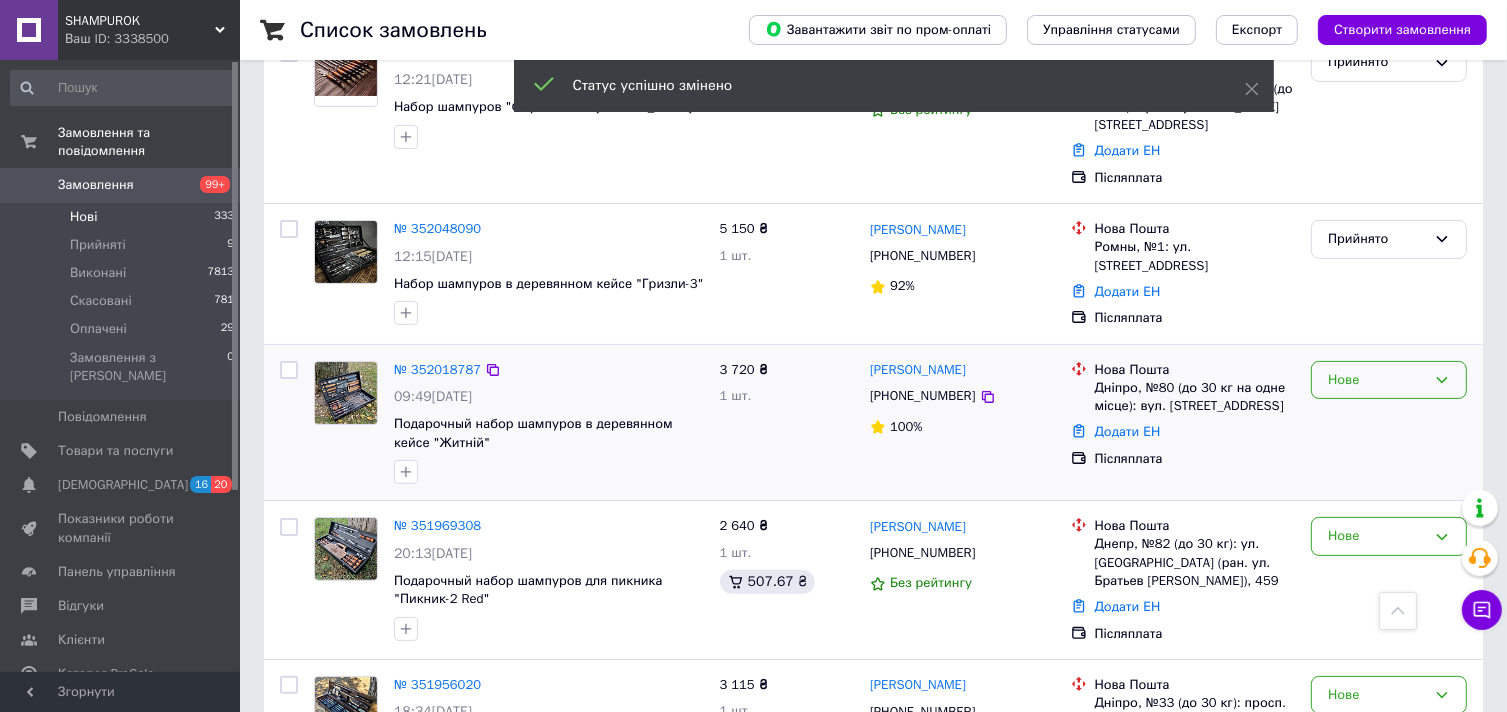 click on "Нове" at bounding box center (1377, 380) 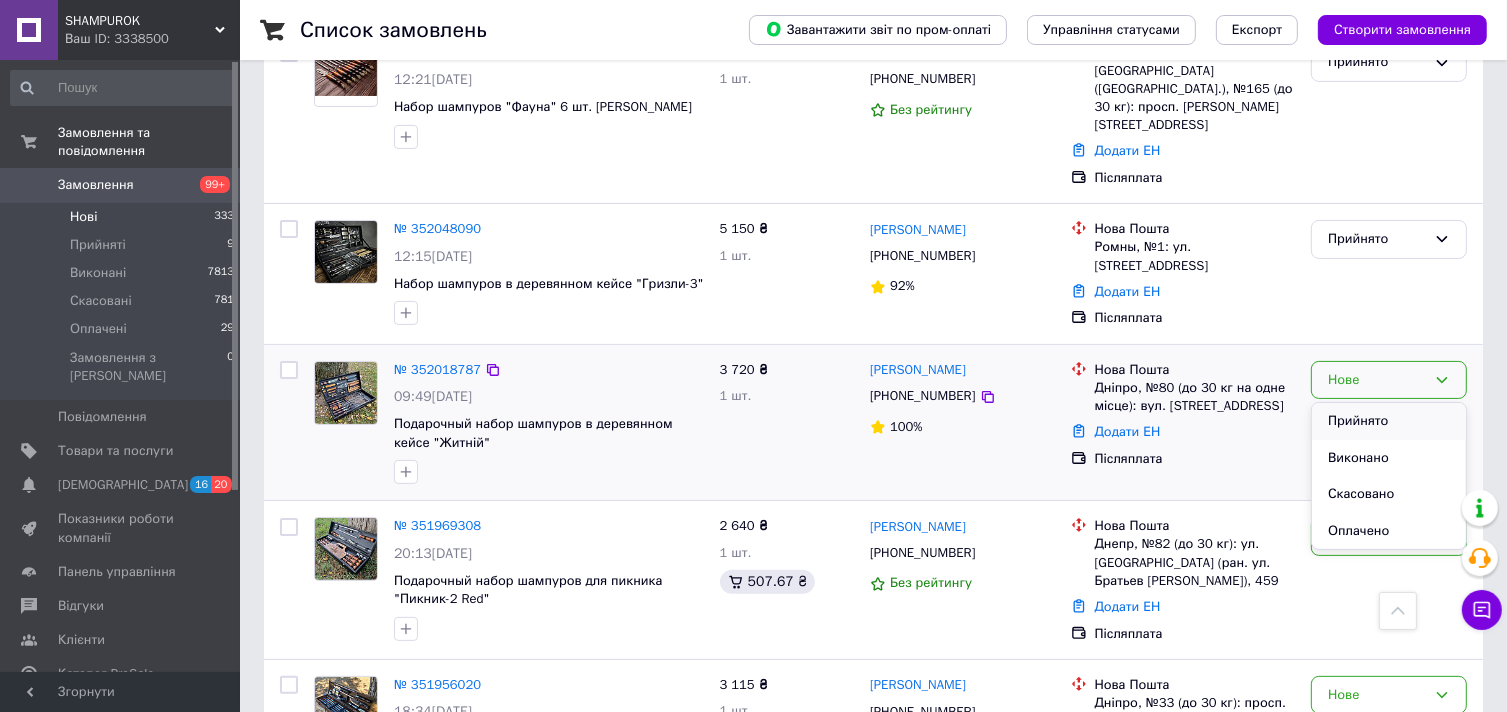 click on "Прийнято" at bounding box center (1389, 421) 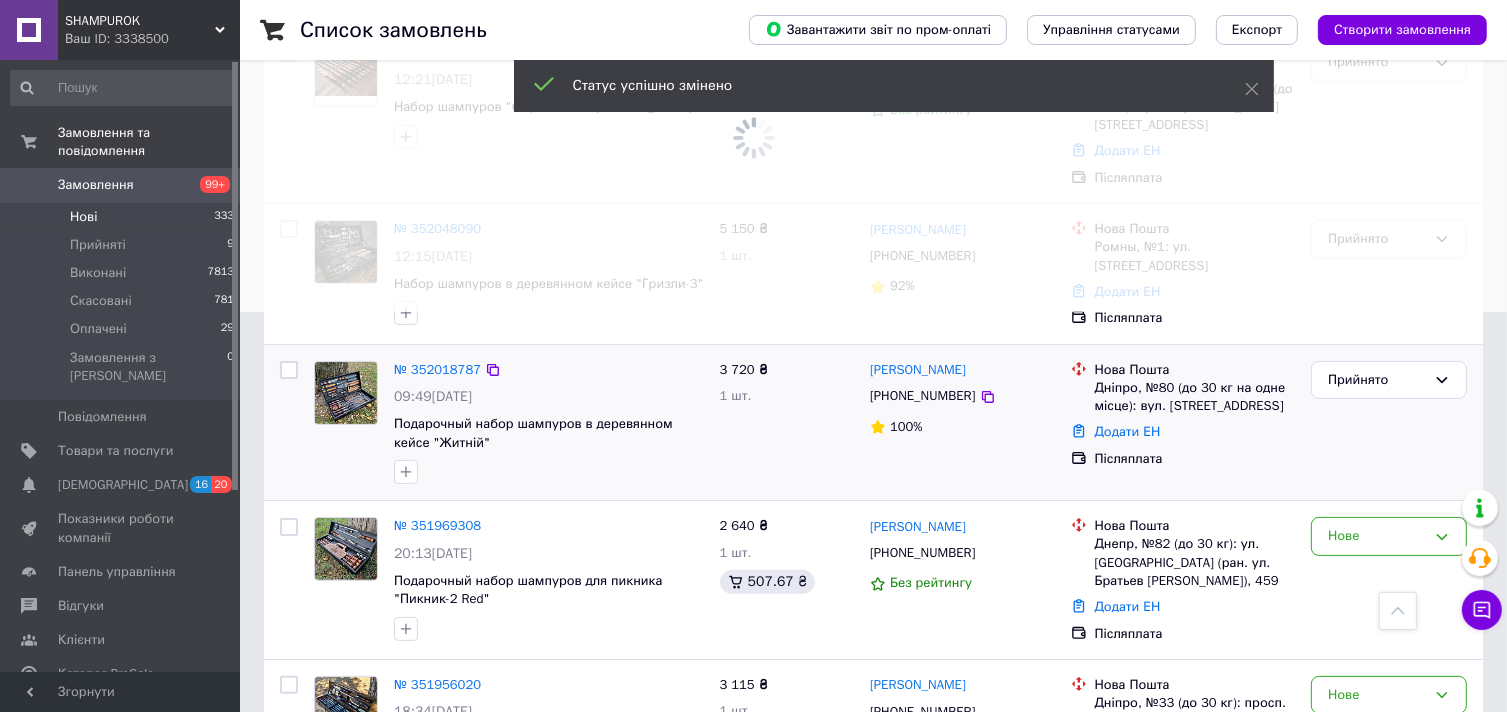 scroll, scrollTop: 500, scrollLeft: 0, axis: vertical 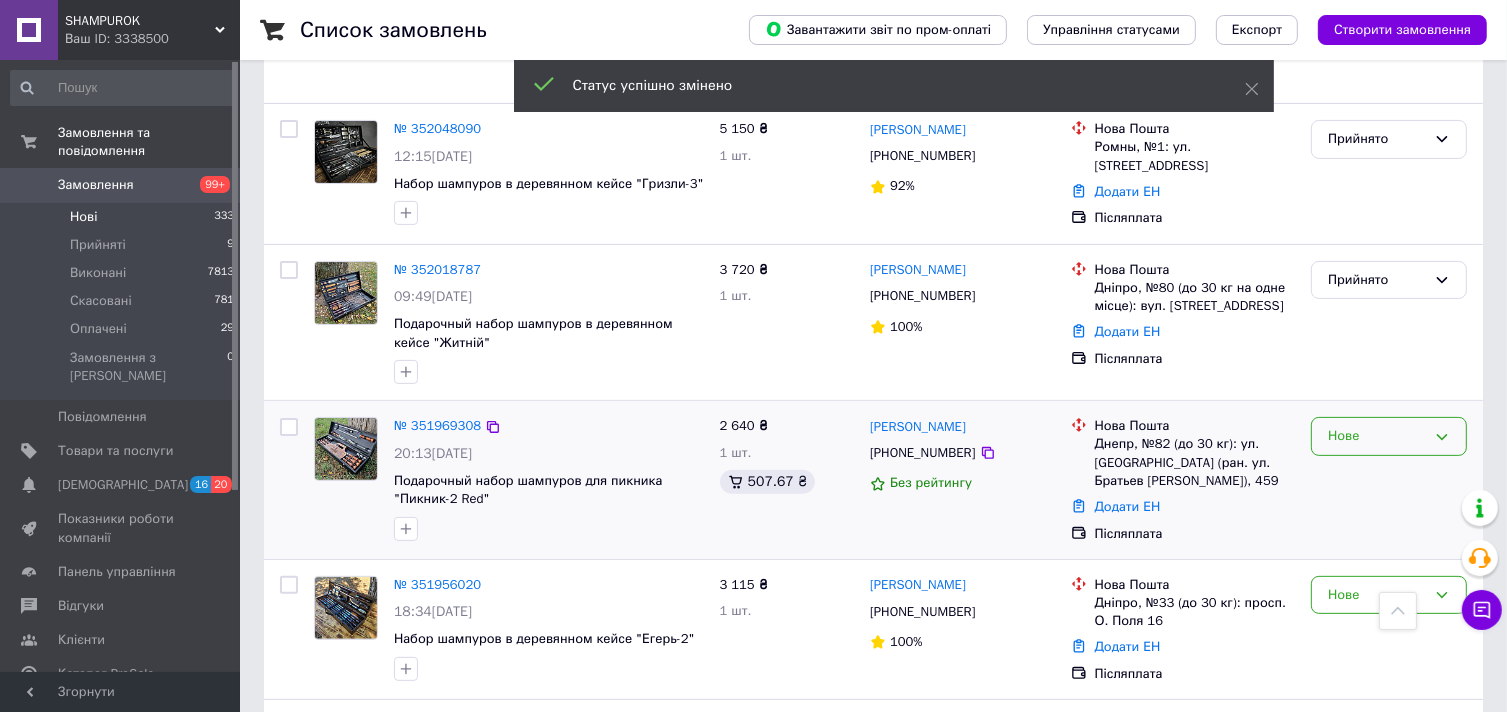 click on "Нове" at bounding box center (1377, 436) 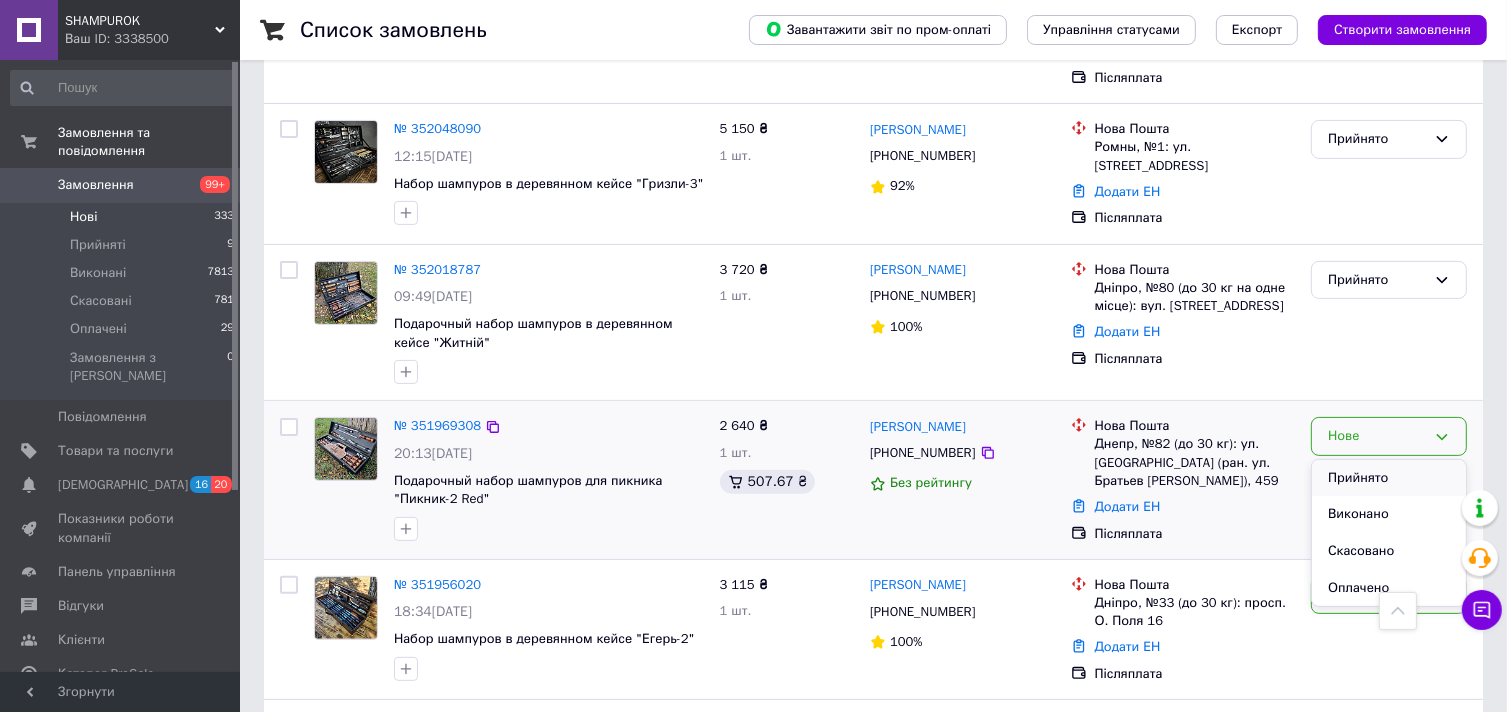 click on "Прийнято" at bounding box center [1389, 478] 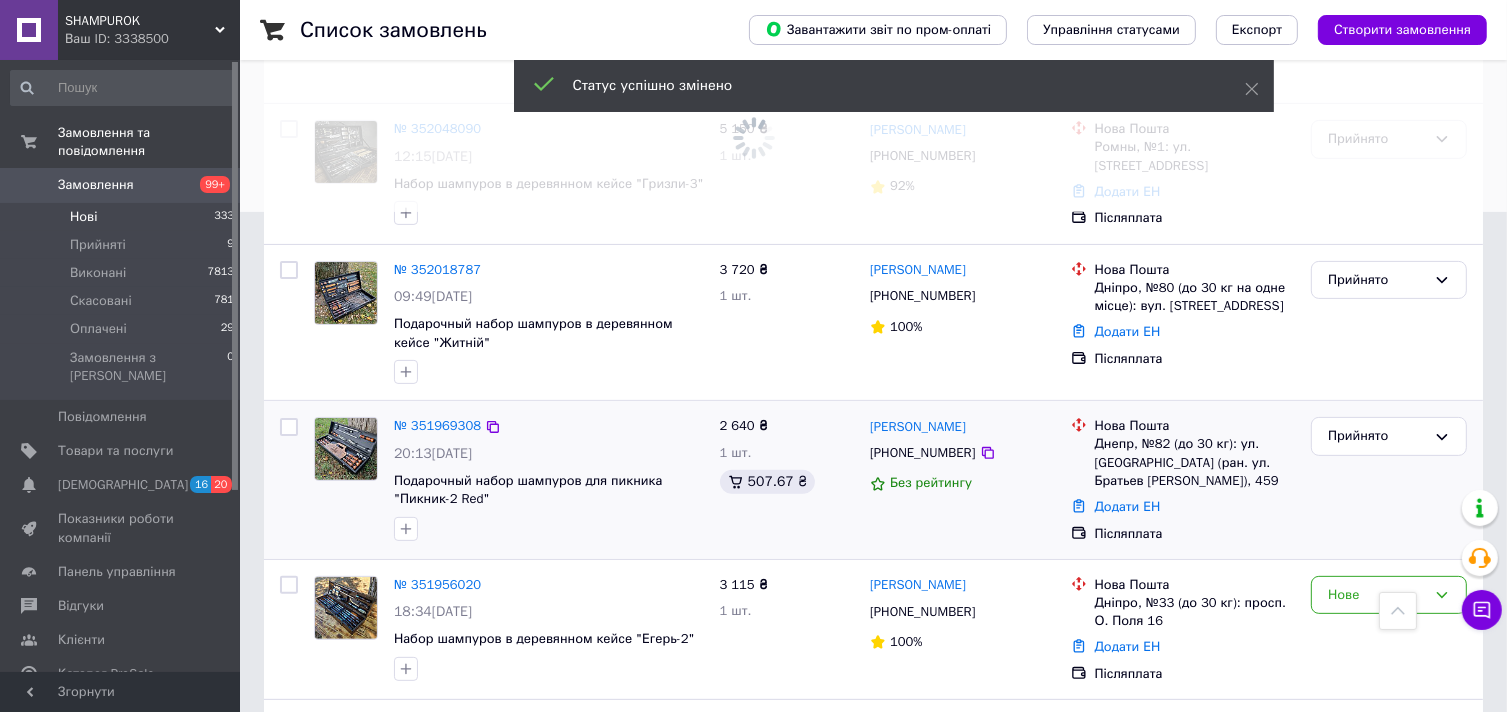 scroll, scrollTop: 700, scrollLeft: 0, axis: vertical 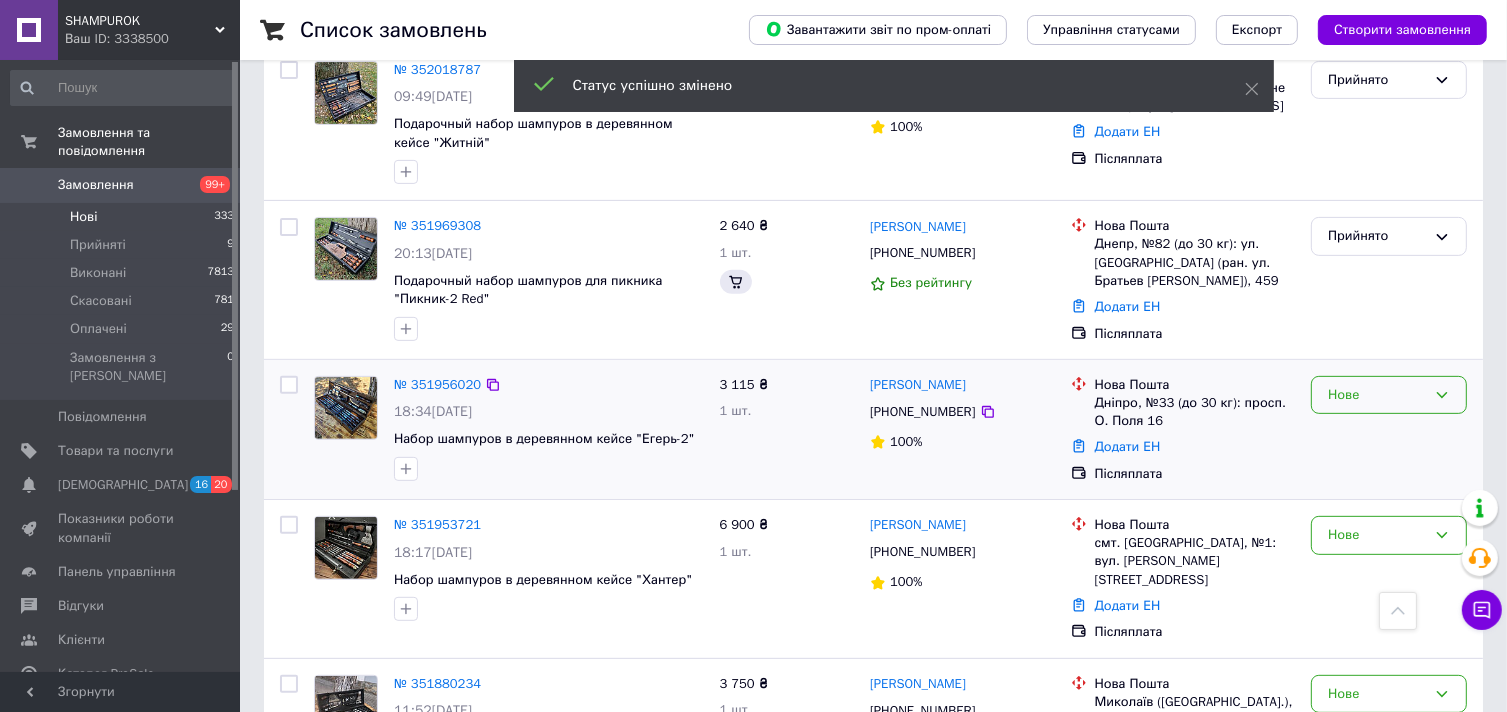 click on "Нове" at bounding box center (1377, 395) 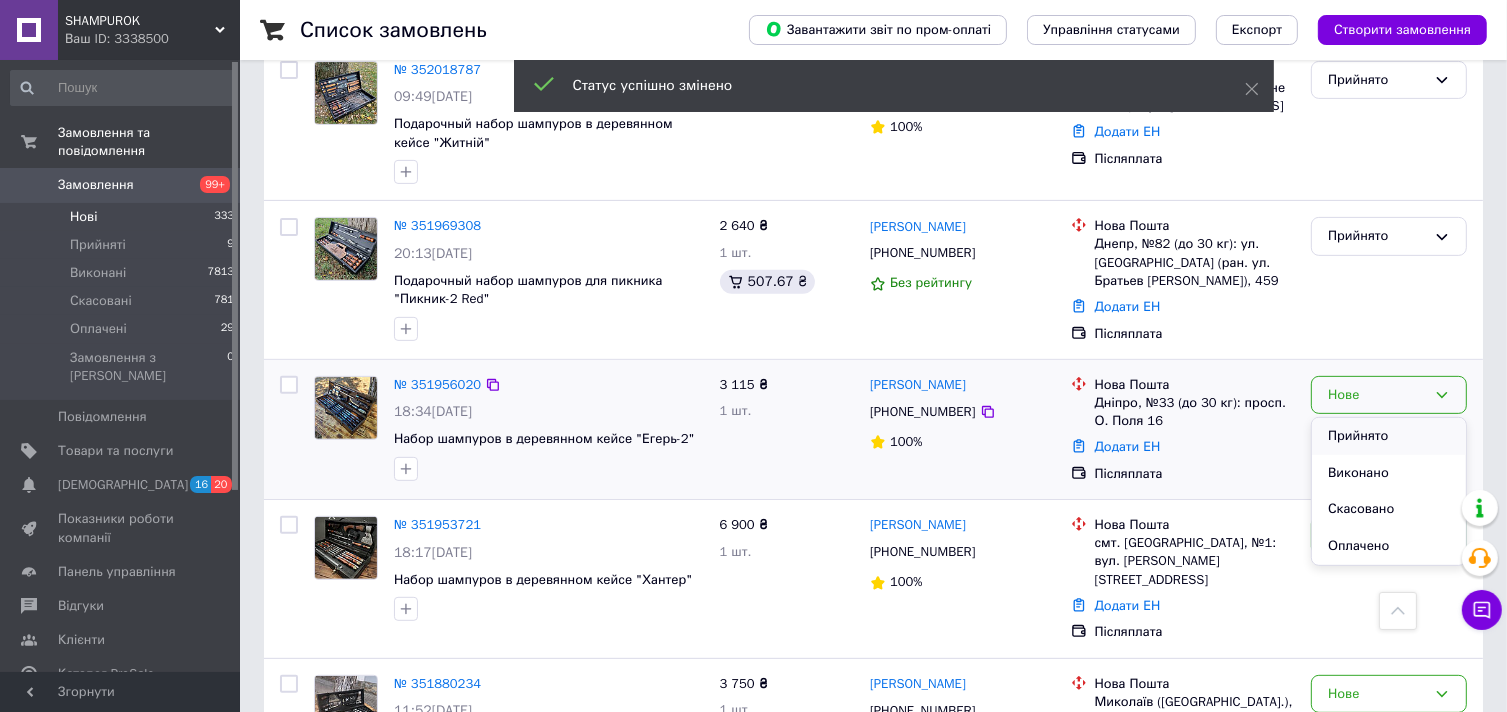 click on "Прийнято" at bounding box center (1389, 436) 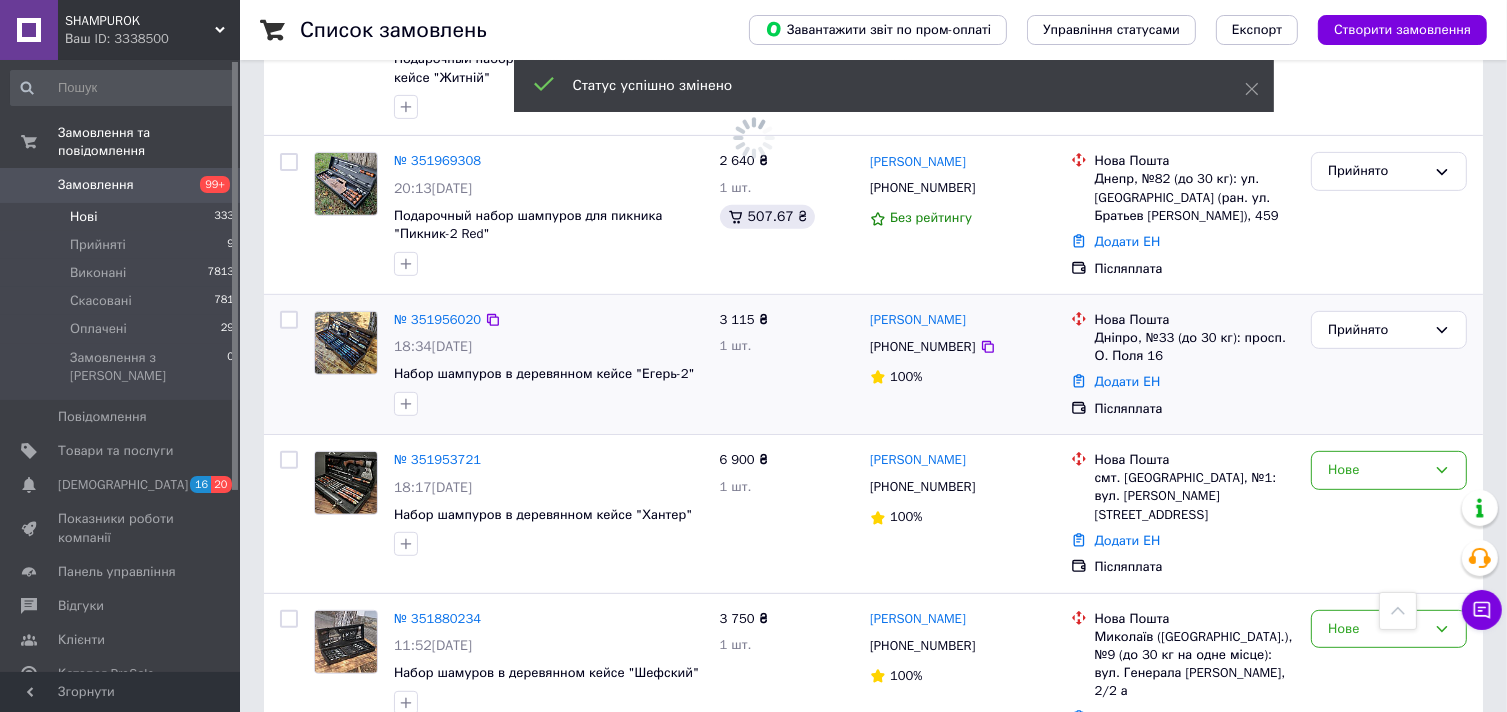 scroll, scrollTop: 800, scrollLeft: 0, axis: vertical 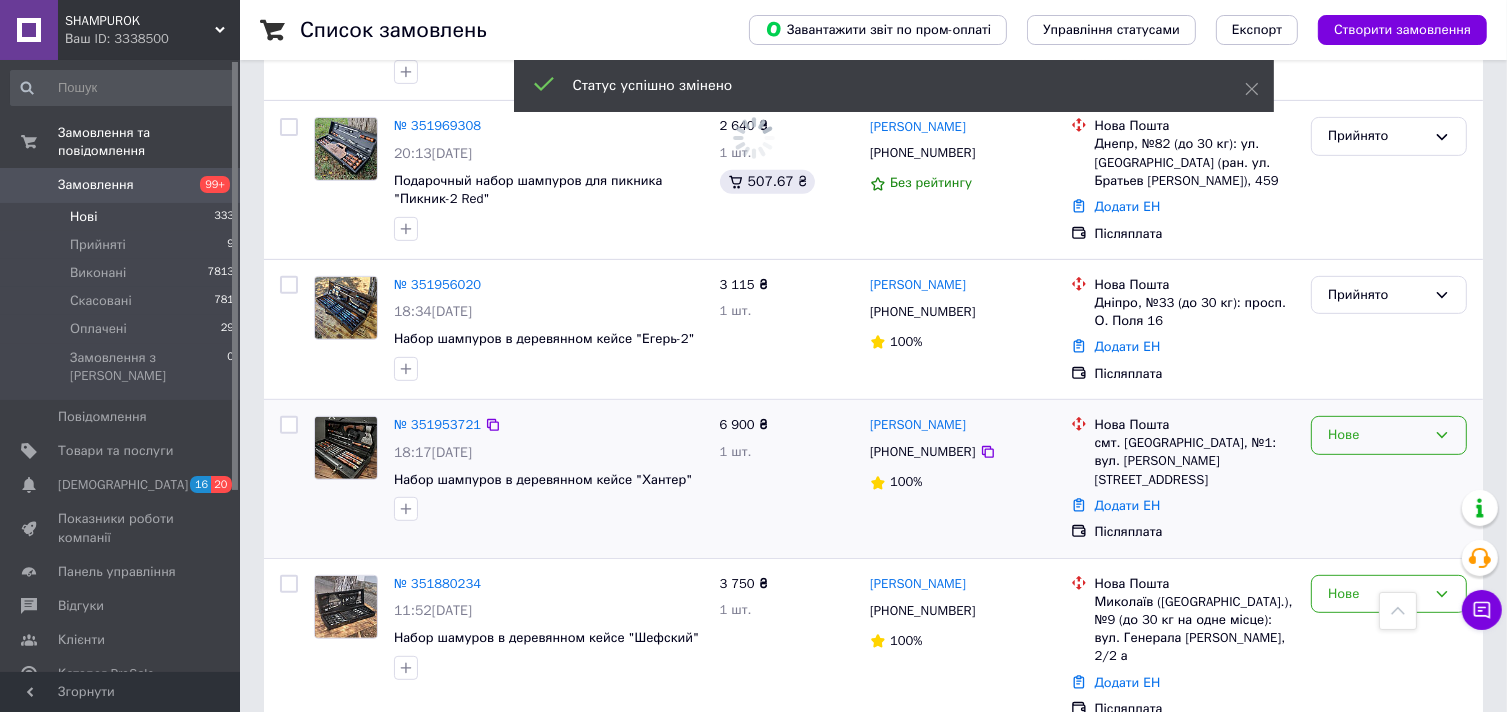 click on "Нове" at bounding box center (1389, 435) 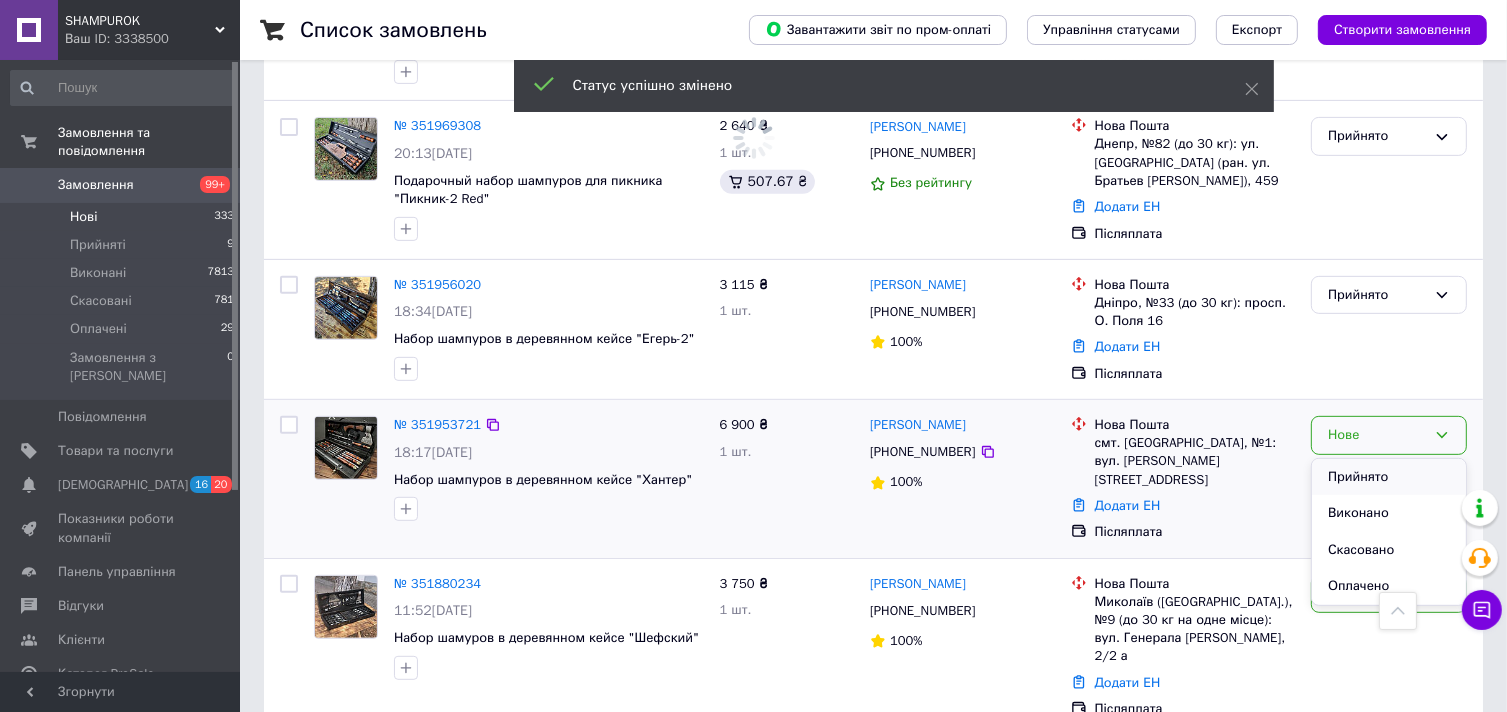 scroll, scrollTop: 224, scrollLeft: 0, axis: vertical 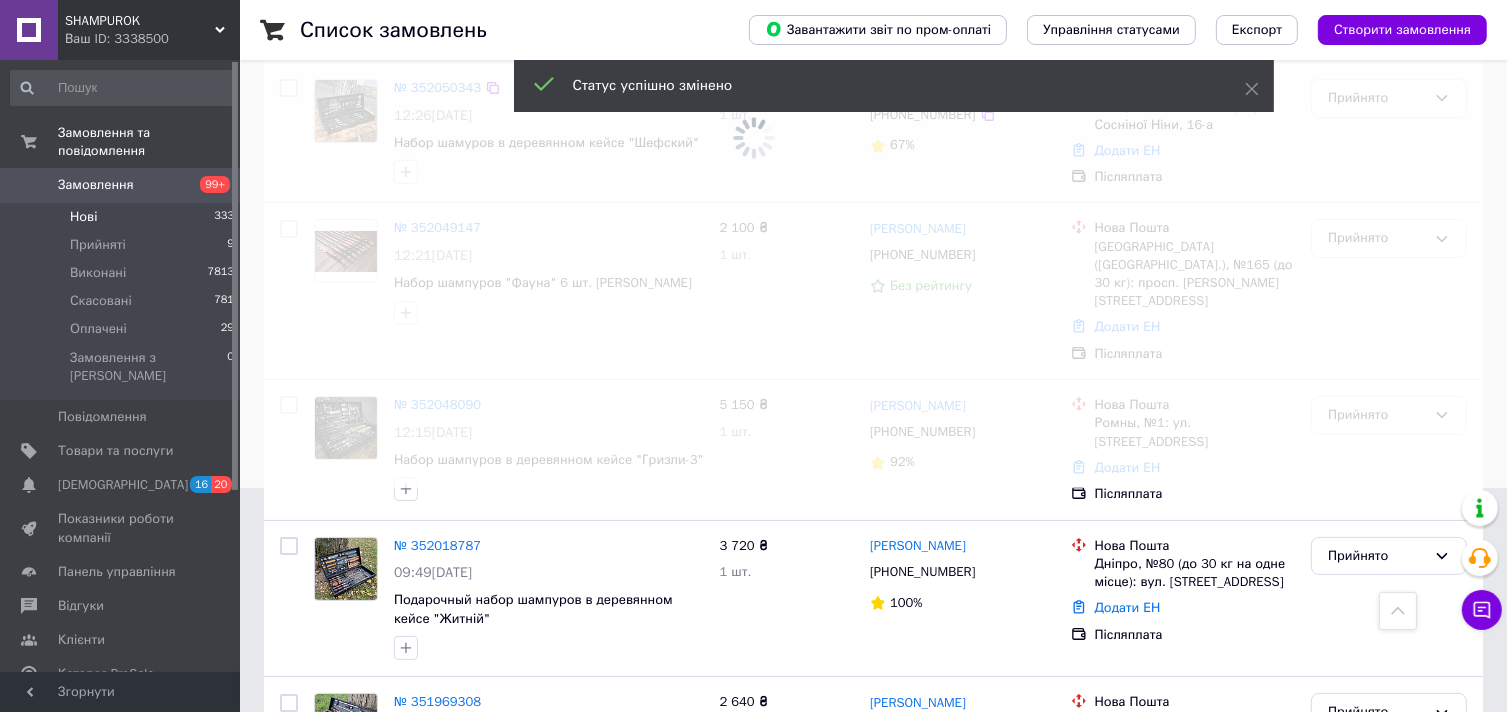 click on "Прийнято" at bounding box center (1389, 1053) 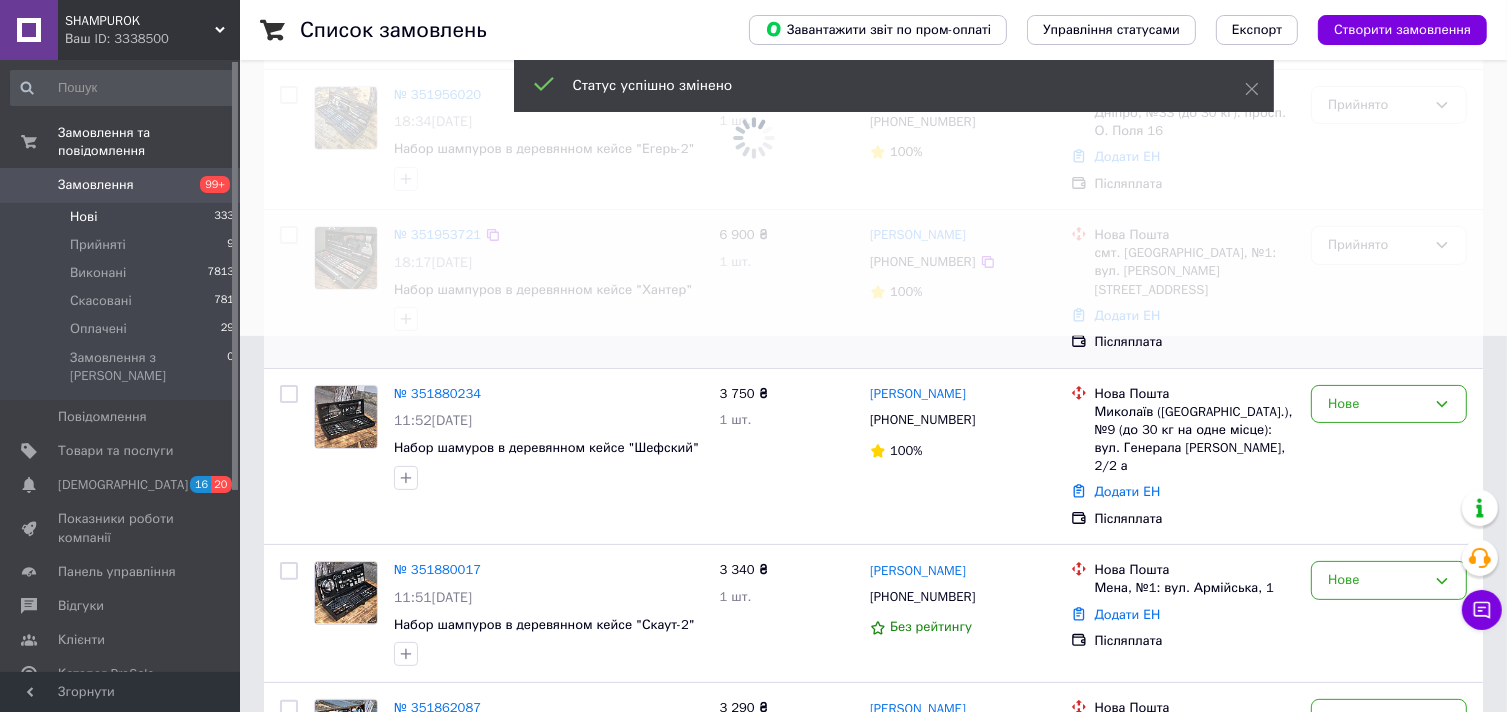 scroll, scrollTop: 424, scrollLeft: 0, axis: vertical 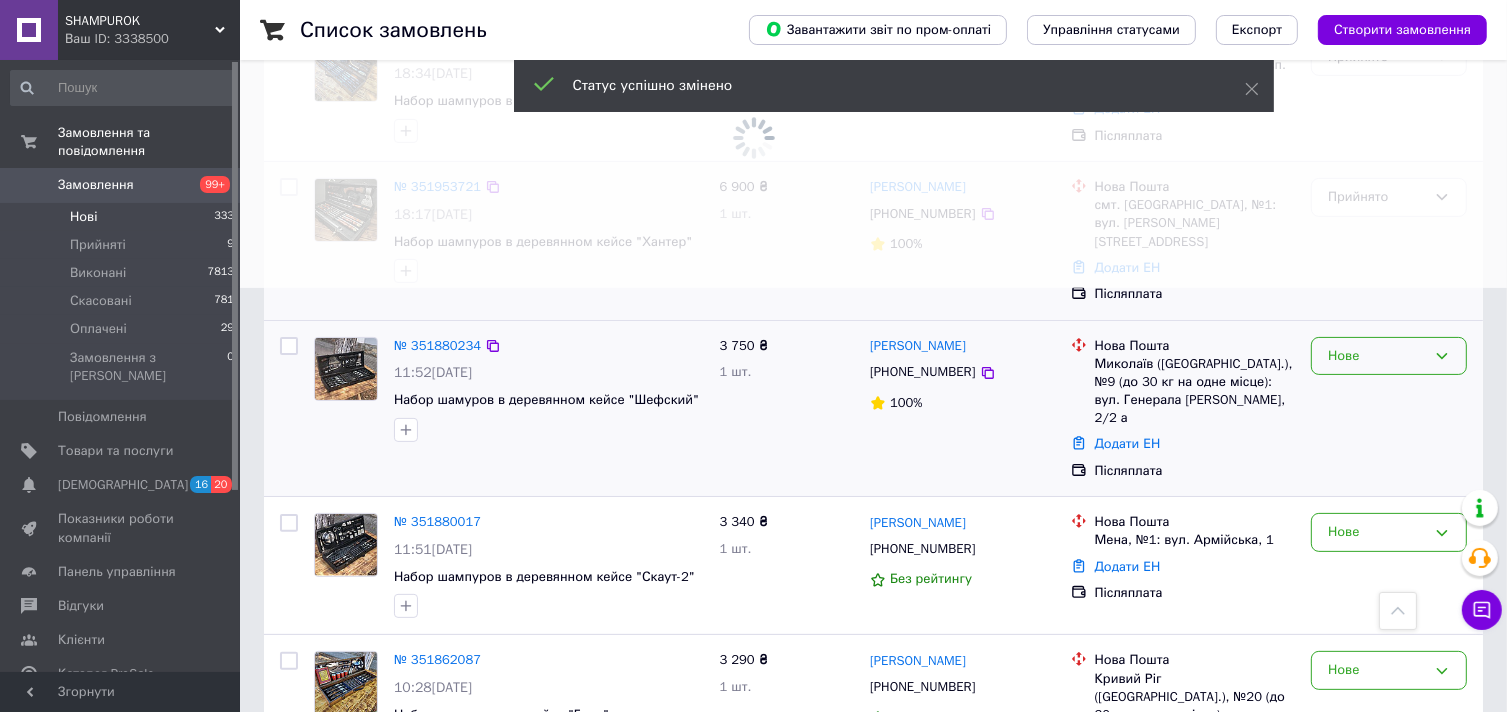 click on "Нове" at bounding box center [1377, 356] 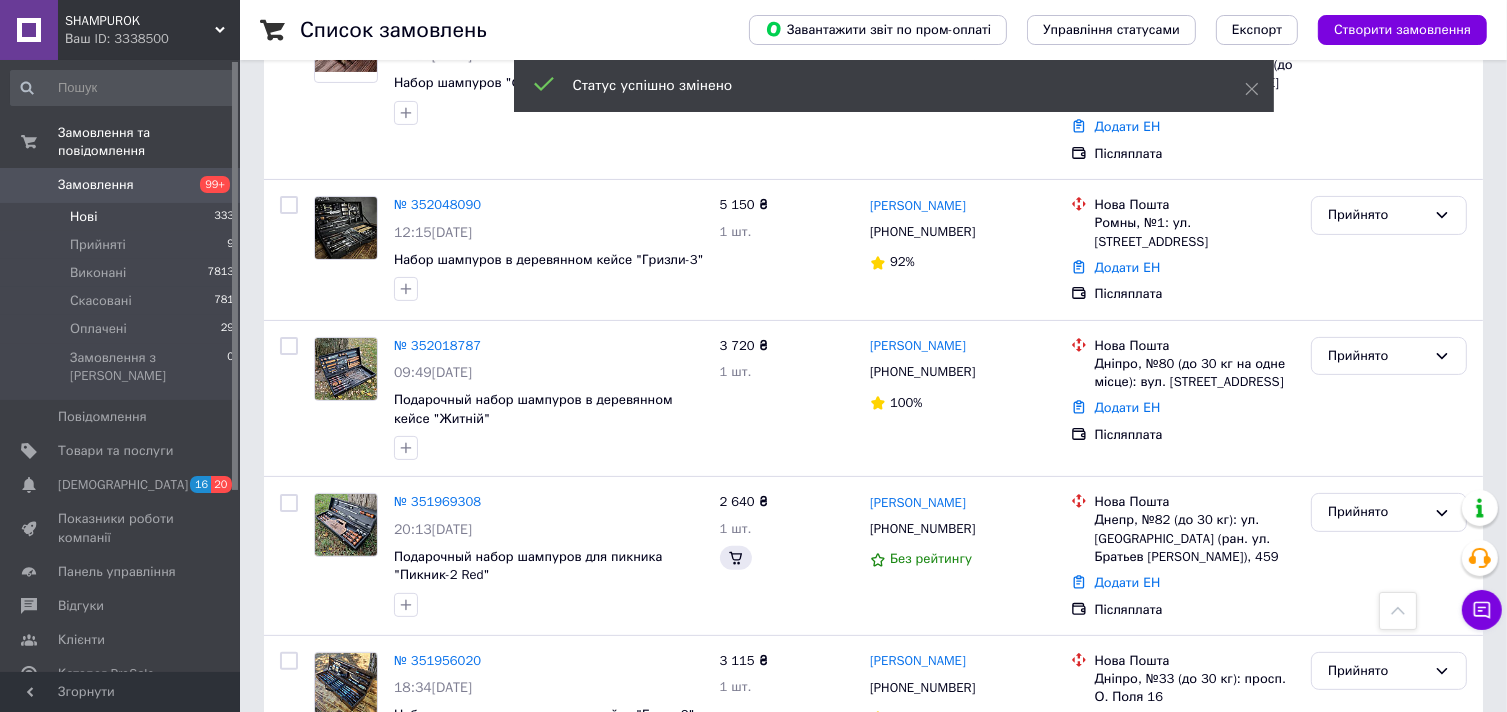 scroll, scrollTop: 1000, scrollLeft: 0, axis: vertical 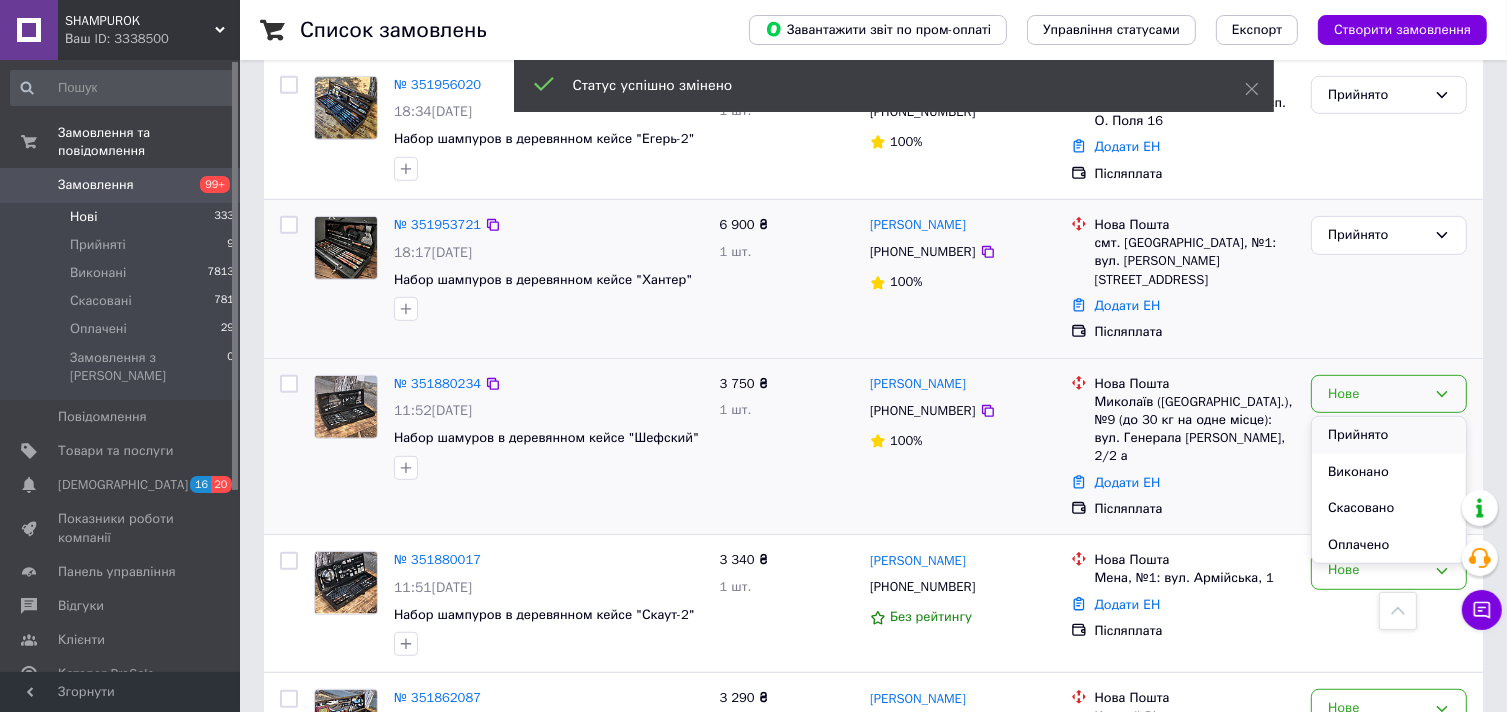 click on "Прийнято" at bounding box center (1389, 435) 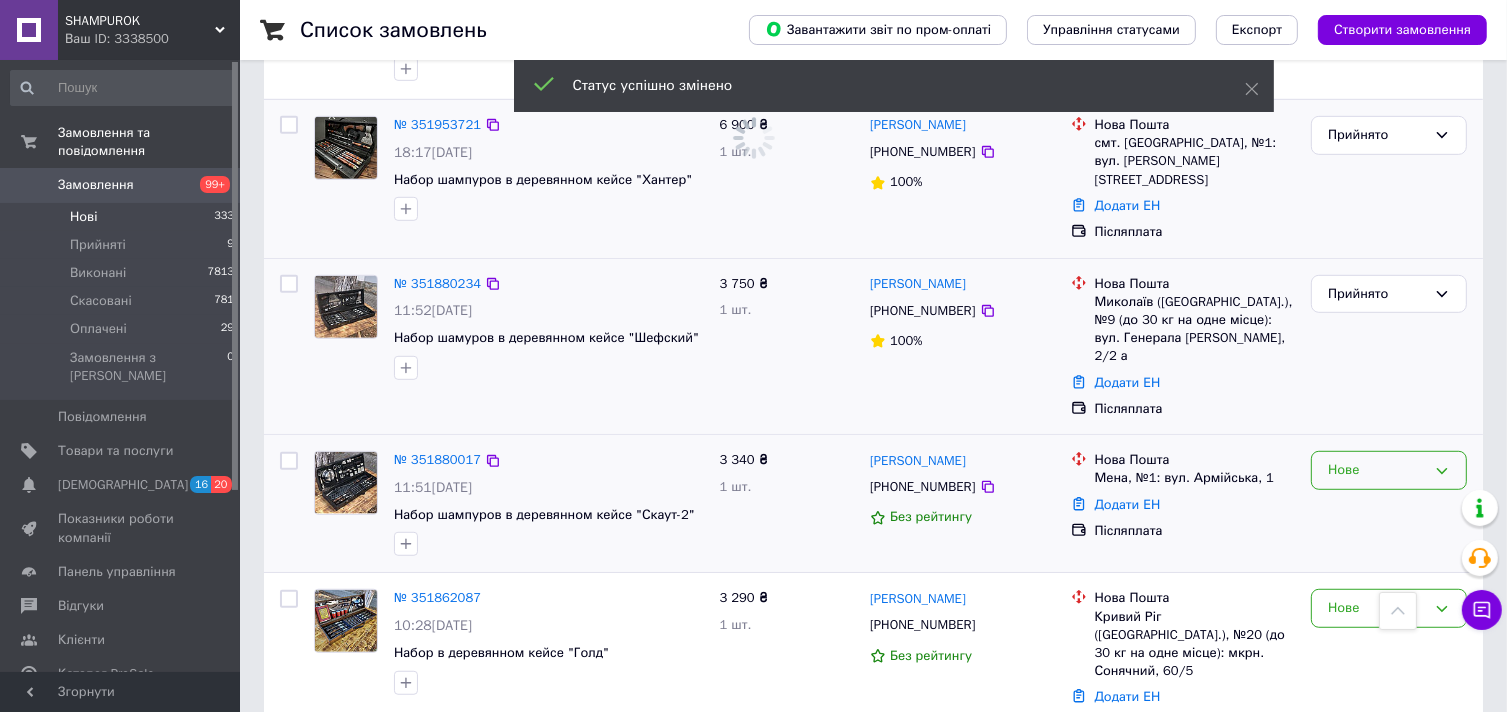 click on "Нове" at bounding box center [1377, 470] 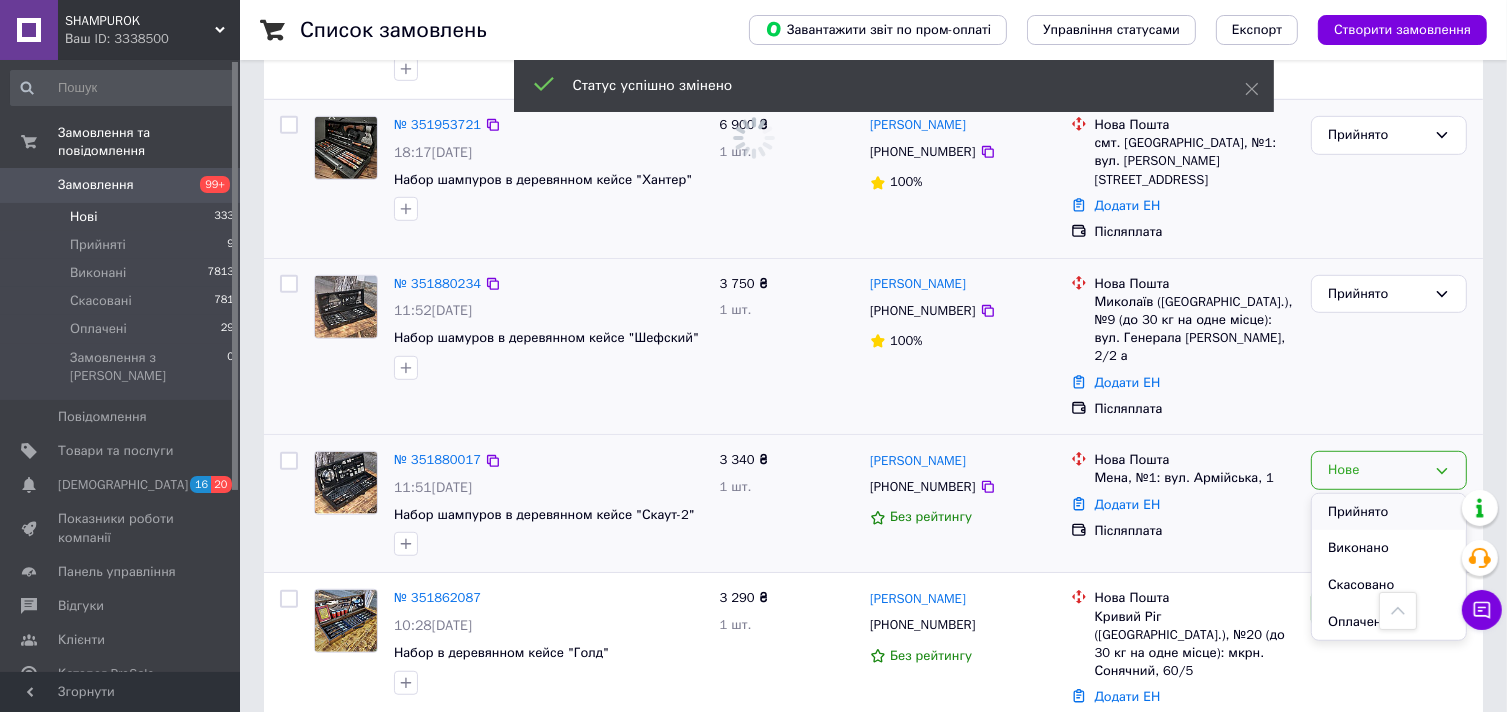 scroll, scrollTop: 524, scrollLeft: 0, axis: vertical 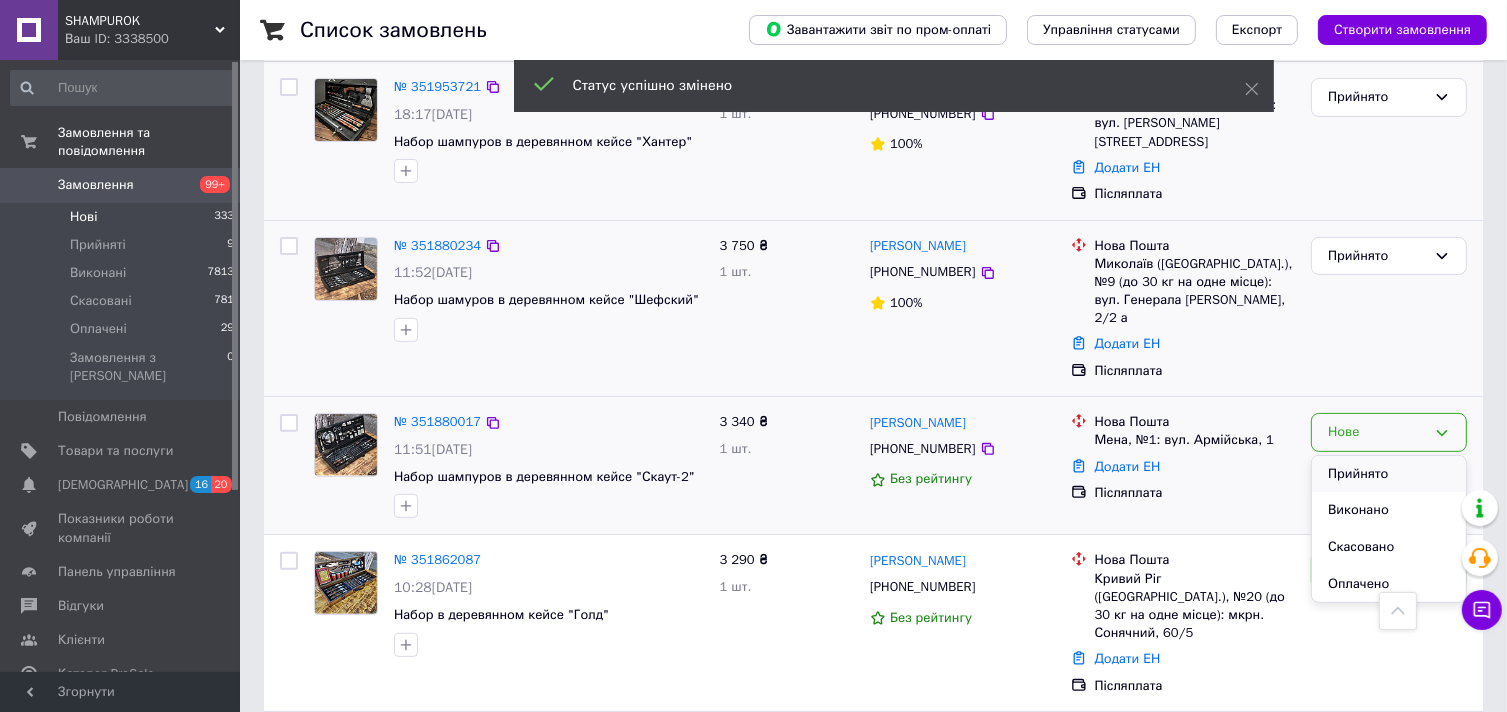click on "Прийнято" at bounding box center (1389, 474) 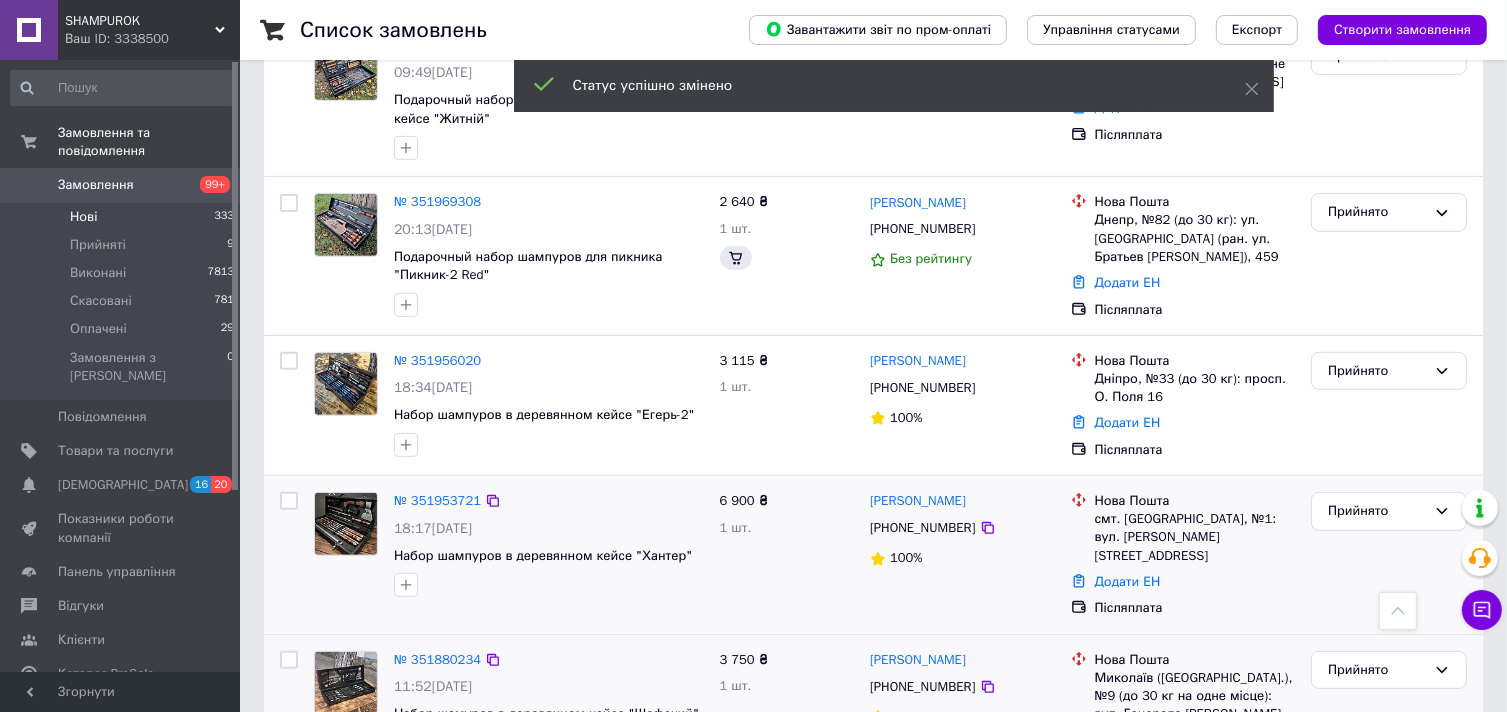 scroll, scrollTop: 1299, scrollLeft: 0, axis: vertical 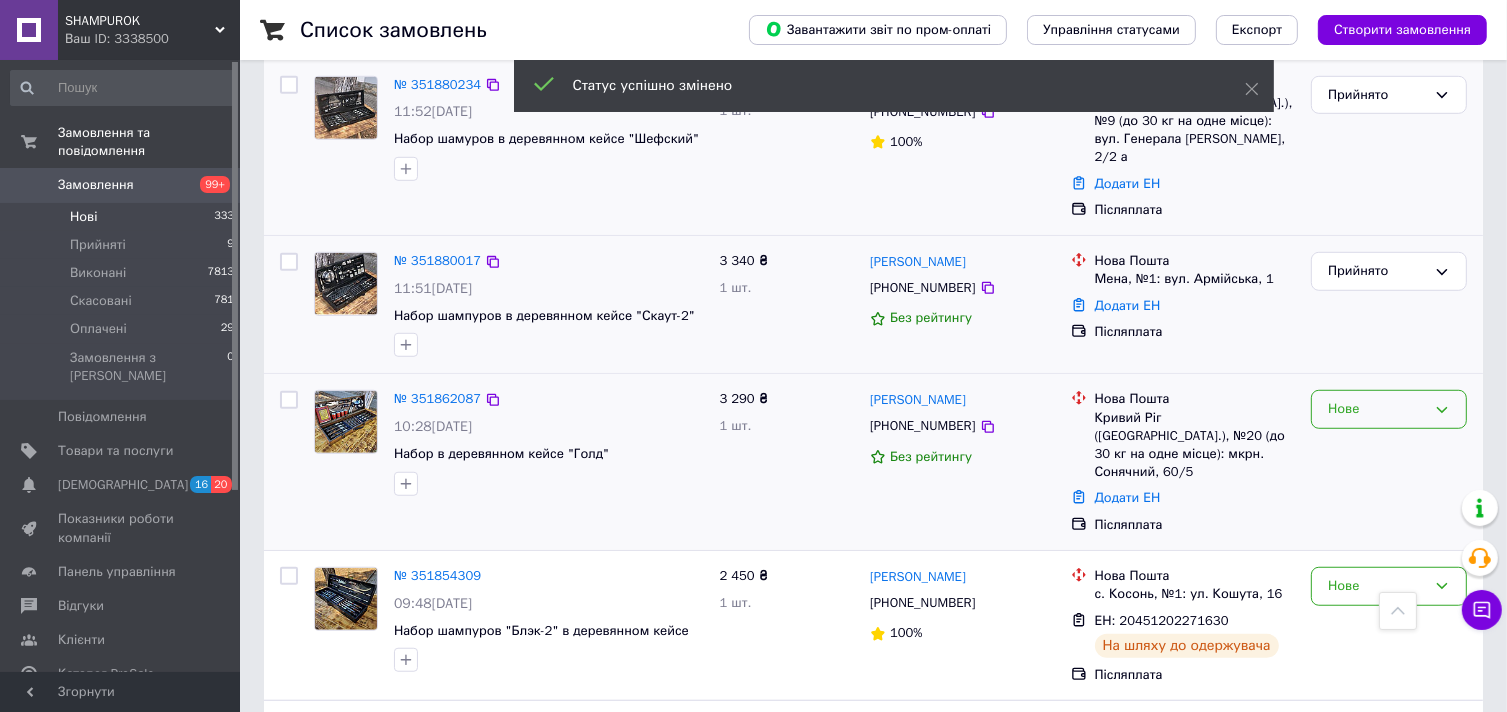 click on "Нове" at bounding box center (1377, 409) 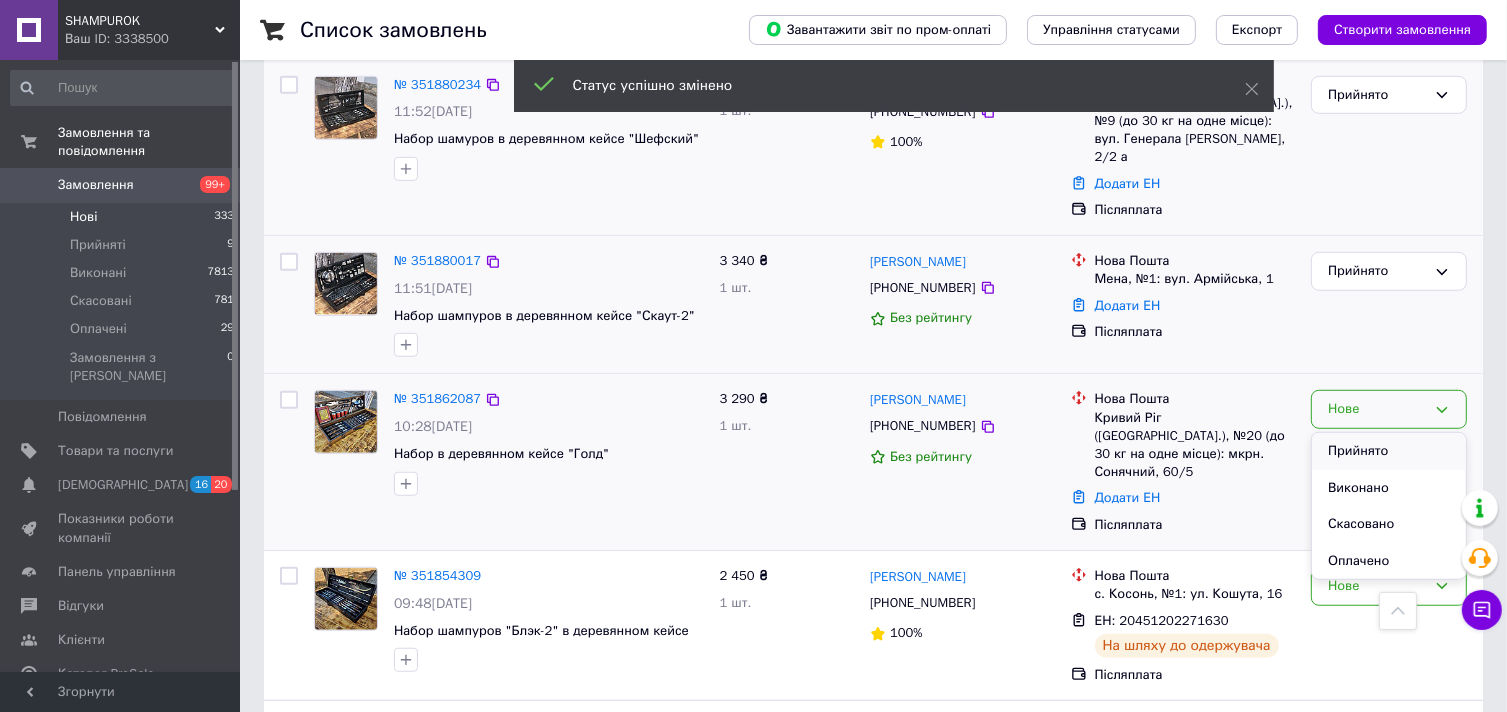 click on "Прийнято" at bounding box center [1389, 451] 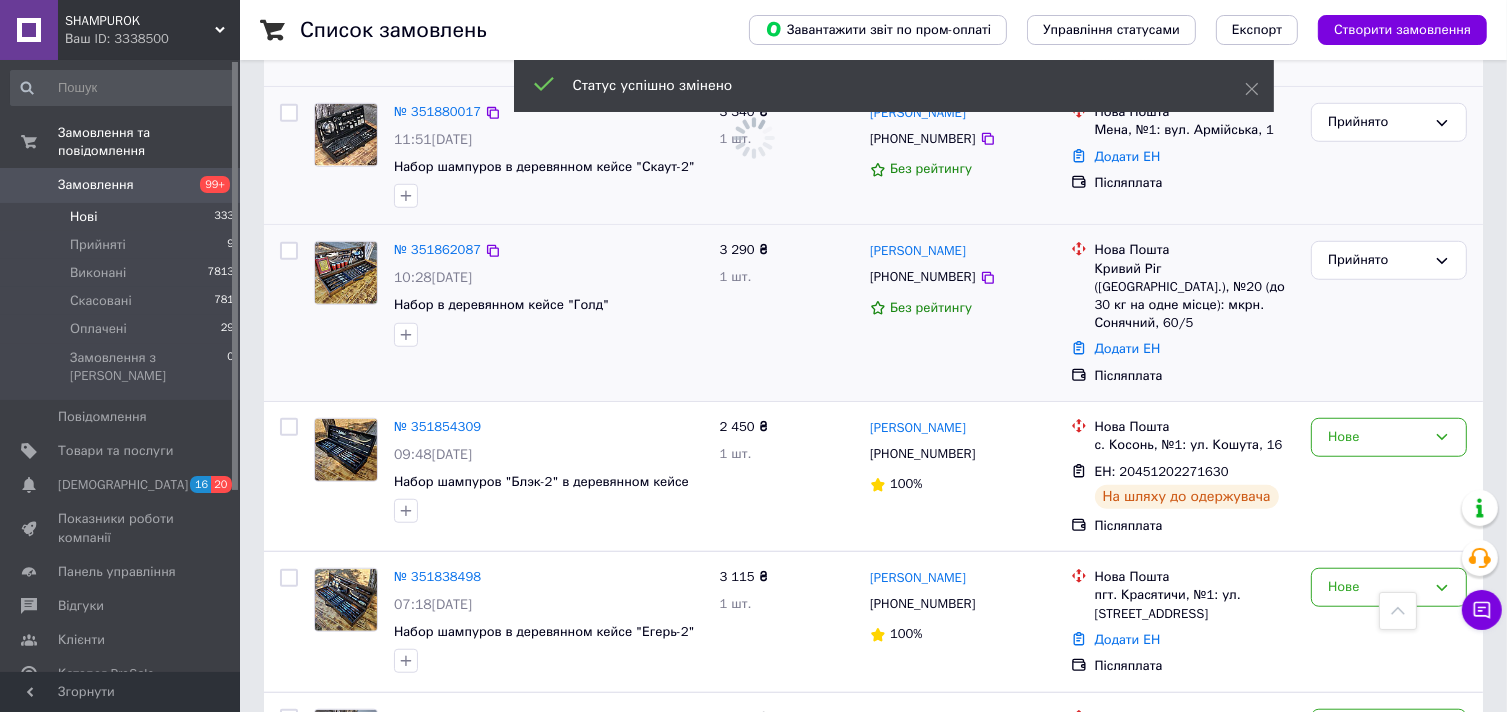 scroll, scrollTop: 1499, scrollLeft: 0, axis: vertical 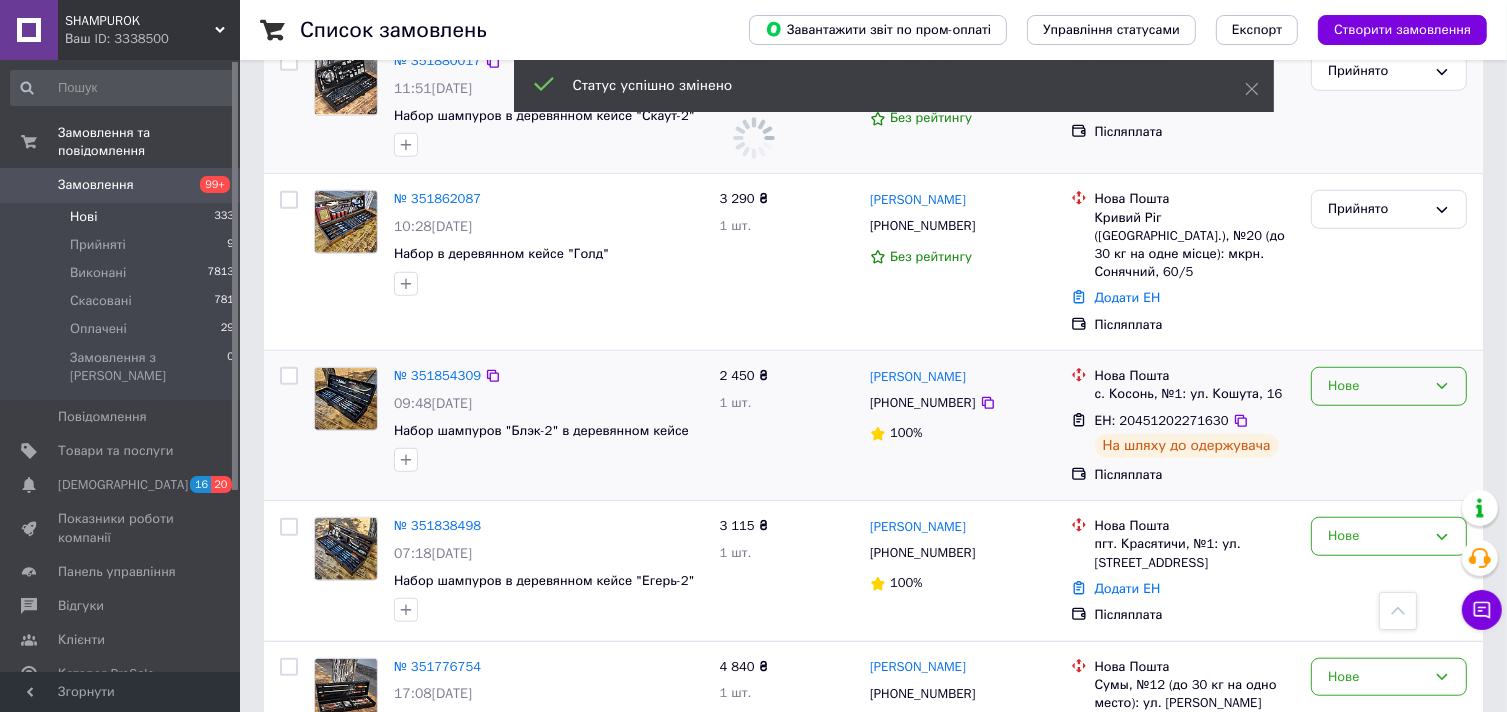 click on "Нове" at bounding box center [1377, 386] 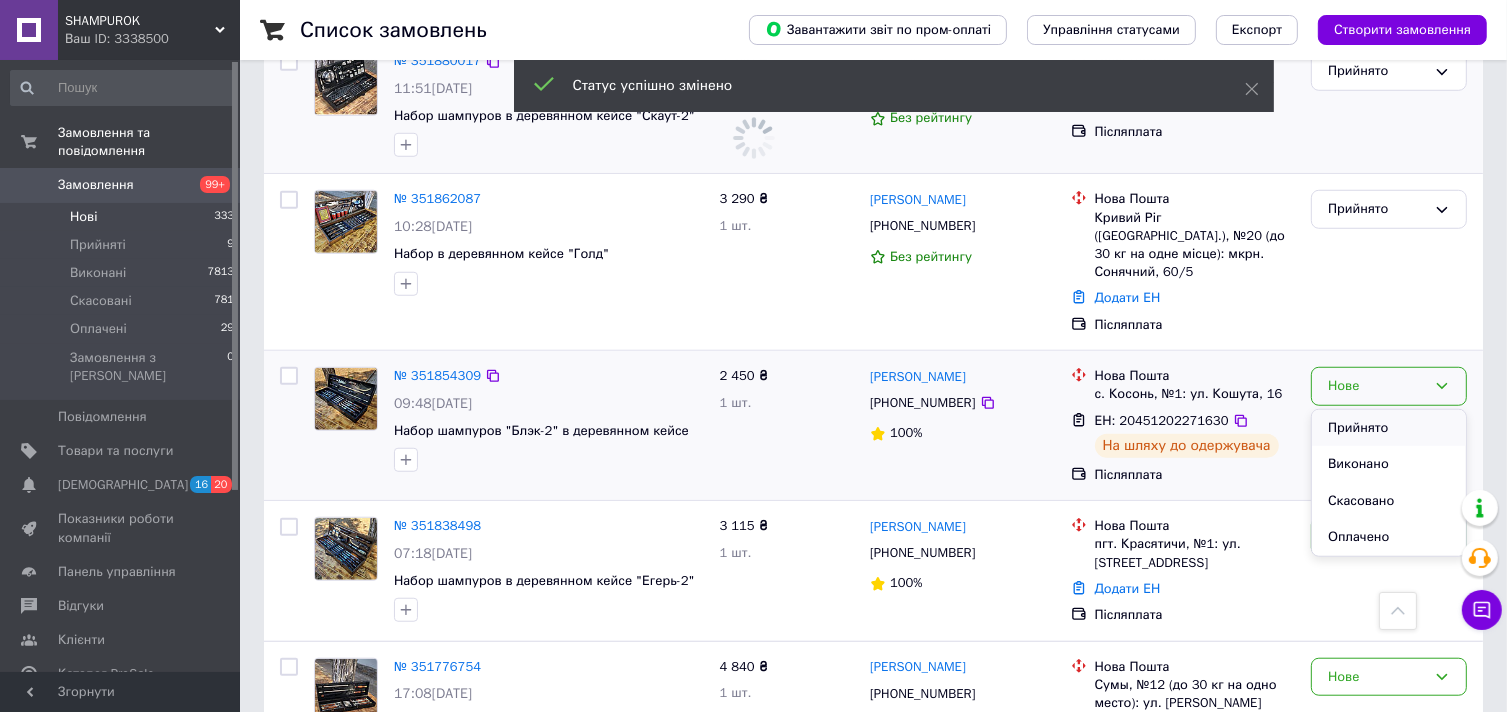 click on "Прийнято" at bounding box center (1389, 428) 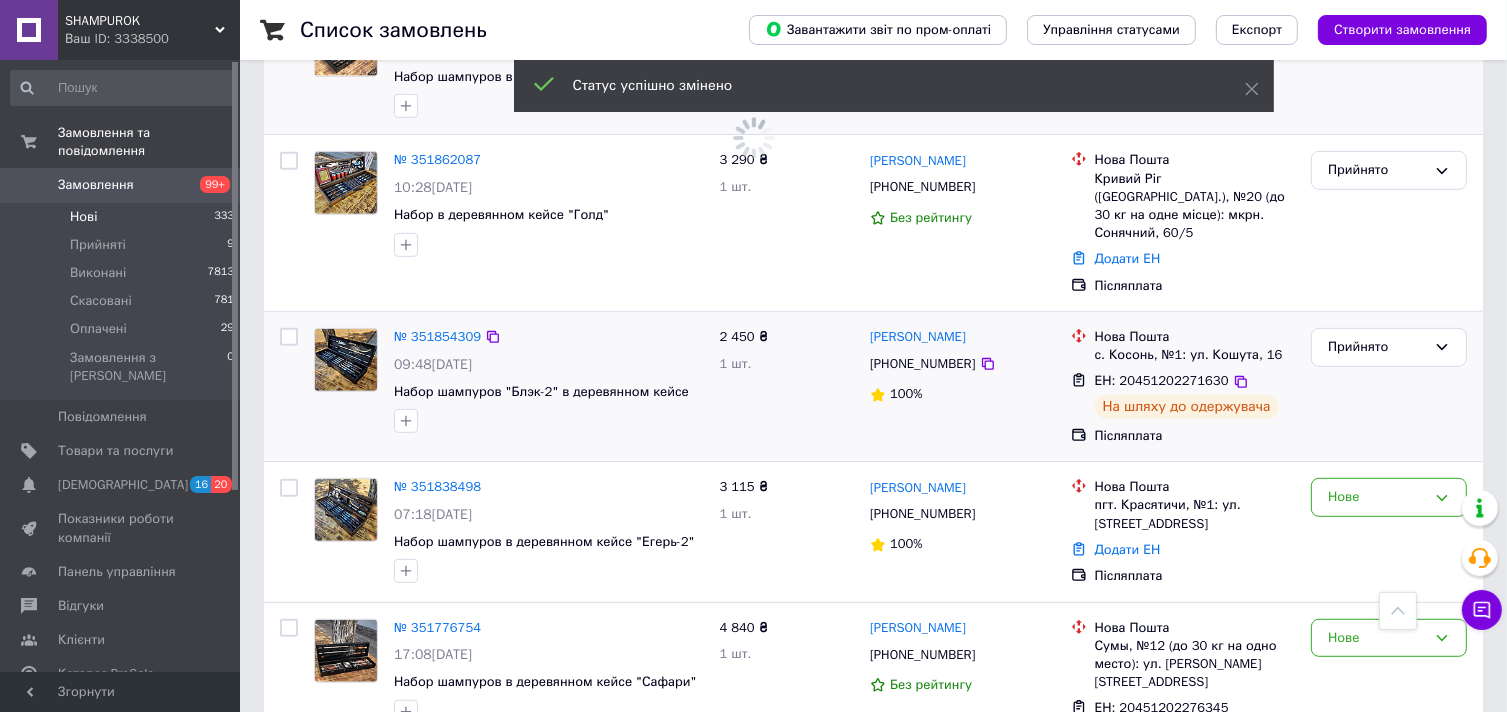 scroll, scrollTop: 1124, scrollLeft: 0, axis: vertical 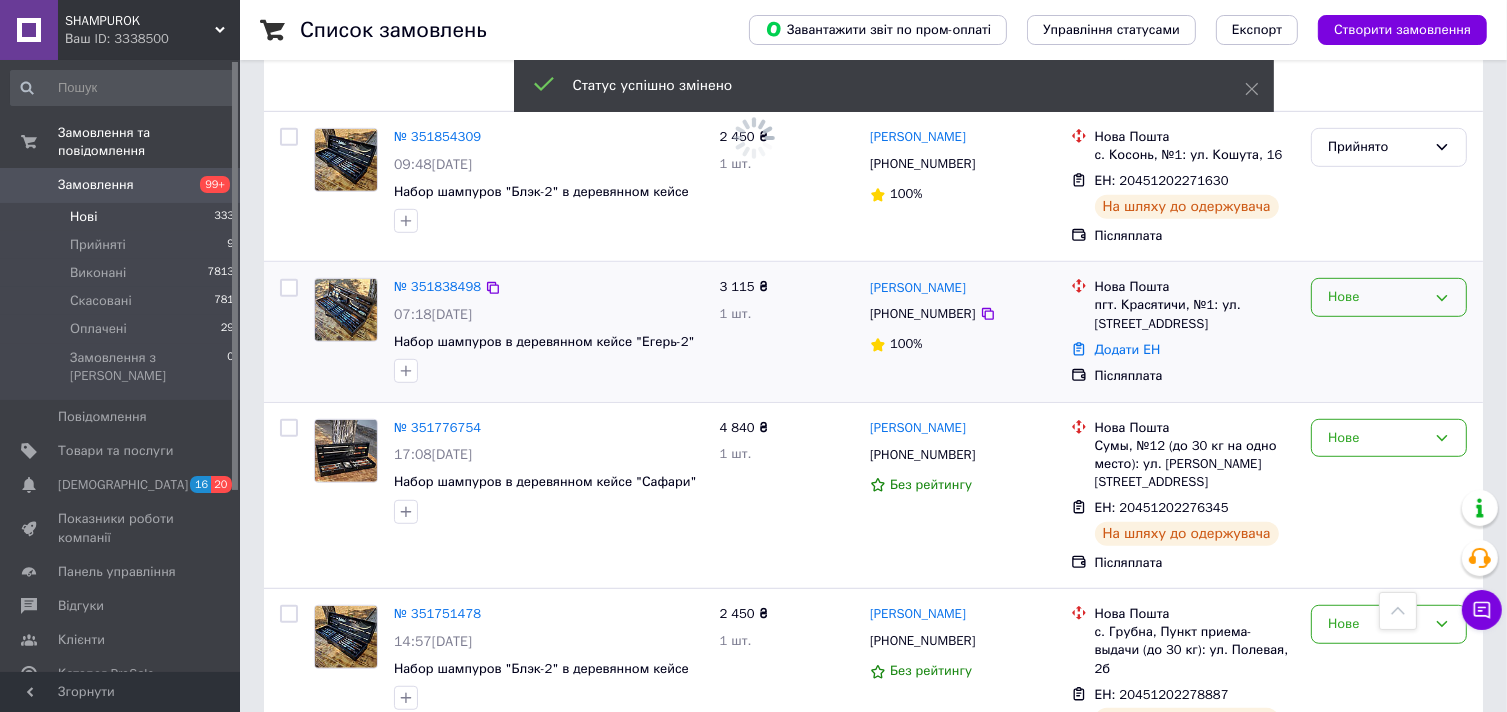 click on "Нове" at bounding box center (1377, 297) 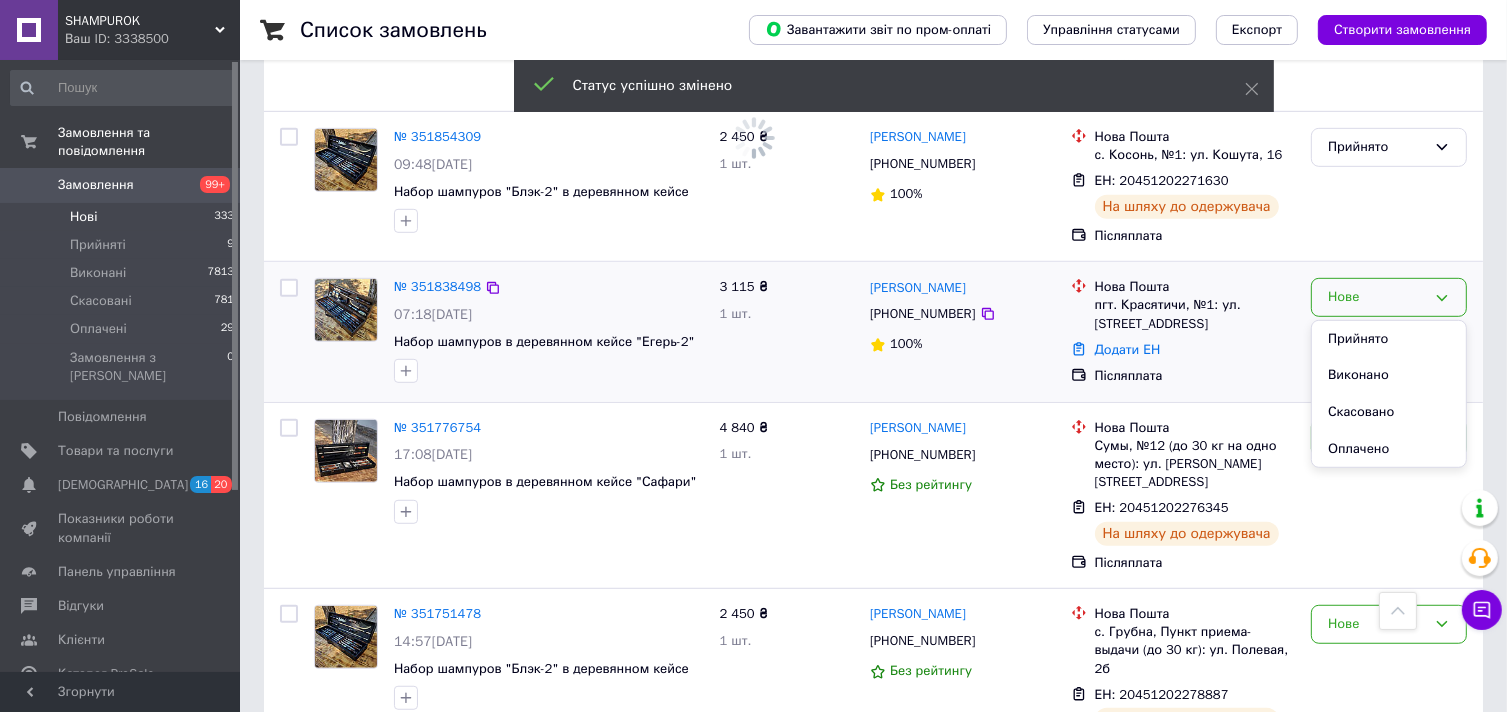 click on "Прийнято" at bounding box center (1389, 339) 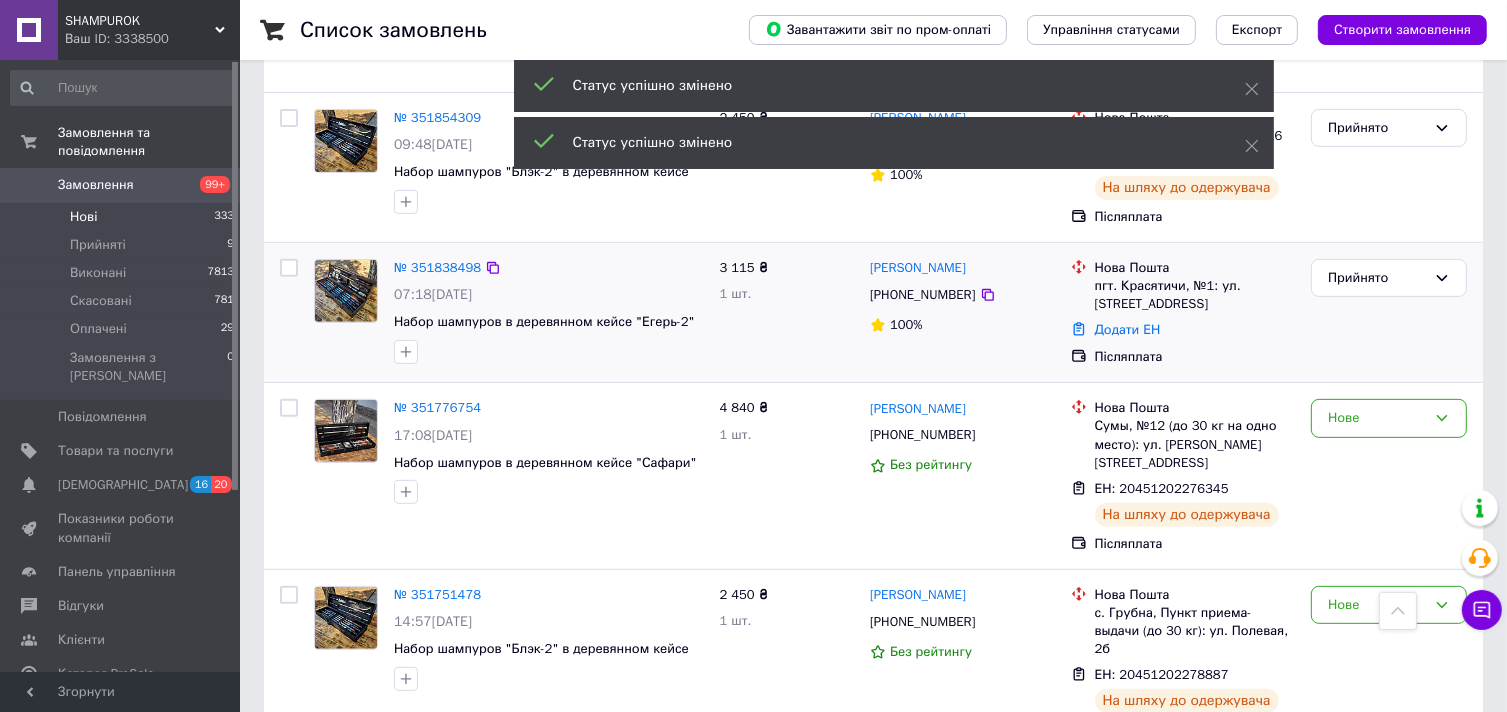 scroll, scrollTop: 786, scrollLeft: 0, axis: vertical 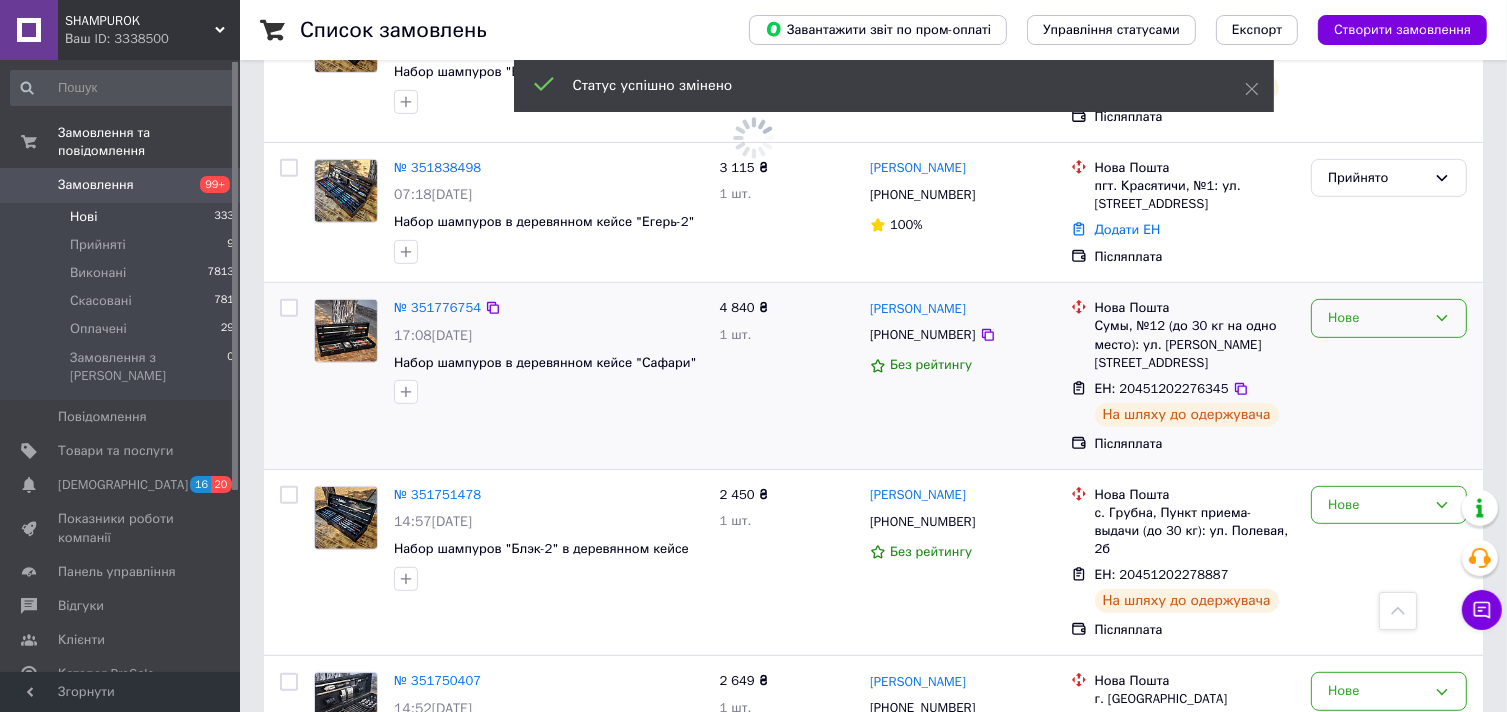 click on "Нове" at bounding box center [1377, 318] 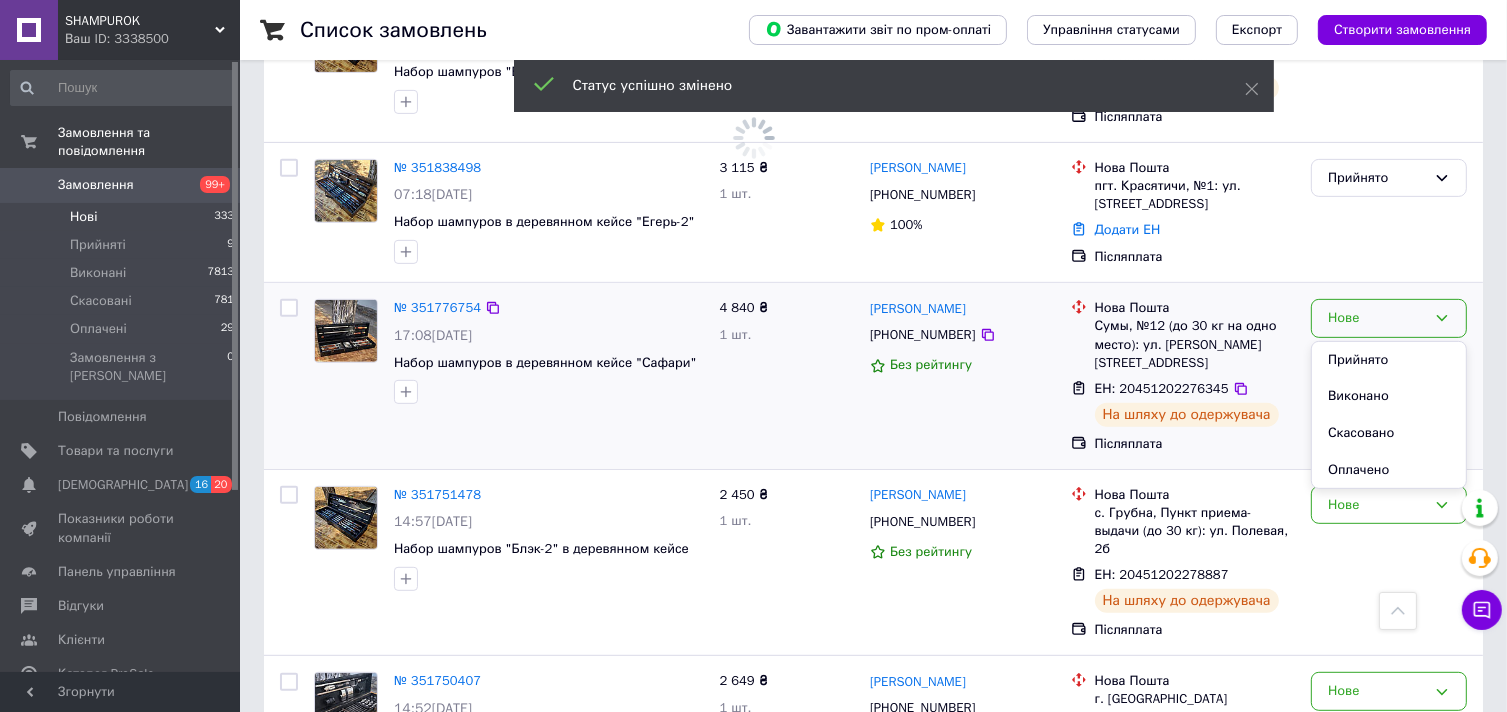 click on "Прийнято" at bounding box center (1389, 360) 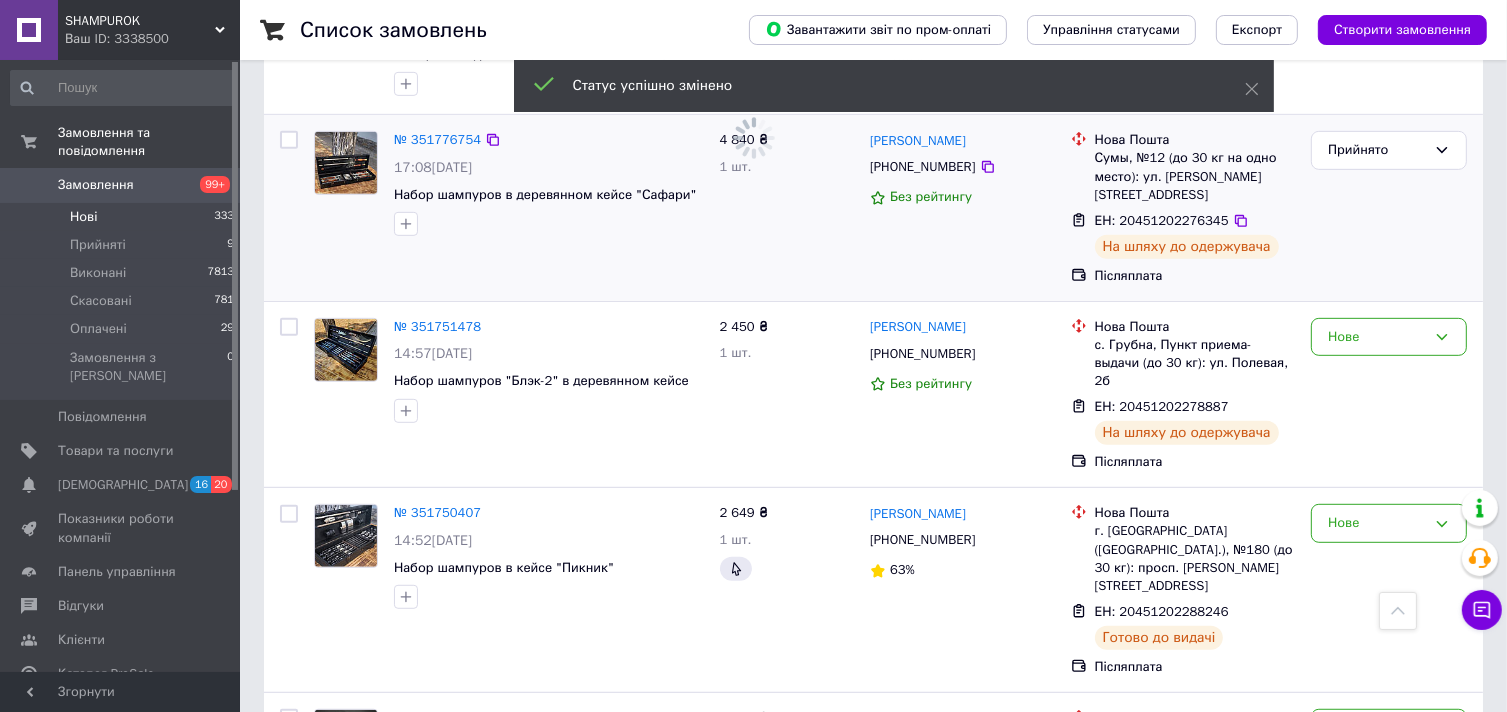 scroll, scrollTop: 986, scrollLeft: 0, axis: vertical 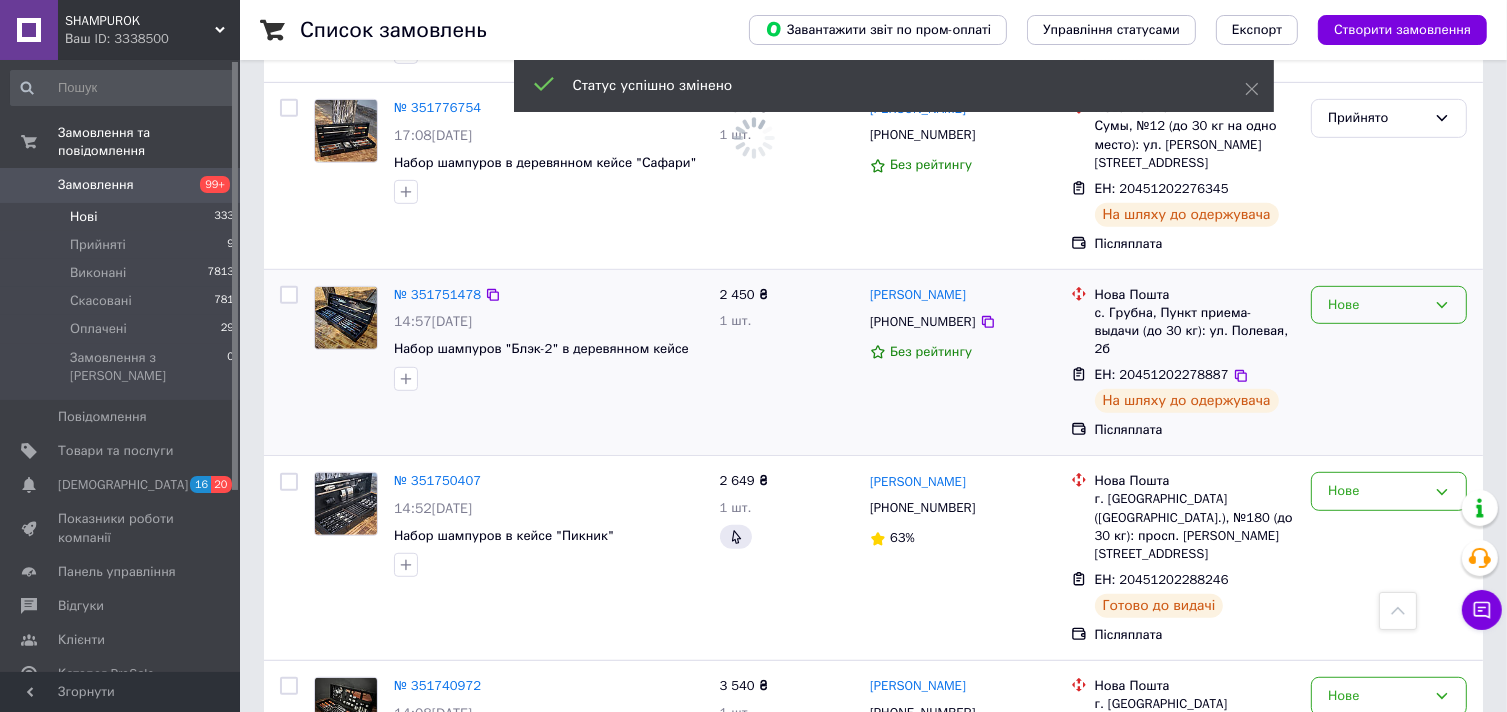 click on "Нове" at bounding box center [1377, 305] 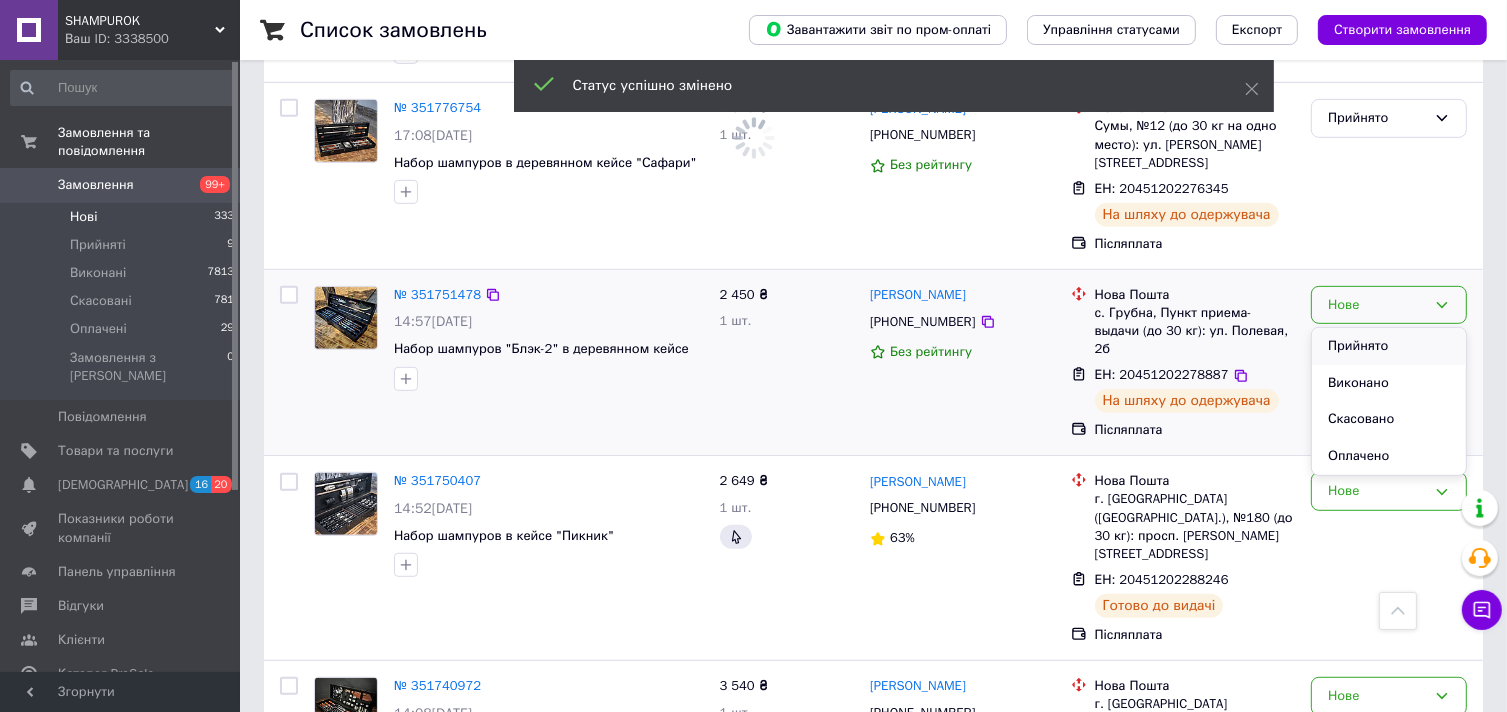 click on "Прийнято" at bounding box center (1389, 346) 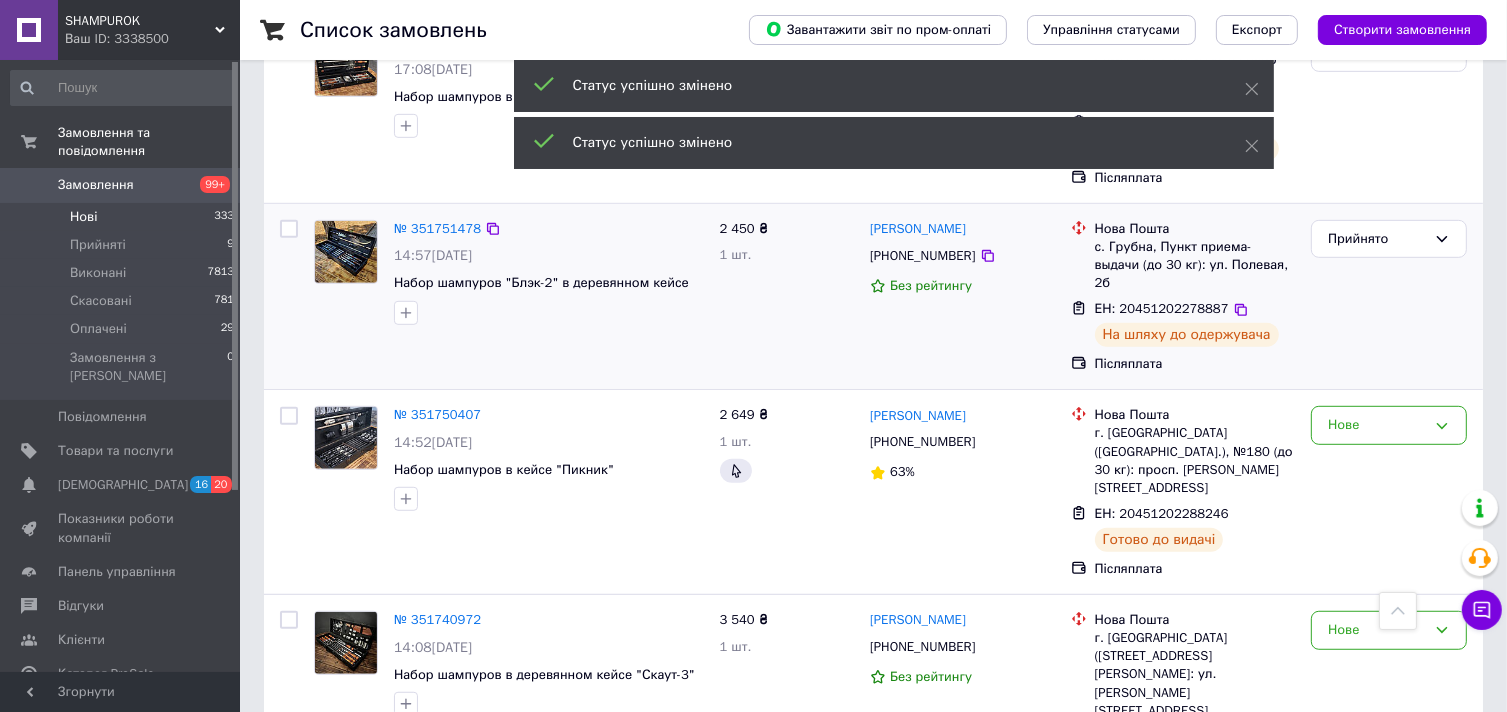 scroll, scrollTop: 1086, scrollLeft: 0, axis: vertical 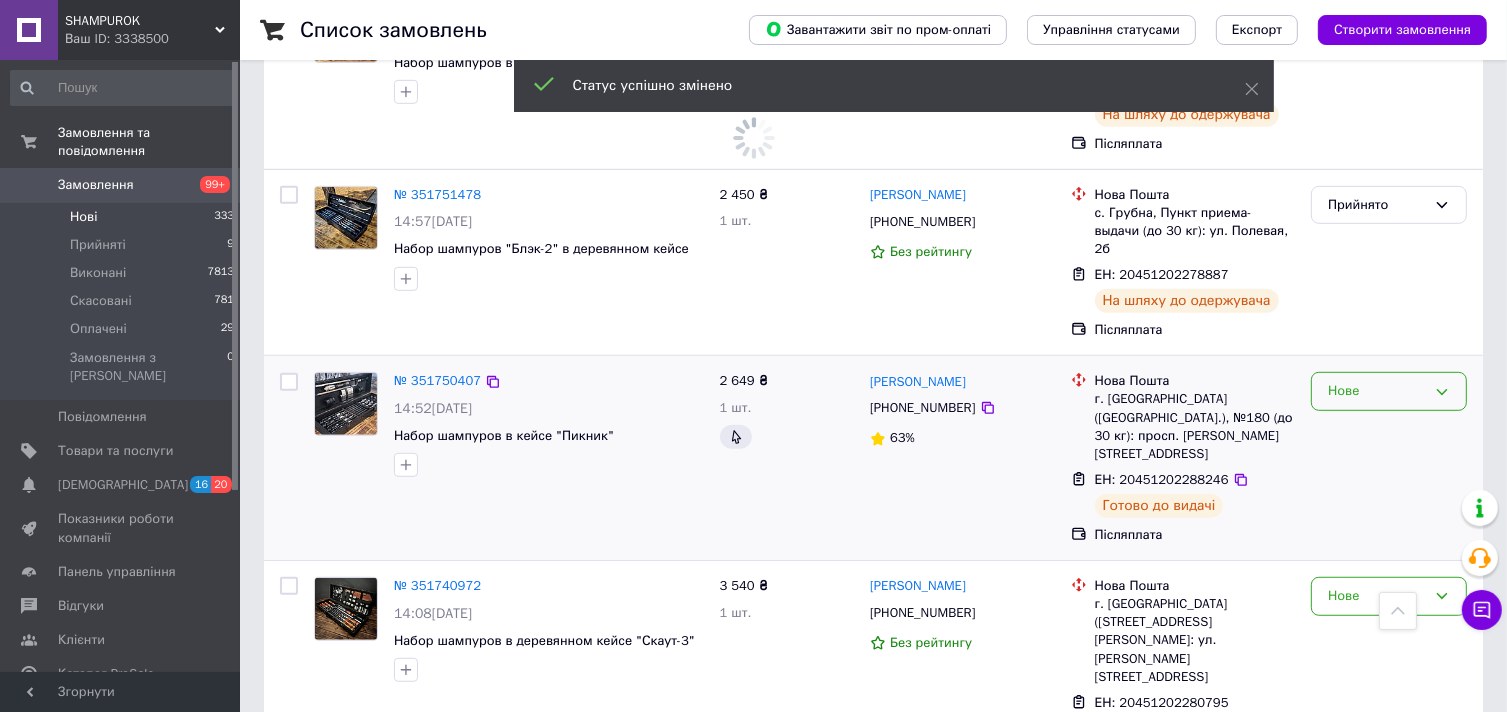 click on "Нове" at bounding box center (1377, 391) 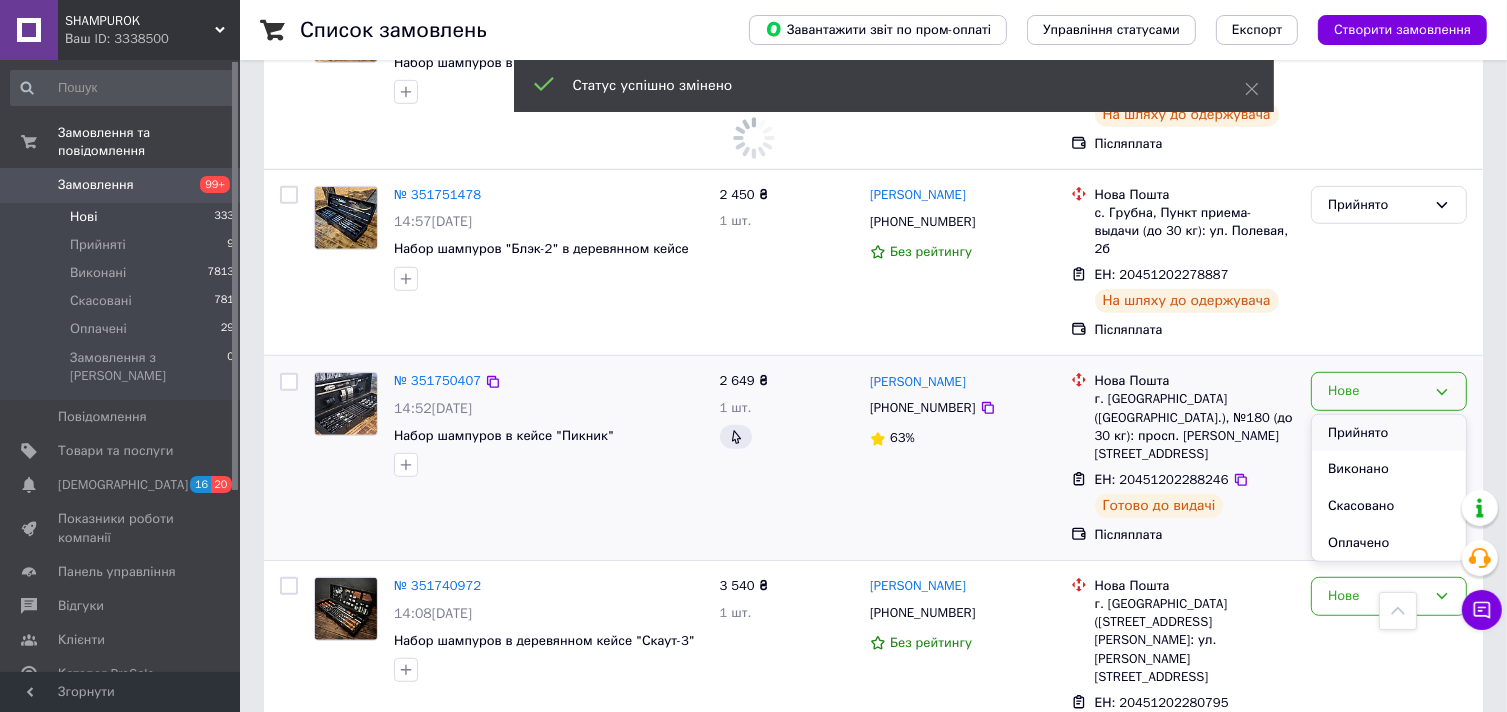 click on "Прийнято" at bounding box center [1389, 433] 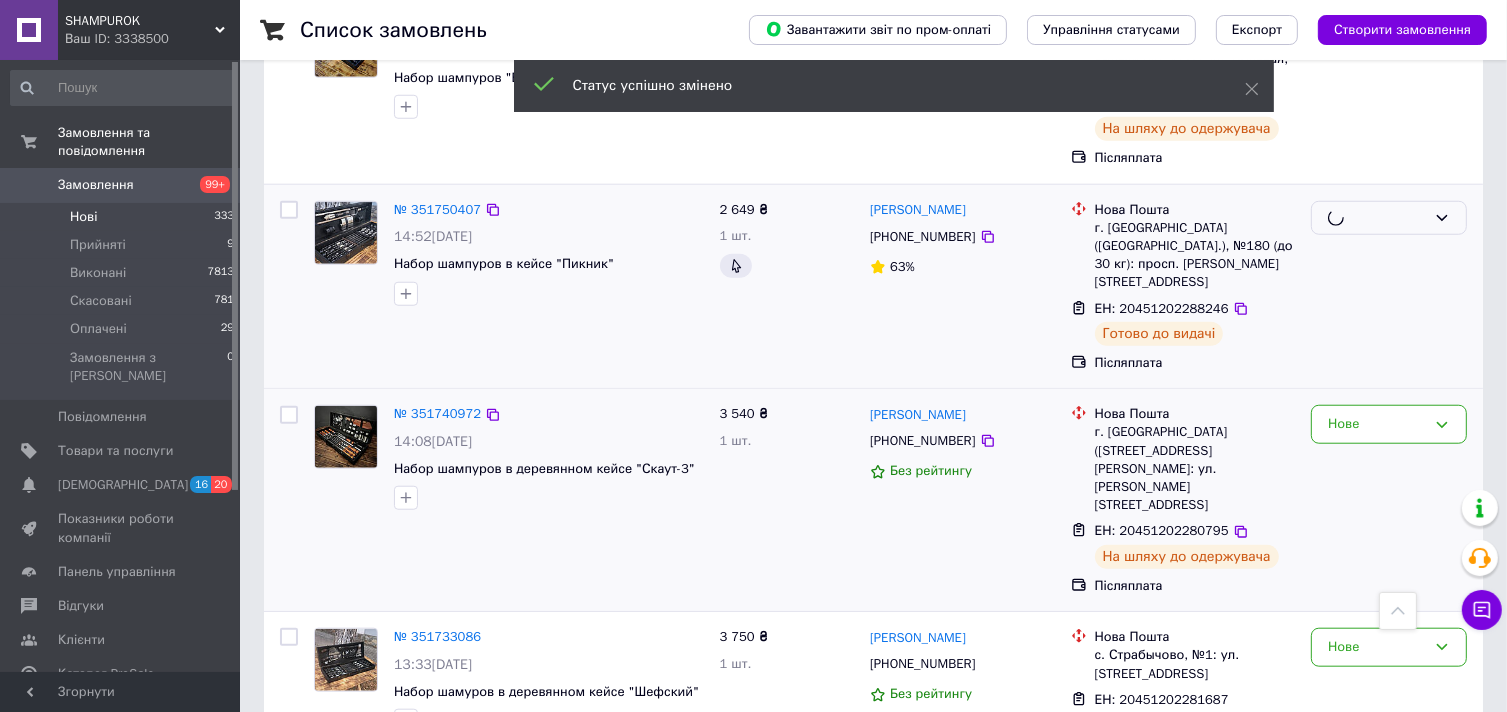 scroll, scrollTop: 1725, scrollLeft: 0, axis: vertical 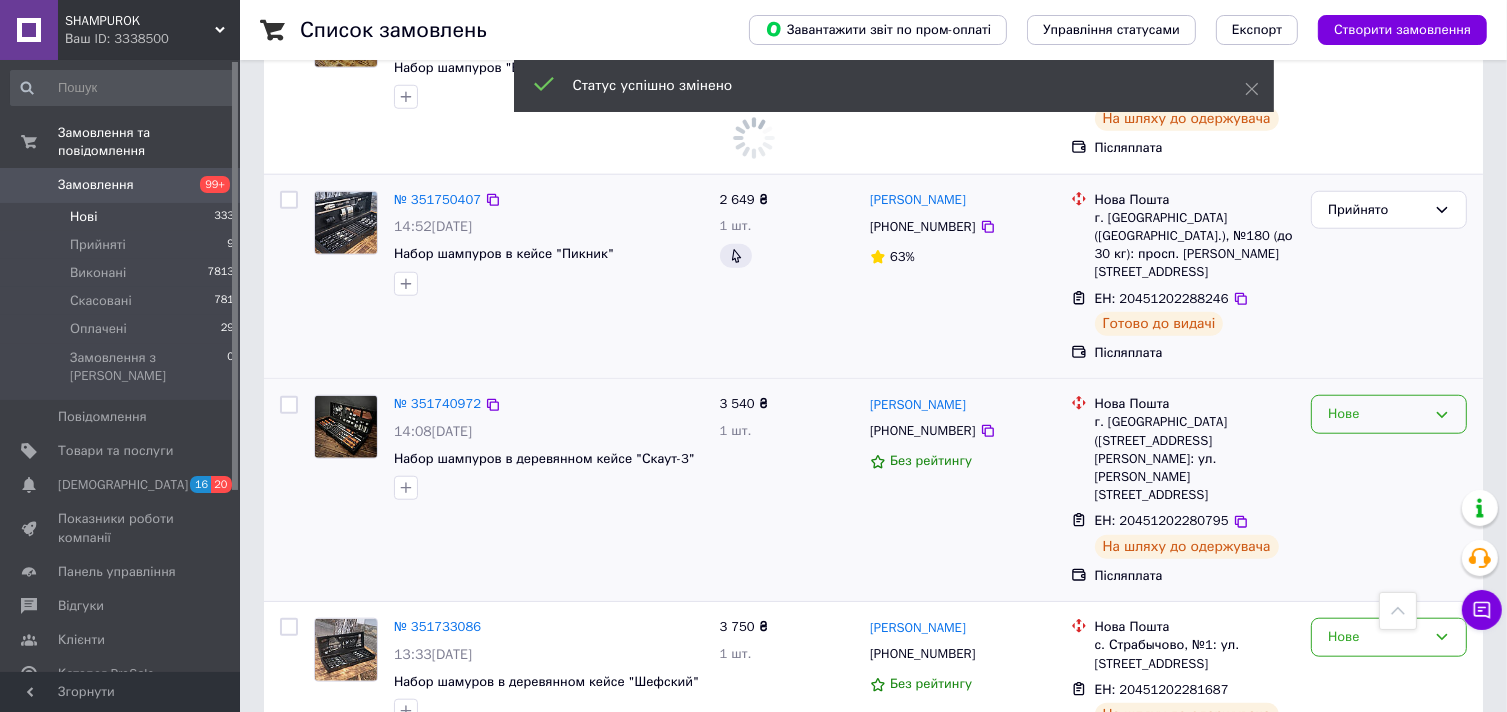click on "Нове" at bounding box center (1377, 414) 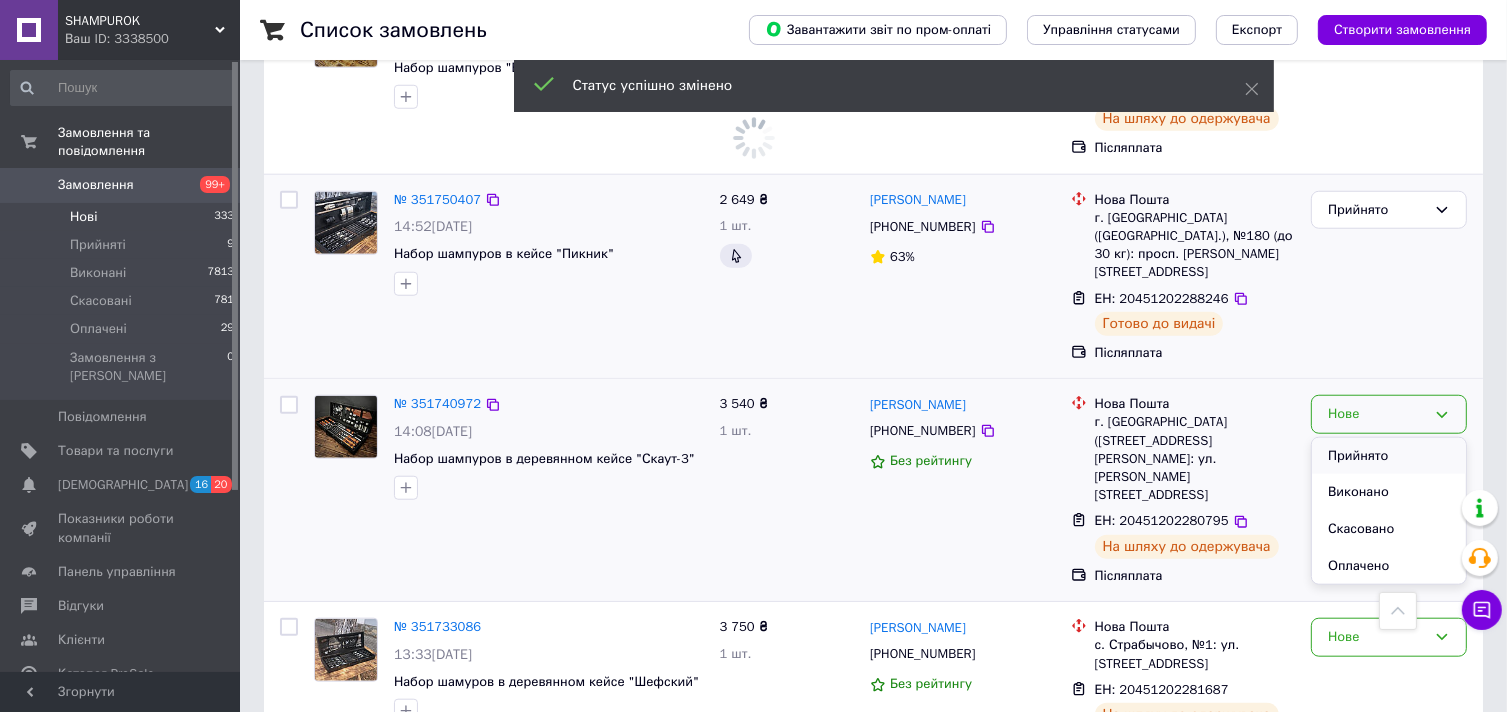 scroll, scrollTop: 1286, scrollLeft: 0, axis: vertical 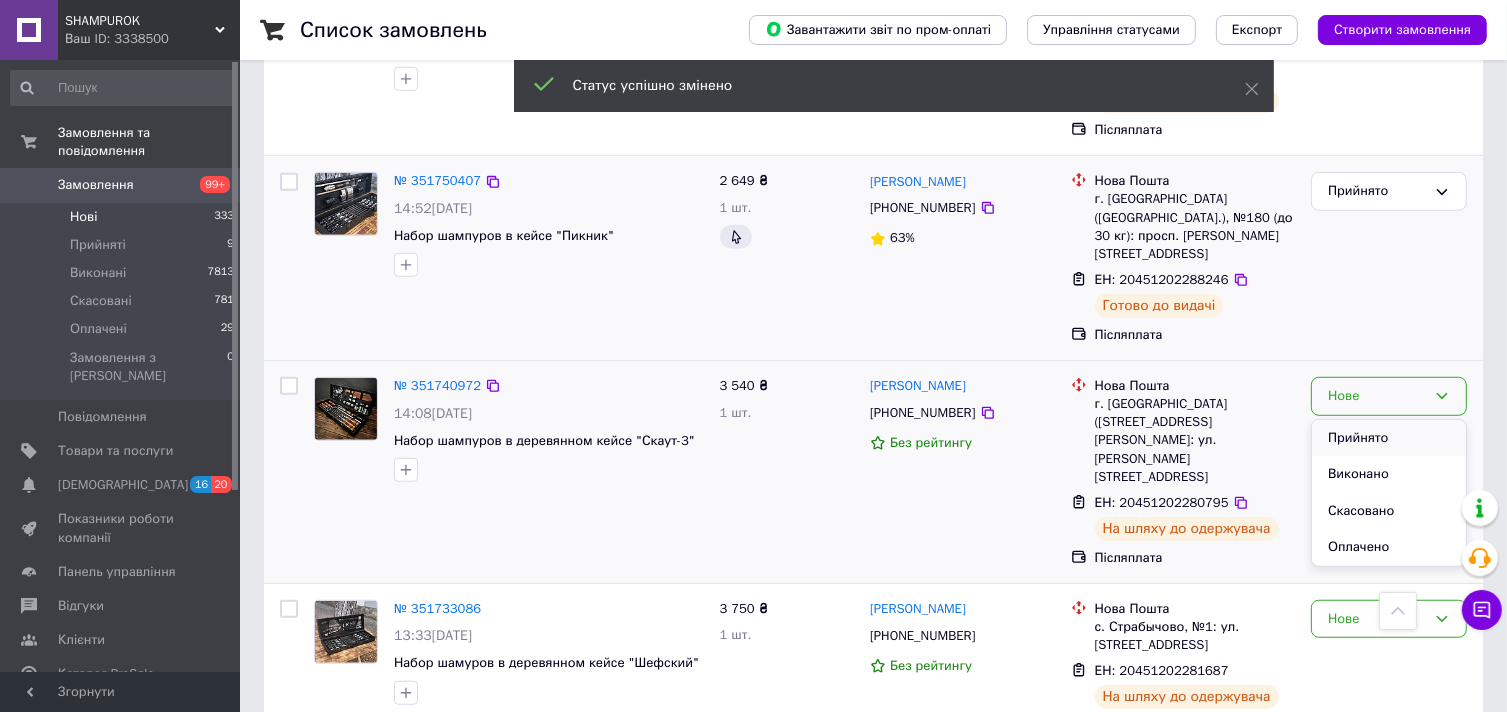 click on "Прийнято" at bounding box center [1389, 438] 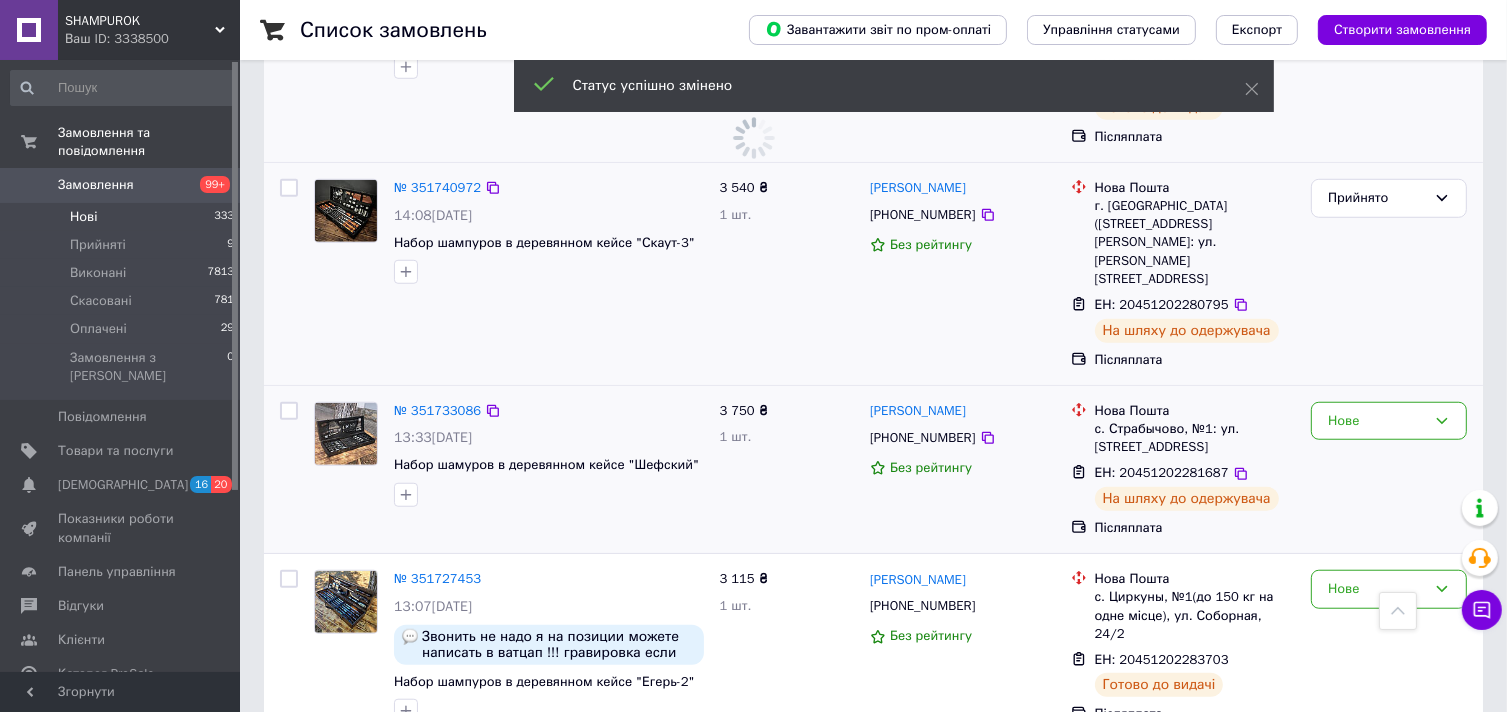 scroll, scrollTop: 1486, scrollLeft: 0, axis: vertical 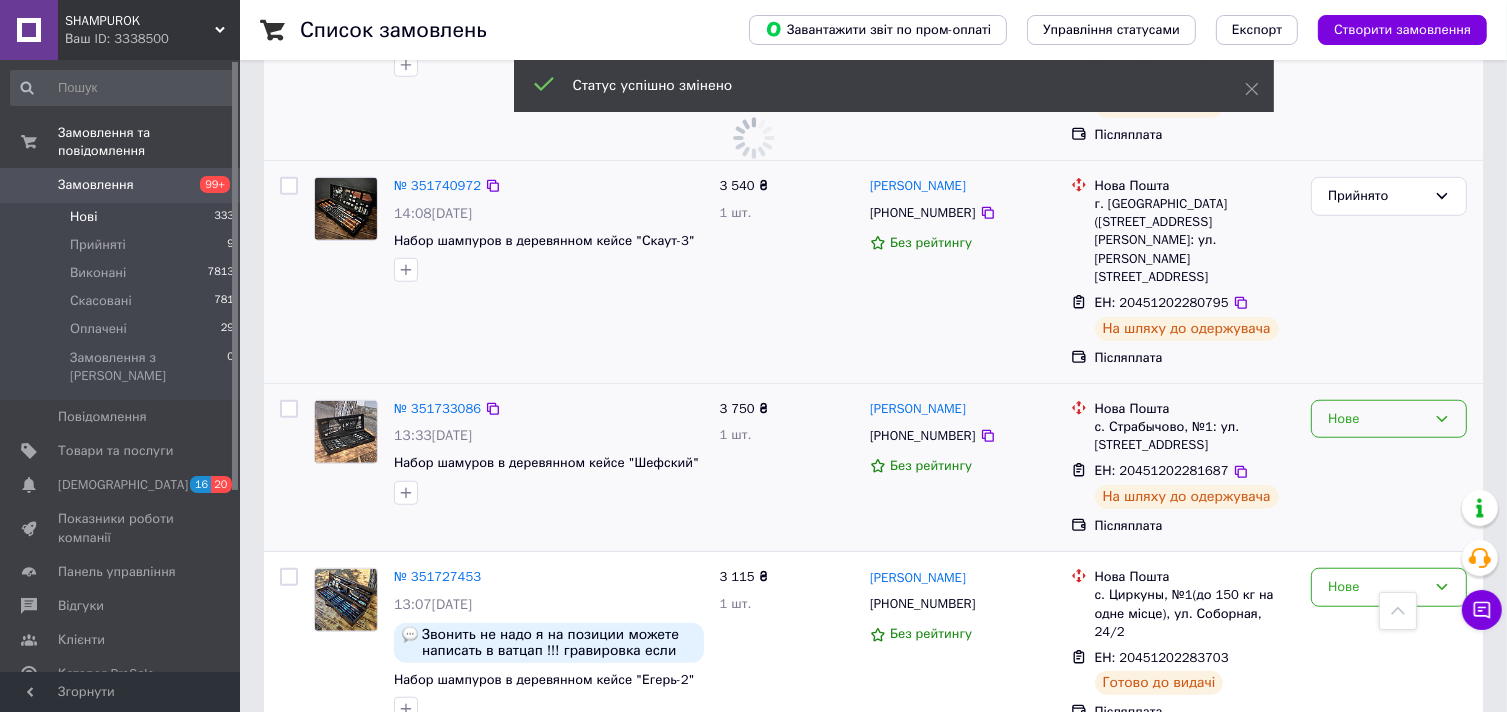 click on "Нове" at bounding box center (1377, 419) 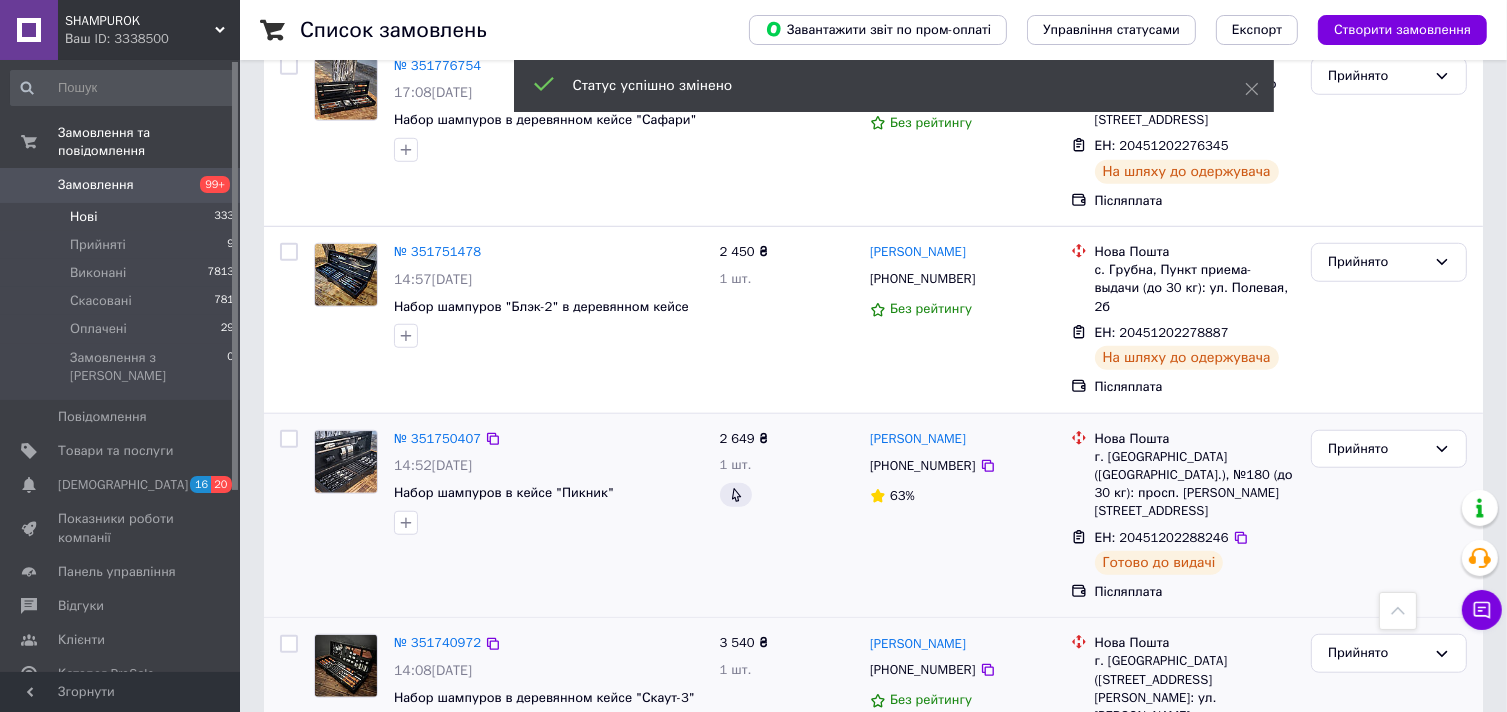 click on "Прийнято" at bounding box center [1389, 918] 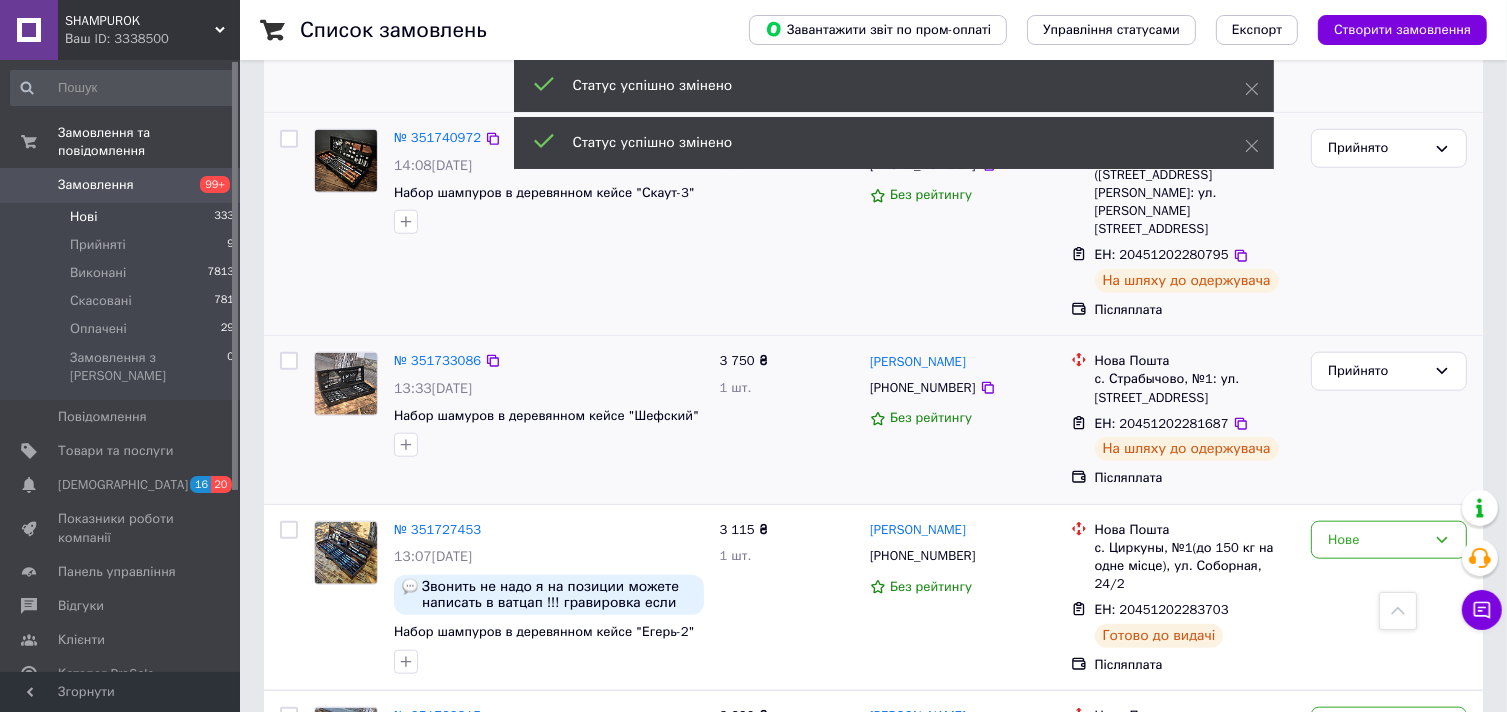 scroll, scrollTop: 2025, scrollLeft: 0, axis: vertical 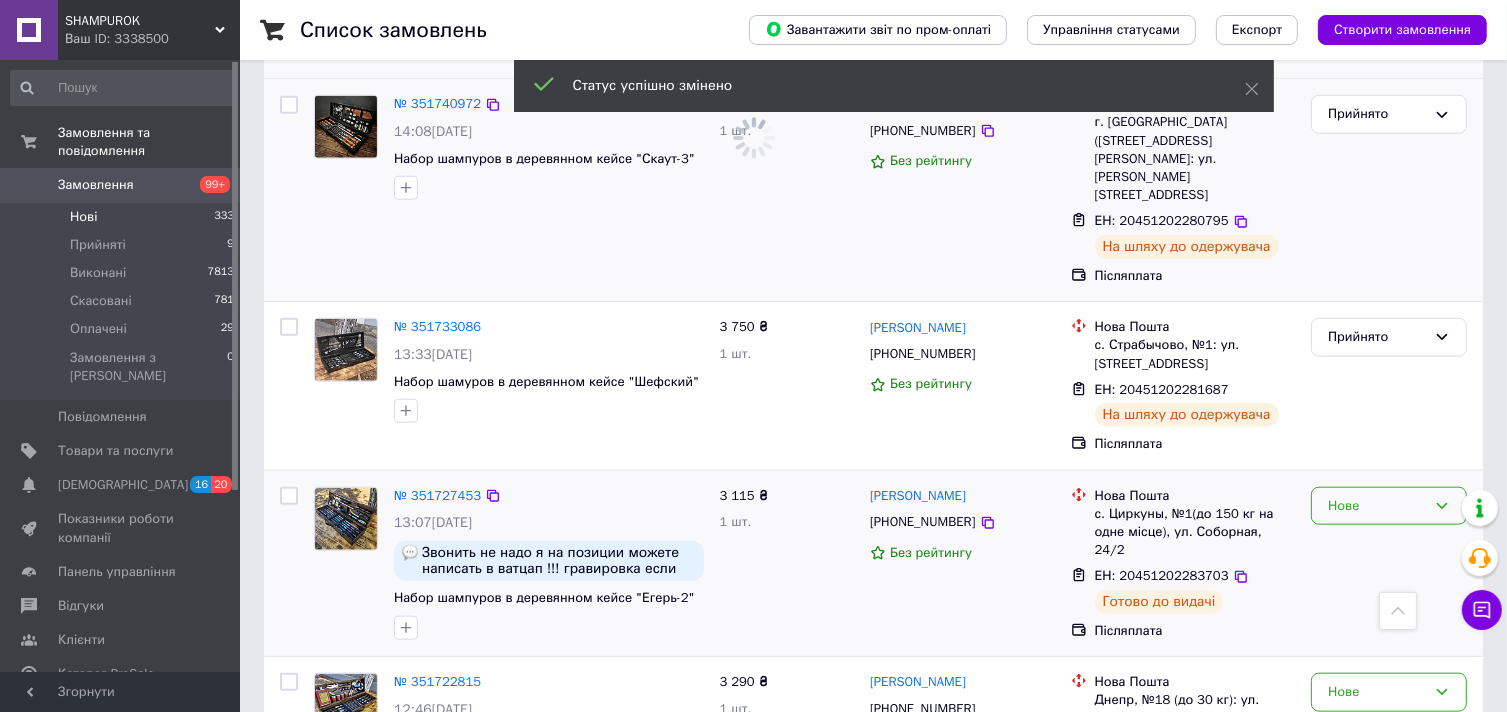 click on "Нове" at bounding box center [1377, 506] 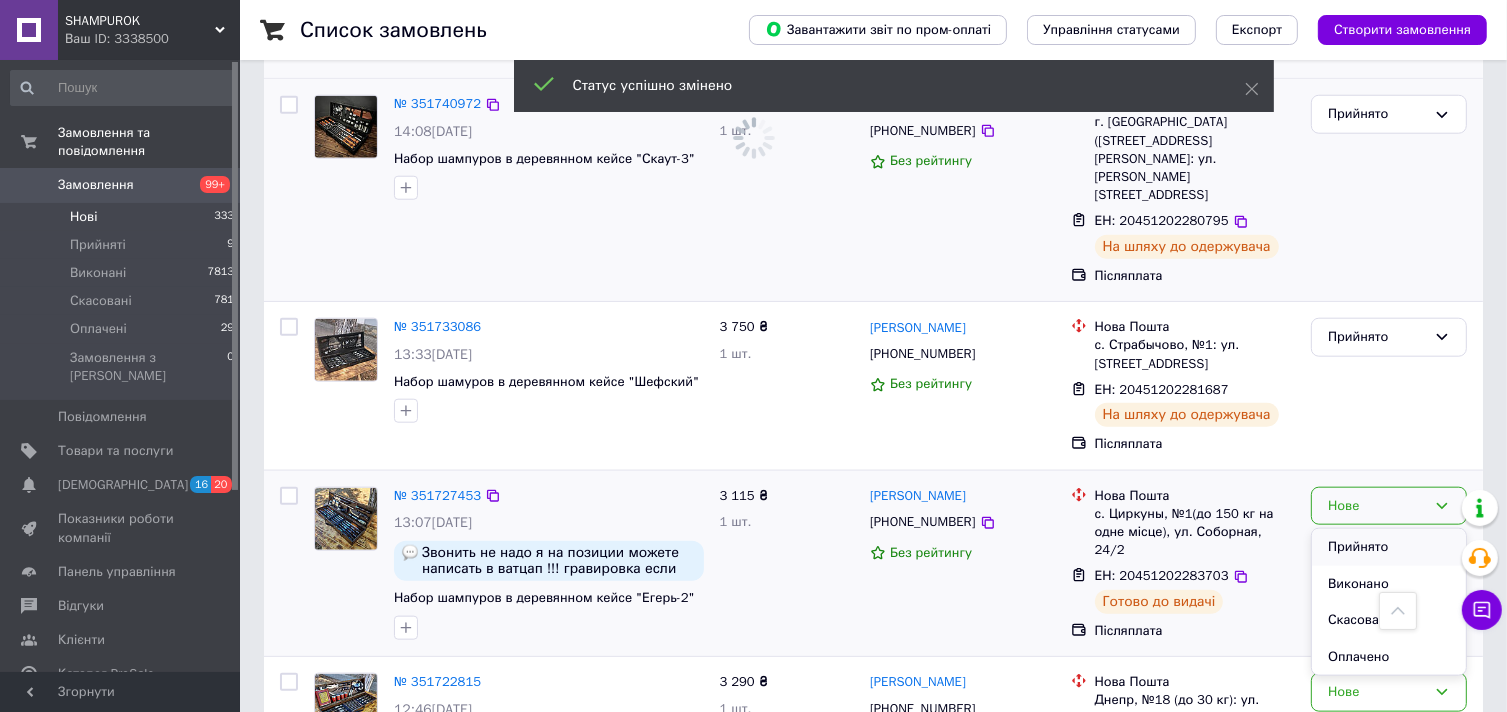 click on "Прийнято" at bounding box center [1389, 547] 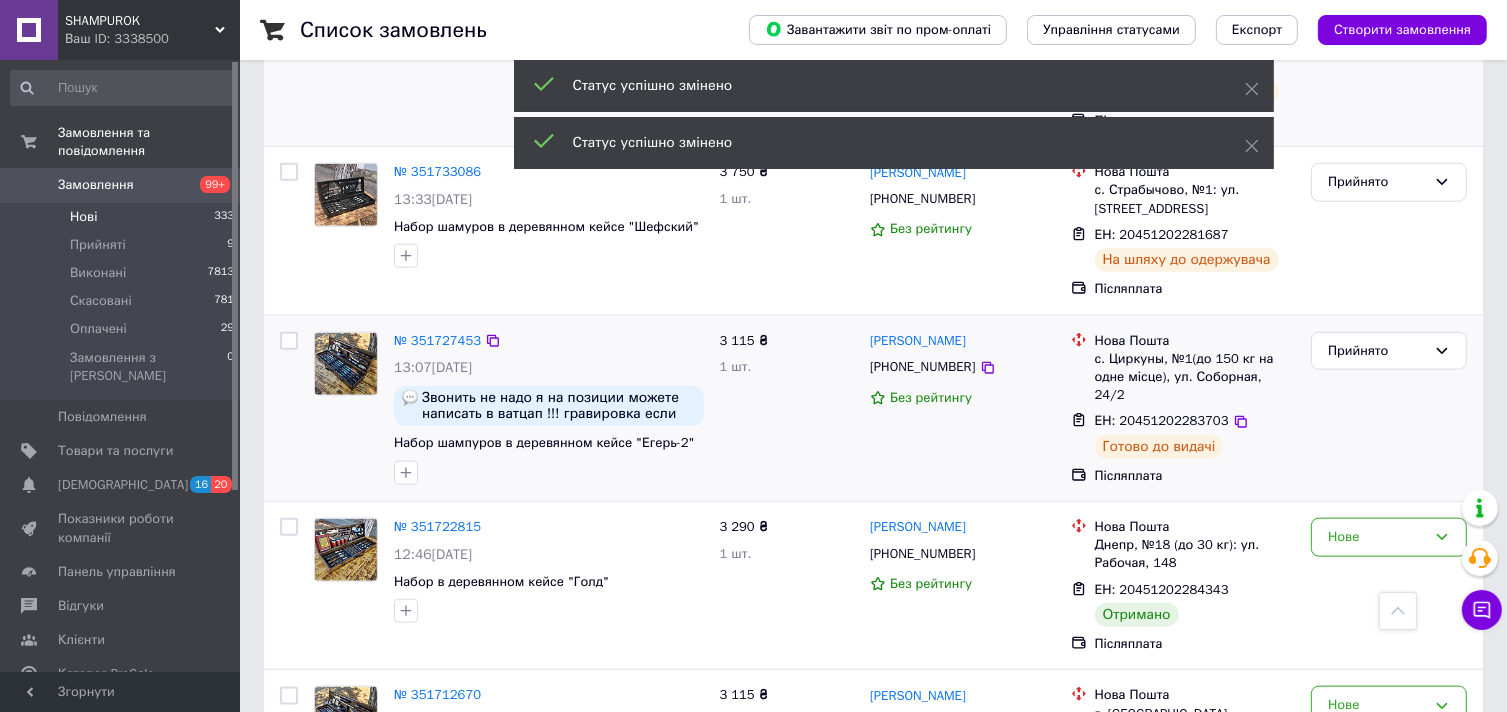 scroll, scrollTop: 2225, scrollLeft: 0, axis: vertical 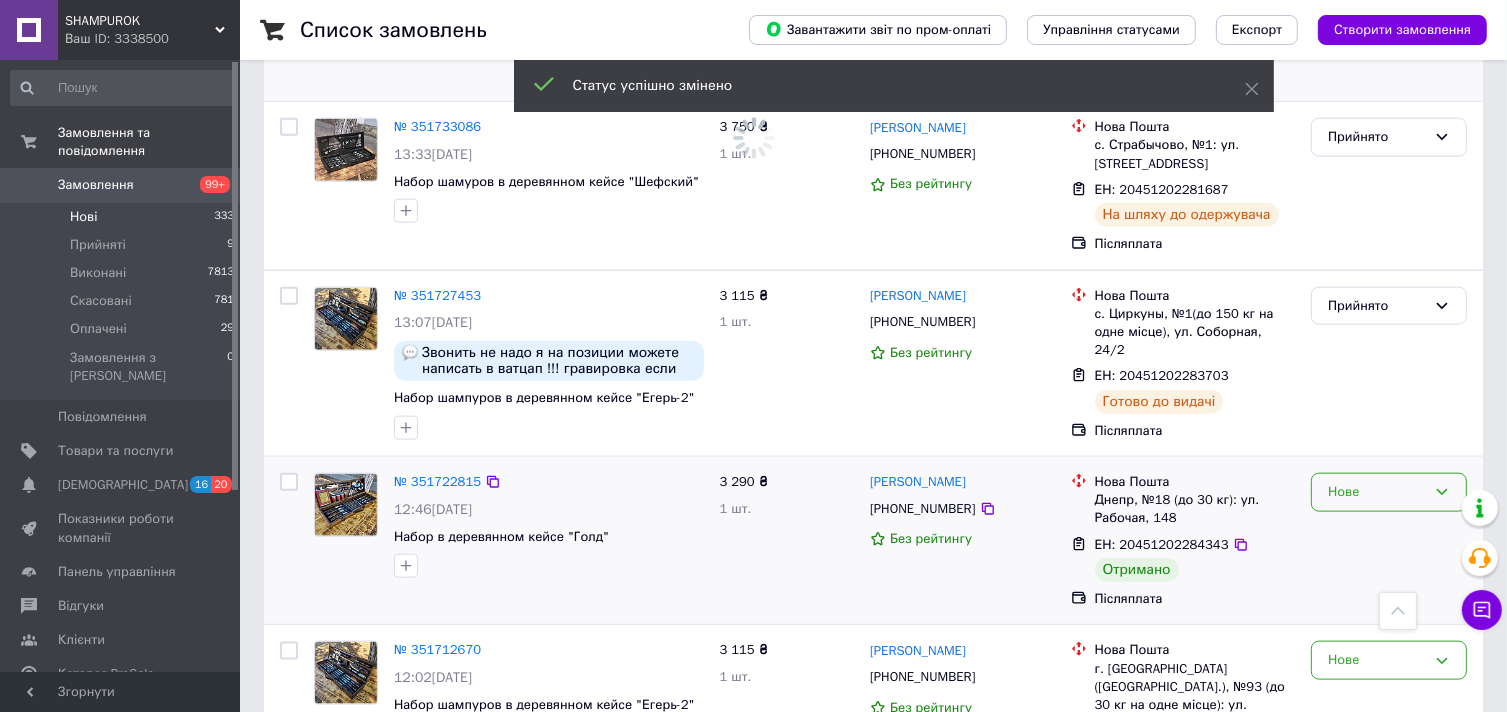 click on "Нове" at bounding box center [1377, 492] 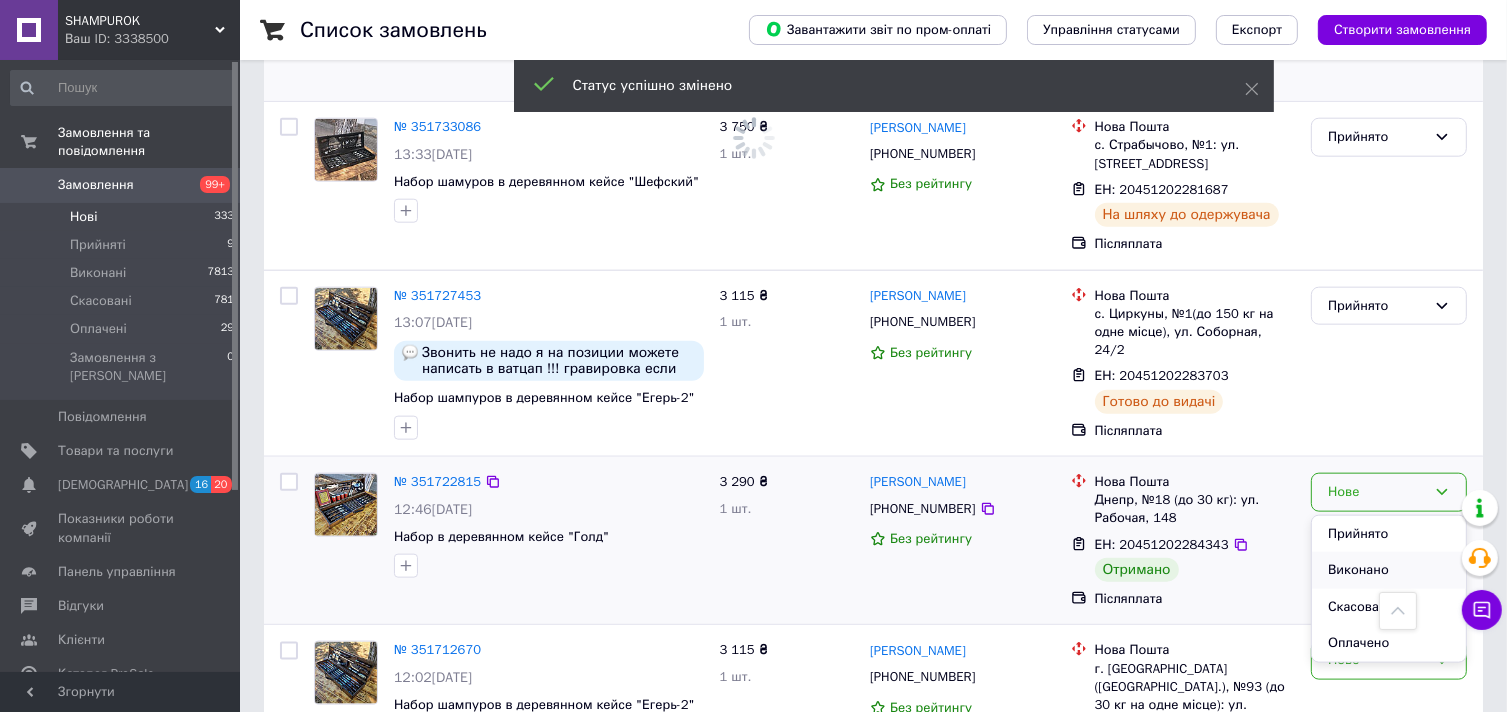 click on "Виконано" at bounding box center (1389, 570) 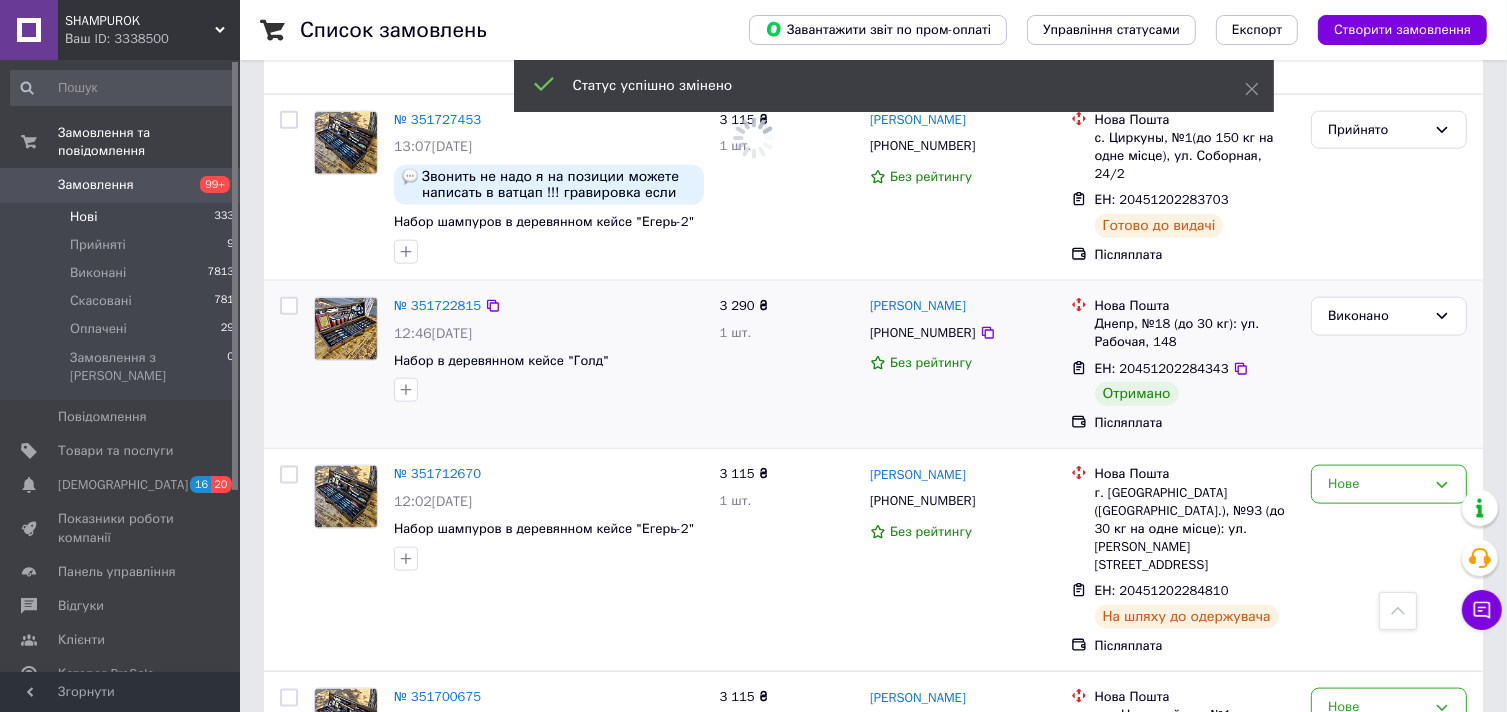 scroll, scrollTop: 2425, scrollLeft: 0, axis: vertical 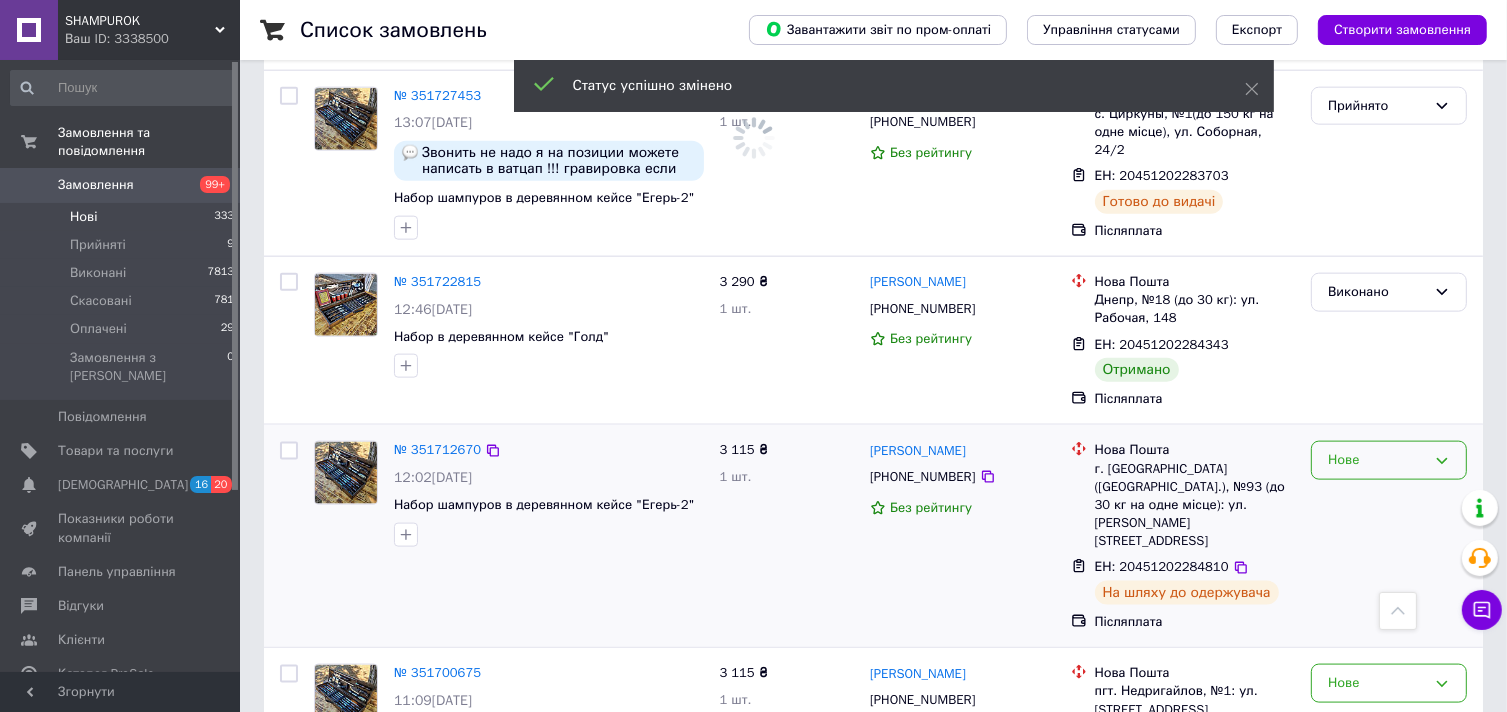 click on "Нове" at bounding box center (1377, 460) 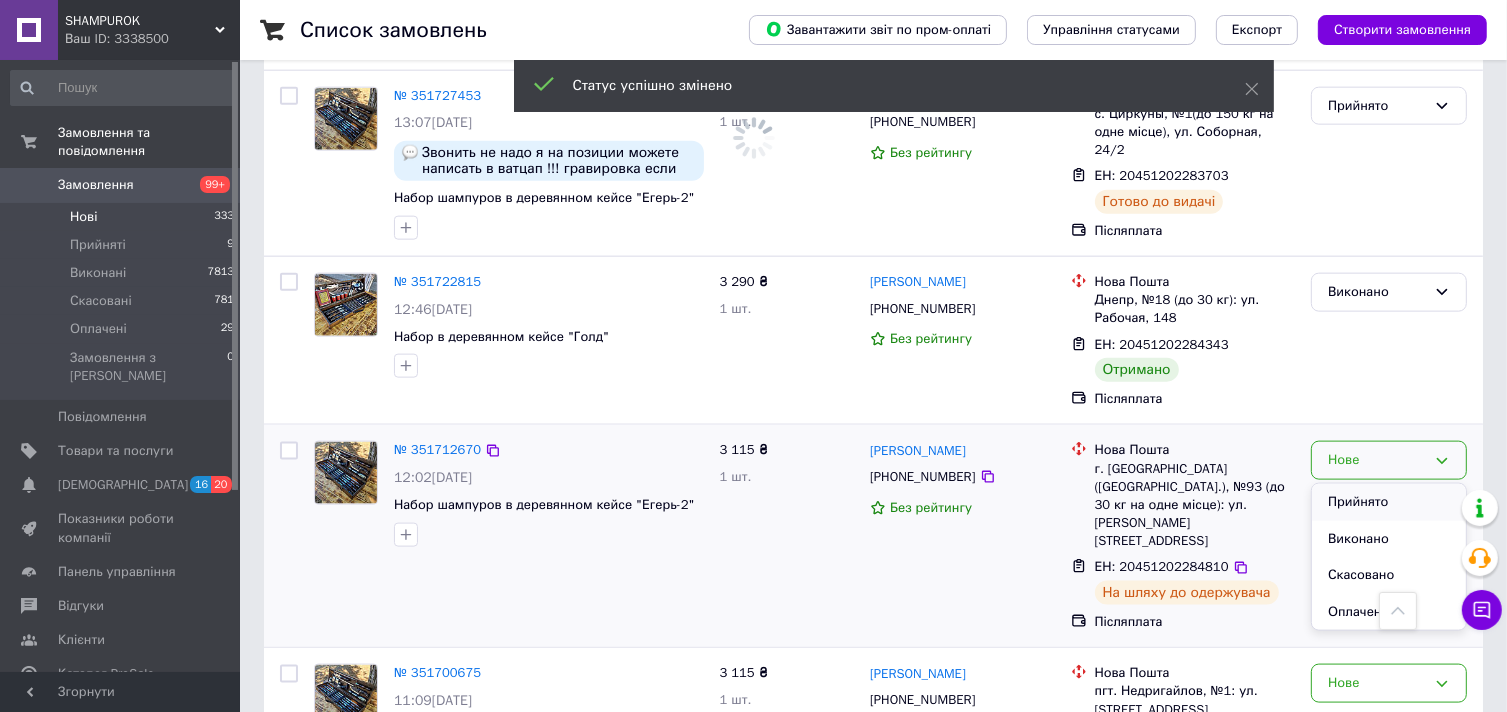 click on "Прийнято" at bounding box center [1389, 502] 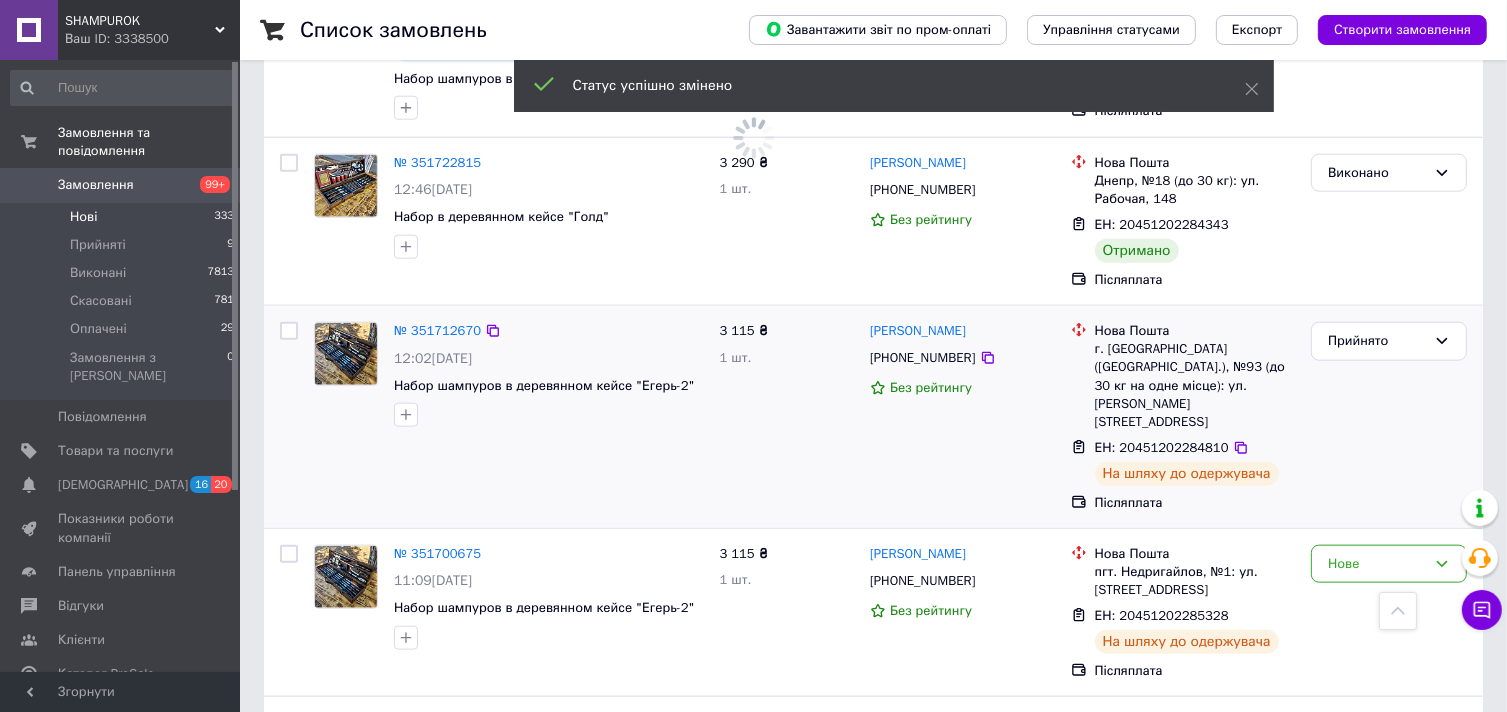 scroll, scrollTop: 2187, scrollLeft: 0, axis: vertical 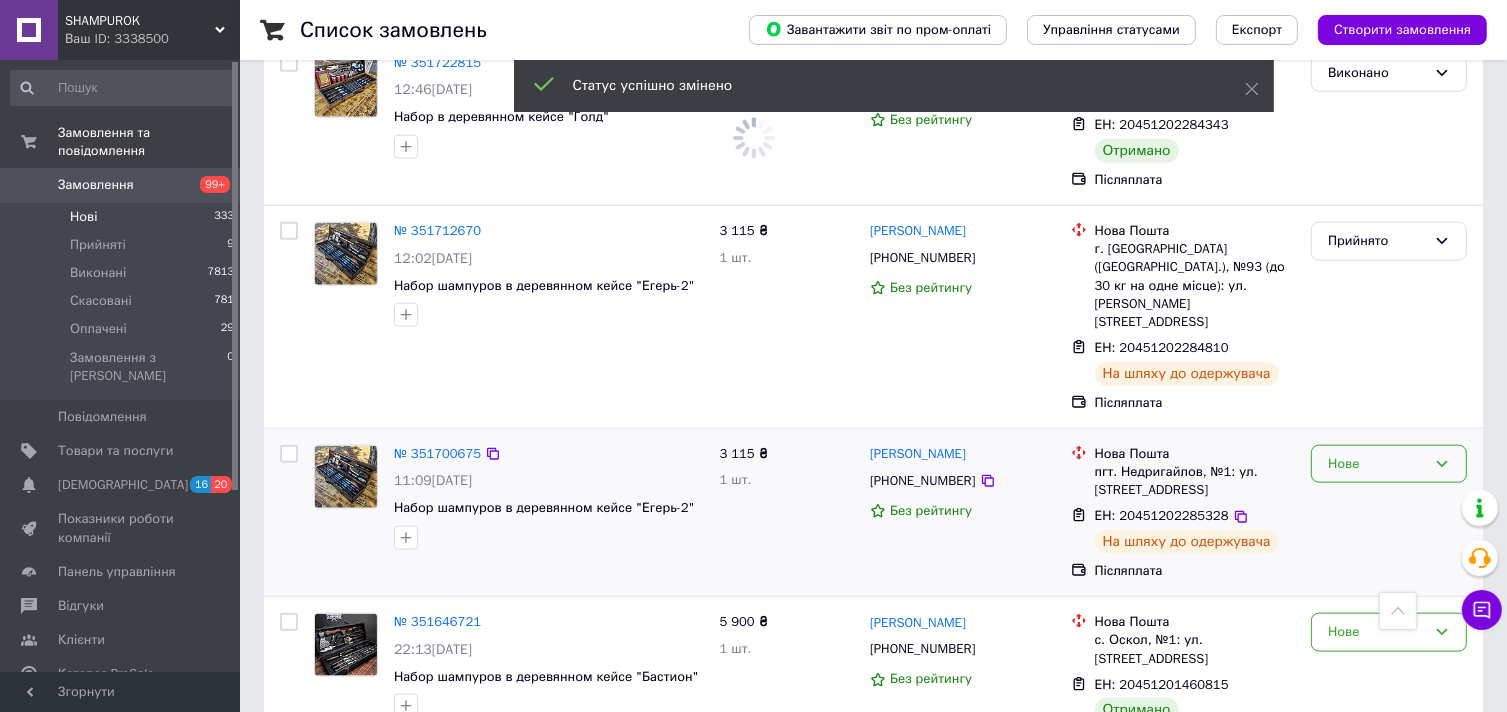 click on "Нове" at bounding box center (1377, 464) 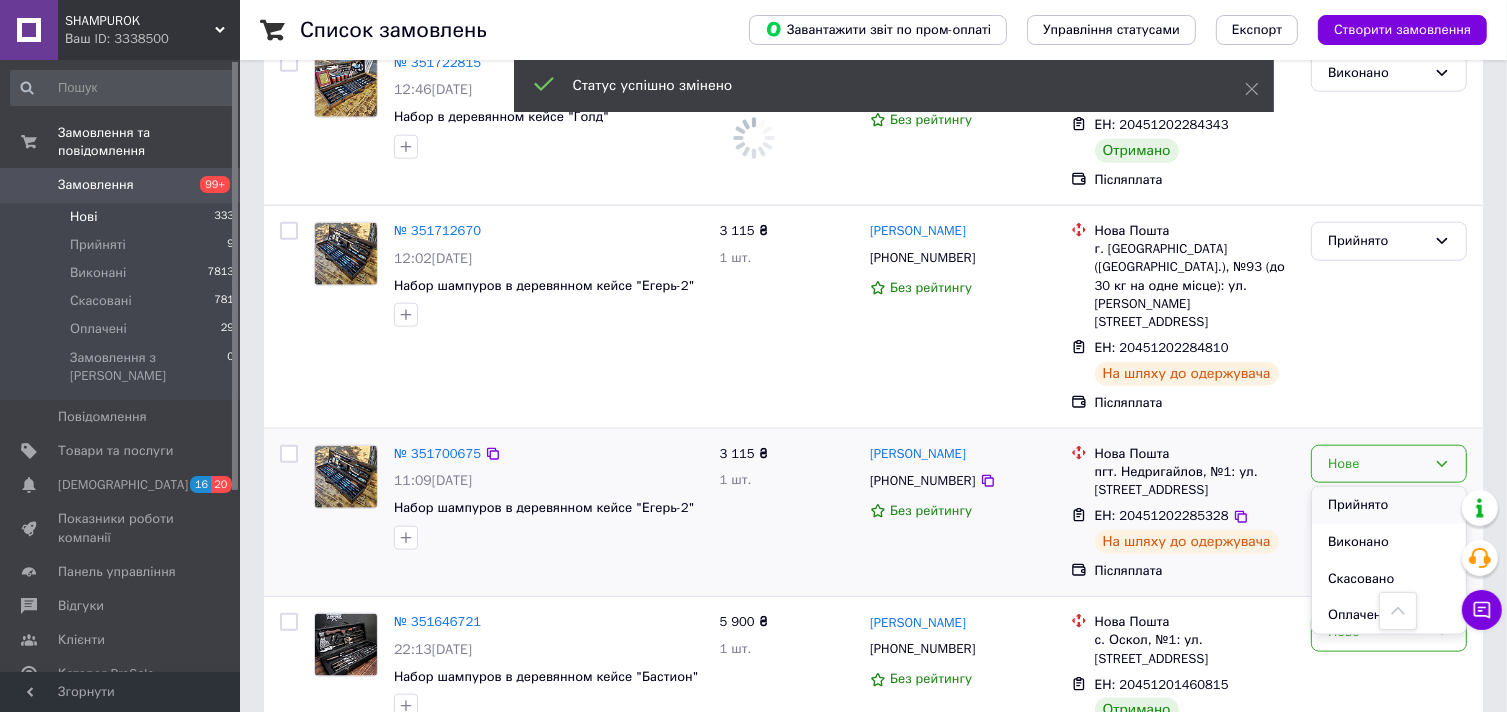 click on "Прийнято" at bounding box center (1389, 505) 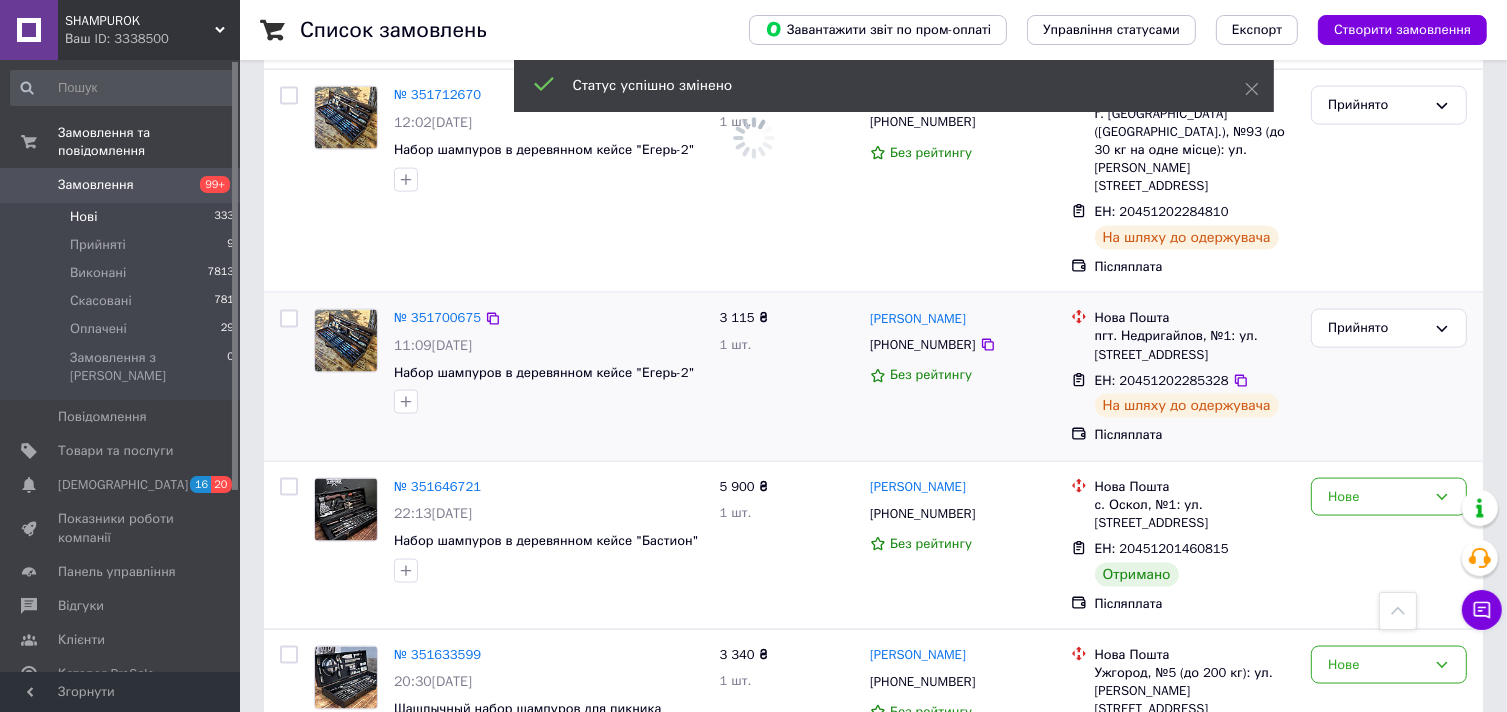 scroll, scrollTop: 2826, scrollLeft: 0, axis: vertical 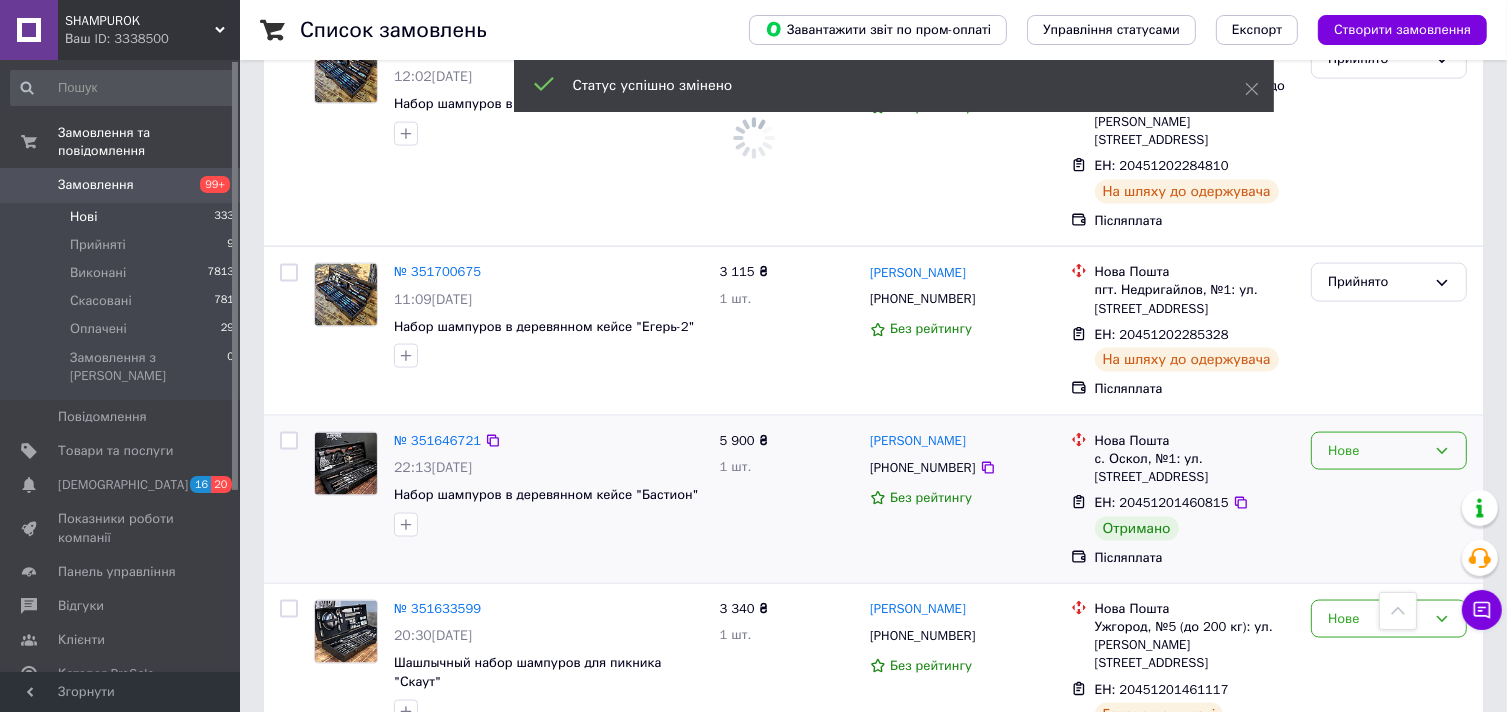 click on "Нове" at bounding box center [1377, 451] 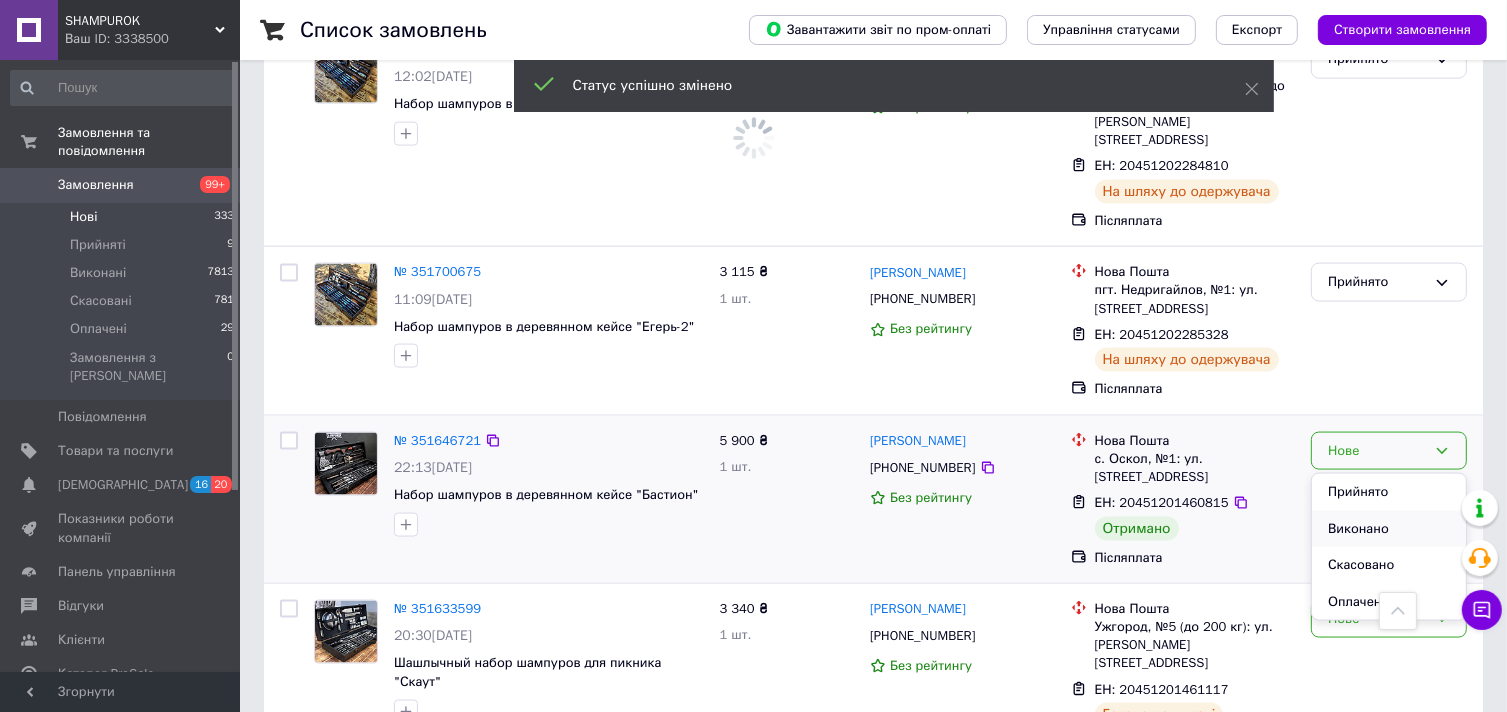 click on "Виконано" at bounding box center (1389, 529) 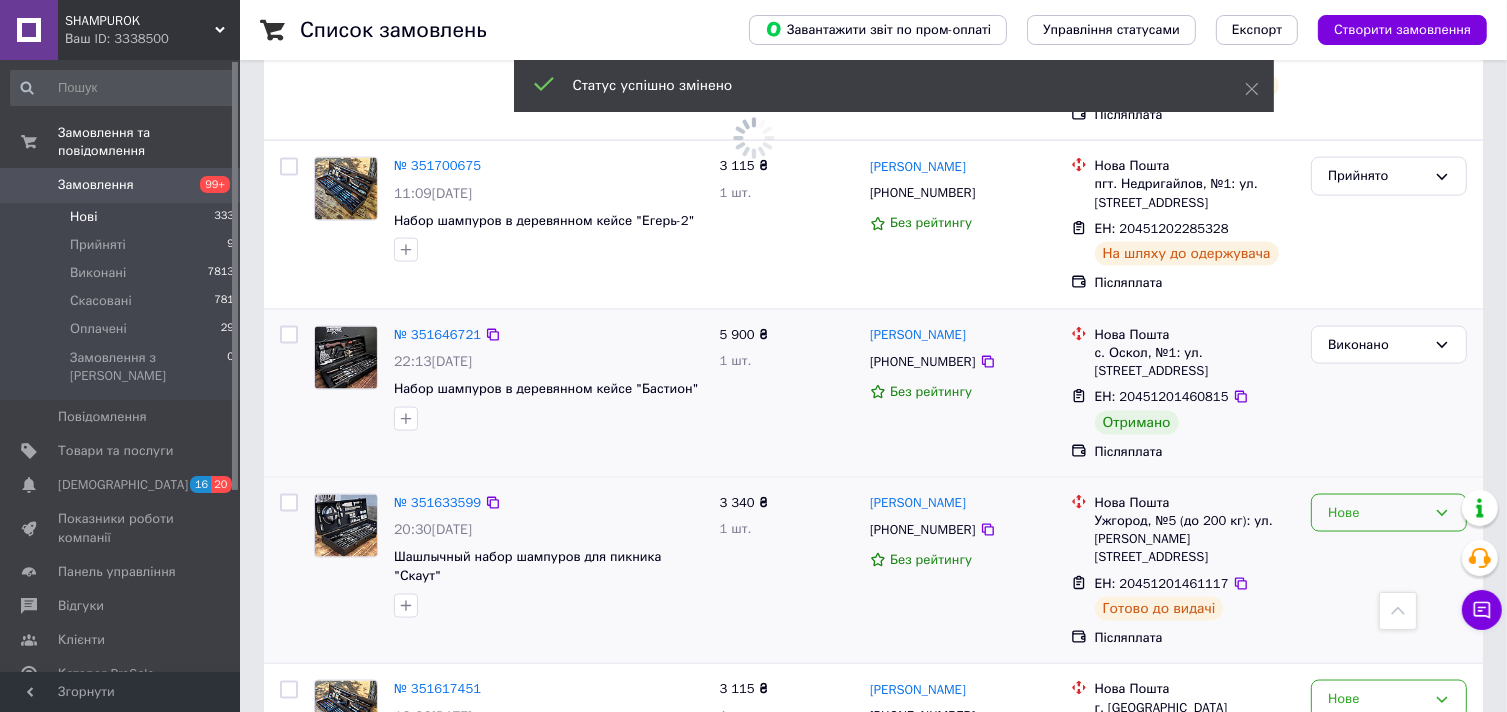 scroll, scrollTop: 2933, scrollLeft: 0, axis: vertical 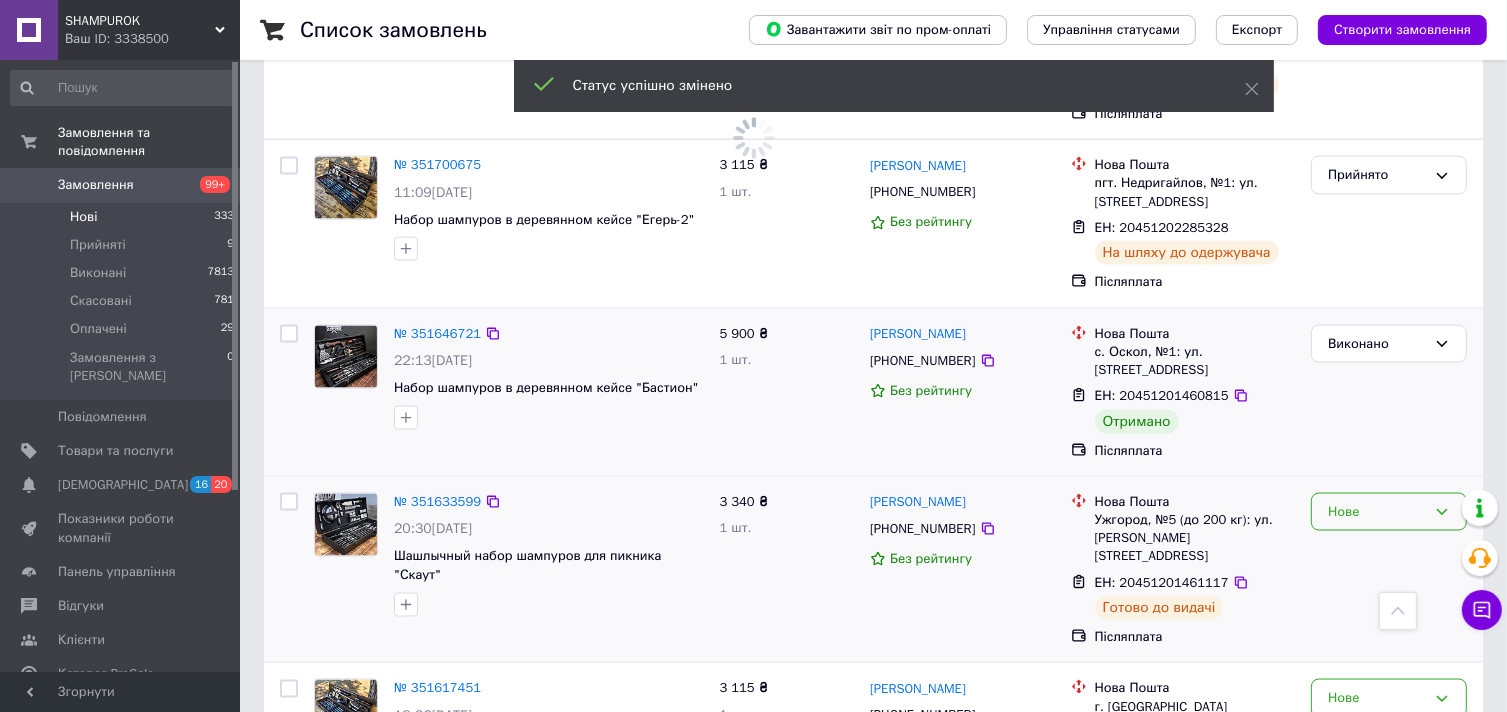 click on "Нове" at bounding box center (1377, 512) 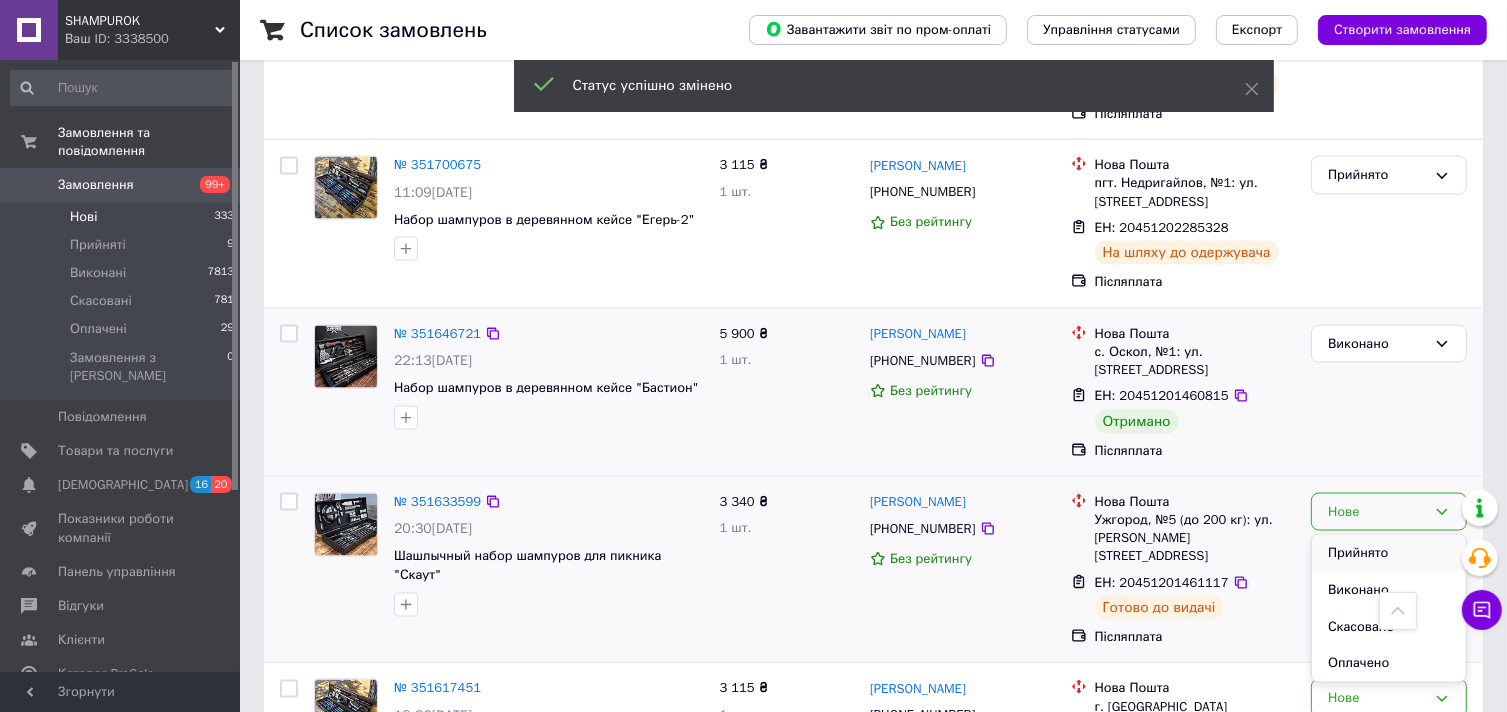 click on "Прийнято" at bounding box center [1389, 553] 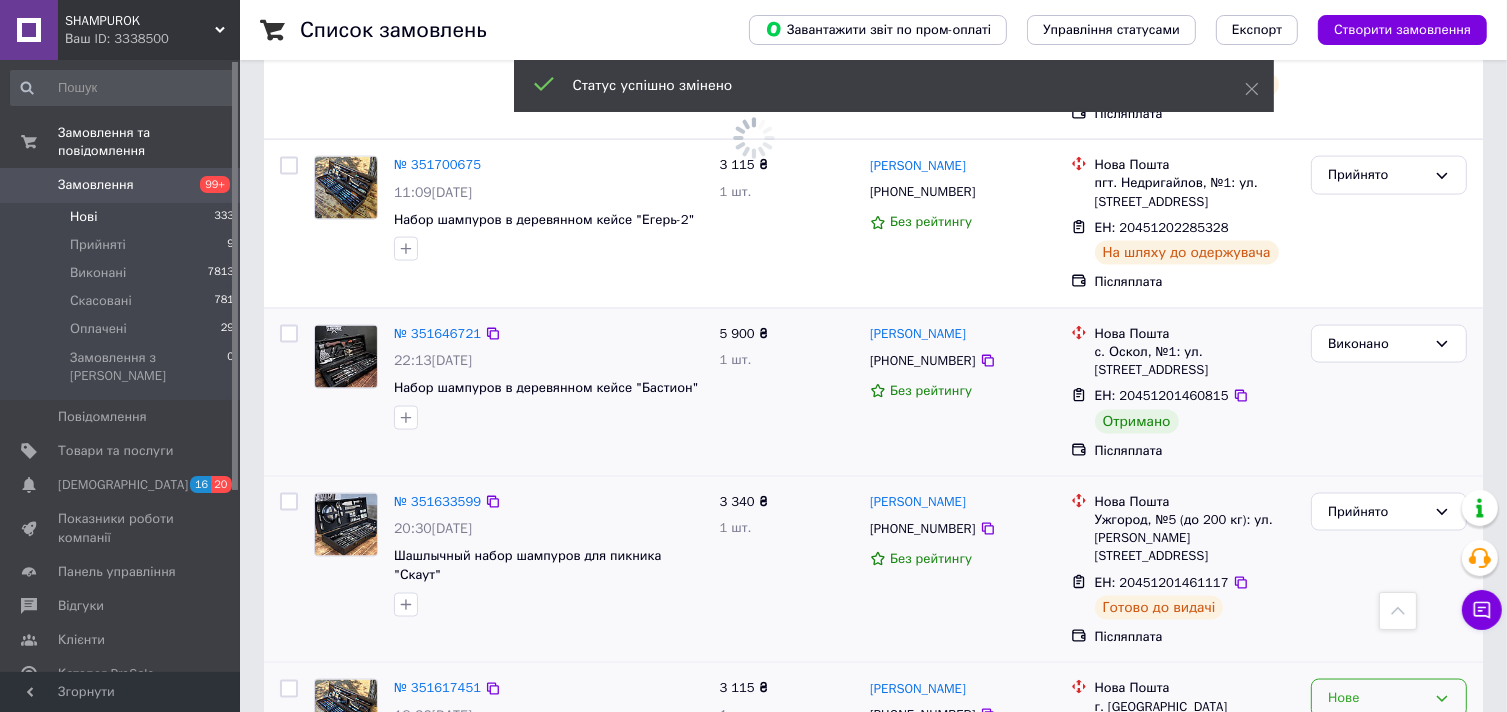 click on "Нове" at bounding box center [1389, 698] 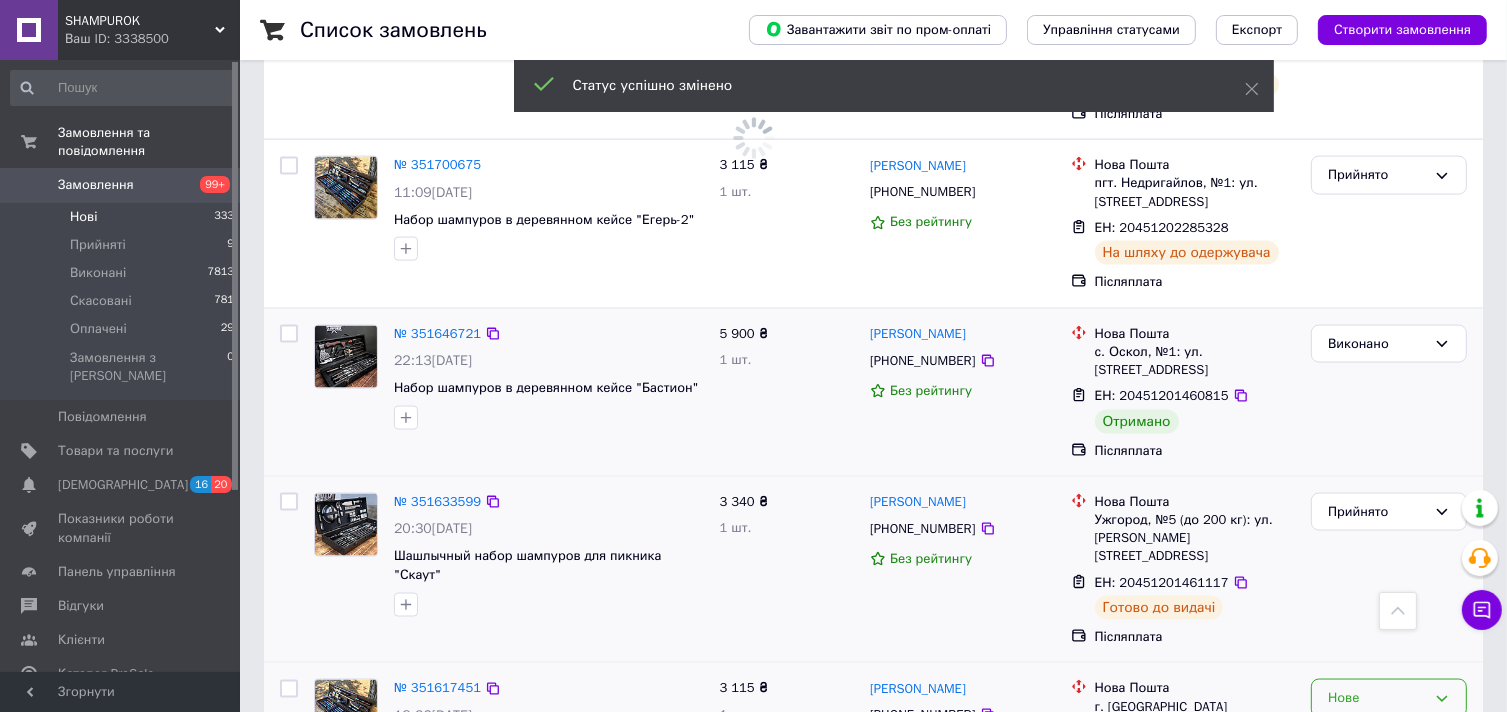 click on "Виконано" at bounding box center (1389, 777) 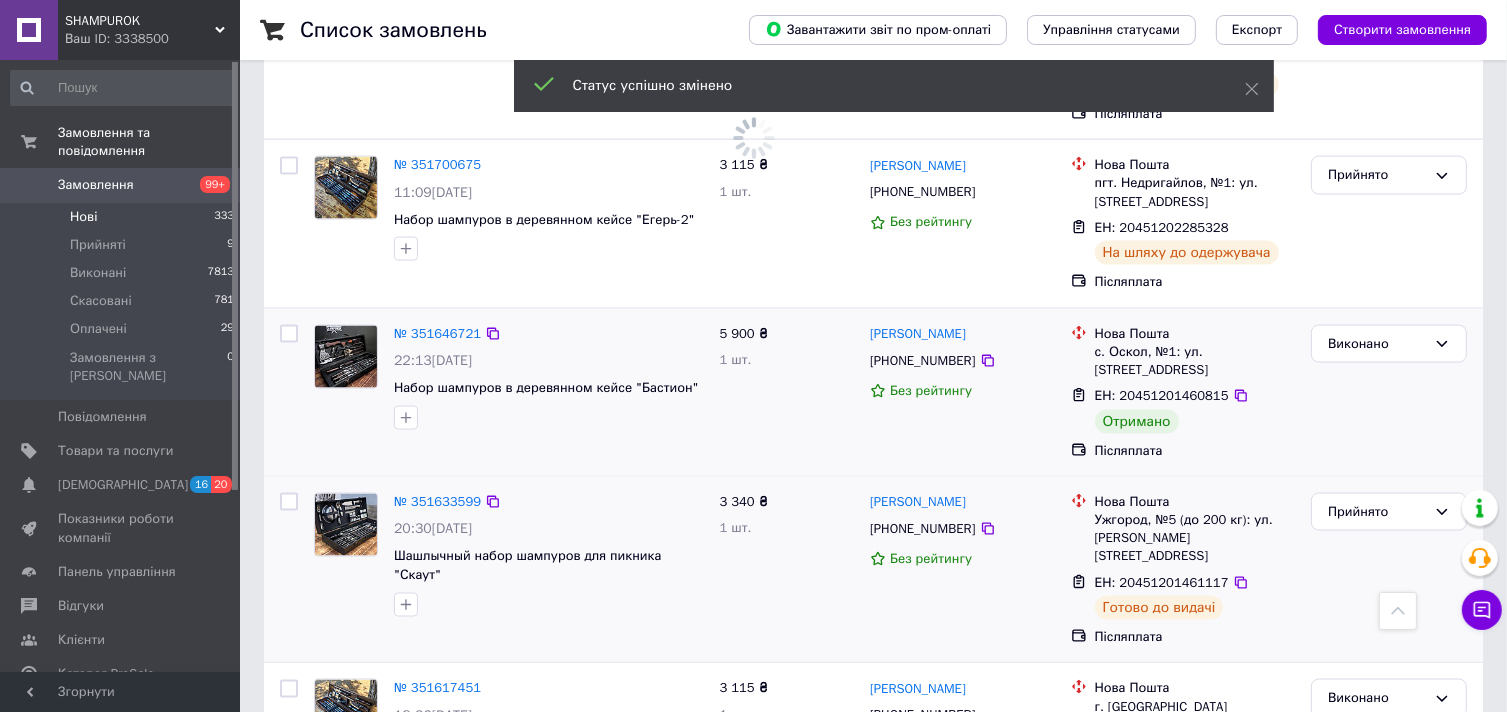 click on "2" at bounding box center (327, 894) 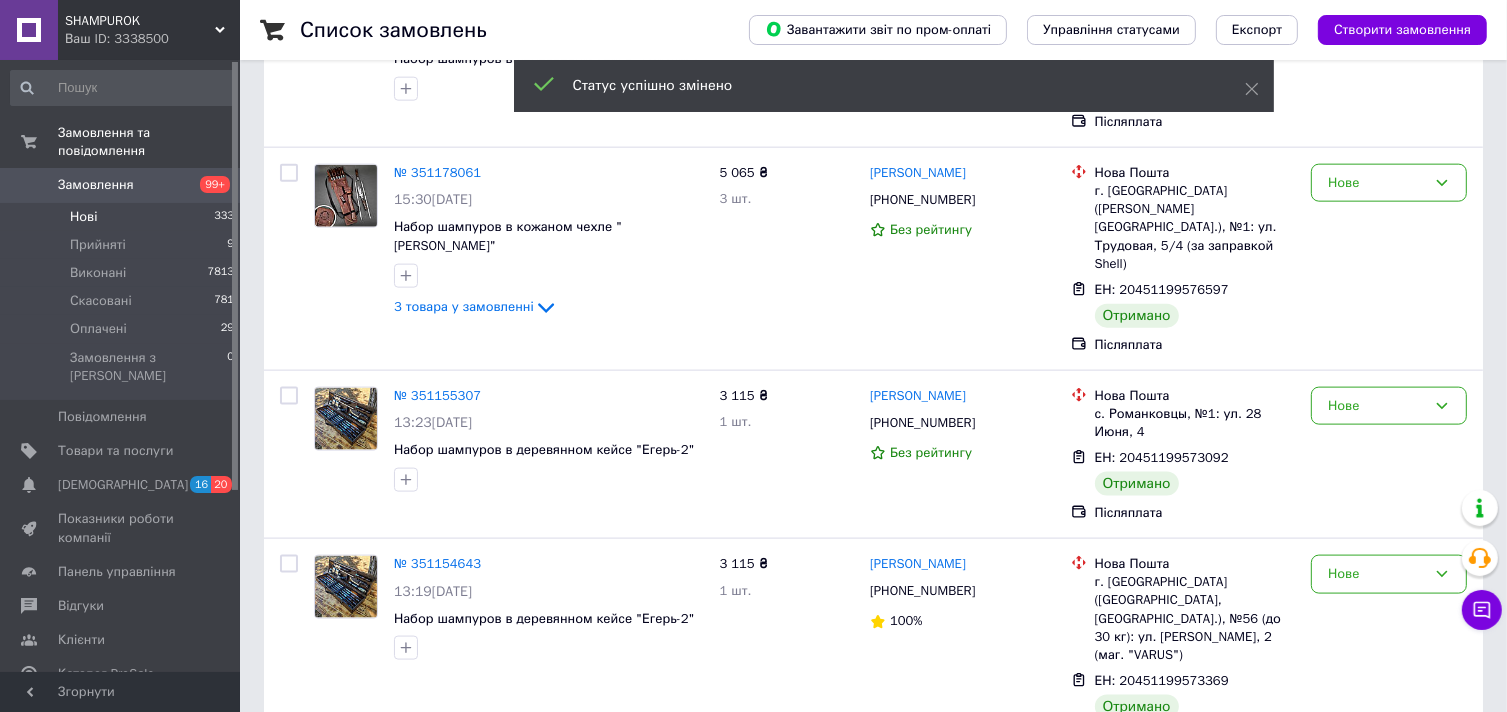 scroll, scrollTop: 0, scrollLeft: 0, axis: both 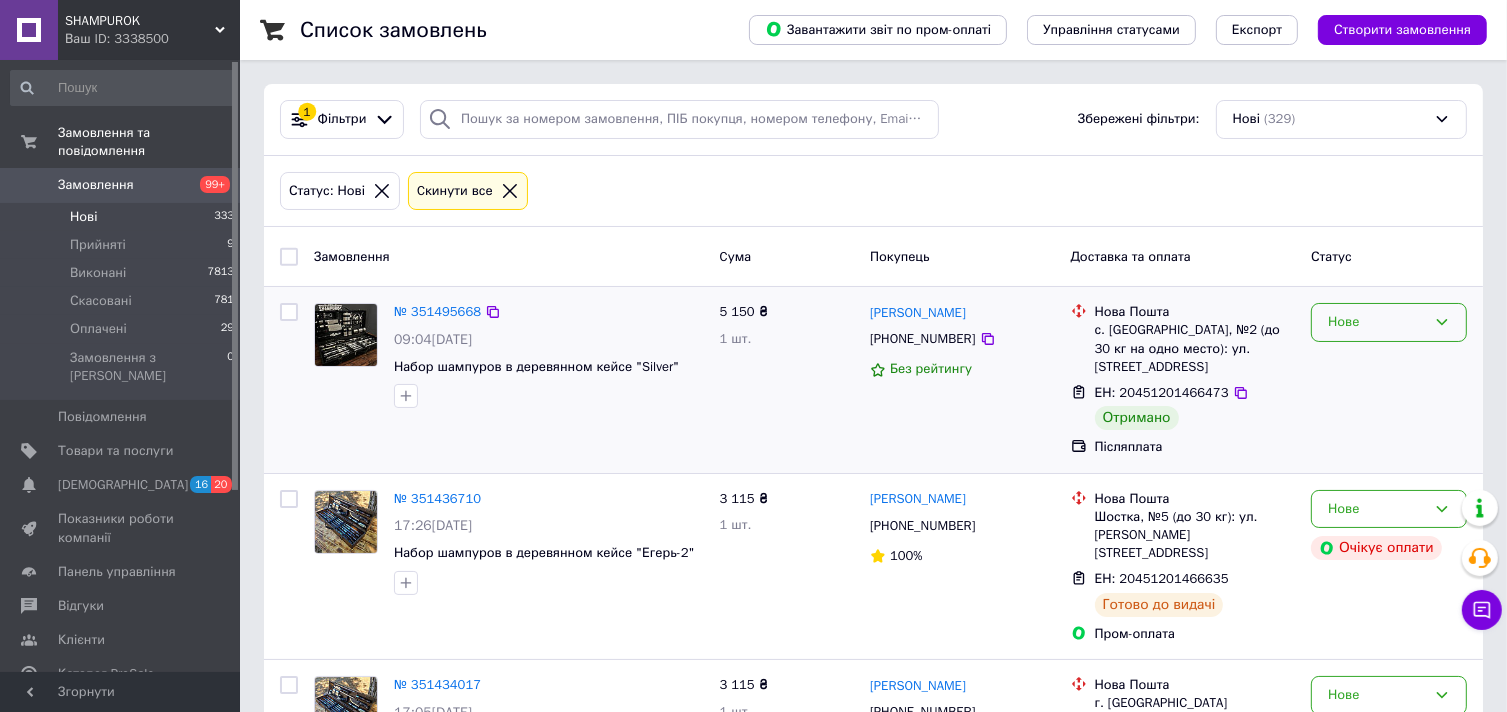 click on "Нове" at bounding box center (1377, 322) 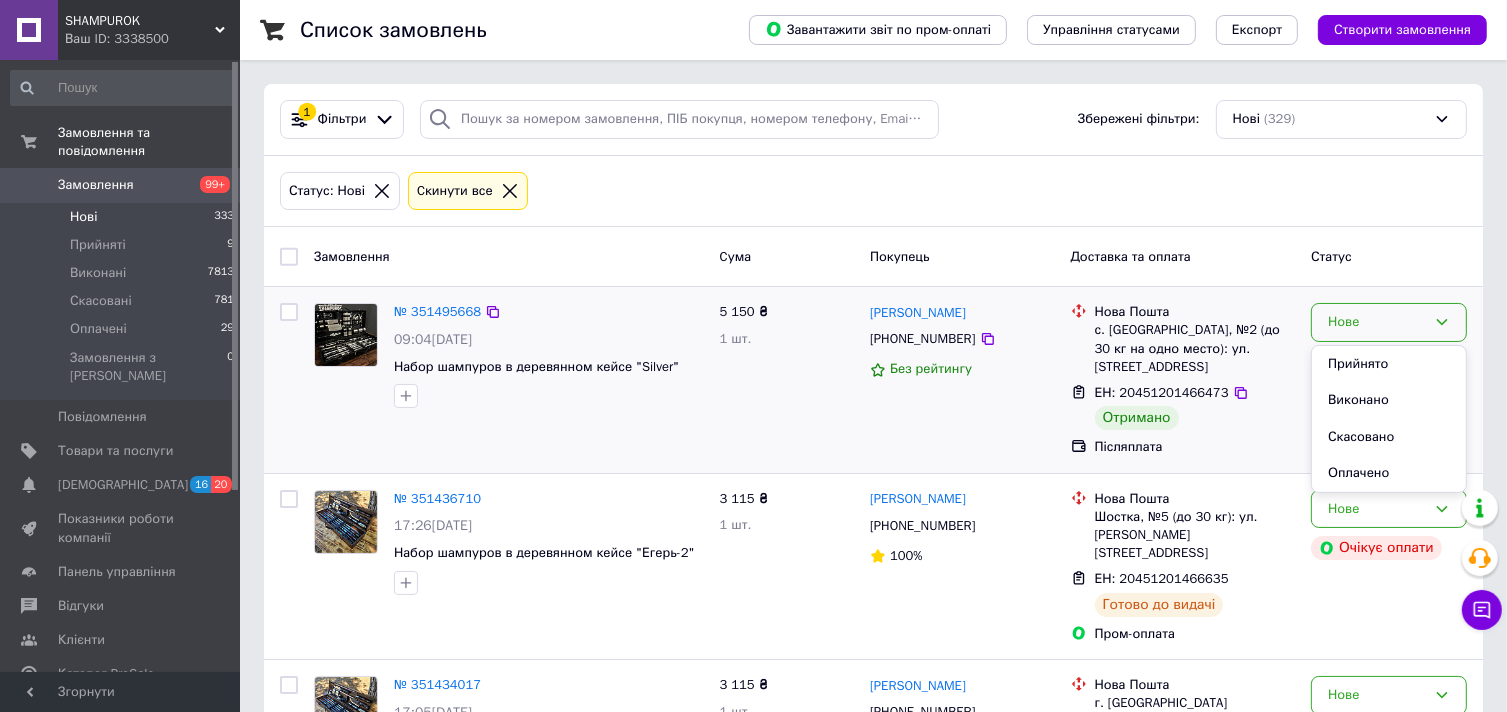 click on "Виконано" at bounding box center (1389, 400) 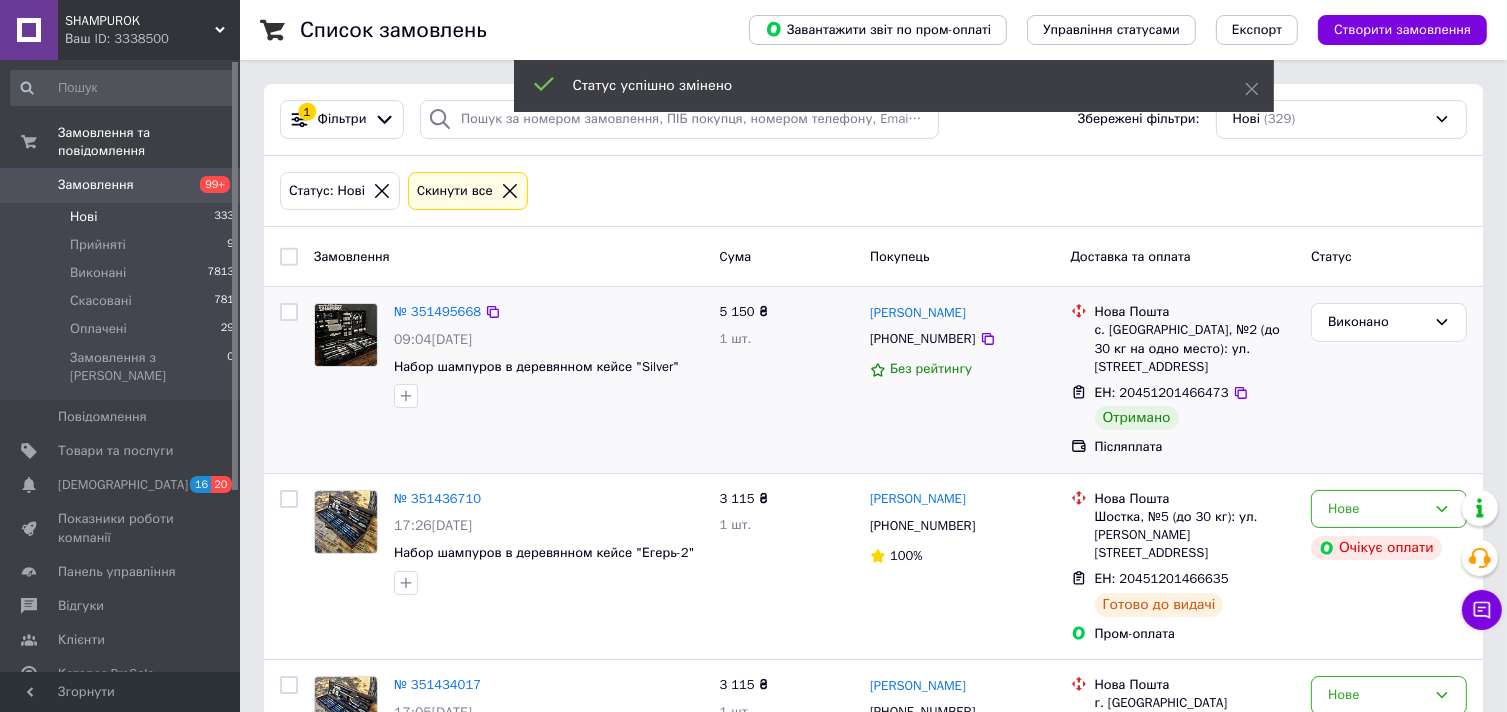 scroll, scrollTop: 200, scrollLeft: 0, axis: vertical 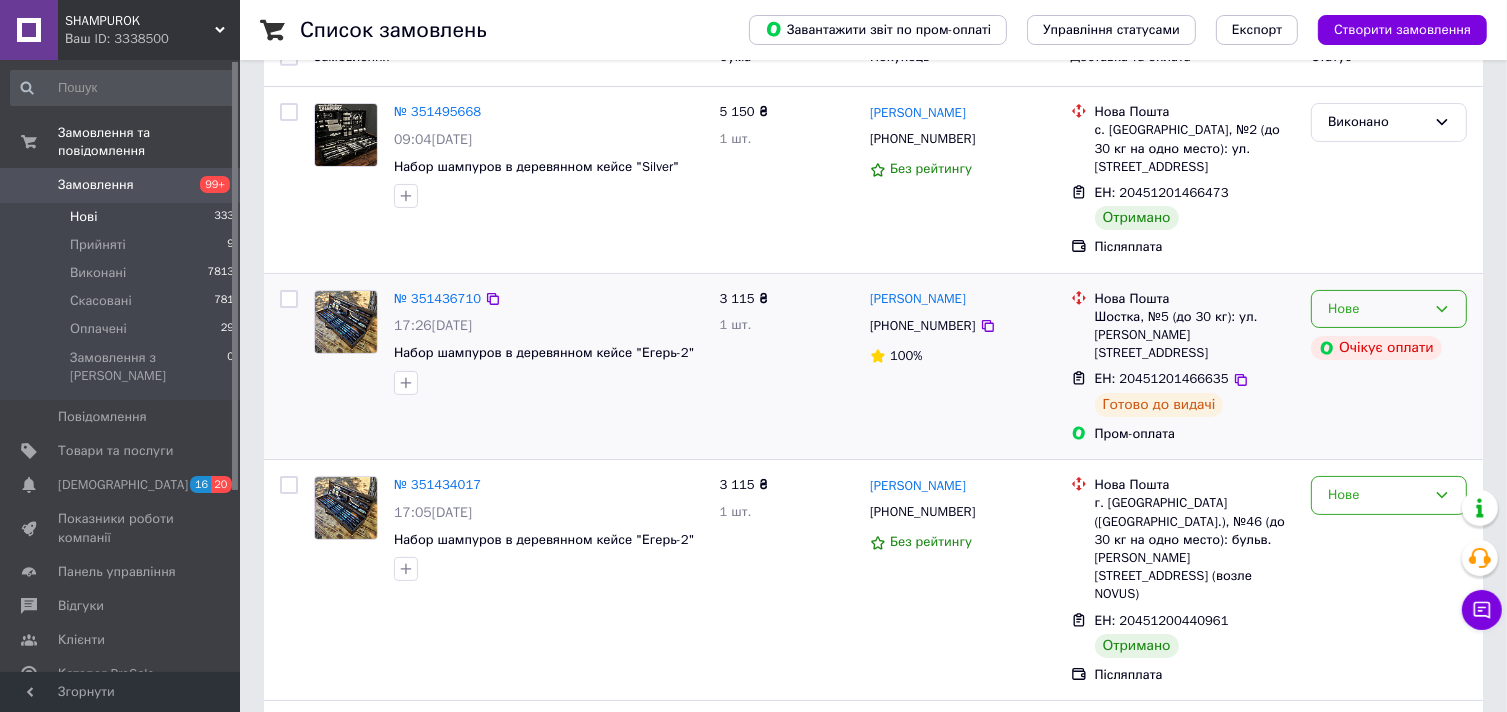 click 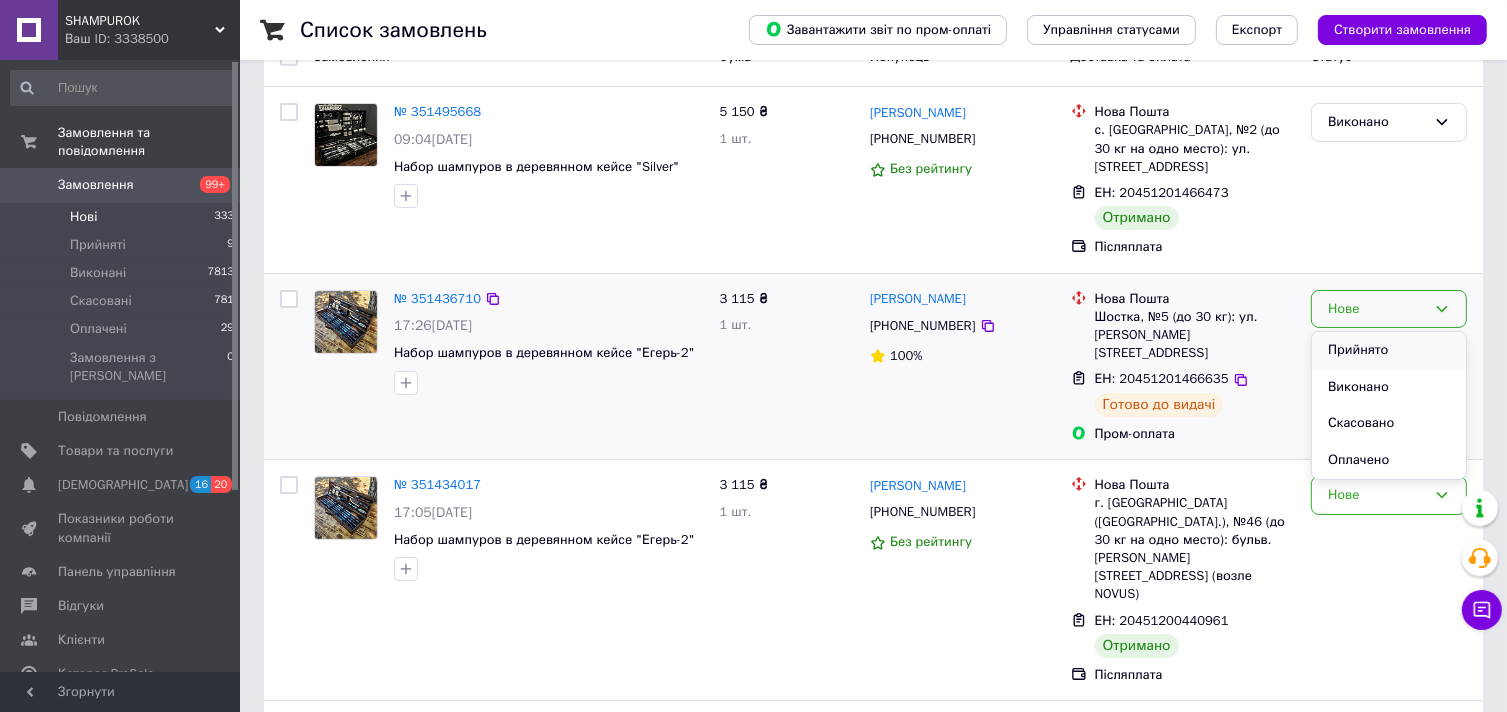 click on "Прийнято" at bounding box center (1389, 350) 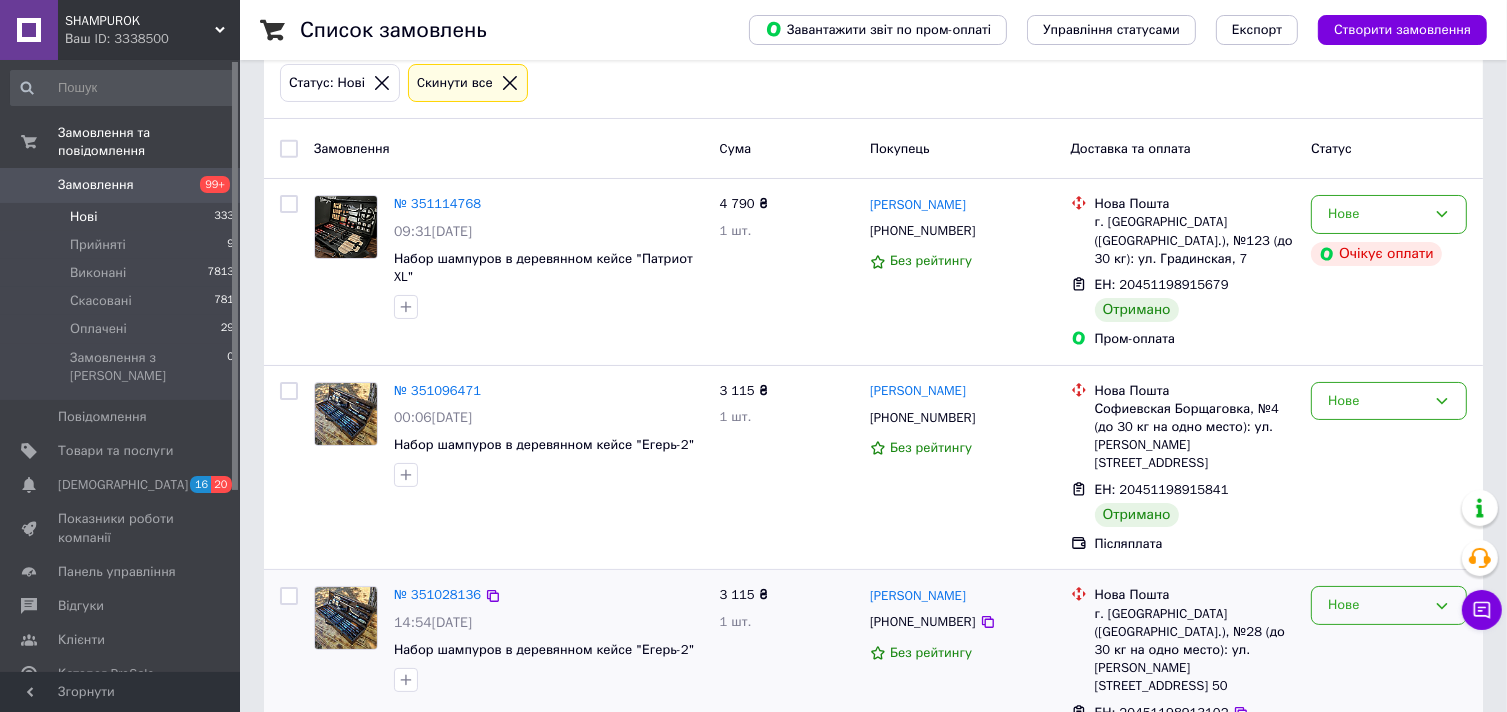 scroll, scrollTop: 100, scrollLeft: 0, axis: vertical 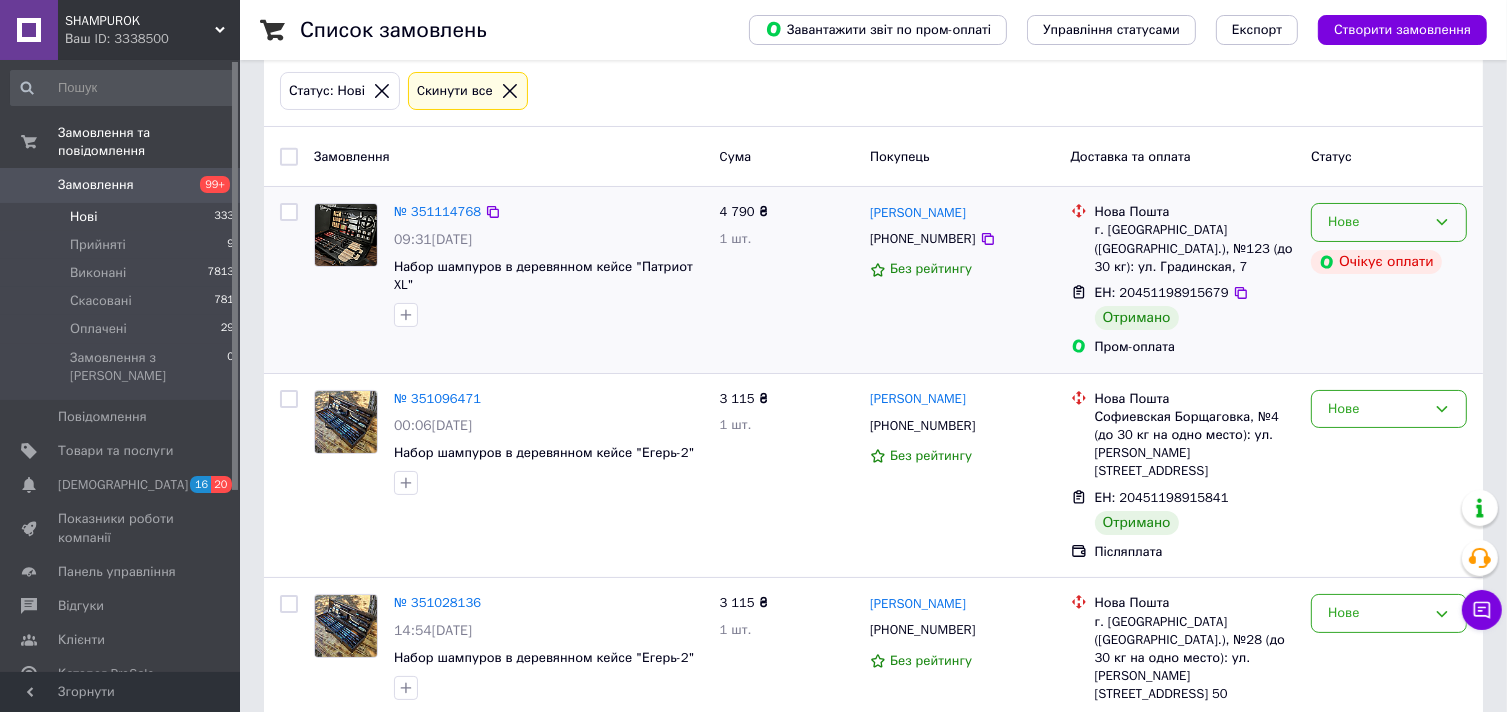 click 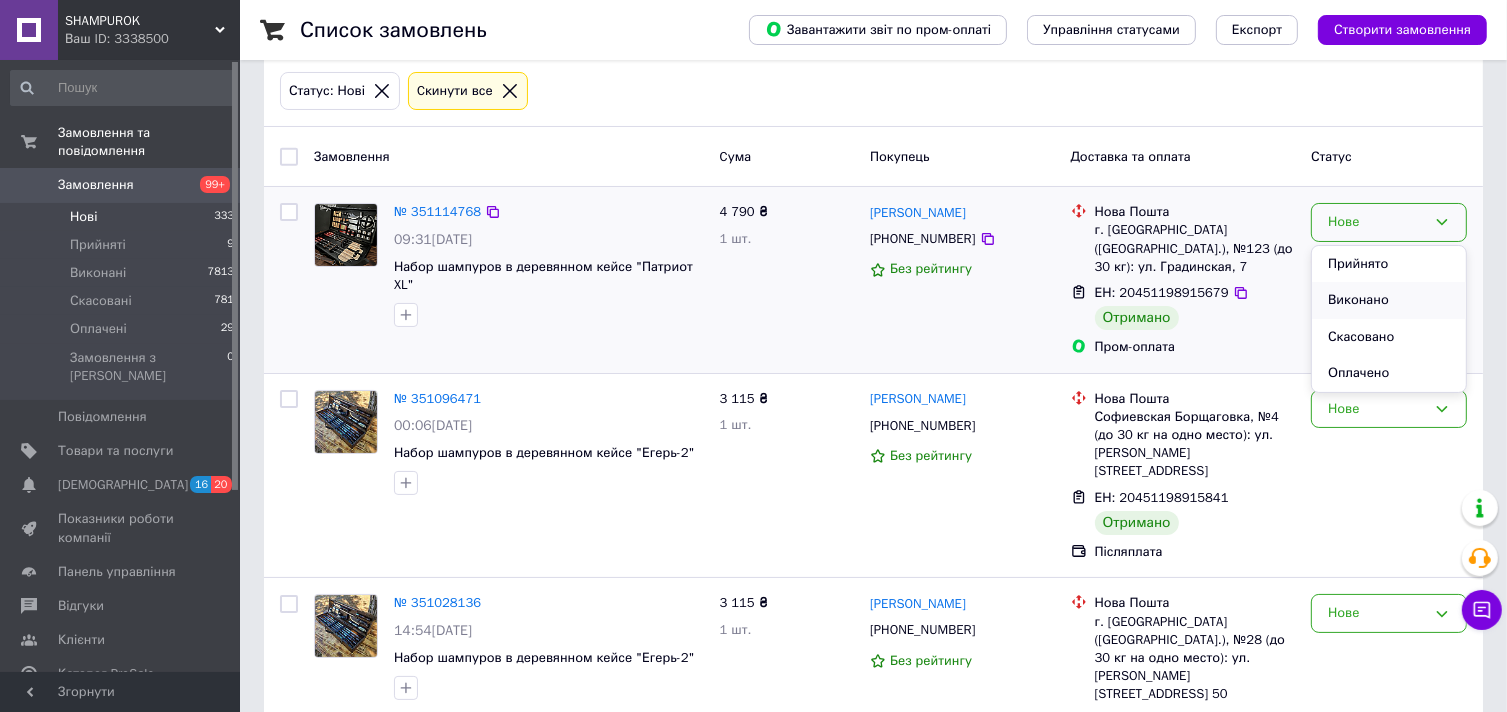 click on "Виконано" at bounding box center (1389, 300) 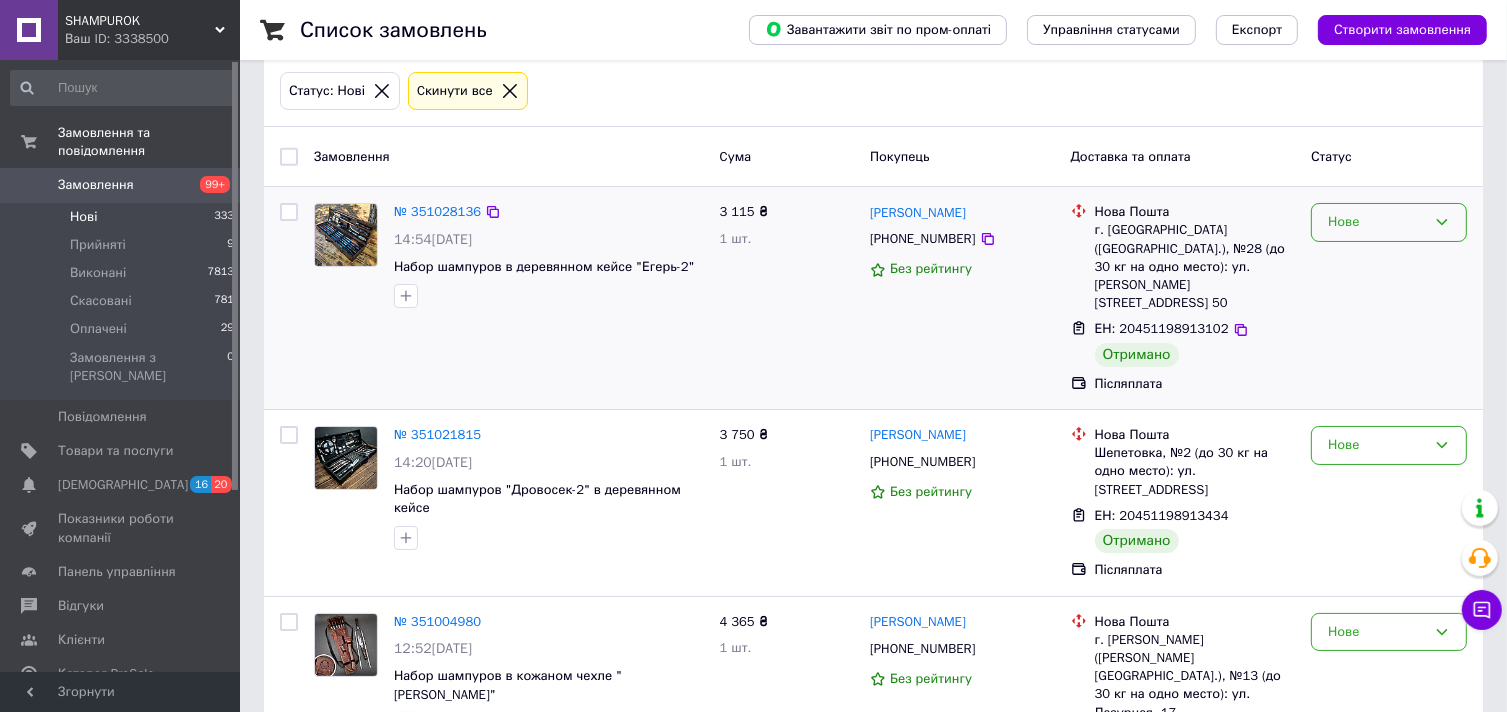 click on "Нове" at bounding box center [1377, 222] 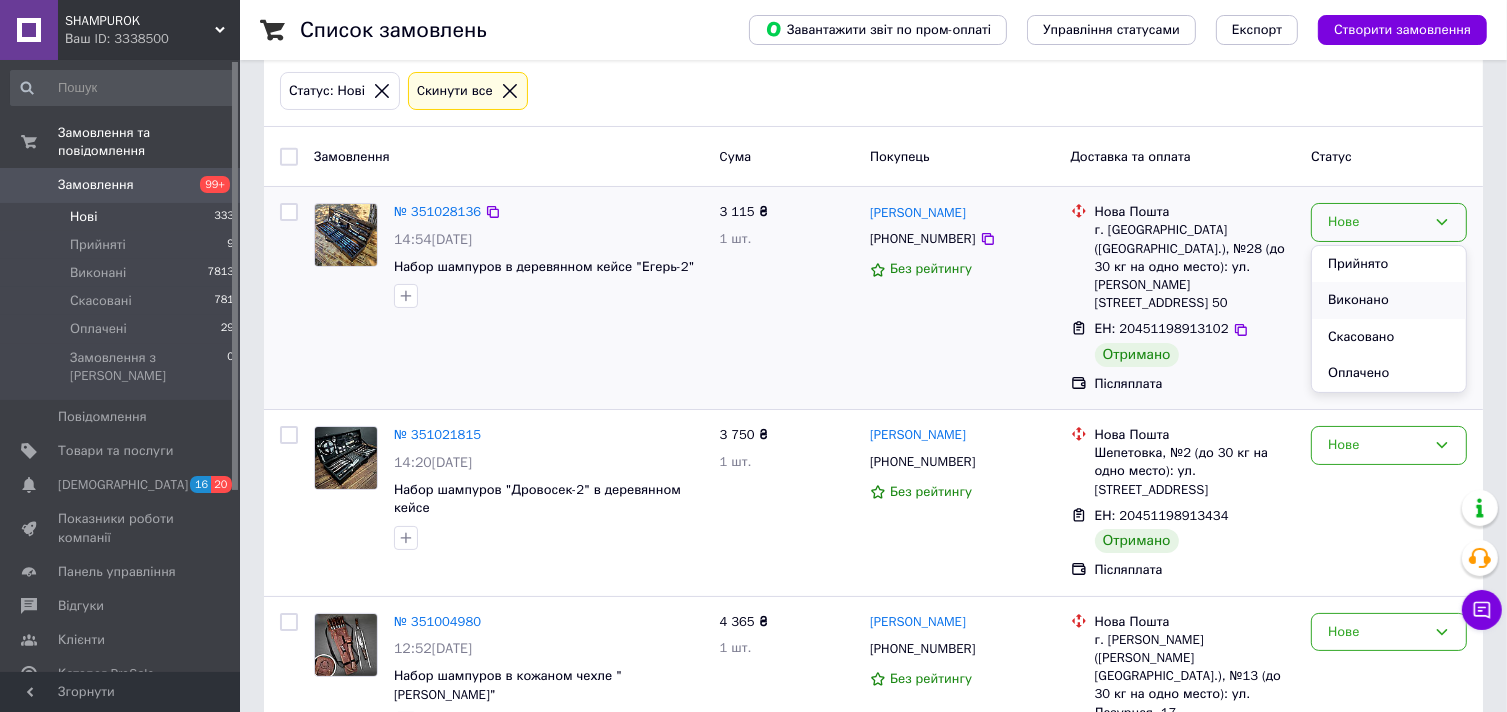 click on "Виконано" at bounding box center [1389, 300] 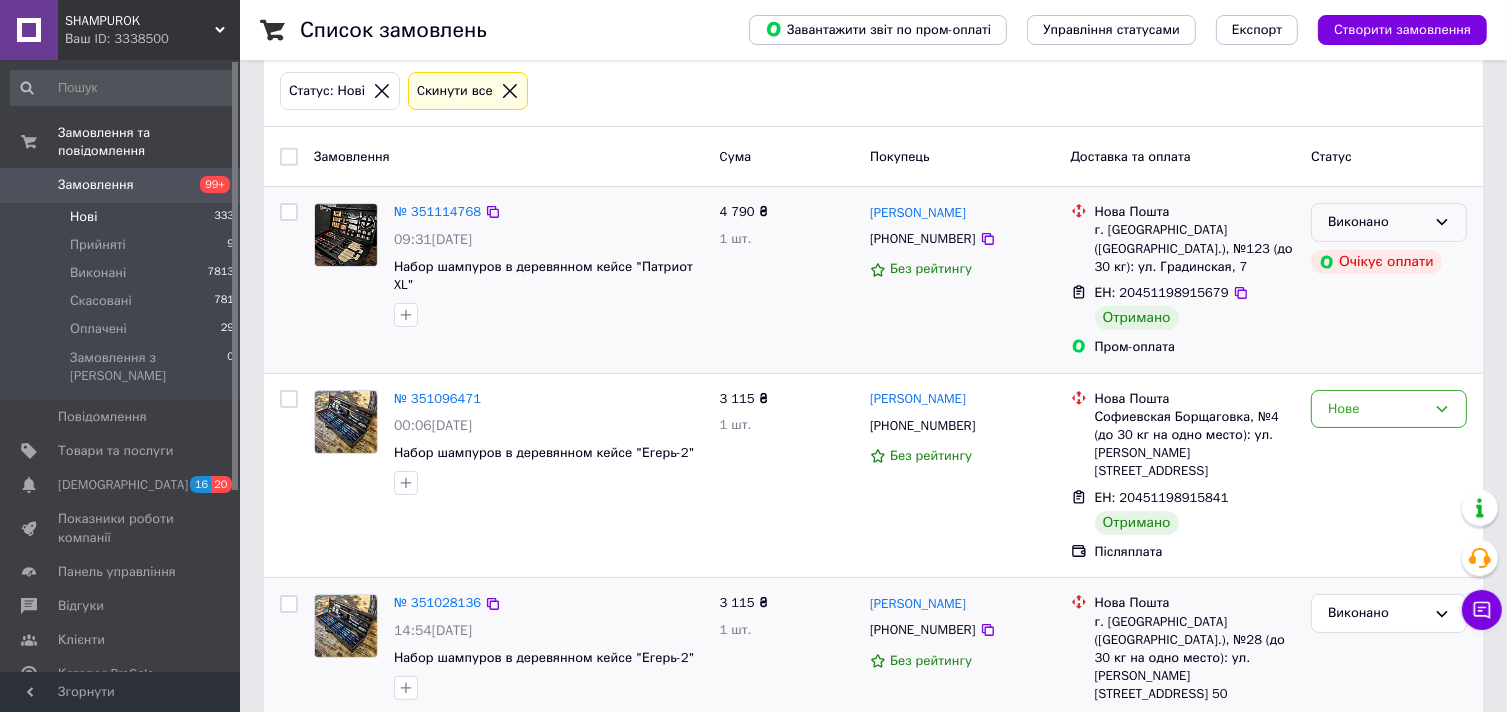 click 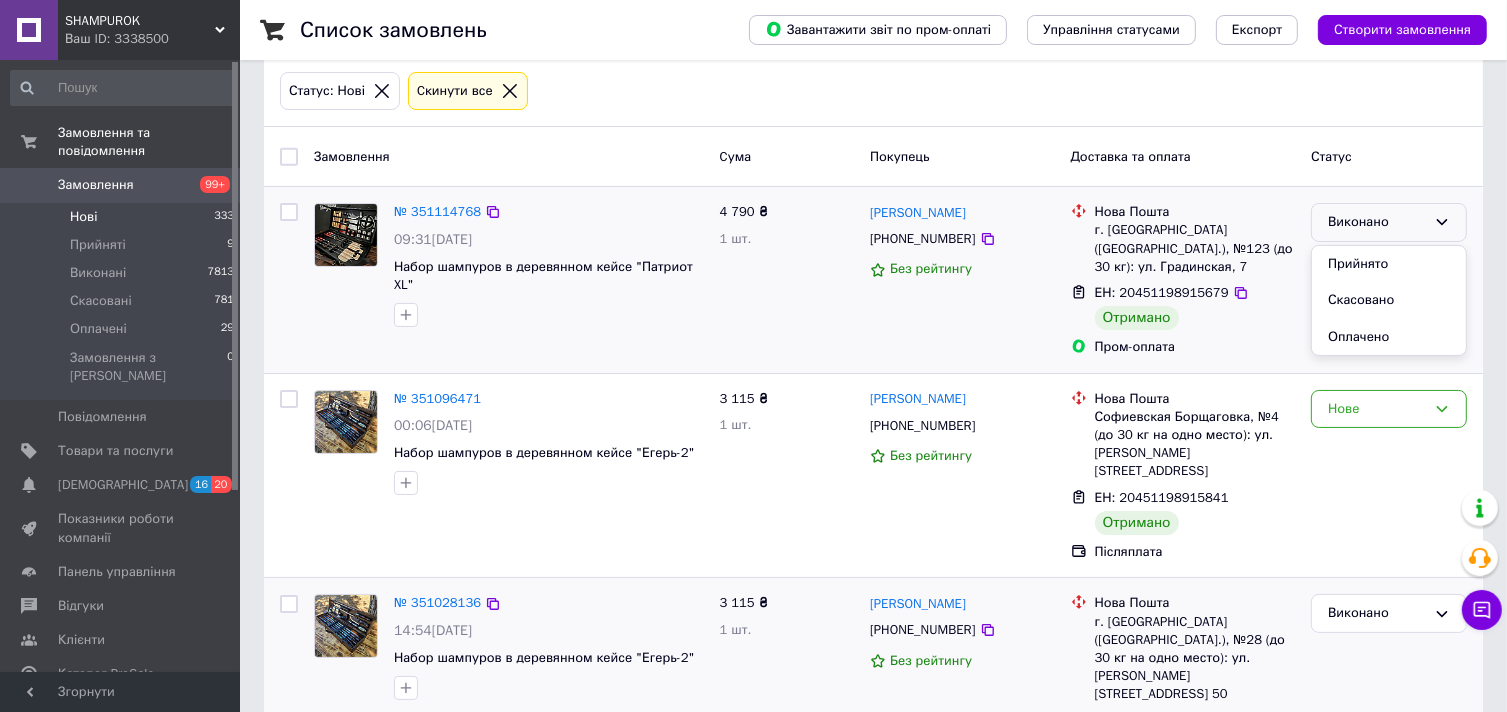 click on "Пром-оплата" at bounding box center [1195, 347] 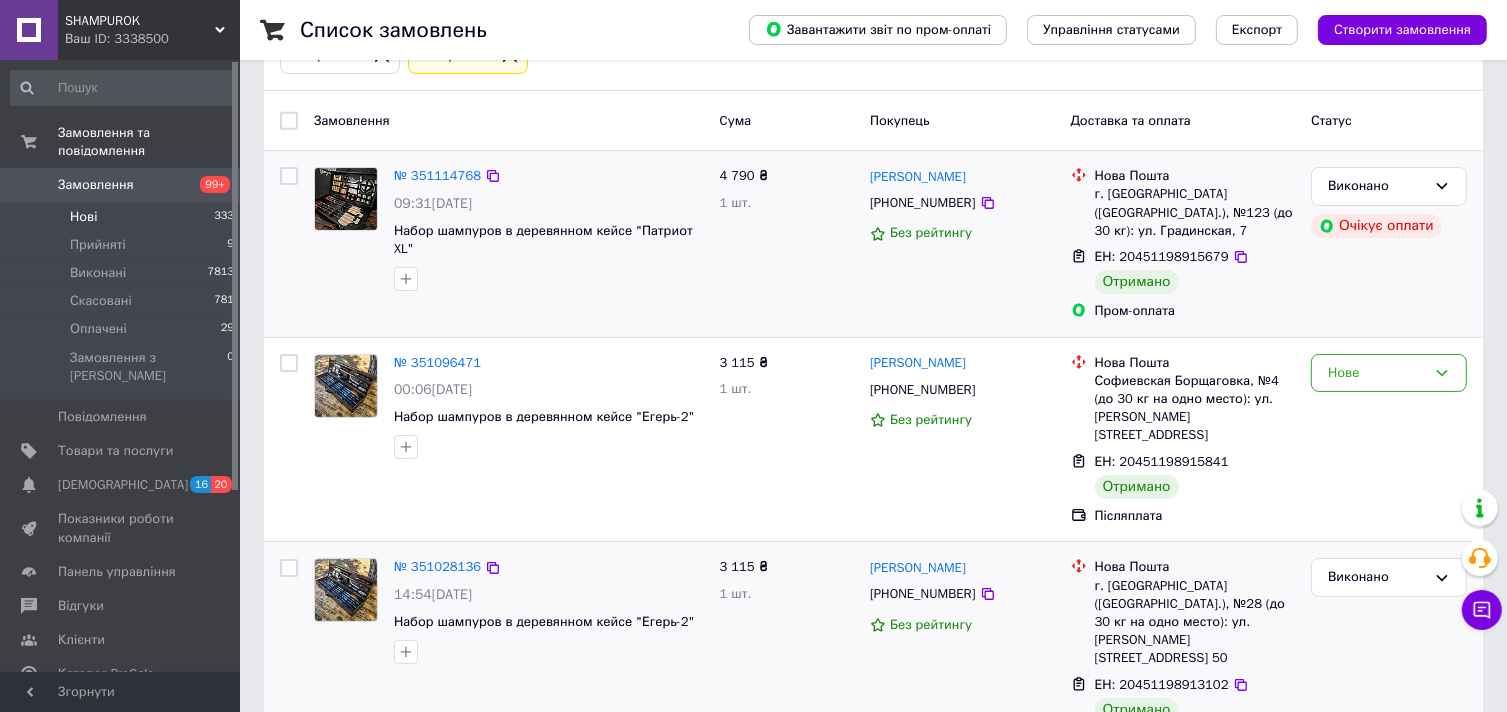 scroll, scrollTop: 200, scrollLeft: 0, axis: vertical 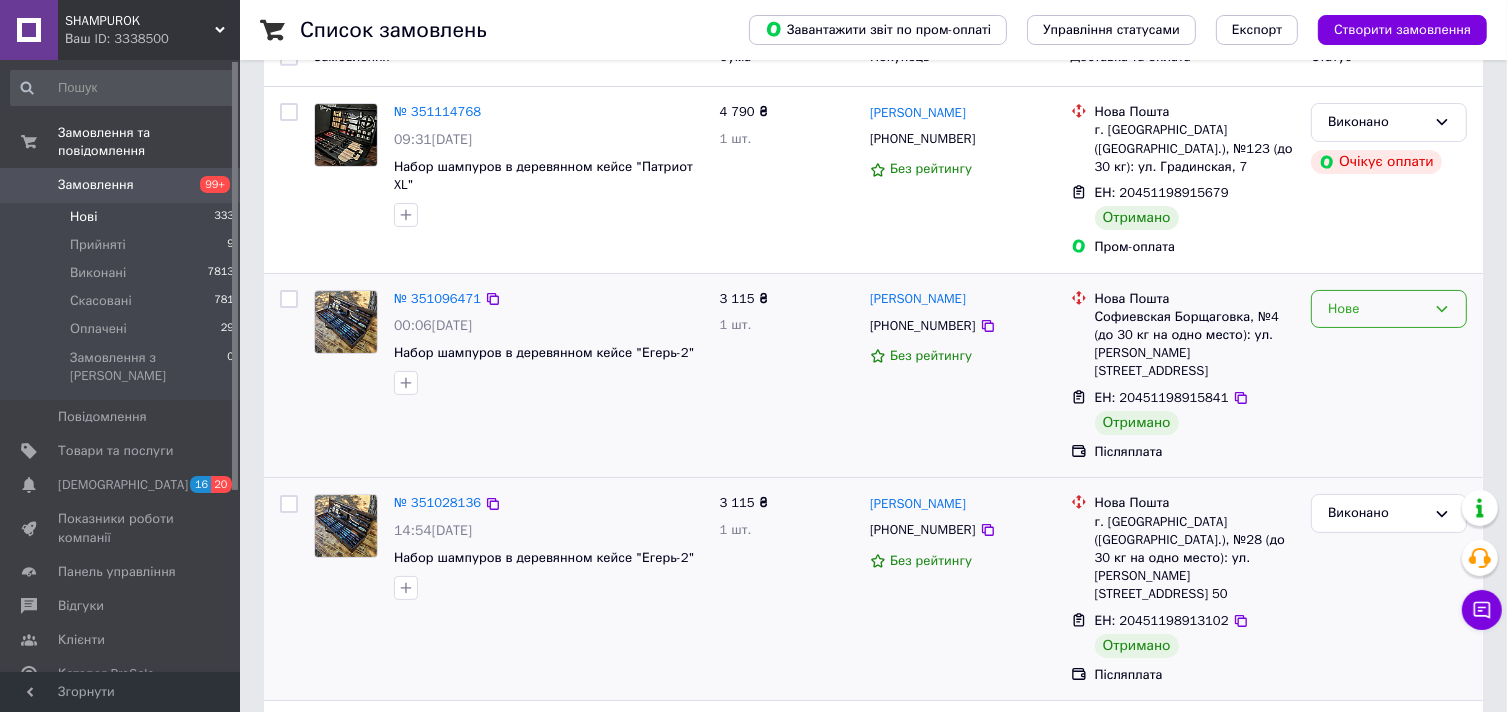 click on "Нове" at bounding box center [1377, 309] 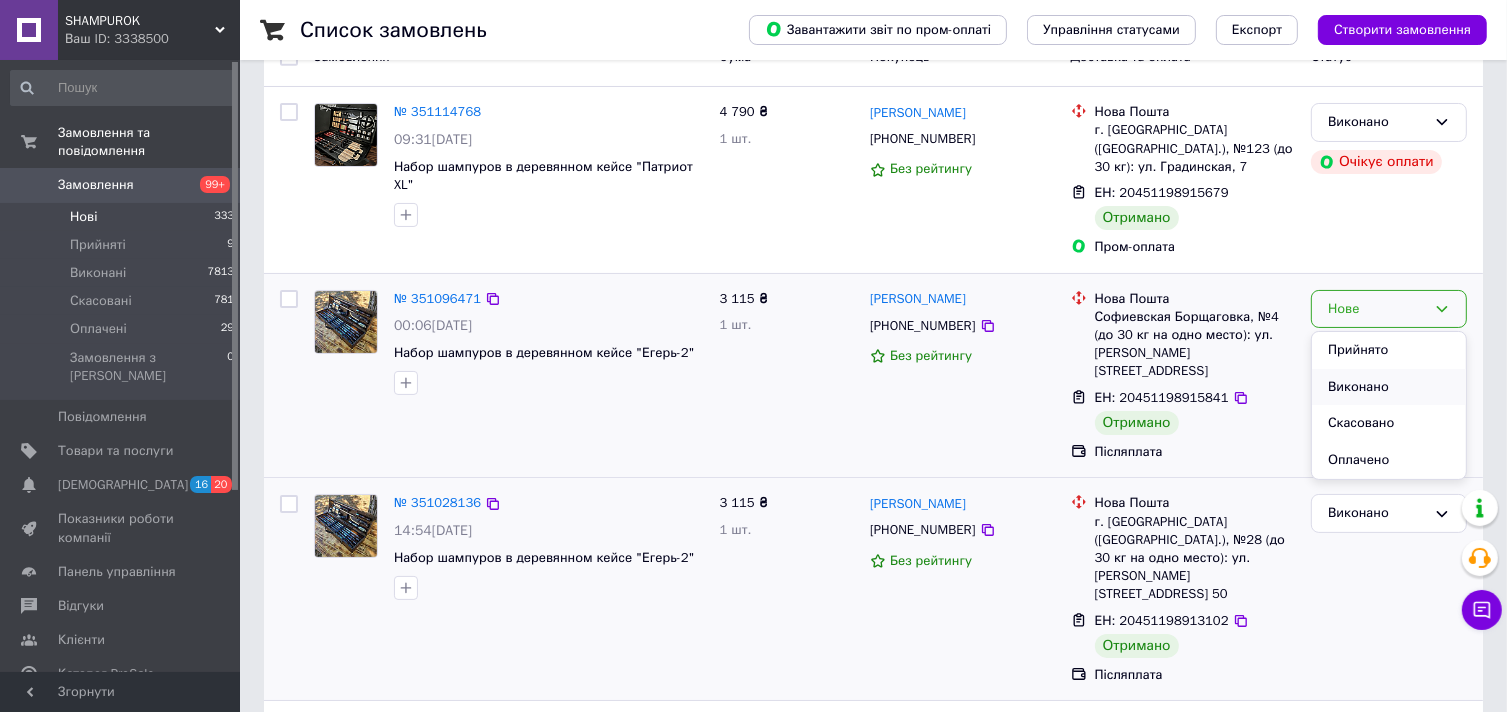 click on "Виконано" at bounding box center [1389, 387] 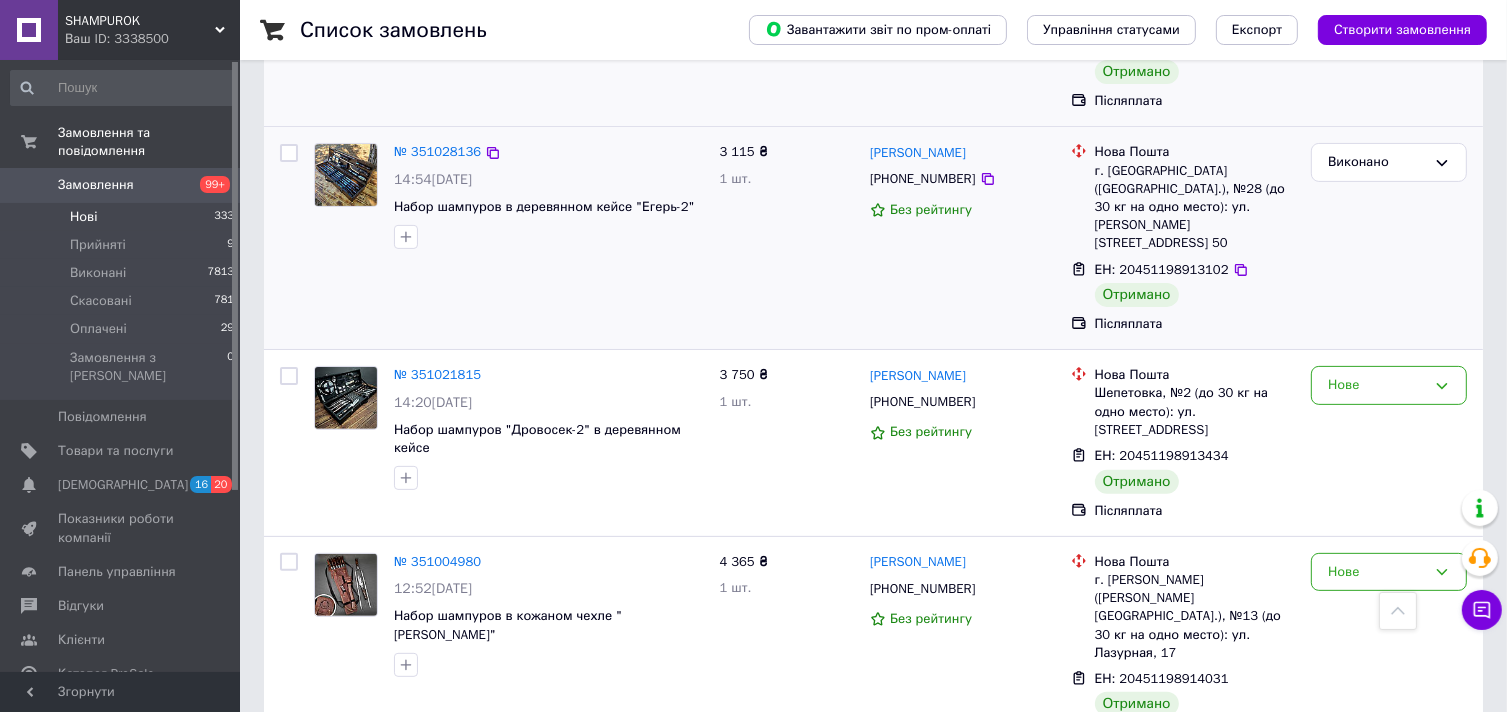scroll, scrollTop: 600, scrollLeft: 0, axis: vertical 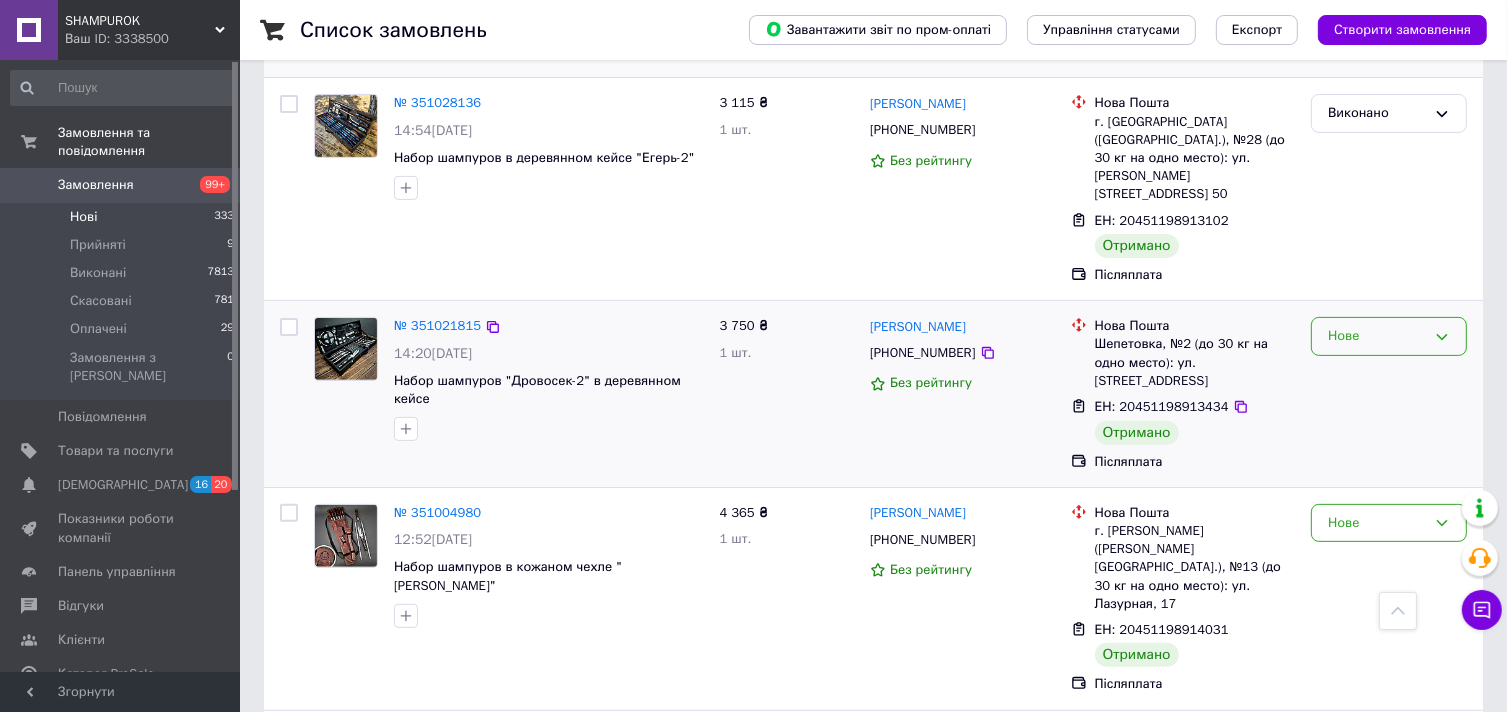 click on "Нове" at bounding box center [1377, 336] 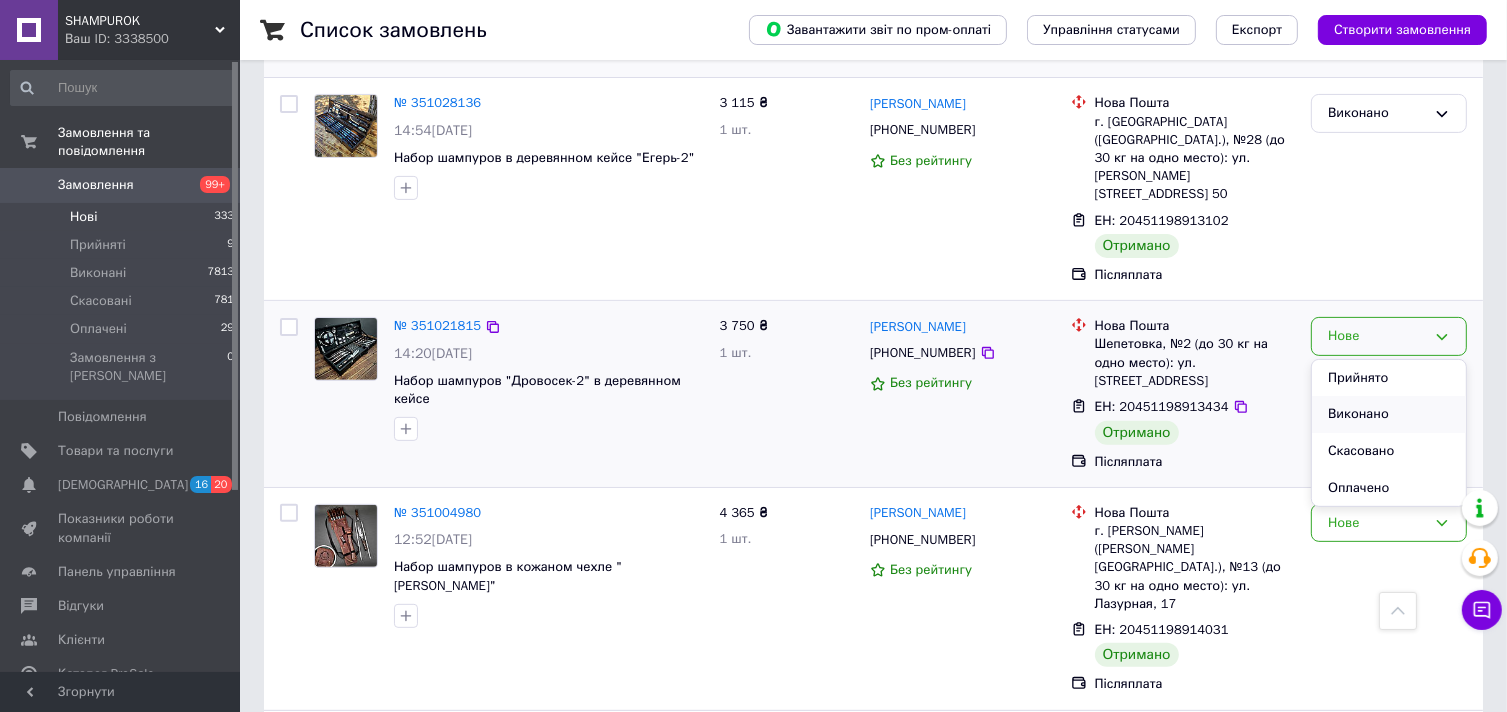 click on "Виконано" at bounding box center (1389, 414) 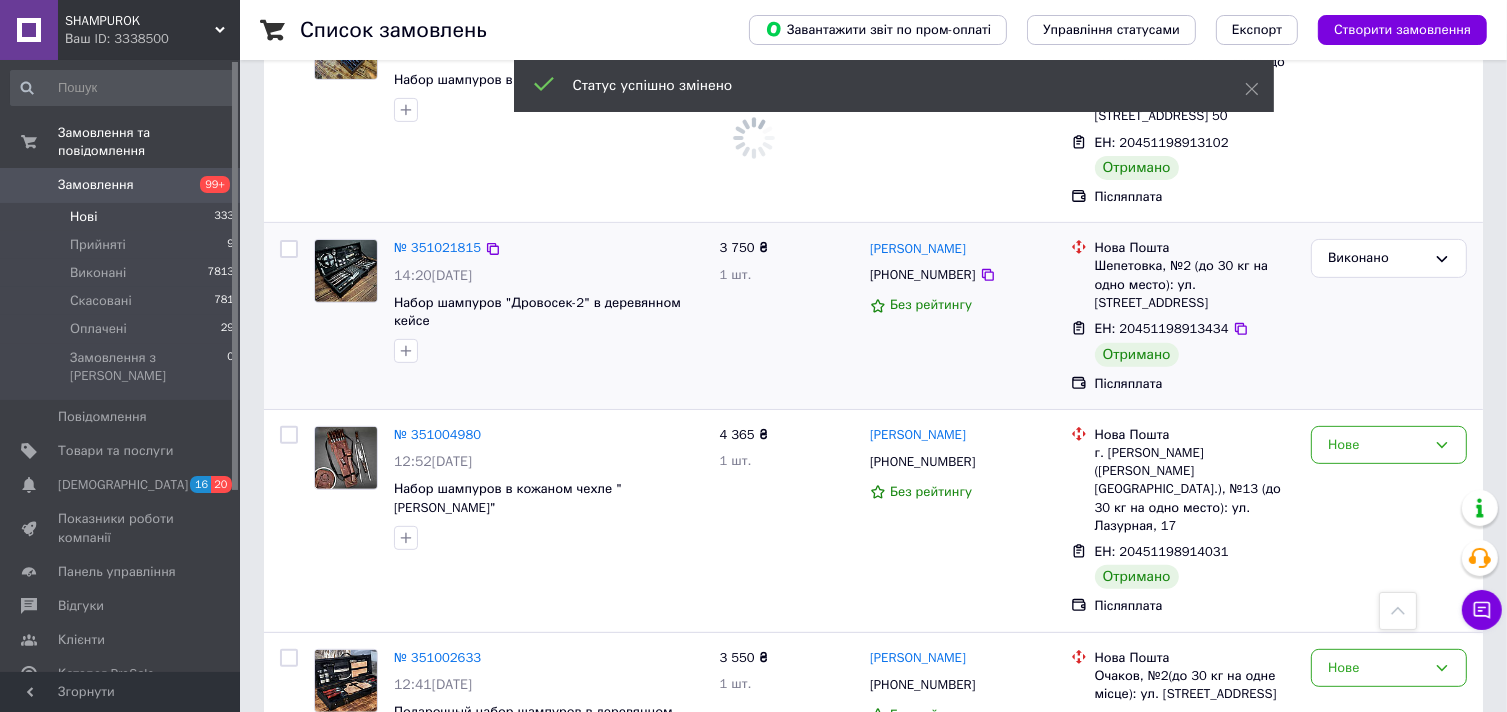 scroll, scrollTop: 700, scrollLeft: 0, axis: vertical 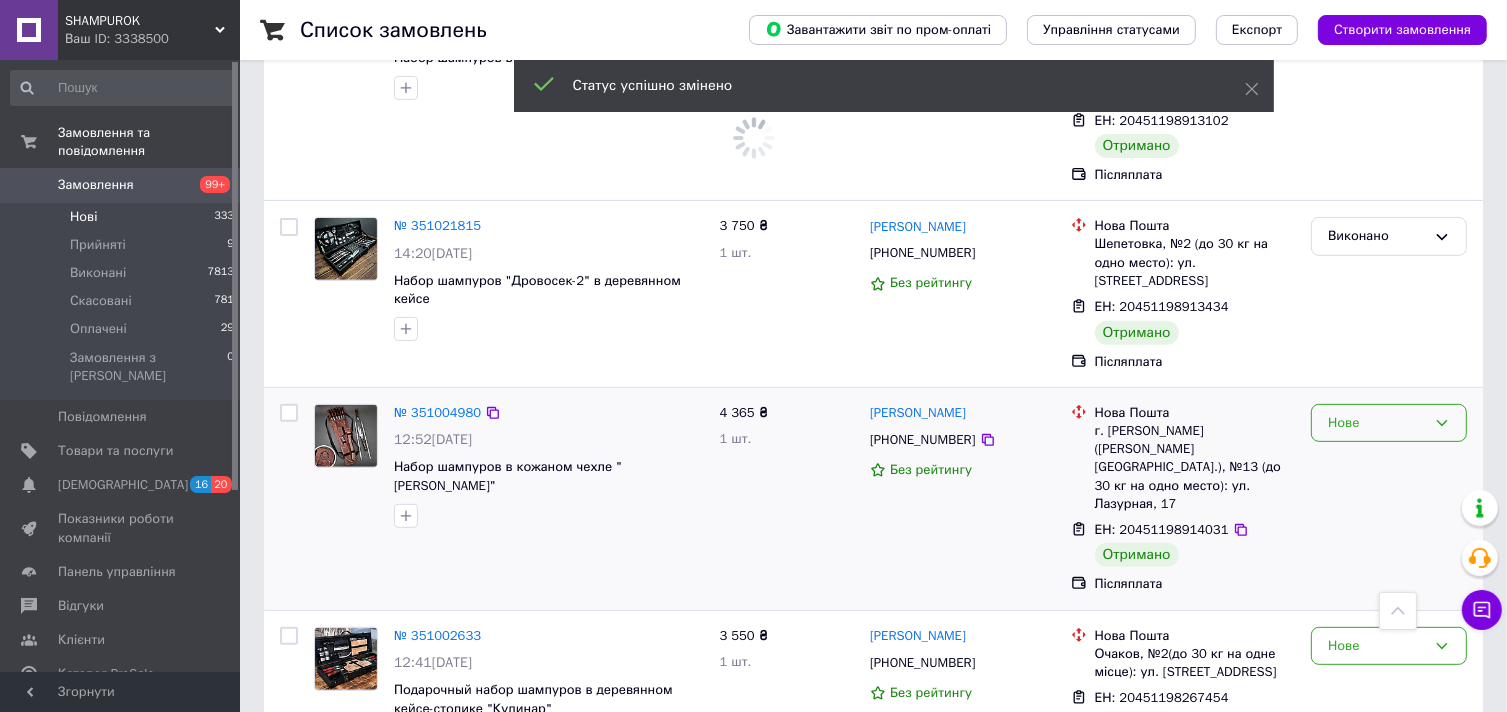 click on "Нове" at bounding box center [1377, 423] 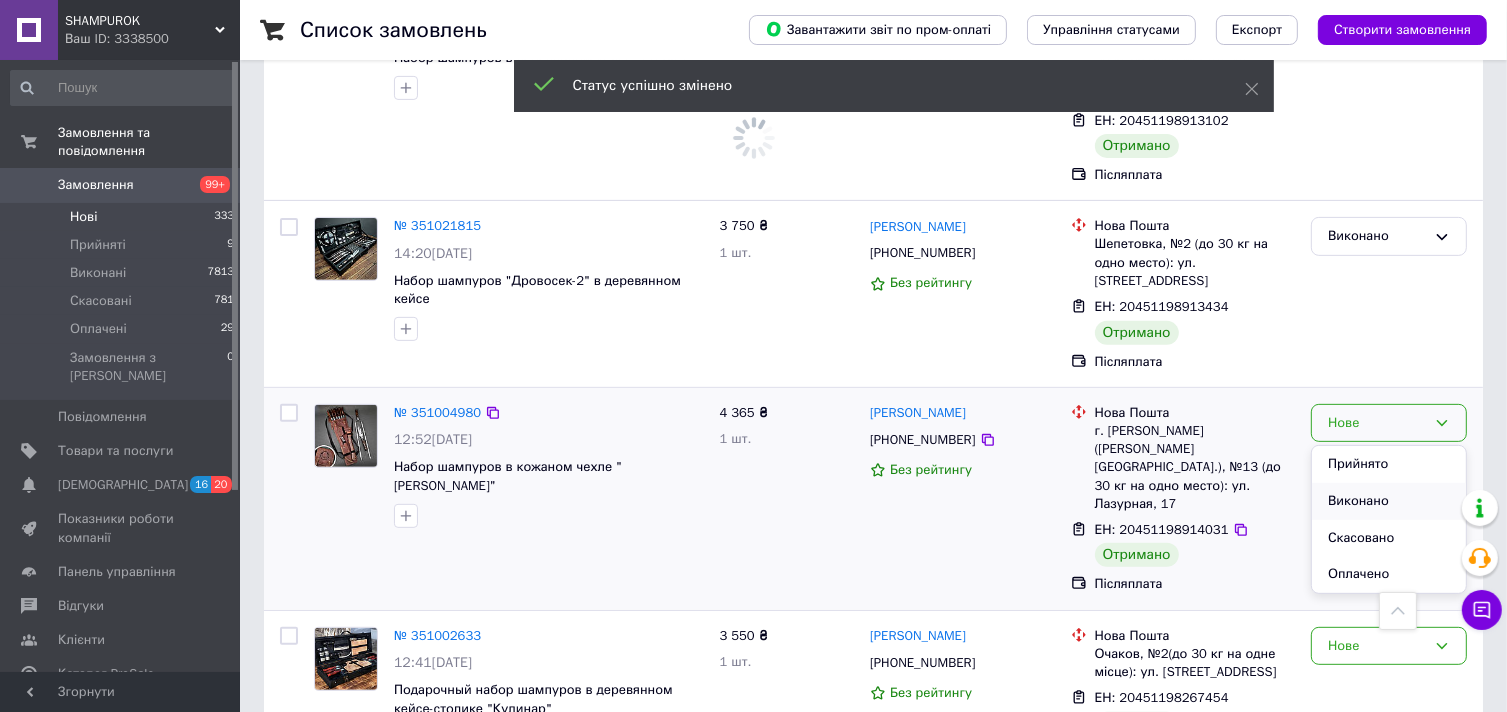 click on "Виконано" at bounding box center (1389, 501) 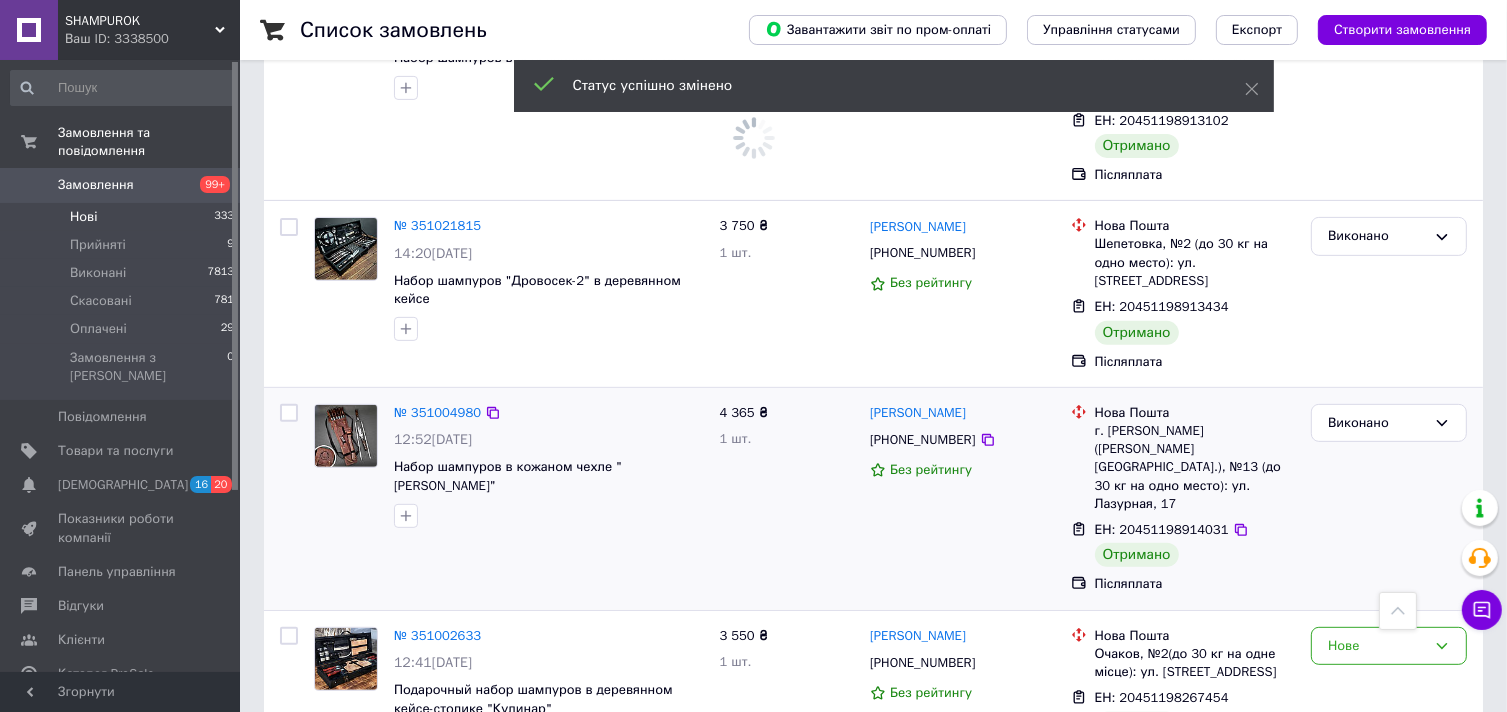 scroll, scrollTop: 900, scrollLeft: 0, axis: vertical 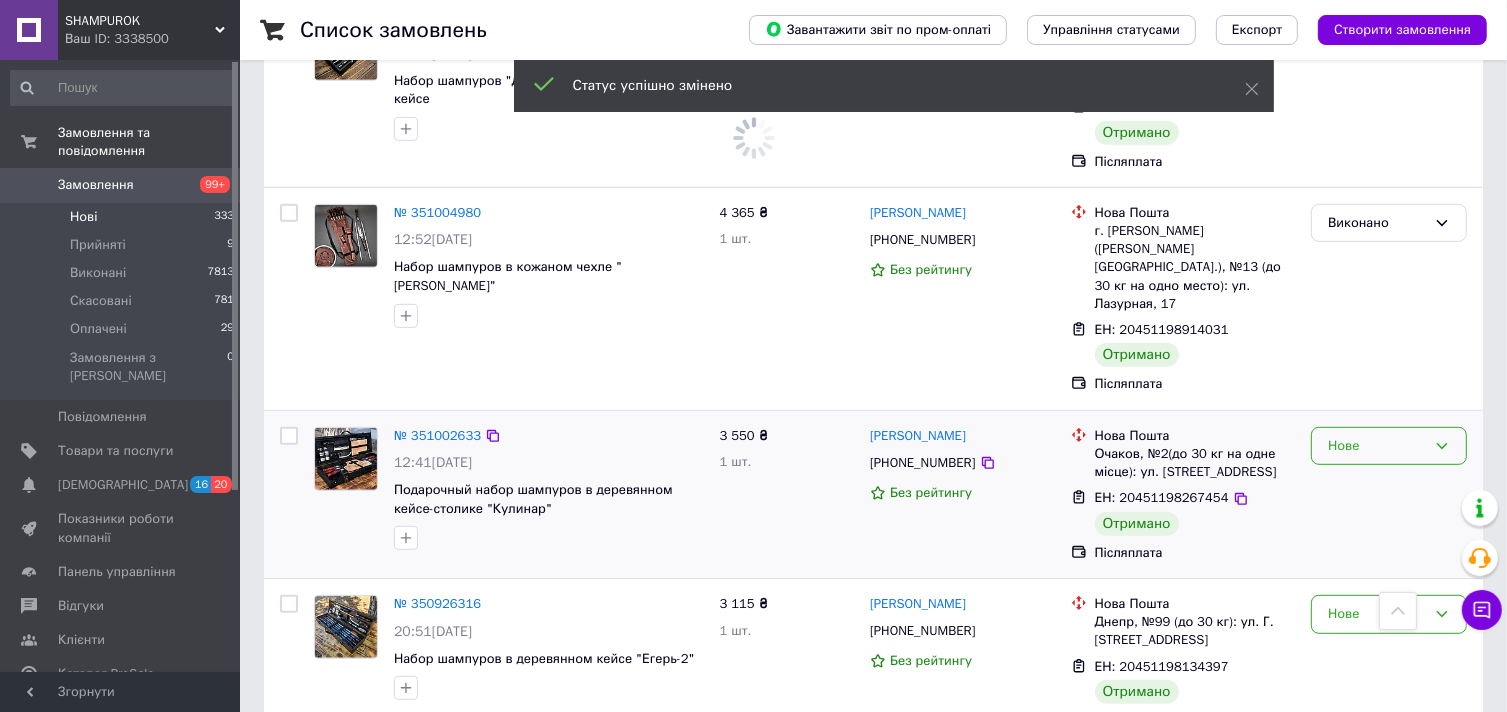 click on "Нове" at bounding box center (1377, 446) 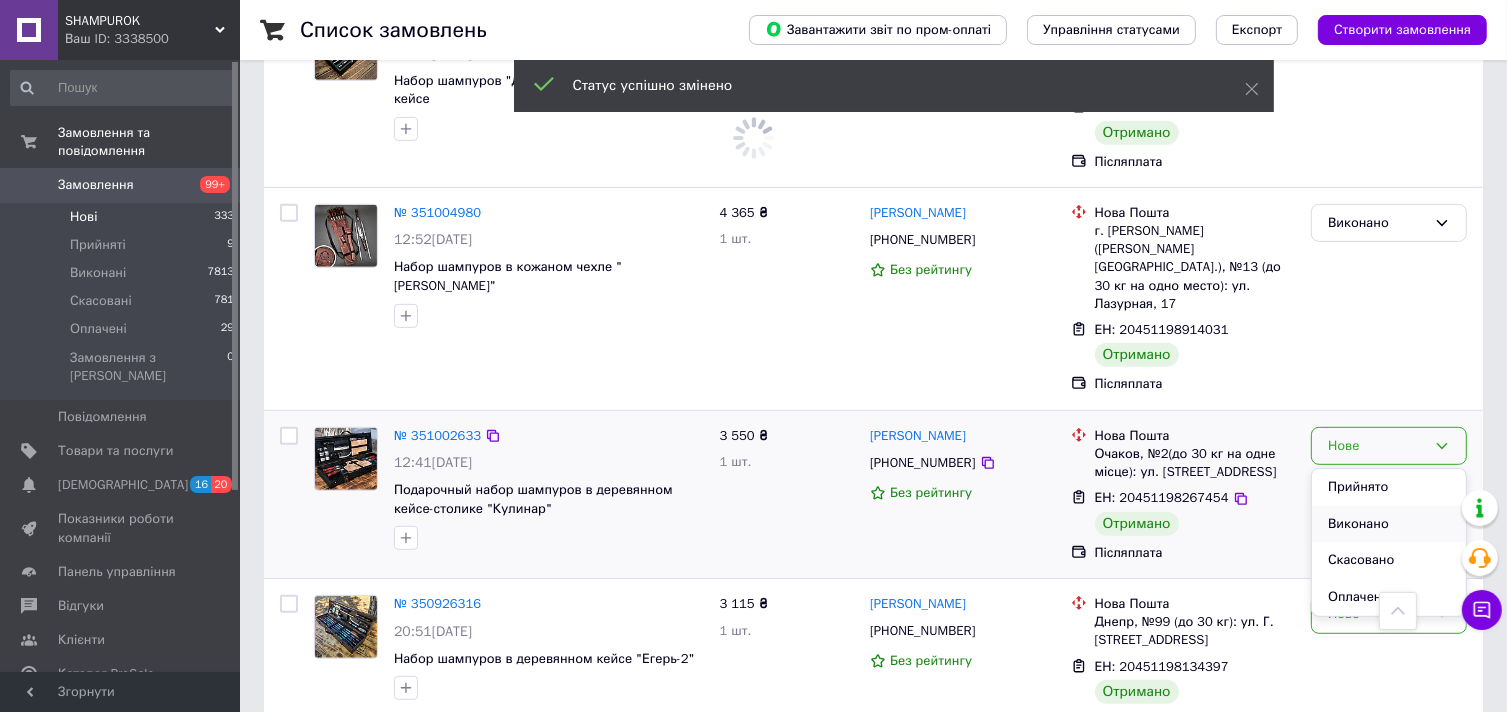 scroll, scrollTop: 545, scrollLeft: 0, axis: vertical 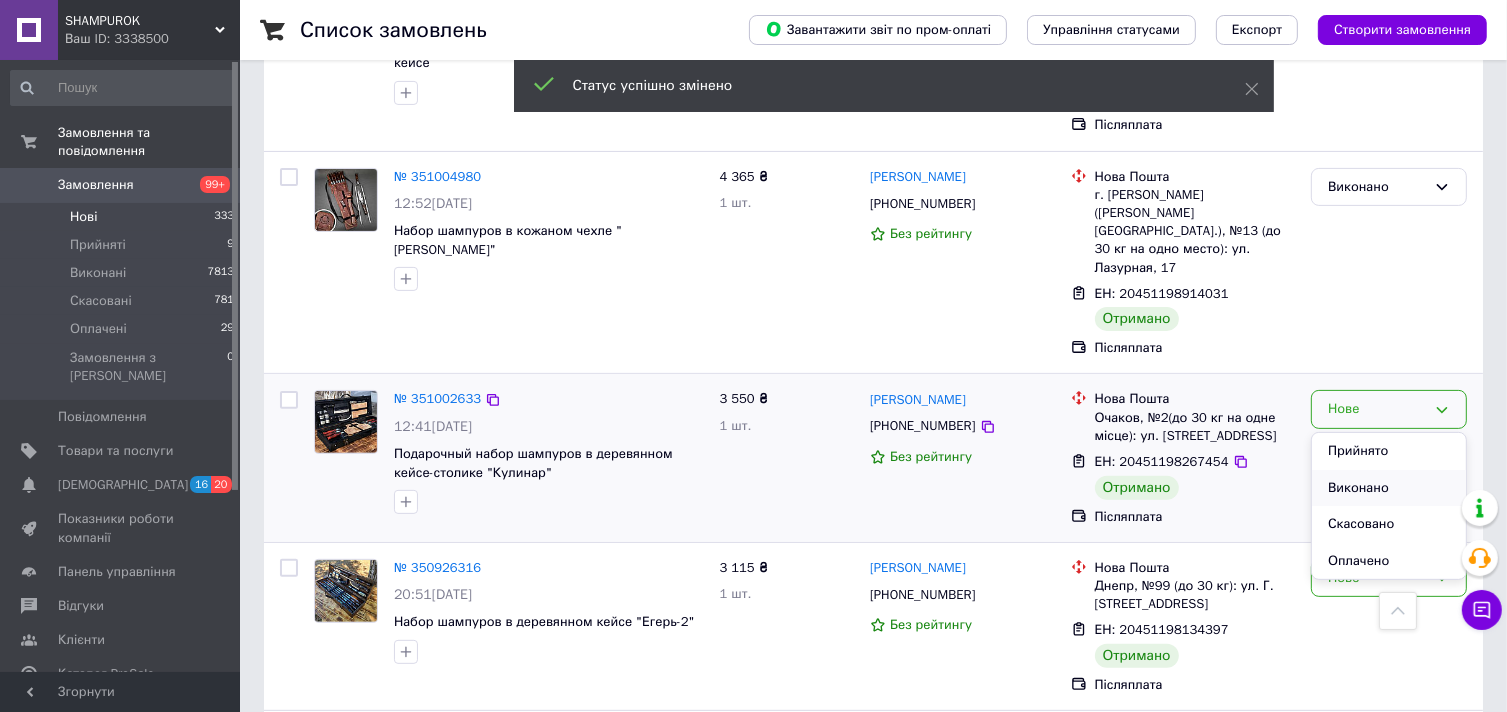 click on "Виконано" at bounding box center (1389, 488) 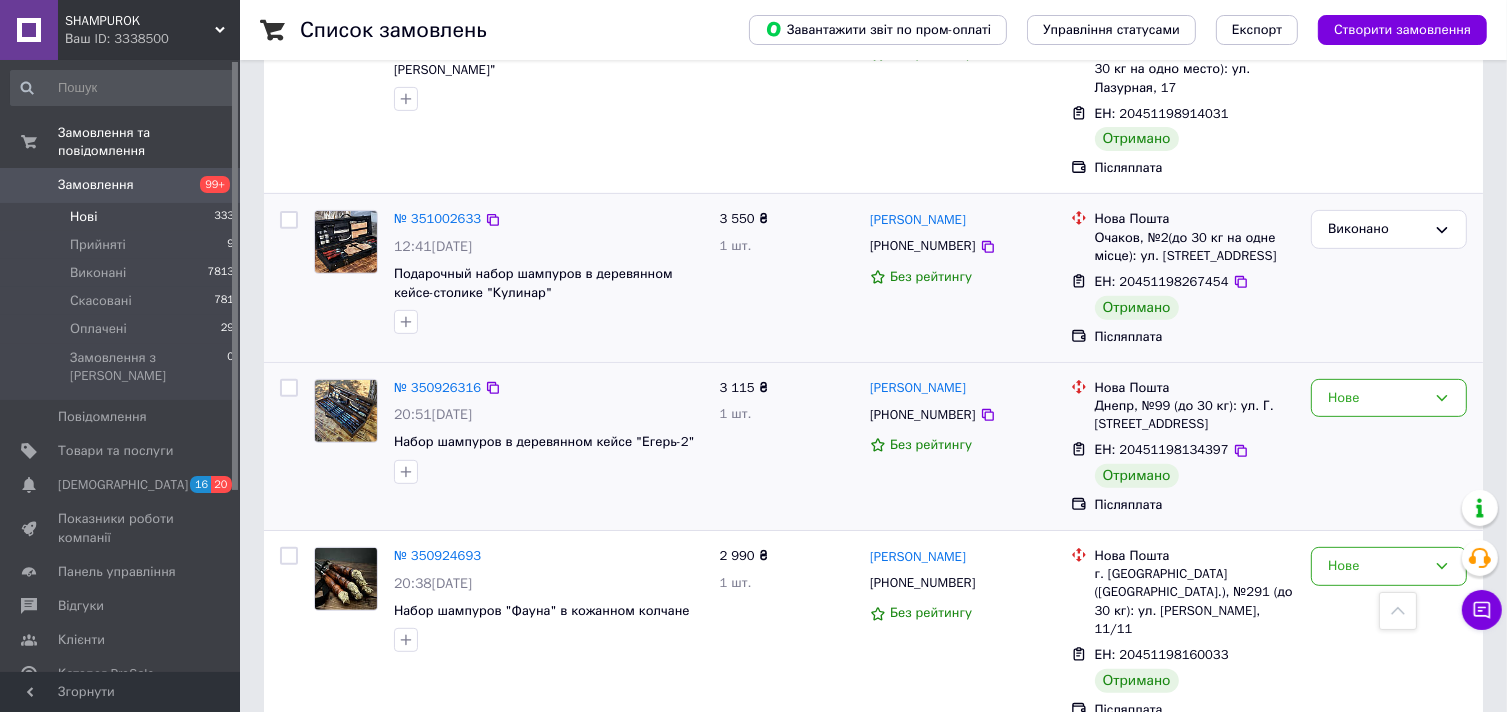 scroll, scrollTop: 745, scrollLeft: 0, axis: vertical 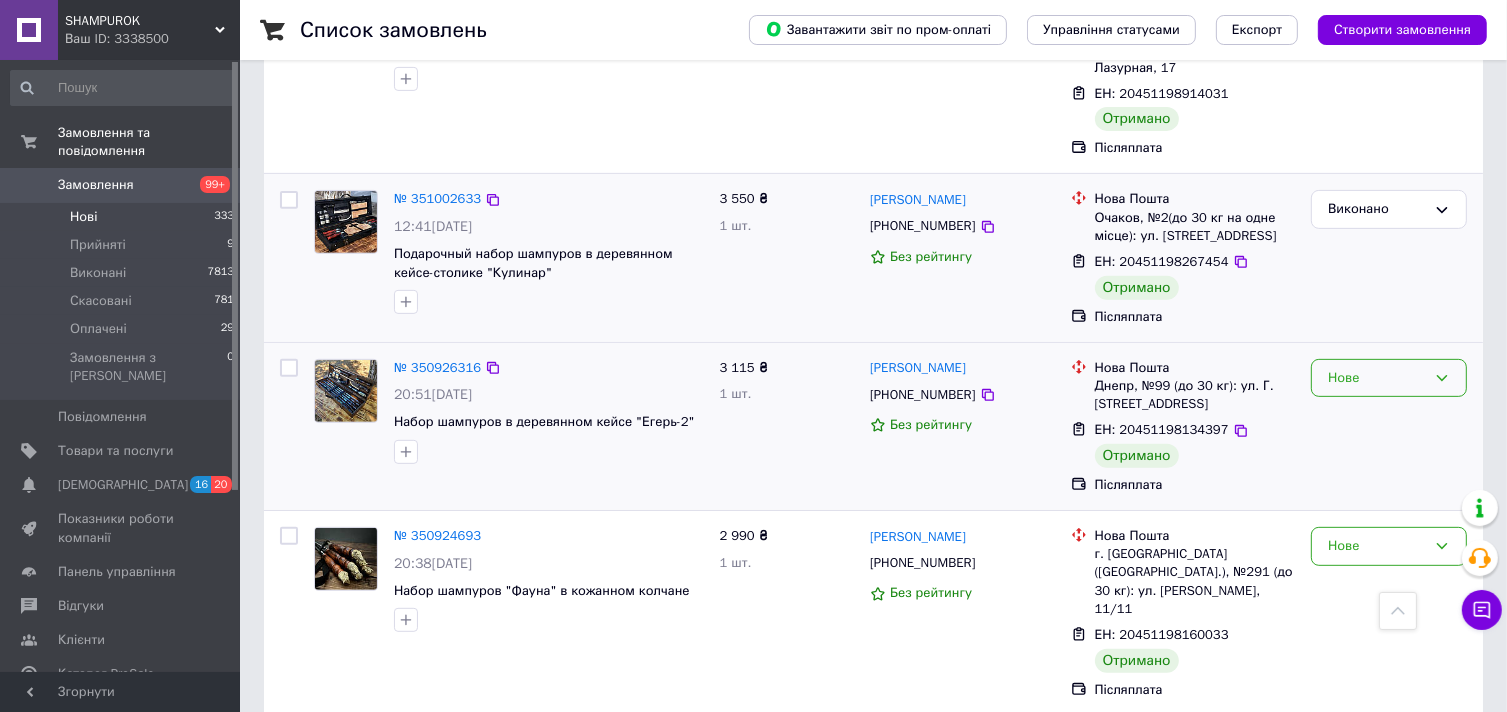 click on "Нове" at bounding box center [1377, 378] 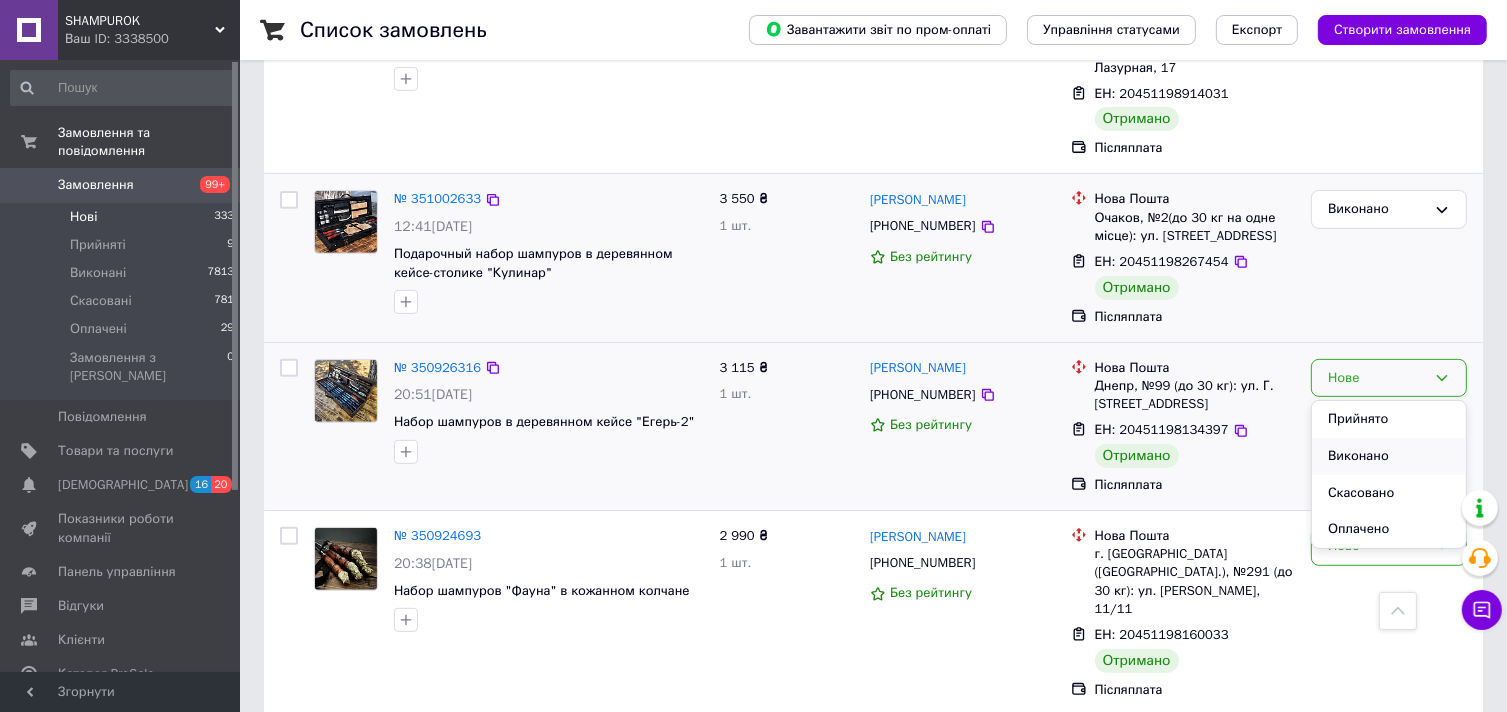 click on "Виконано" at bounding box center (1389, 456) 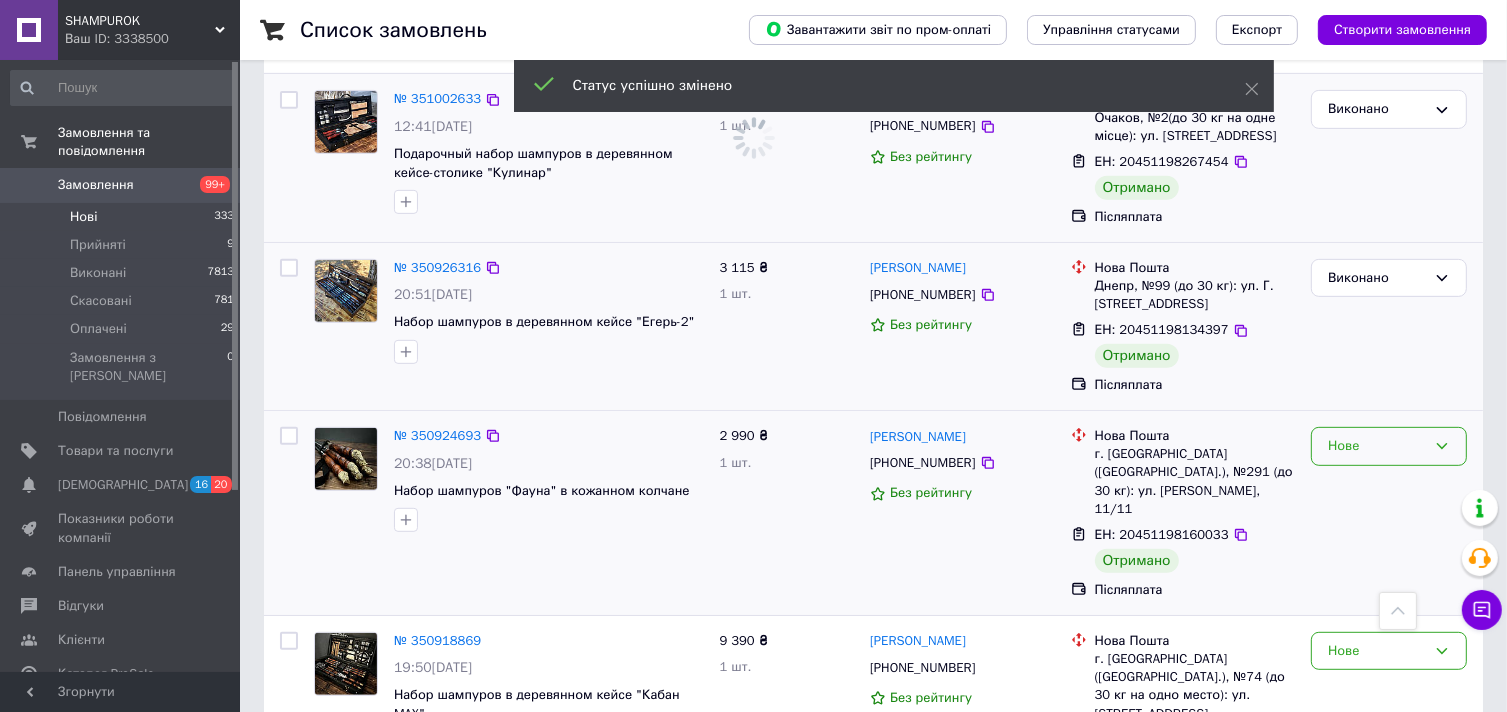 click on "Нове" at bounding box center (1377, 446) 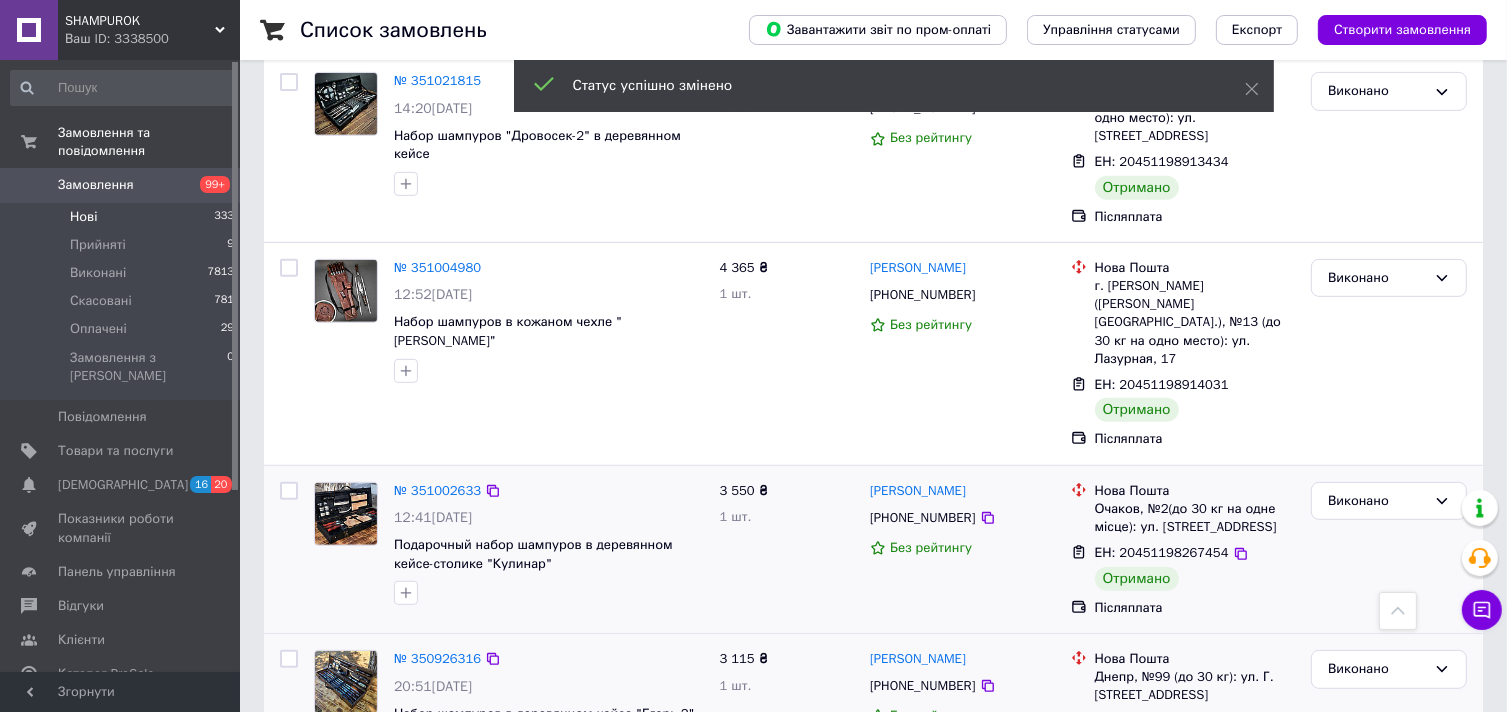 scroll, scrollTop: 1200, scrollLeft: 0, axis: vertical 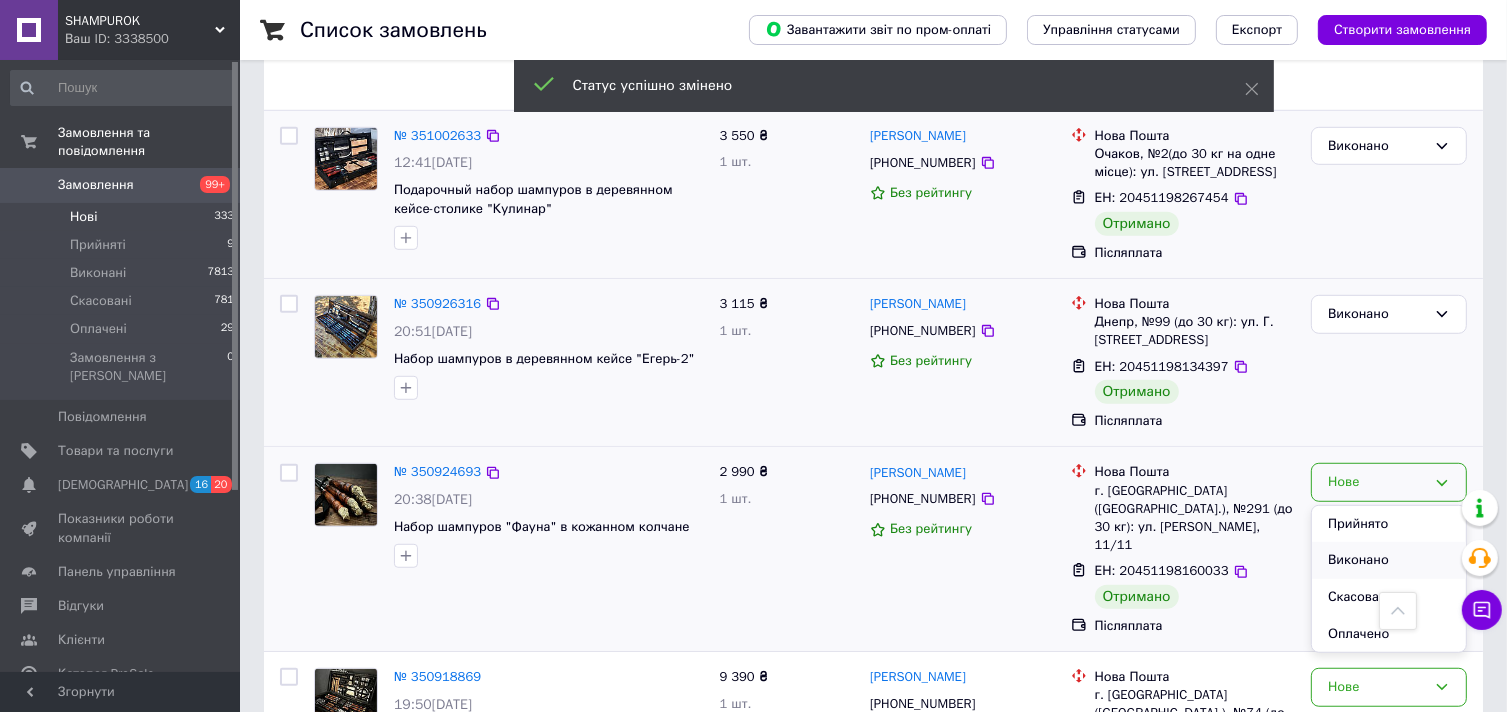 click on "Виконано" at bounding box center (1389, 560) 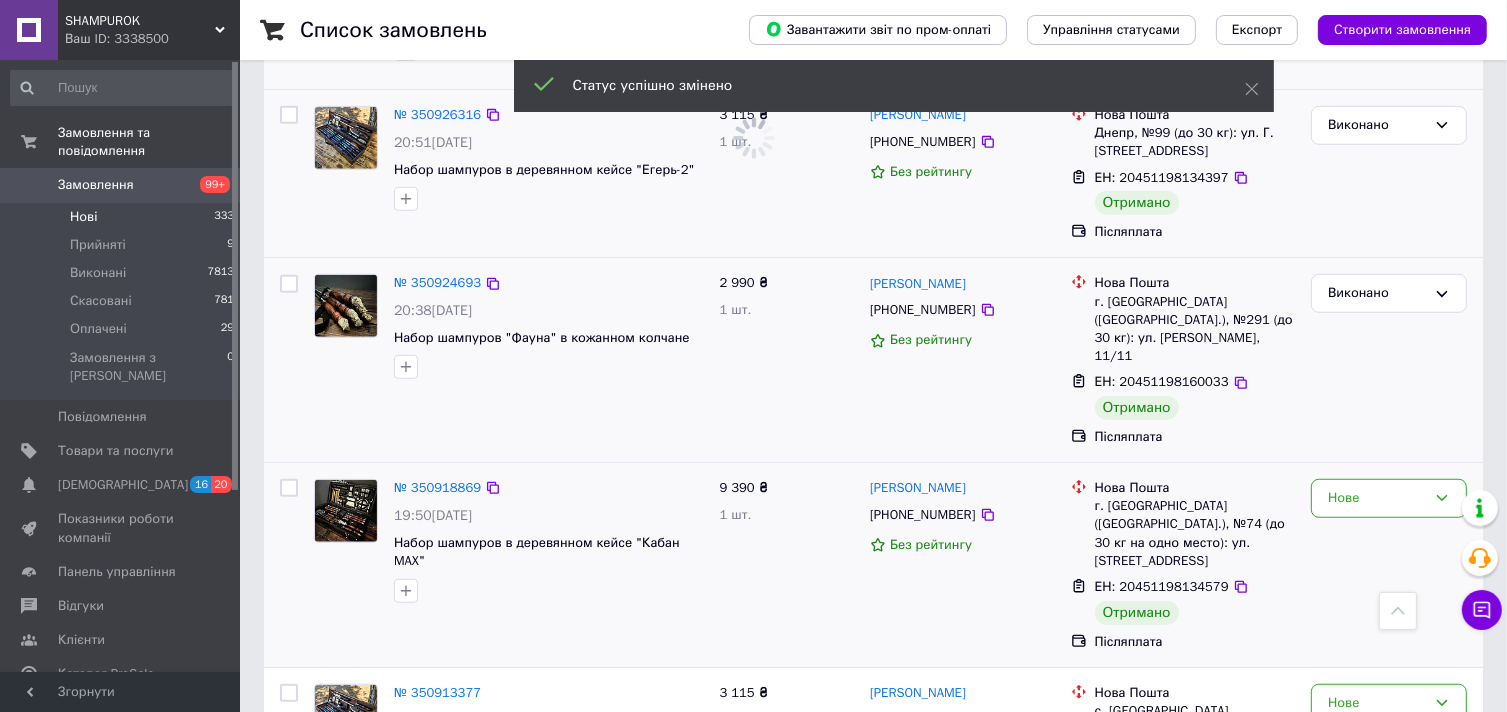 scroll, scrollTop: 1400, scrollLeft: 0, axis: vertical 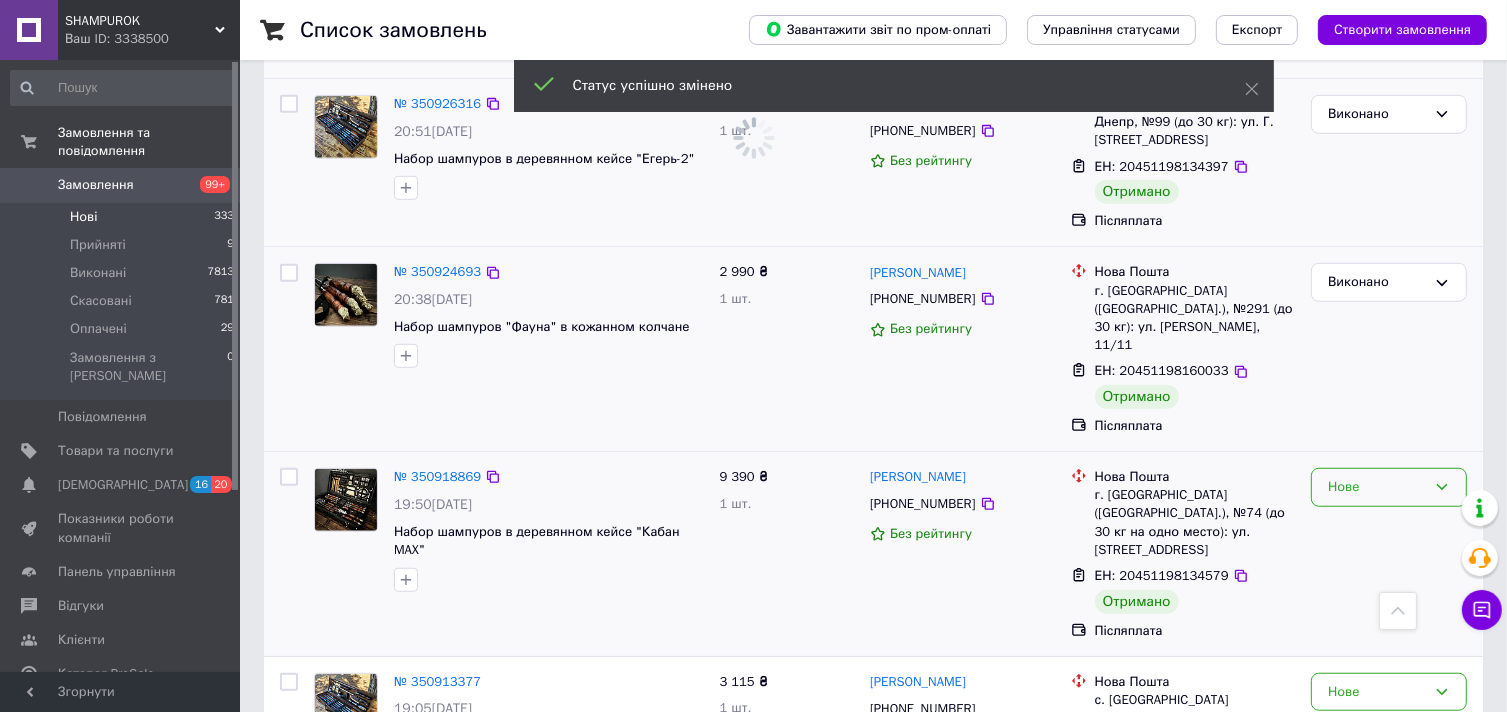 click on "Нове" at bounding box center [1389, 487] 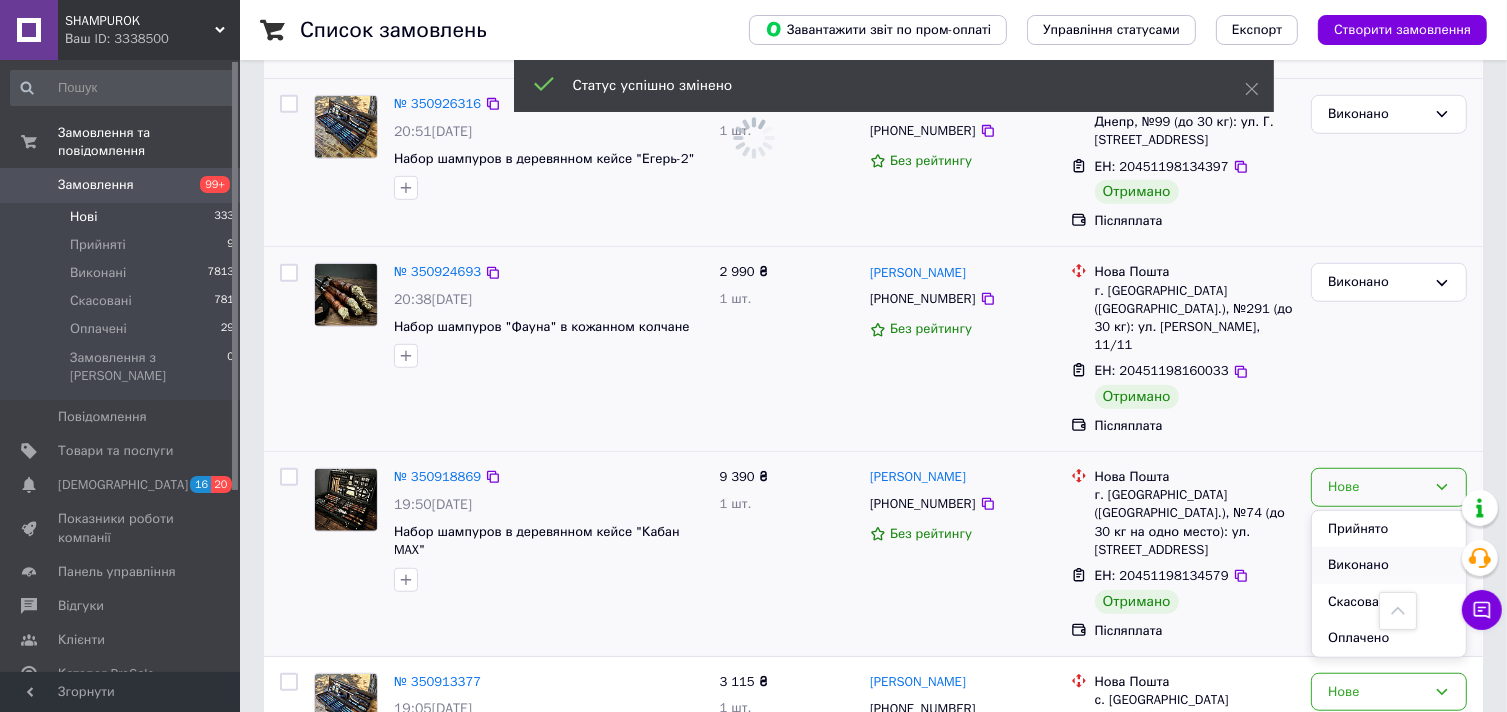 click on "Виконано" at bounding box center (1389, 565) 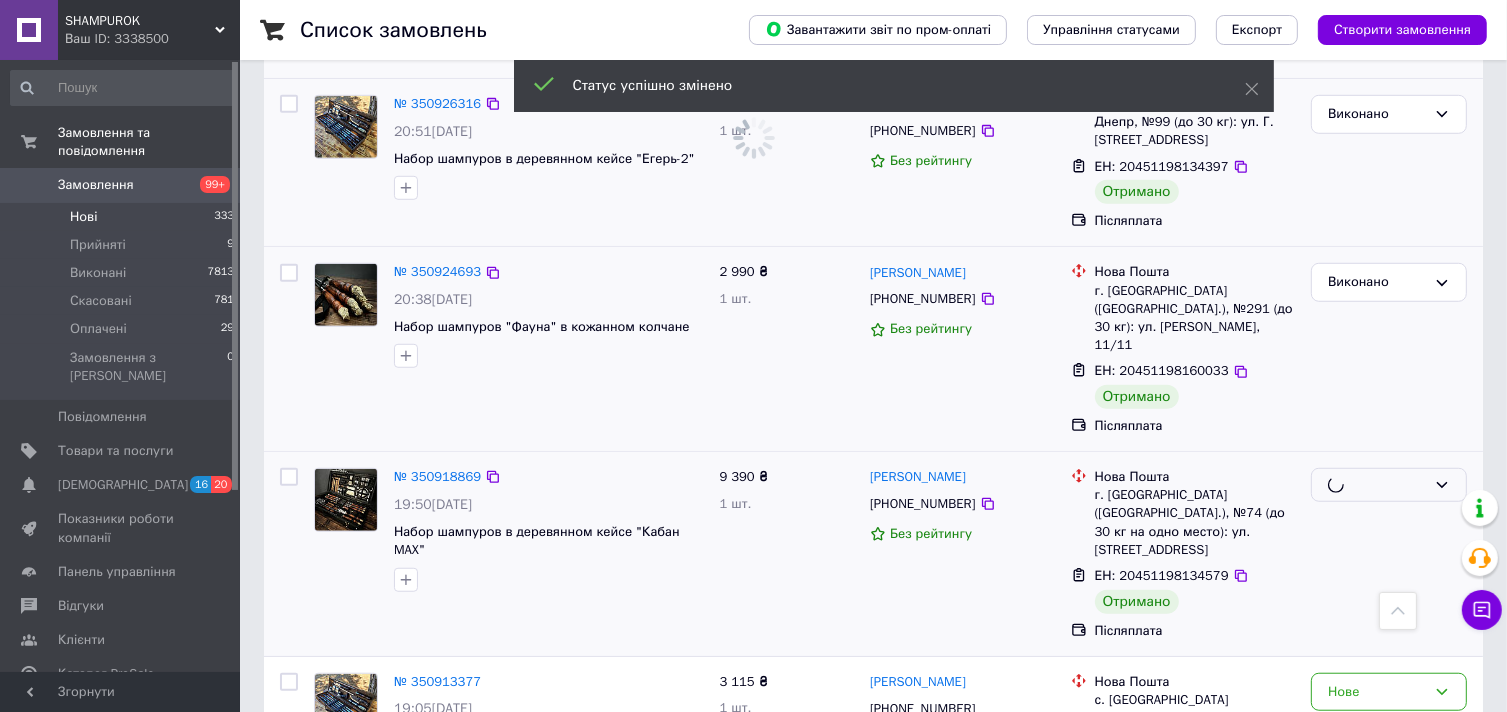 scroll, scrollTop: 1046, scrollLeft: 0, axis: vertical 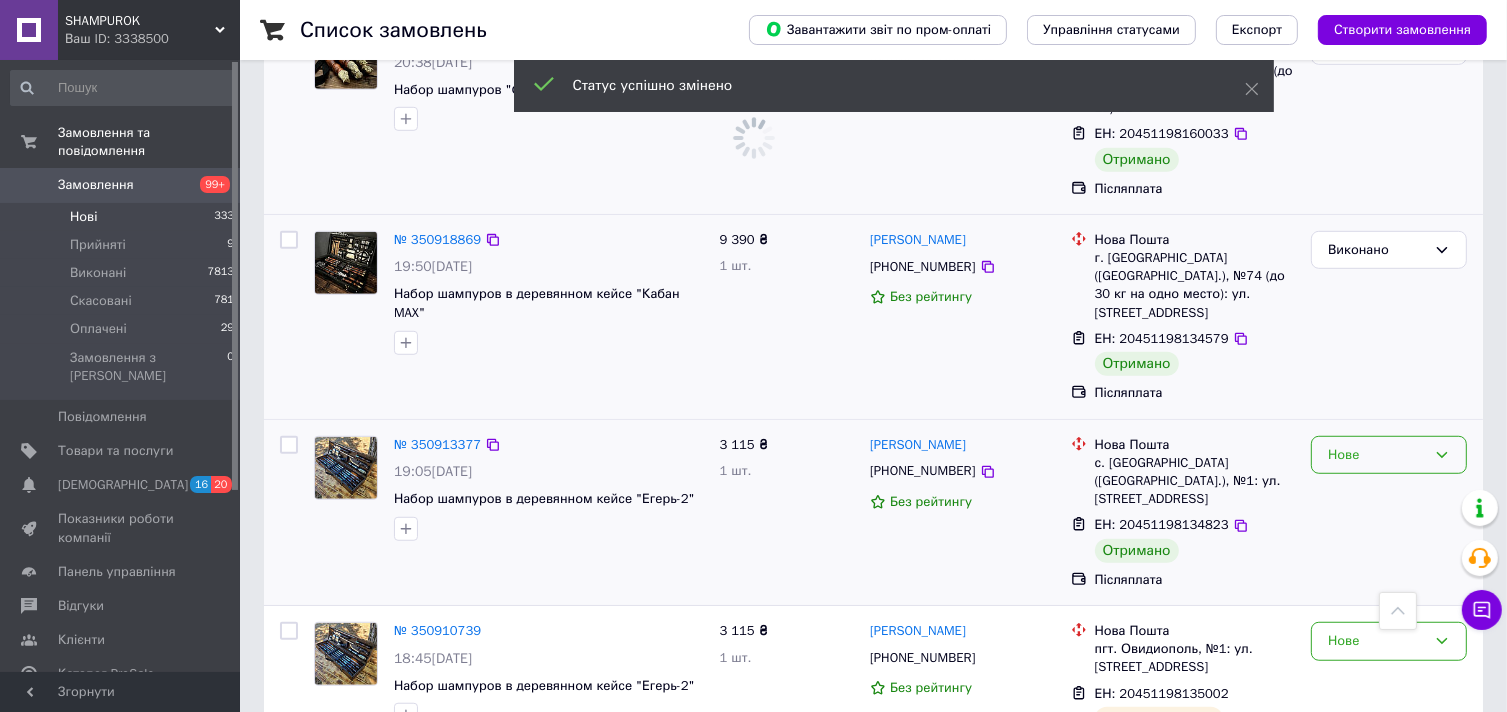 click on "Нове" at bounding box center (1377, 455) 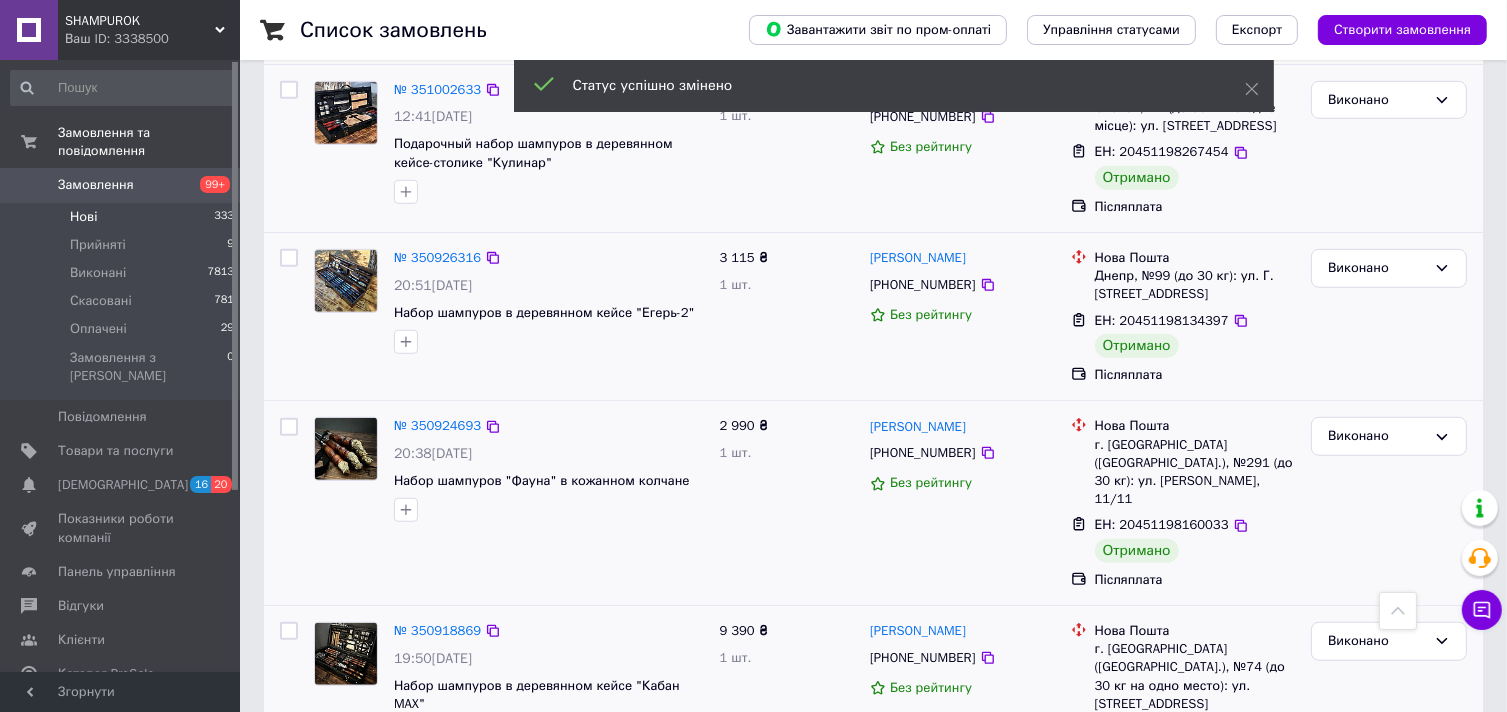 scroll, scrollTop: 1600, scrollLeft: 0, axis: vertical 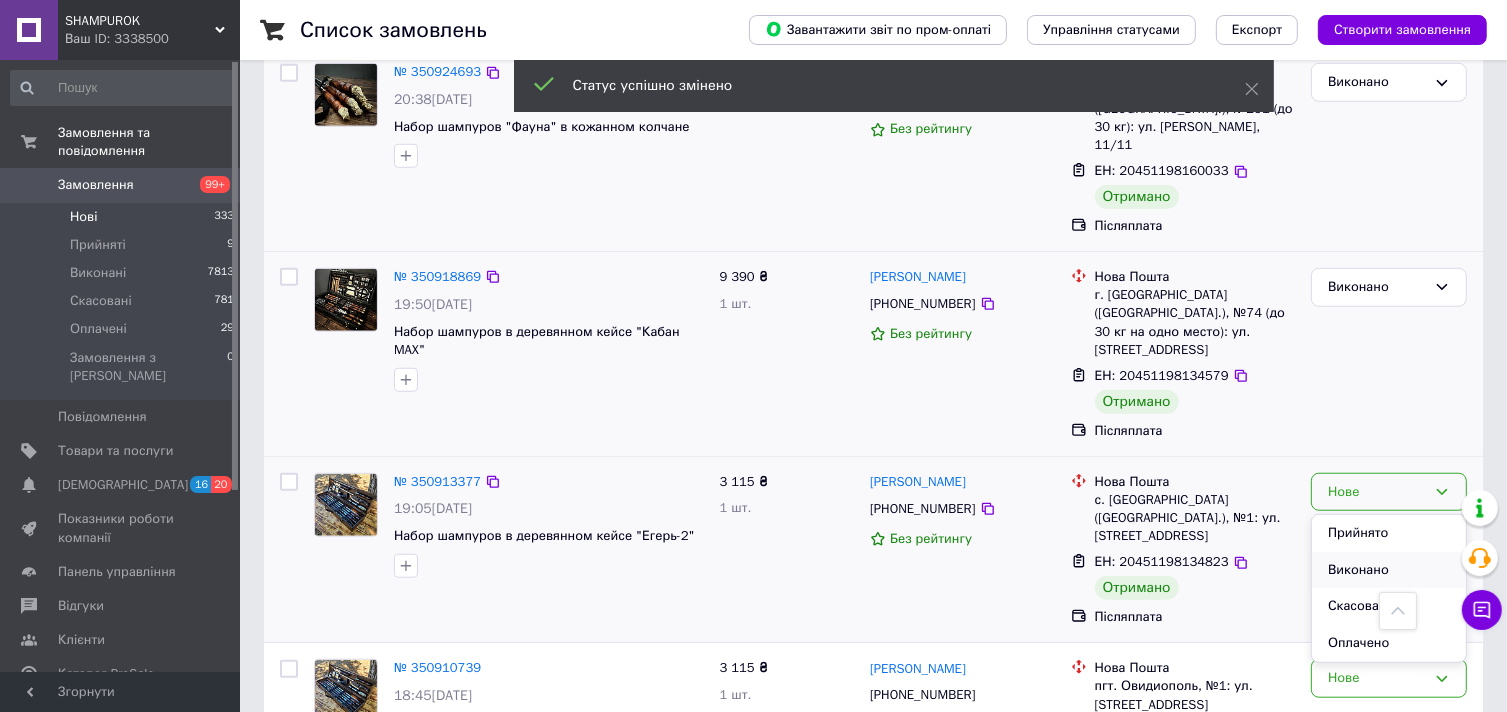 click on "Виконано" at bounding box center [1389, 570] 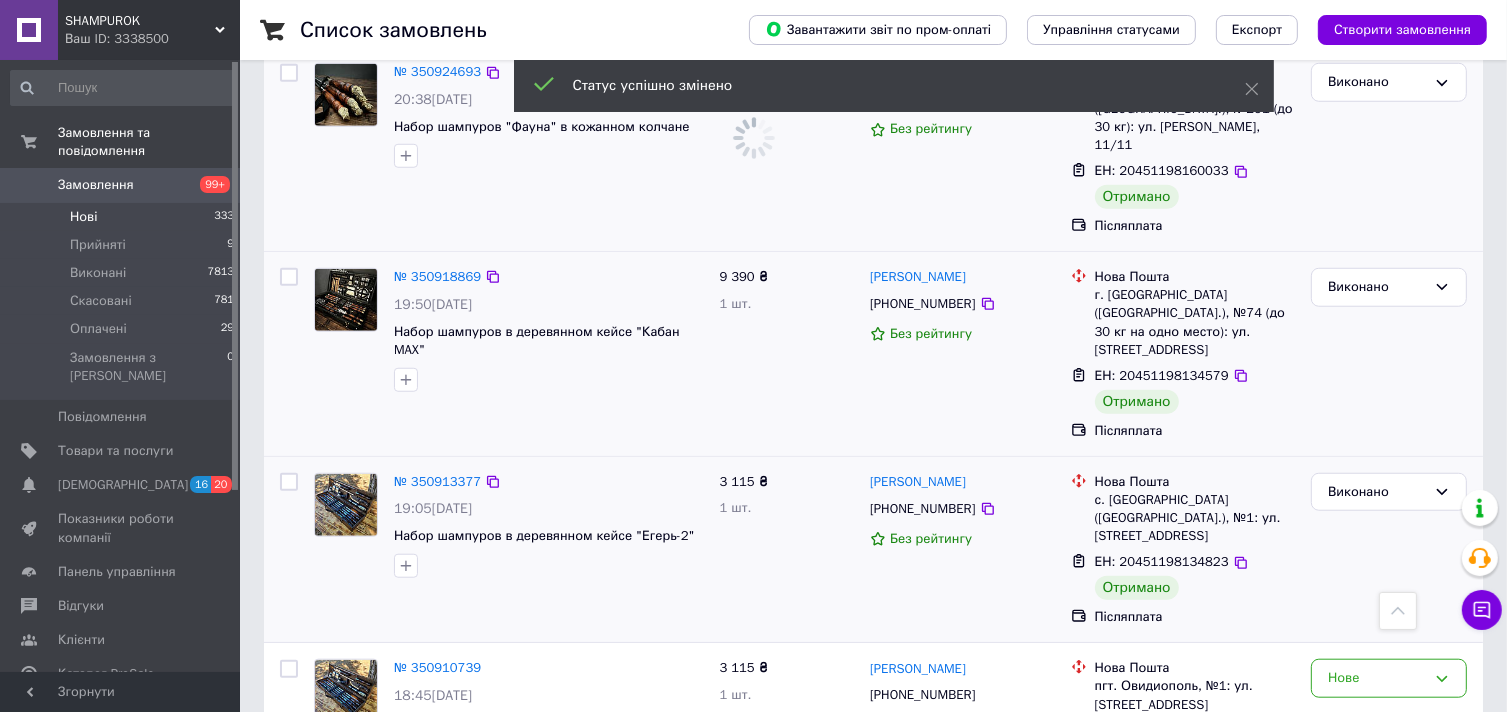 scroll, scrollTop: 1700, scrollLeft: 0, axis: vertical 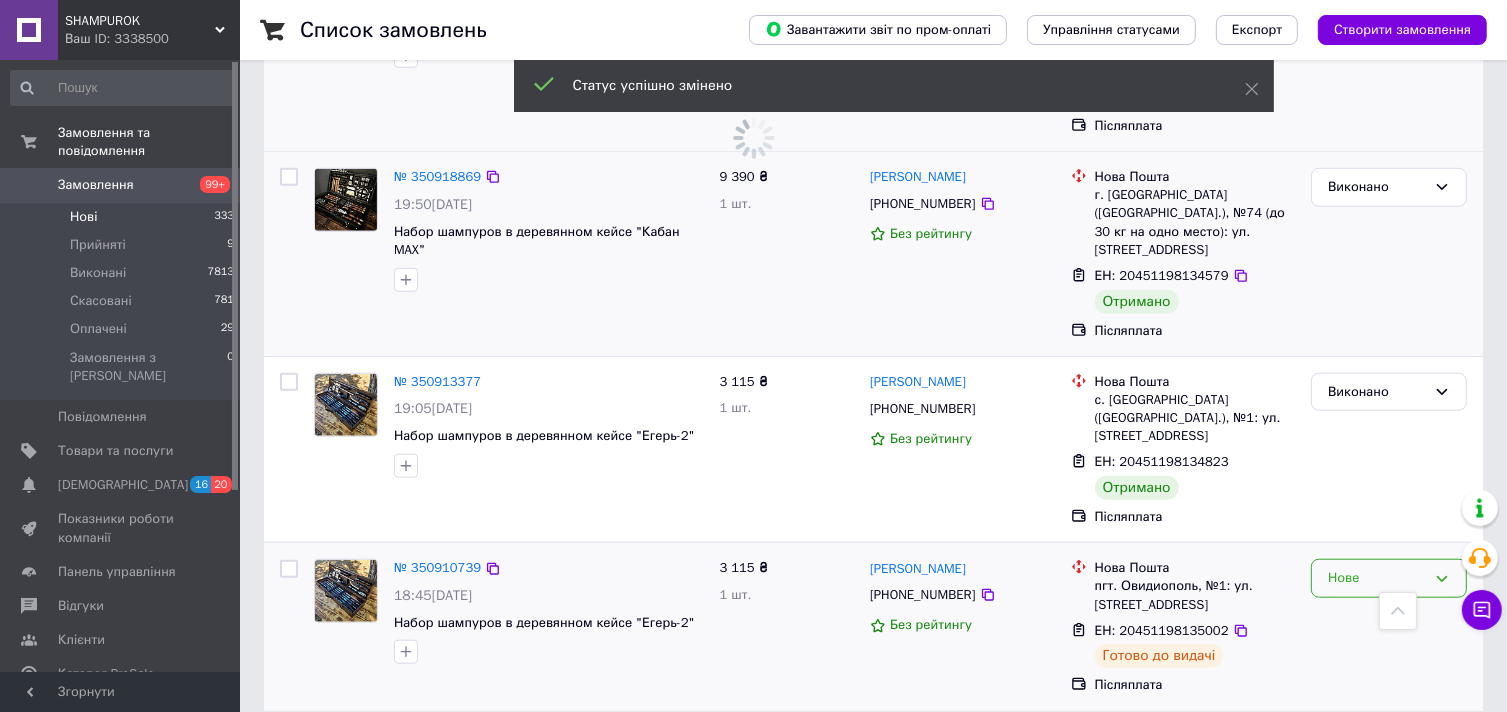 click on "Нове" at bounding box center [1389, 578] 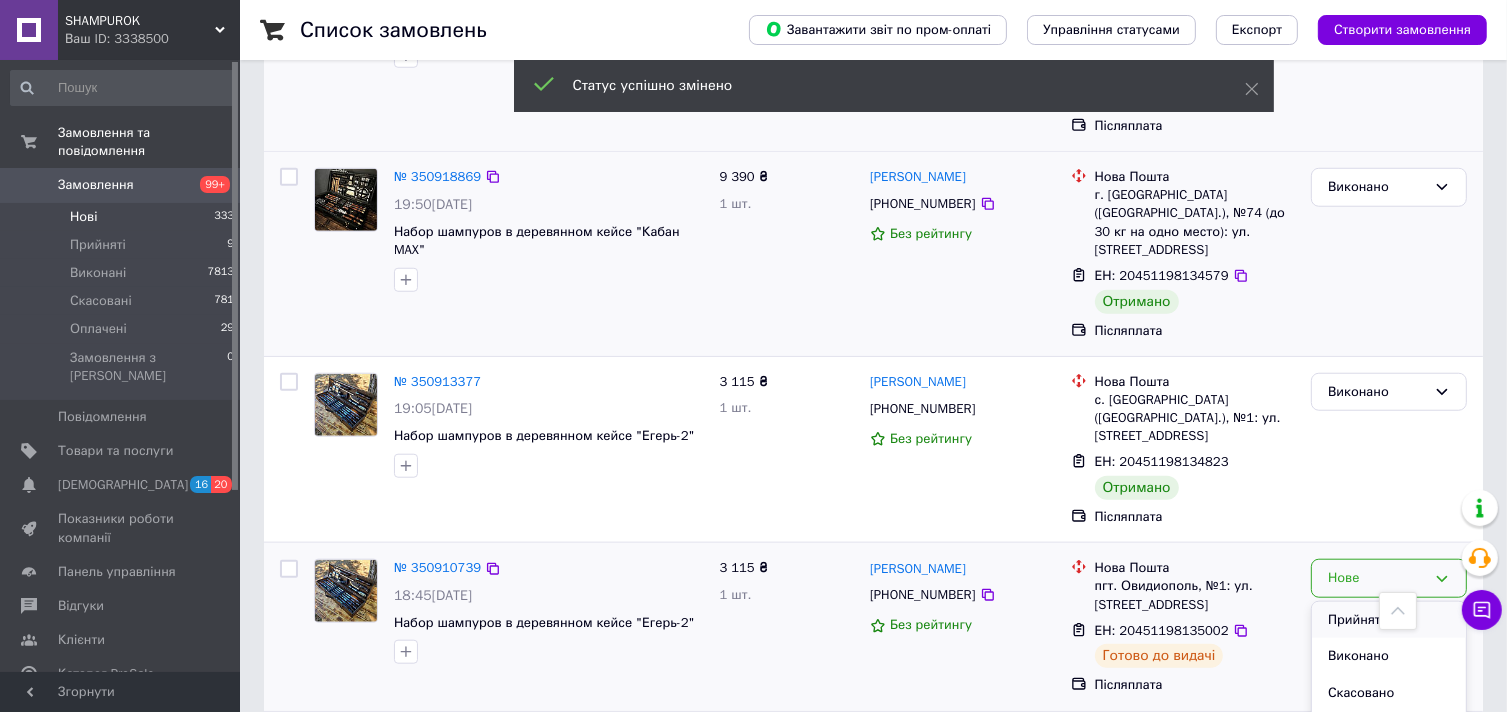 click on "Прийнято" at bounding box center (1389, 620) 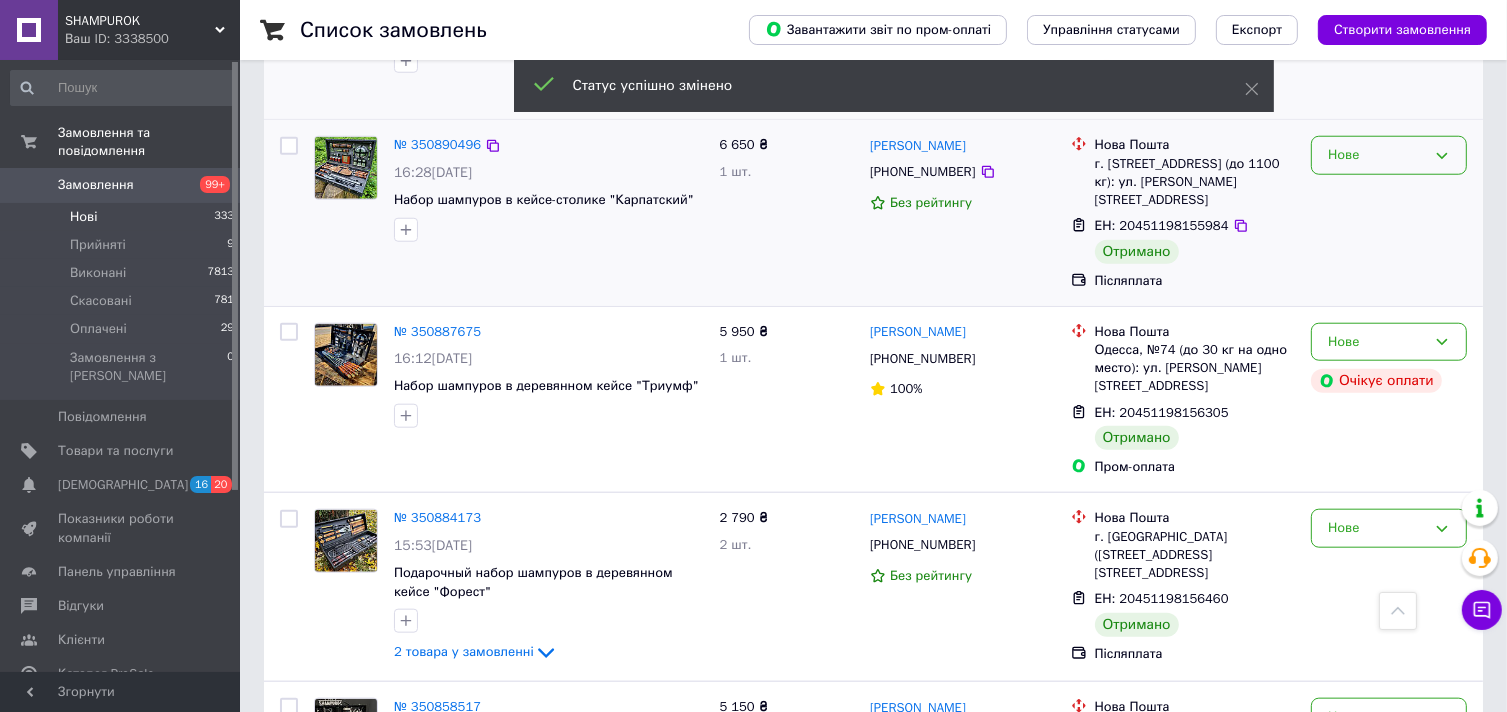 scroll, scrollTop: 1545, scrollLeft: 0, axis: vertical 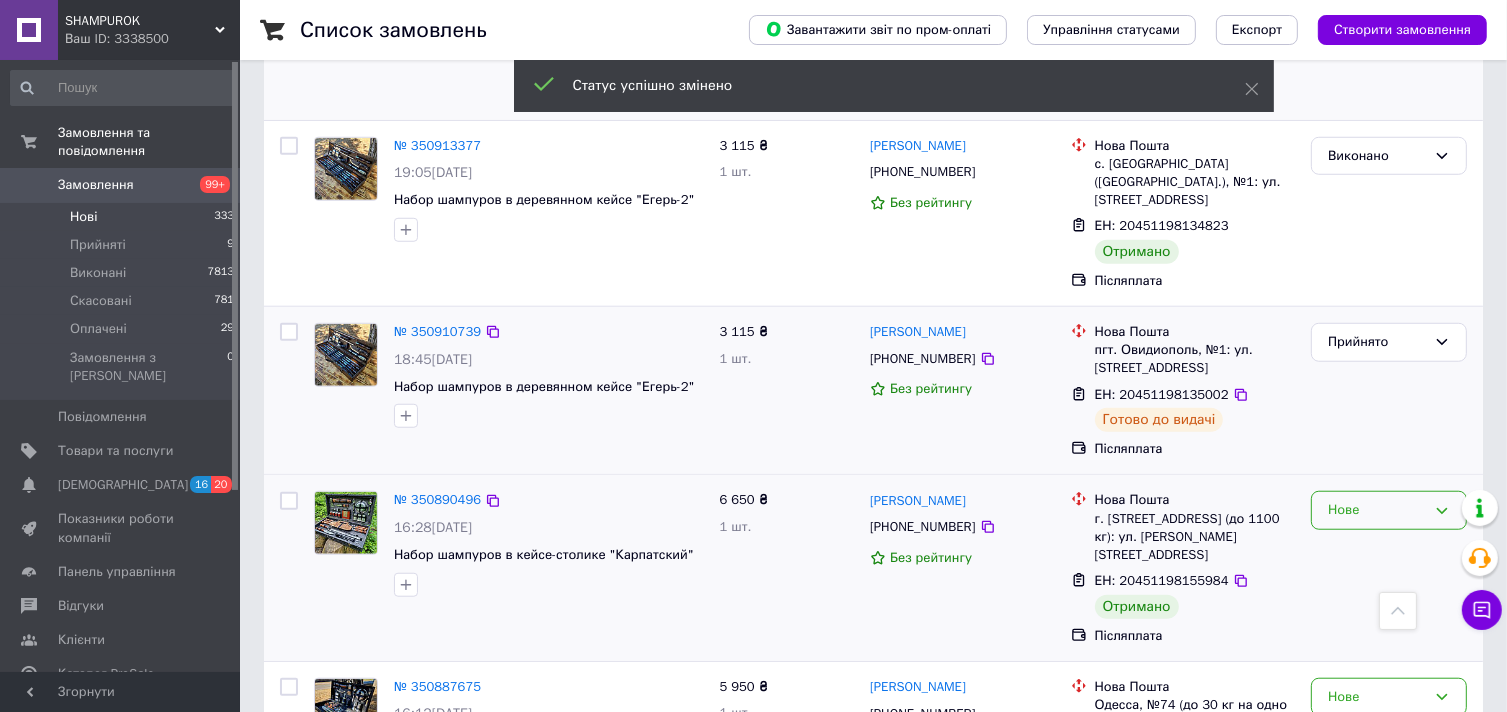 click on "Нове" at bounding box center [1377, 510] 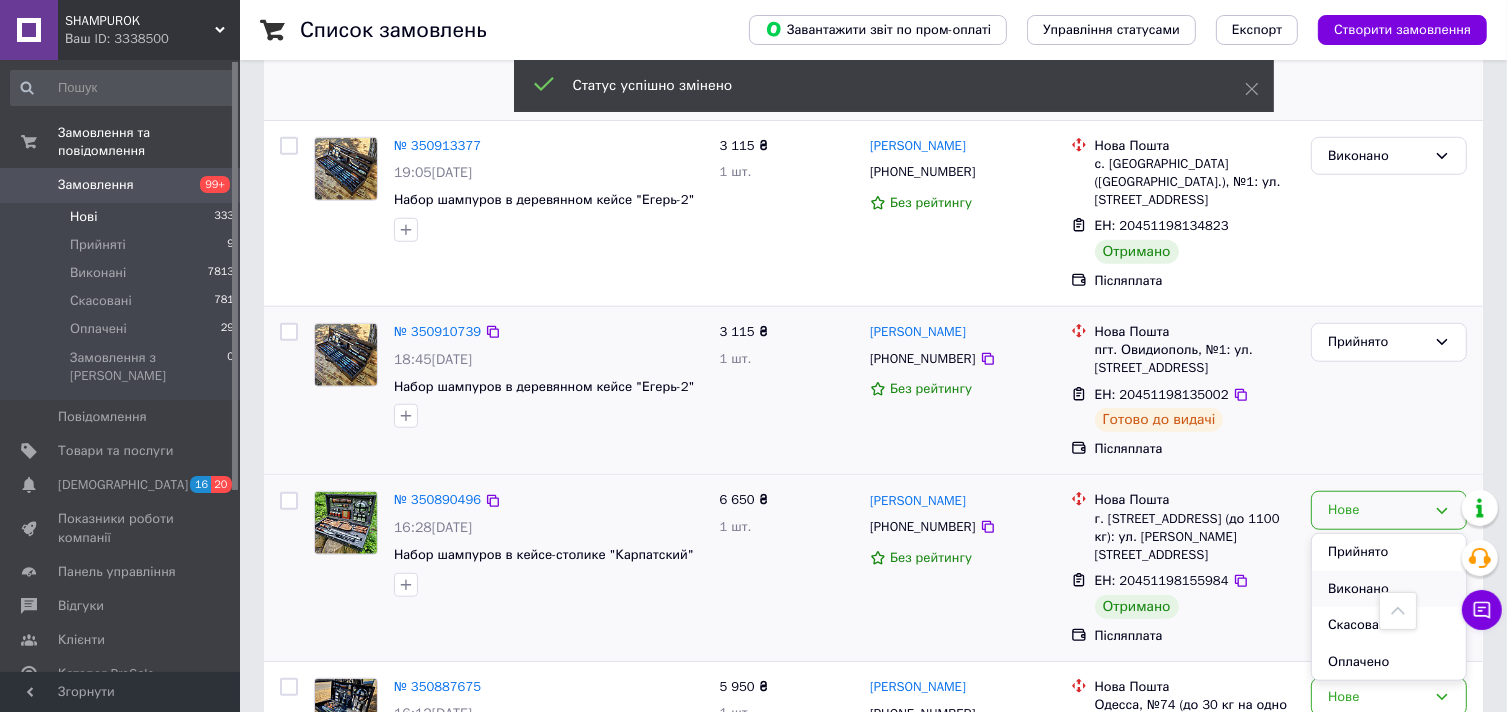 click on "Виконано" at bounding box center [1389, 589] 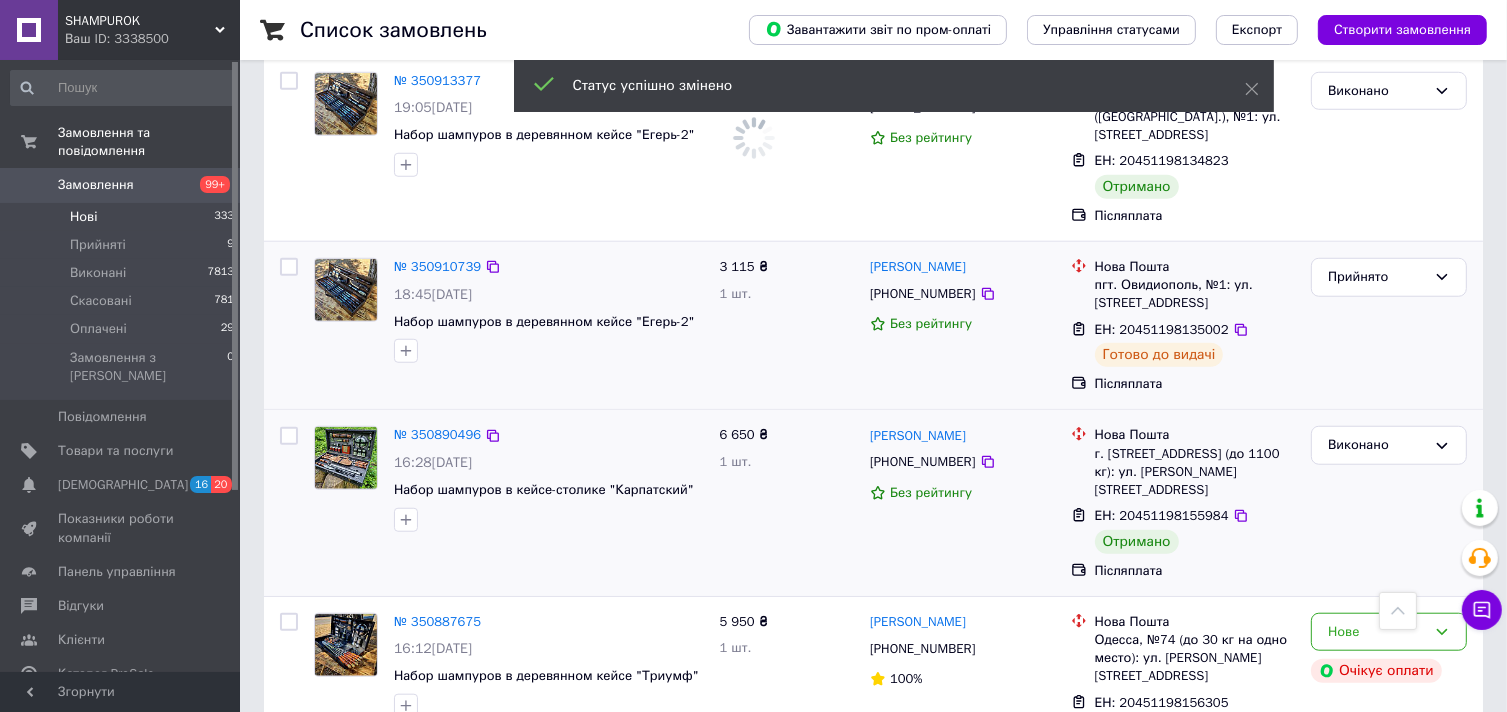scroll, scrollTop: 1645, scrollLeft: 0, axis: vertical 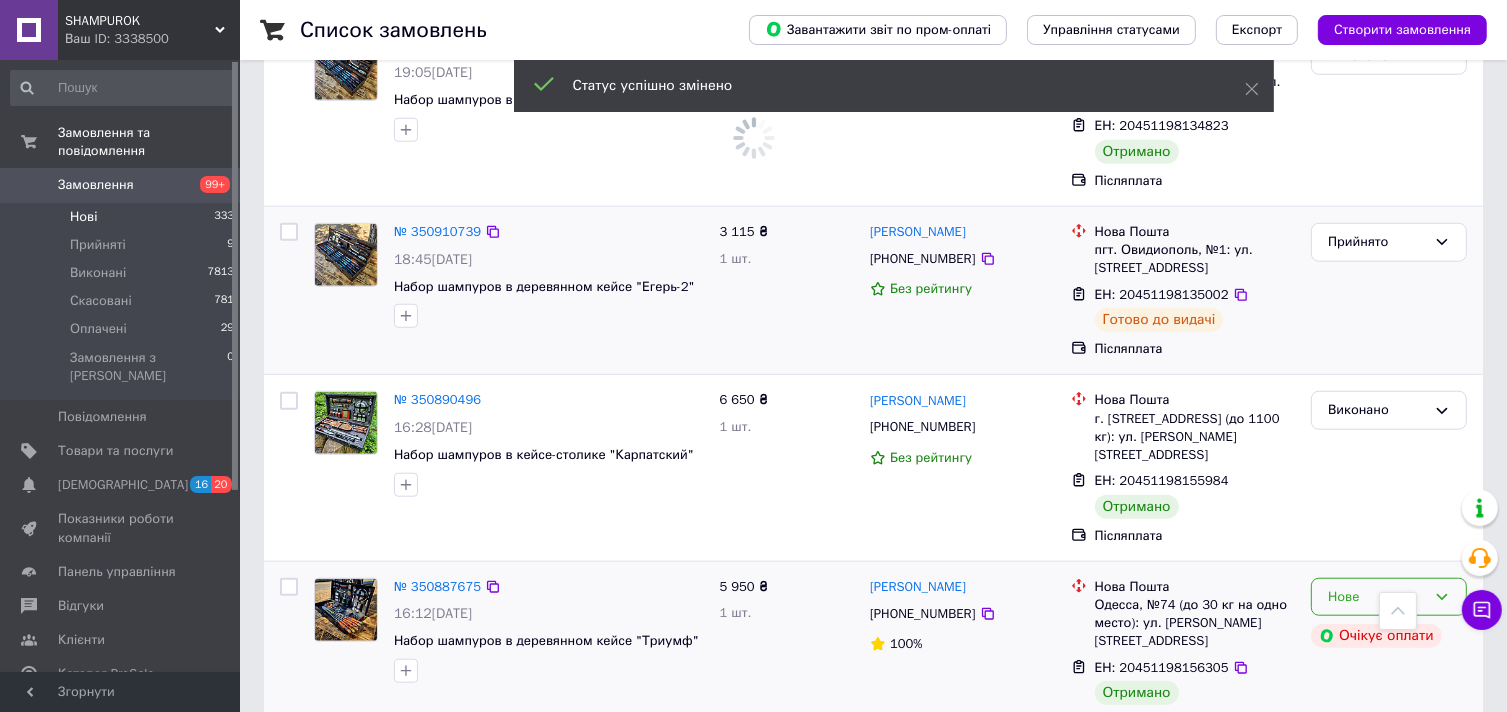 click on "Нове" at bounding box center (1377, 597) 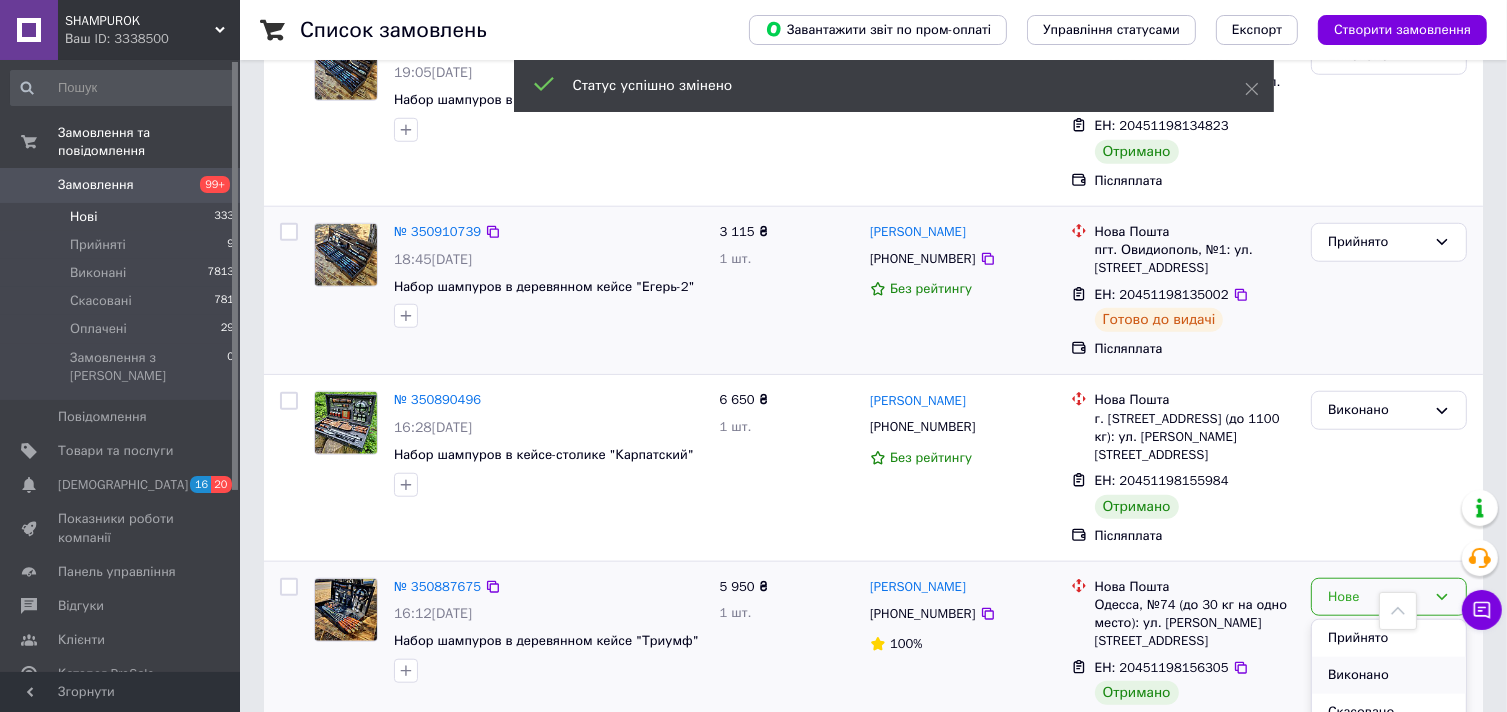 click on "Виконано" at bounding box center [1389, 675] 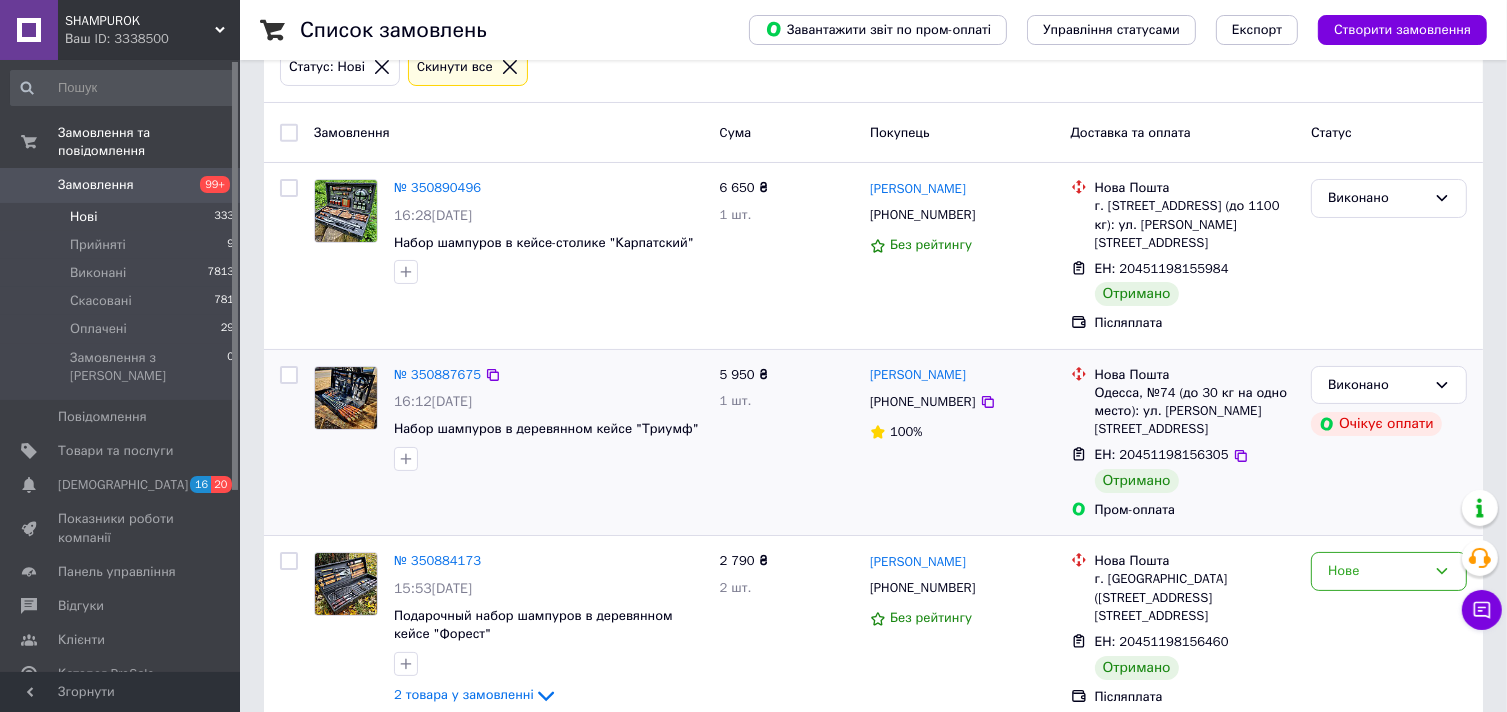 scroll, scrollTop: 259, scrollLeft: 0, axis: vertical 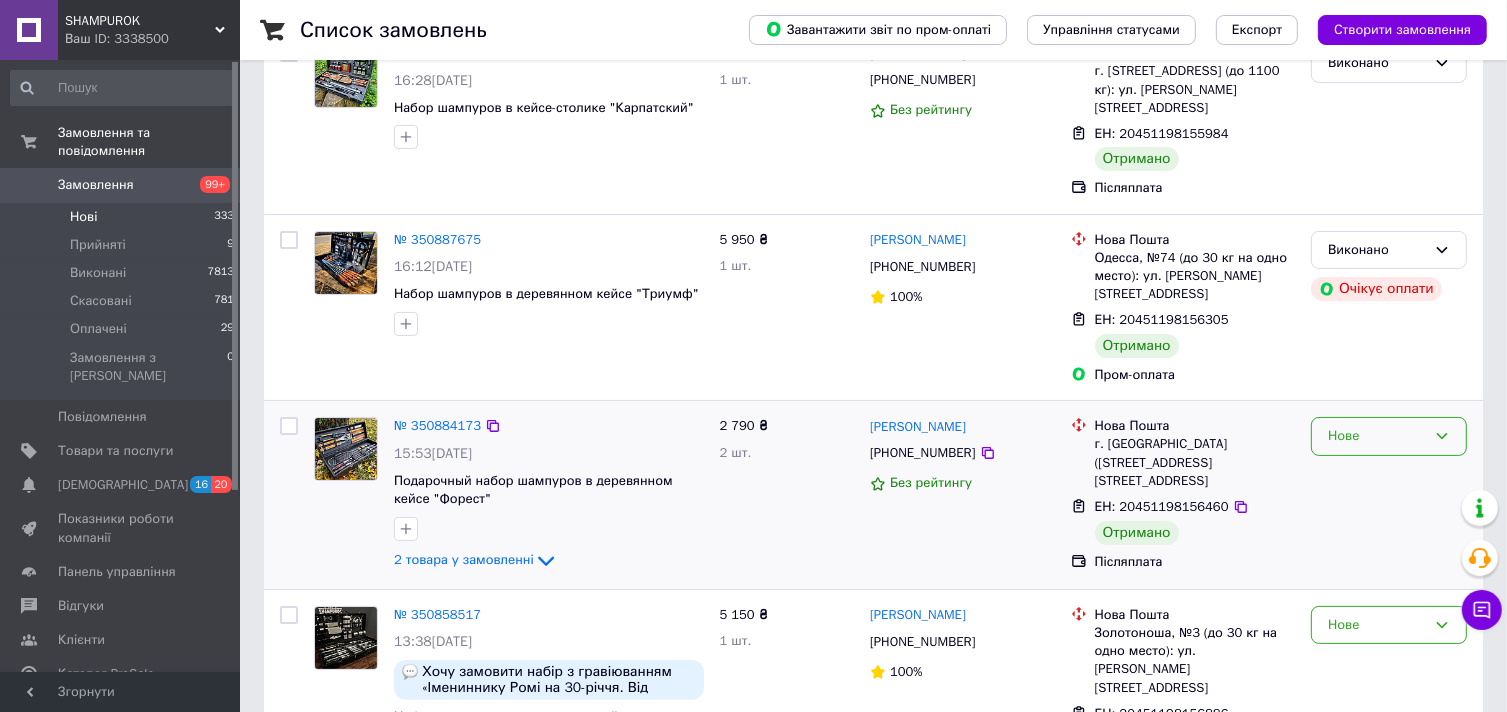 click on "Нове" at bounding box center (1377, 436) 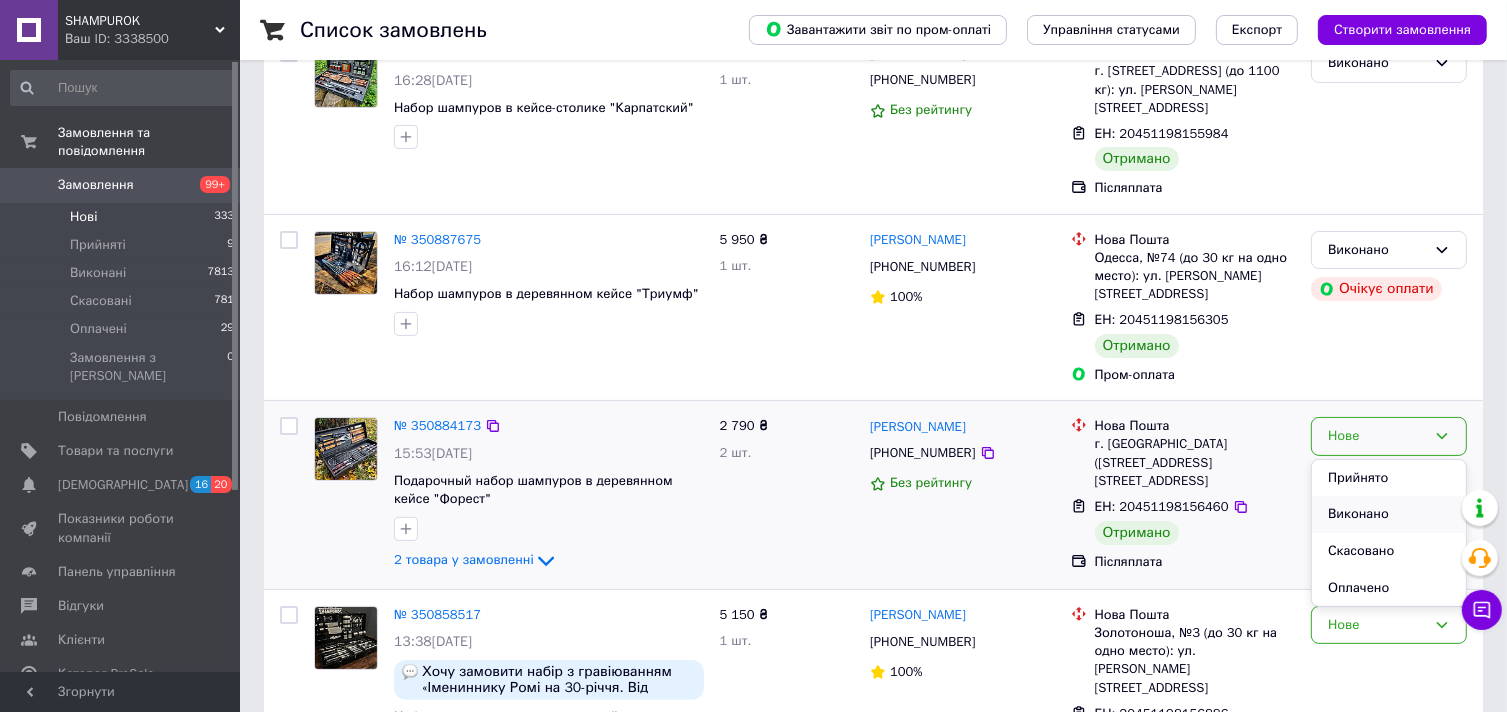 click on "Виконано" at bounding box center (1389, 514) 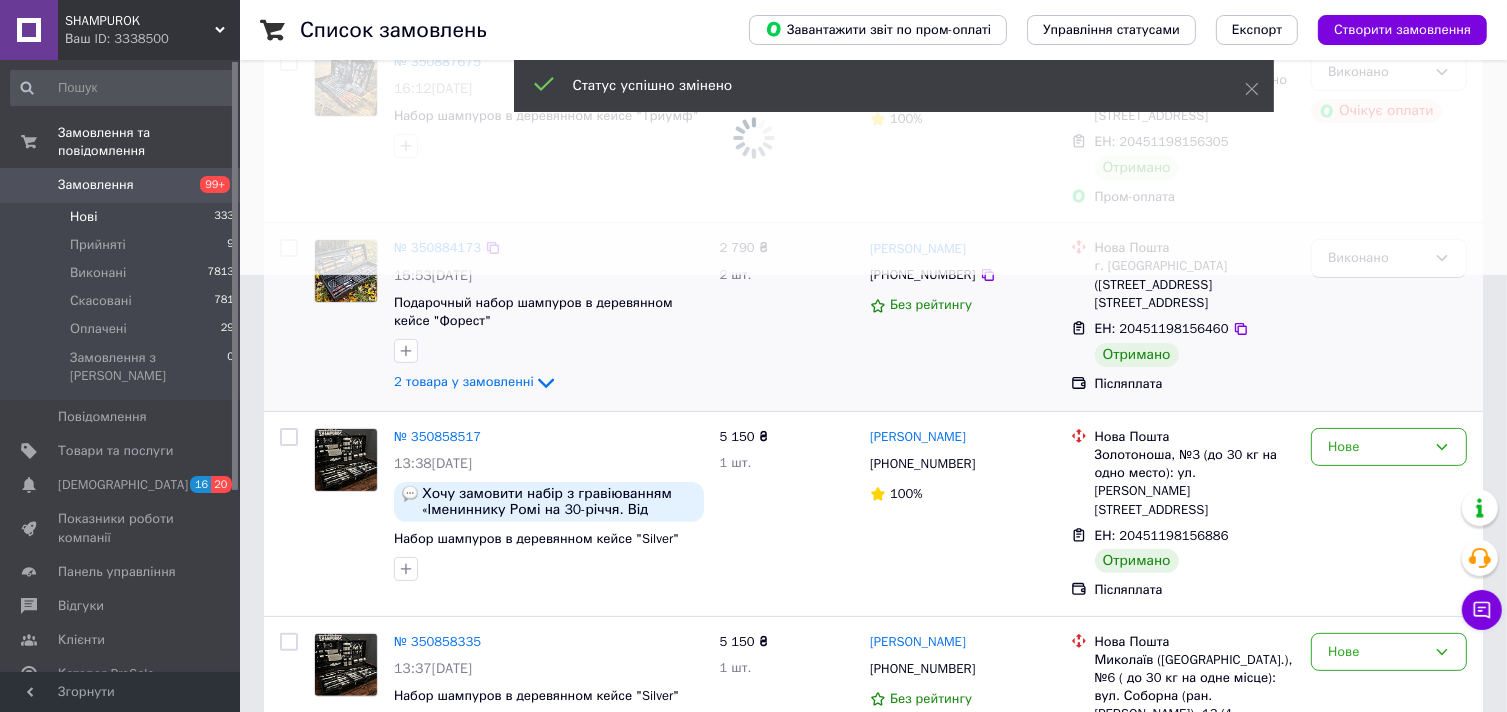 scroll, scrollTop: 459, scrollLeft: 0, axis: vertical 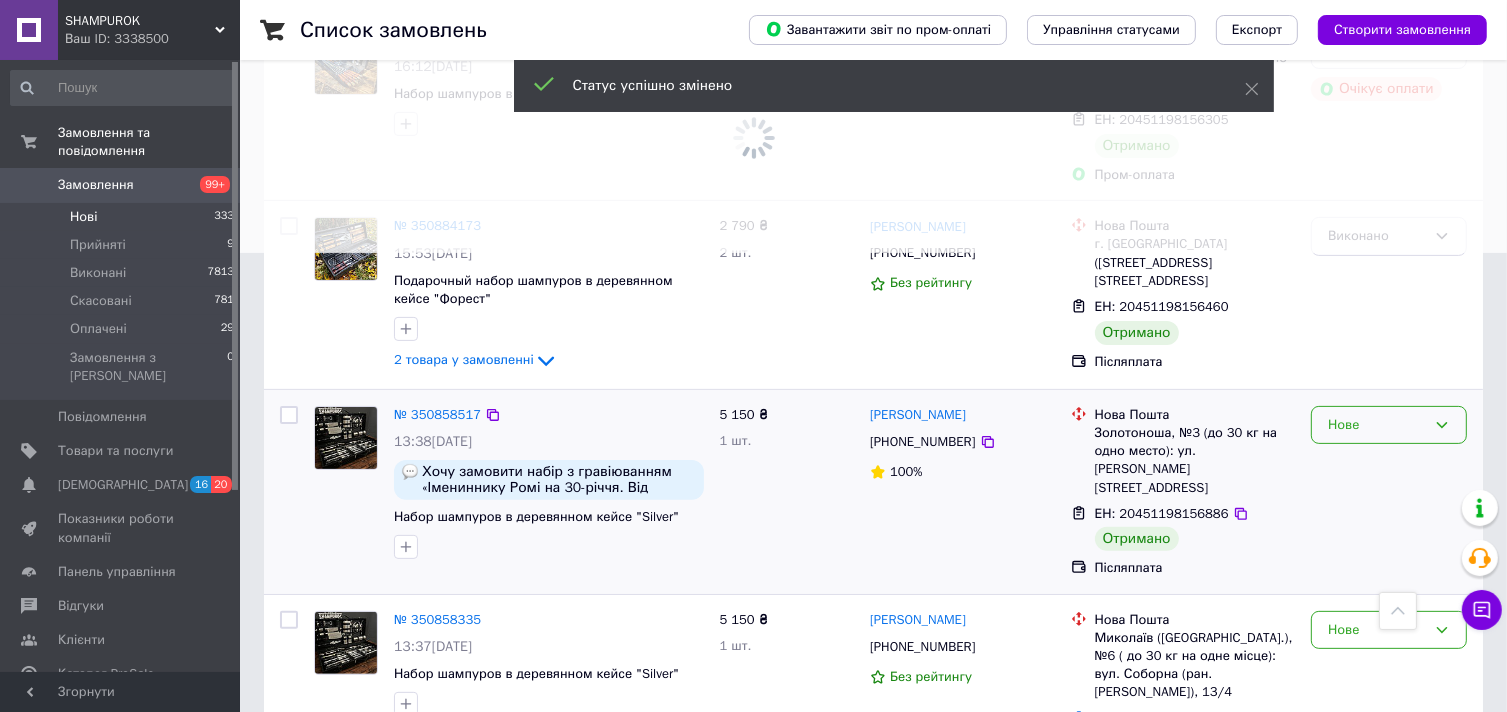 click on "Нове" at bounding box center [1377, 425] 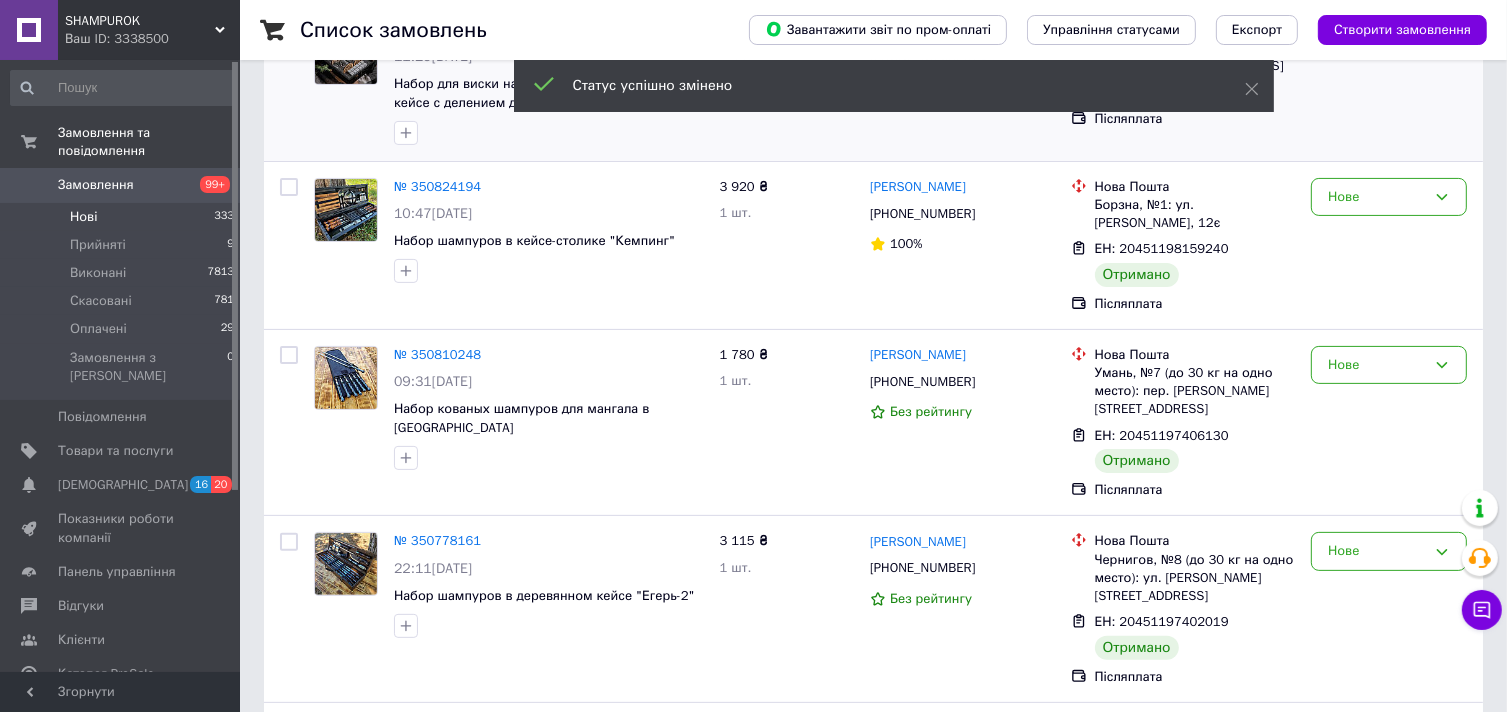 scroll, scrollTop: 0, scrollLeft: 0, axis: both 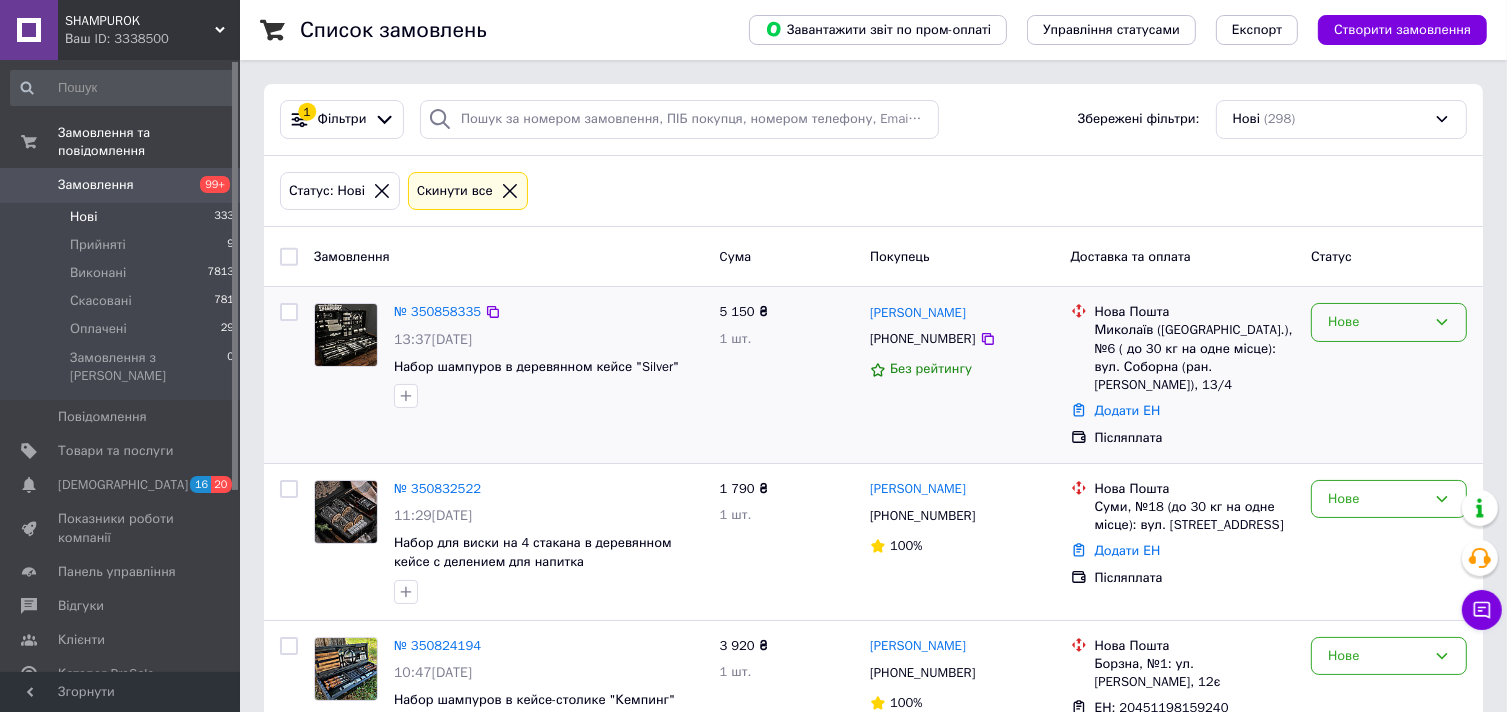 click on "Нове" at bounding box center (1377, 322) 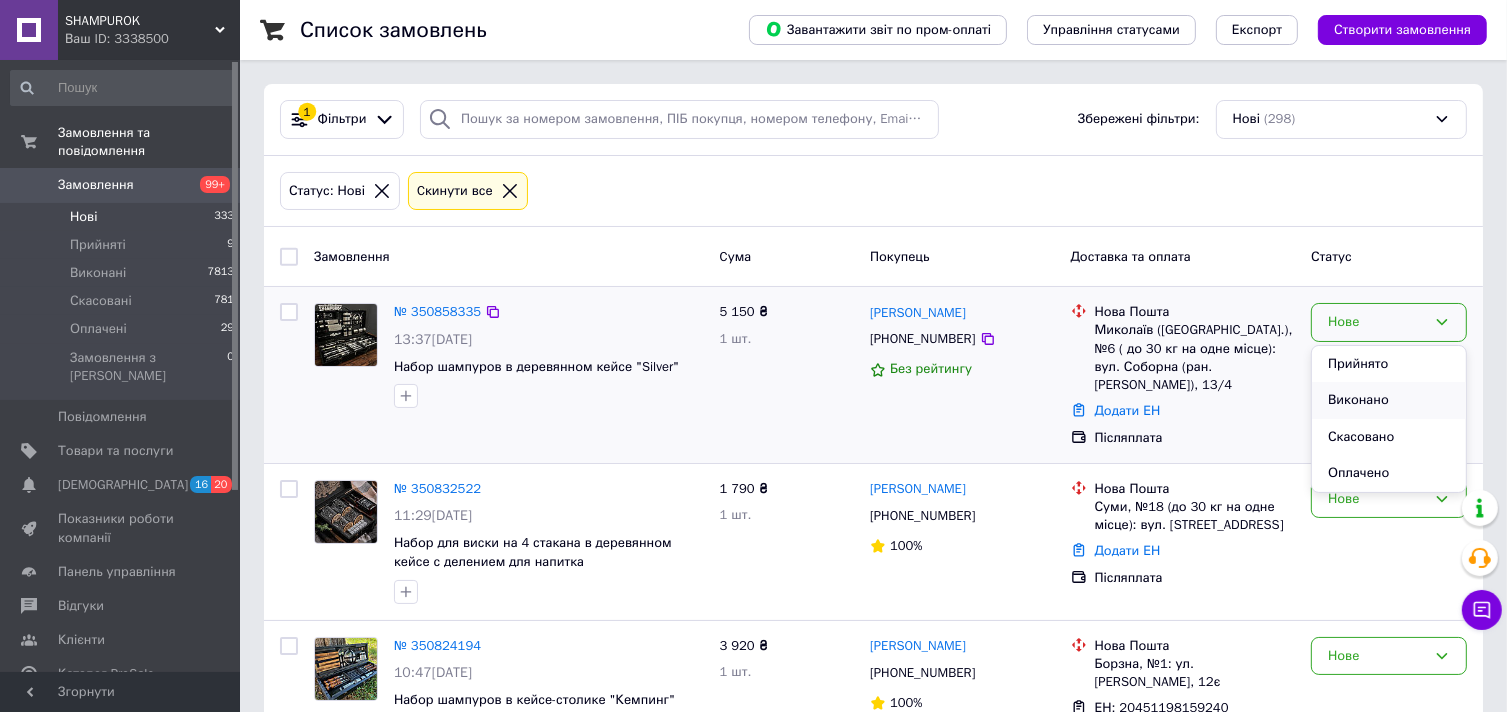 click on "Виконано" at bounding box center [1389, 400] 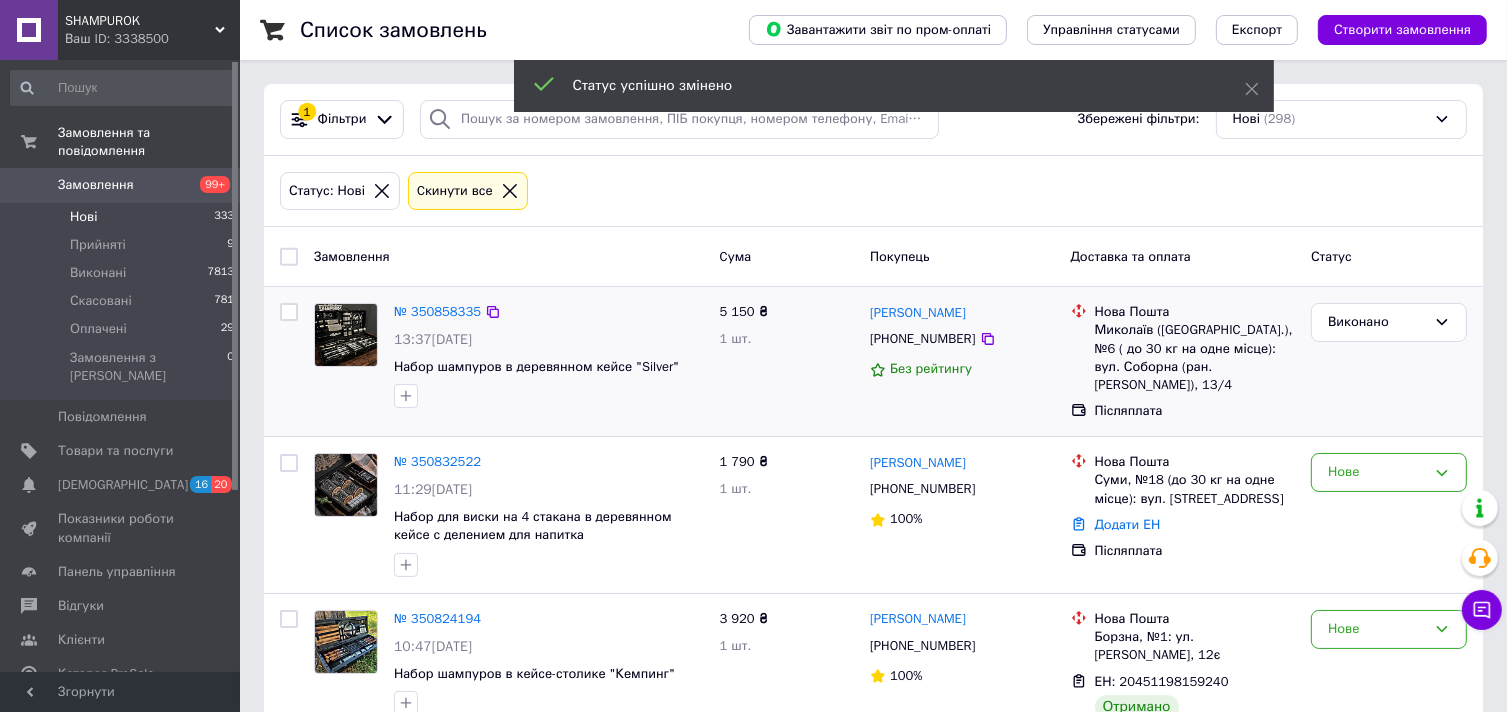 scroll, scrollTop: 100, scrollLeft: 0, axis: vertical 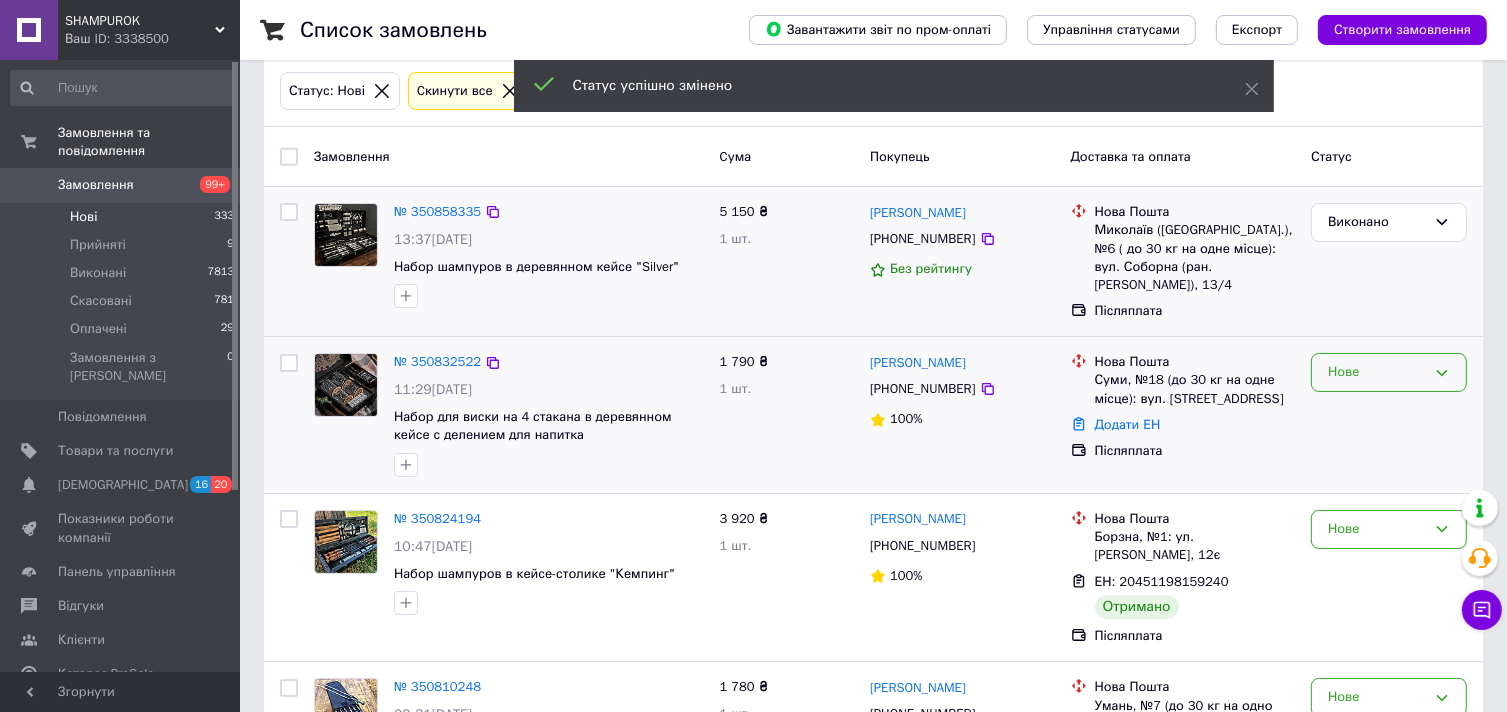 click on "Нове" at bounding box center [1389, 372] 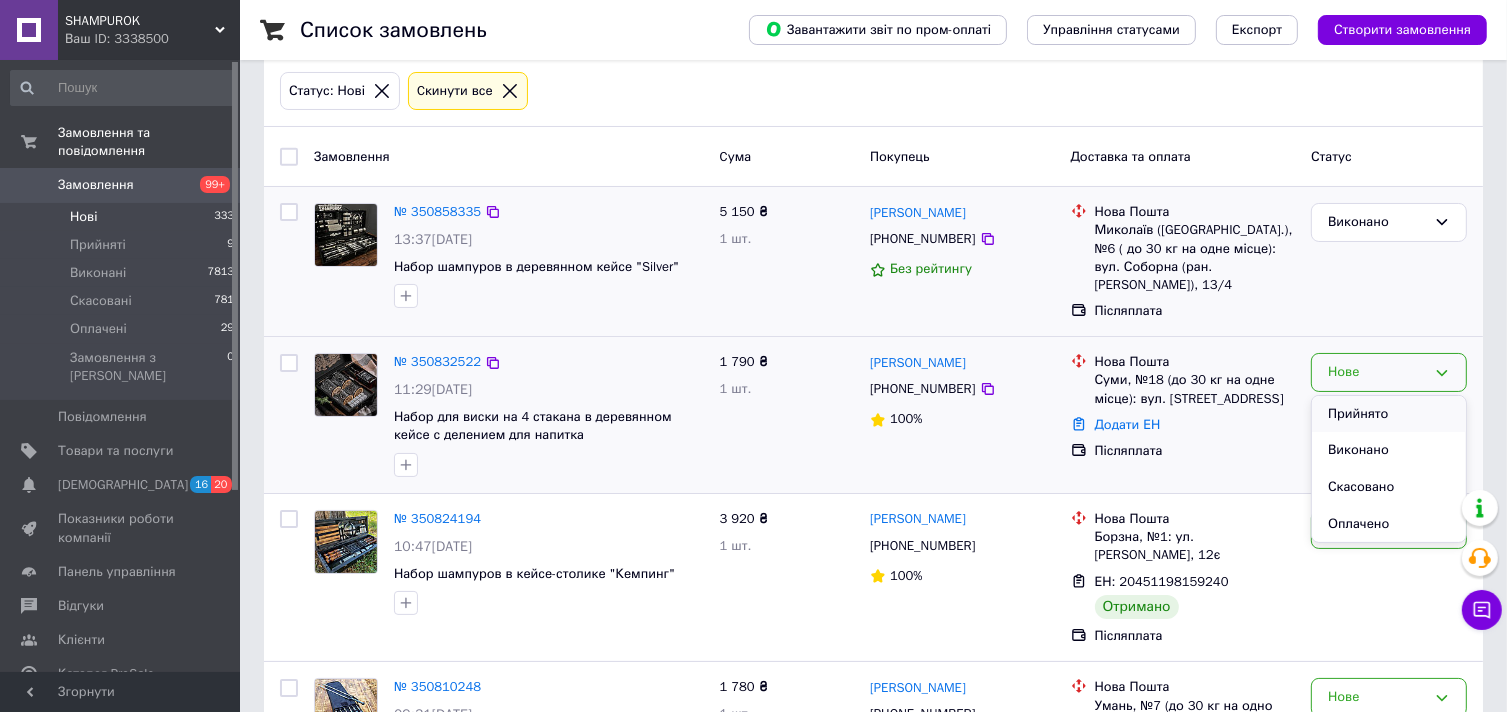 click on "Прийнято" at bounding box center [1389, 414] 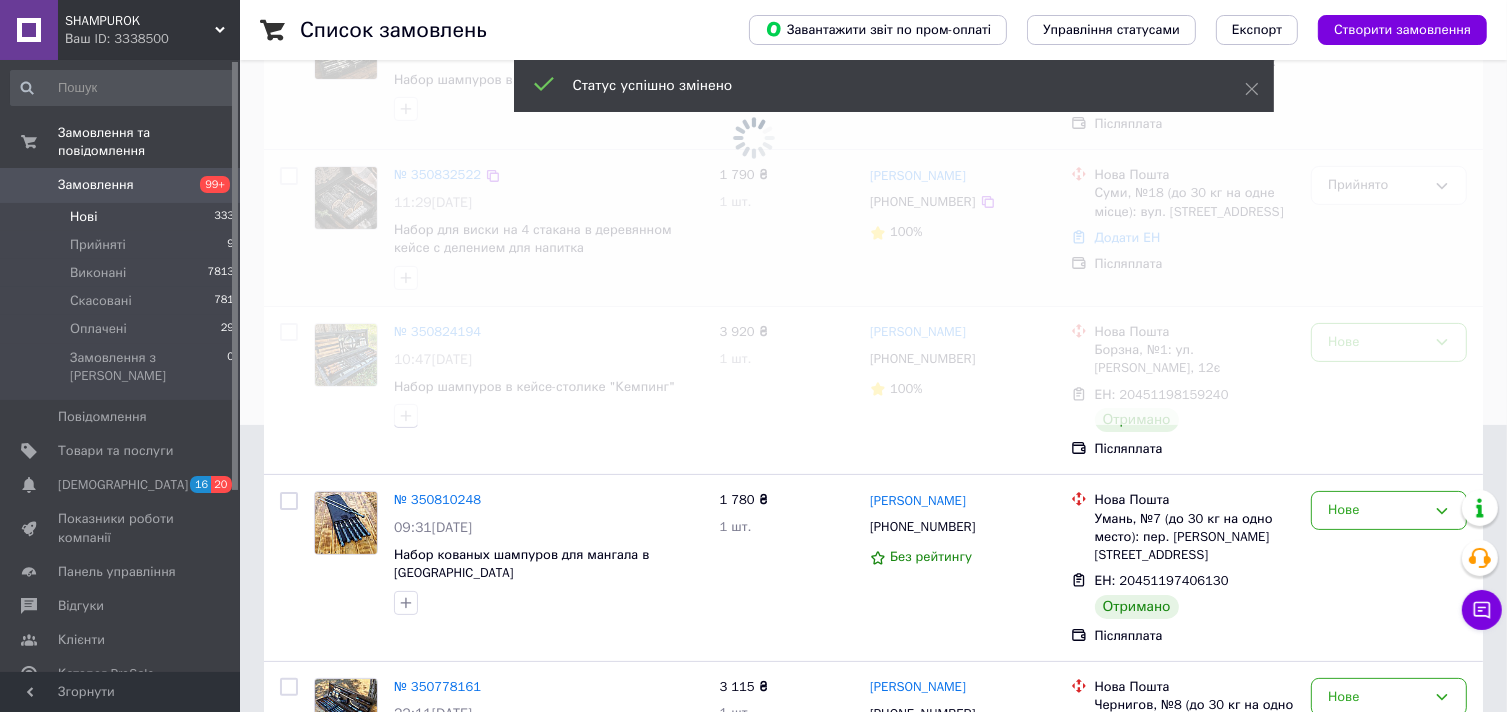scroll, scrollTop: 300, scrollLeft: 0, axis: vertical 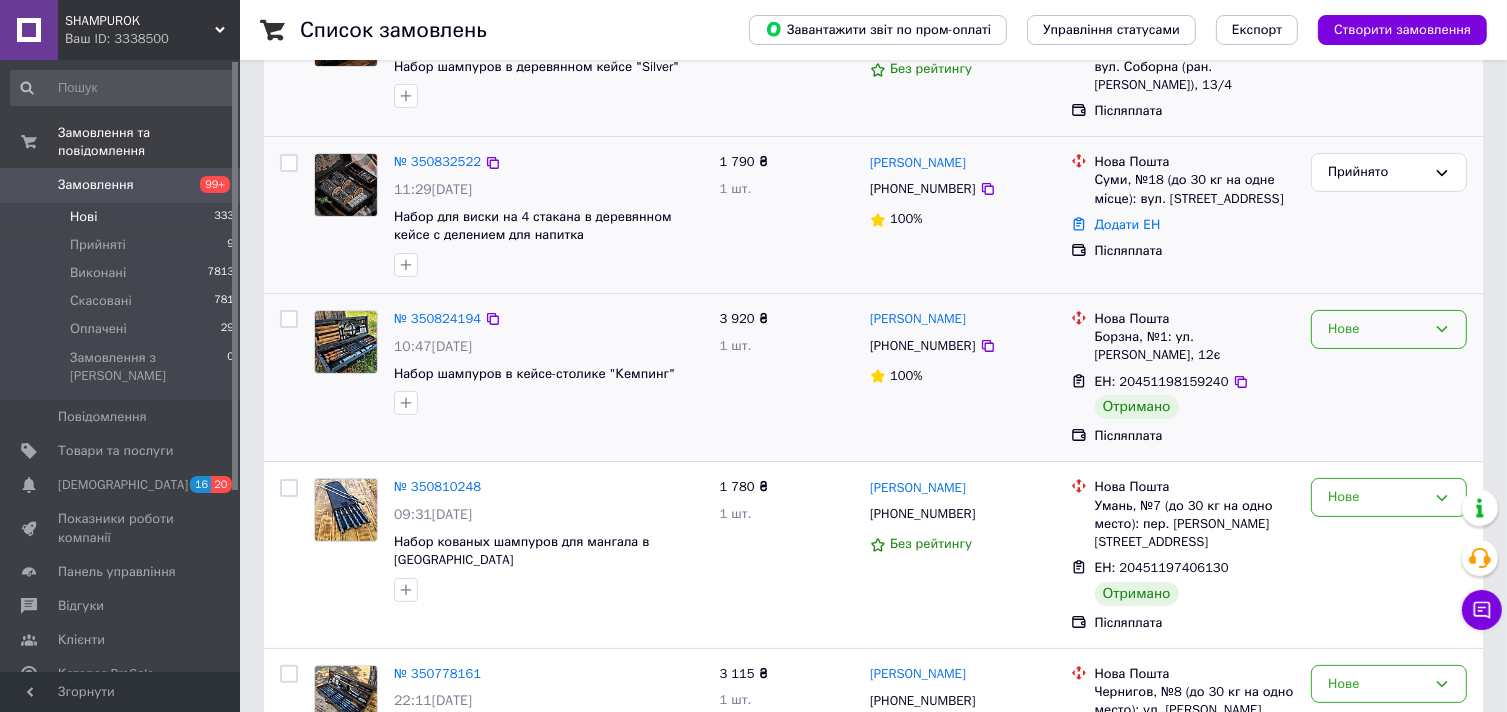 click on "Нове" at bounding box center [1377, 329] 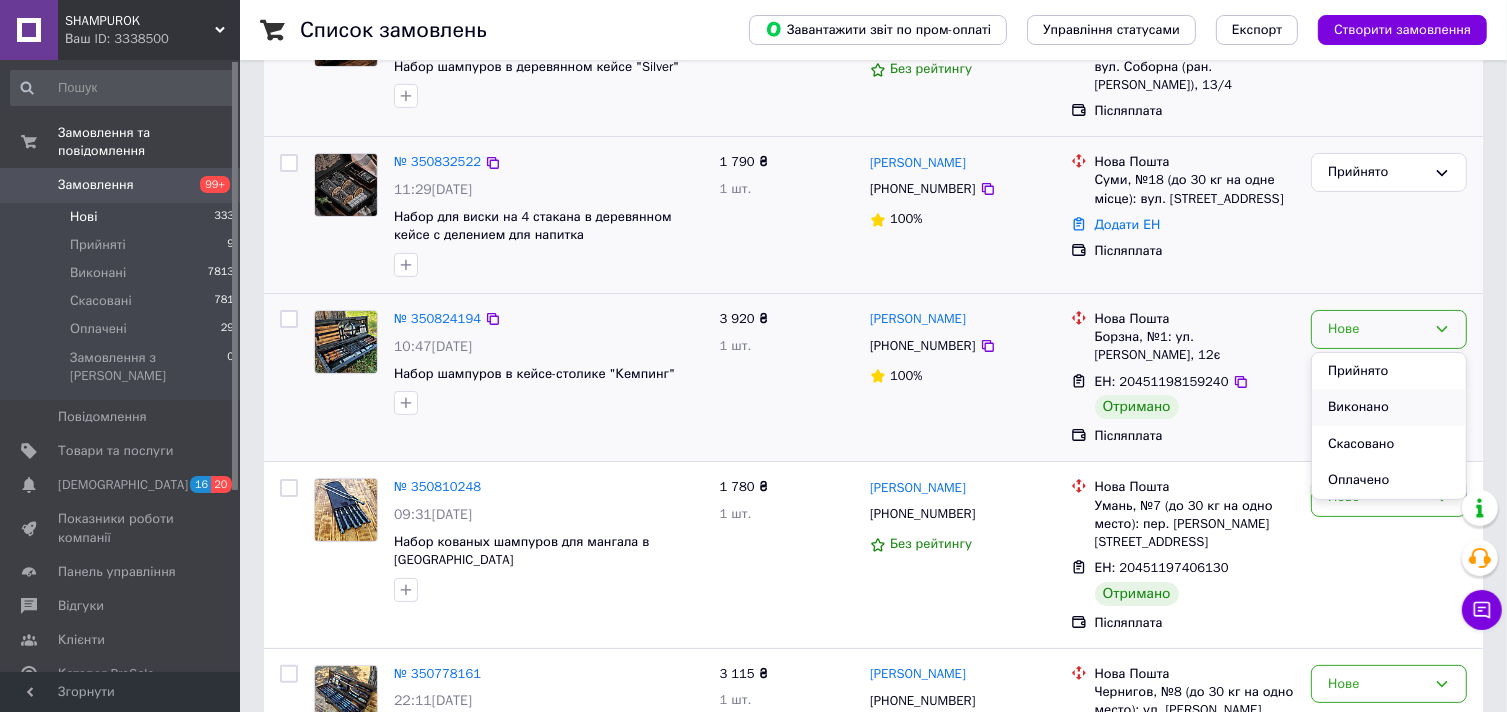 click on "Виконано" at bounding box center [1389, 407] 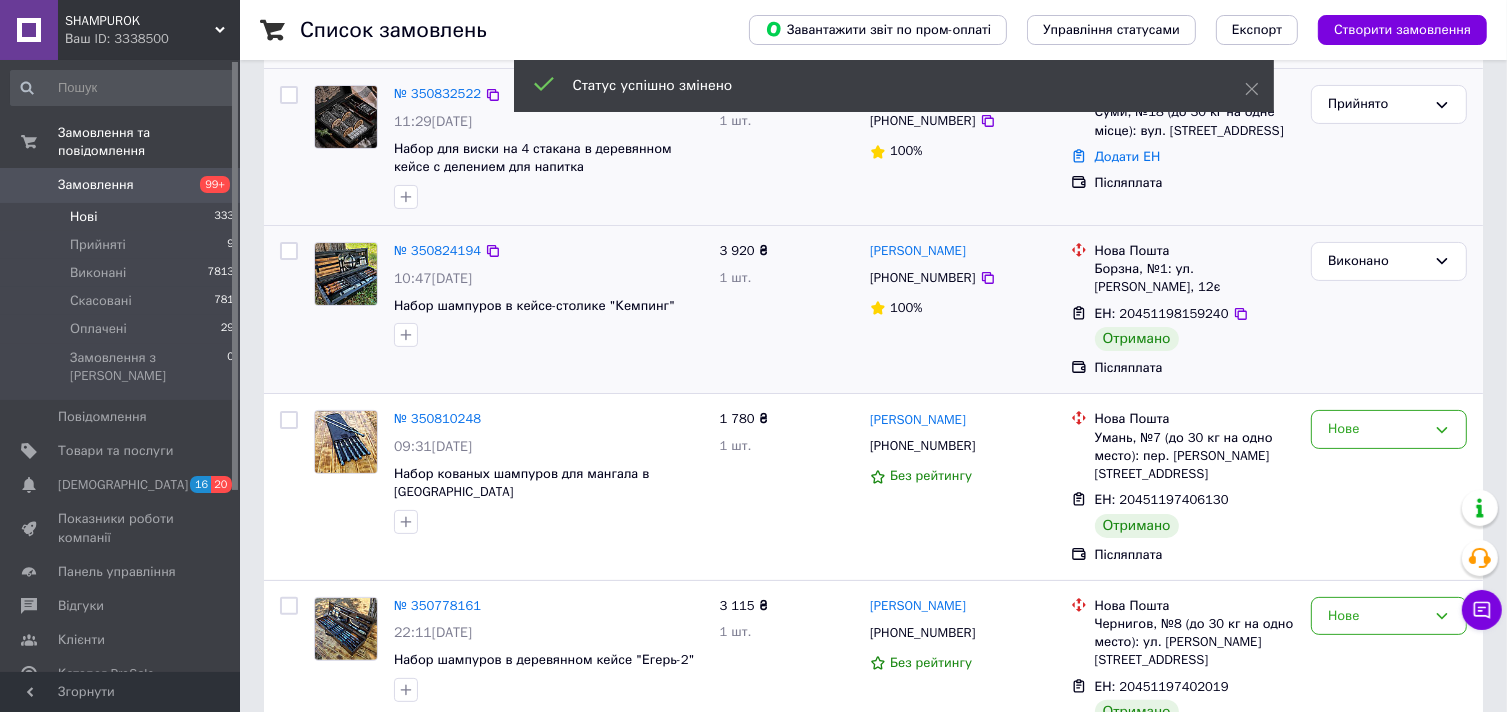 scroll, scrollTop: 400, scrollLeft: 0, axis: vertical 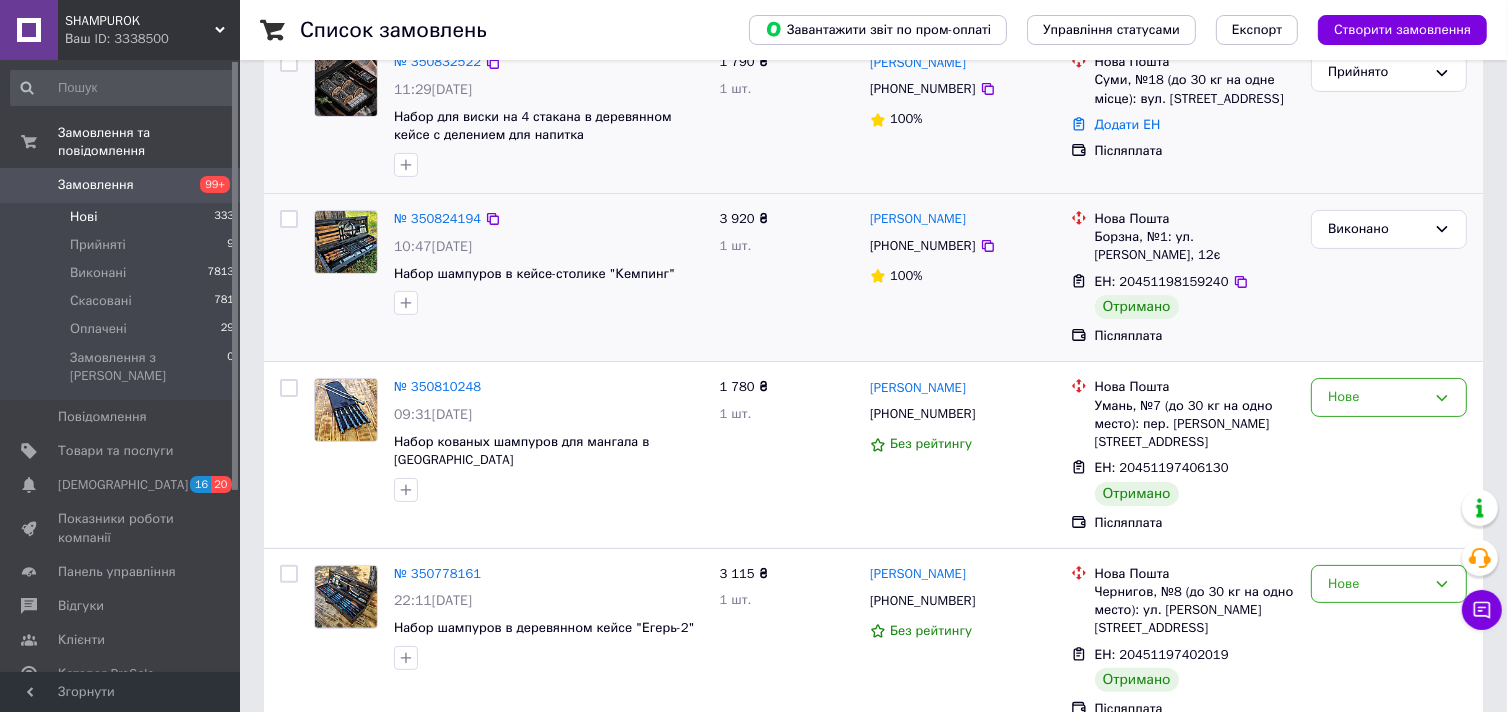 click on "Нове" at bounding box center (1377, 397) 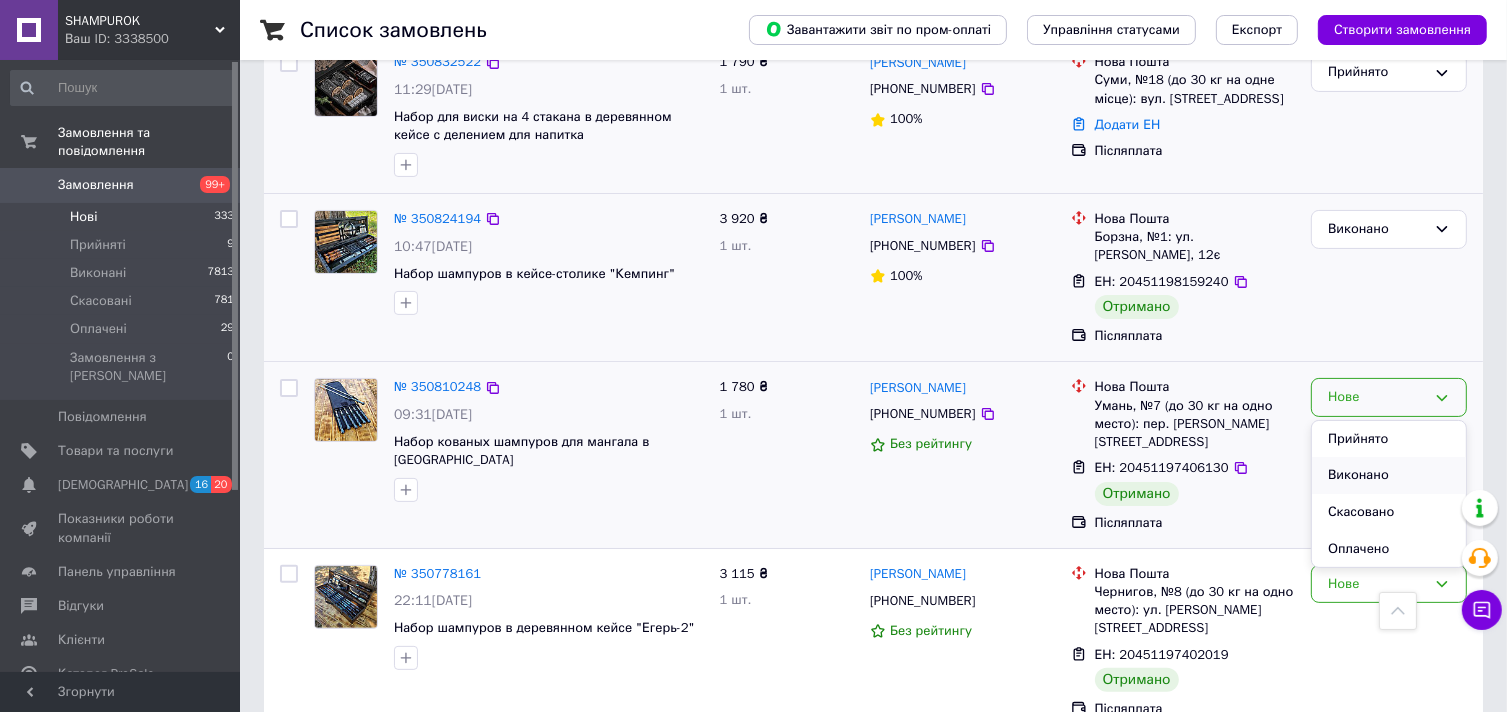 click on "Виконано" at bounding box center [1389, 475] 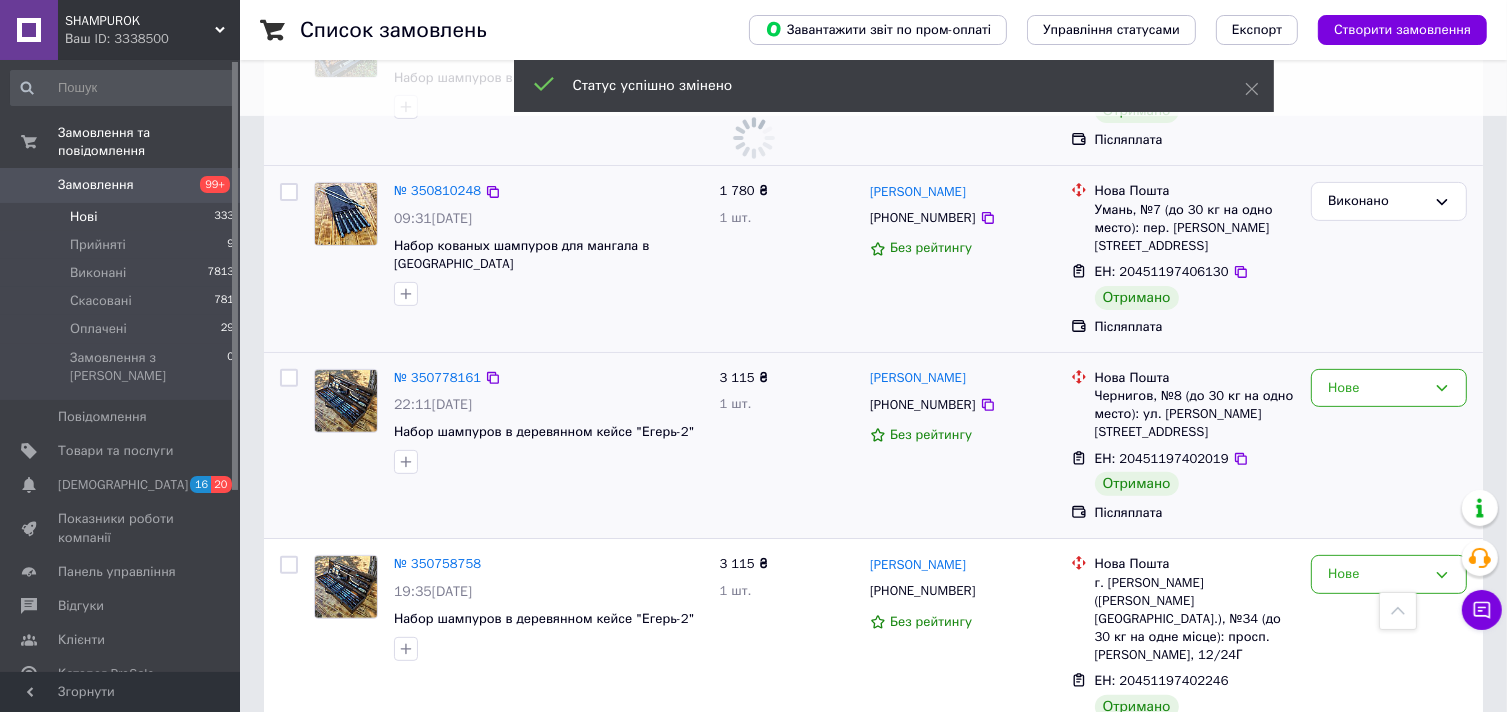 scroll, scrollTop: 600, scrollLeft: 0, axis: vertical 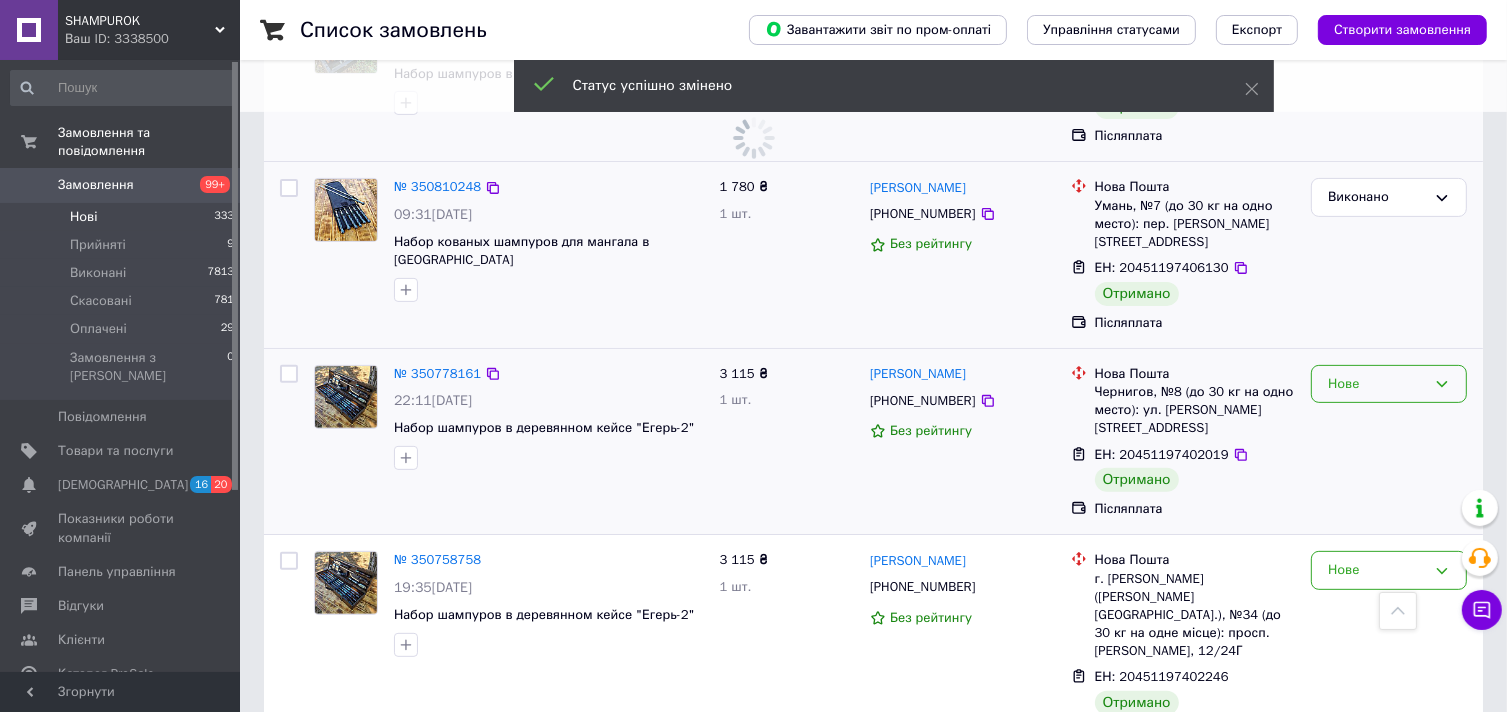 click on "Нове" at bounding box center (1377, 384) 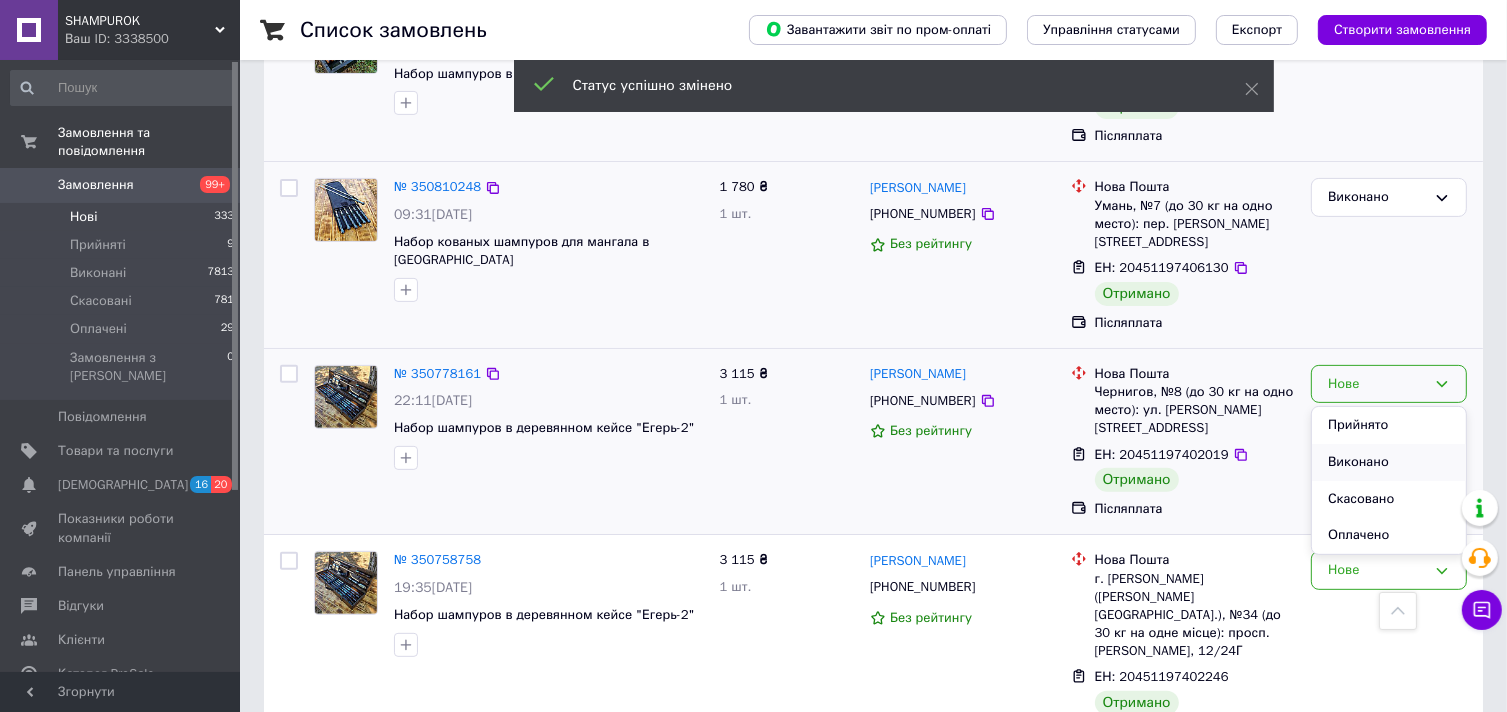 click on "Виконано" at bounding box center (1389, 462) 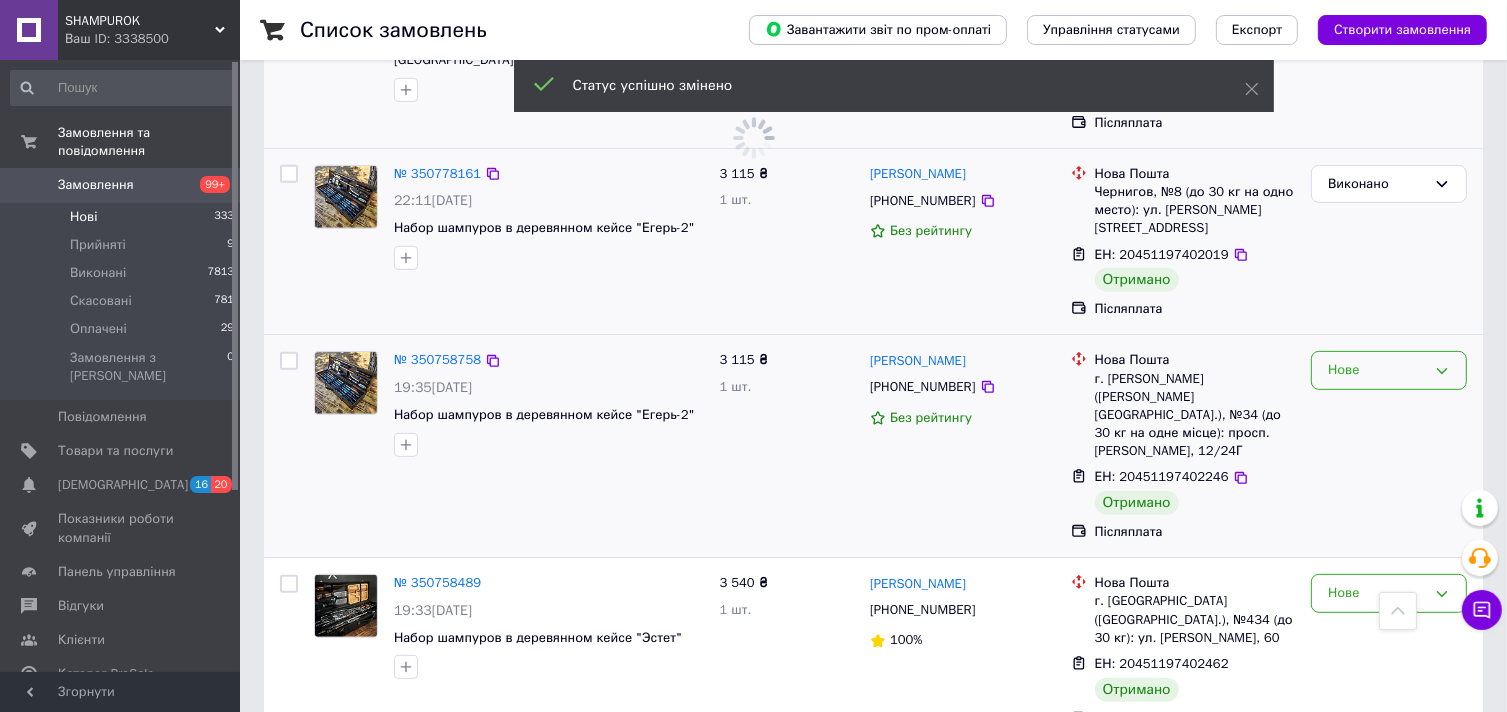 click on "Нове" at bounding box center (1377, 370) 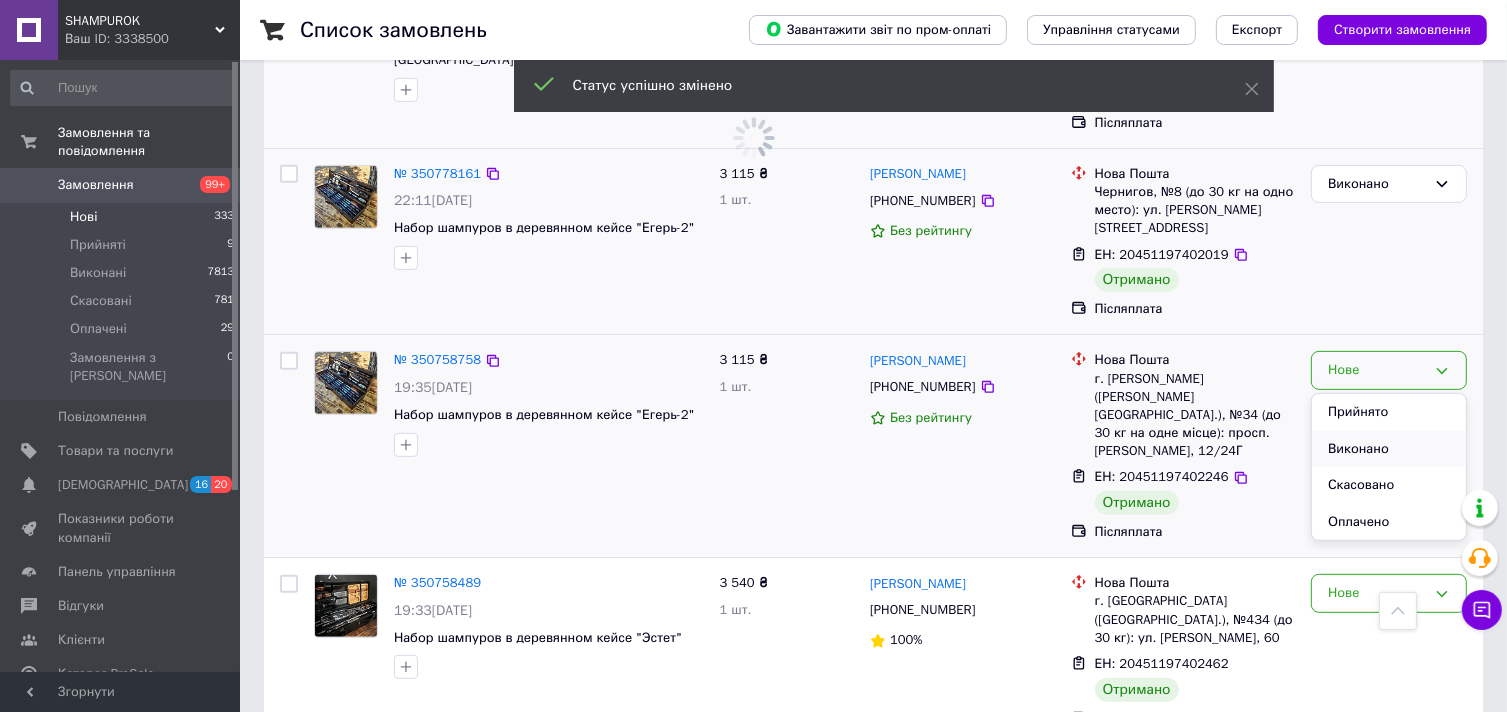 scroll, scrollTop: 168, scrollLeft: 0, axis: vertical 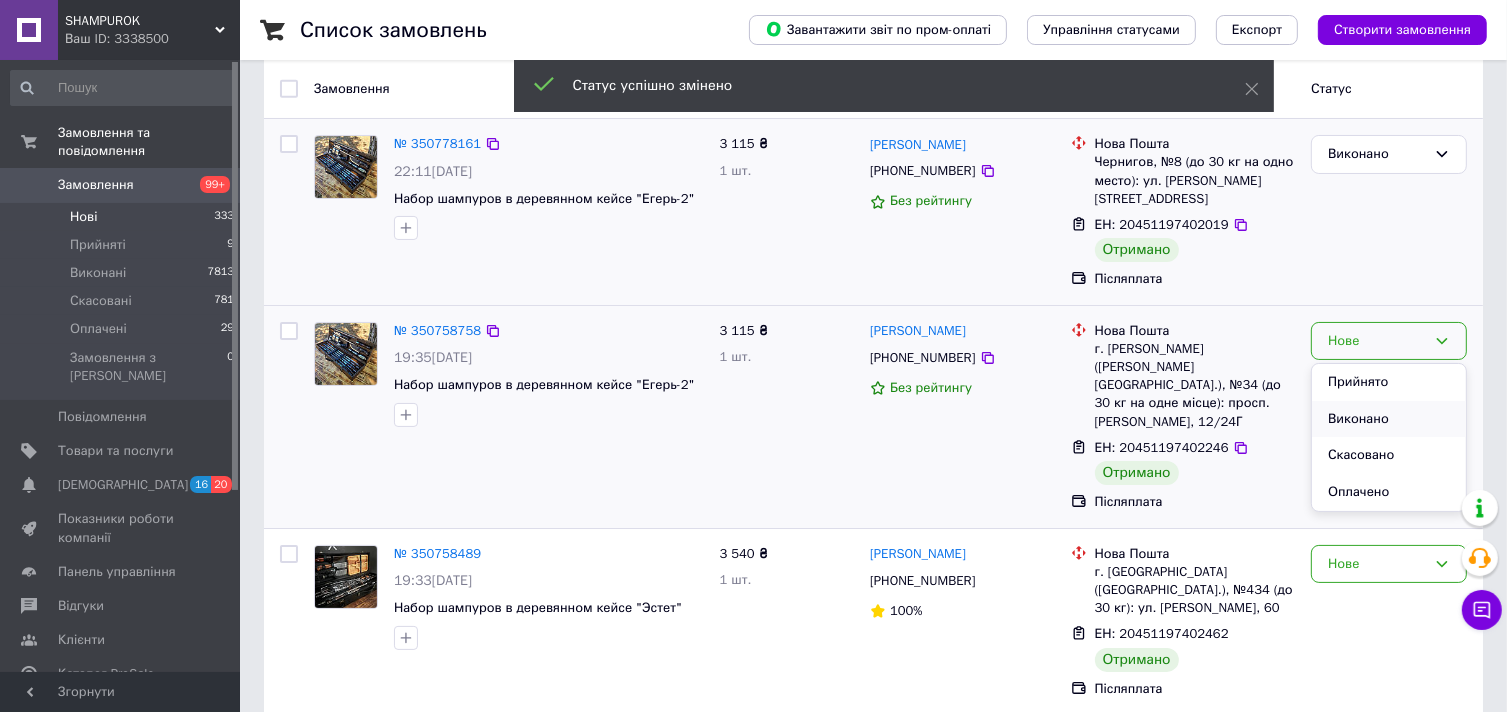 click on "Виконано" at bounding box center (1389, 419) 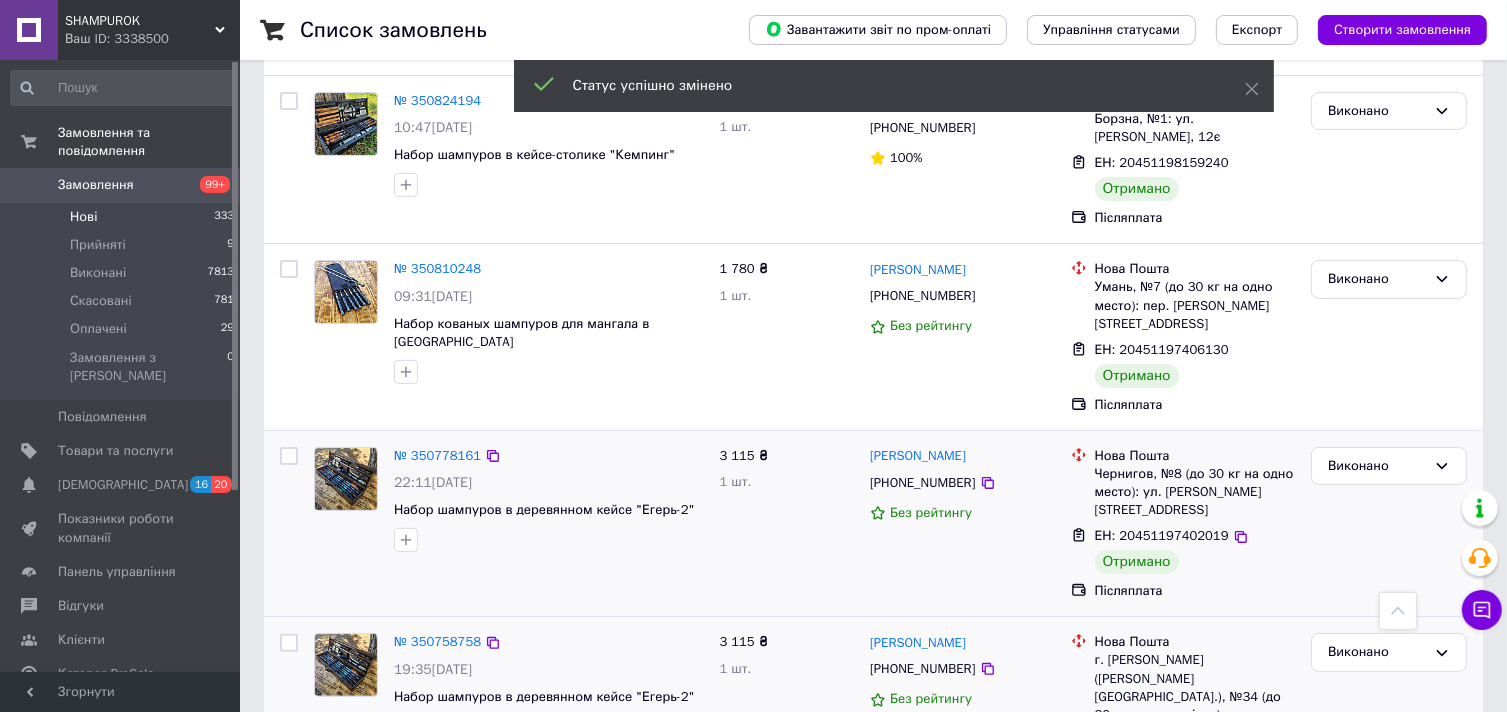 scroll, scrollTop: 862, scrollLeft: 0, axis: vertical 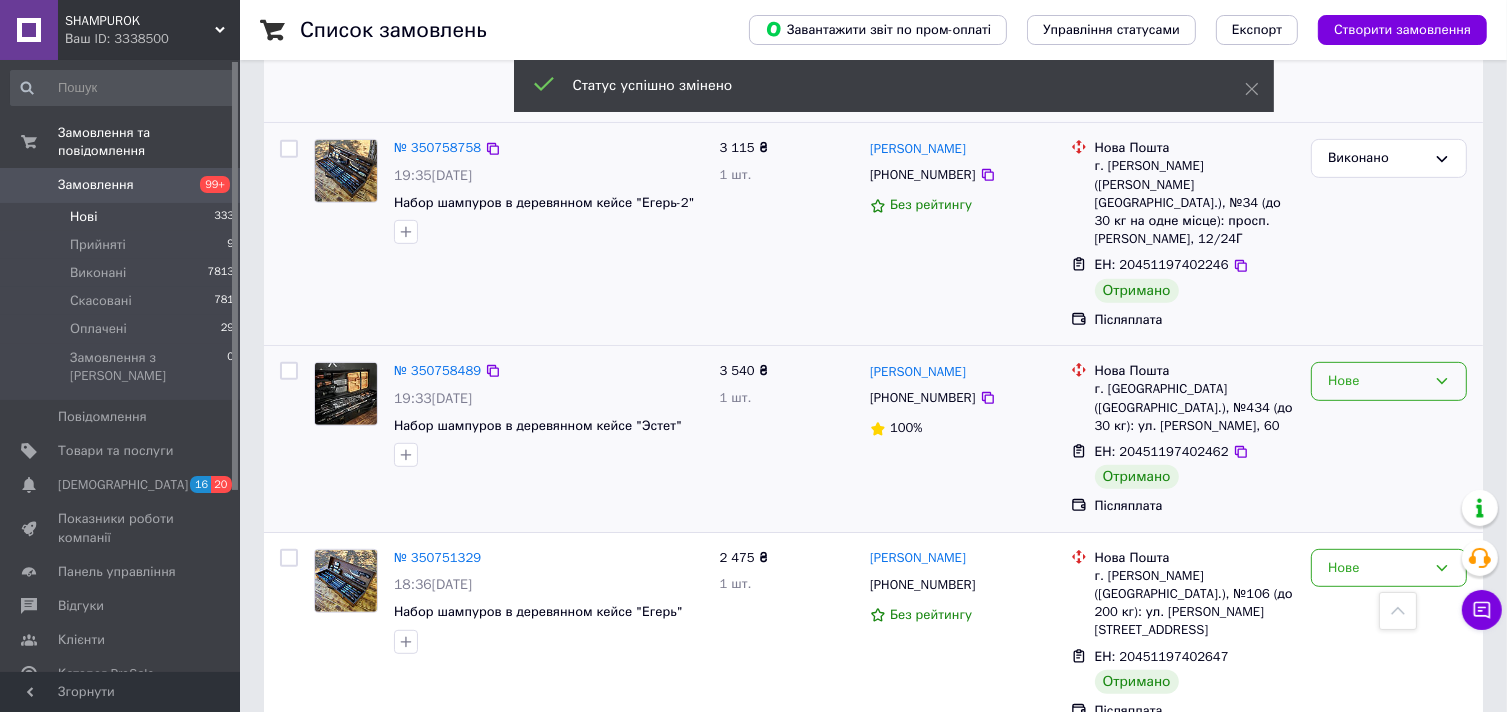 click on "Нове" at bounding box center (1377, 381) 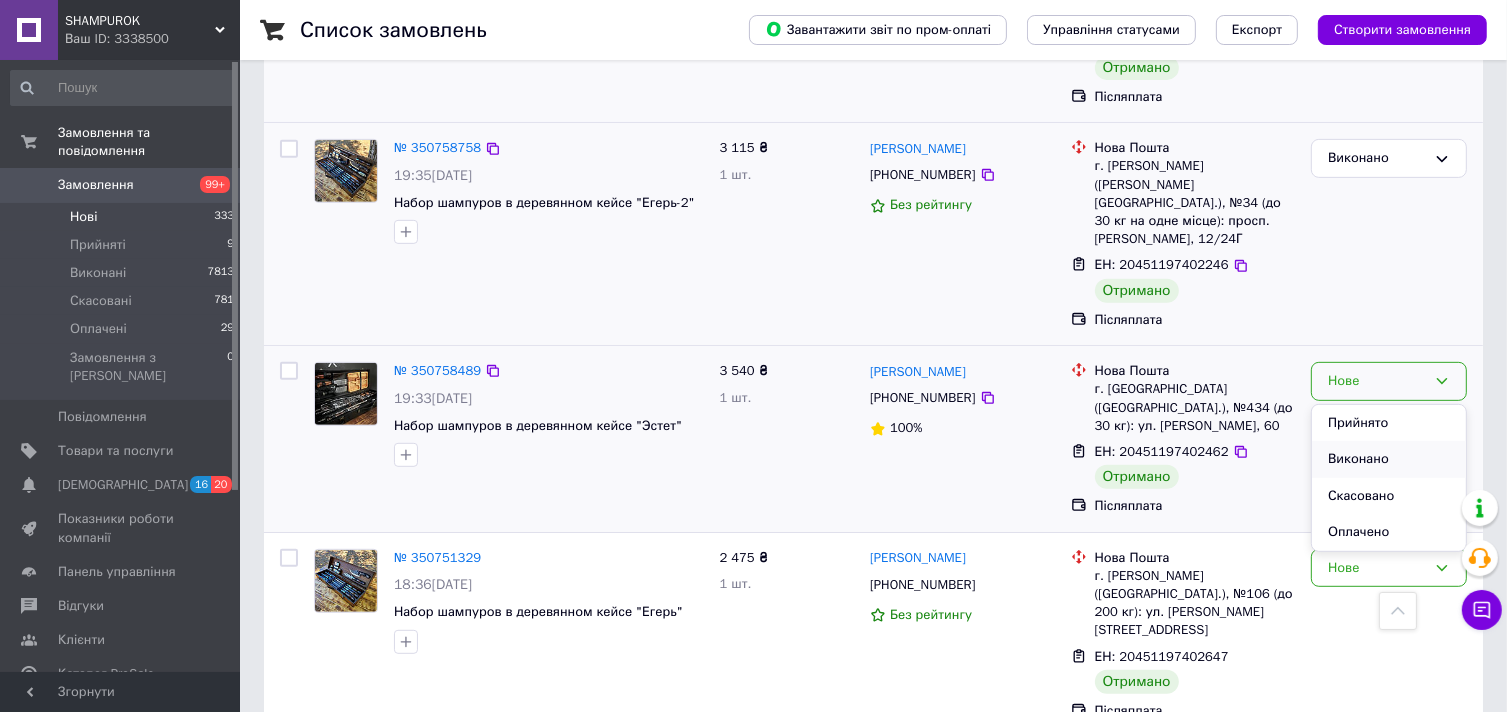 click on "Виконано" at bounding box center (1389, 459) 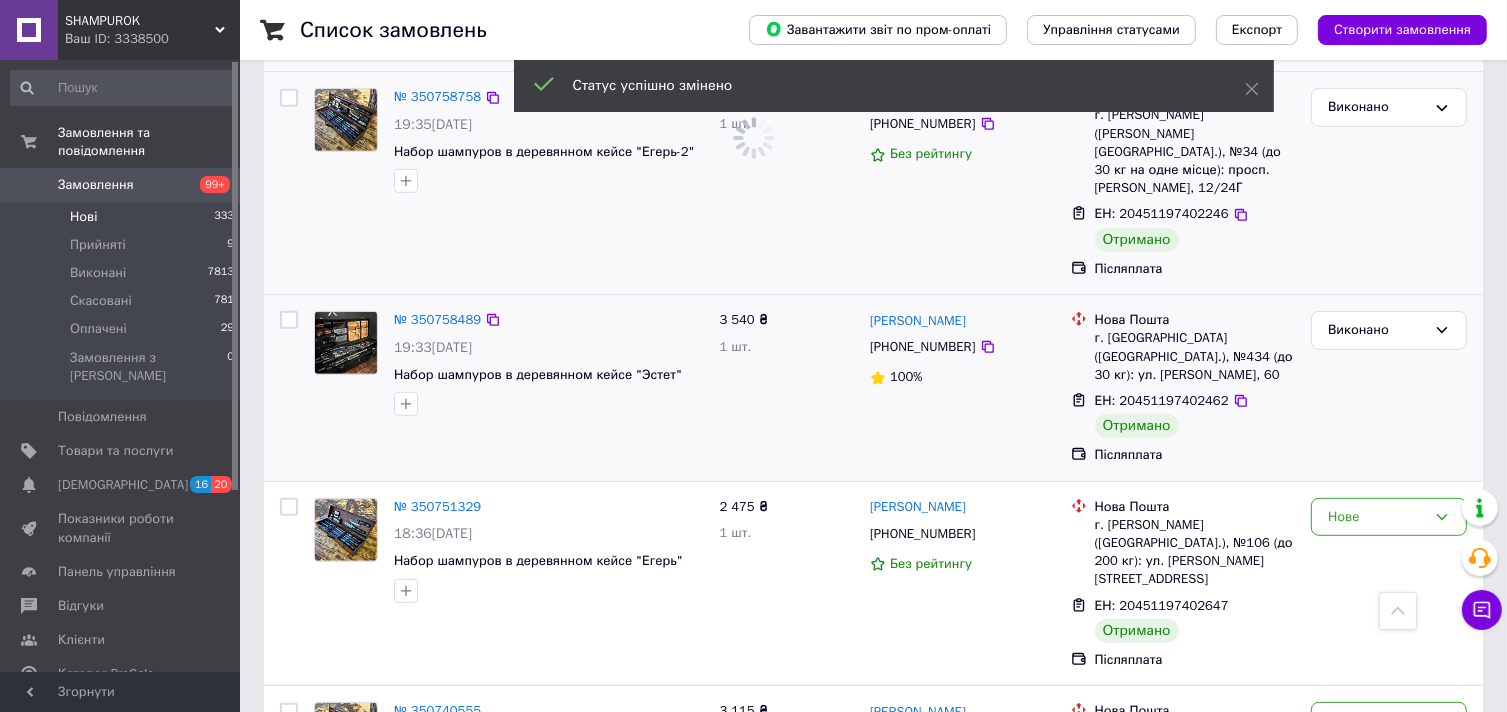scroll, scrollTop: 962, scrollLeft: 0, axis: vertical 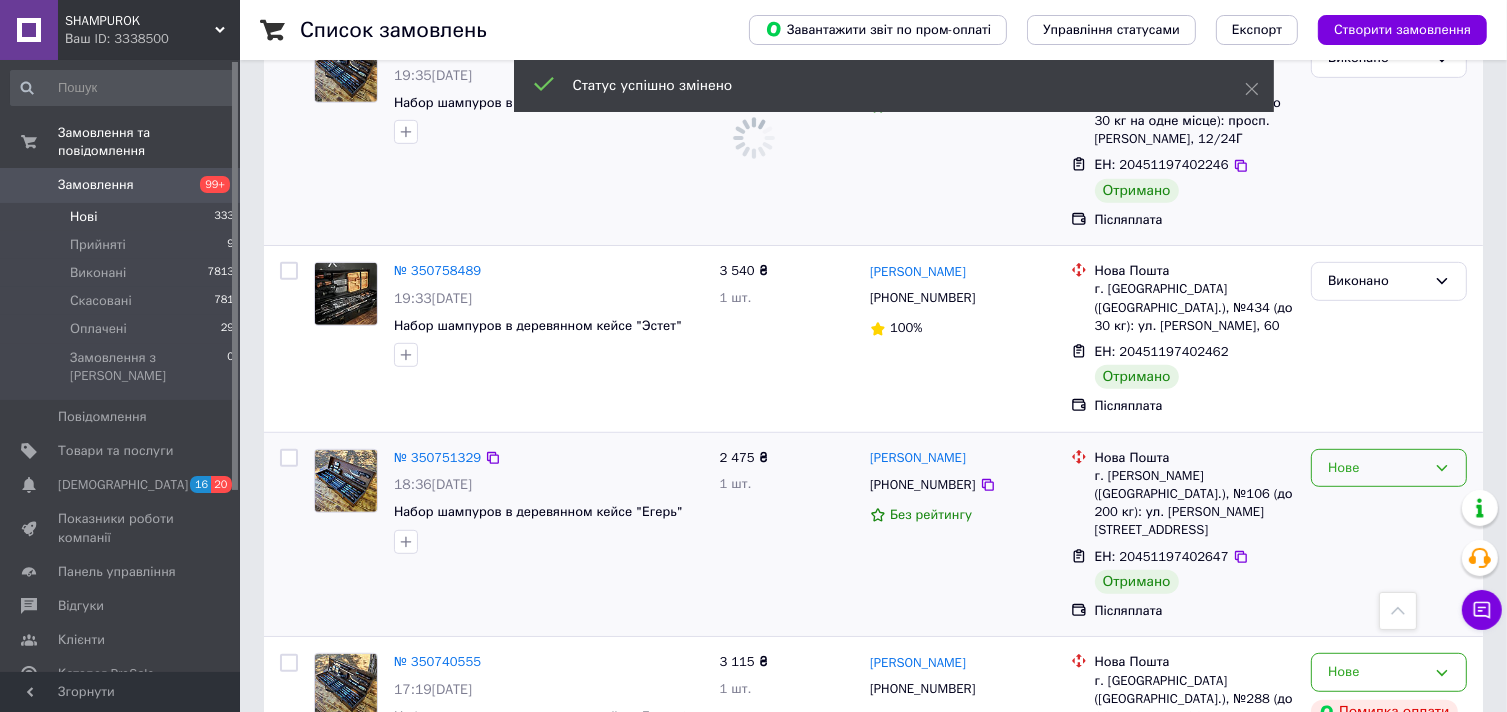 click on "Нове" at bounding box center (1377, 468) 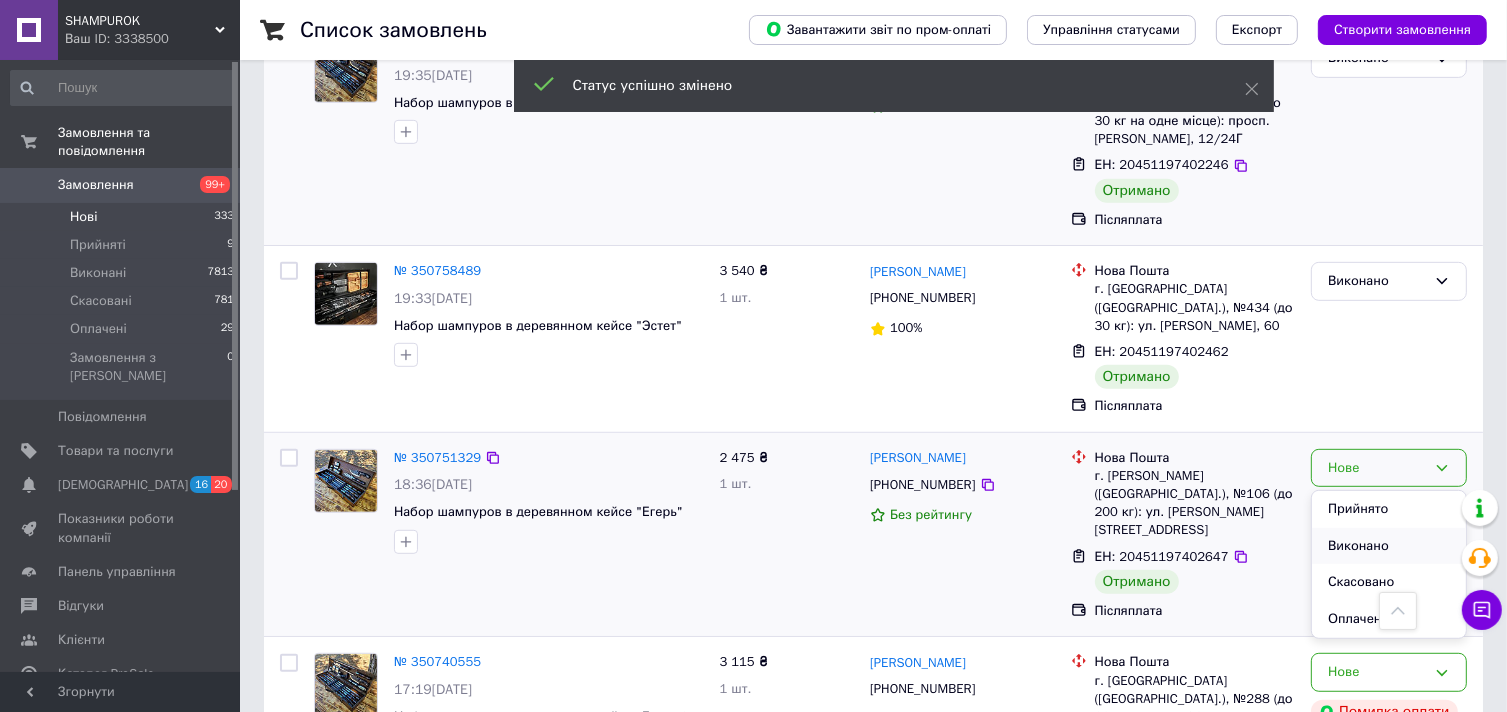 click on "Виконано" at bounding box center (1389, 546) 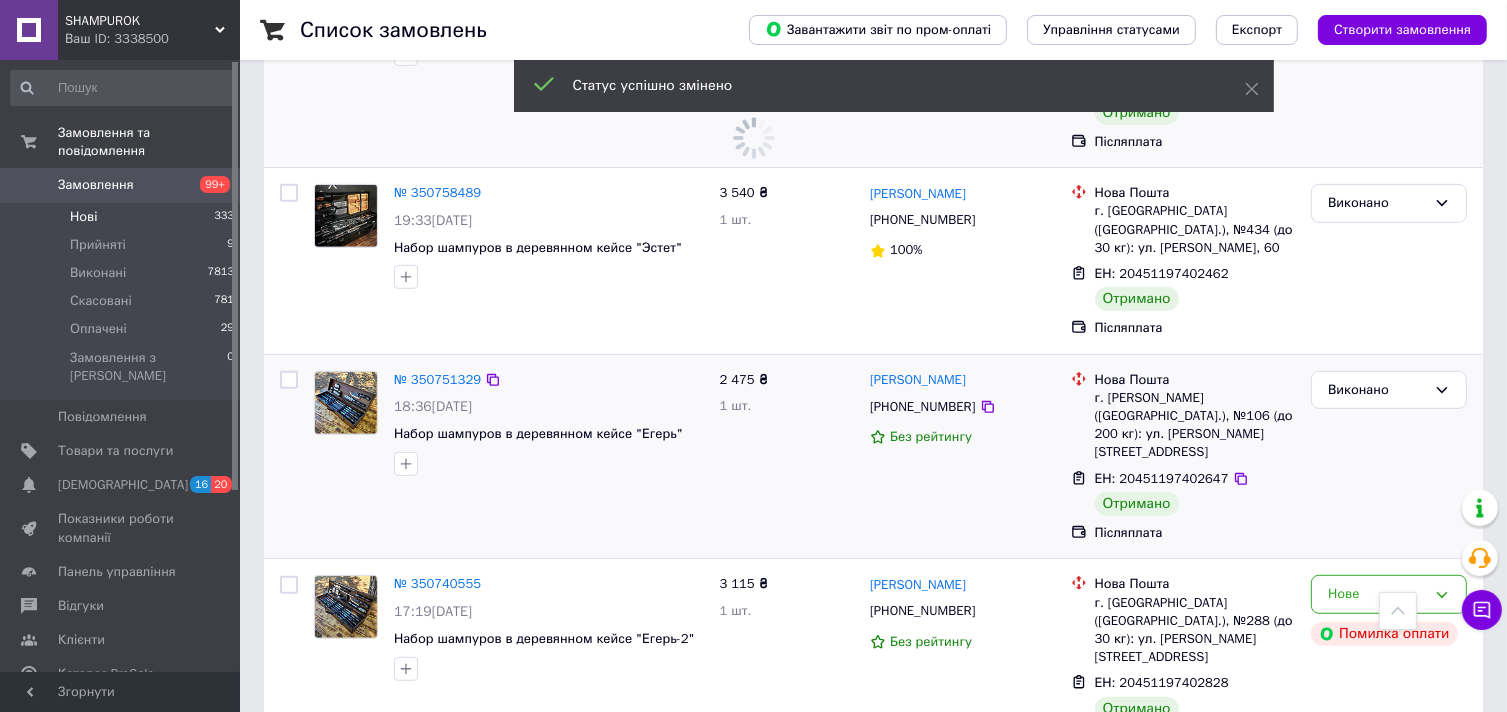 scroll, scrollTop: 1162, scrollLeft: 0, axis: vertical 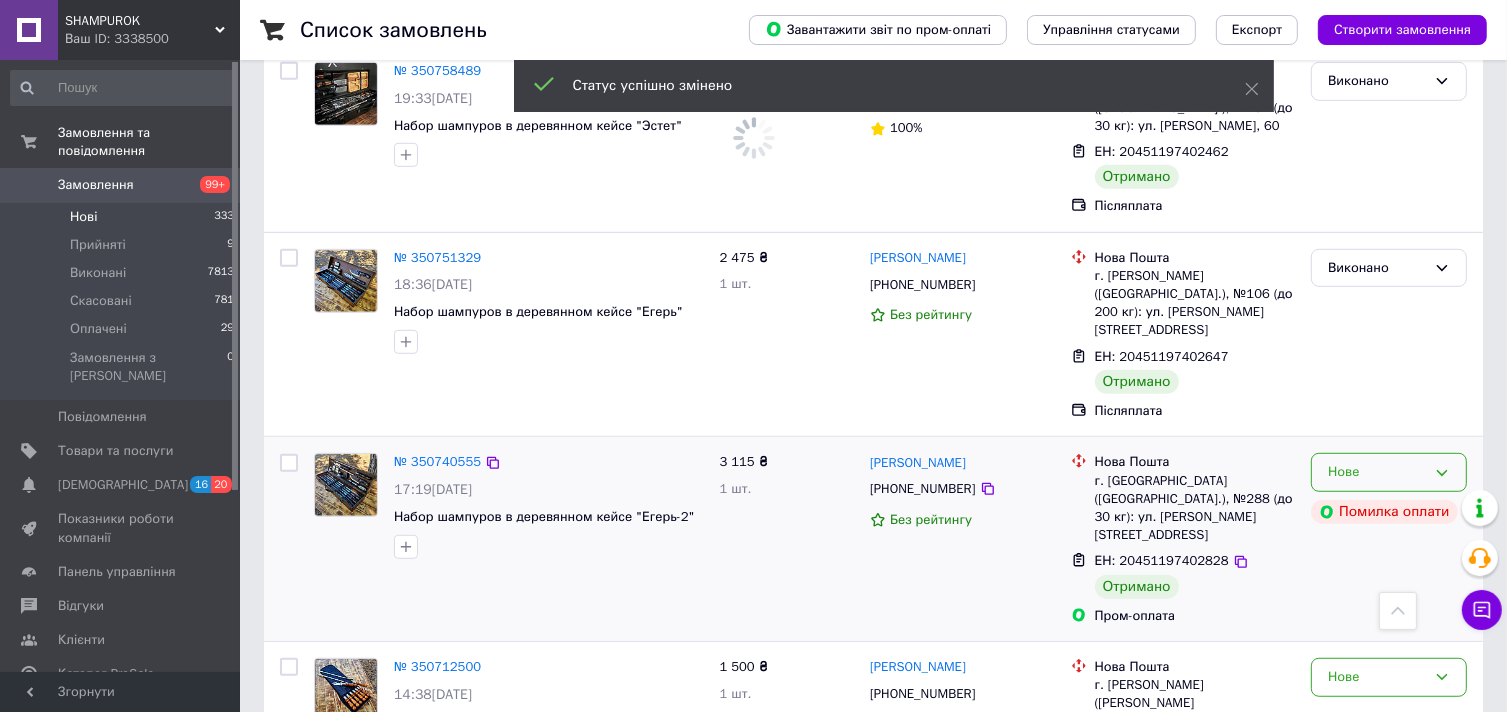 click 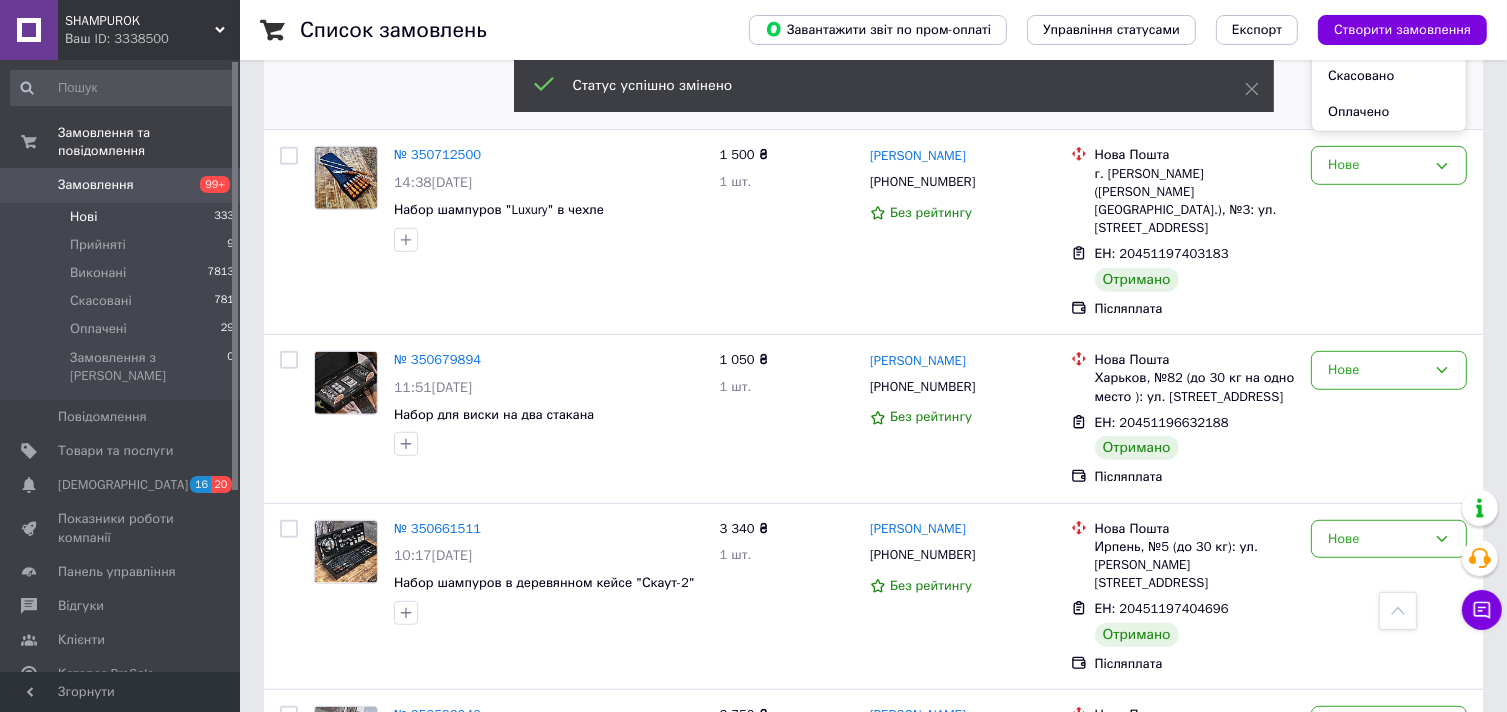 scroll, scrollTop: 669, scrollLeft: 0, axis: vertical 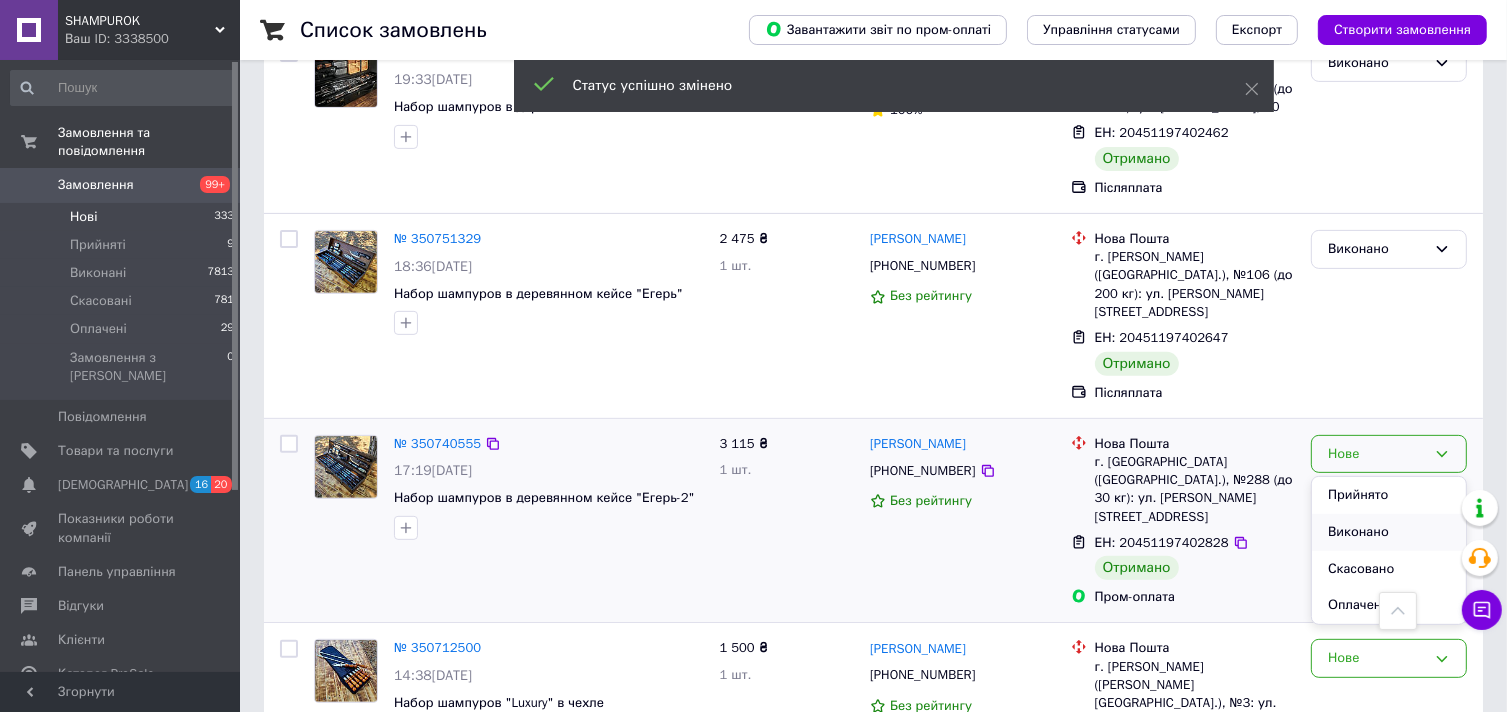 click on "Виконано" at bounding box center (1389, 532) 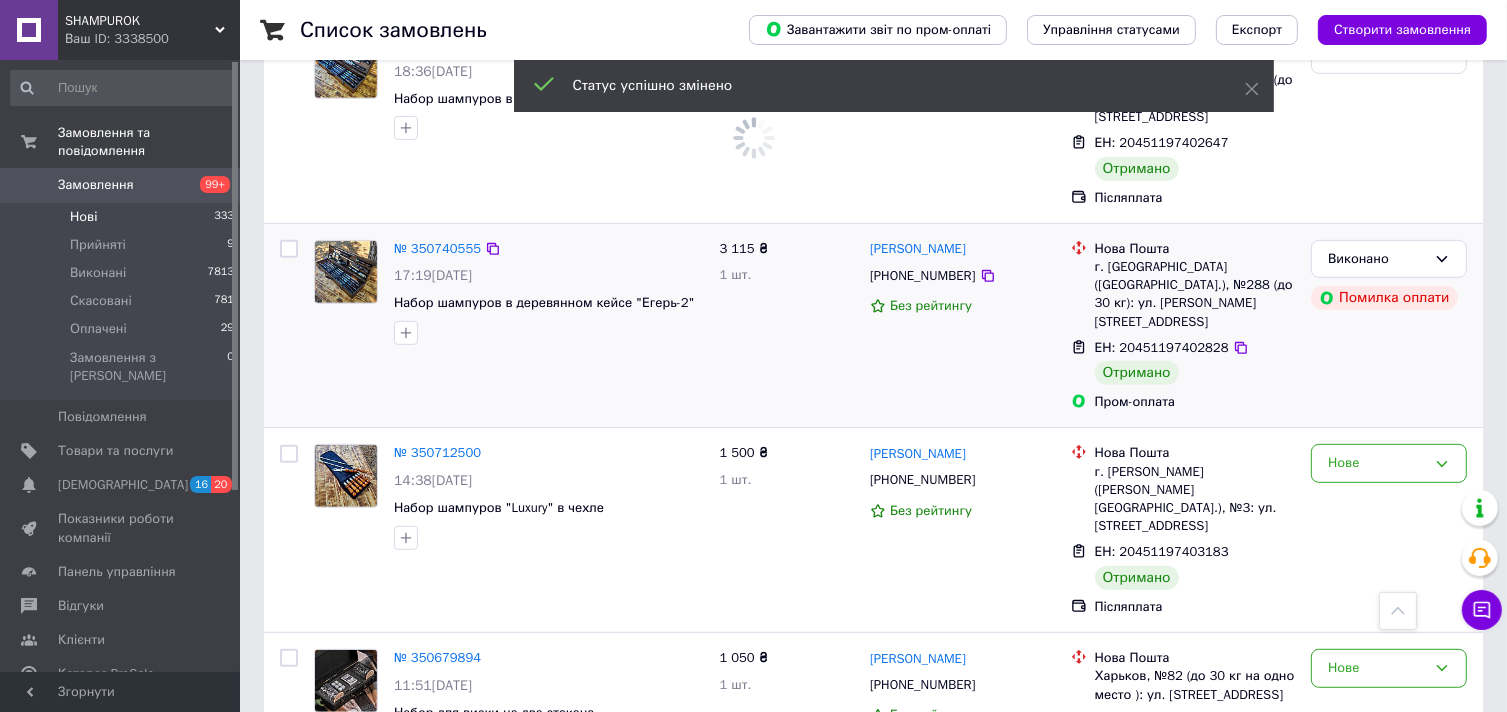 scroll, scrollTop: 869, scrollLeft: 0, axis: vertical 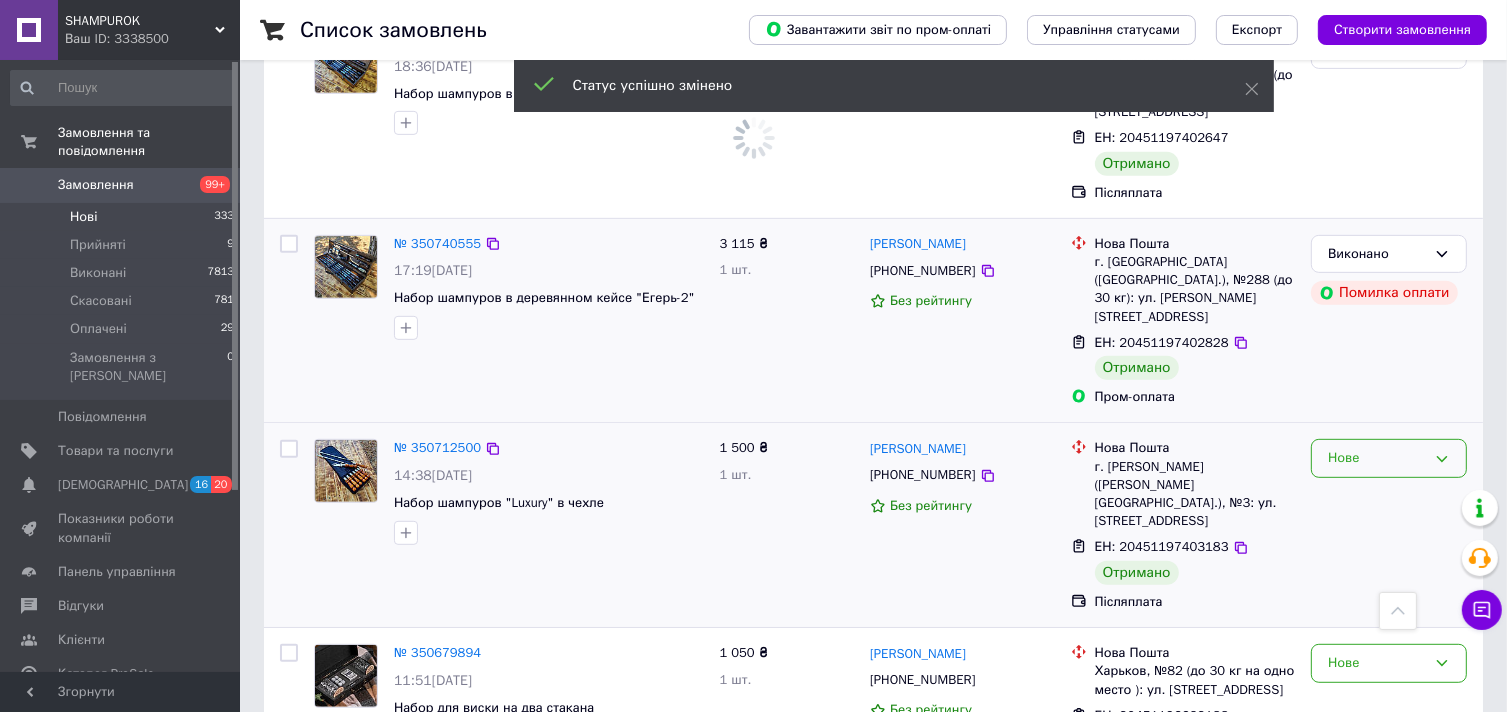 click on "Нове" at bounding box center (1389, 458) 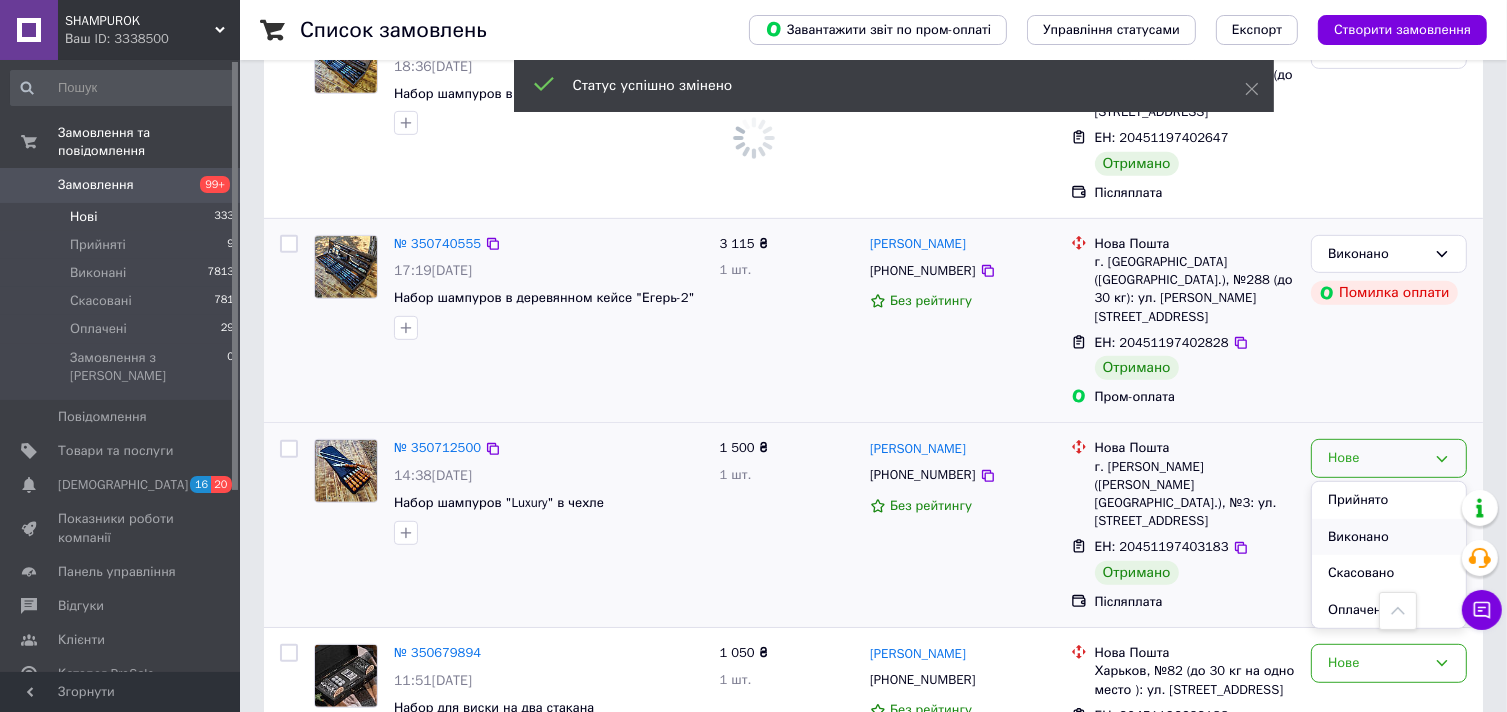 click on "Виконано" at bounding box center (1389, 537) 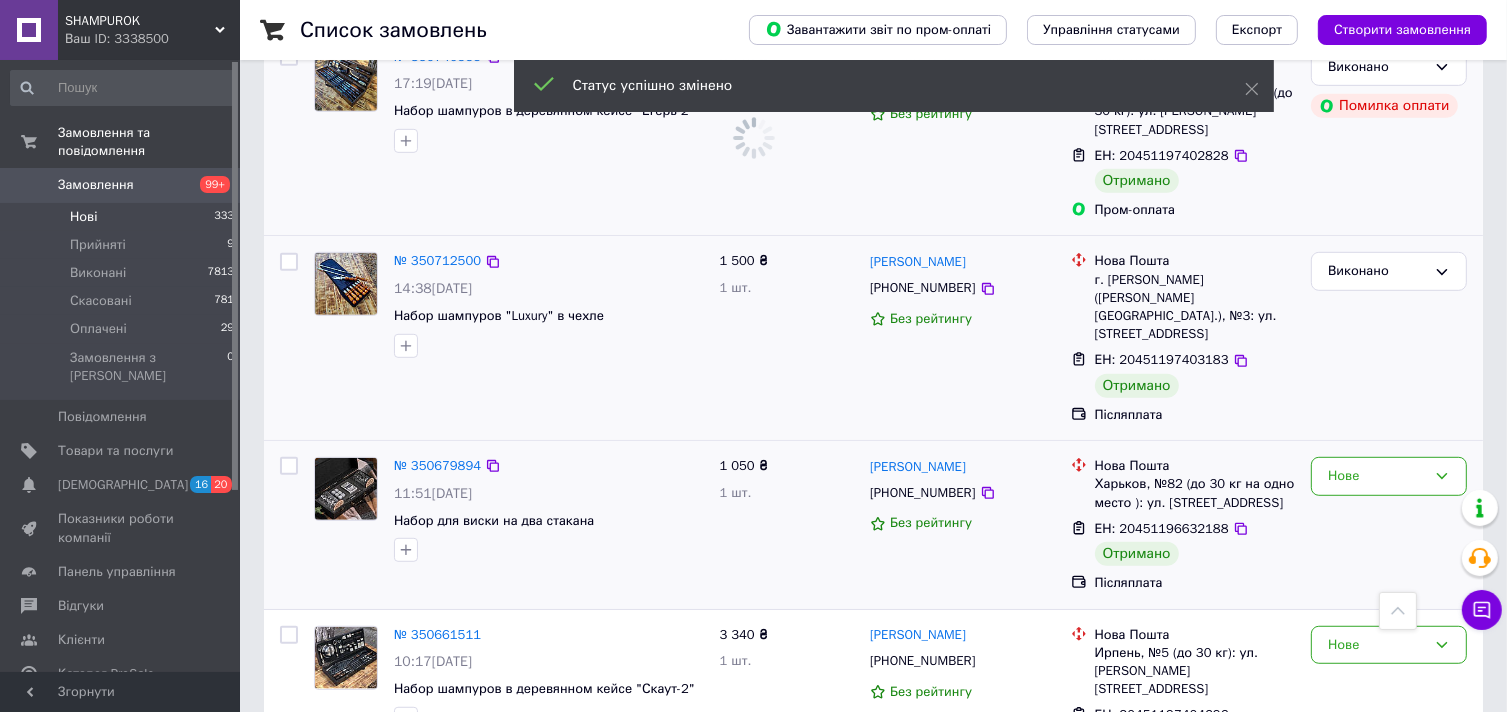 scroll, scrollTop: 1069, scrollLeft: 0, axis: vertical 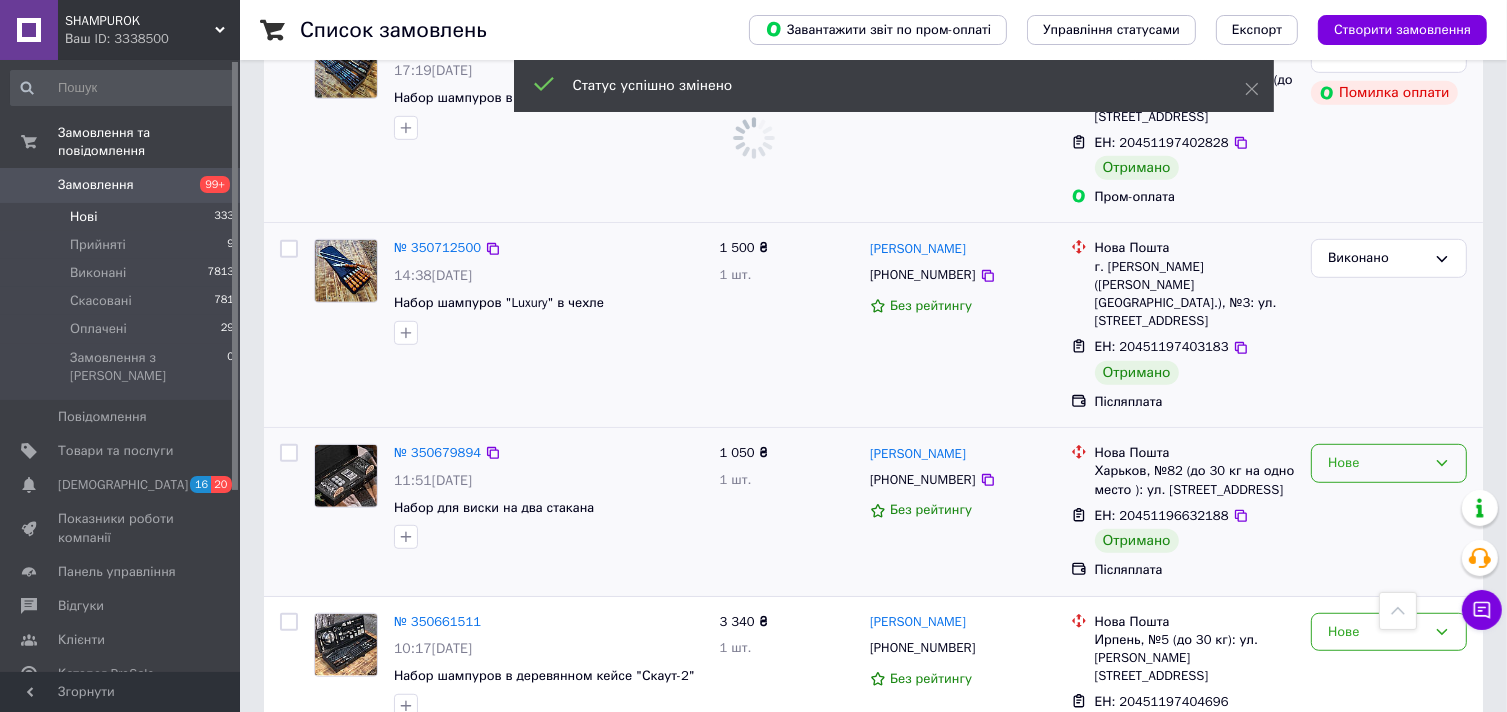 click on "Нове" at bounding box center [1377, 463] 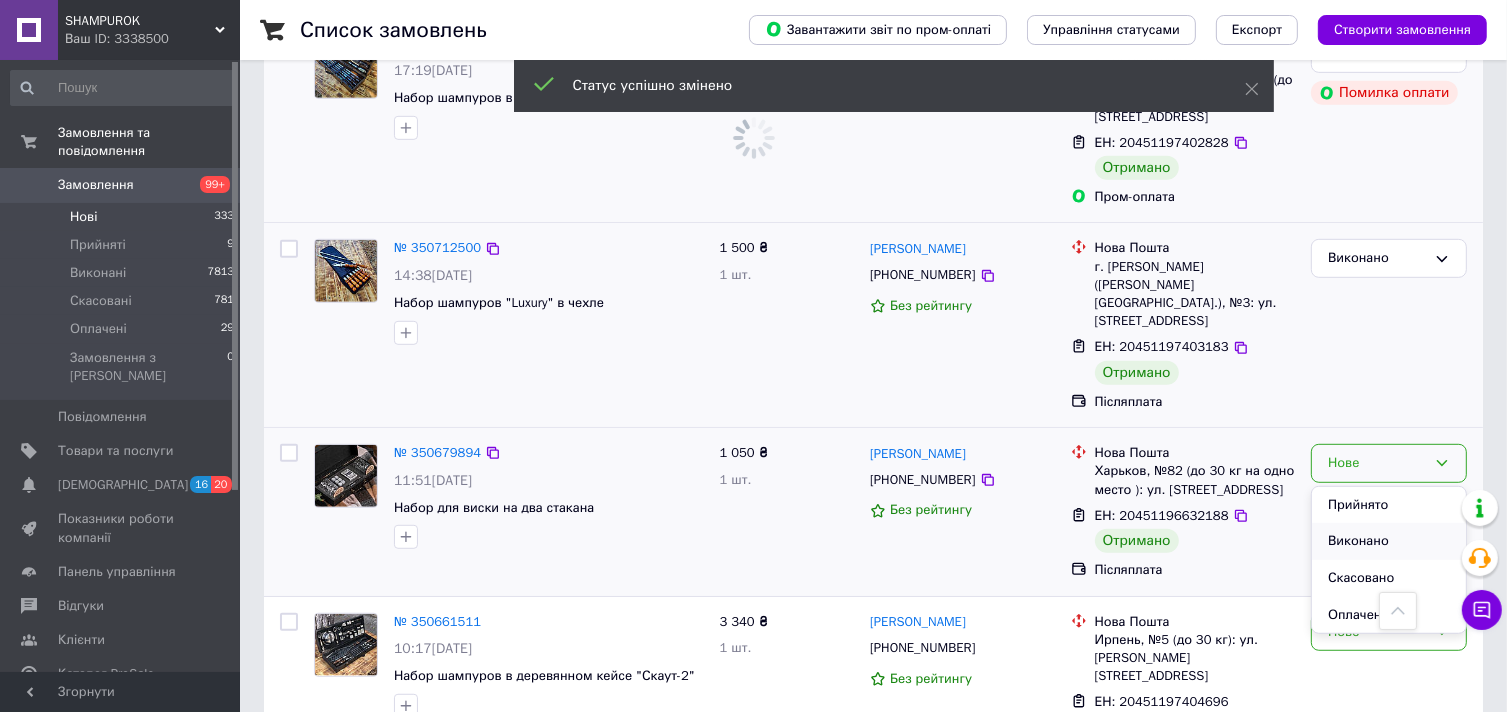 click on "Виконано" at bounding box center [1389, 541] 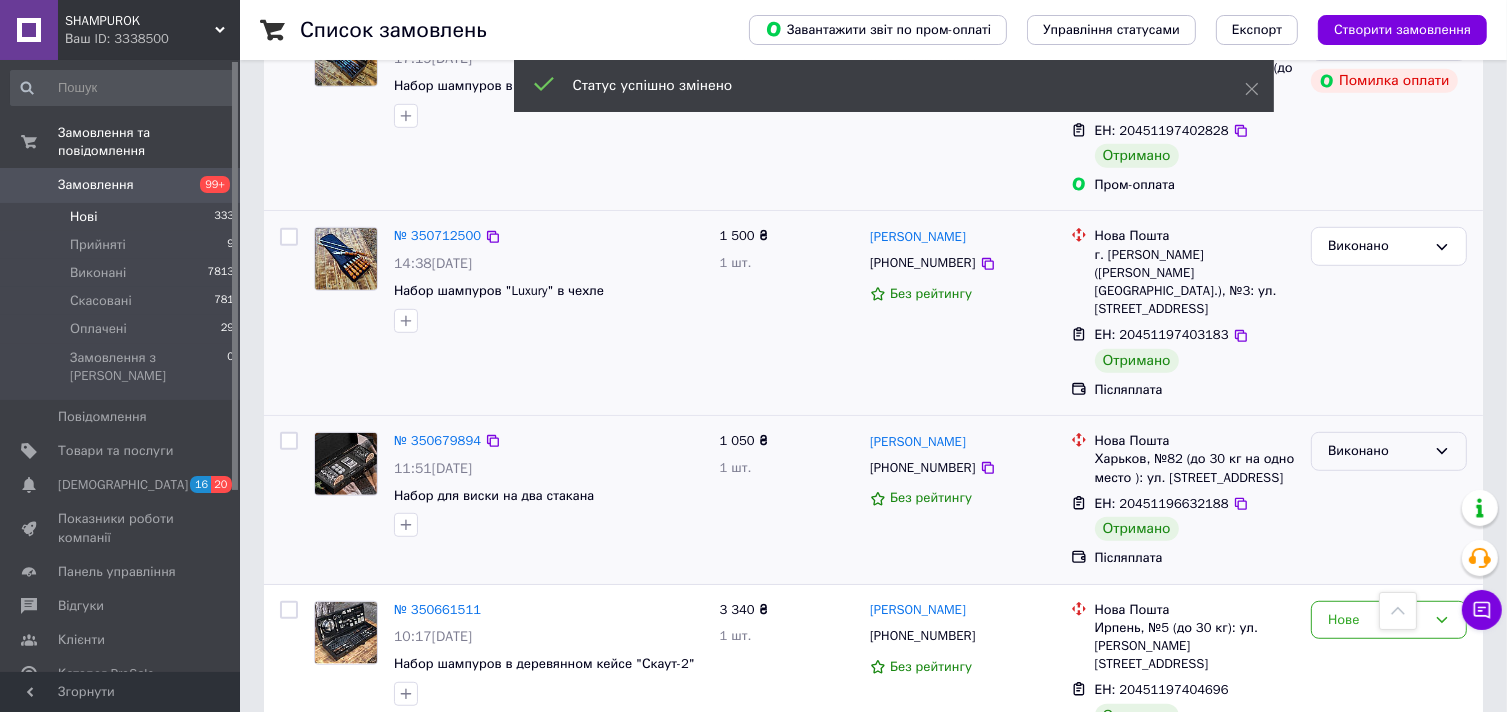 scroll, scrollTop: 1069, scrollLeft: 0, axis: vertical 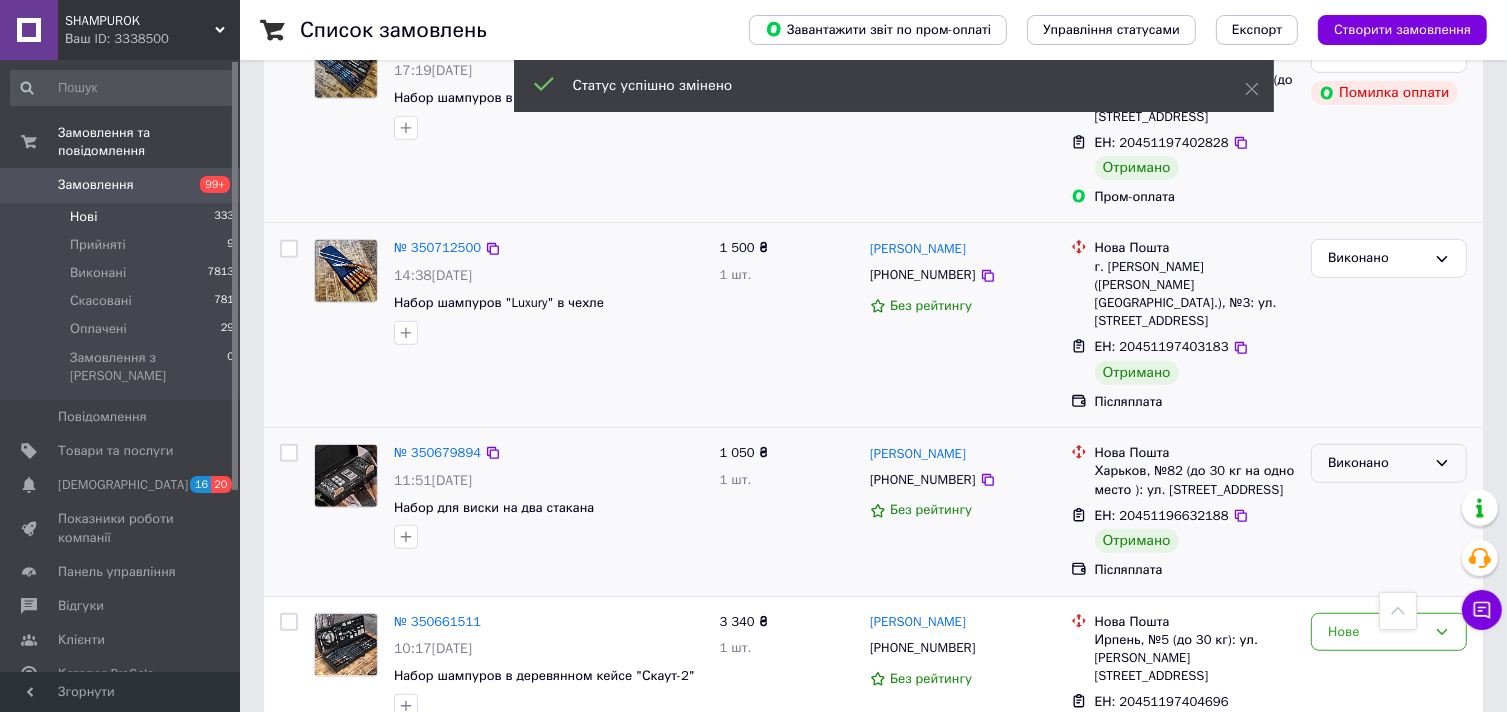 click on "Виконано" at bounding box center [1377, 463] 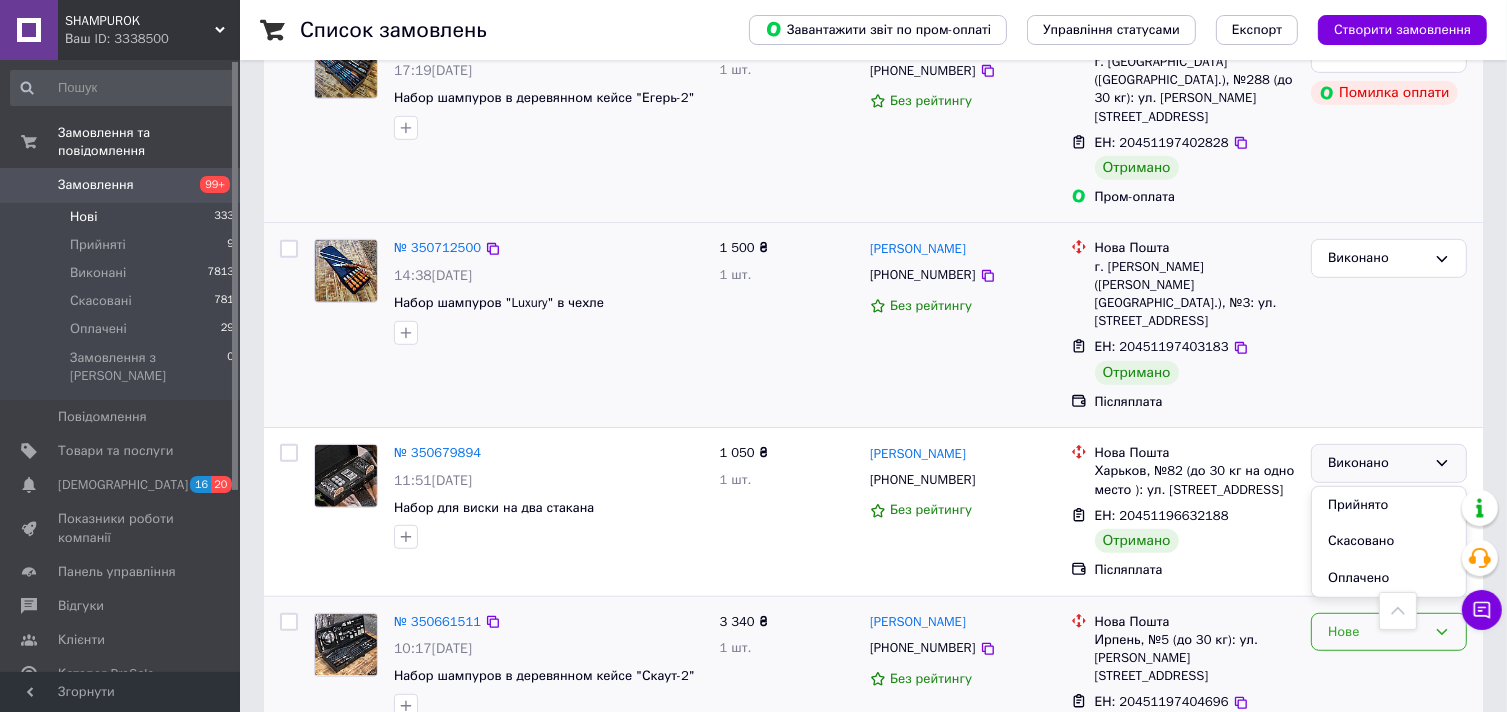 click on "Нове" at bounding box center (1377, 632) 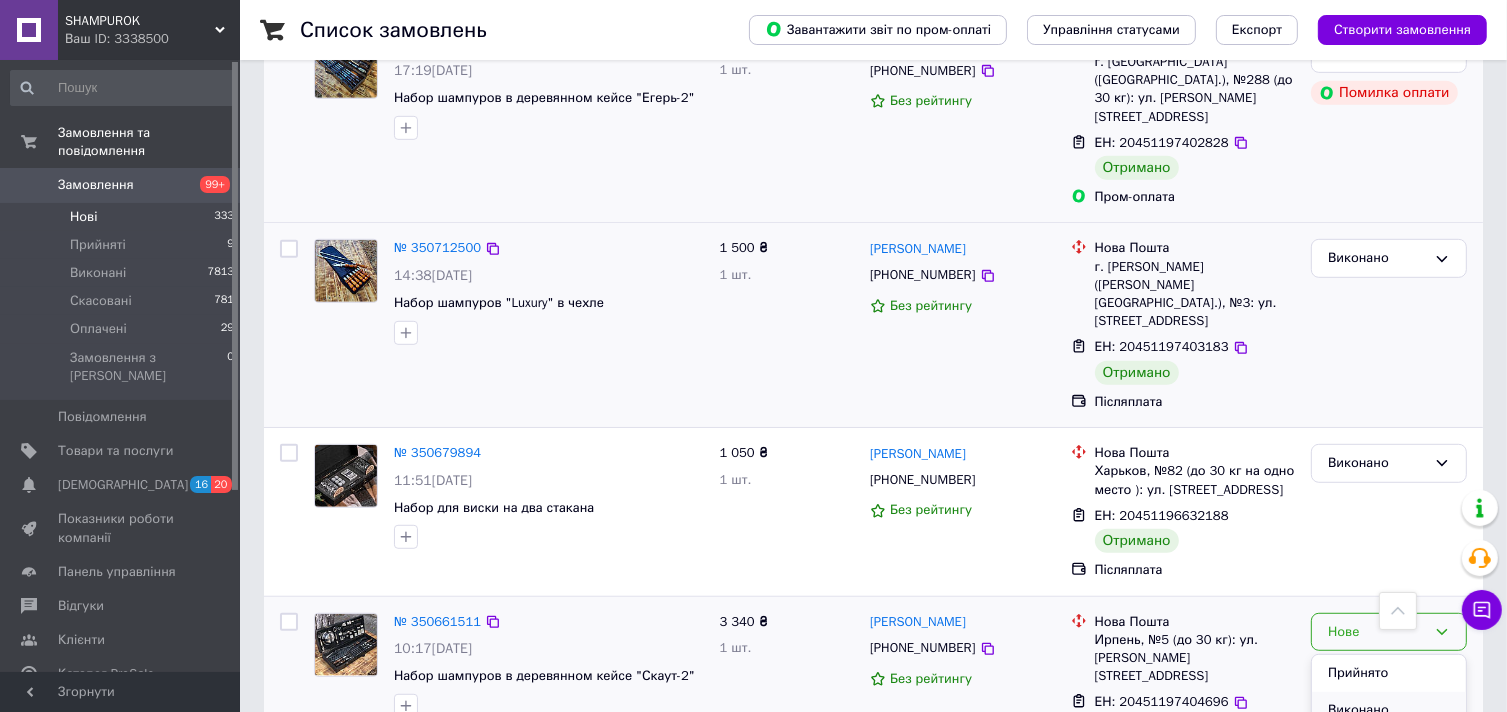 click on "Виконано" at bounding box center [1389, 710] 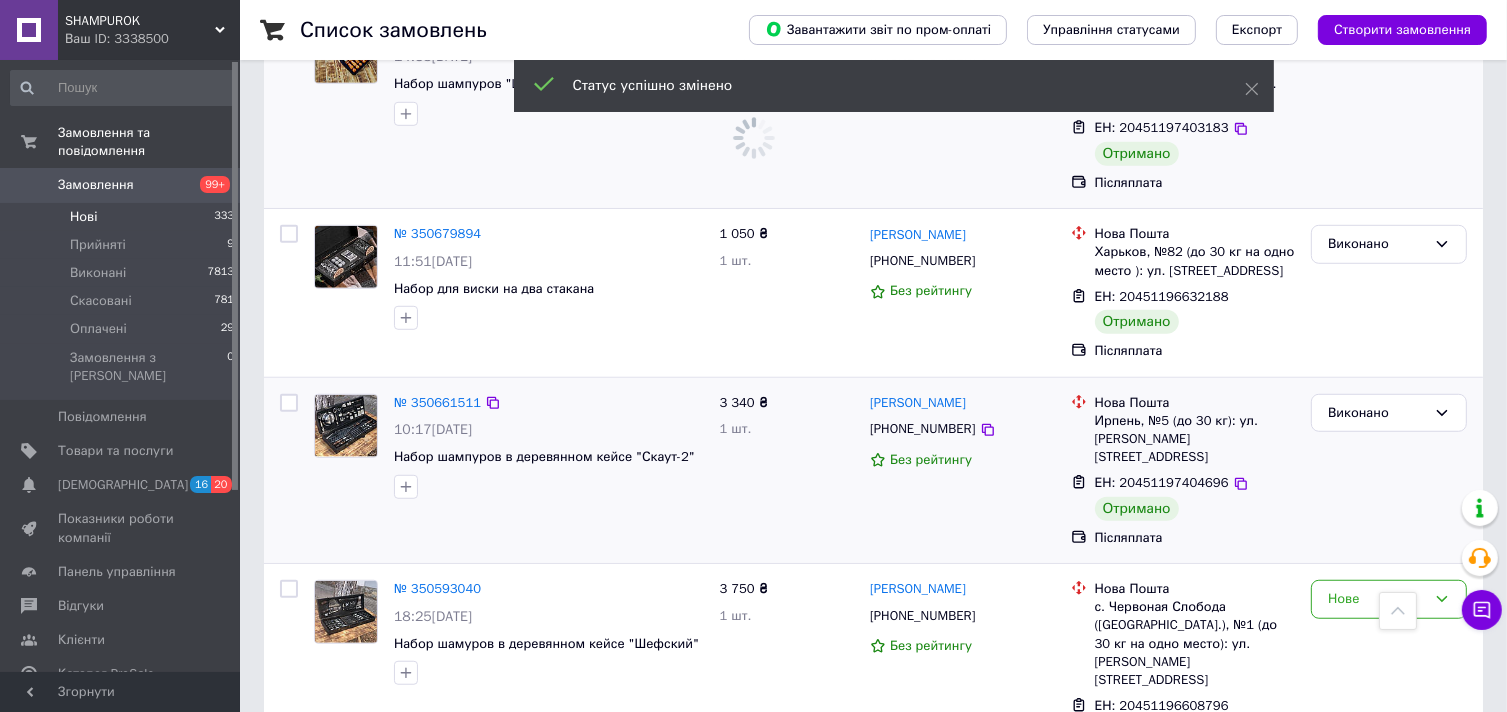 scroll, scrollTop: 1369, scrollLeft: 0, axis: vertical 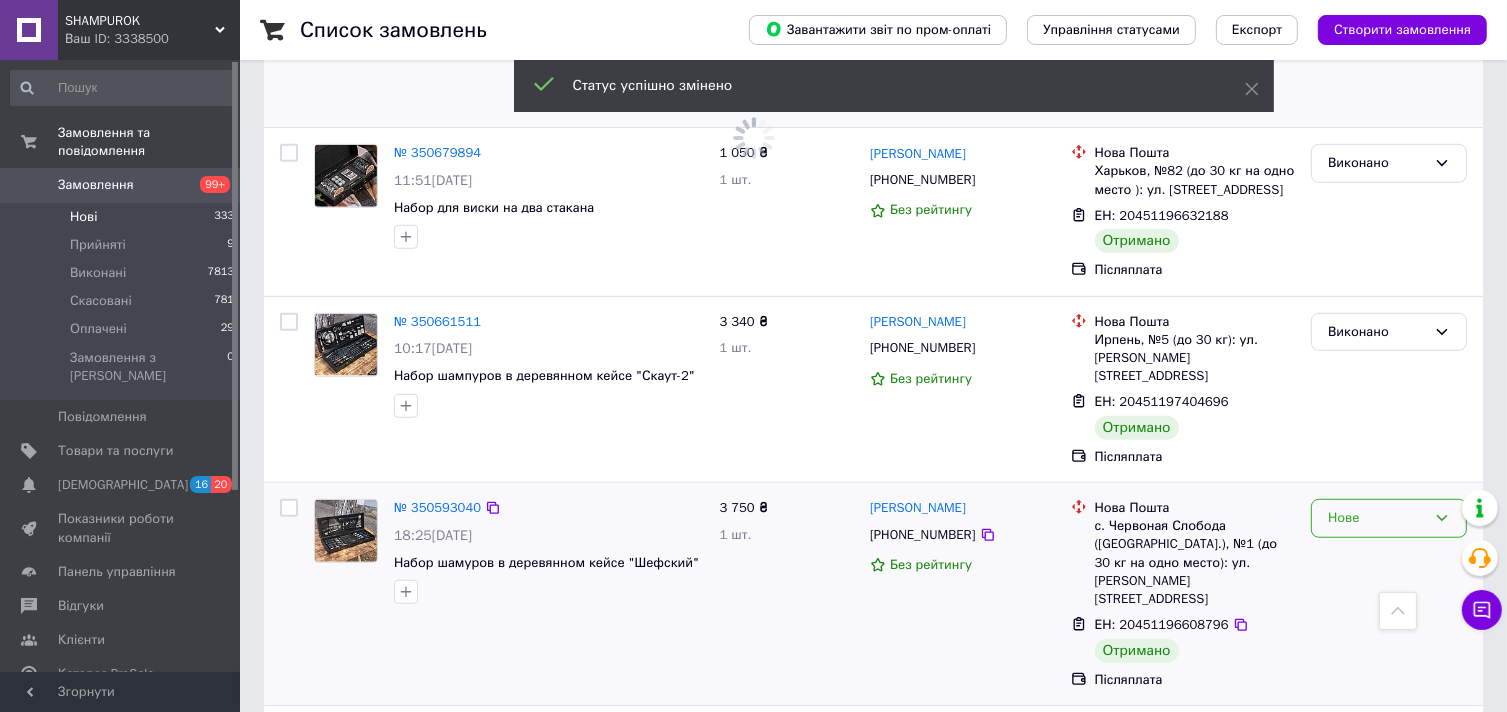 click on "Нове" at bounding box center [1377, 518] 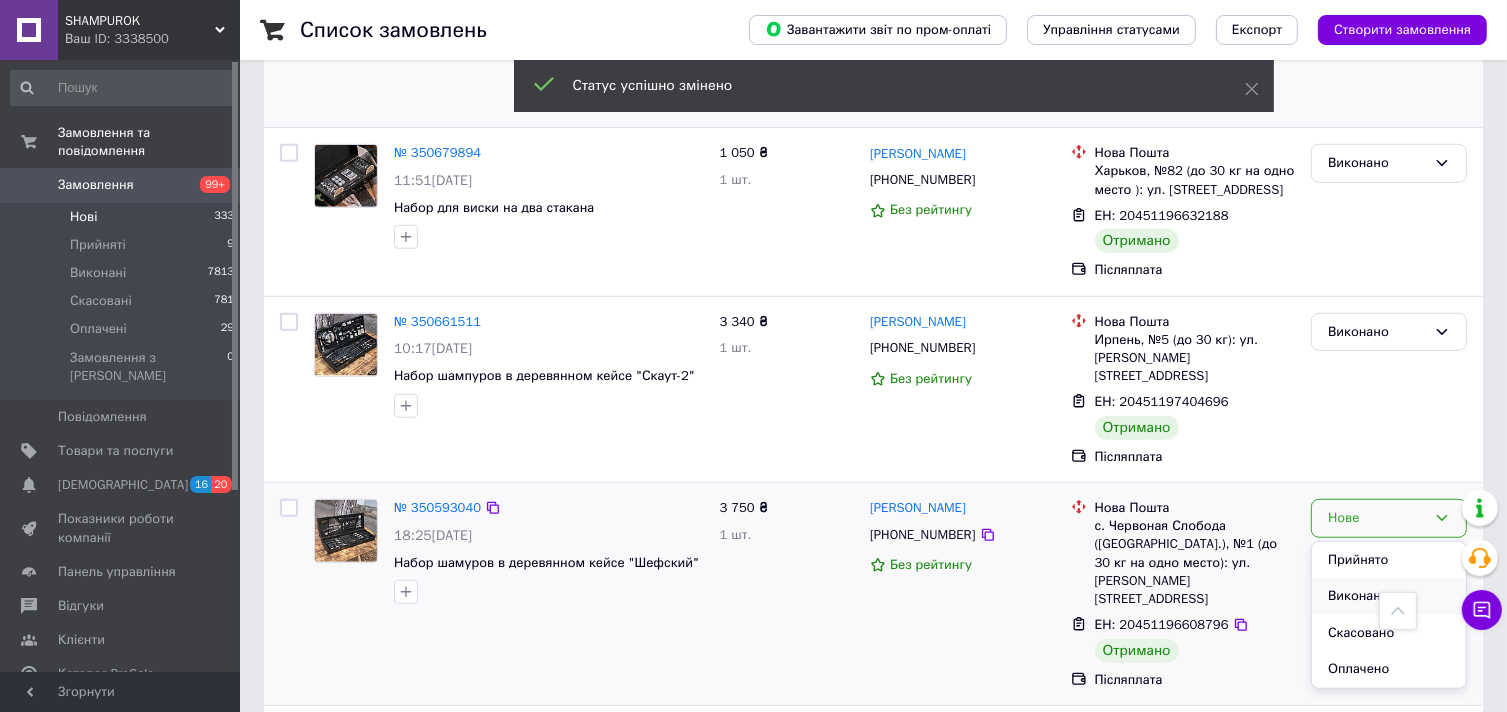 click on "Виконано" at bounding box center [1389, 596] 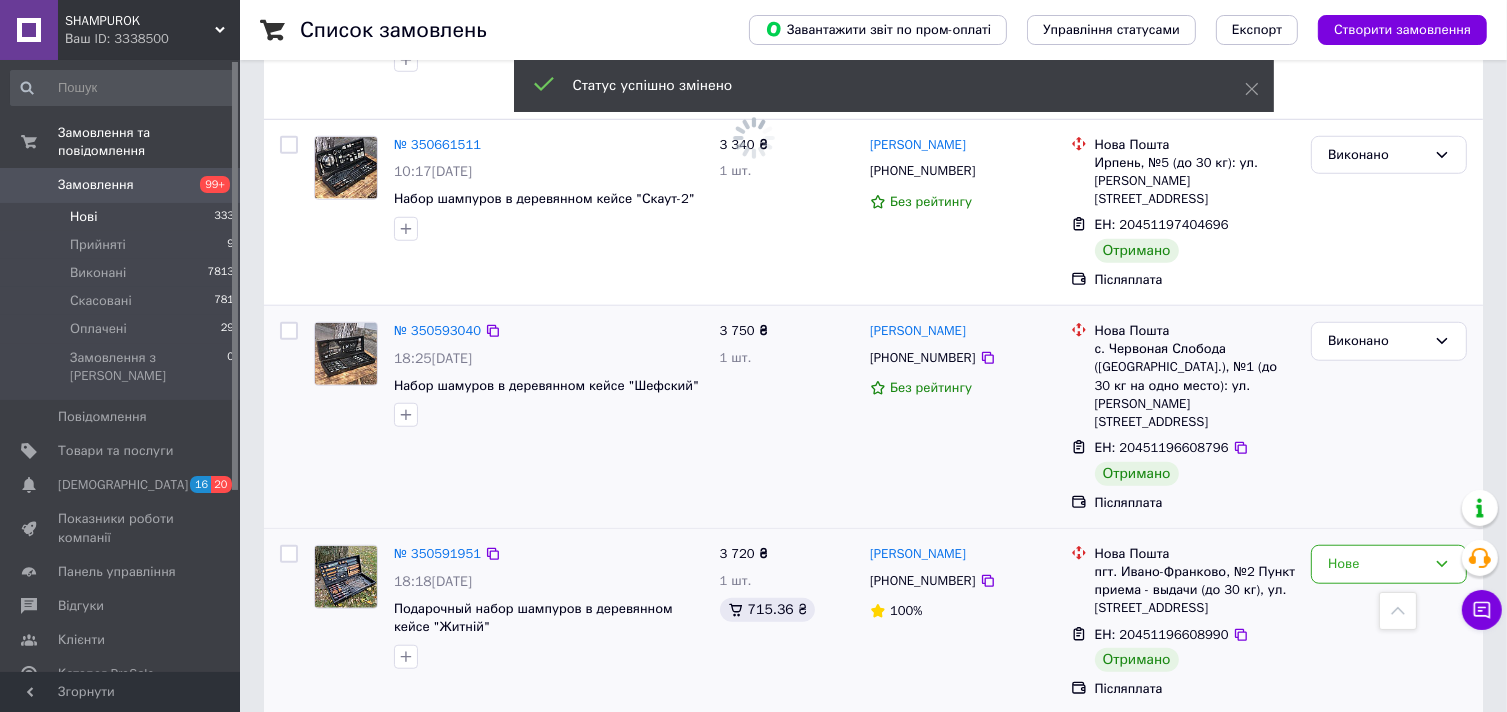 scroll, scrollTop: 1569, scrollLeft: 0, axis: vertical 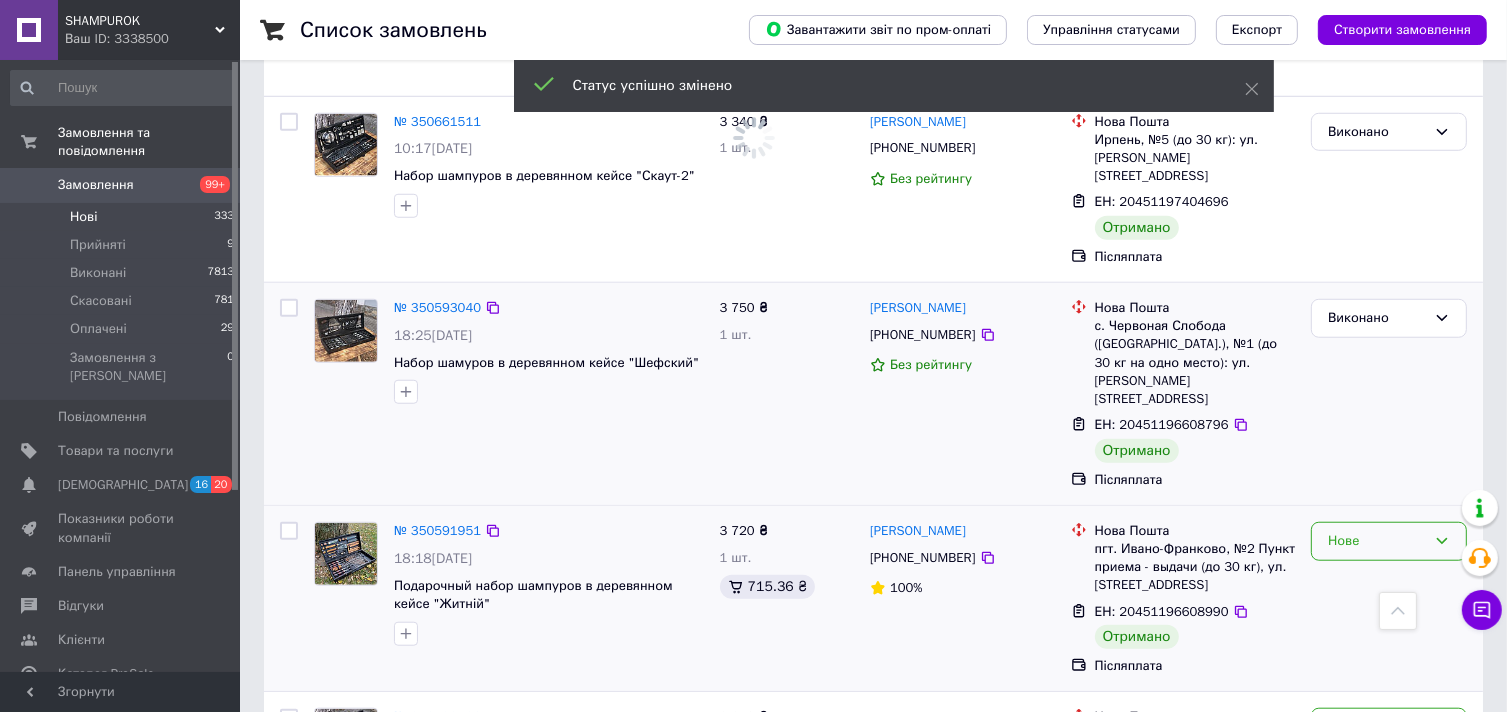 click on "Нове" at bounding box center (1377, 541) 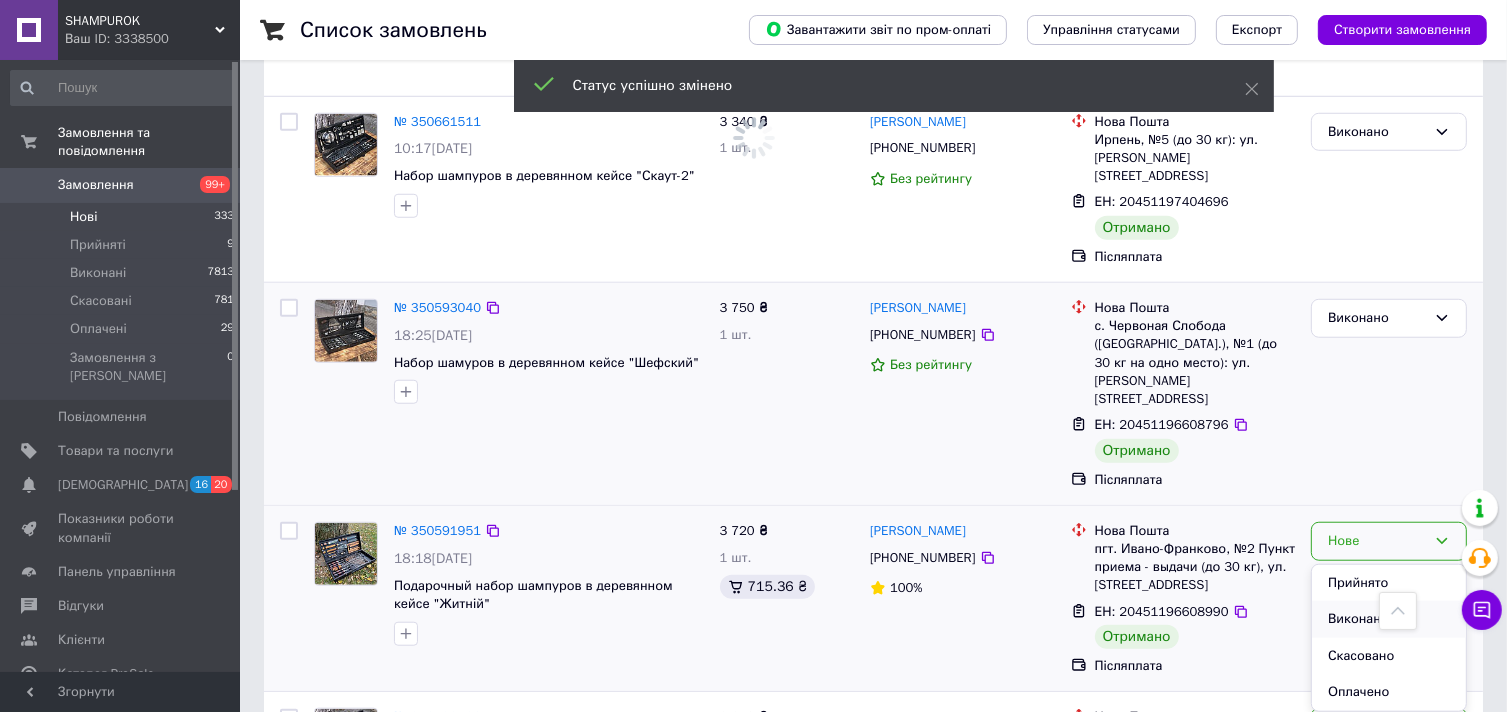 click on "Виконано" at bounding box center (1389, 619) 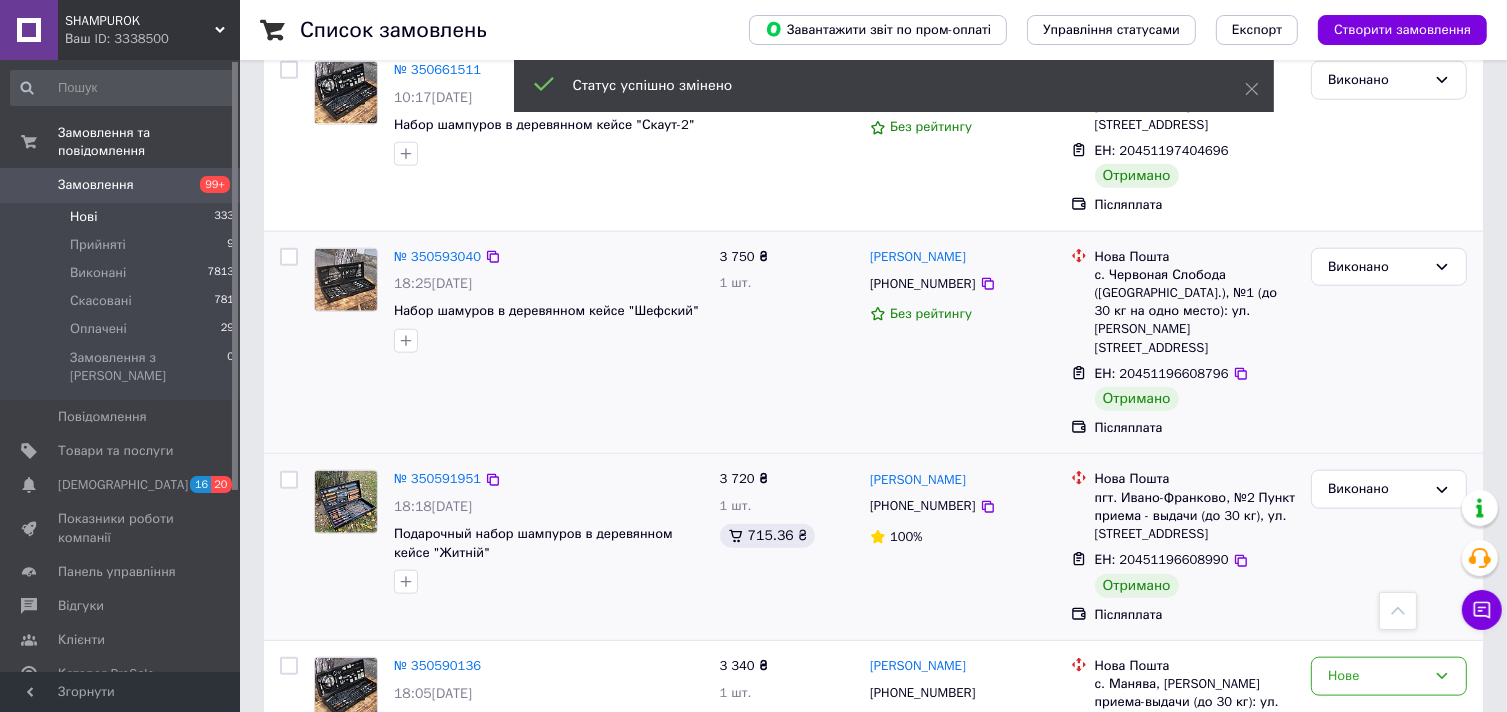 scroll, scrollTop: 2162, scrollLeft: 0, axis: vertical 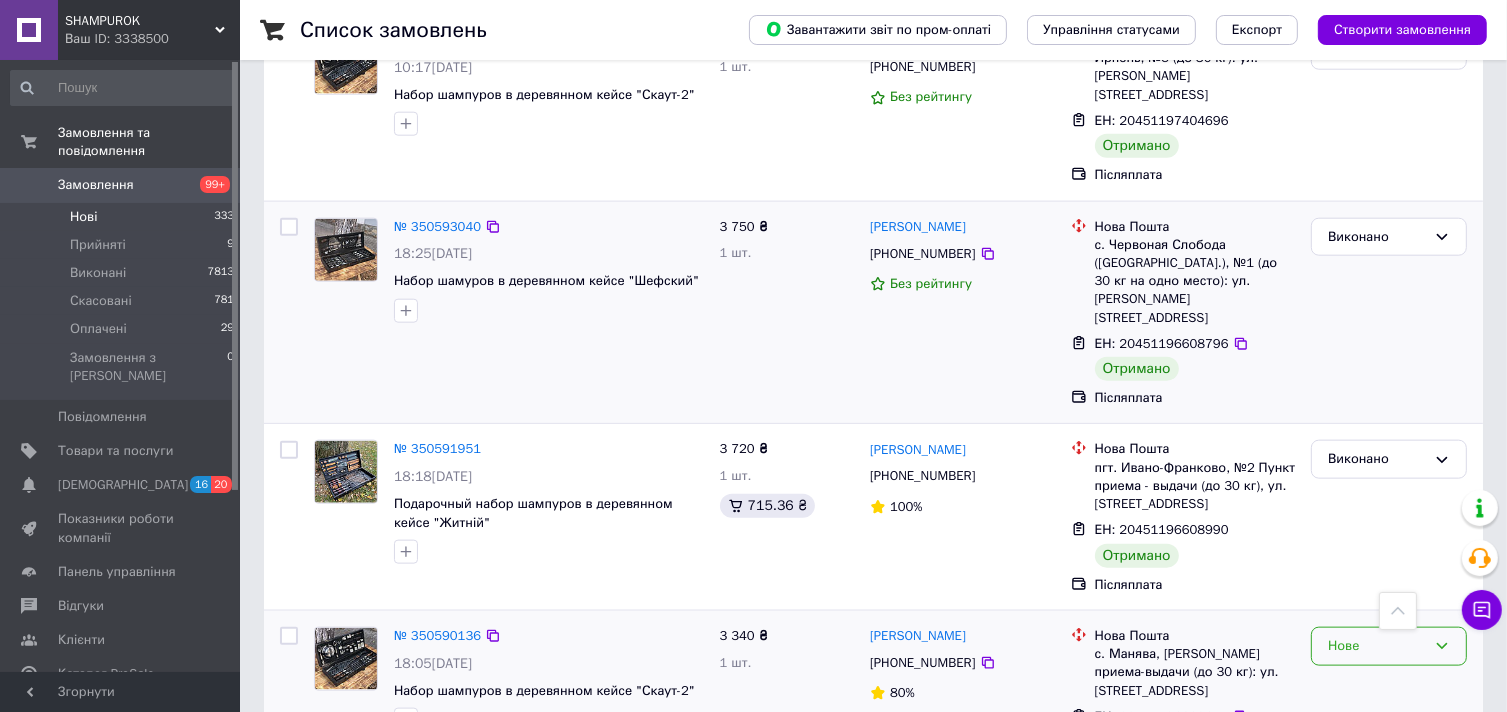 click on "Нове" at bounding box center [1377, 646] 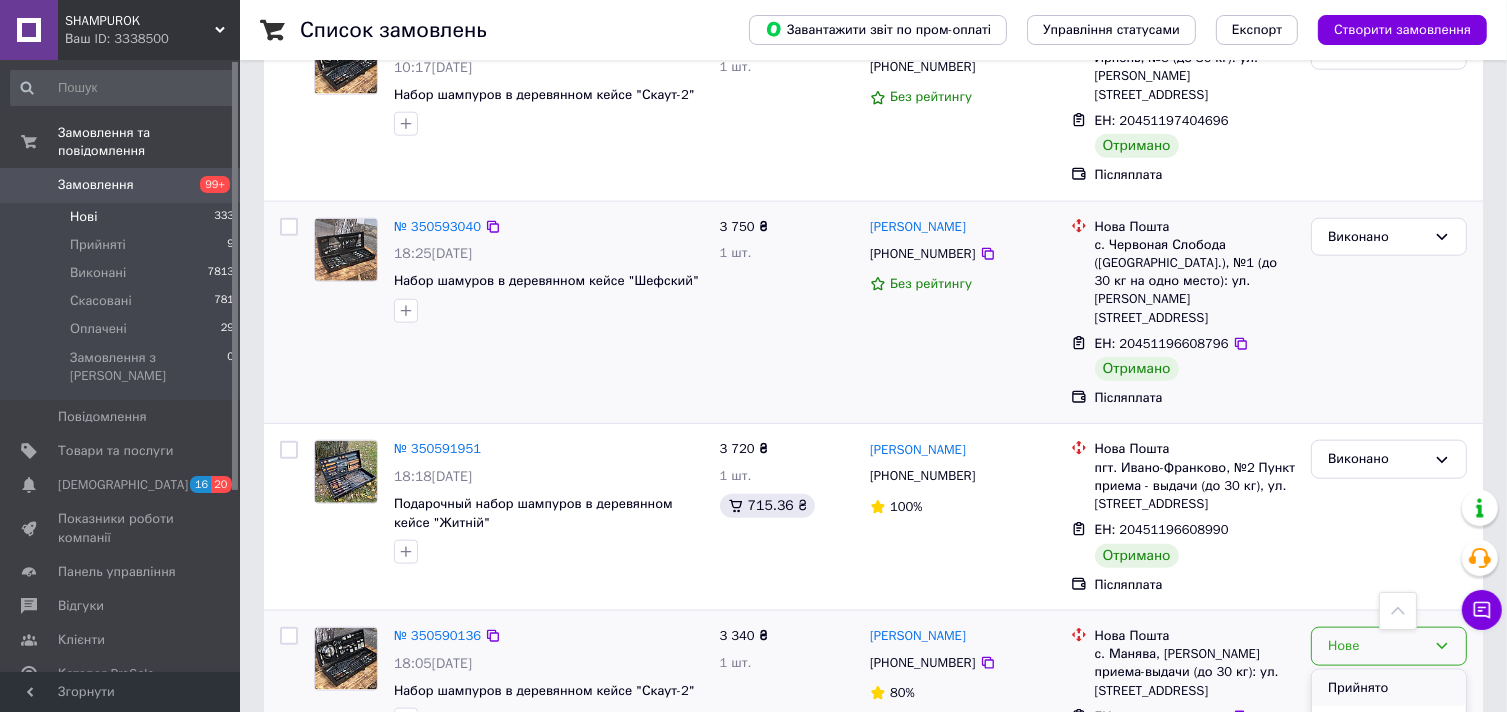 click on "Прийнято" at bounding box center (1389, 688) 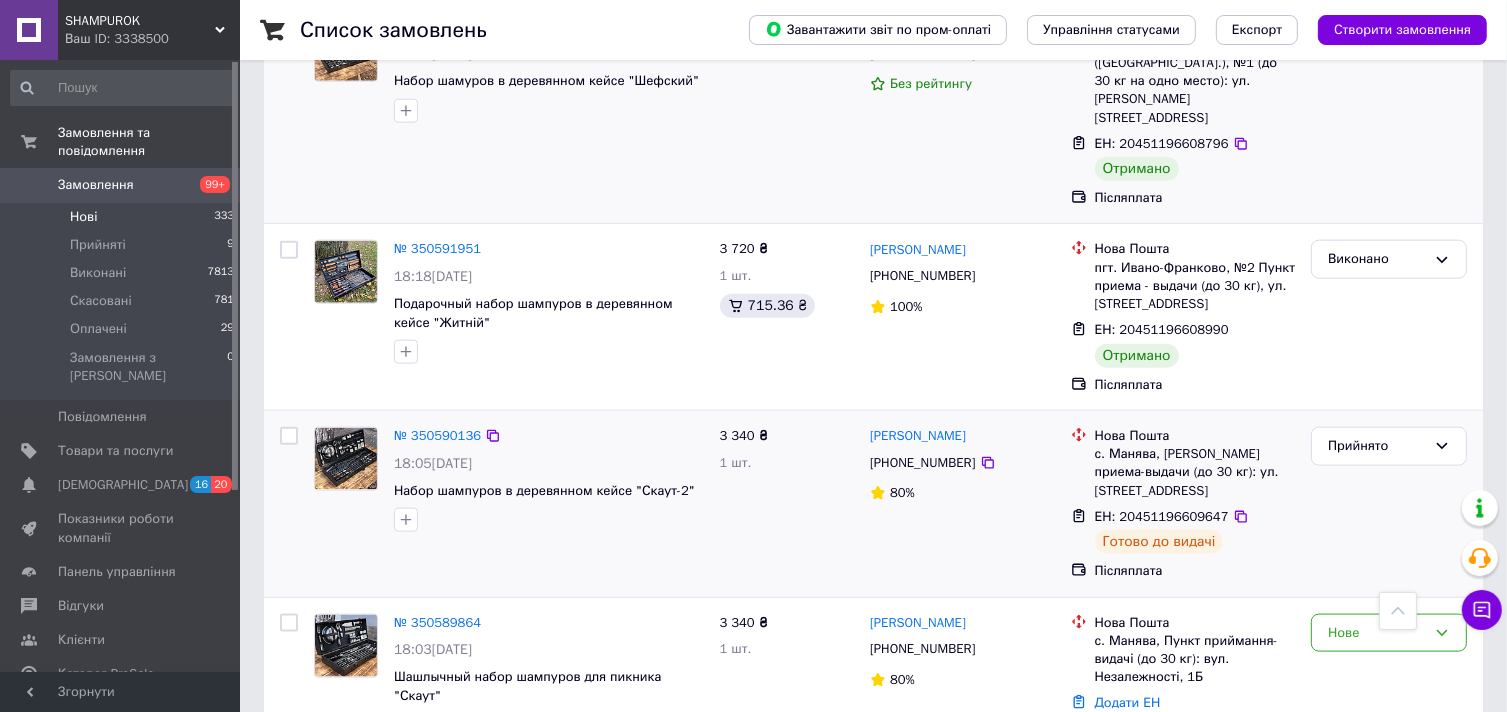 scroll, scrollTop: 2462, scrollLeft: 0, axis: vertical 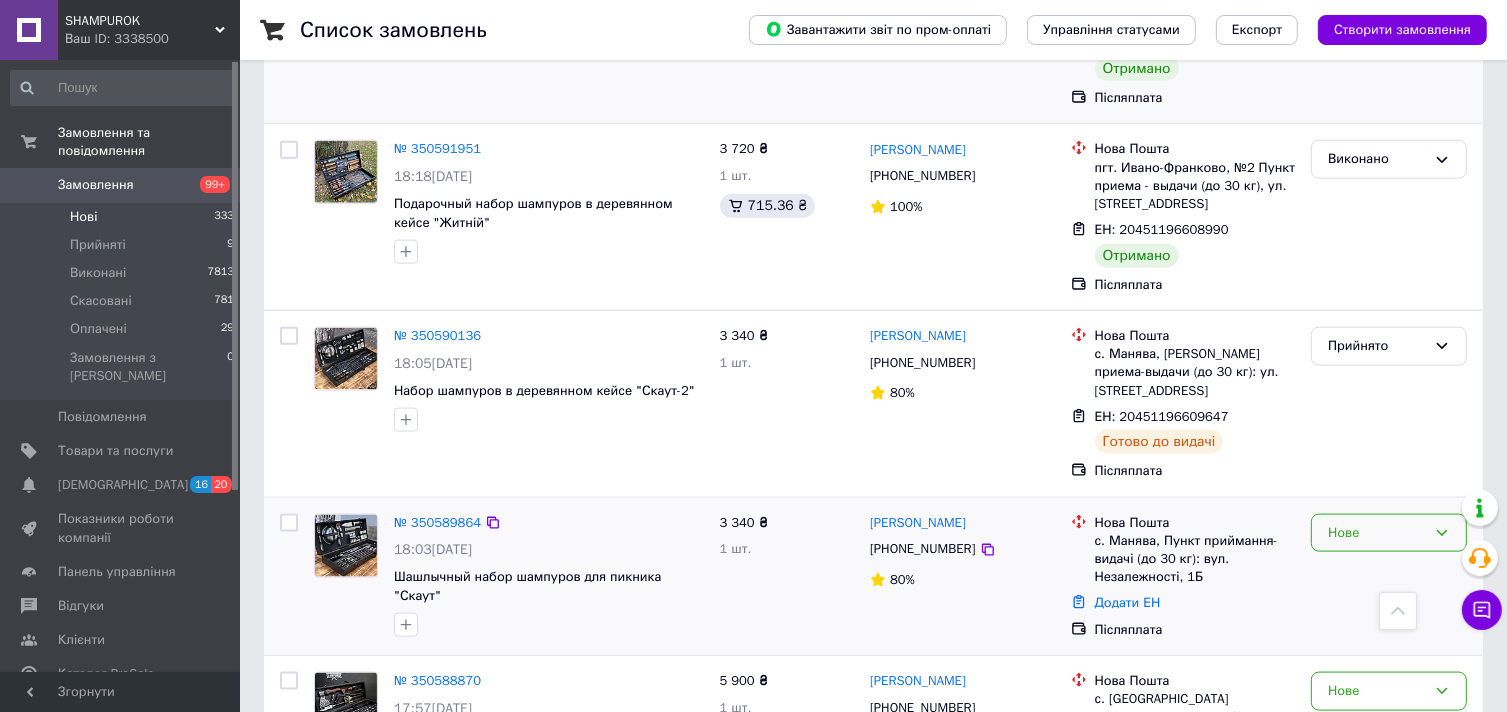 click on "Нове" at bounding box center [1377, 533] 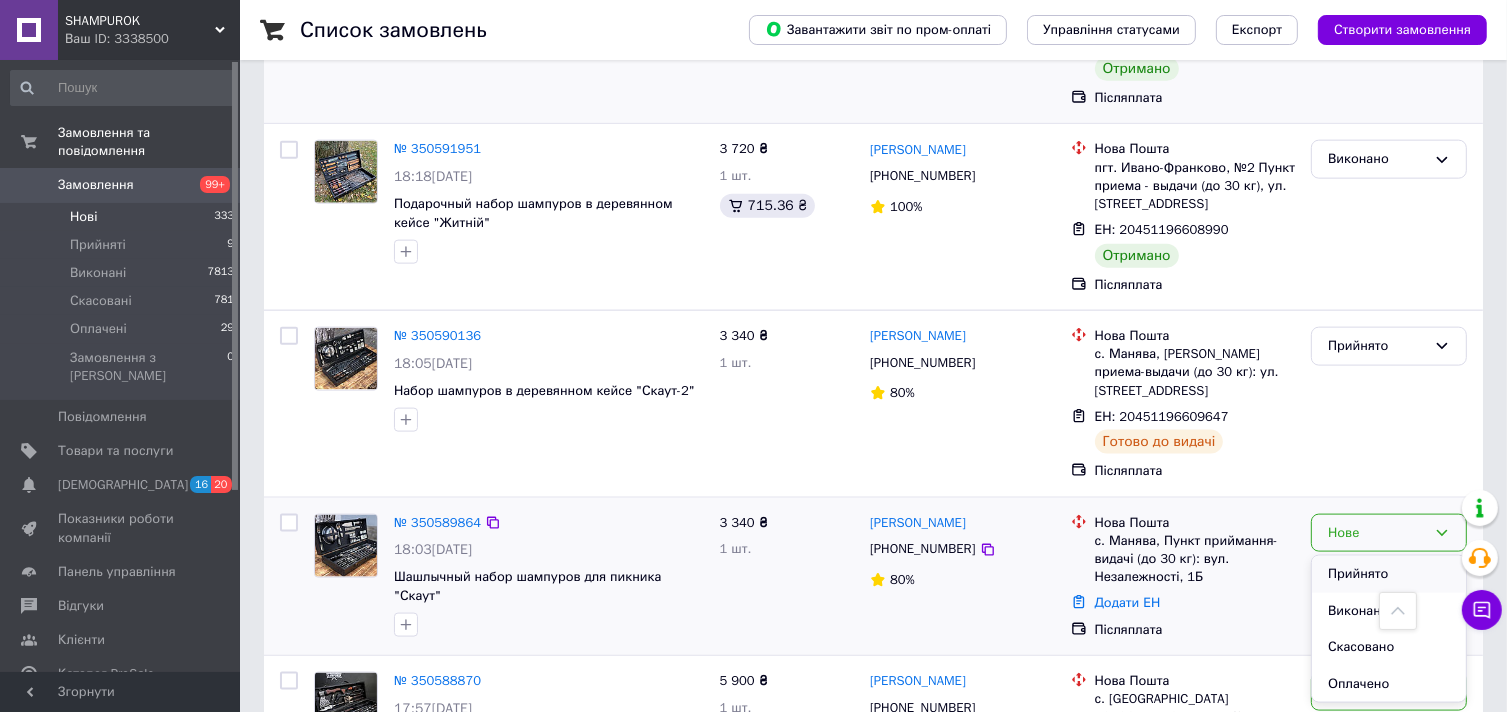click on "Прийнято" at bounding box center [1389, 574] 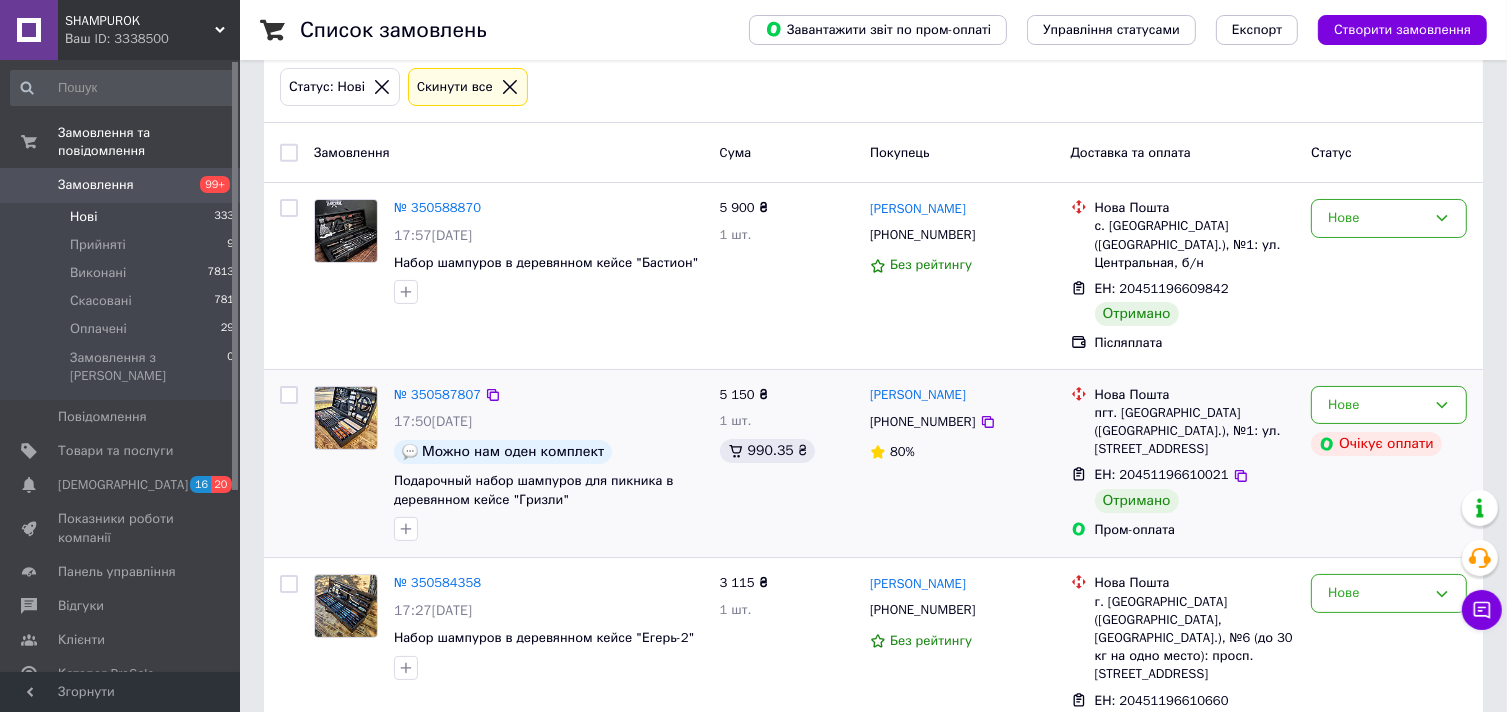 scroll, scrollTop: 0, scrollLeft: 0, axis: both 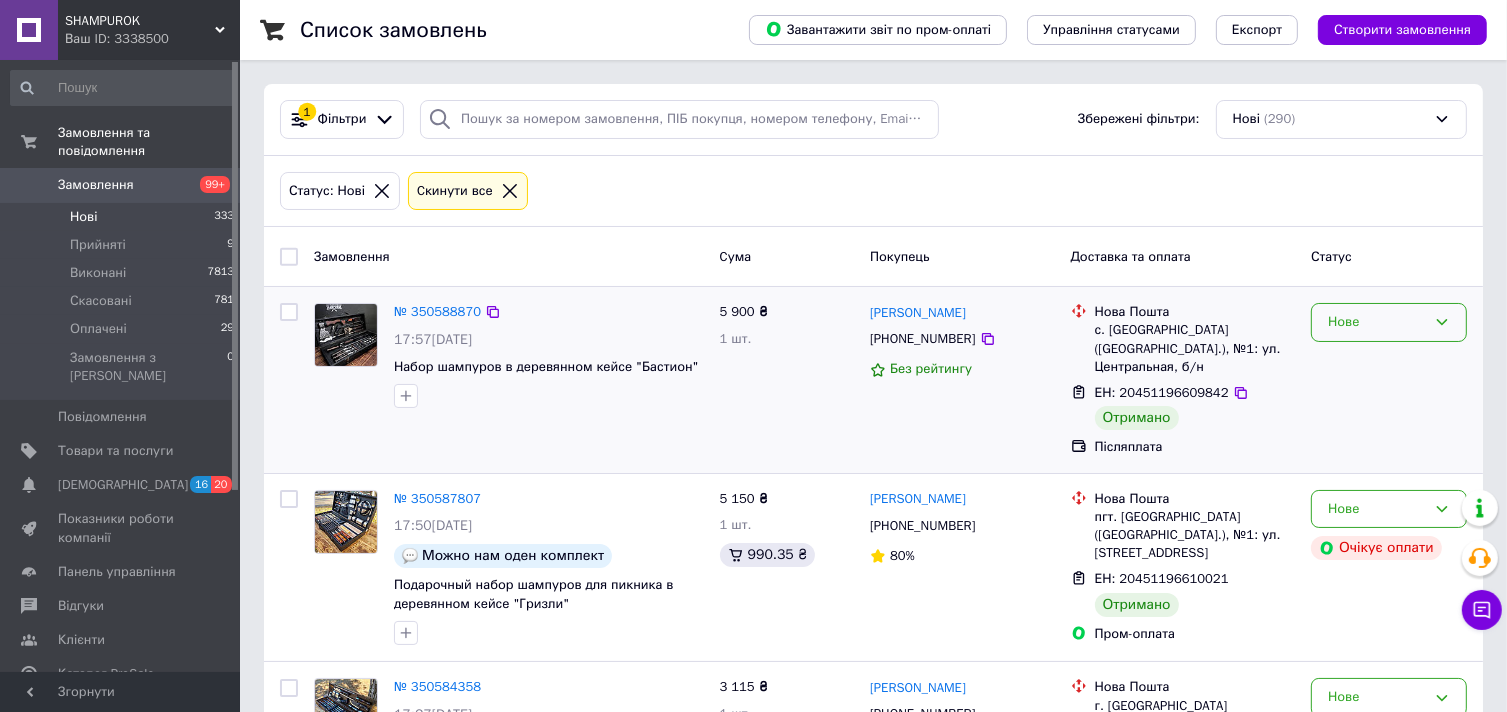 click on "Нове" at bounding box center [1377, 322] 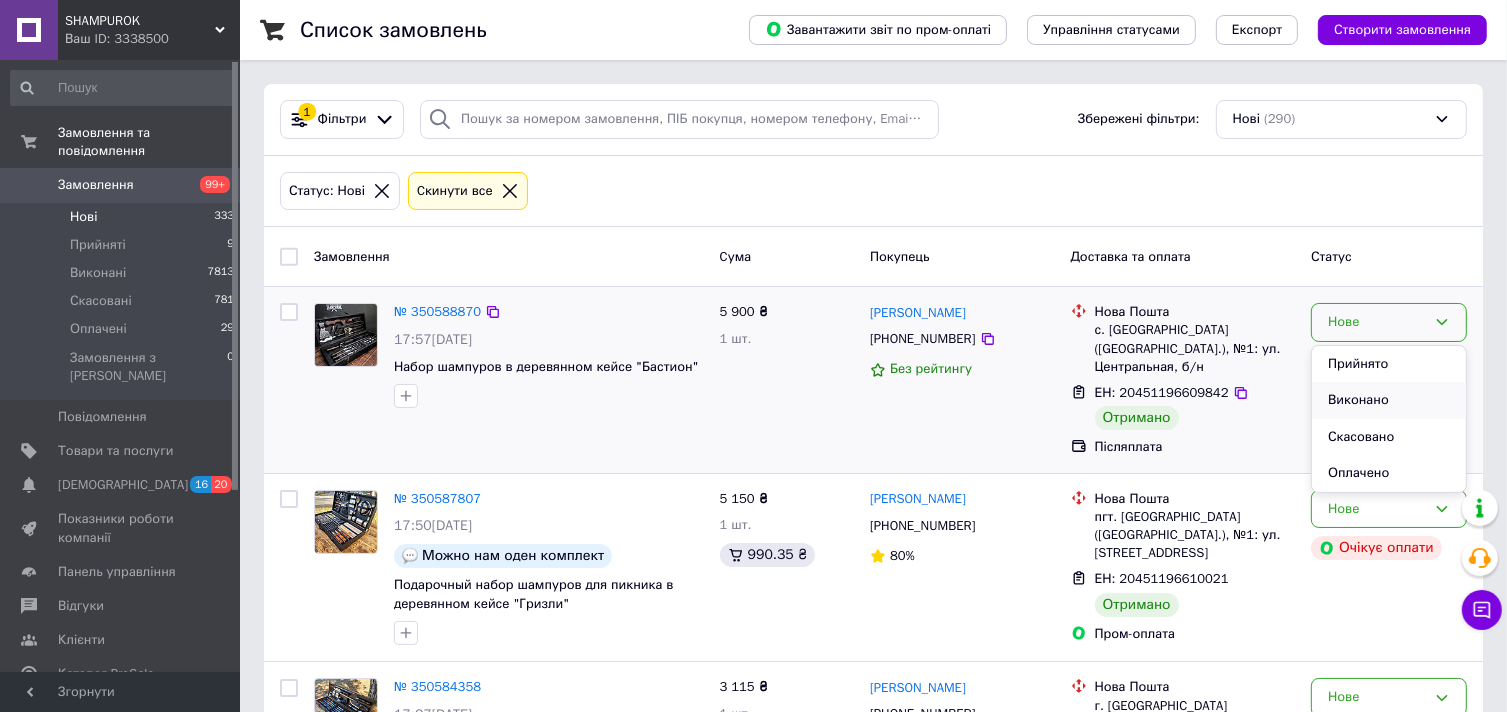 click on "Виконано" at bounding box center [1389, 400] 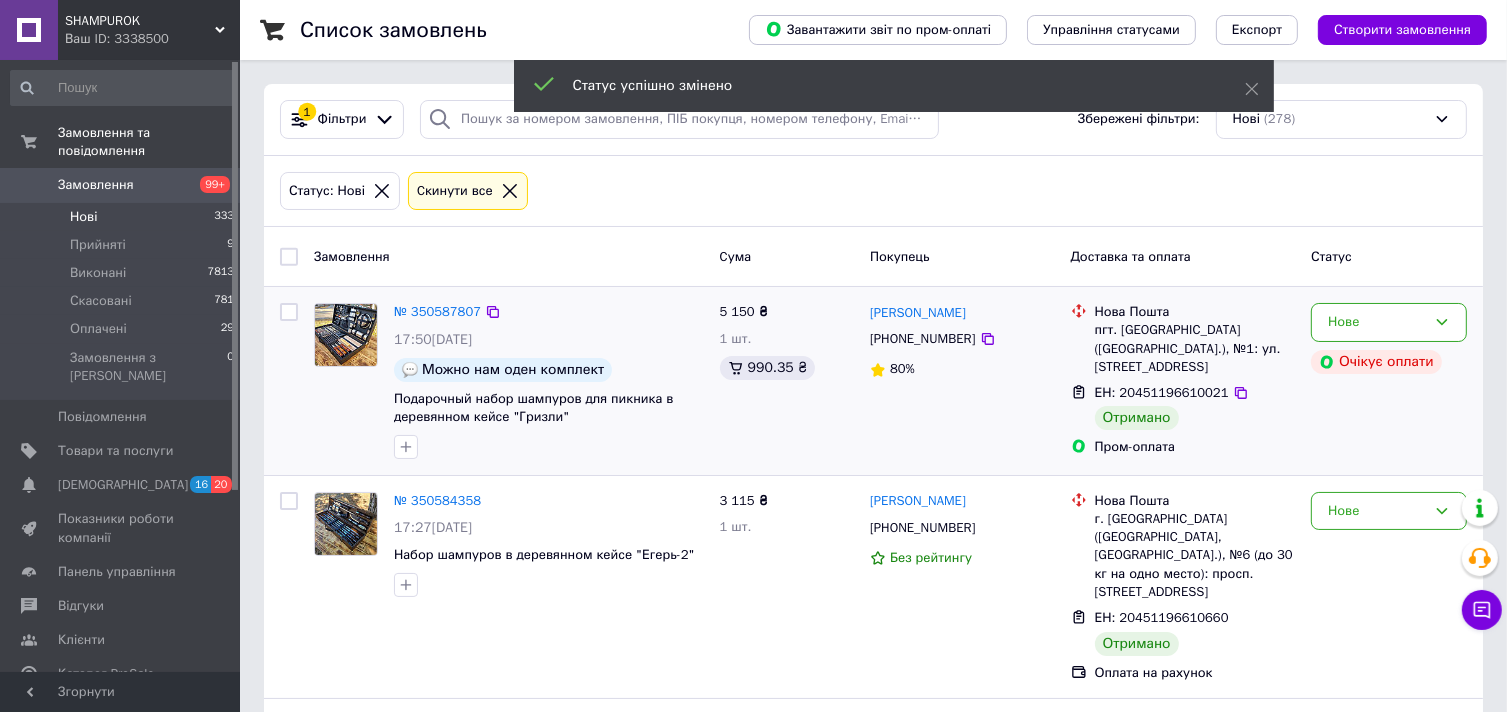 scroll, scrollTop: 100, scrollLeft: 0, axis: vertical 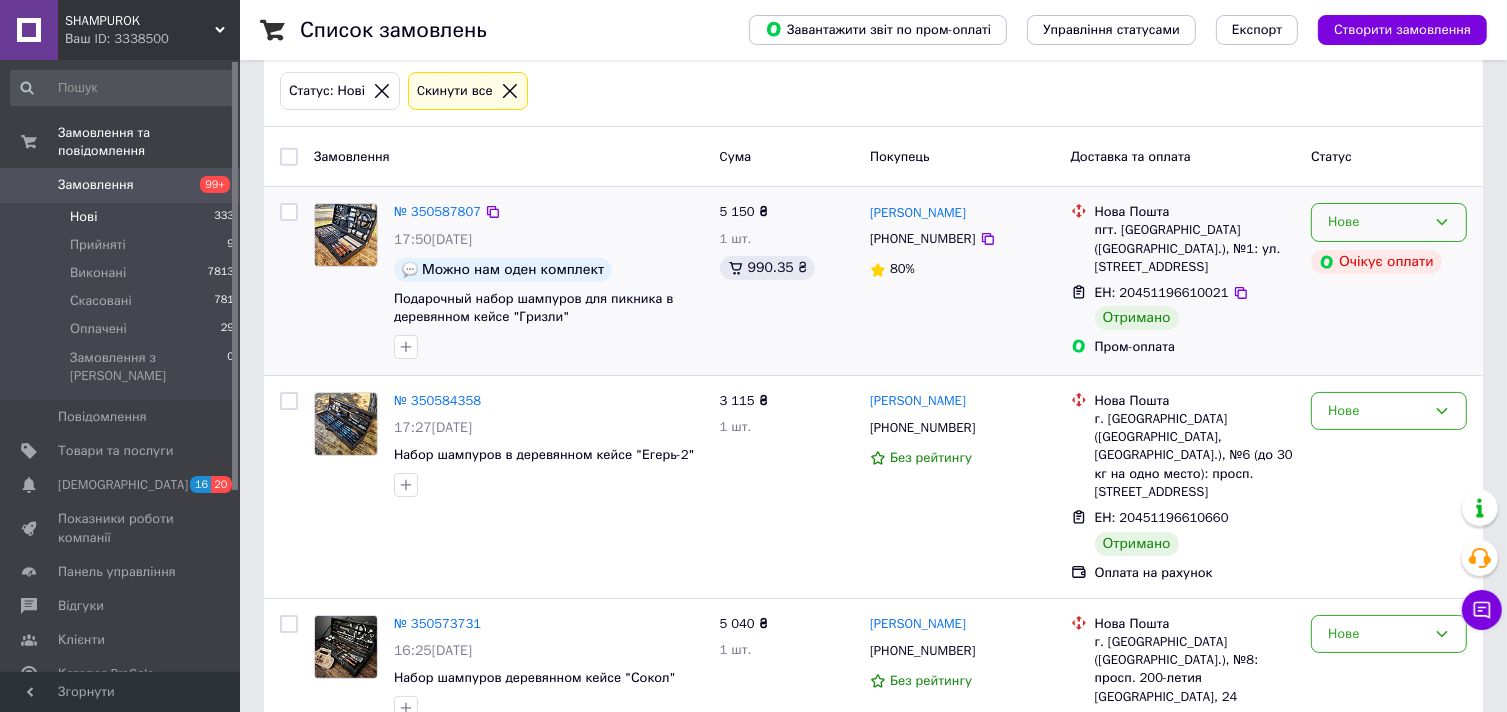 click on "Нове" at bounding box center (1389, 222) 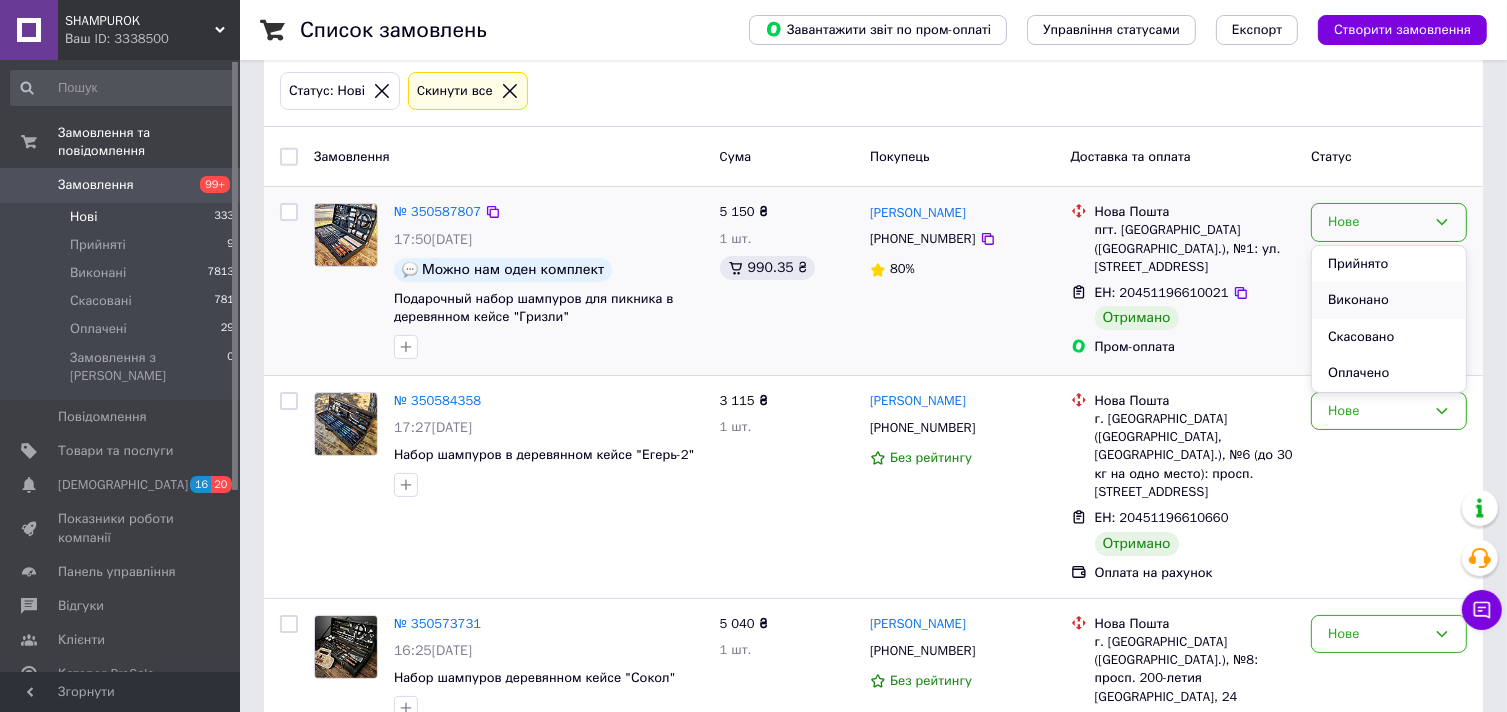click on "Виконано" at bounding box center [1389, 300] 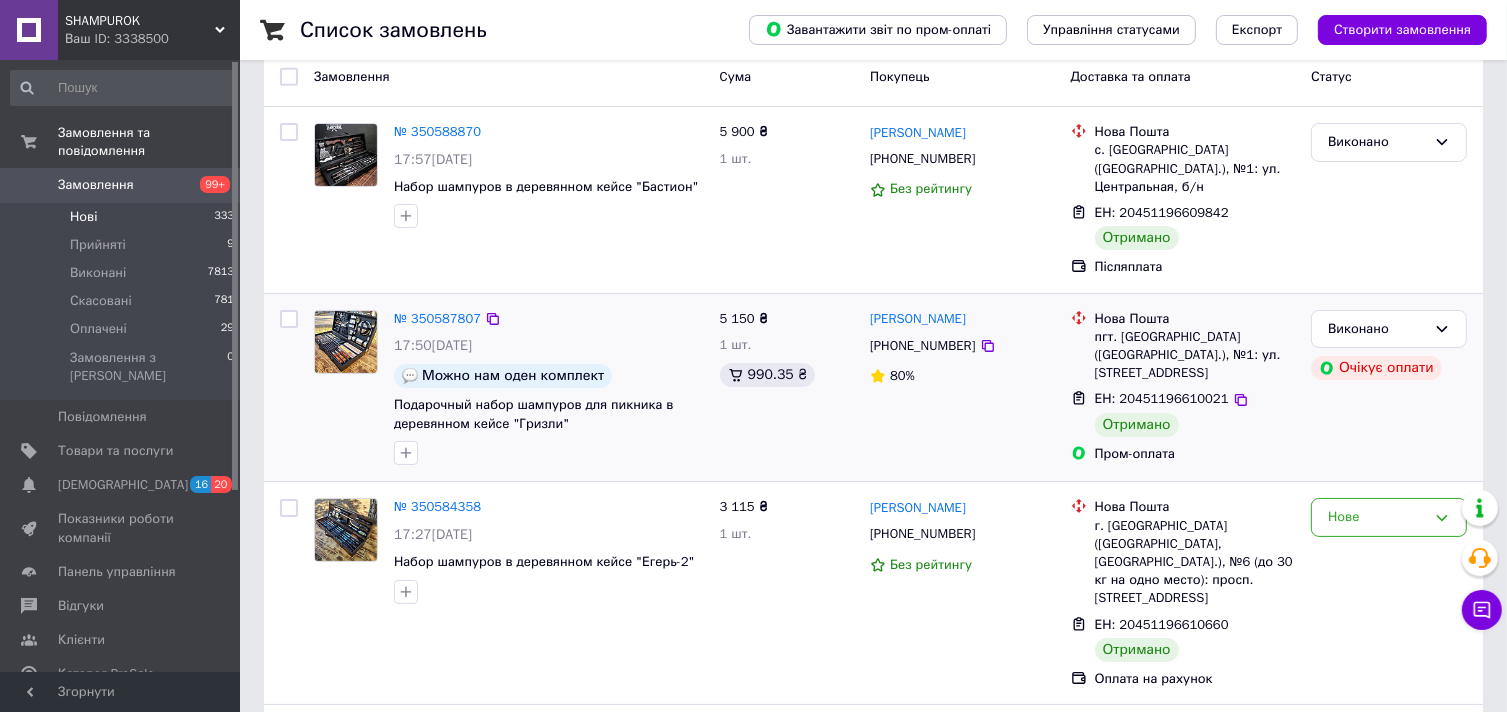 scroll, scrollTop: 300, scrollLeft: 0, axis: vertical 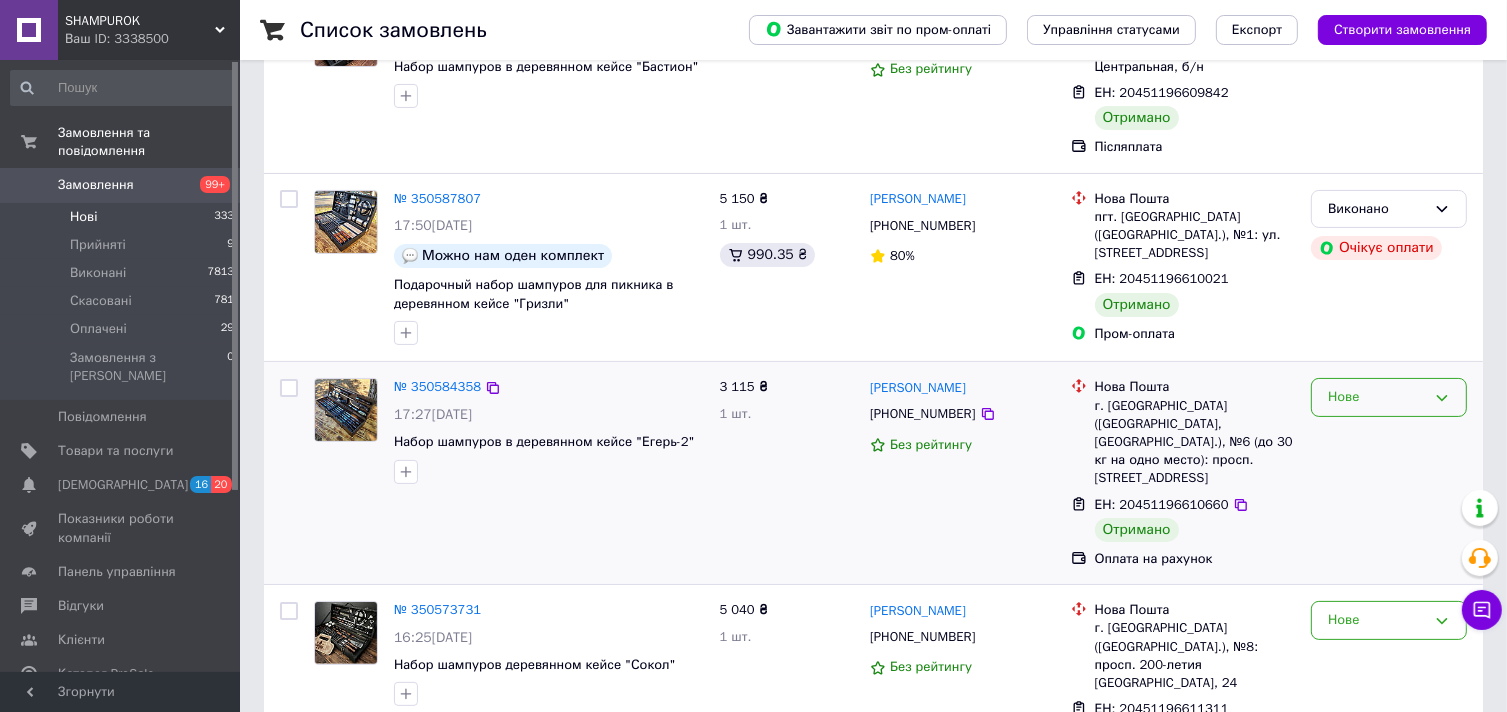 click on "Нове" at bounding box center [1377, 397] 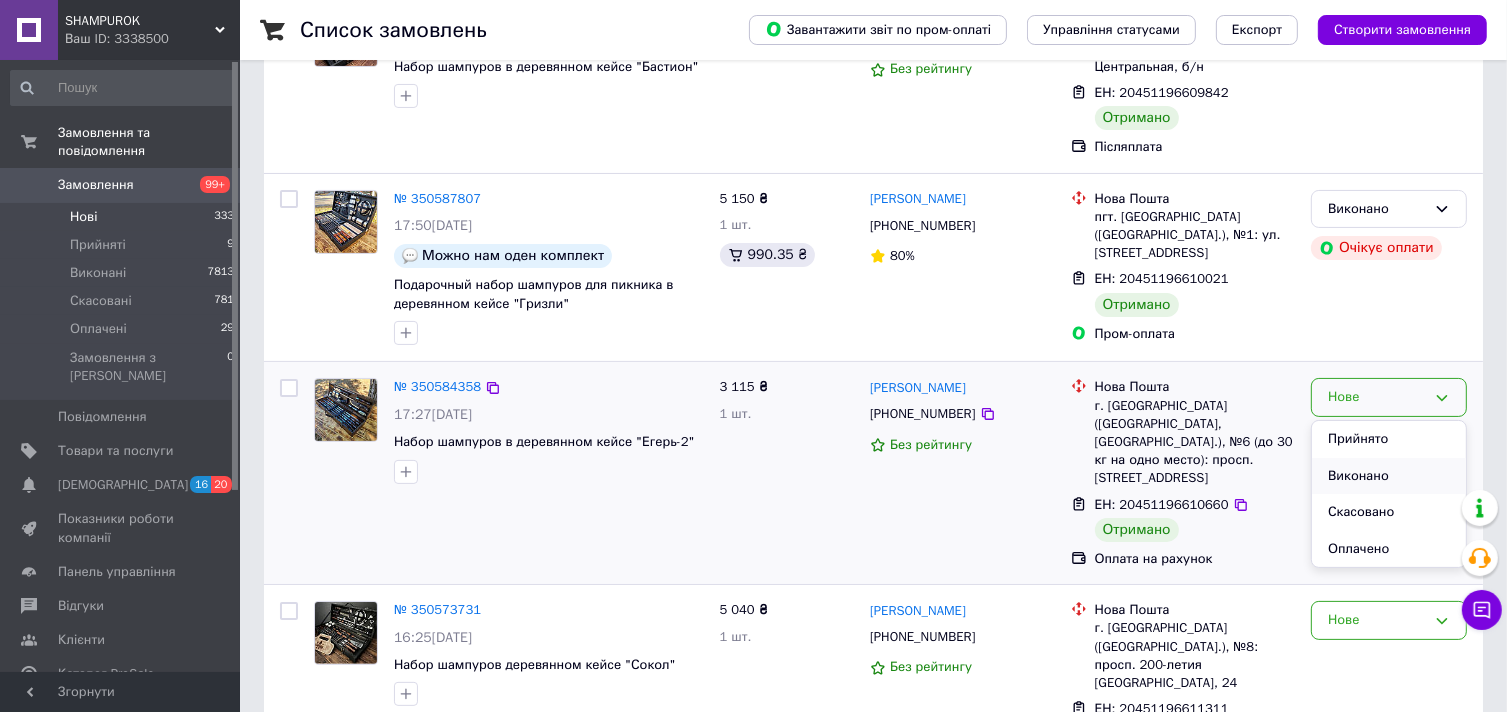 click on "Виконано" at bounding box center (1389, 476) 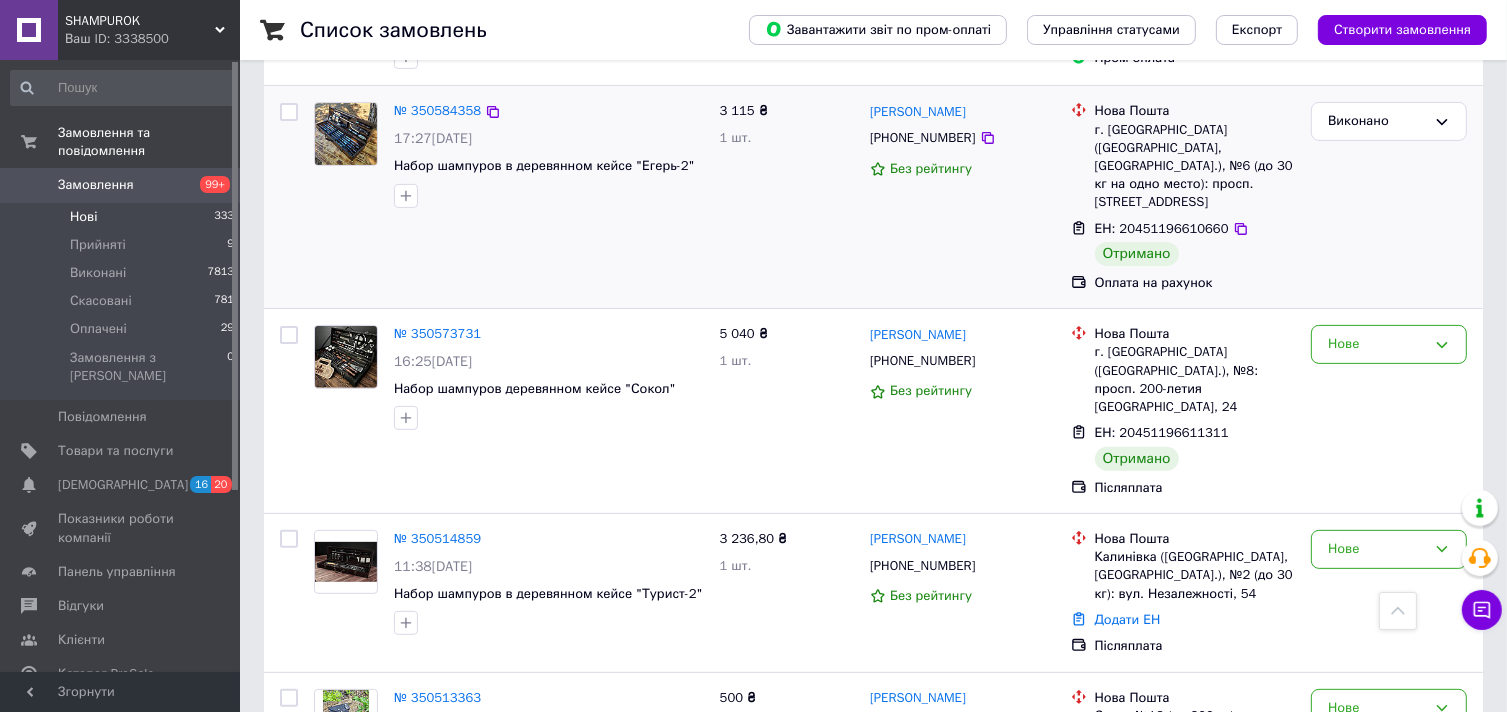 scroll, scrollTop: 600, scrollLeft: 0, axis: vertical 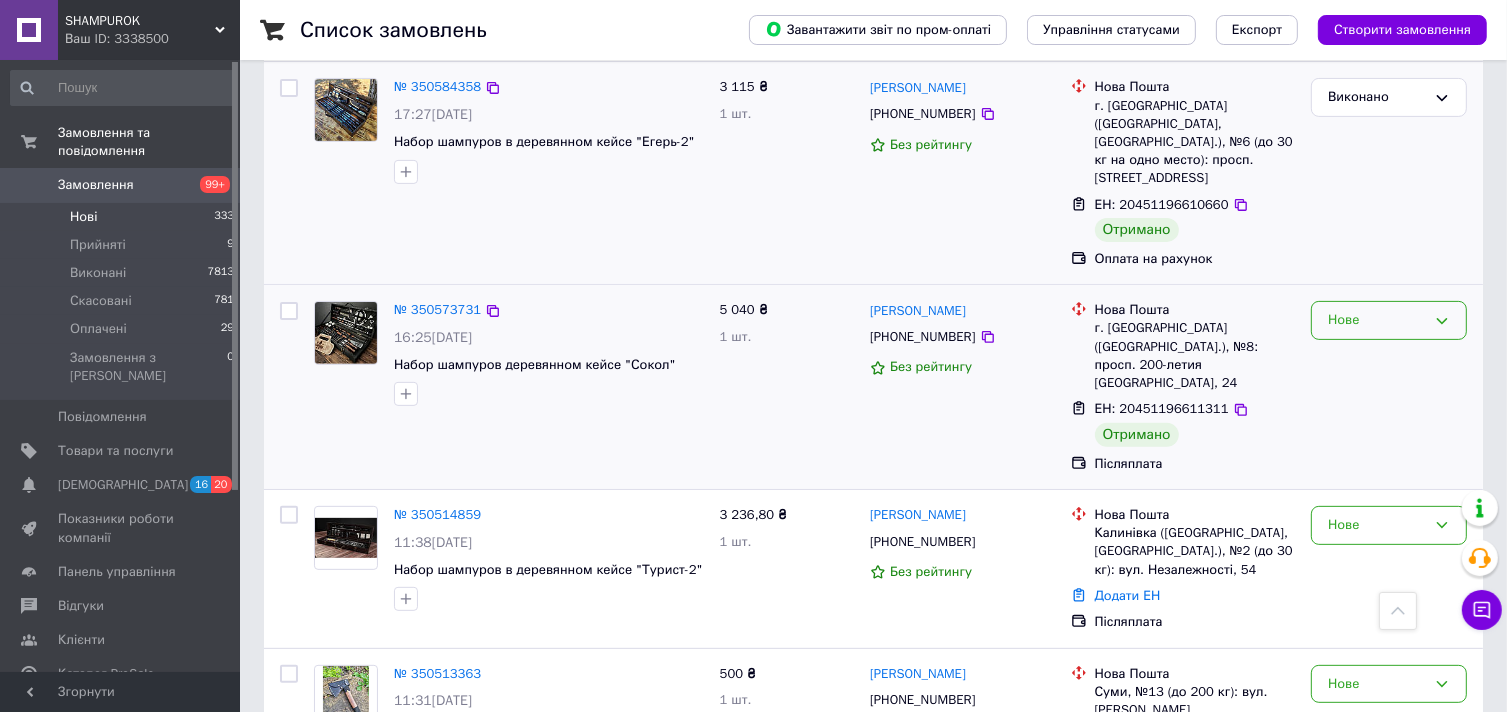 click on "Нове" at bounding box center [1377, 320] 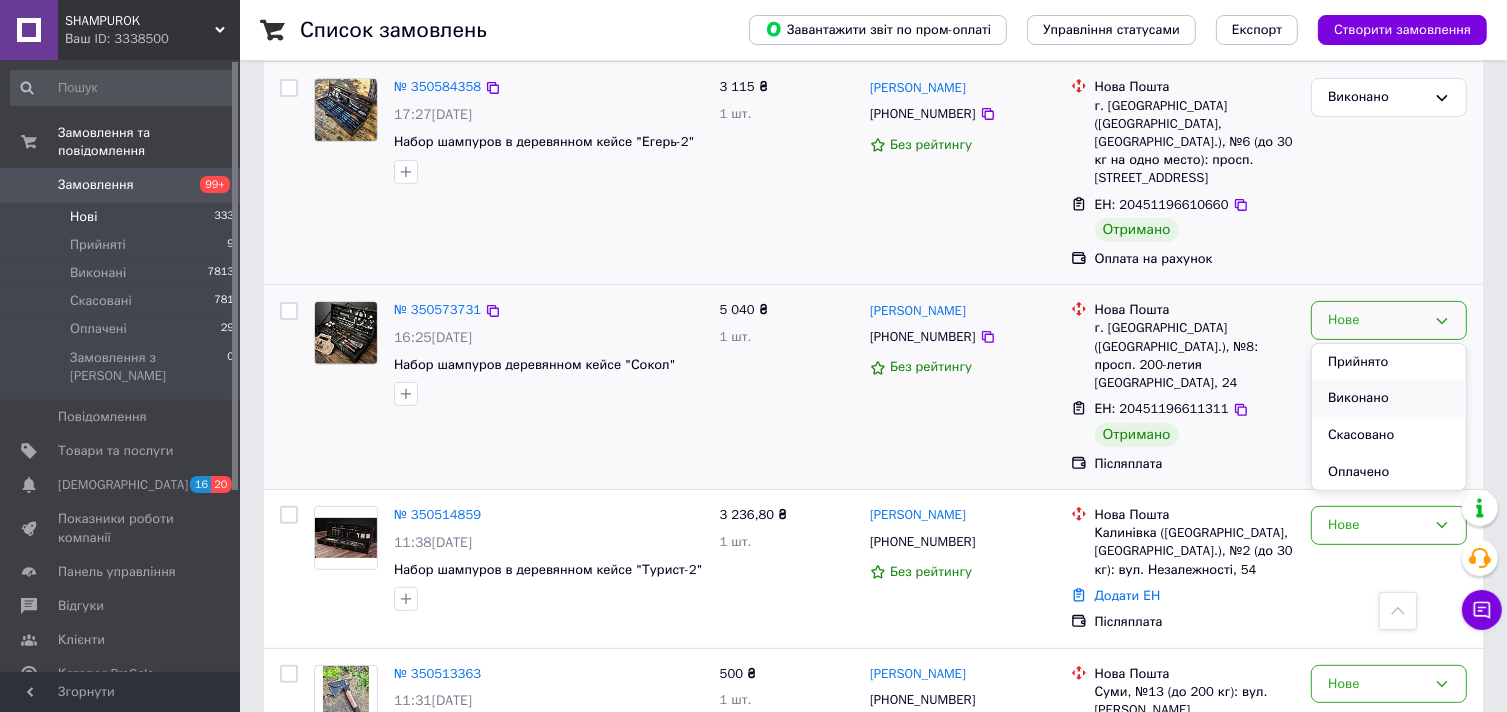 click on "Виконано" at bounding box center (1389, 398) 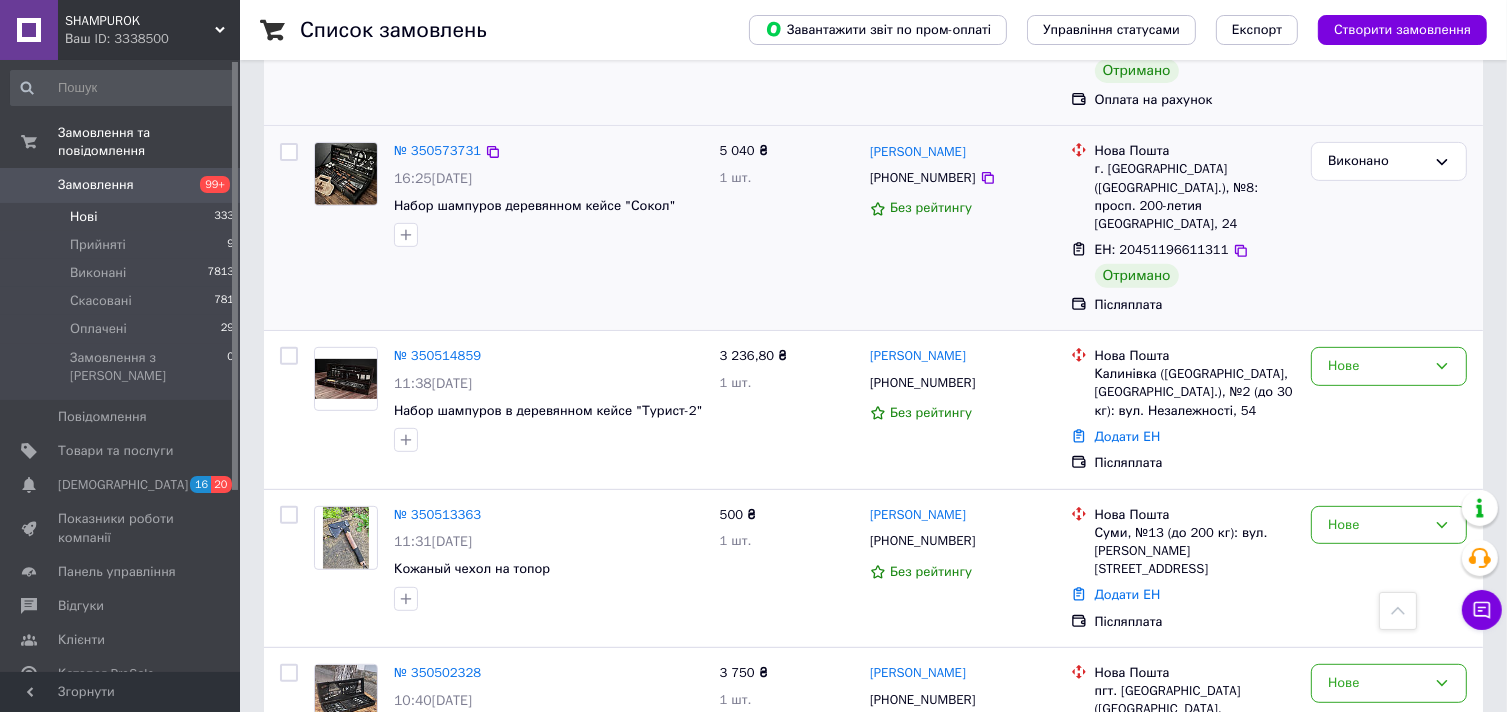 scroll, scrollTop: 800, scrollLeft: 0, axis: vertical 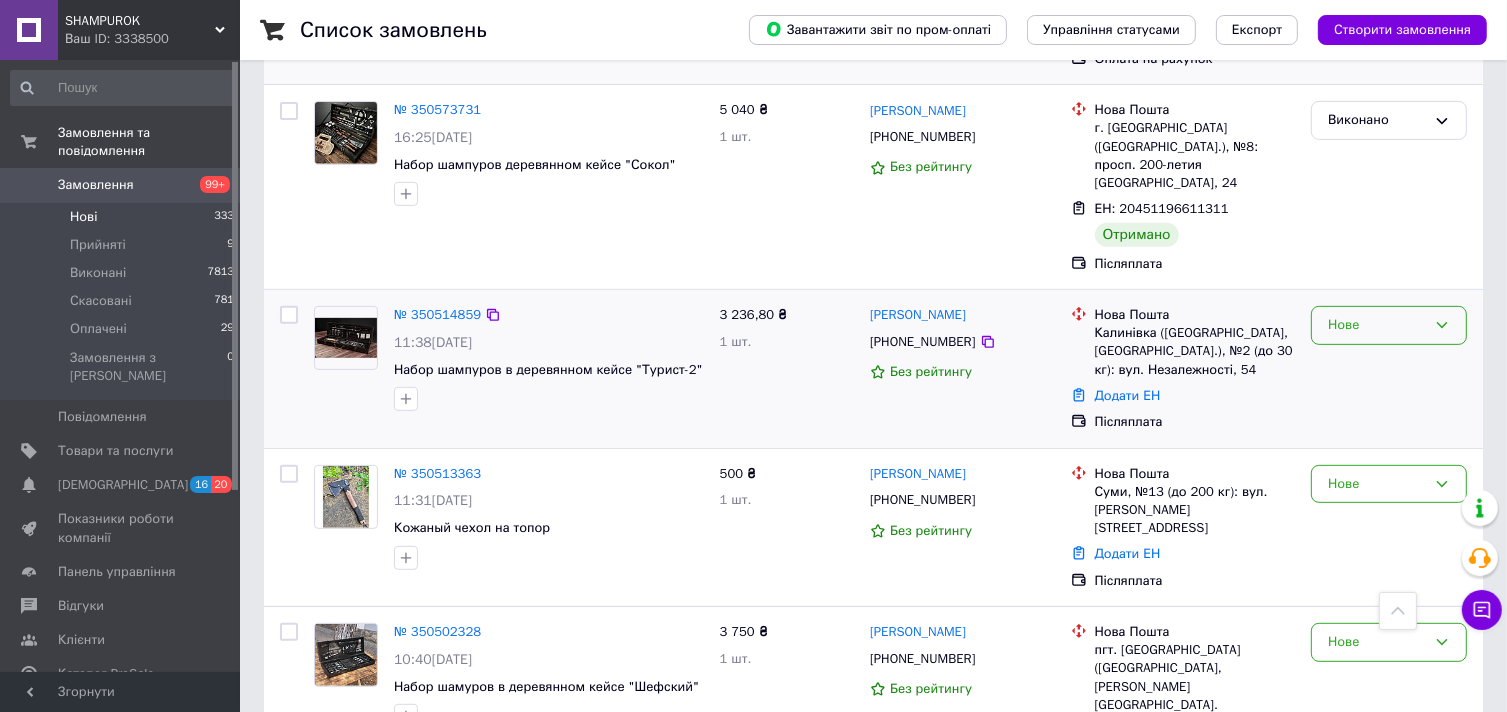 click on "Нове" at bounding box center (1377, 325) 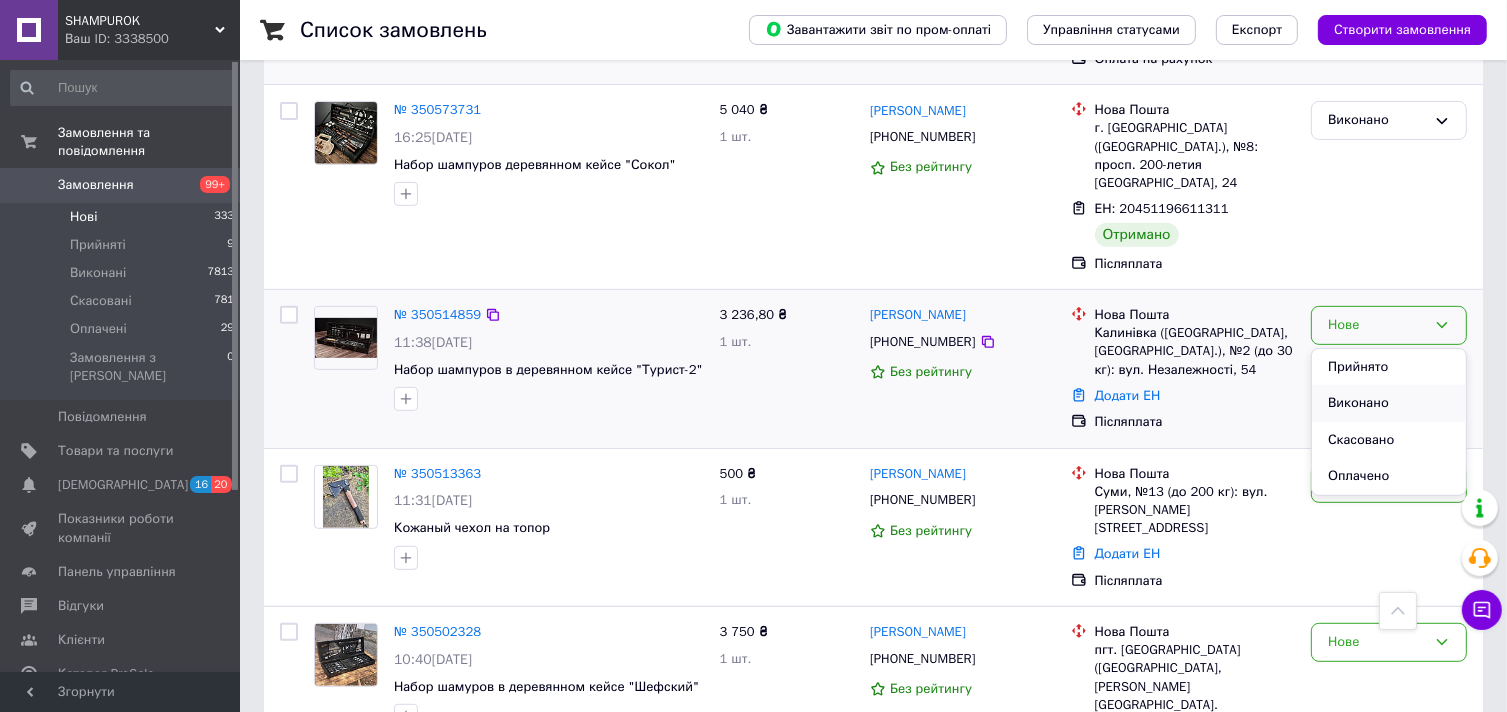 click on "Виконано" at bounding box center (1389, 403) 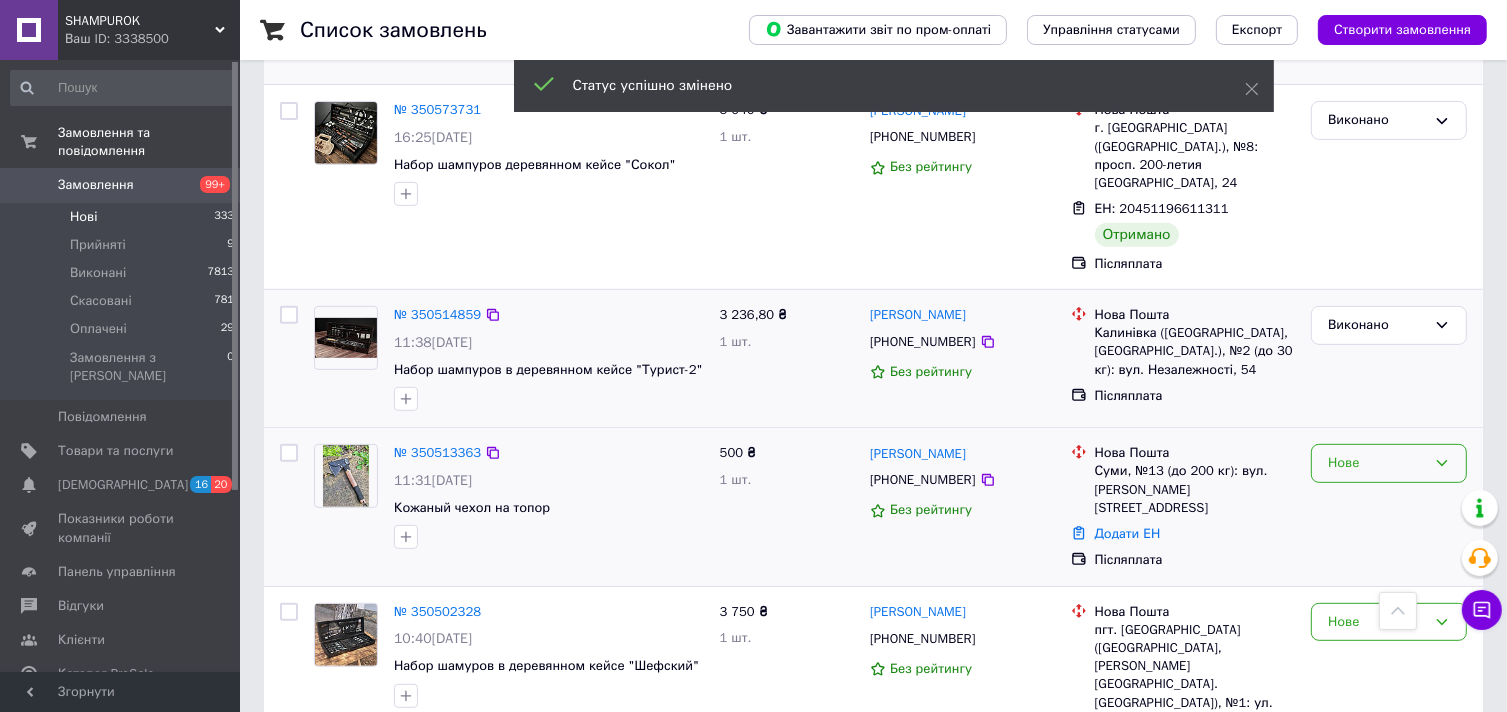 click on "Нове" at bounding box center (1377, 463) 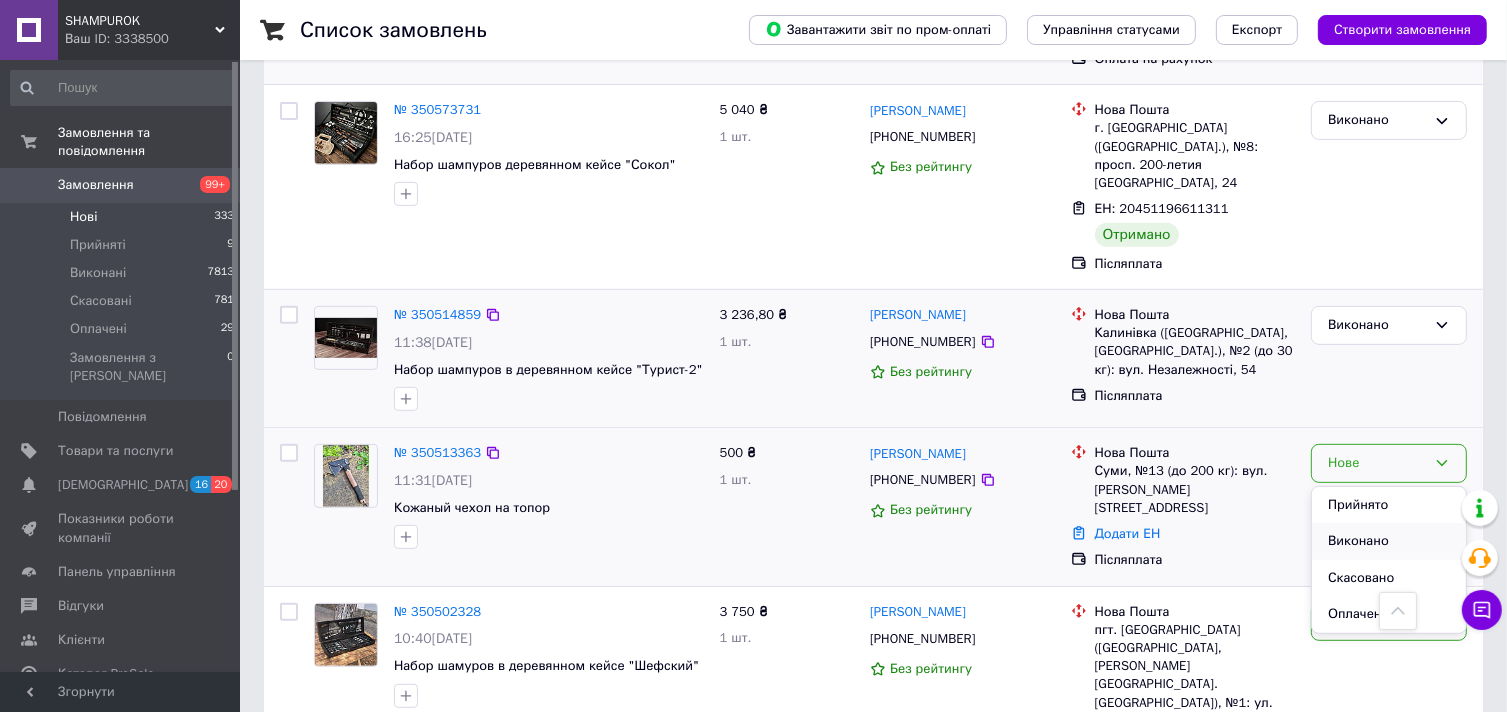 click on "Виконано" at bounding box center [1389, 541] 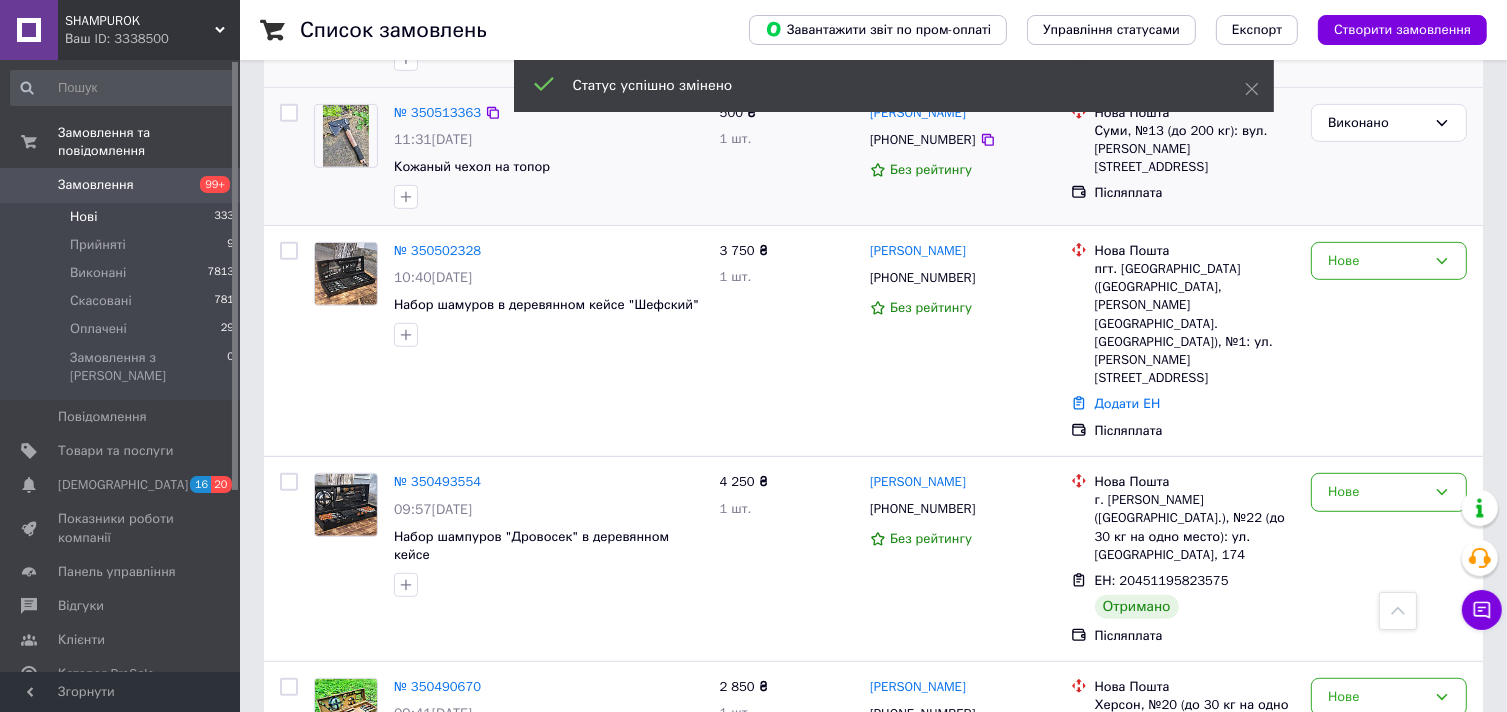 scroll, scrollTop: 832, scrollLeft: 0, axis: vertical 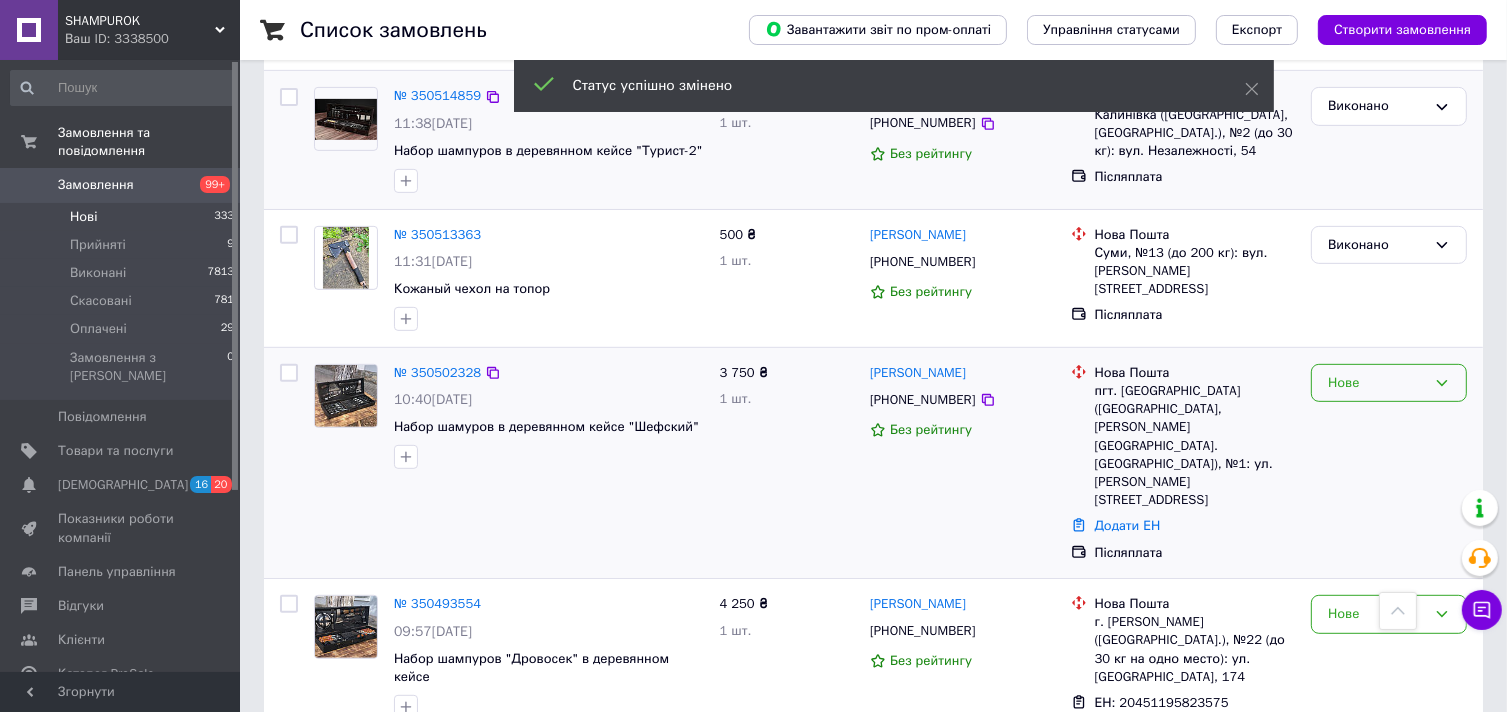 click on "Нове" at bounding box center (1377, 383) 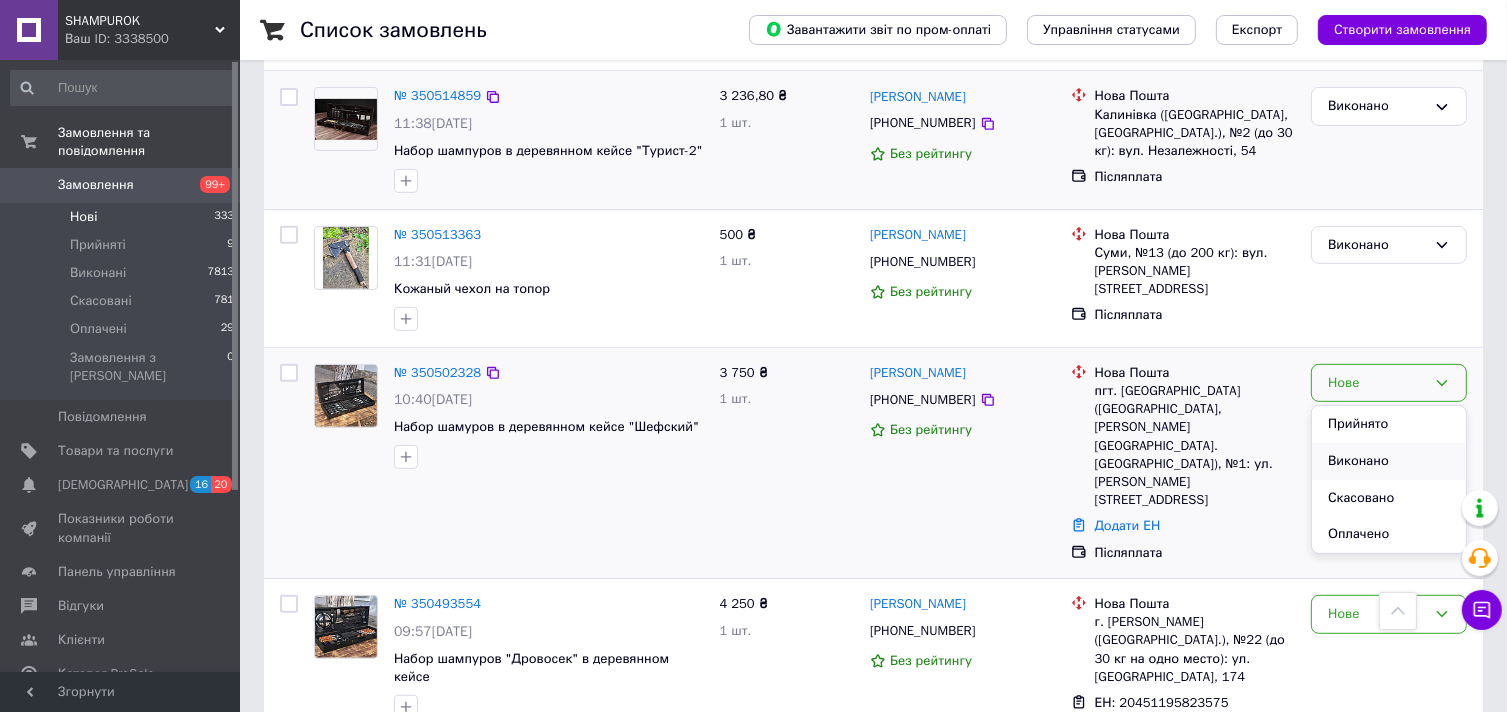 click on "Виконано" at bounding box center [1389, 461] 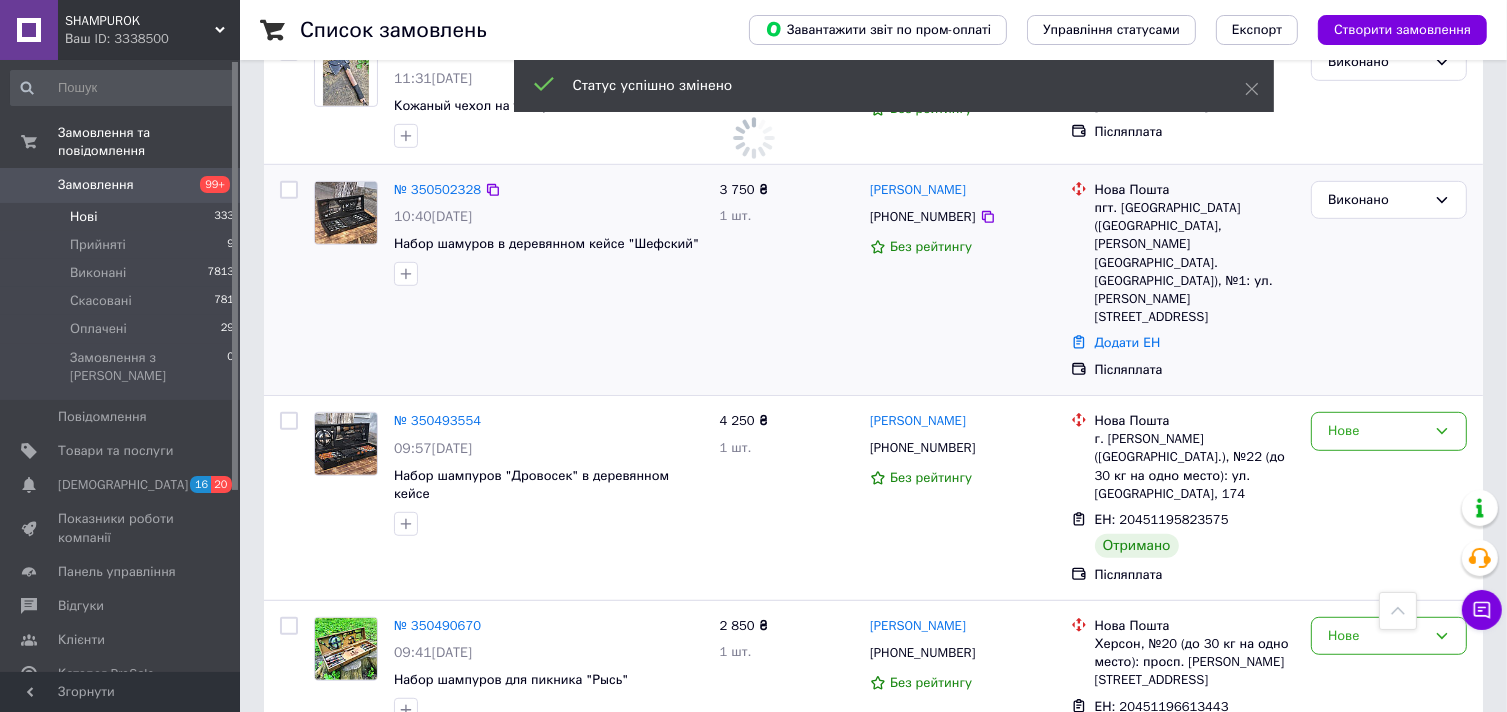 scroll, scrollTop: 1032, scrollLeft: 0, axis: vertical 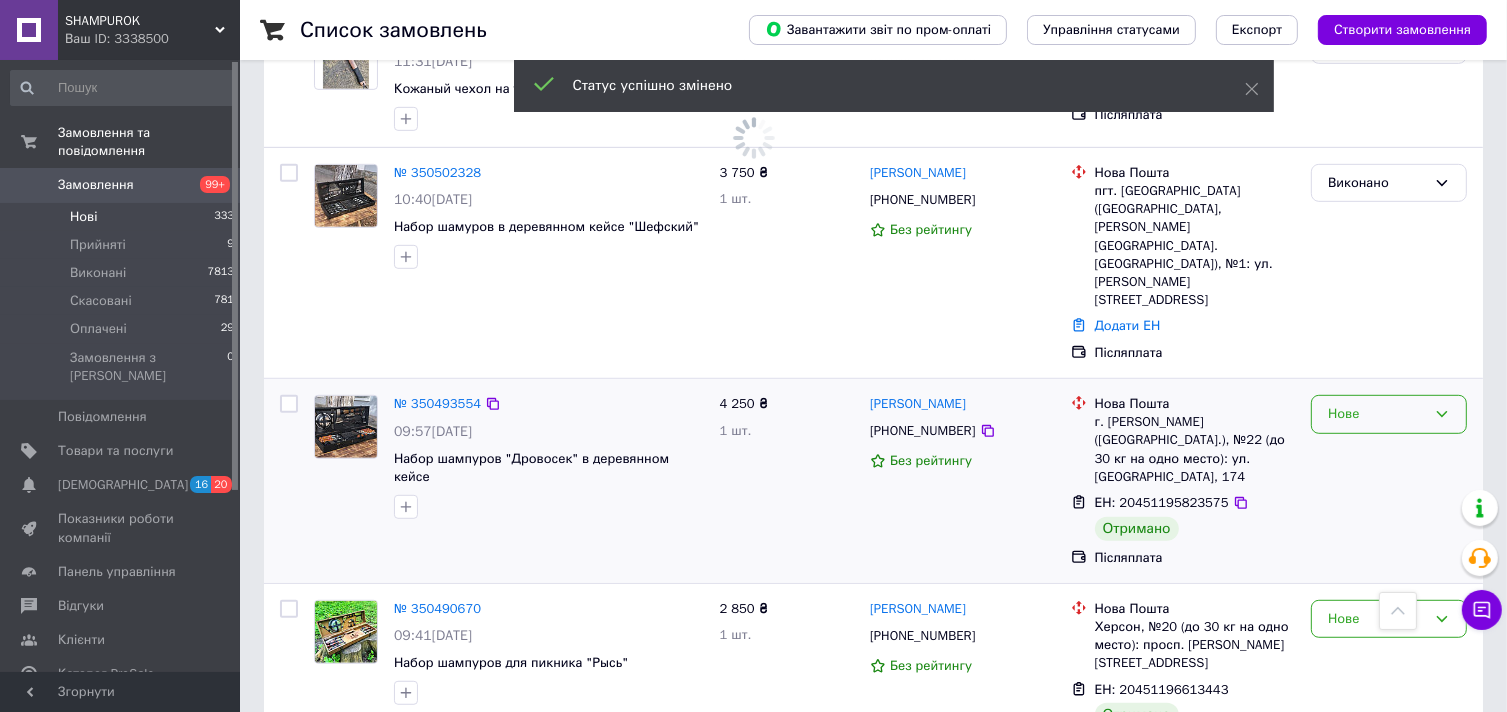 click on "Нове" at bounding box center (1389, 414) 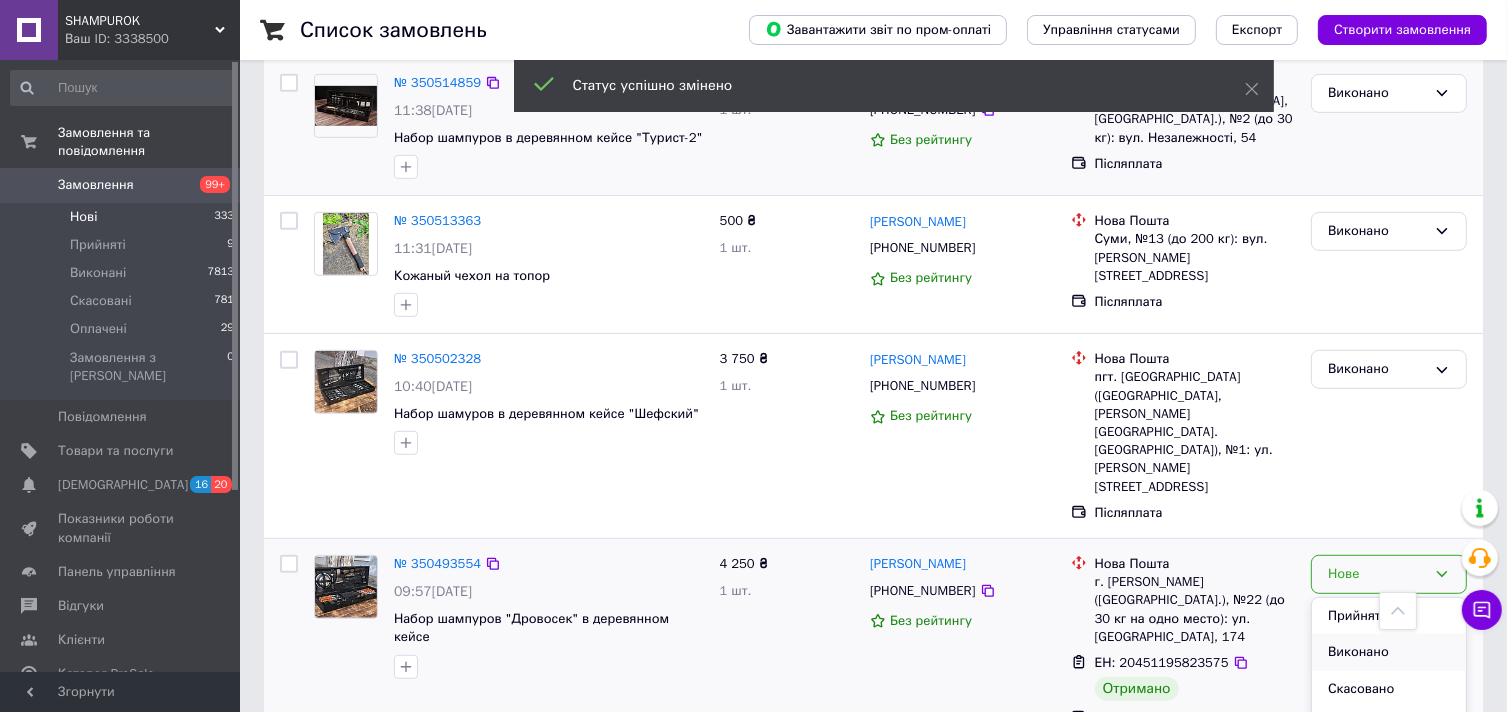 scroll, scrollTop: 1200, scrollLeft: 0, axis: vertical 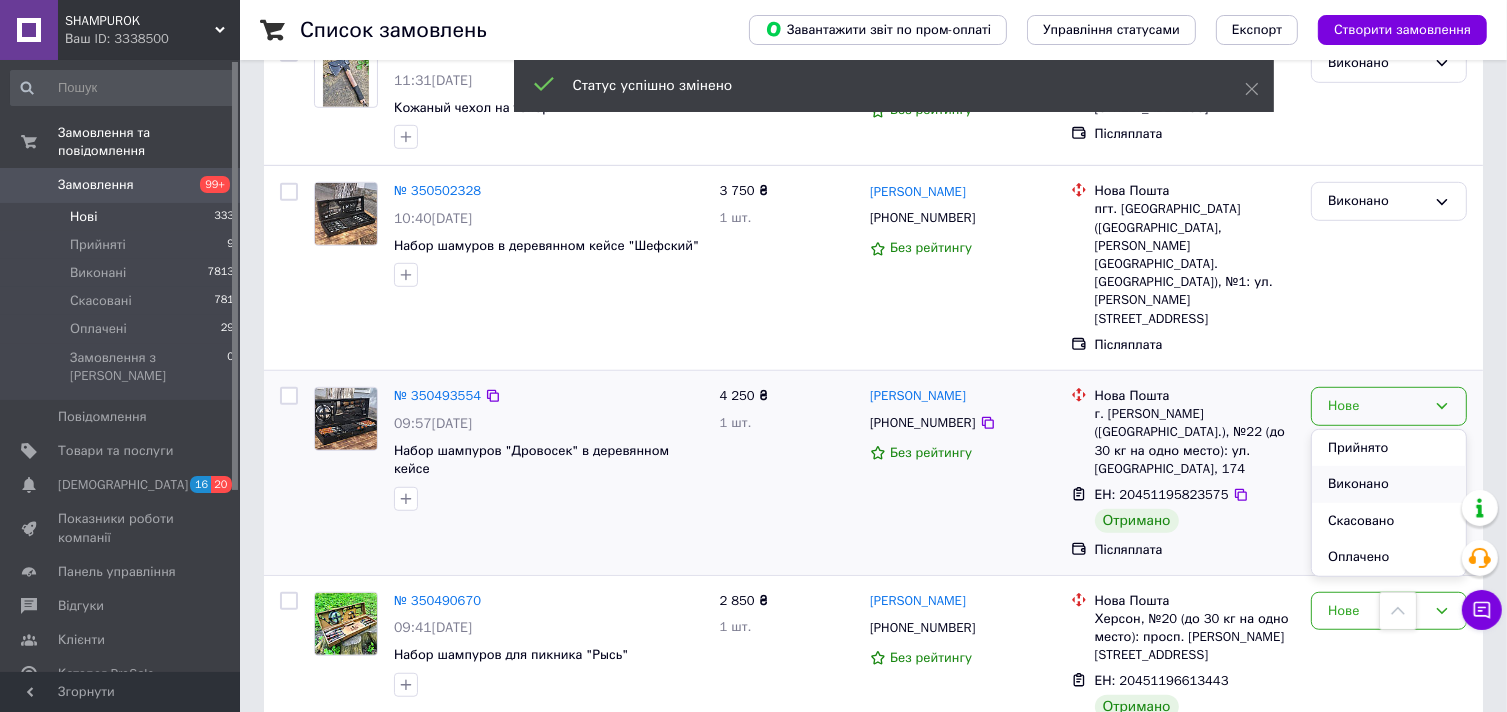 click on "Виконано" at bounding box center (1389, 484) 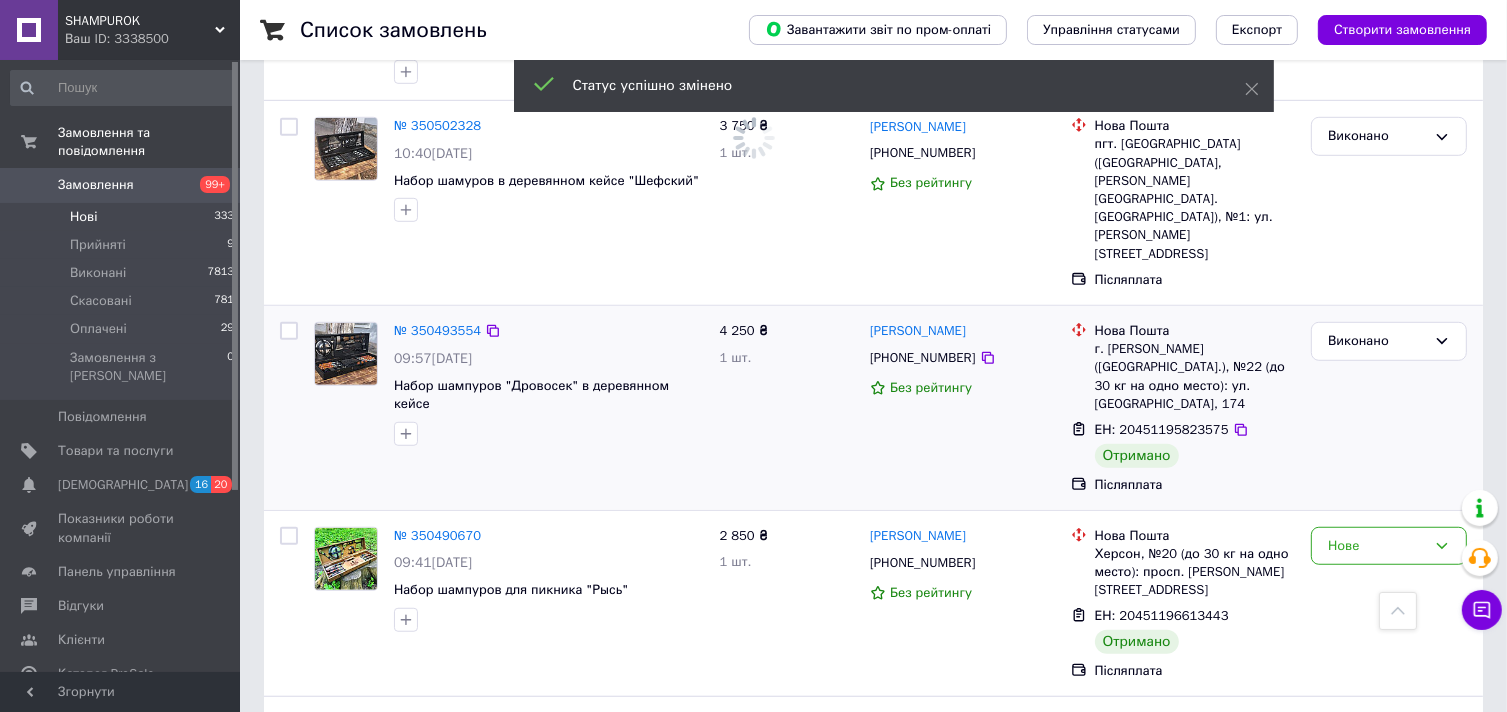scroll, scrollTop: 1300, scrollLeft: 0, axis: vertical 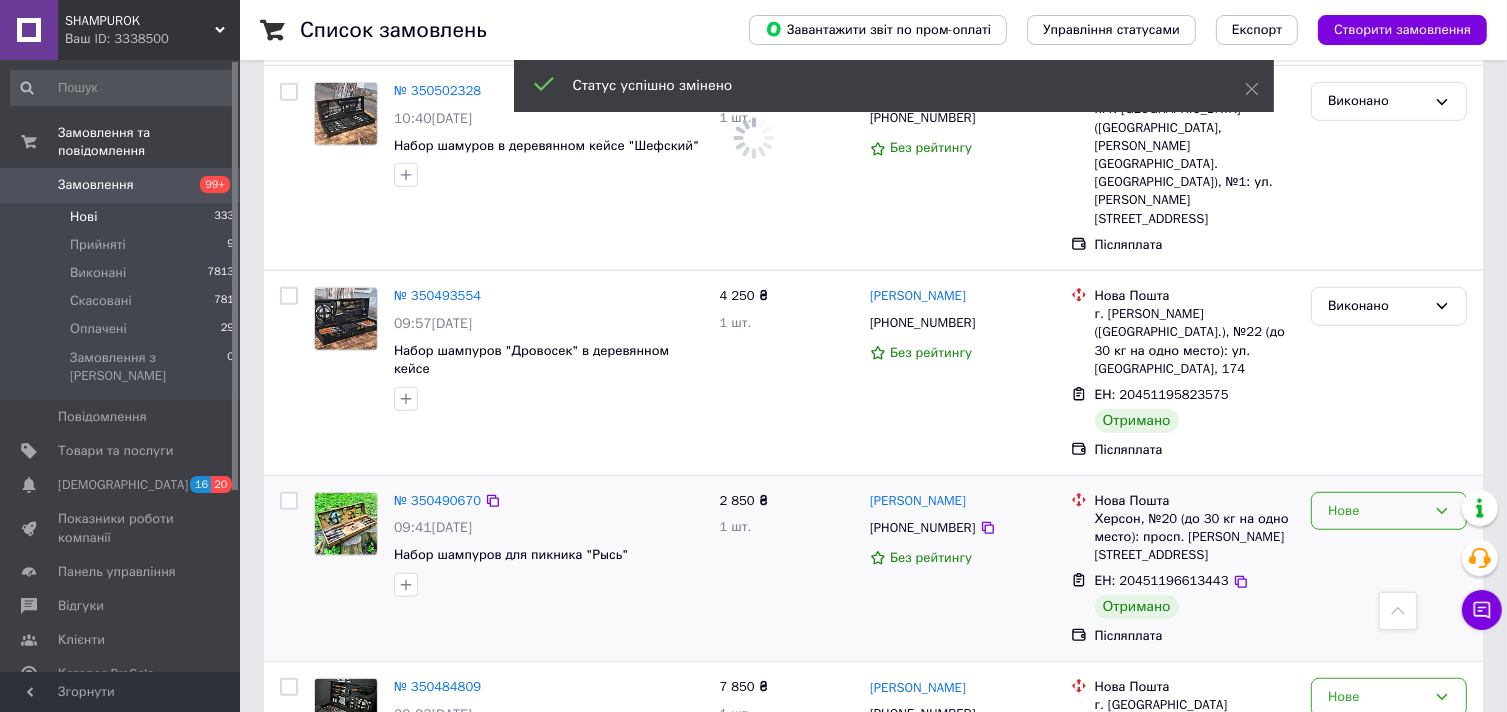 click on "Нове" at bounding box center (1377, 511) 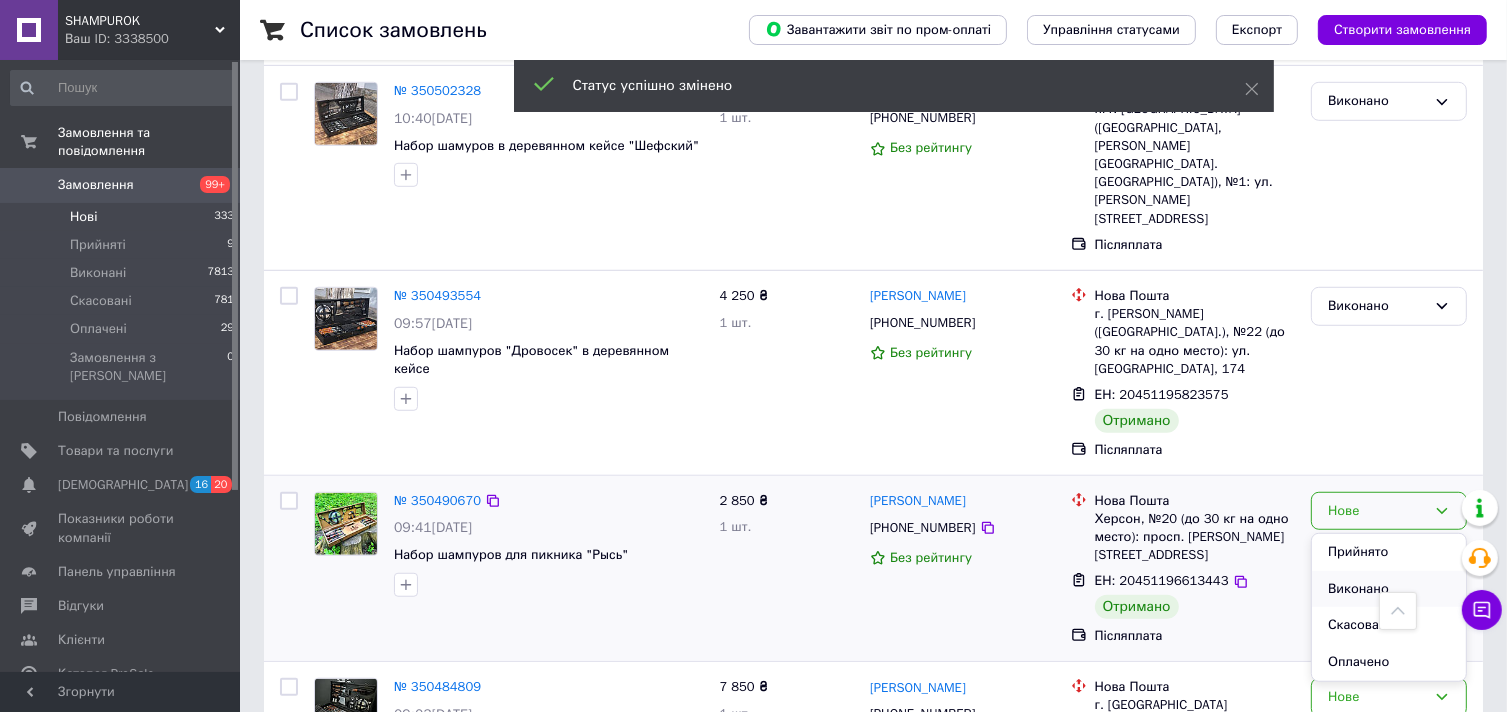 click on "Виконано" at bounding box center (1389, 589) 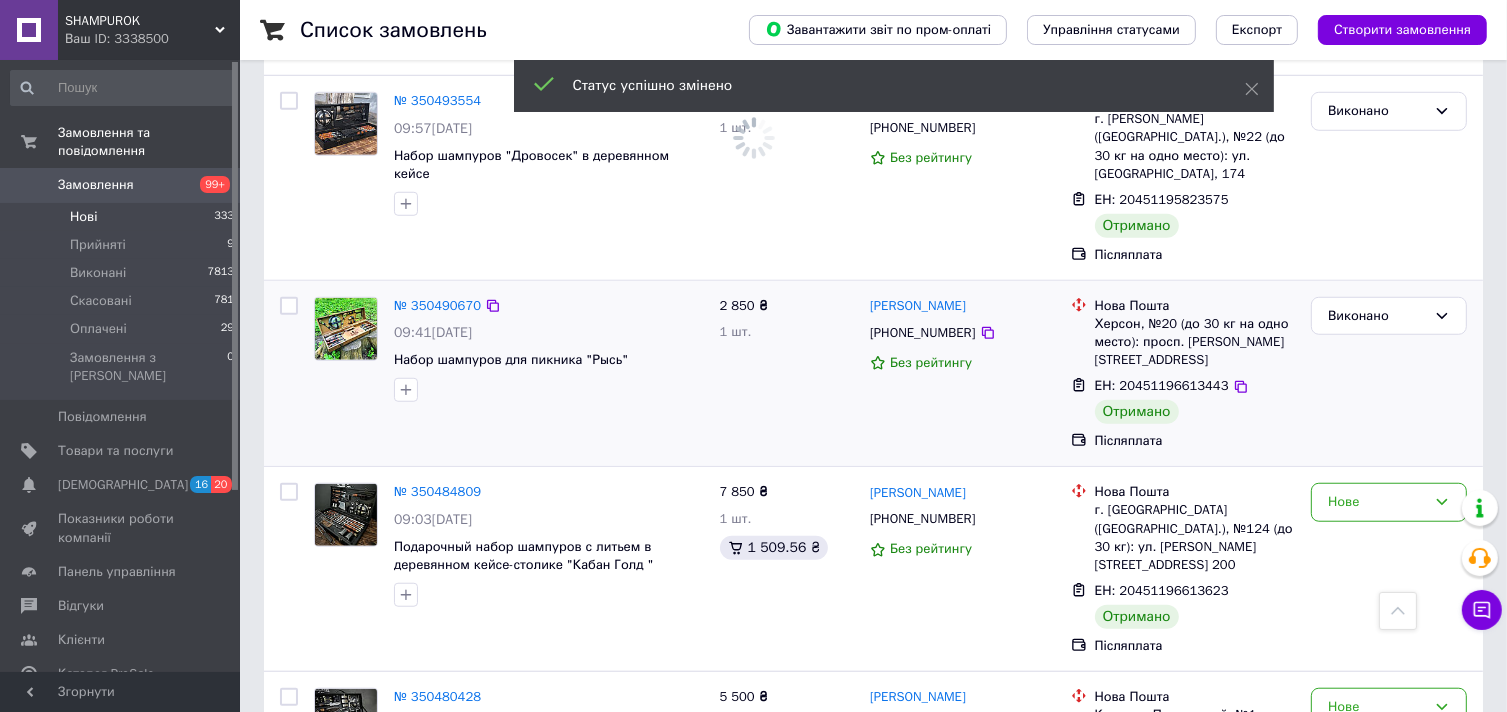 scroll, scrollTop: 1500, scrollLeft: 0, axis: vertical 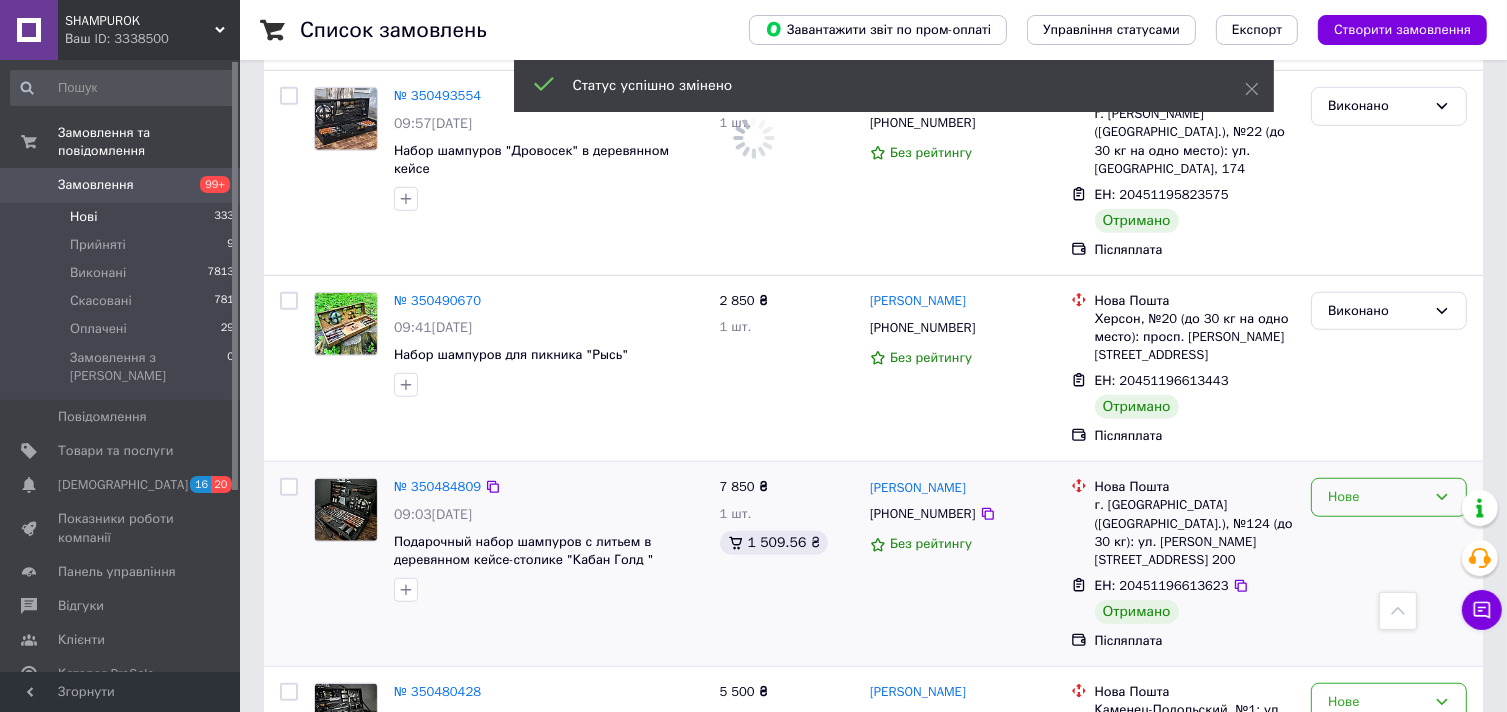 click on "Нове" at bounding box center [1389, 497] 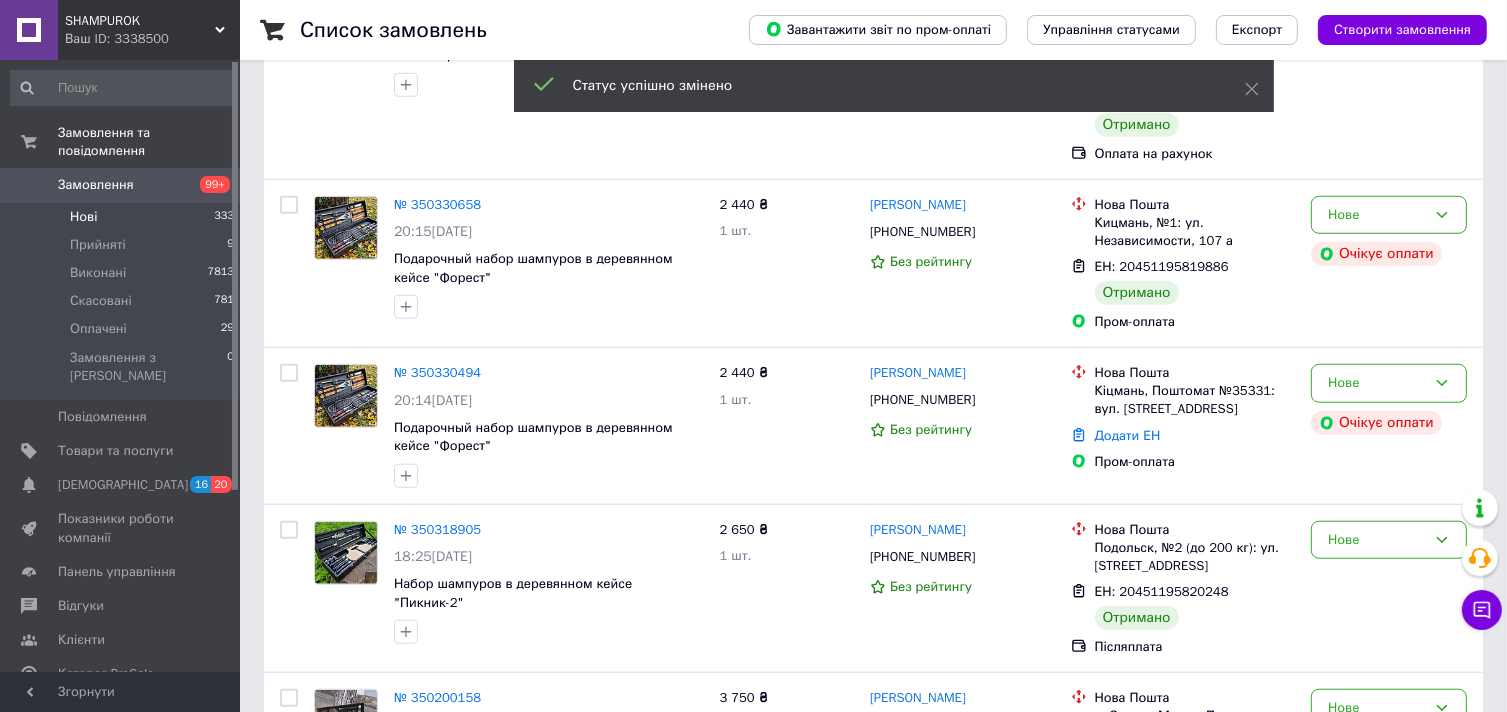 scroll, scrollTop: 0, scrollLeft: 0, axis: both 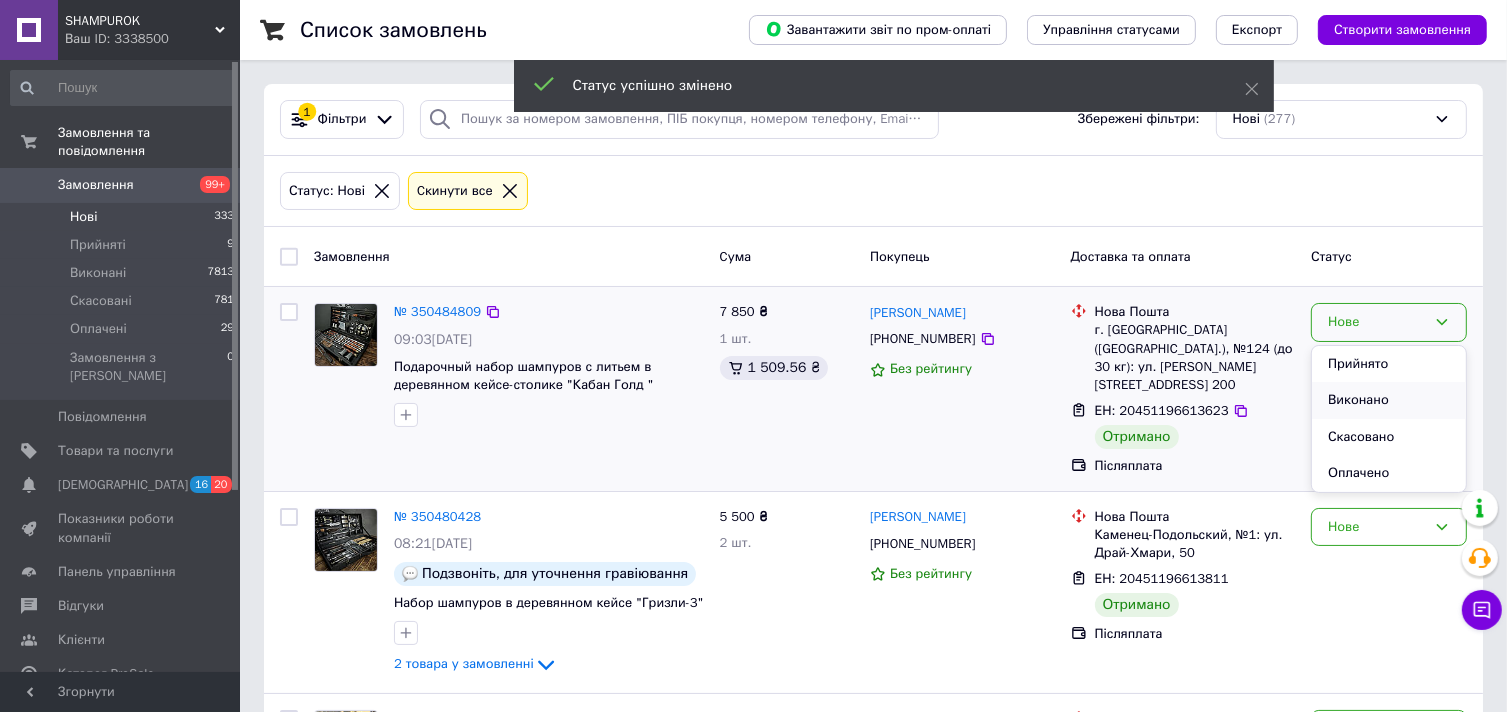 click on "Виконано" at bounding box center [1389, 400] 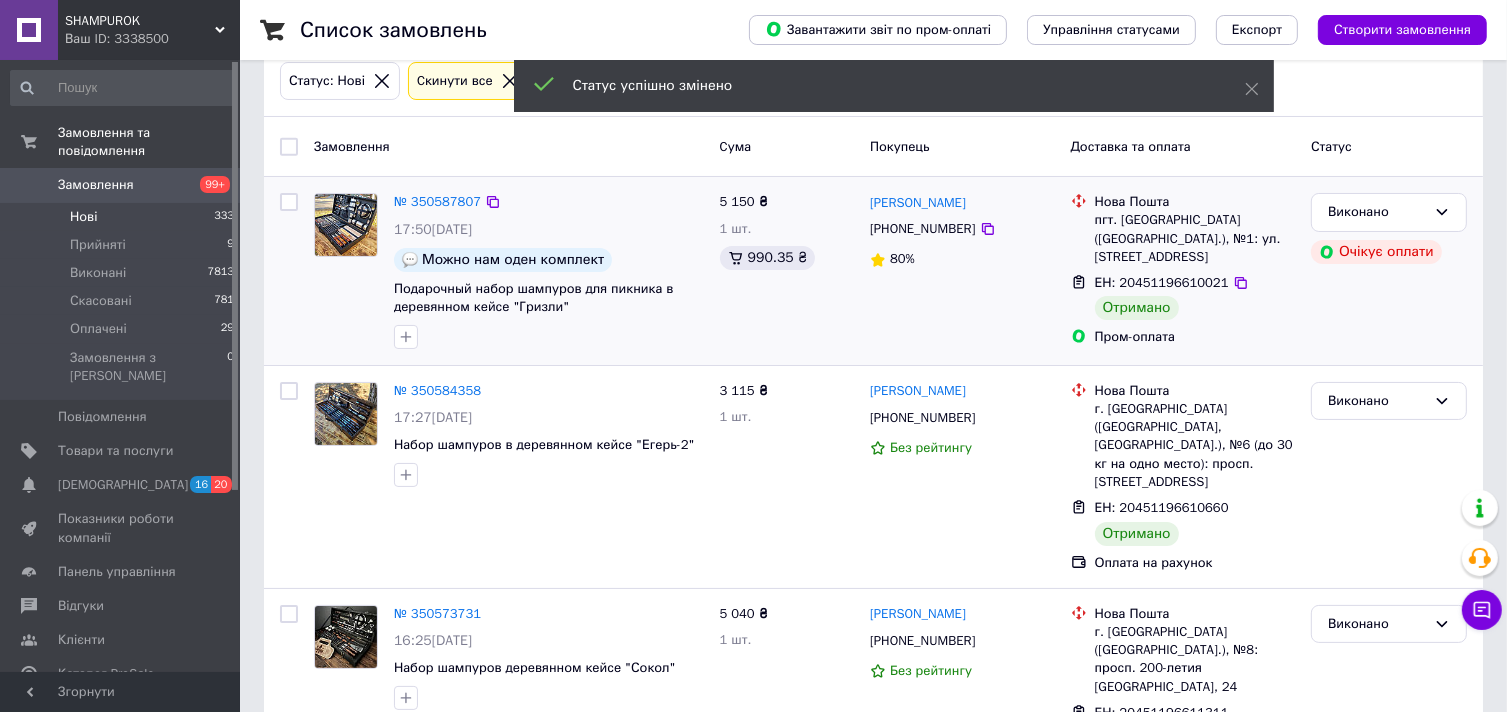 scroll, scrollTop: 200, scrollLeft: 0, axis: vertical 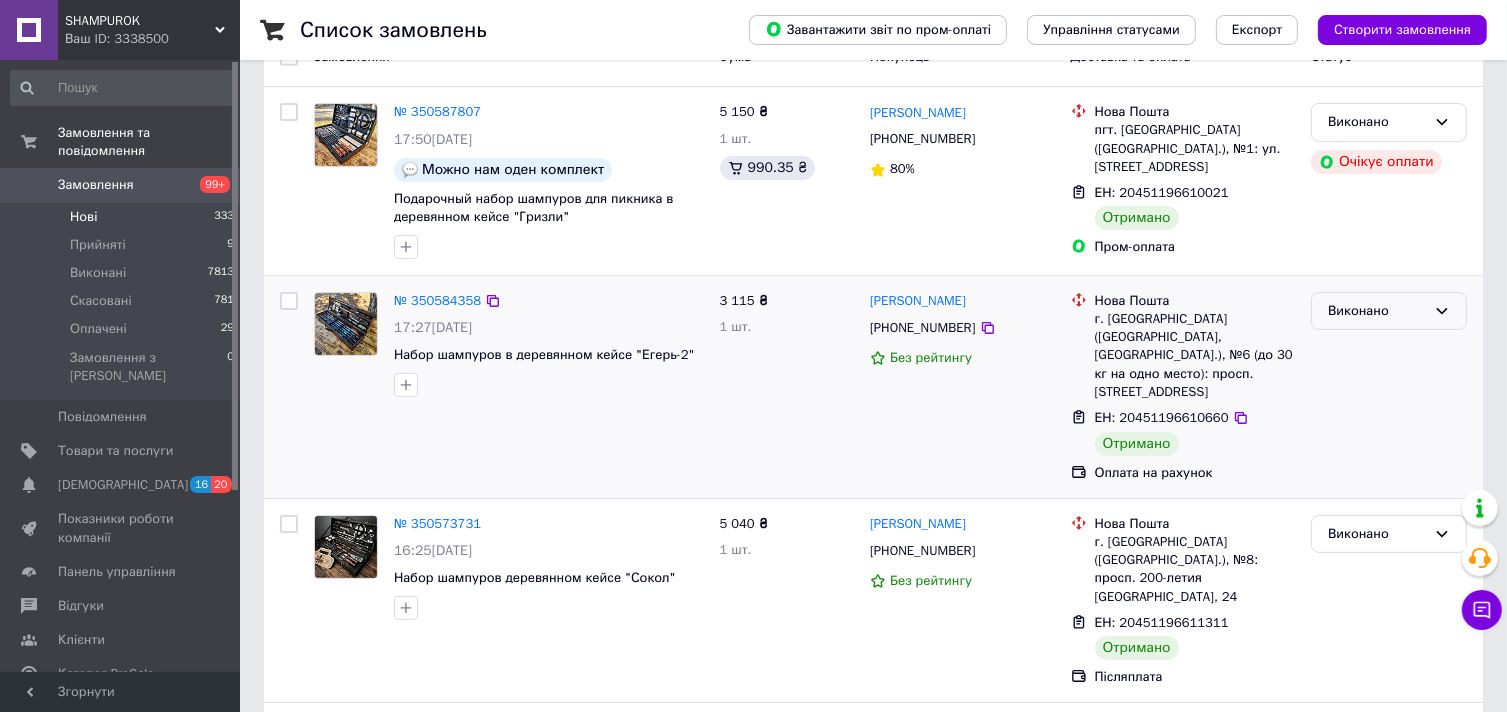 click on "Виконано" at bounding box center [1377, 311] 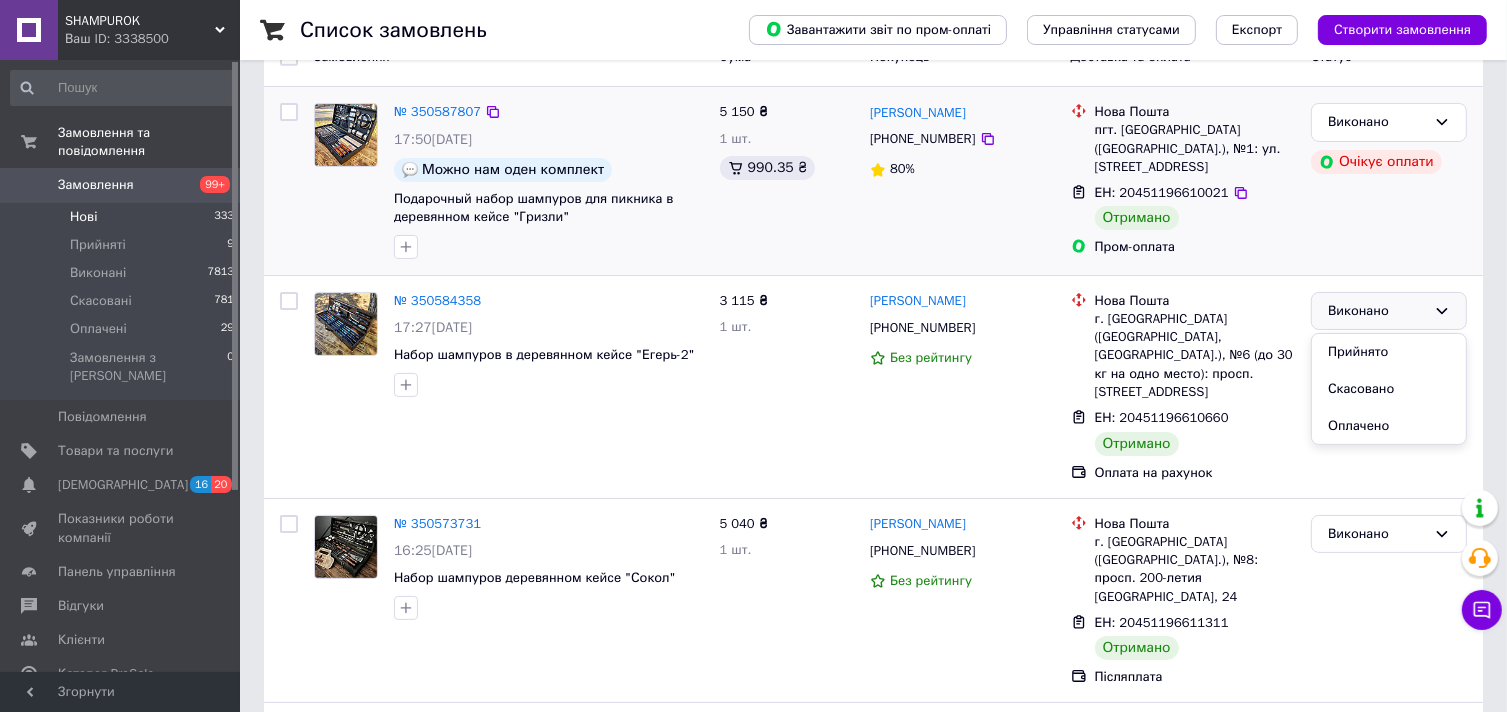 click on "Виконано Очікує оплати" at bounding box center (1389, 181) 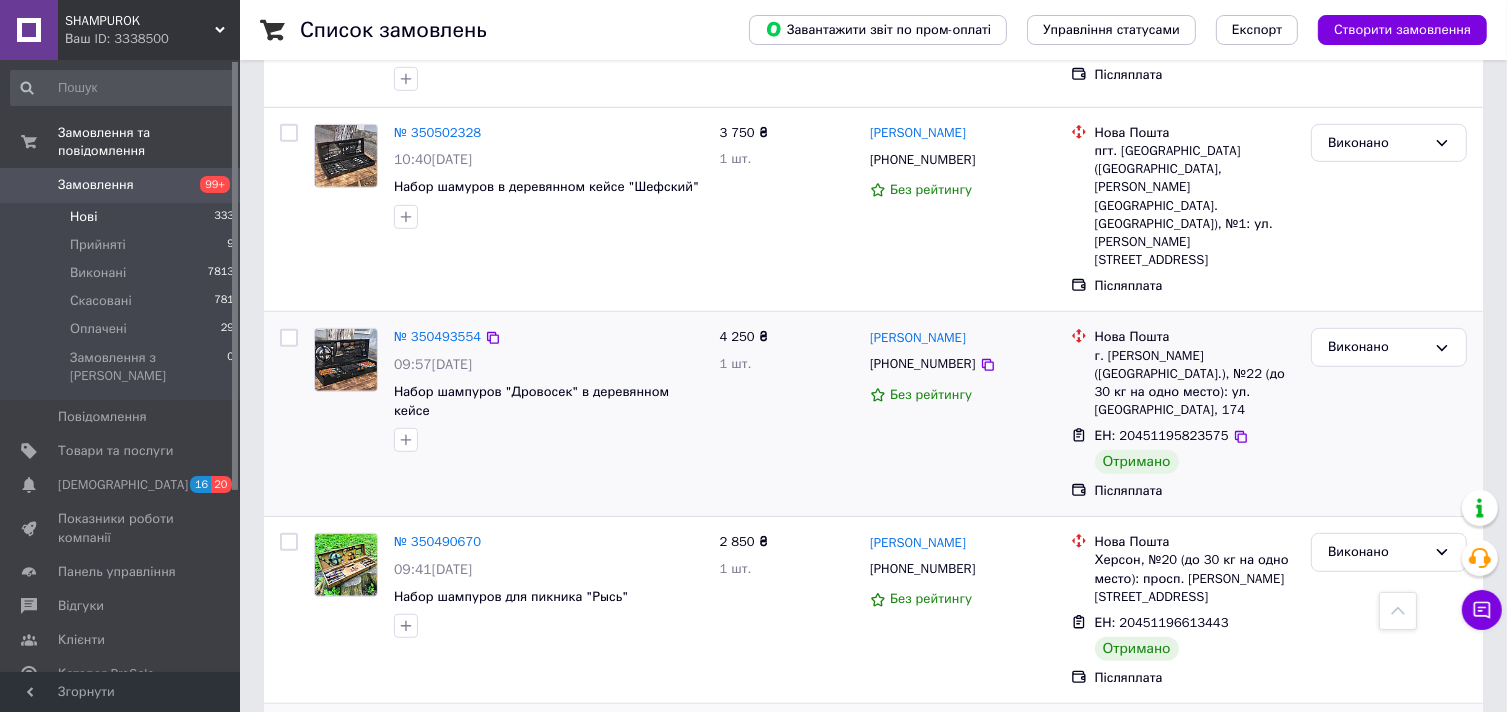 scroll, scrollTop: 1100, scrollLeft: 0, axis: vertical 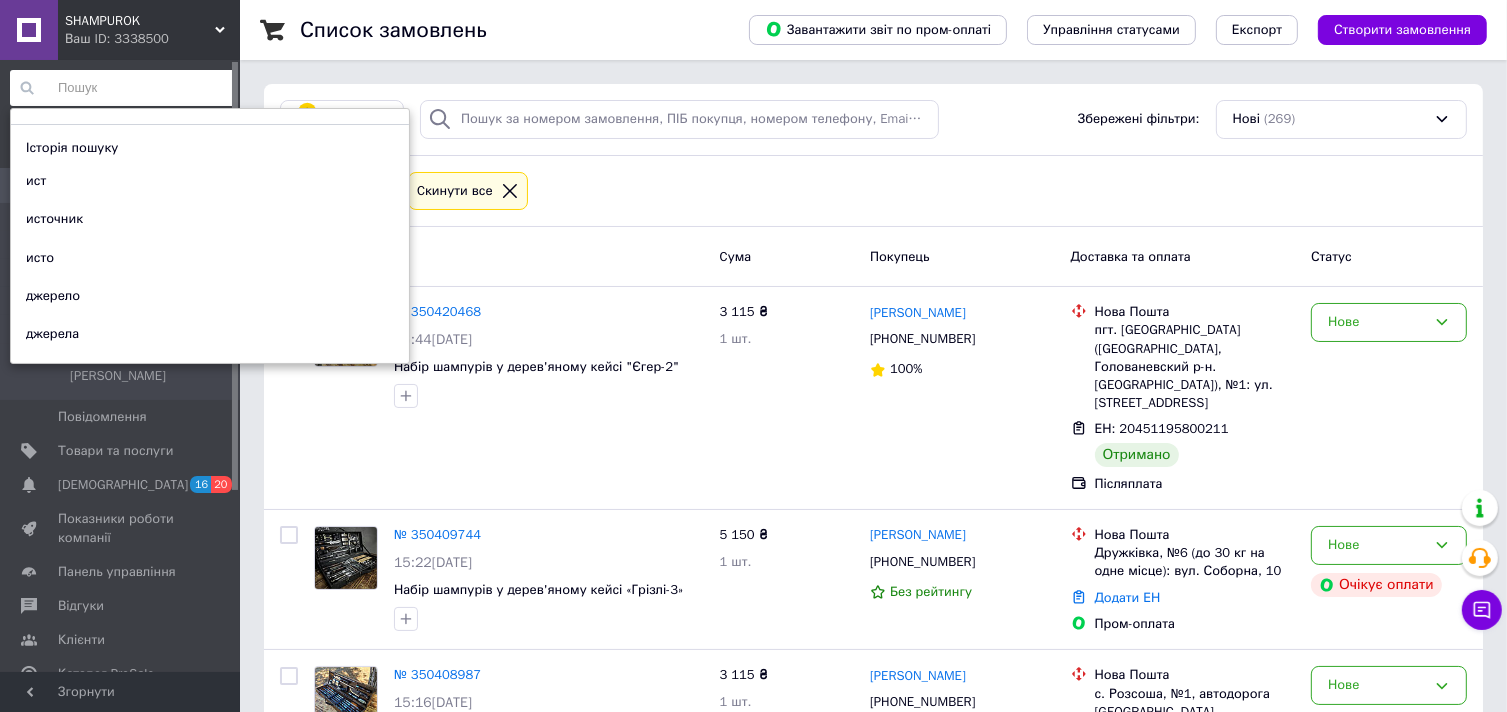 drag, startPoint x: 162, startPoint y: 99, endPoint x: 248, endPoint y: 132, distance: 92.11406 